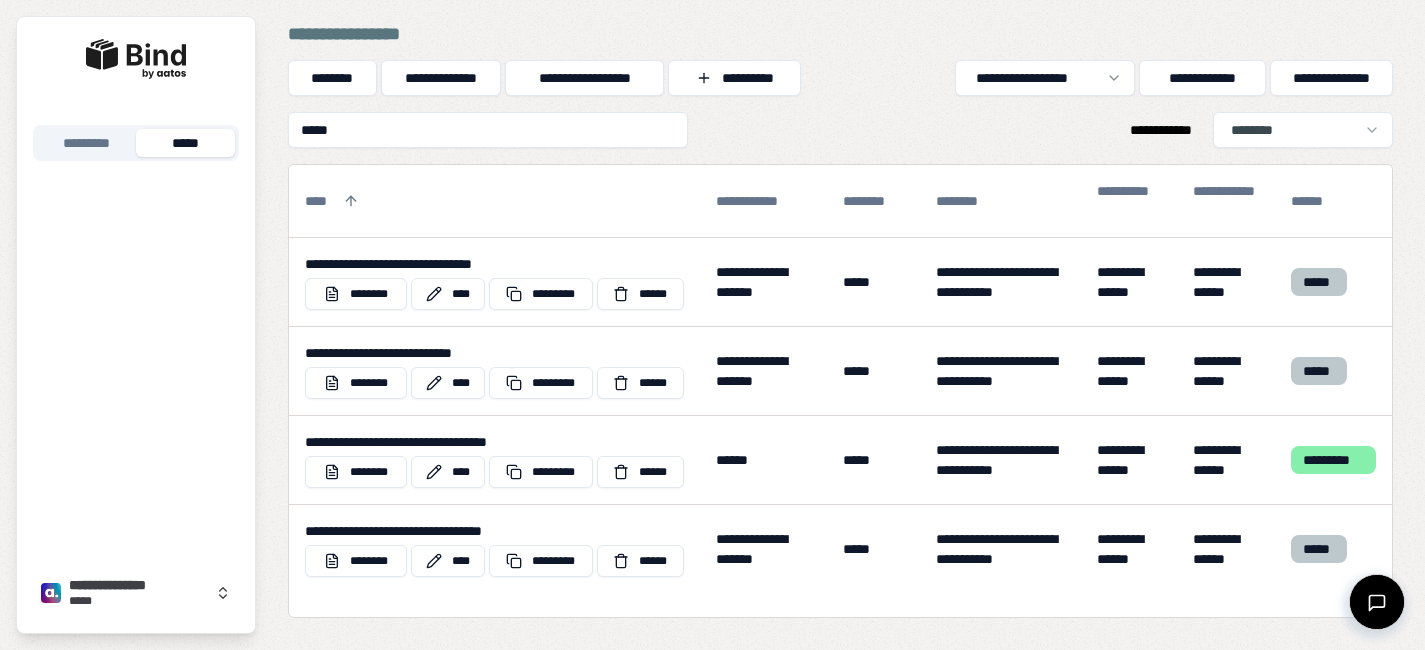 scroll, scrollTop: 0, scrollLeft: 0, axis: both 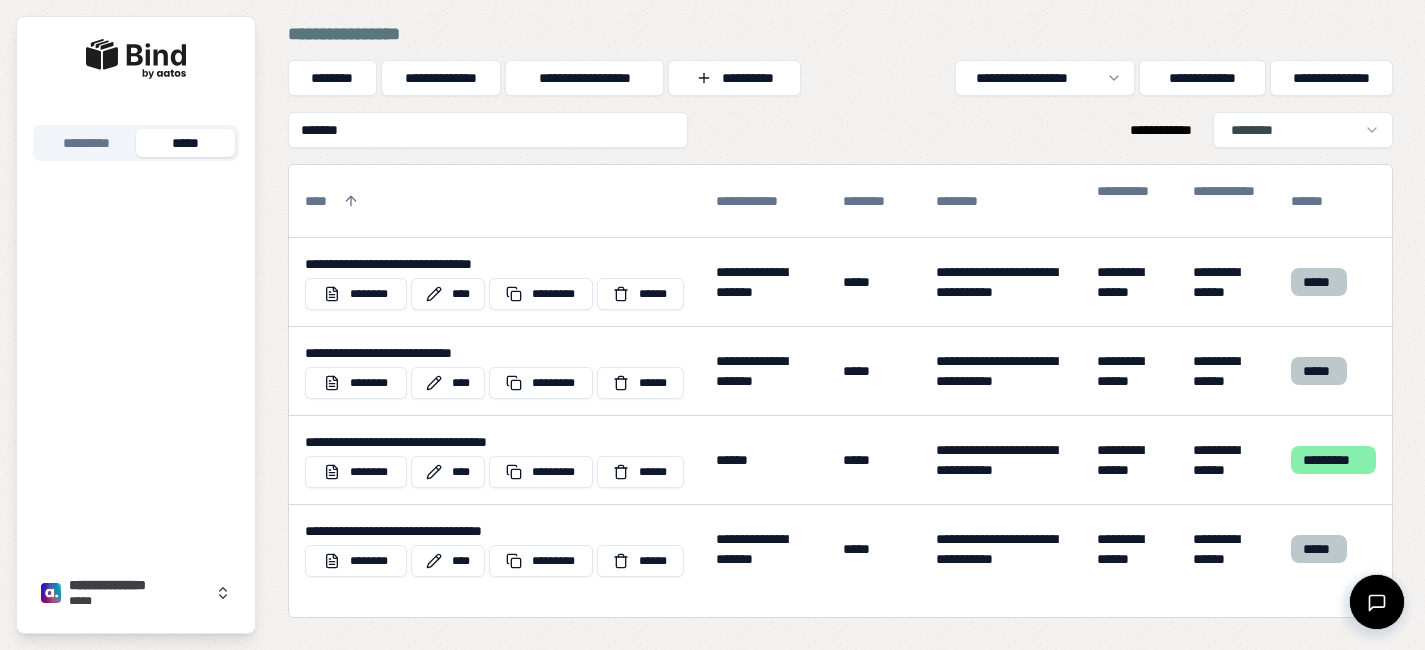 type on "********" 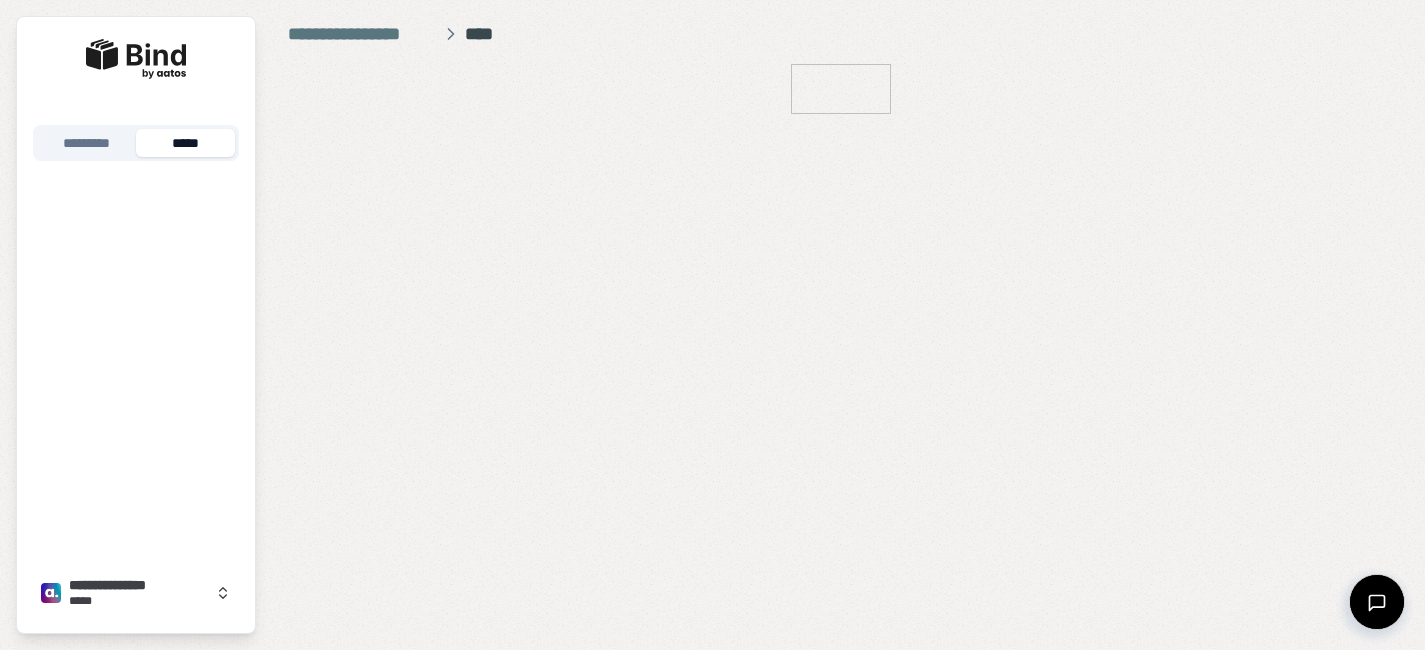 scroll, scrollTop: 0, scrollLeft: 0, axis: both 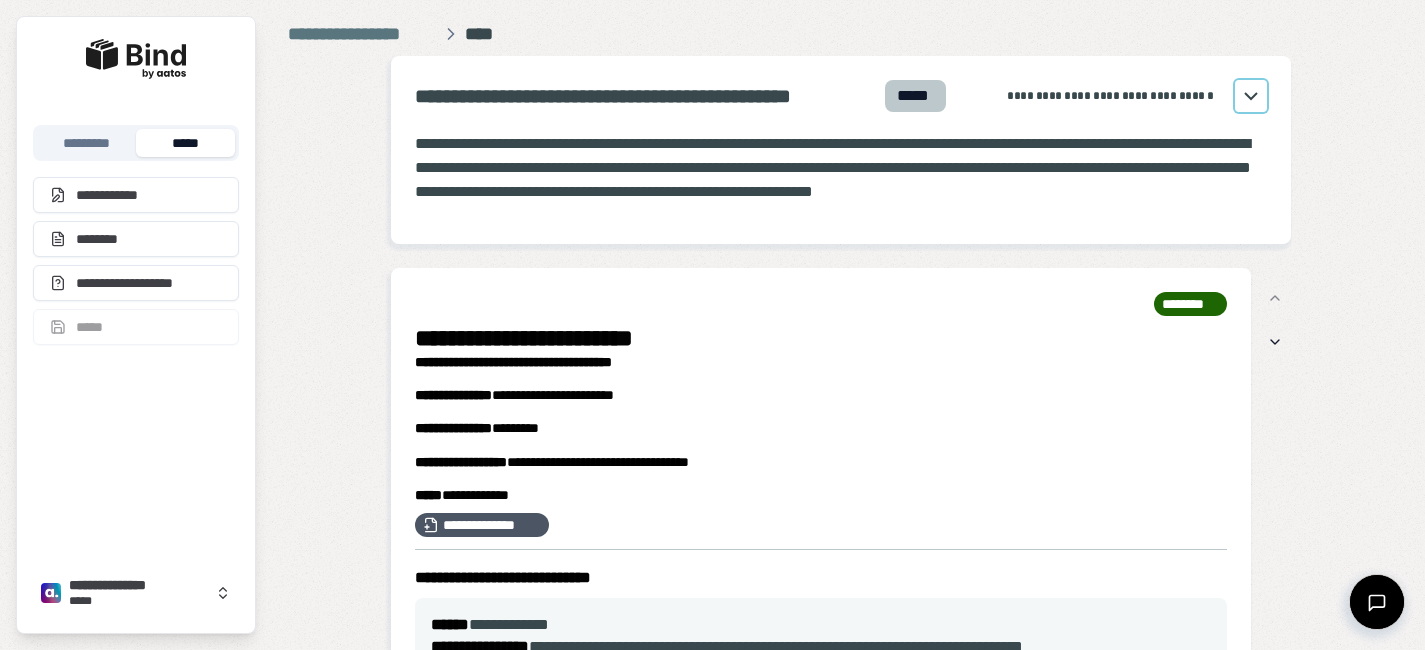 click 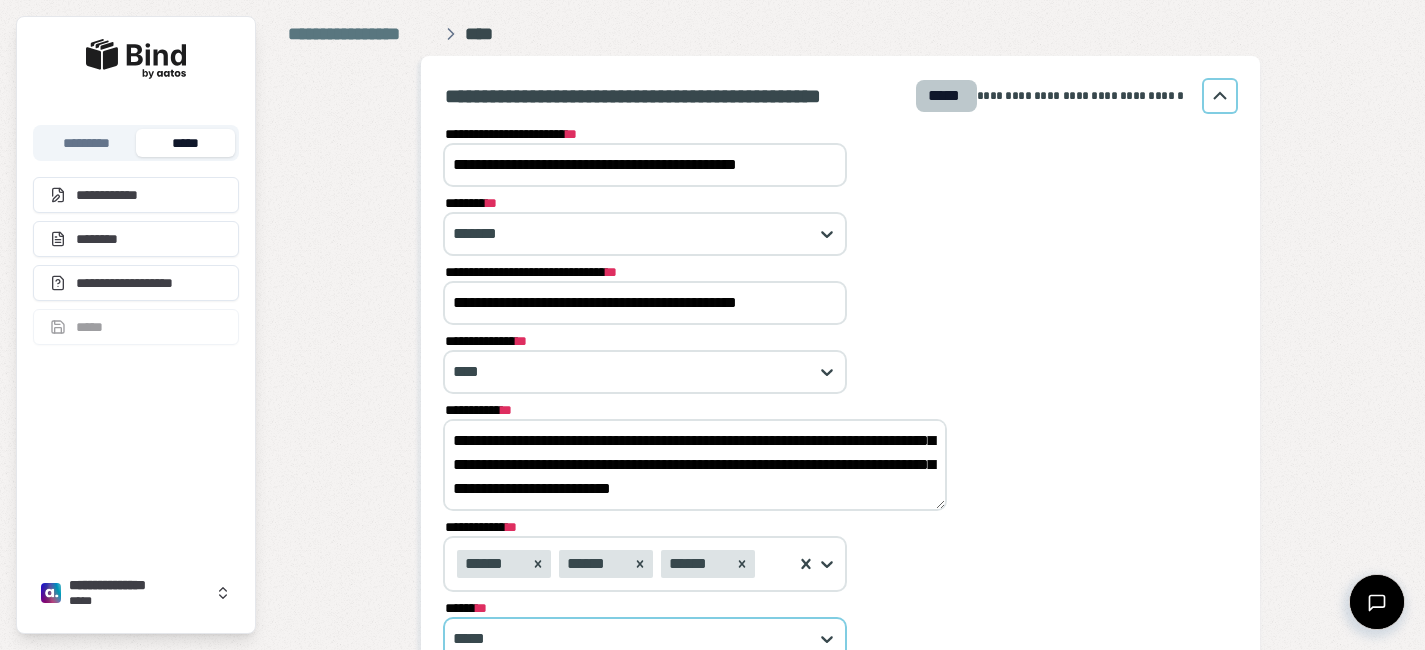 drag, startPoint x: 454, startPoint y: 435, endPoint x: 714, endPoint y: 630, distance: 325 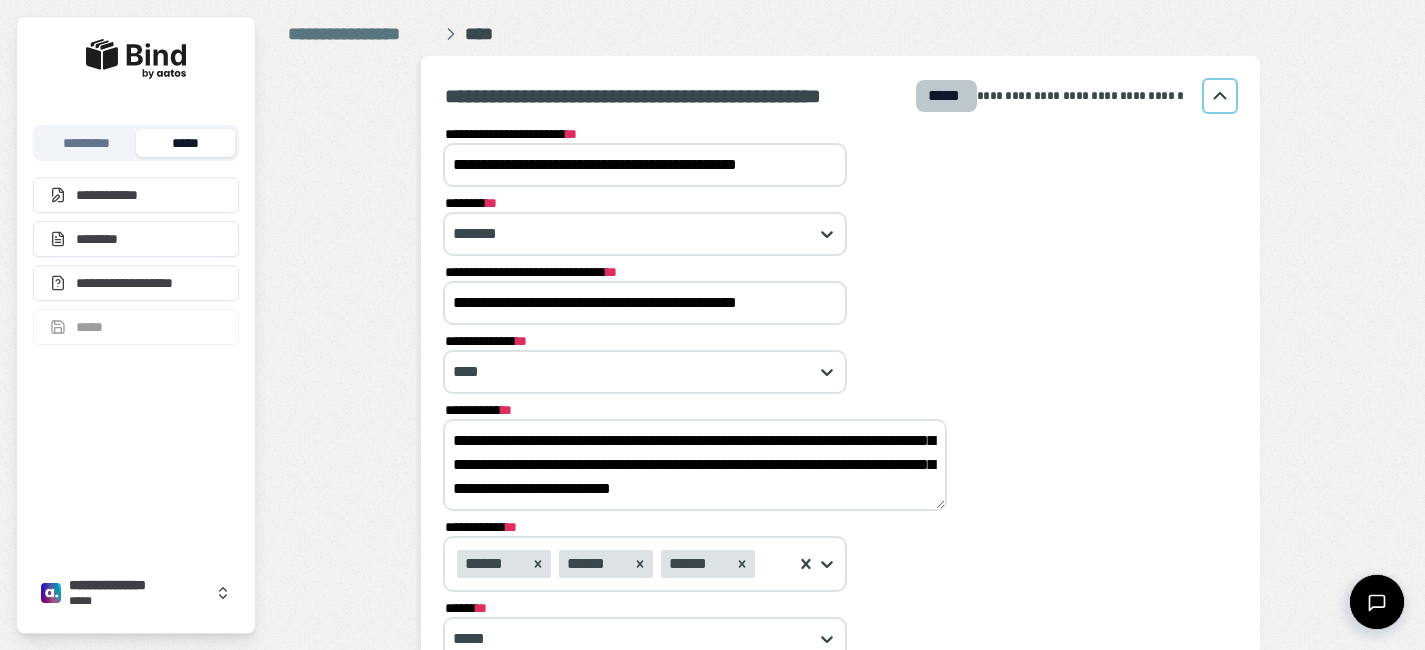 paste on "**********" 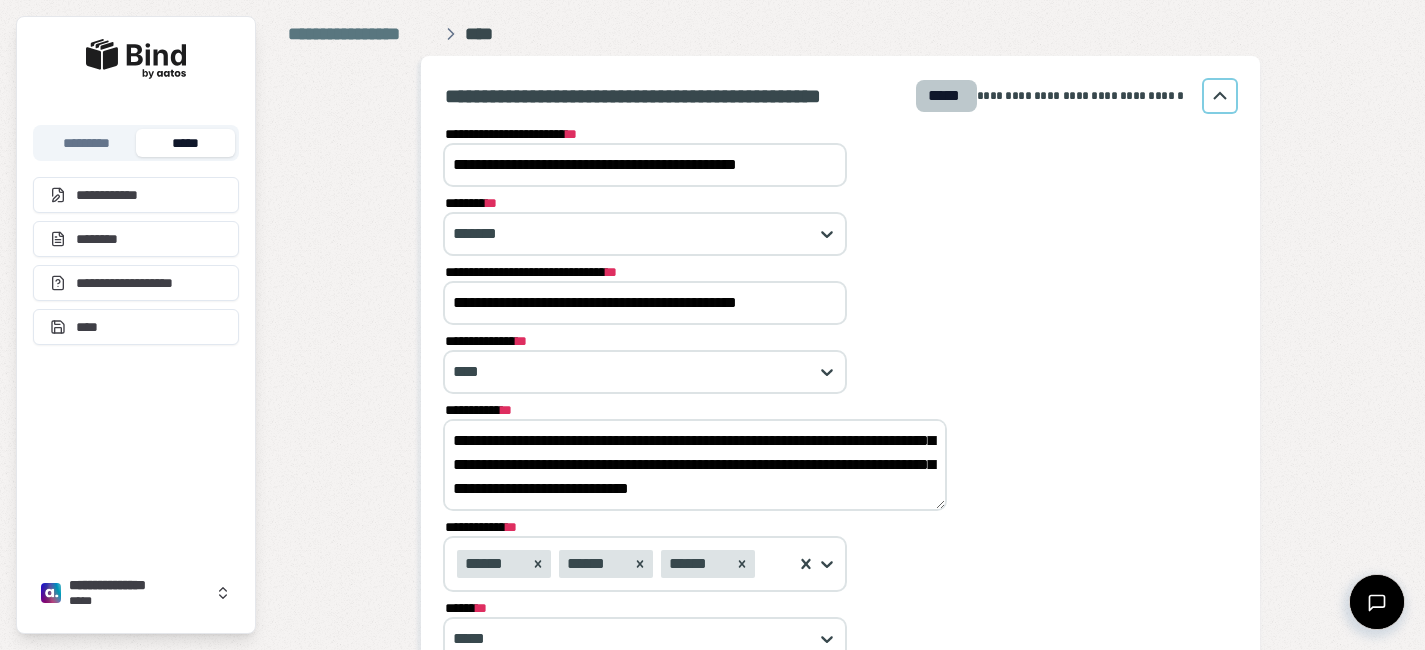 scroll, scrollTop: 0, scrollLeft: 0, axis: both 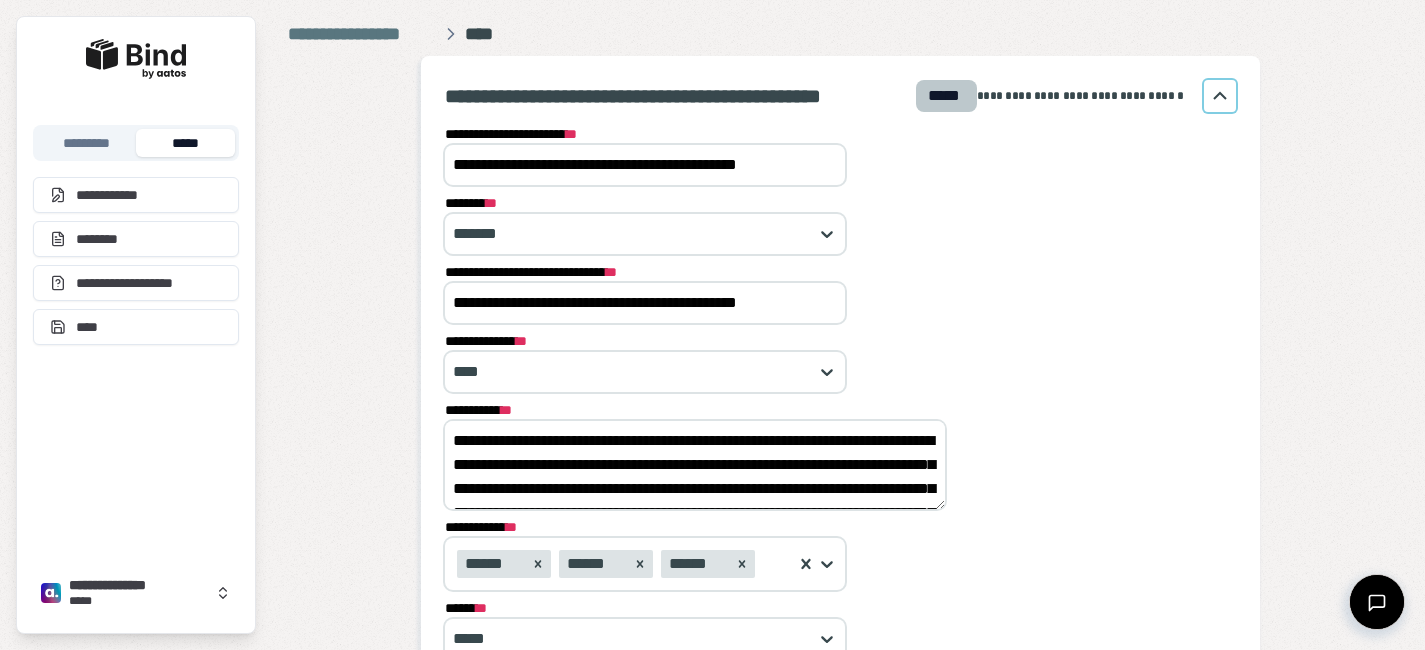 click on "**********" at bounding box center (695, 465) 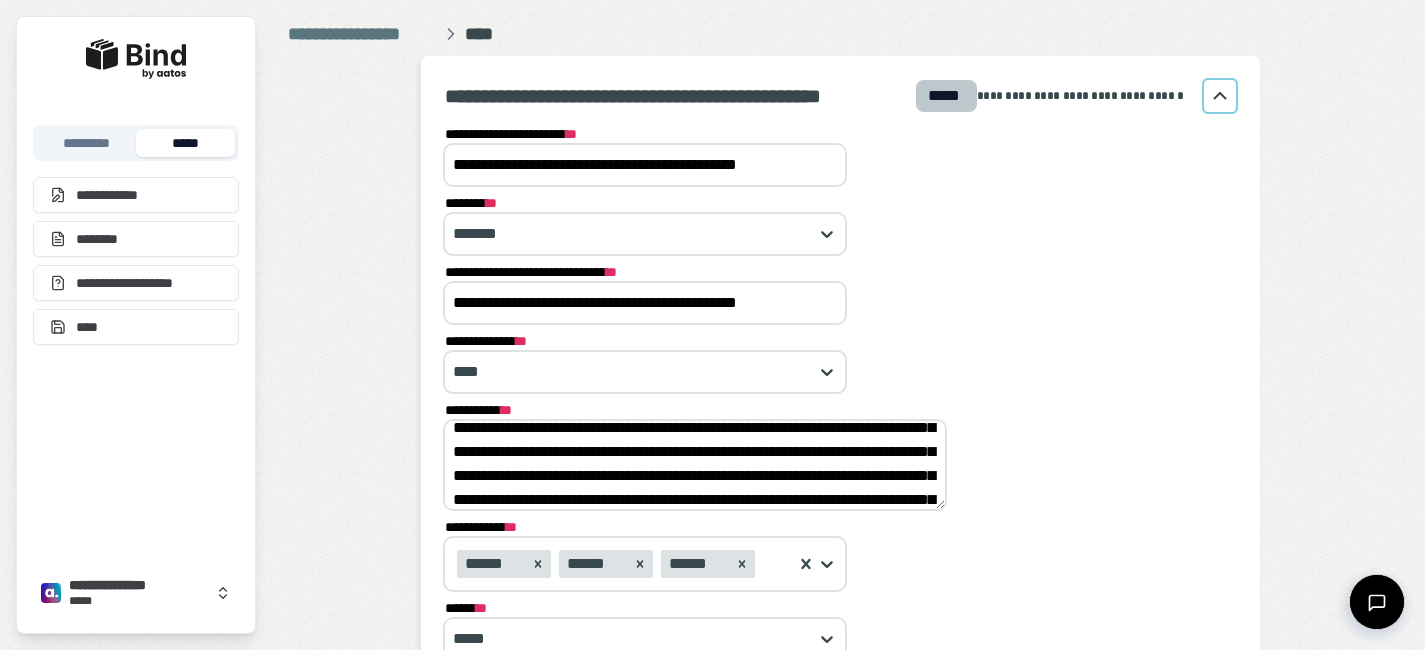 scroll, scrollTop: 42, scrollLeft: 0, axis: vertical 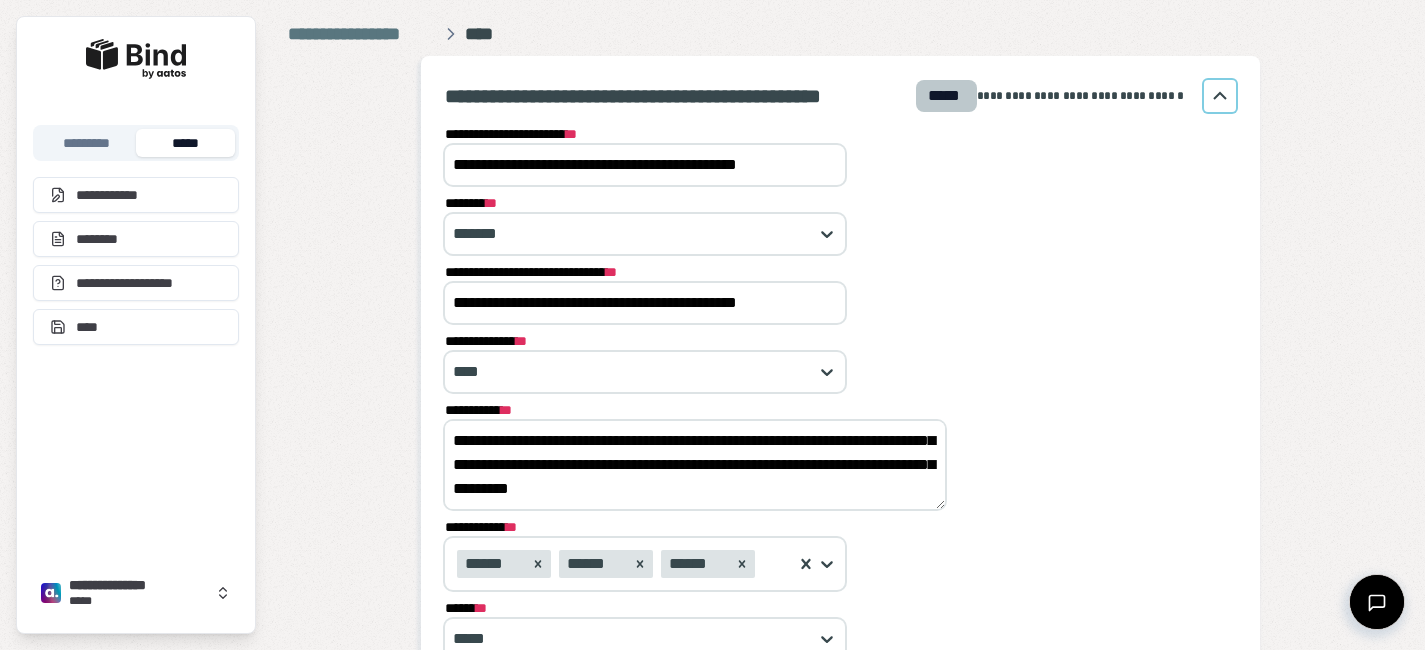 drag, startPoint x: 745, startPoint y: 447, endPoint x: 614, endPoint y: 450, distance: 131.03435 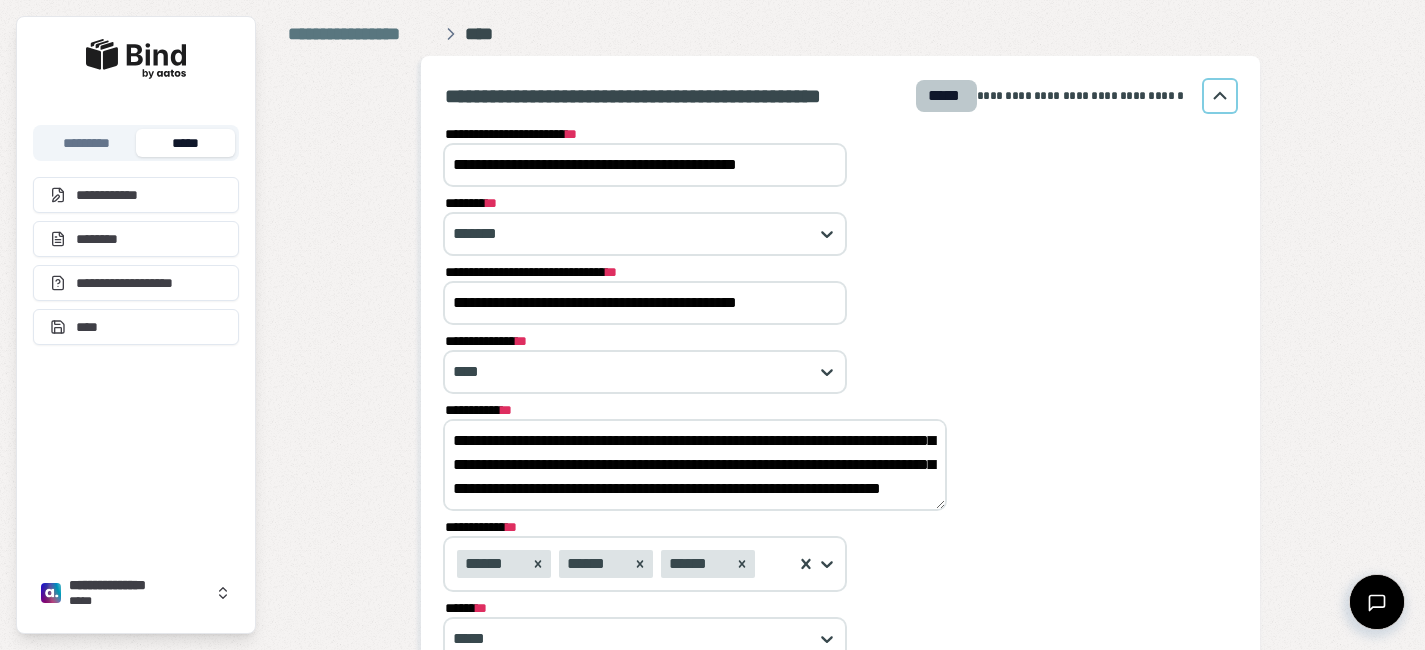 scroll, scrollTop: 48, scrollLeft: 0, axis: vertical 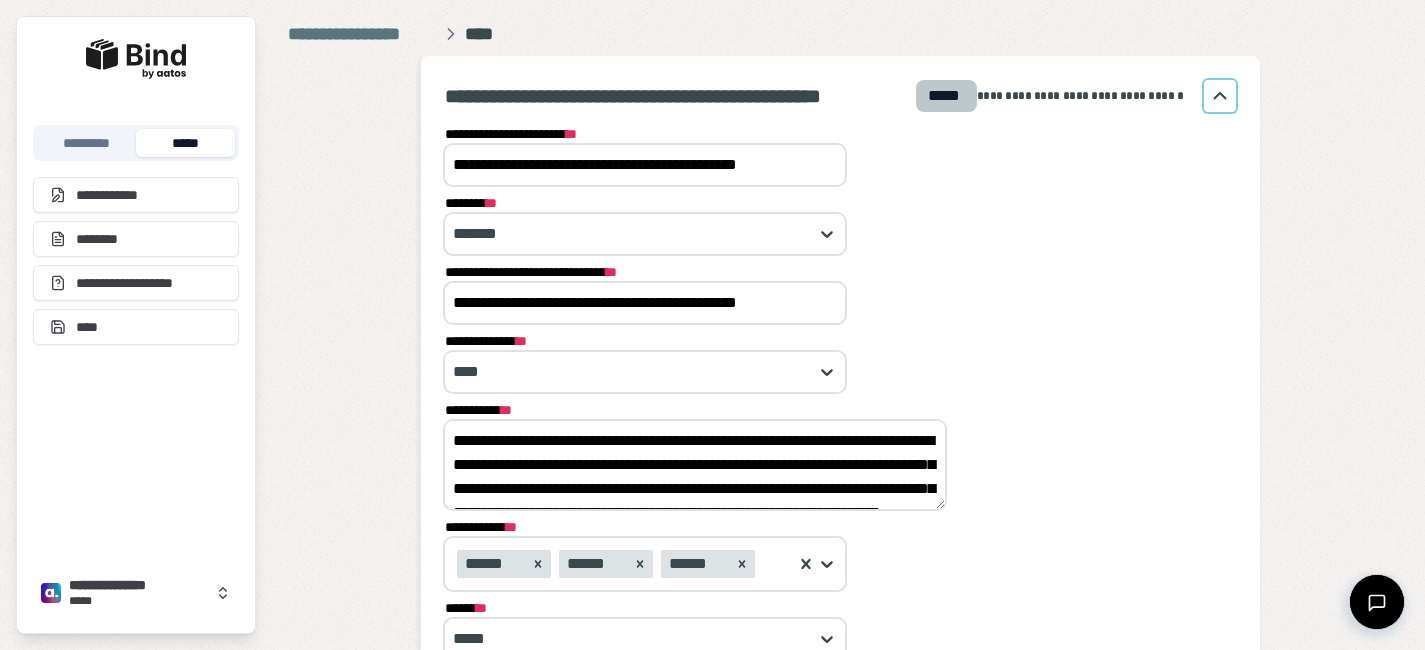 drag, startPoint x: 712, startPoint y: 438, endPoint x: 480, endPoint y: 434, distance: 232.03448 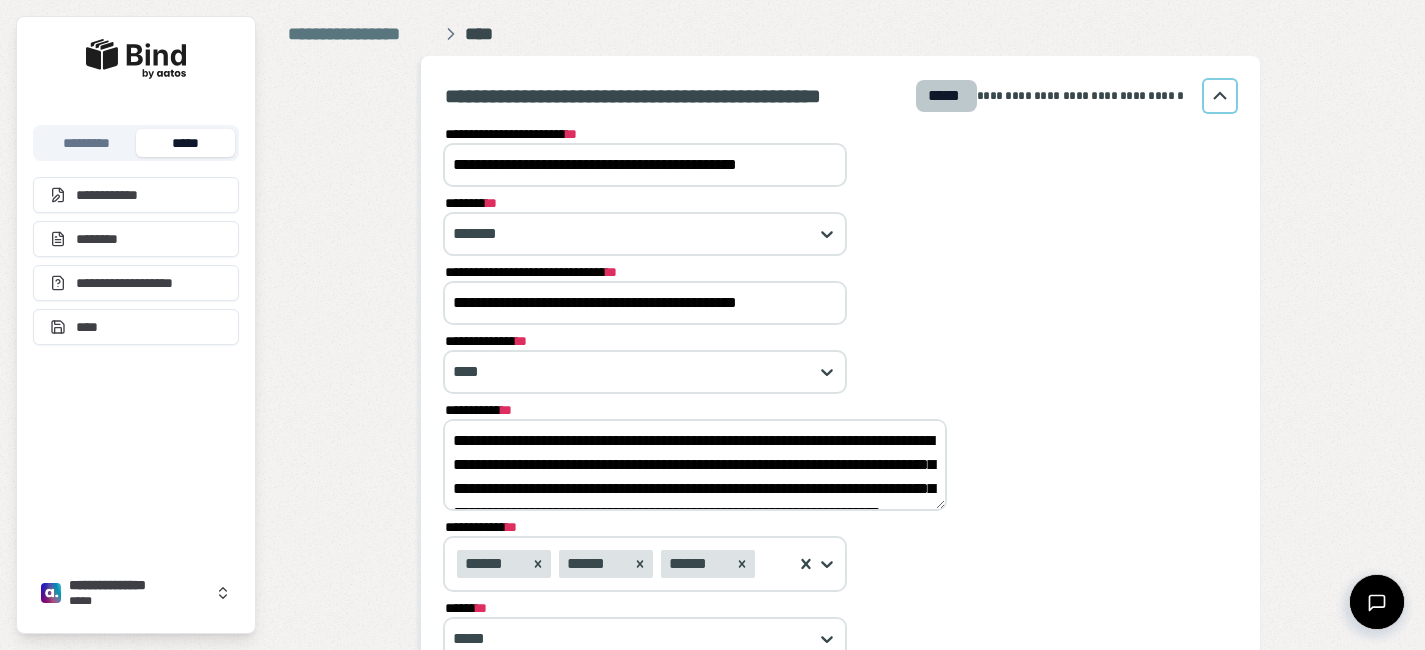 drag, startPoint x: 455, startPoint y: 165, endPoint x: 922, endPoint y: 240, distance: 472.98413 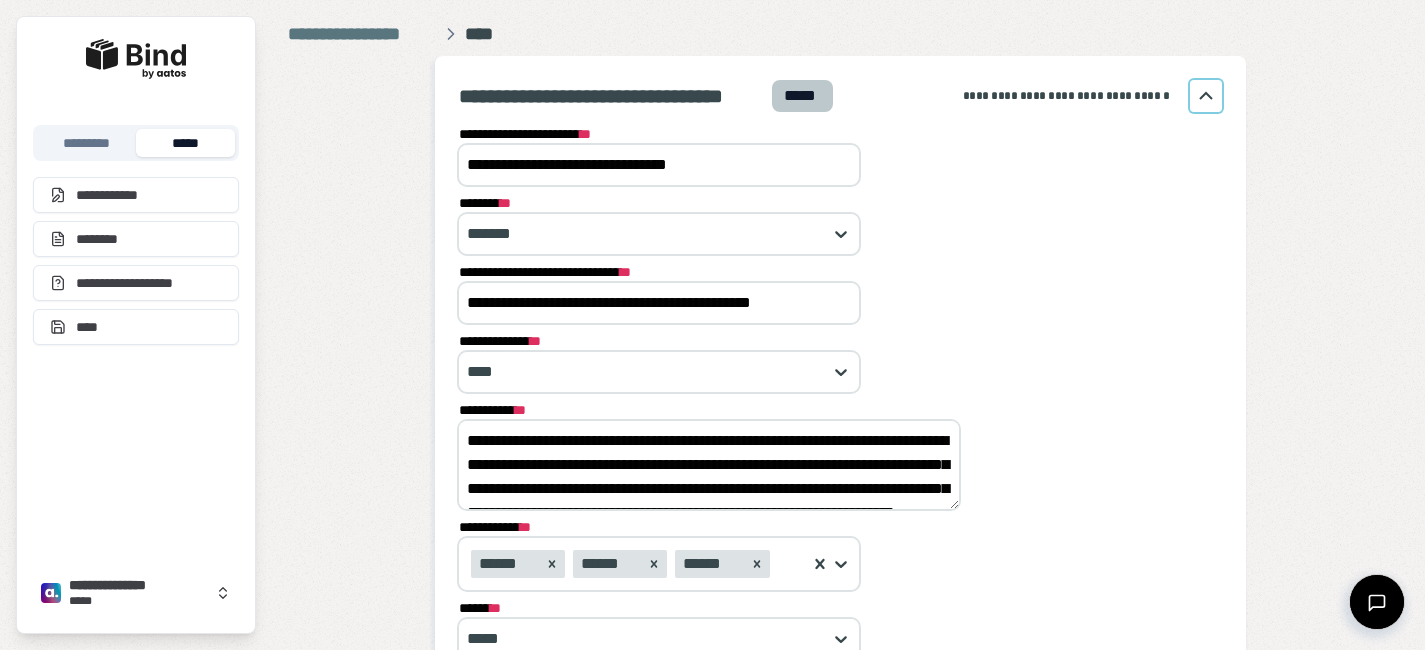 type on "**********" 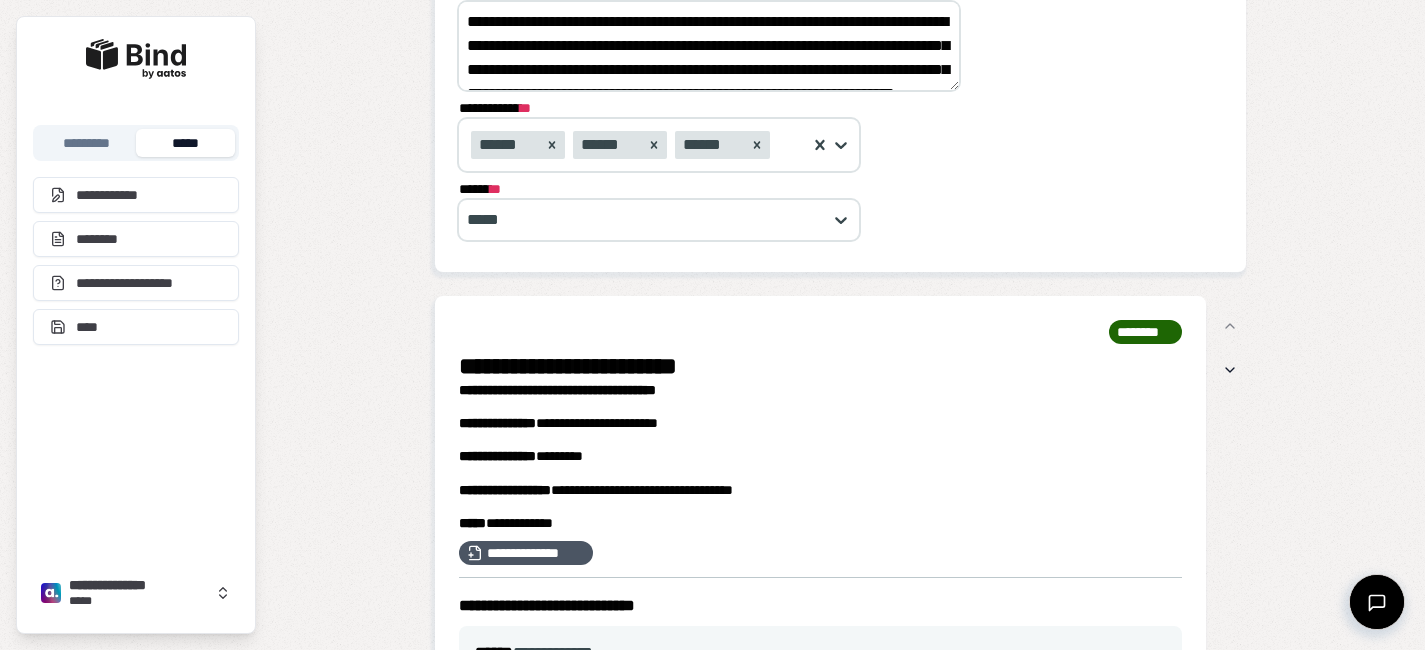 scroll, scrollTop: 463, scrollLeft: 0, axis: vertical 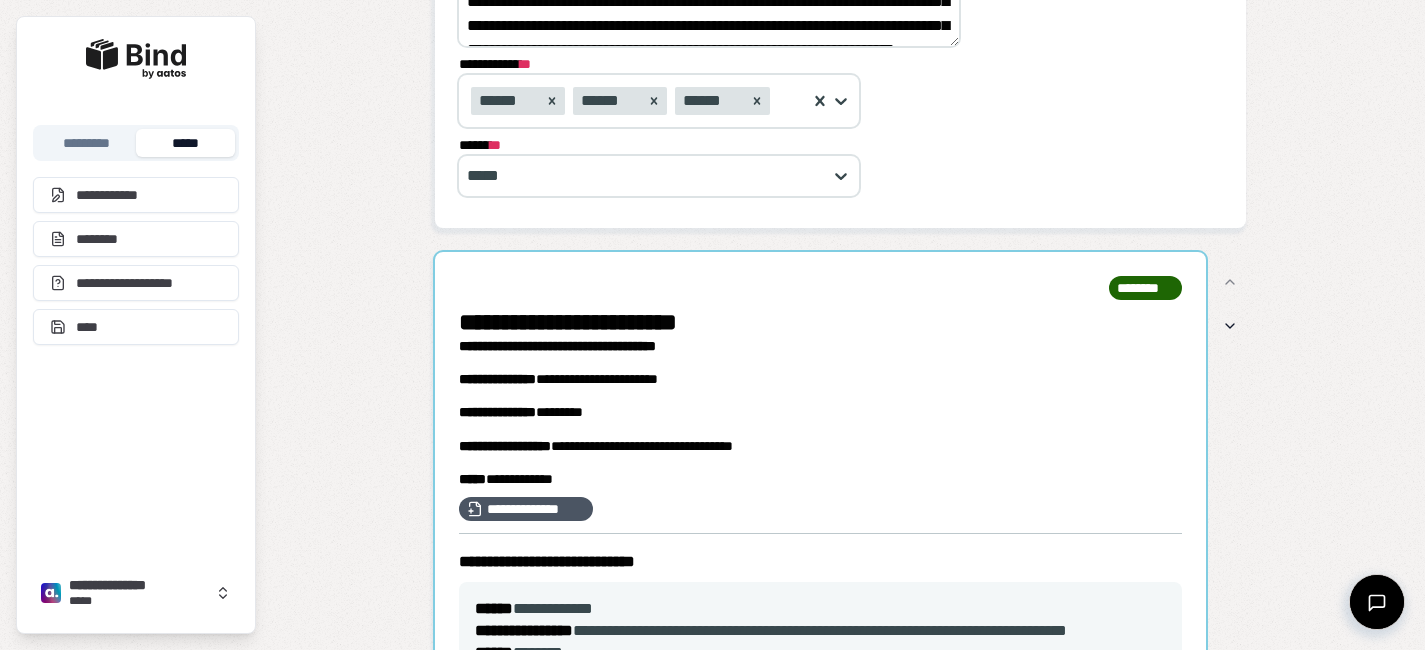 type on "**********" 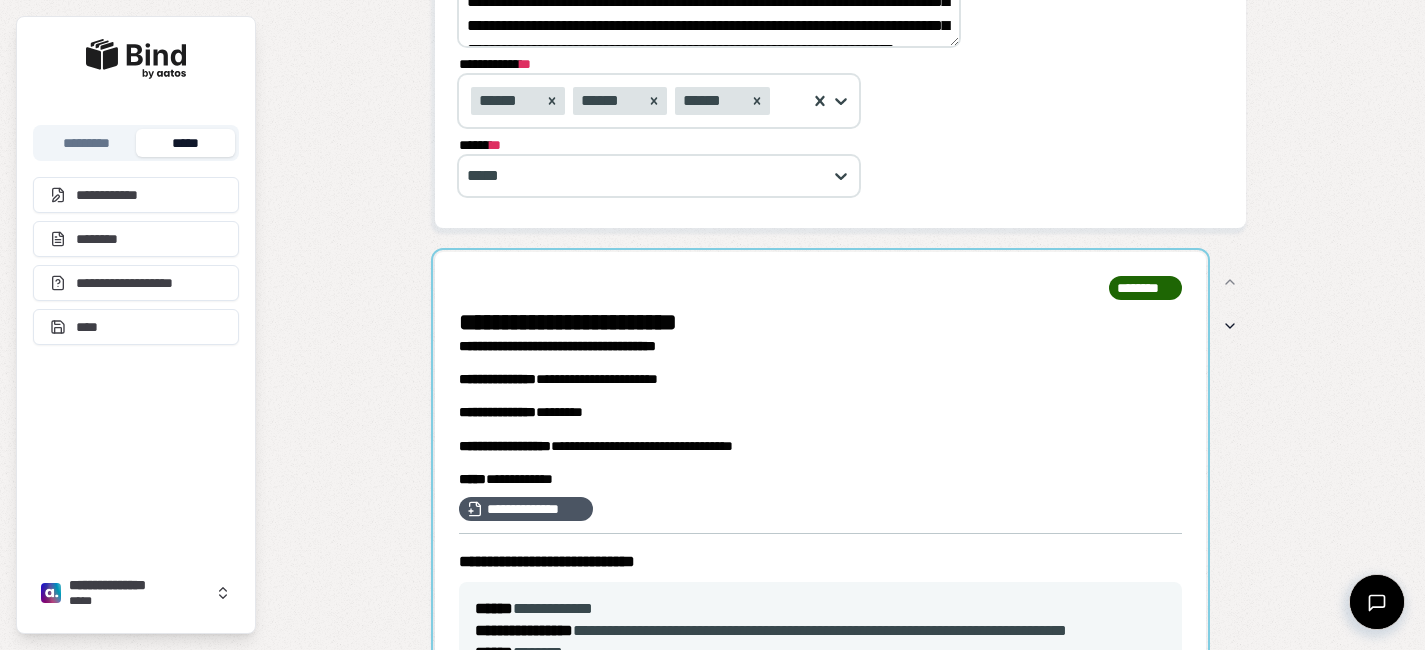 click at bounding box center (820, 676) 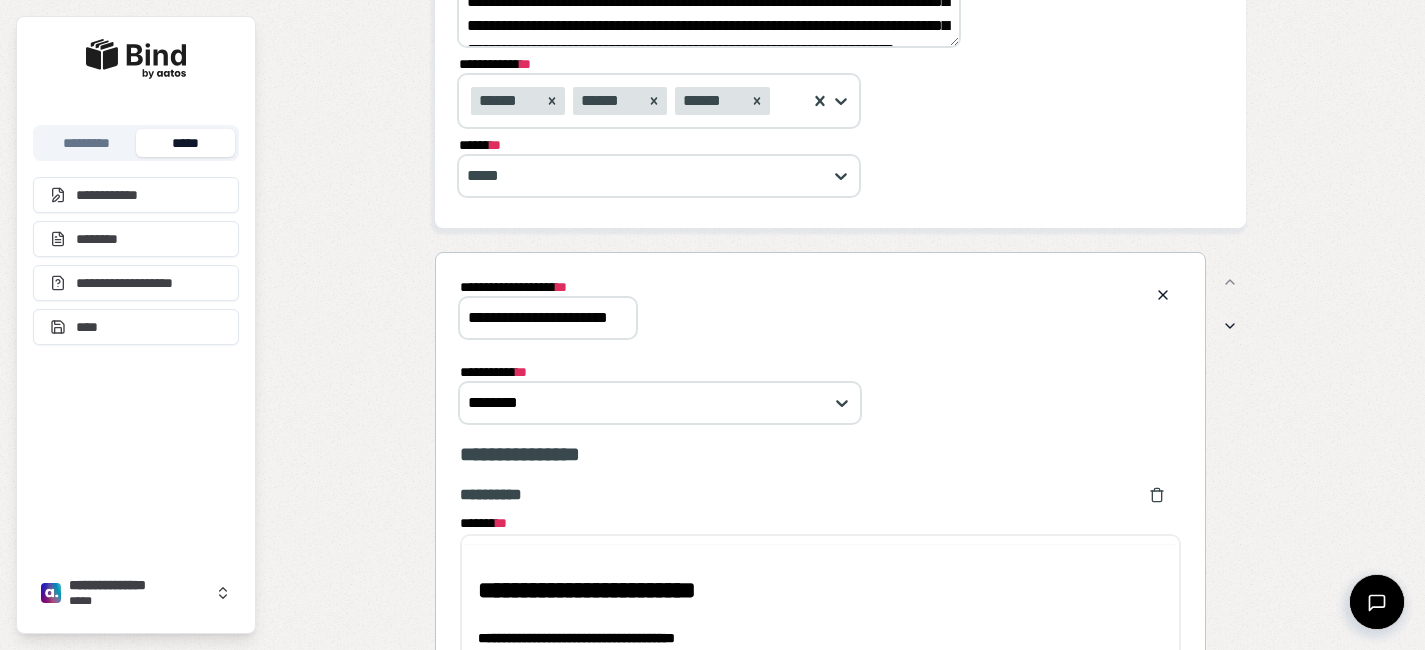 scroll, scrollTop: 0, scrollLeft: 0, axis: both 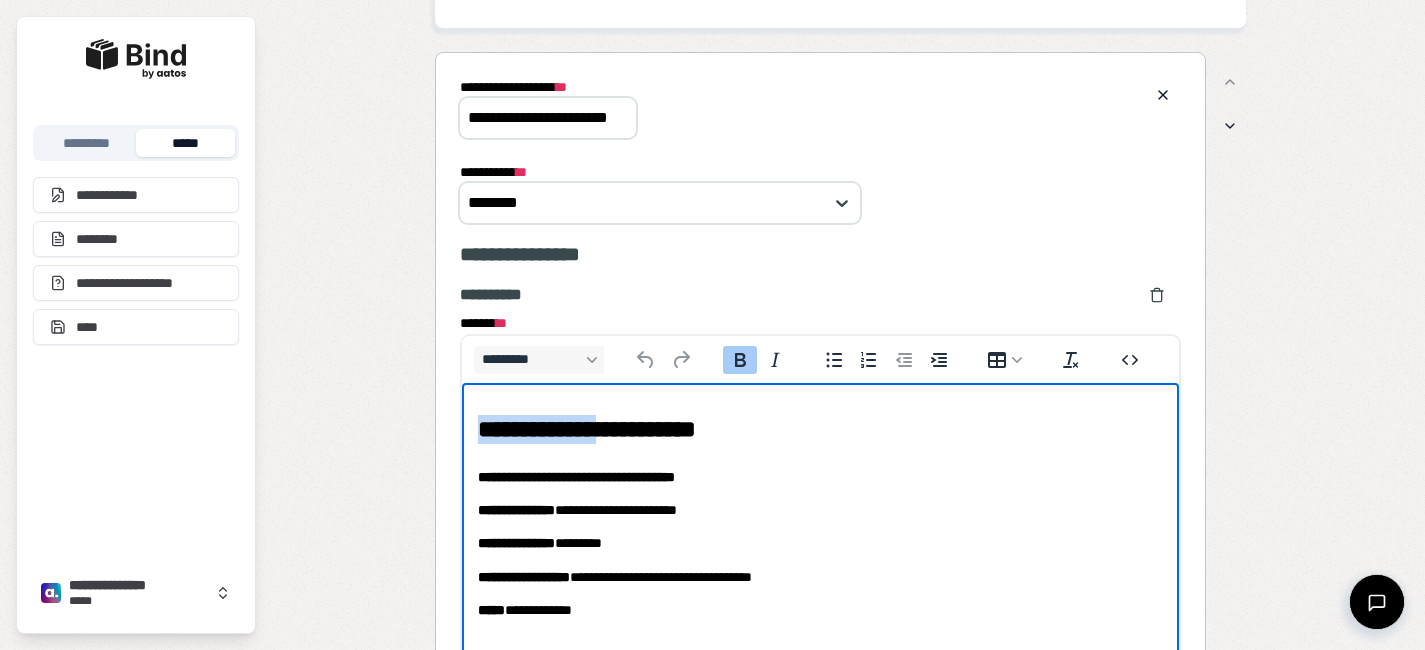 drag, startPoint x: 636, startPoint y: 430, endPoint x: 430, endPoint y: 426, distance: 206.03883 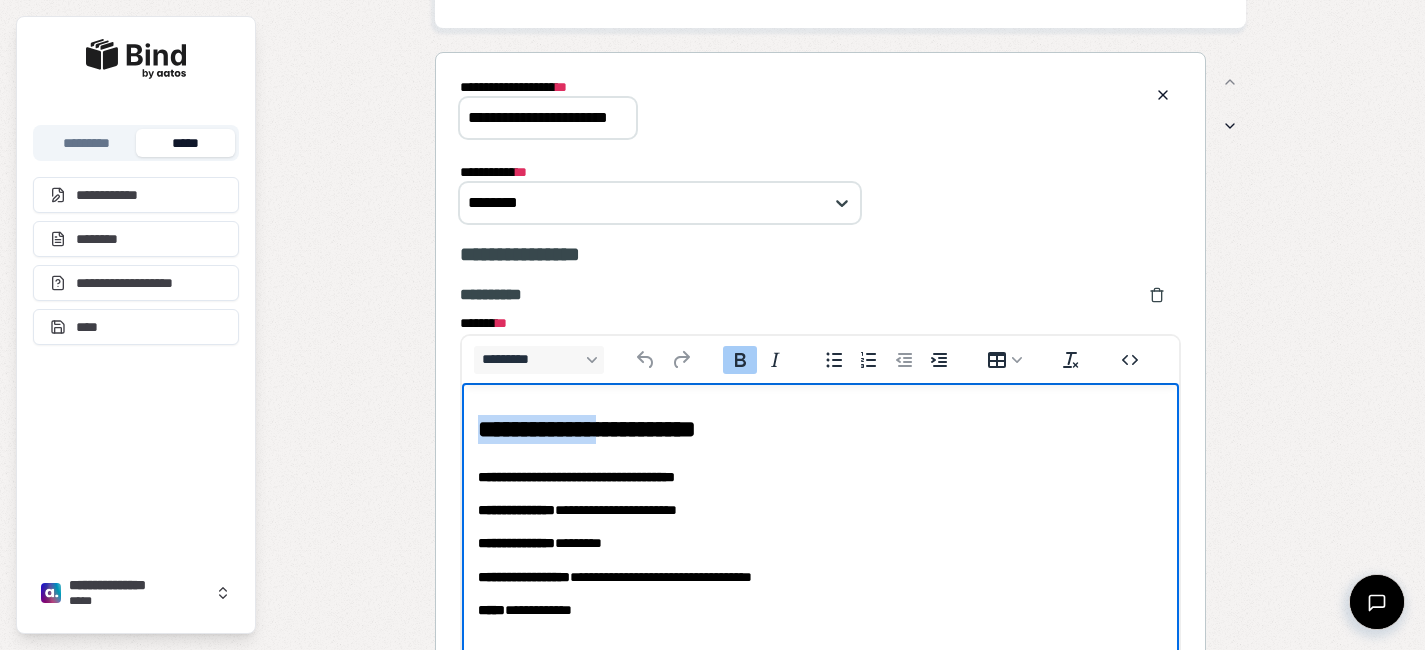 paste 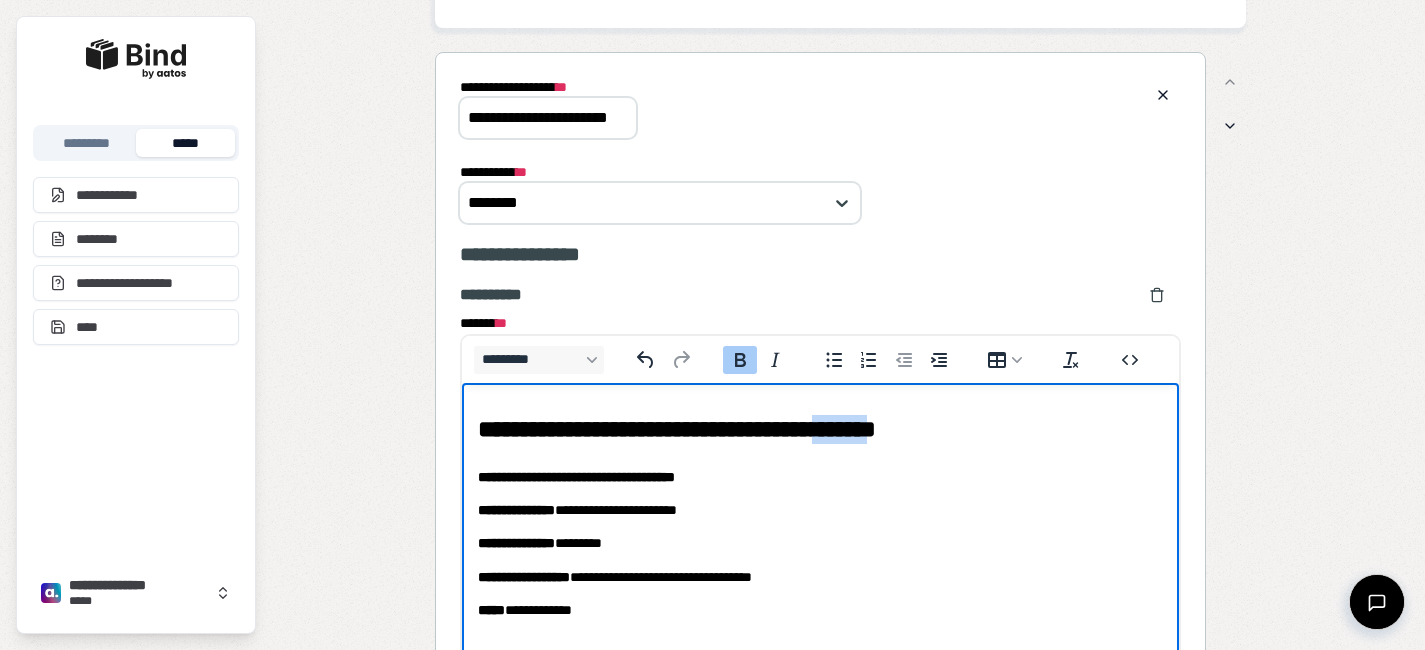drag, startPoint x: 978, startPoint y: 435, endPoint x: 906, endPoint y: 434, distance: 72.00694 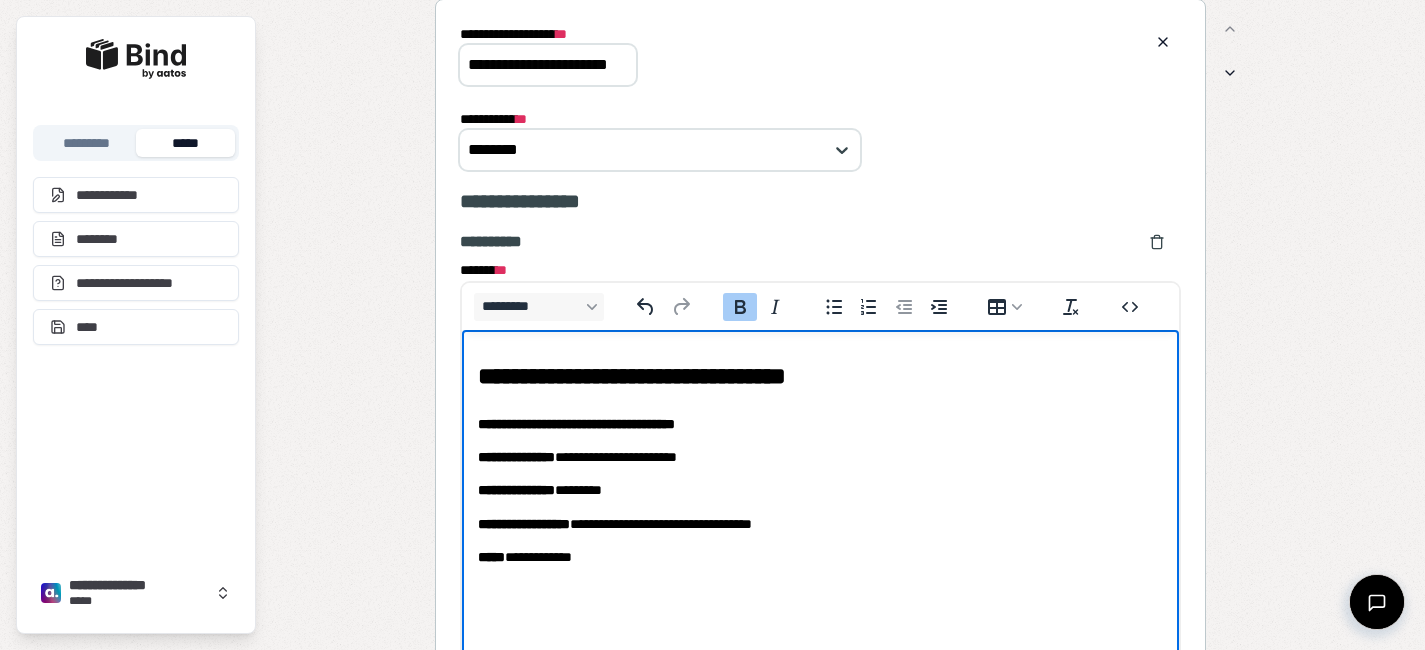 scroll, scrollTop: 722, scrollLeft: 0, axis: vertical 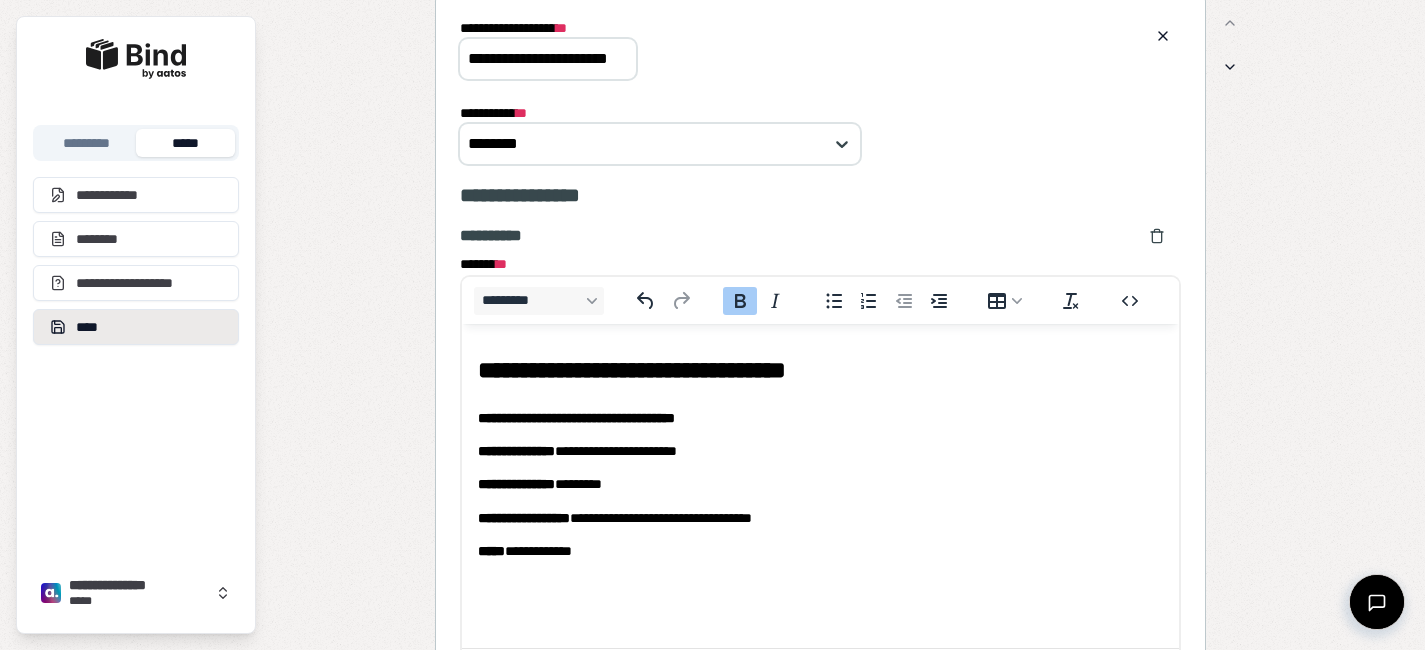 click on "****" at bounding box center (136, 327) 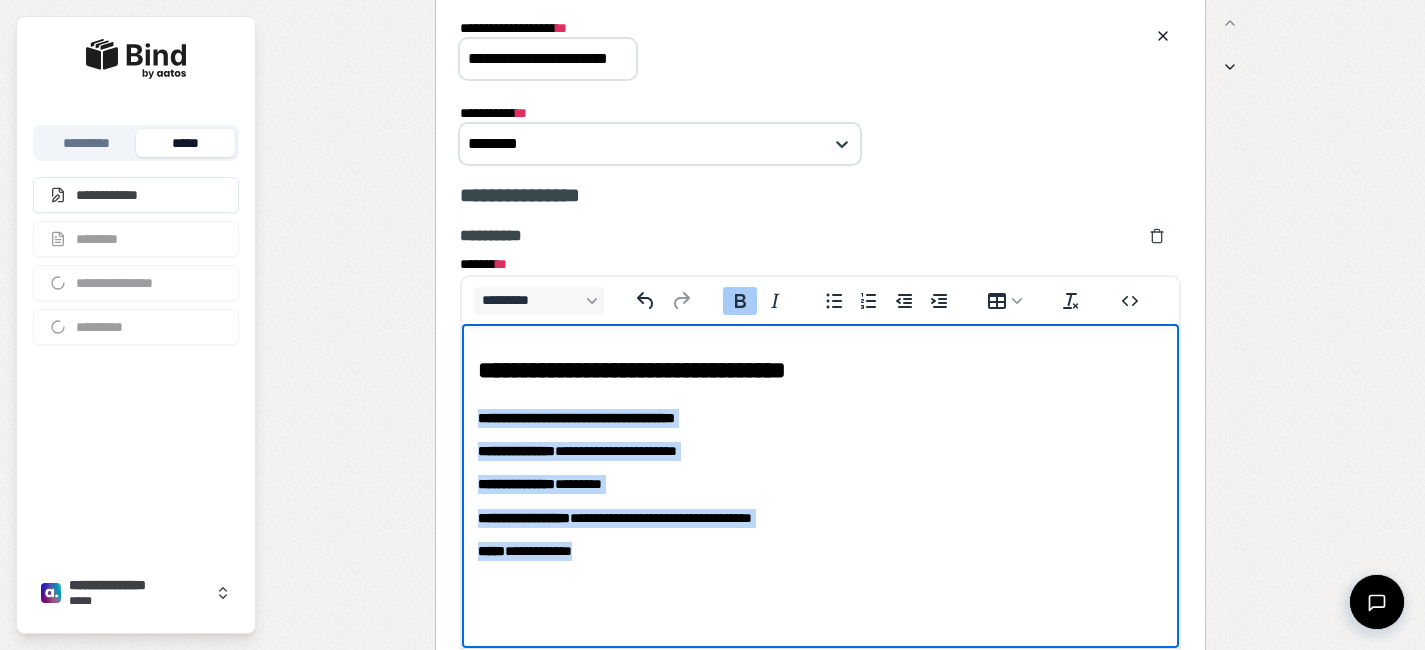 drag, startPoint x: 652, startPoint y: 563, endPoint x: 473, endPoint y: 411, distance: 234.82973 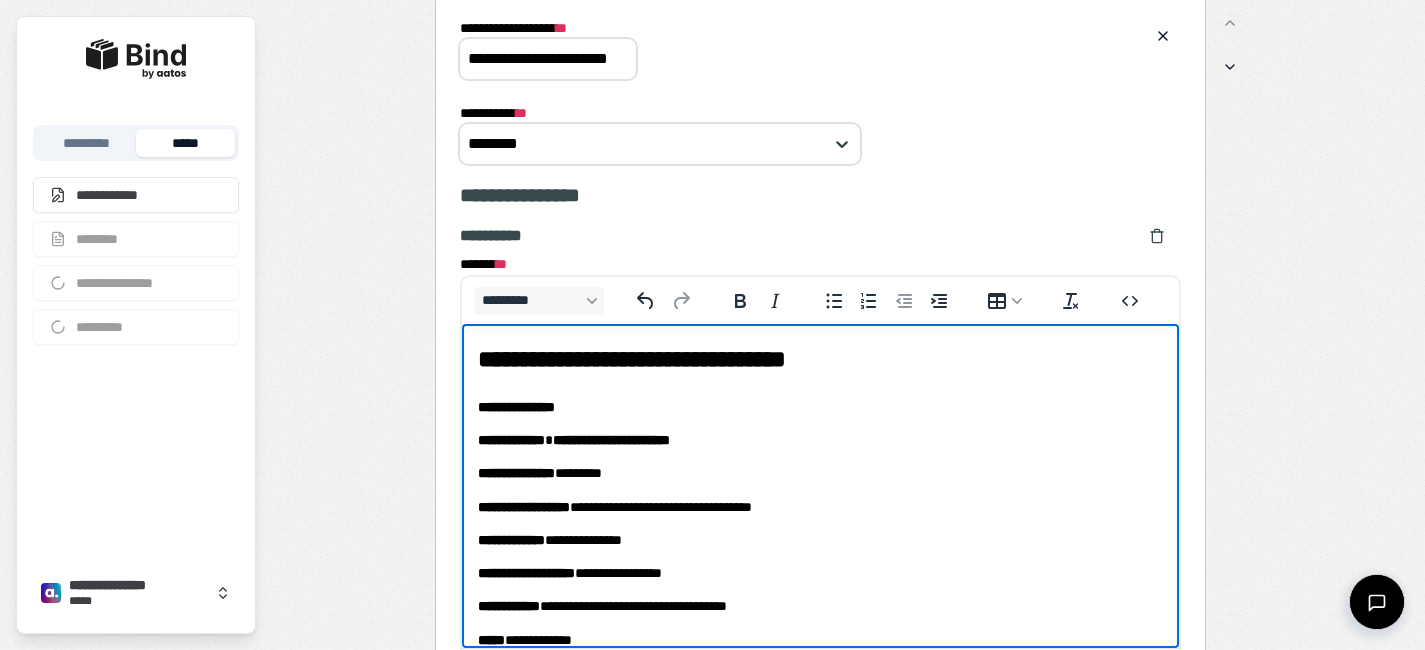 scroll, scrollTop: 43, scrollLeft: 0, axis: vertical 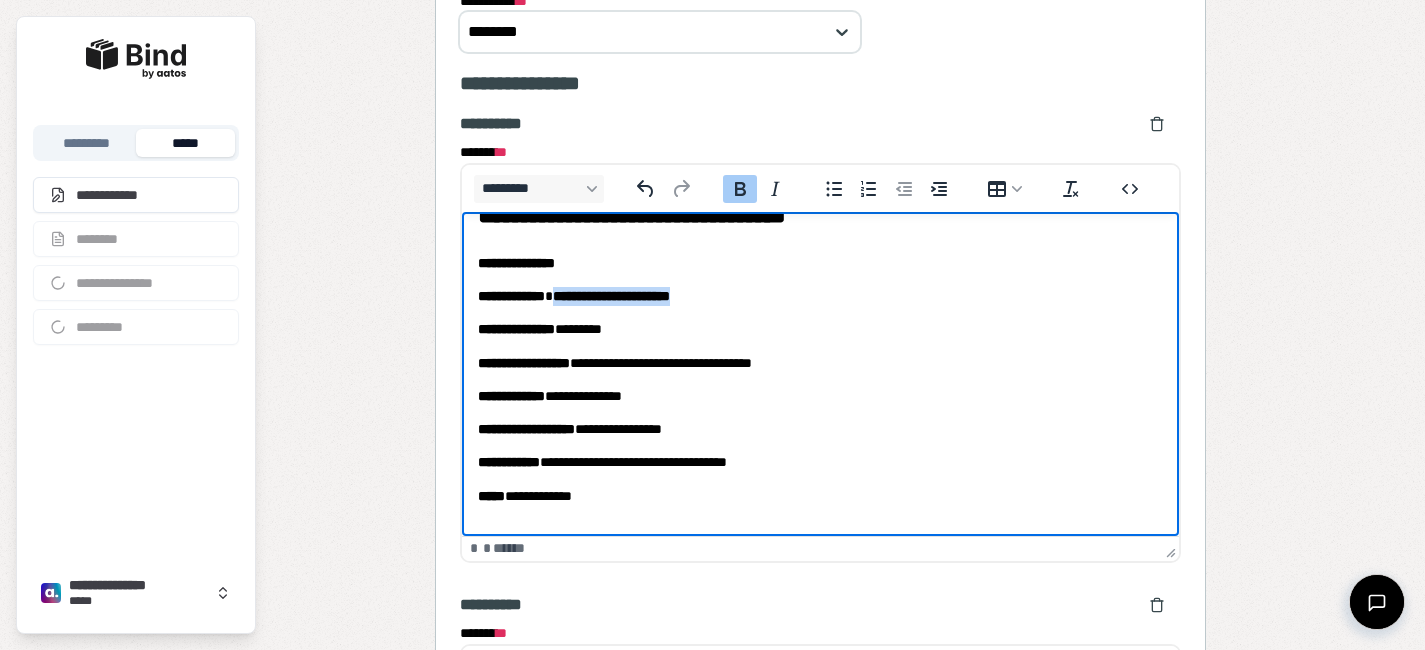 drag, startPoint x: 765, startPoint y: 297, endPoint x: 592, endPoint y: 296, distance: 173.00288 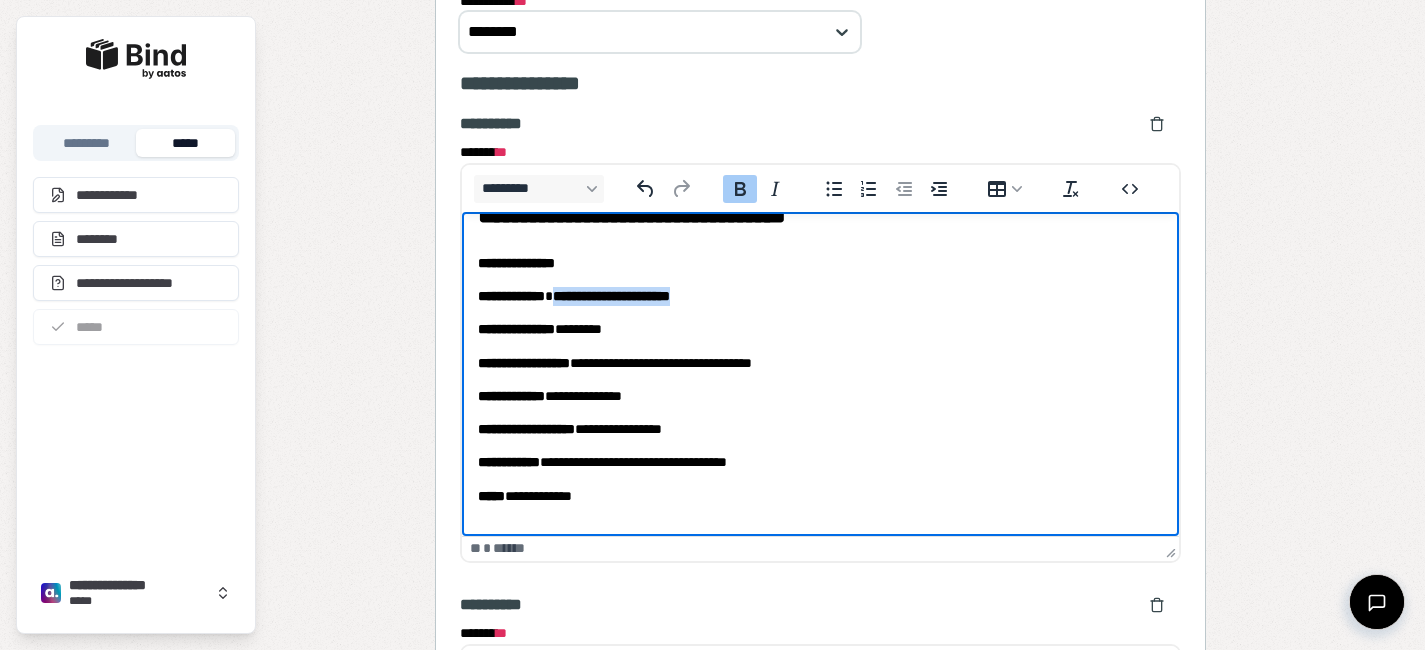 scroll, scrollTop: 0, scrollLeft: 0, axis: both 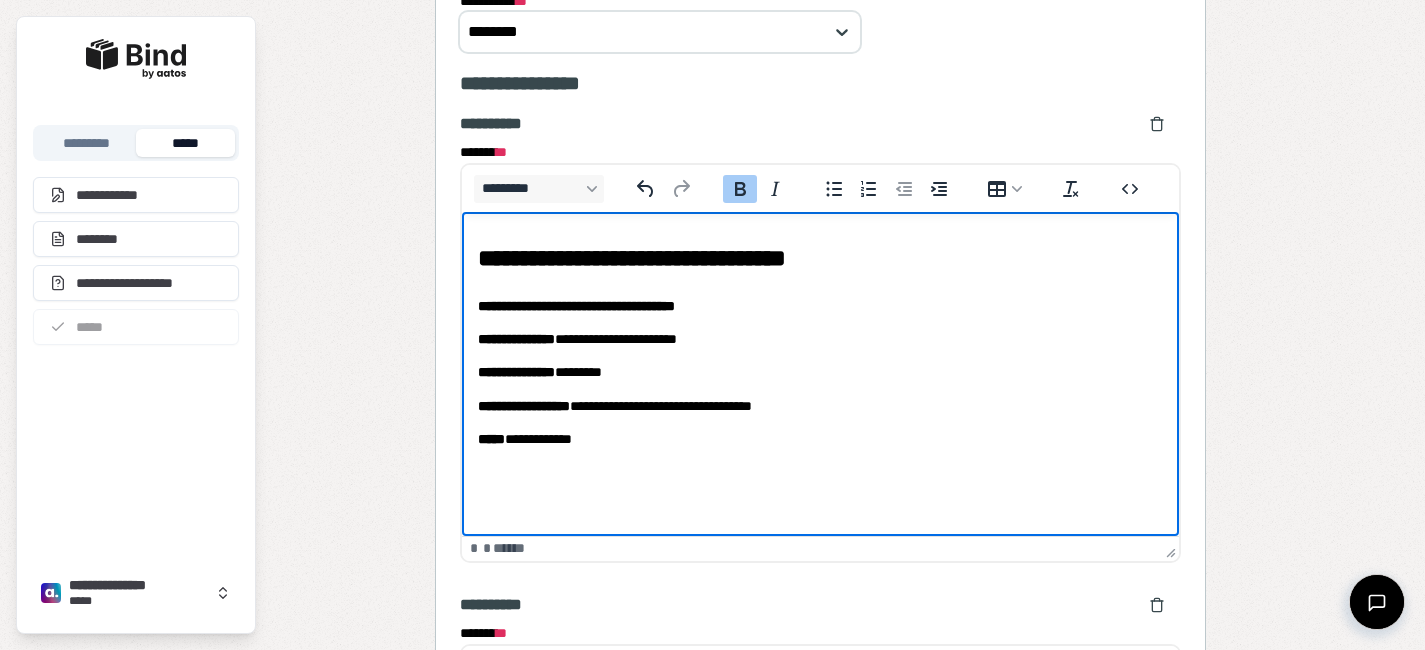 click on "**********" at bounding box center [820, 345] 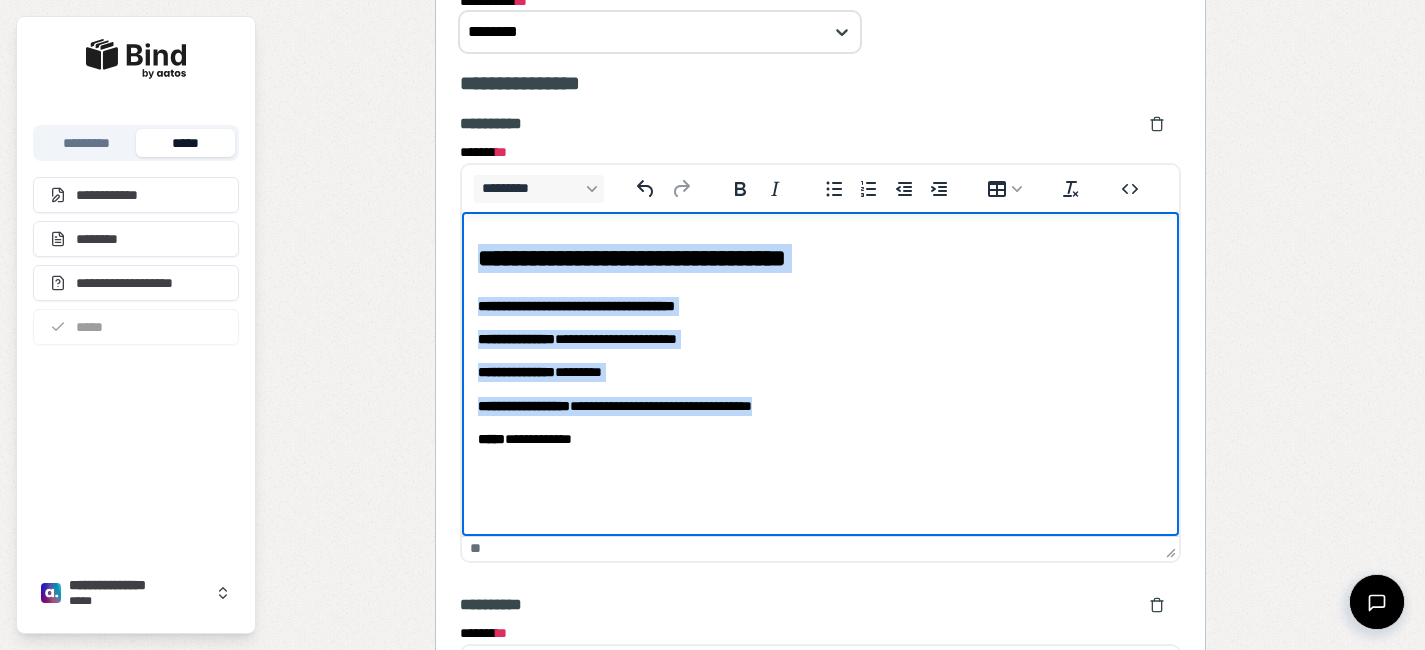 copy on "**********" 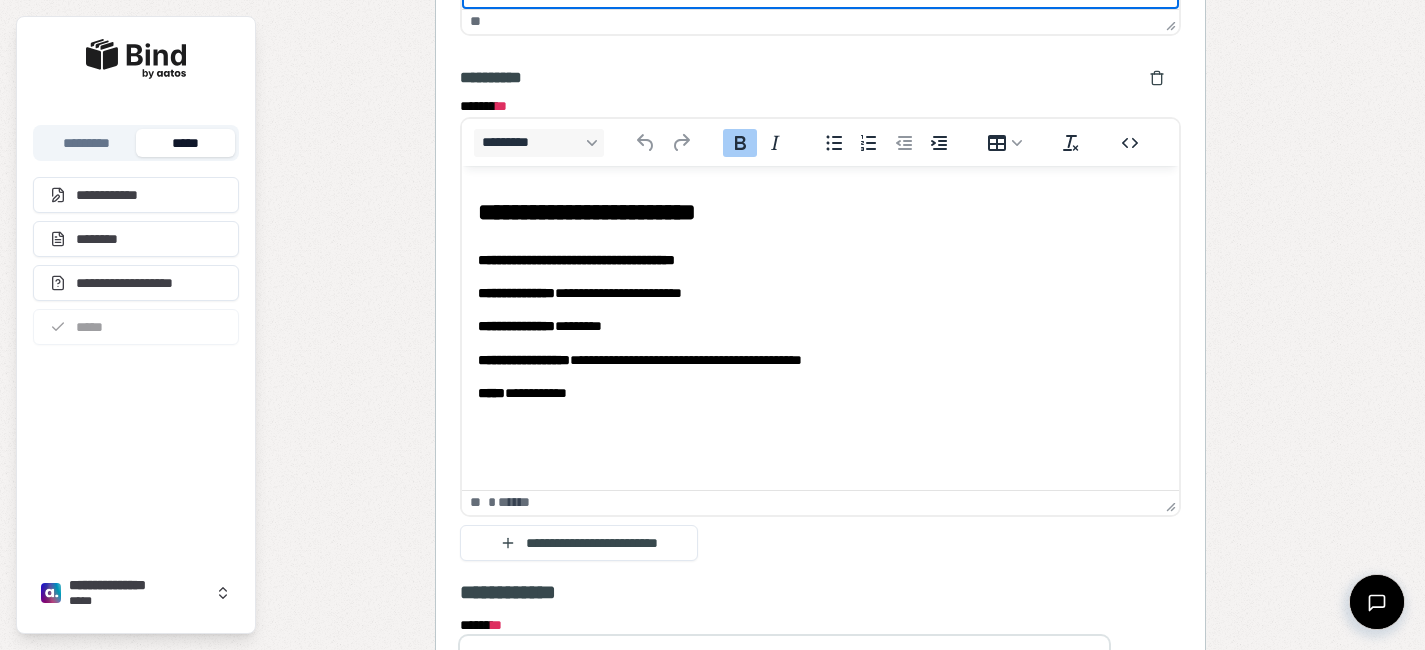 scroll, scrollTop: 1416, scrollLeft: 0, axis: vertical 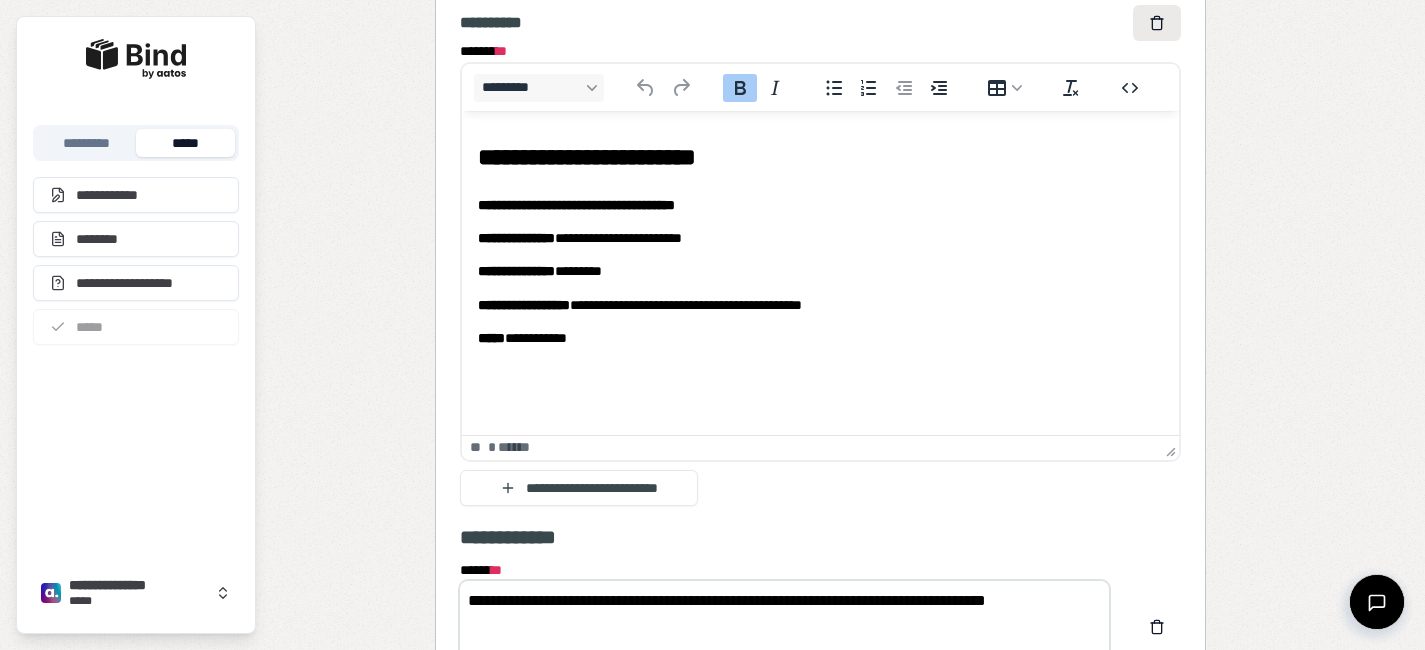 click at bounding box center [1157, 23] 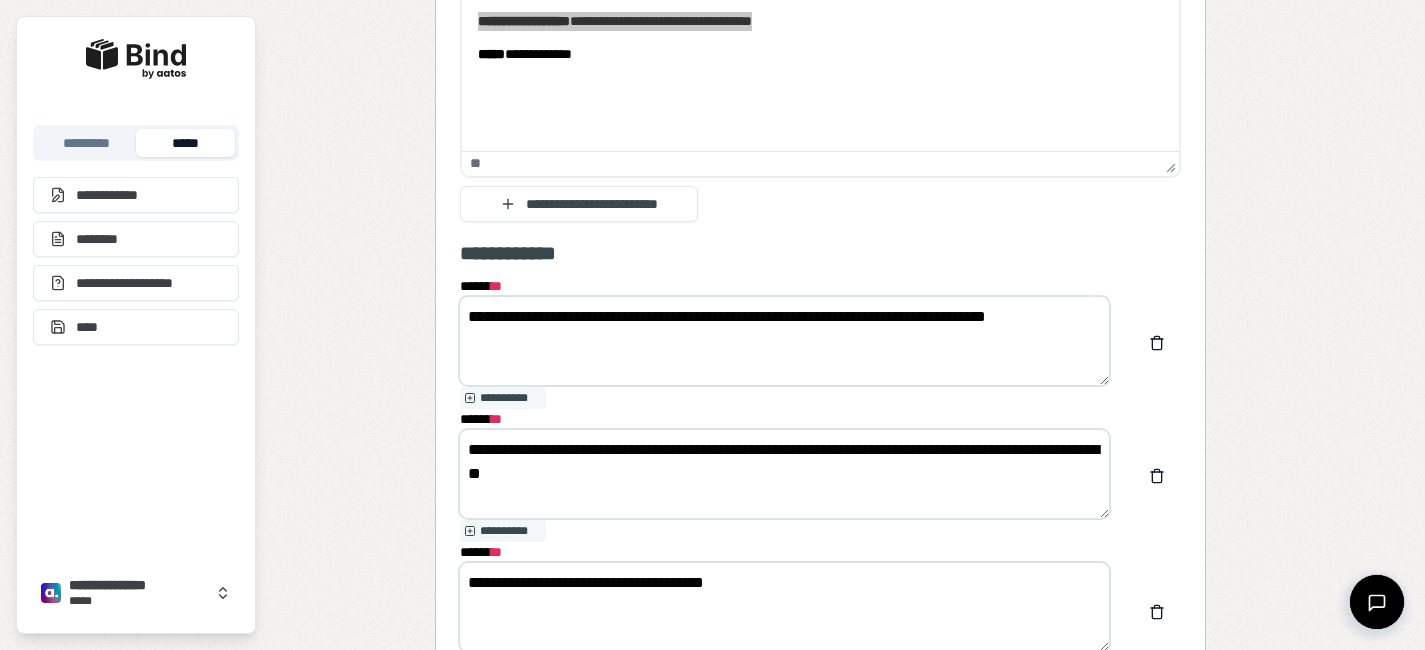 scroll, scrollTop: 1172, scrollLeft: 0, axis: vertical 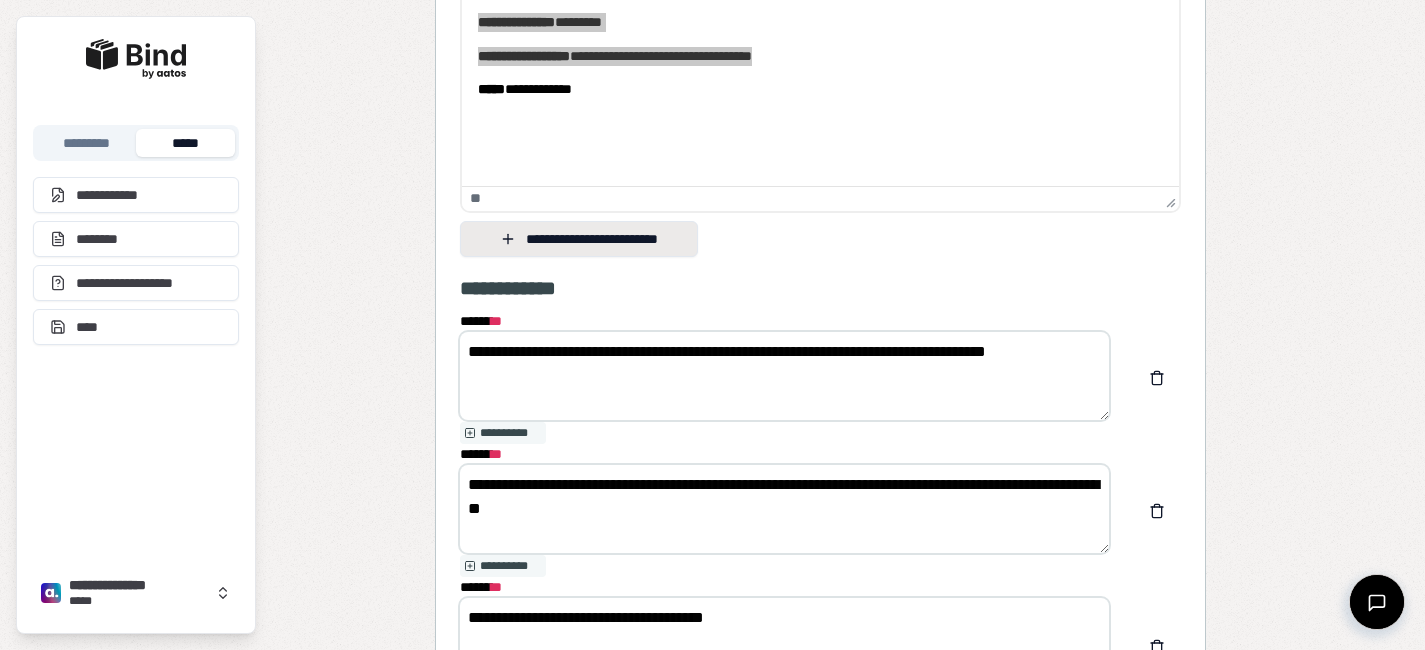 click on "**********" at bounding box center [579, 239] 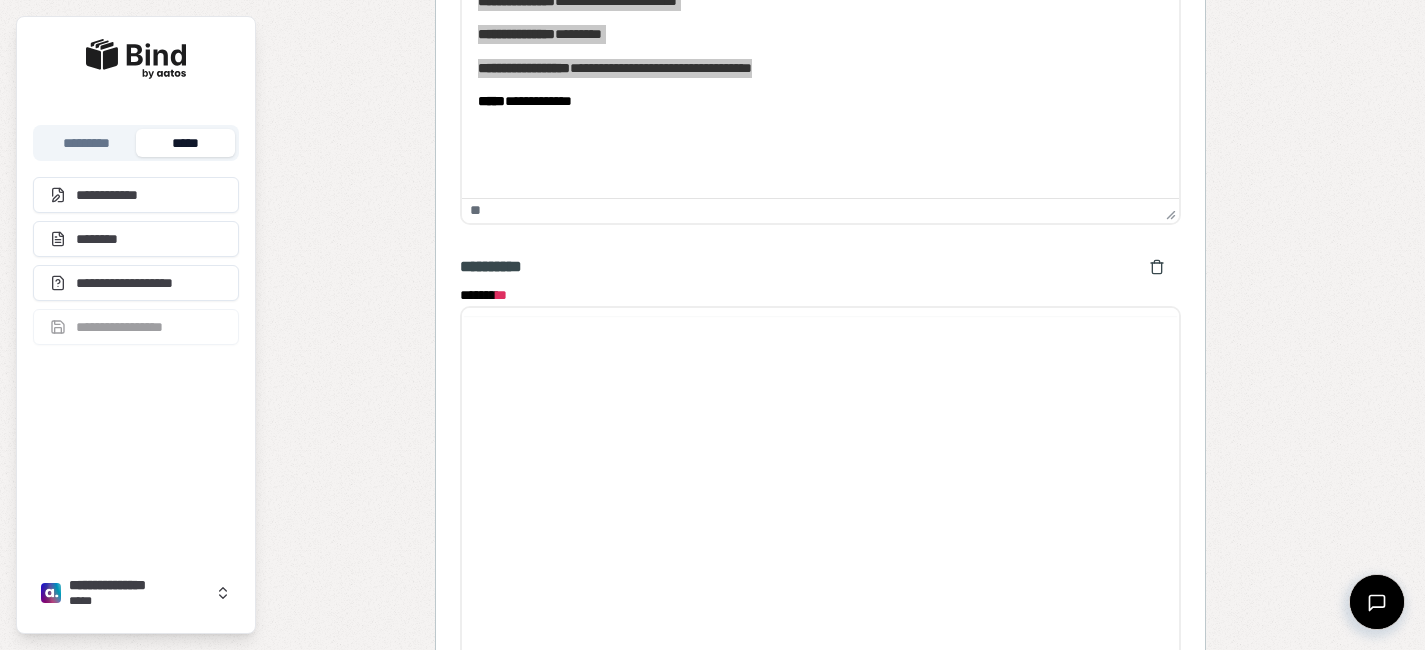 scroll, scrollTop: 0, scrollLeft: 0, axis: both 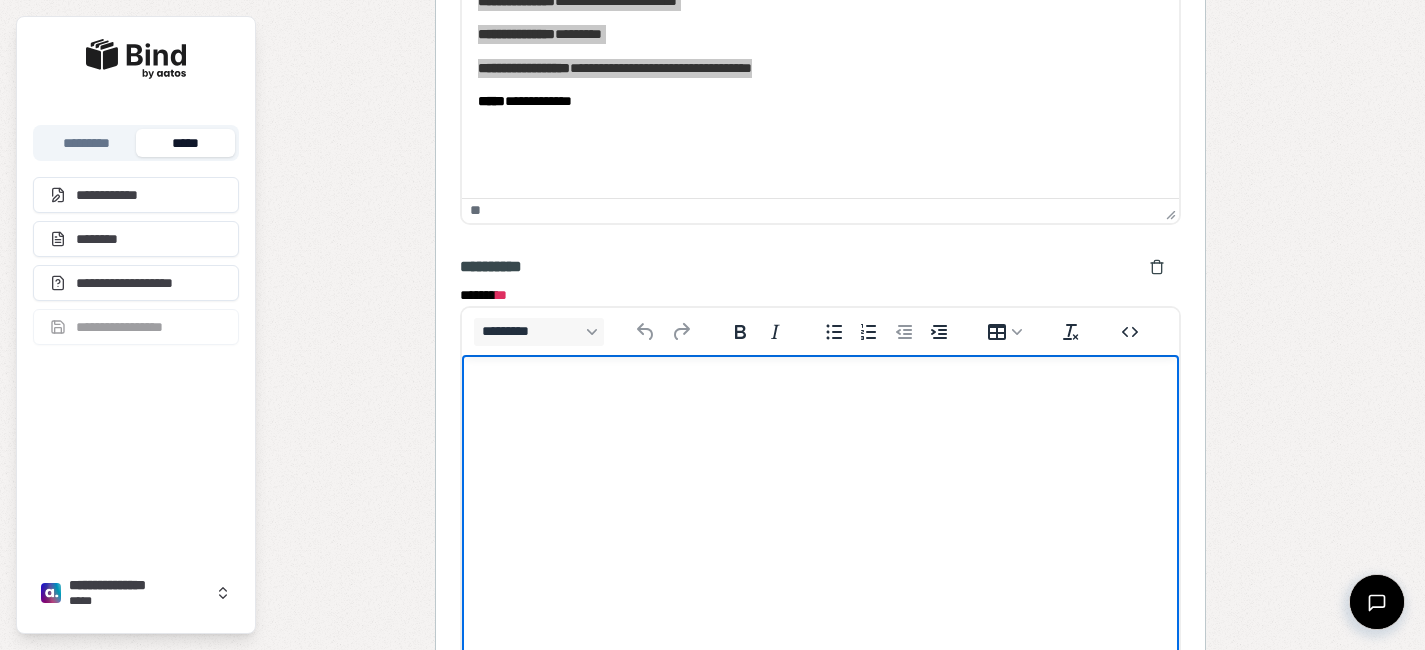 click at bounding box center (820, 394) 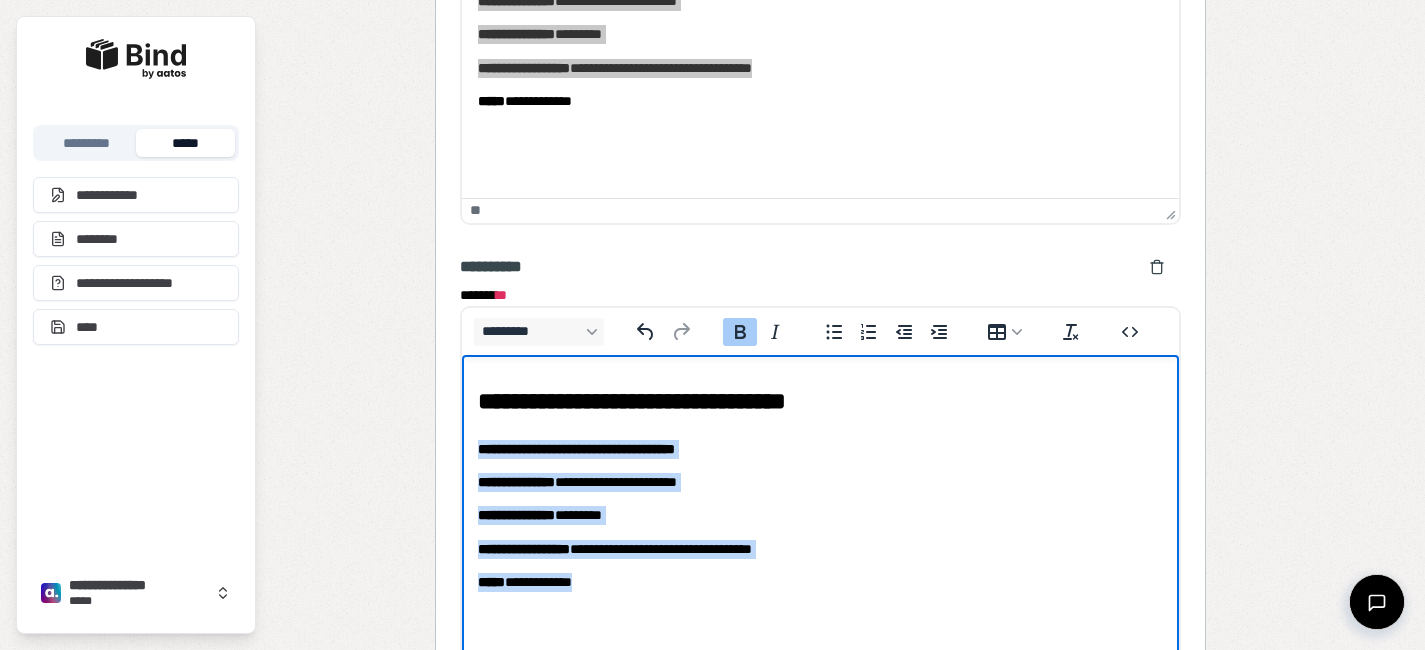 drag, startPoint x: 641, startPoint y: 592, endPoint x: 476, endPoint y: 447, distance: 219.65883 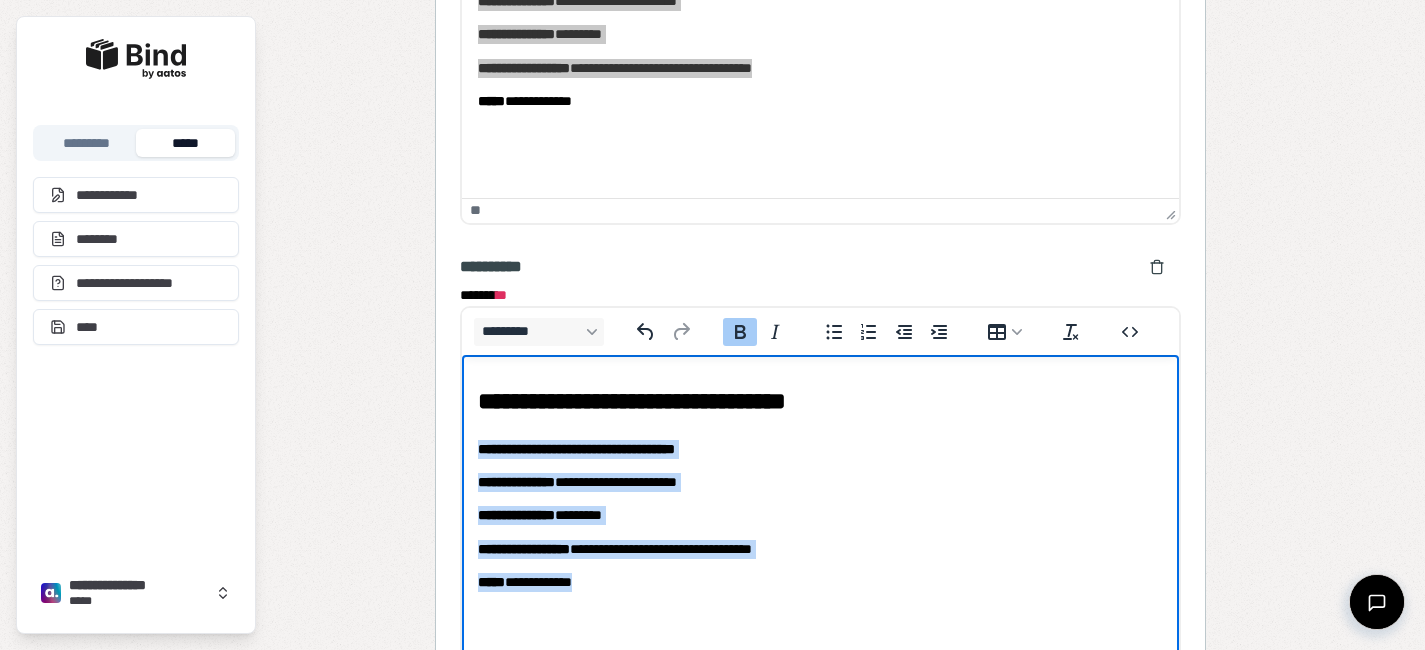 paste 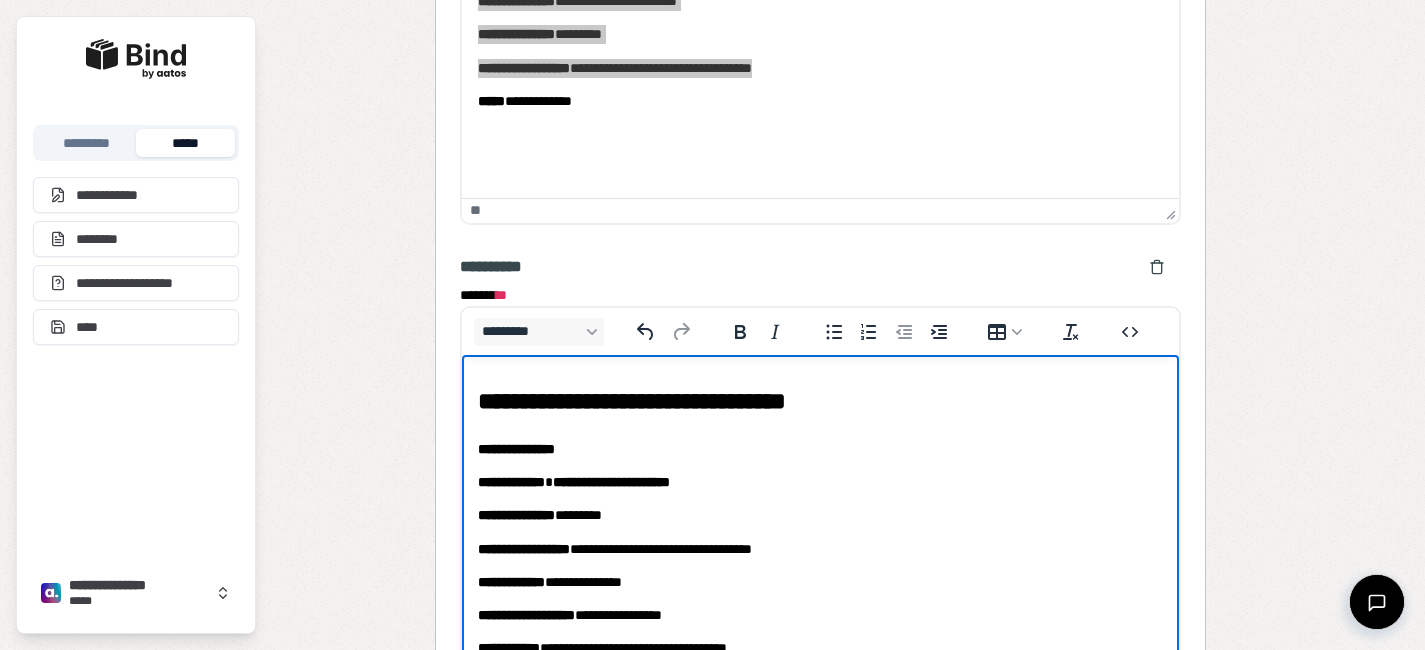 scroll, scrollTop: 1196, scrollLeft: 0, axis: vertical 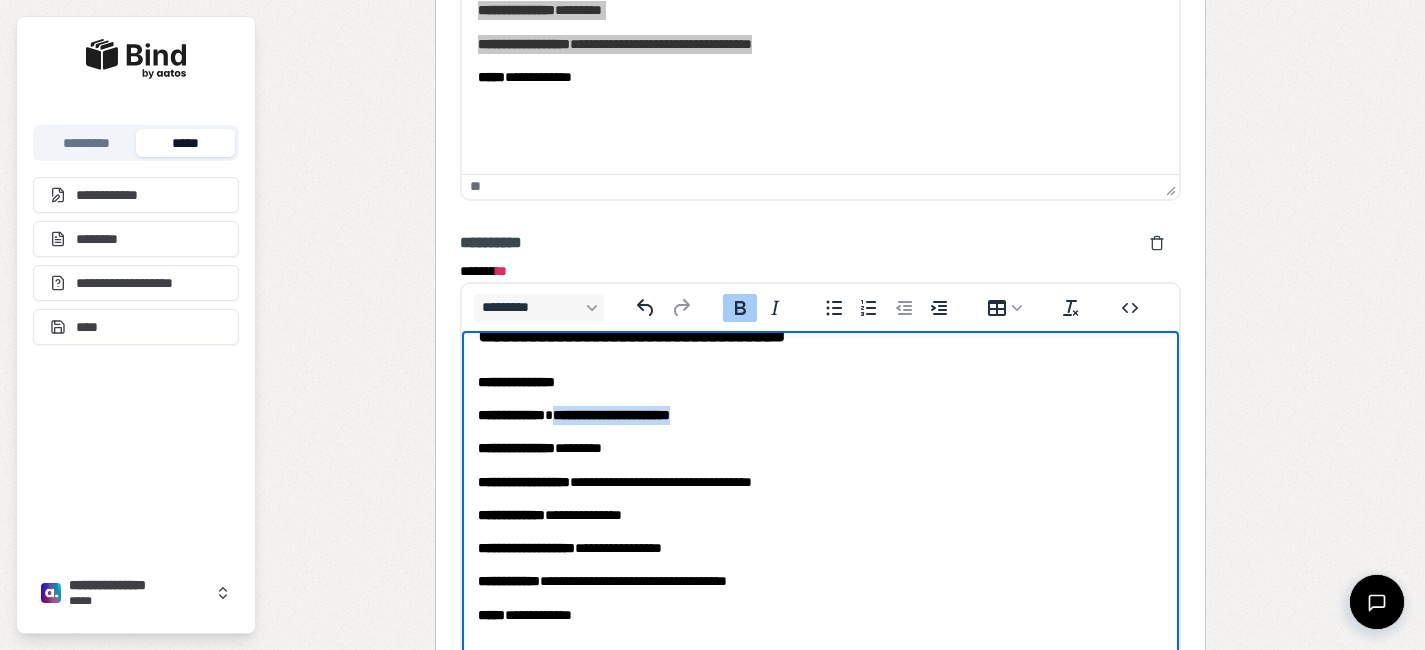 drag, startPoint x: 767, startPoint y: 410, endPoint x: 591, endPoint y: 412, distance: 176.01137 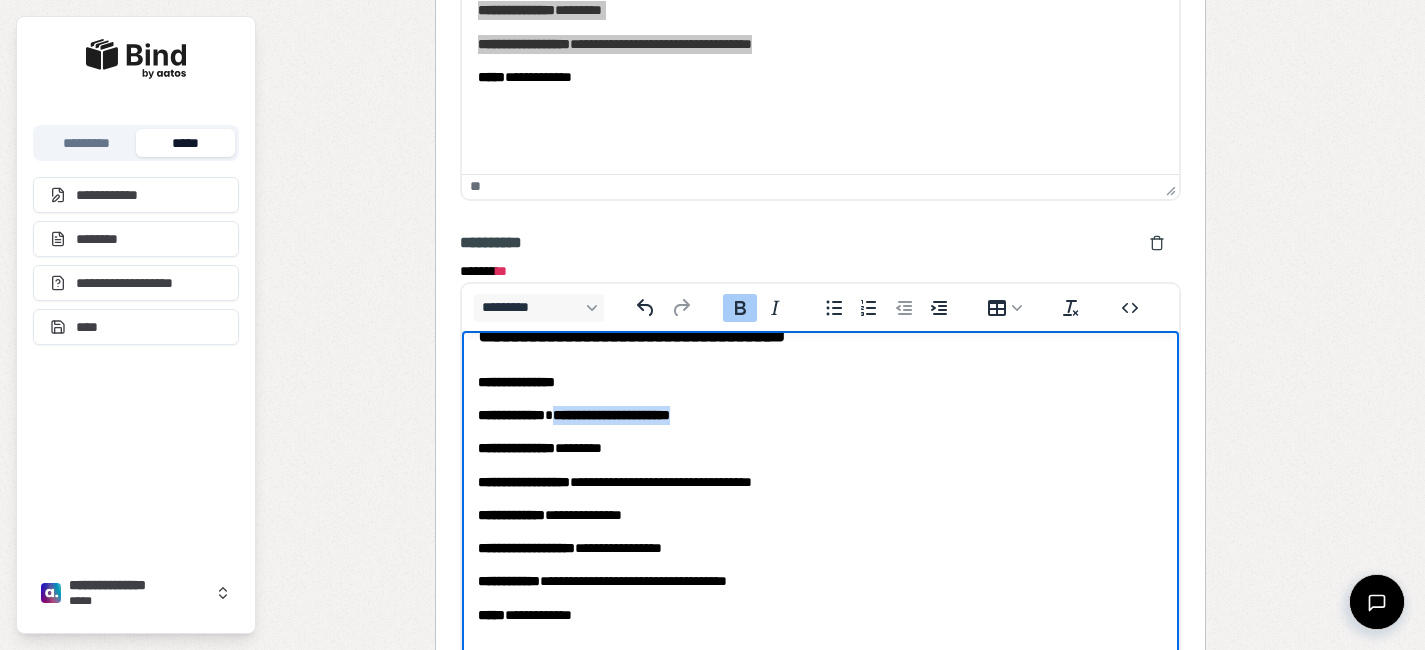 click 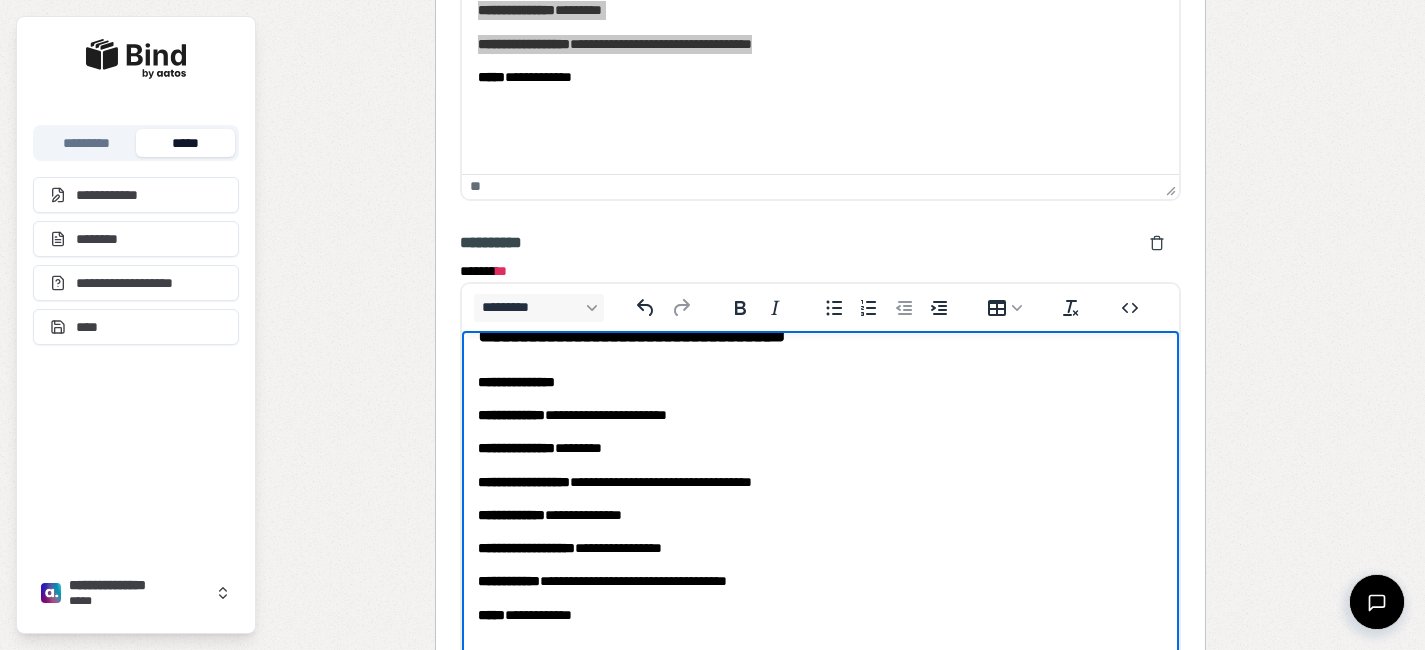 click on "**********" at bounding box center [820, 471] 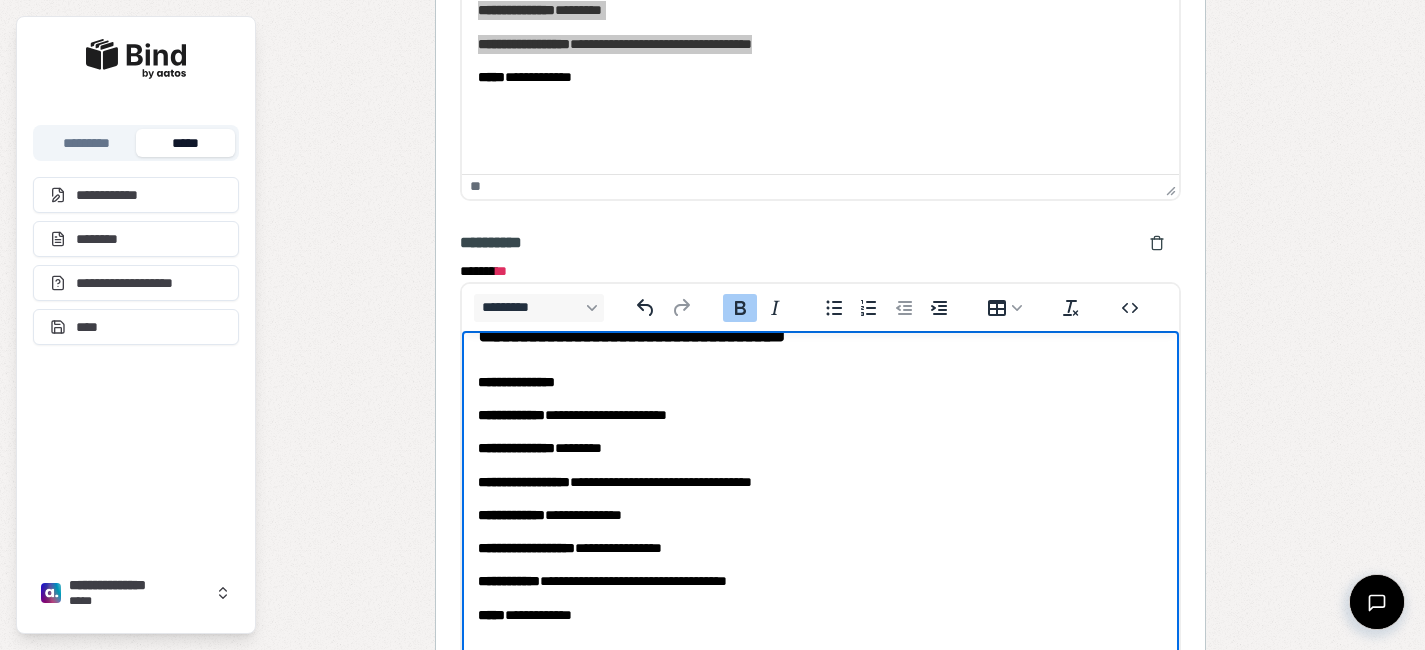 scroll, scrollTop: 0, scrollLeft: 0, axis: both 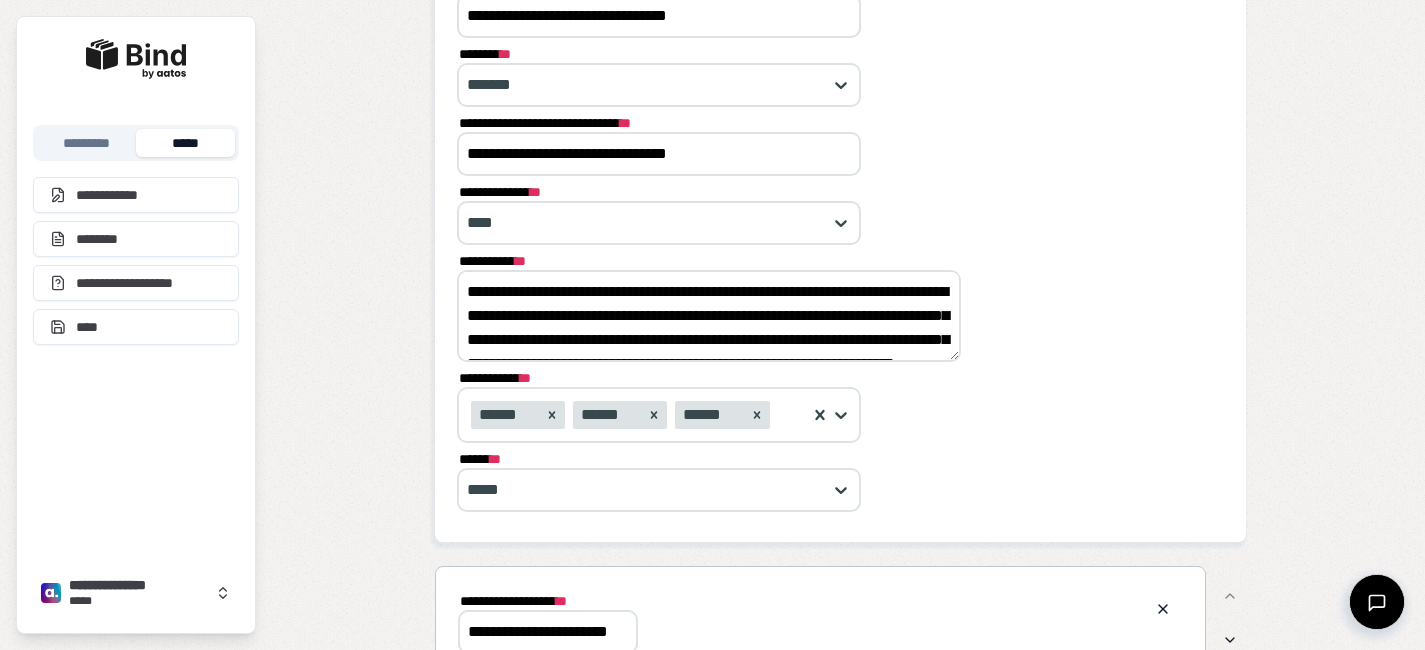 drag, startPoint x: 722, startPoint y: 156, endPoint x: 421, endPoint y: 133, distance: 301.87747 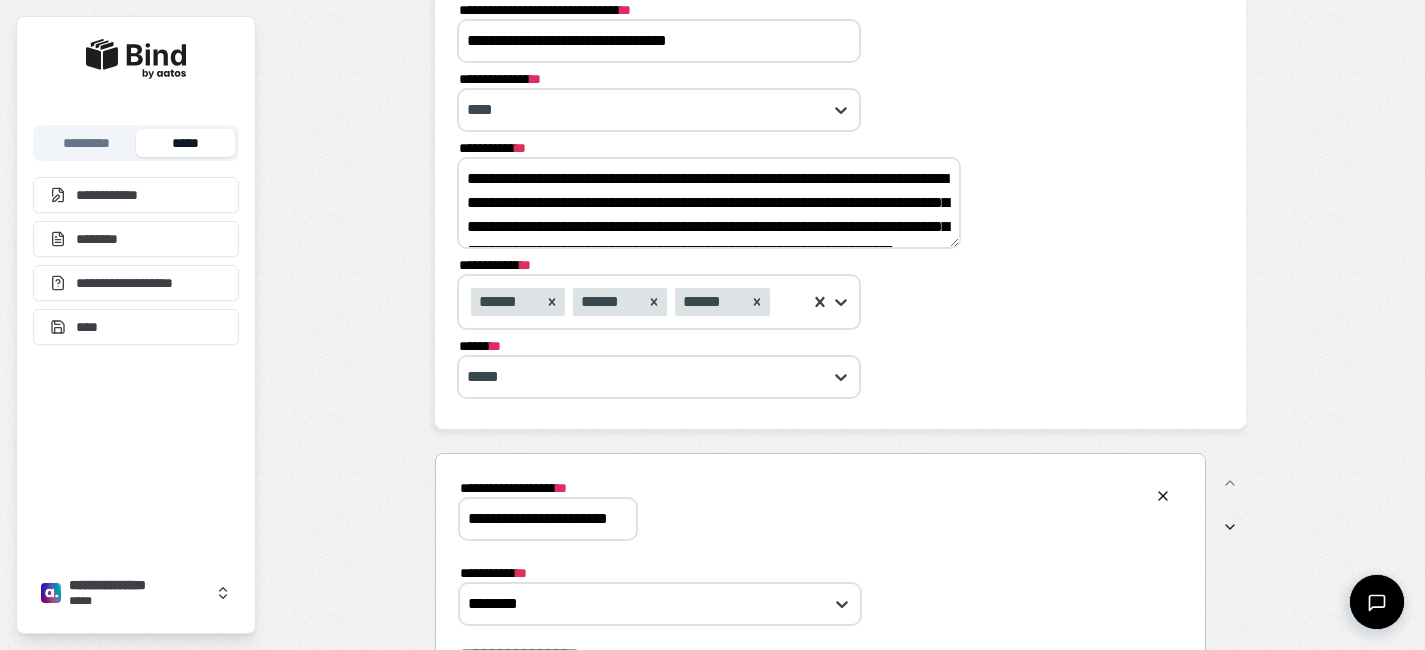 scroll, scrollTop: 276, scrollLeft: 0, axis: vertical 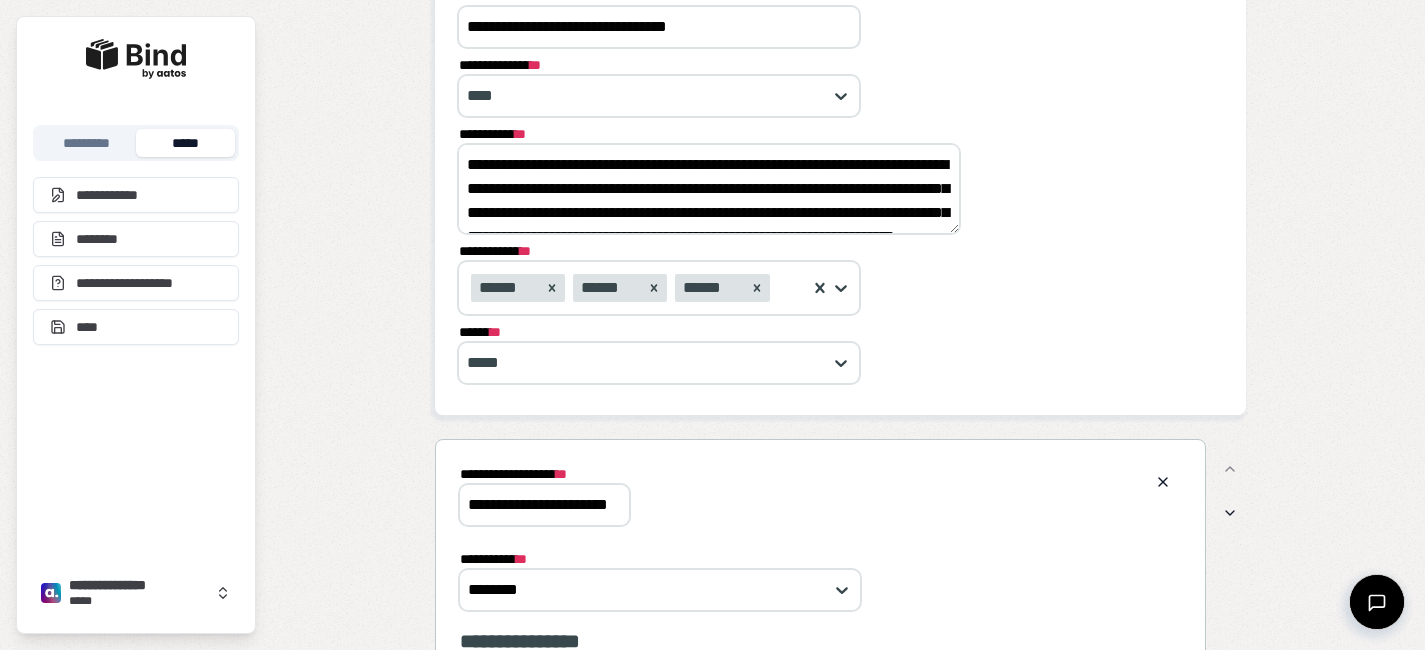 drag, startPoint x: 469, startPoint y: 503, endPoint x: 803, endPoint y: 537, distance: 335.72607 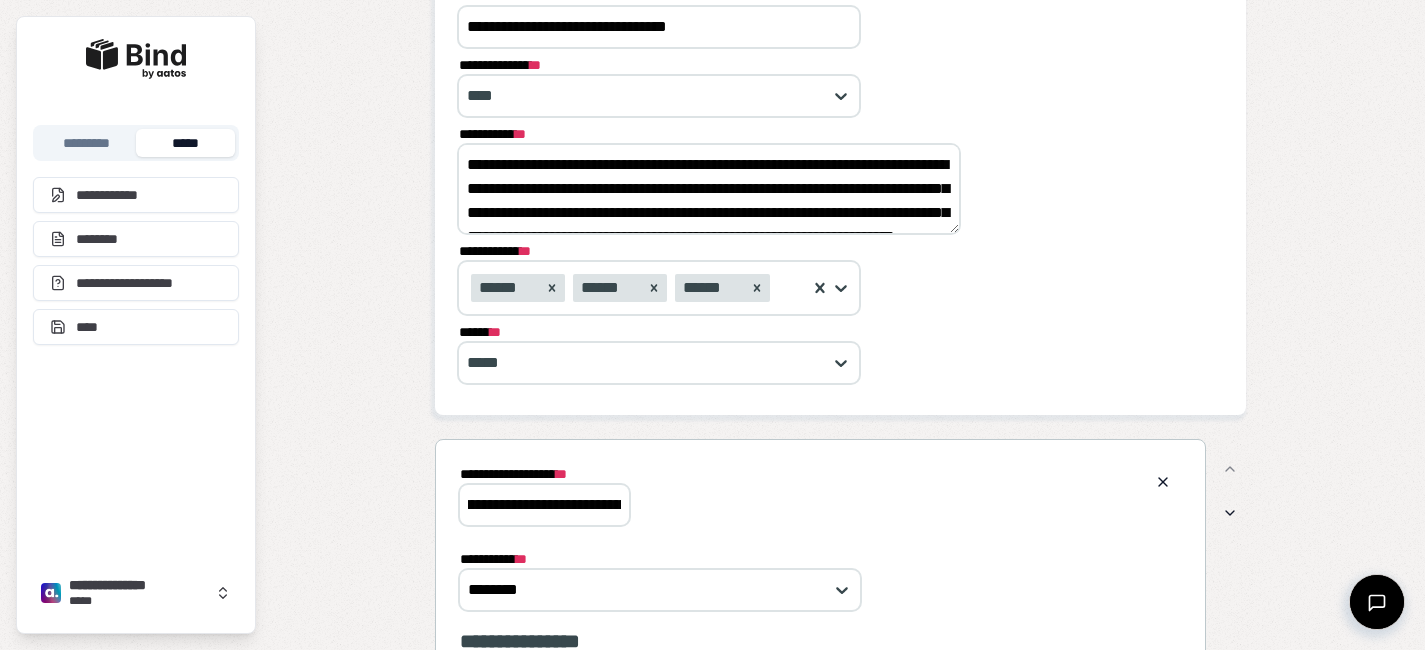 scroll, scrollTop: 0, scrollLeft: 83, axis: horizontal 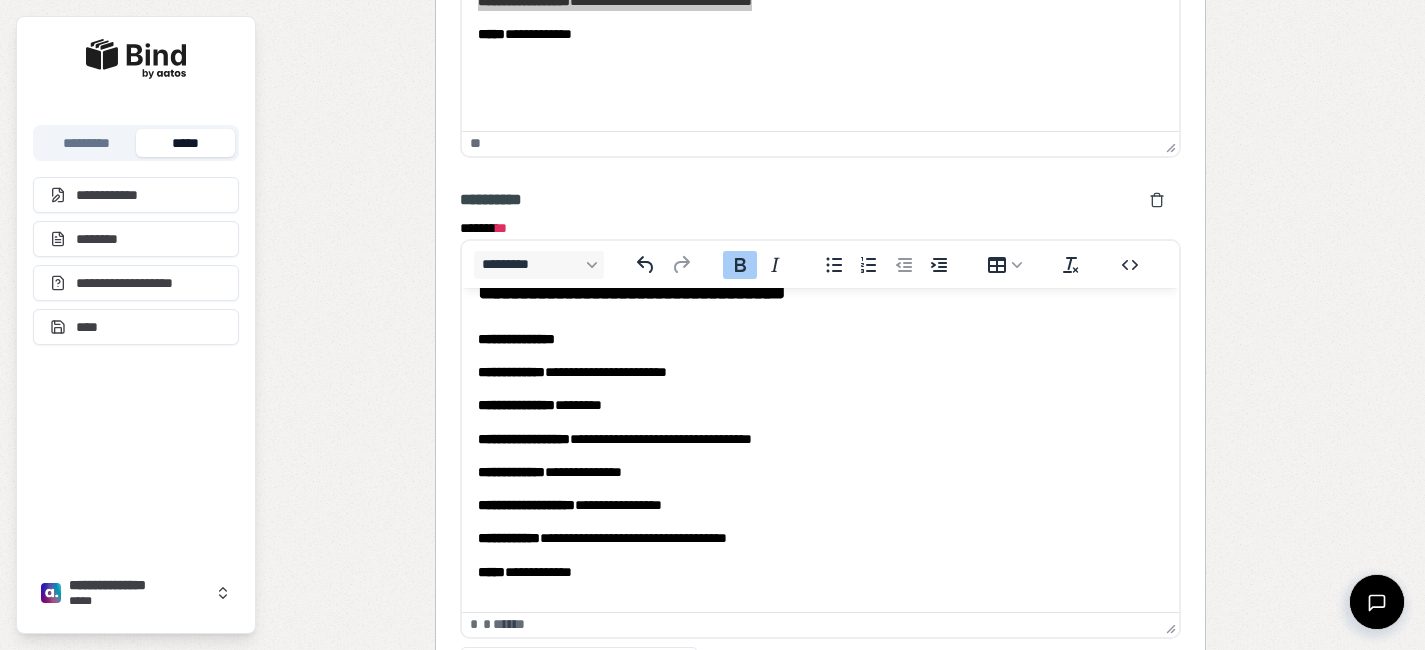 type on "**********" 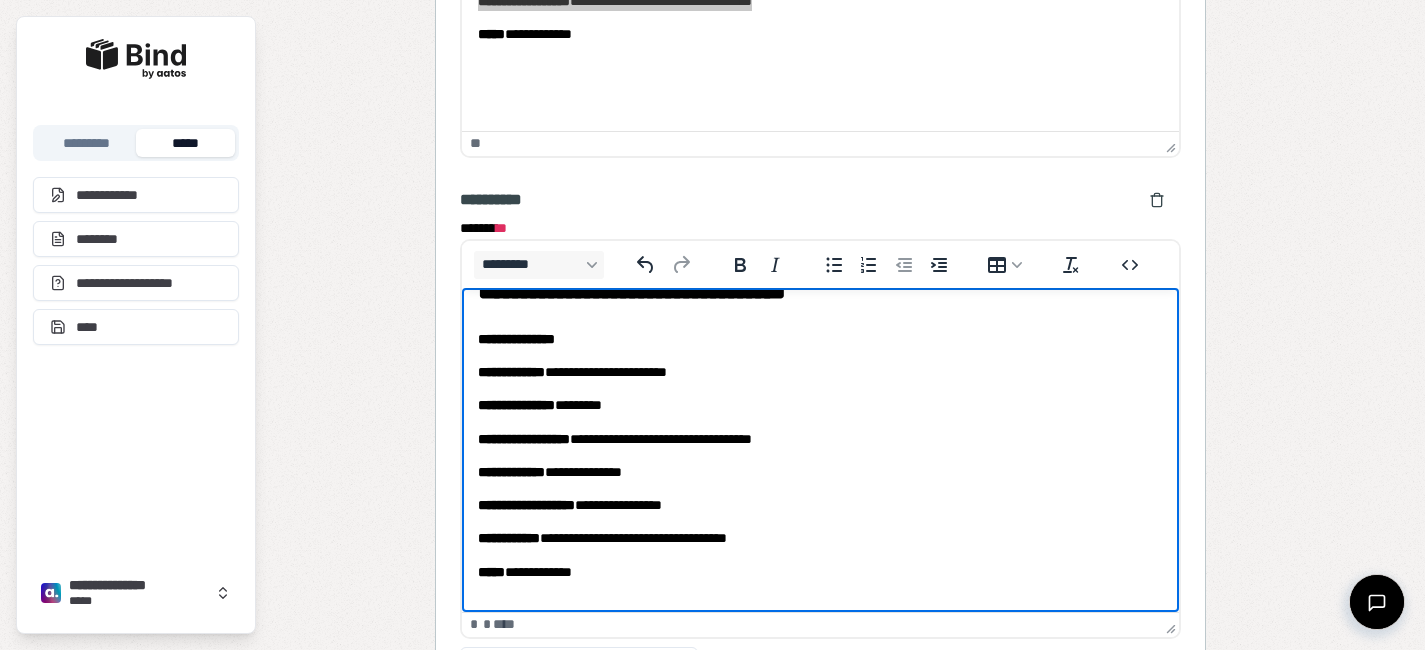 click on "**********" at bounding box center (820, 505) 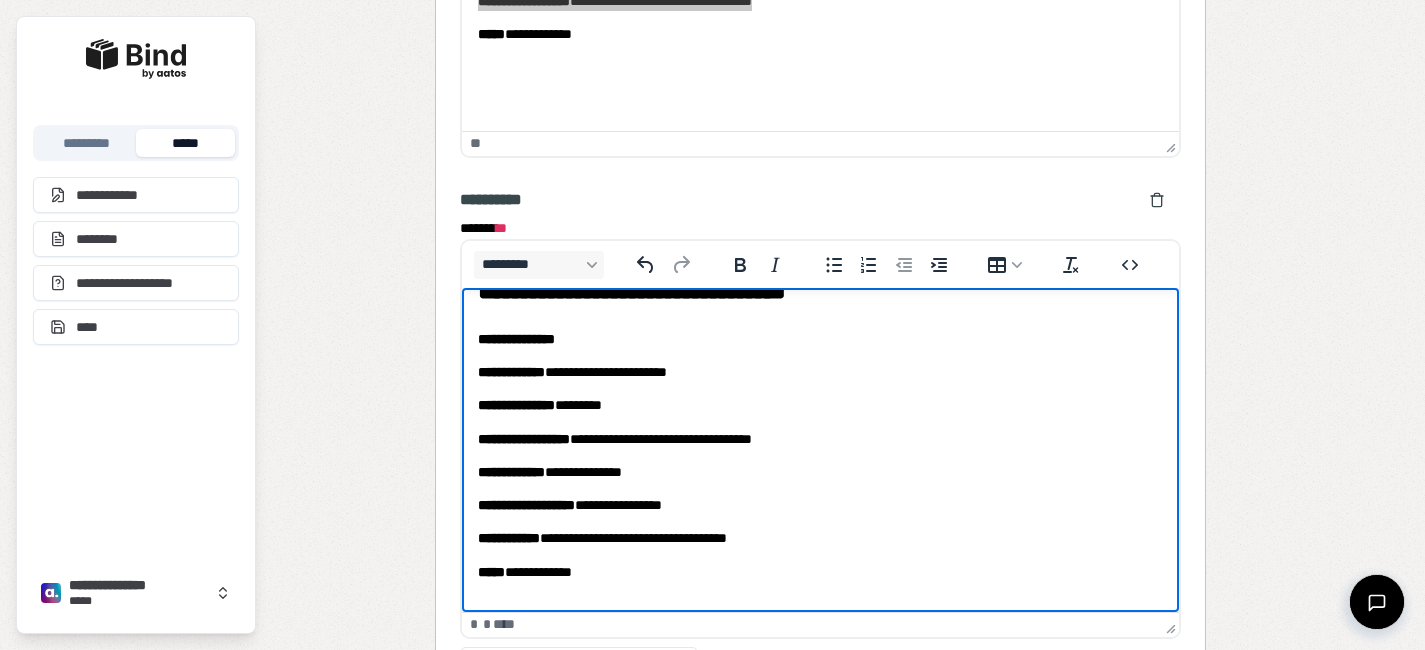 scroll, scrollTop: 0, scrollLeft: 0, axis: both 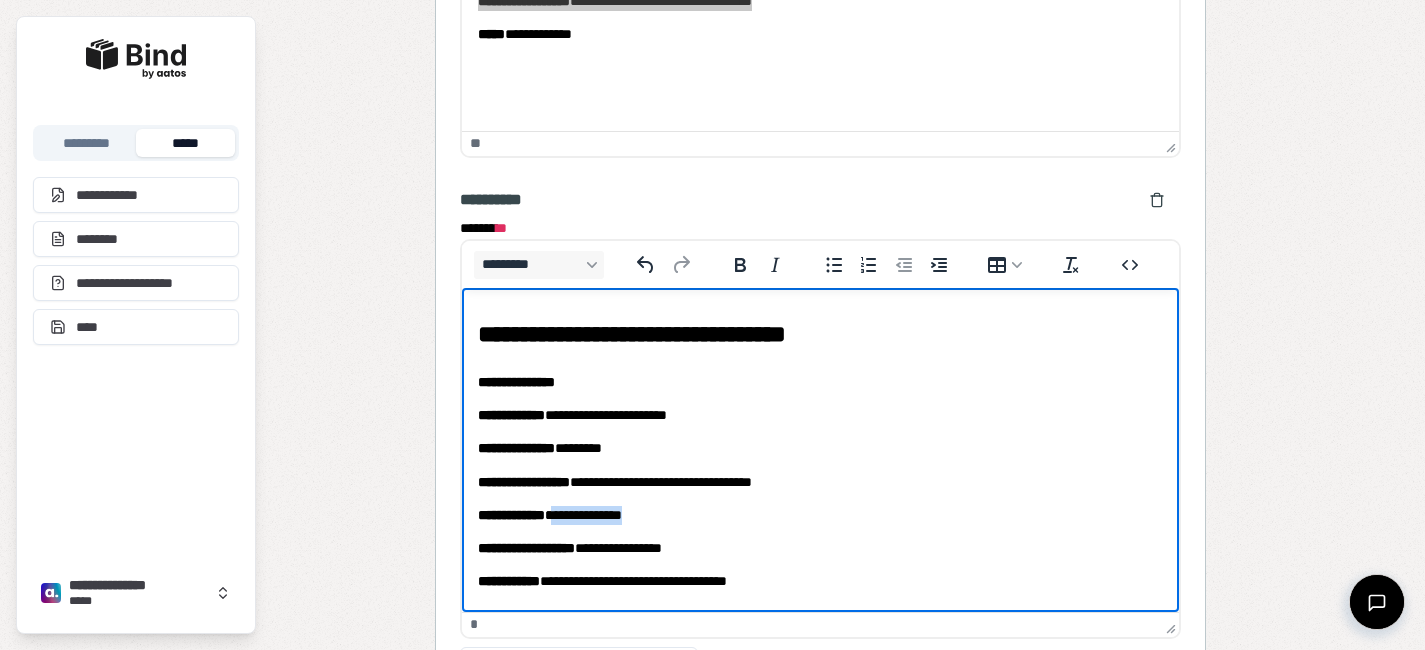 drag, startPoint x: 685, startPoint y: 507, endPoint x: 568, endPoint y: 512, distance: 117.10679 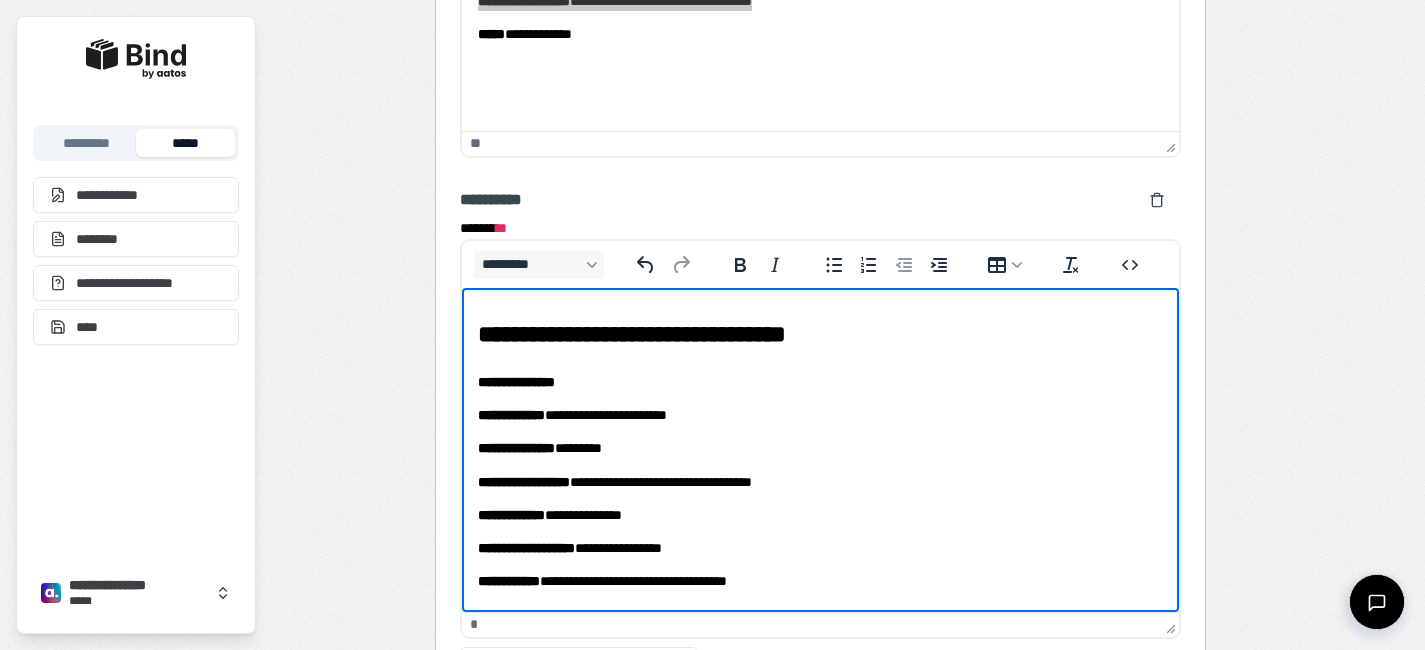 click on "**********" at bounding box center [820, 482] 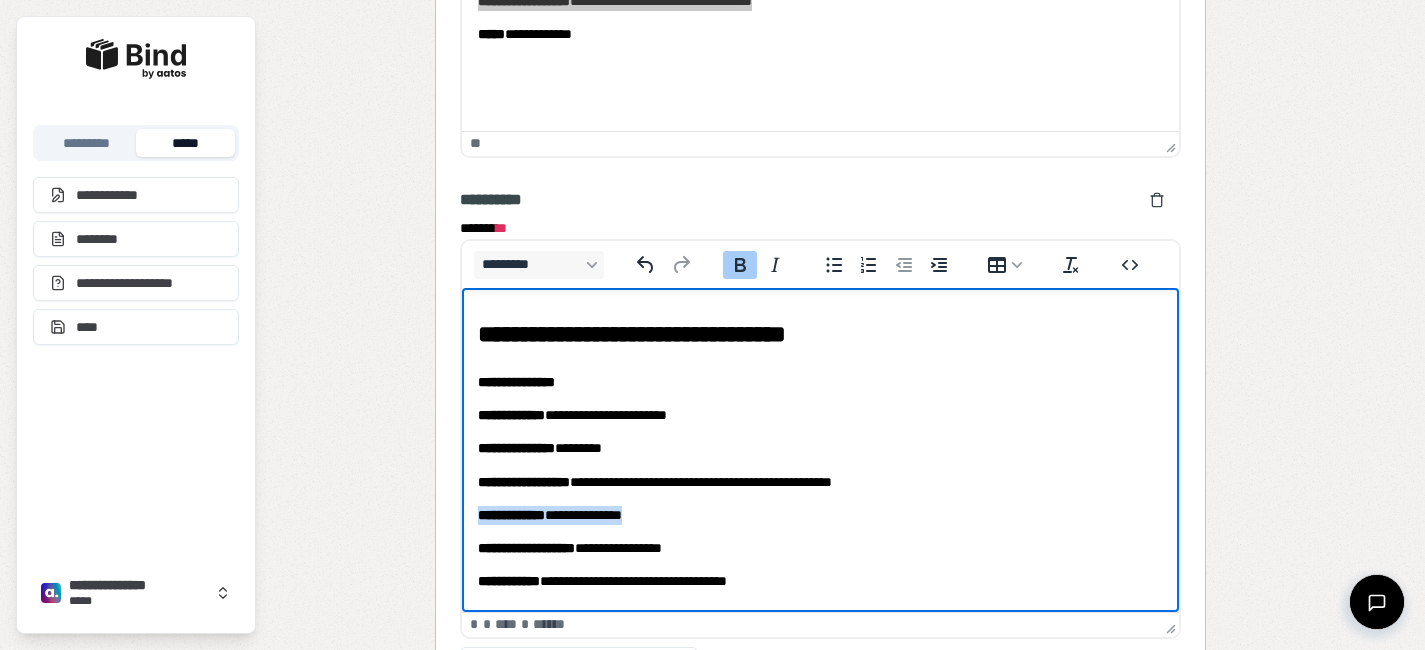 drag, startPoint x: 693, startPoint y: 518, endPoint x: 402, endPoint y: 508, distance: 291.17178 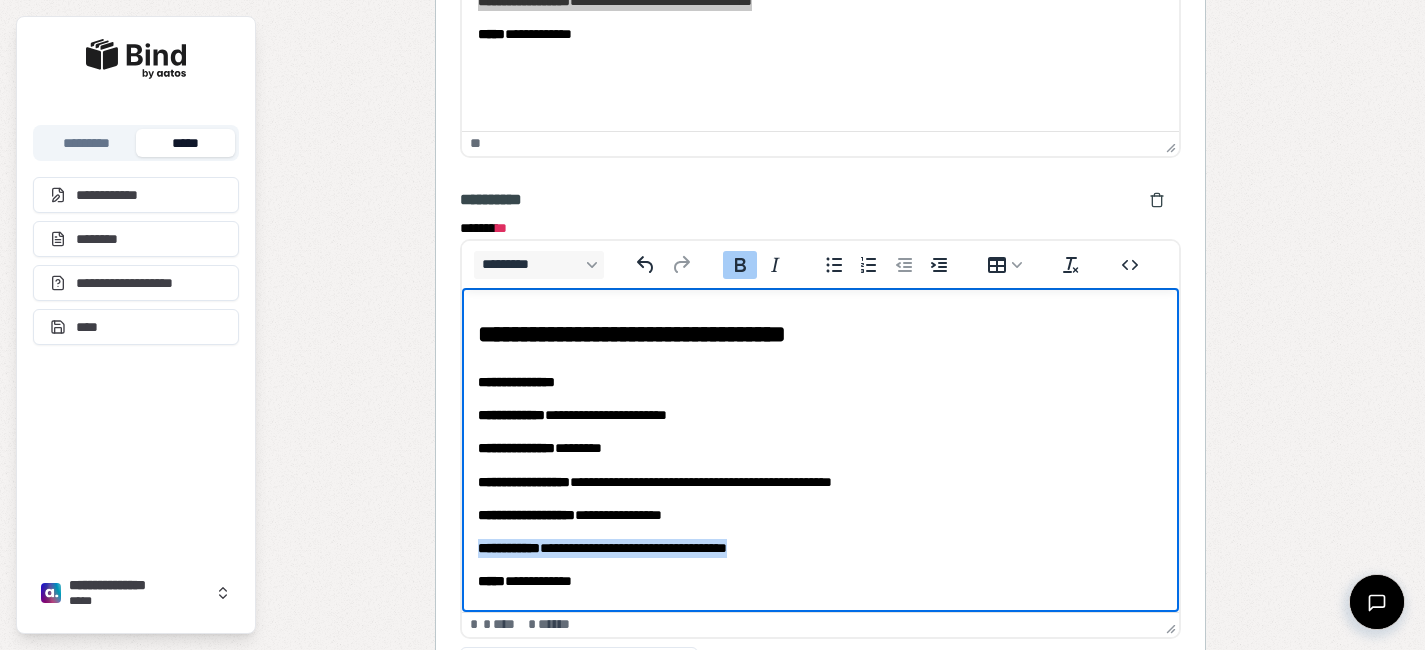 drag, startPoint x: 841, startPoint y: 553, endPoint x: 437, endPoint y: 529, distance: 404.71225 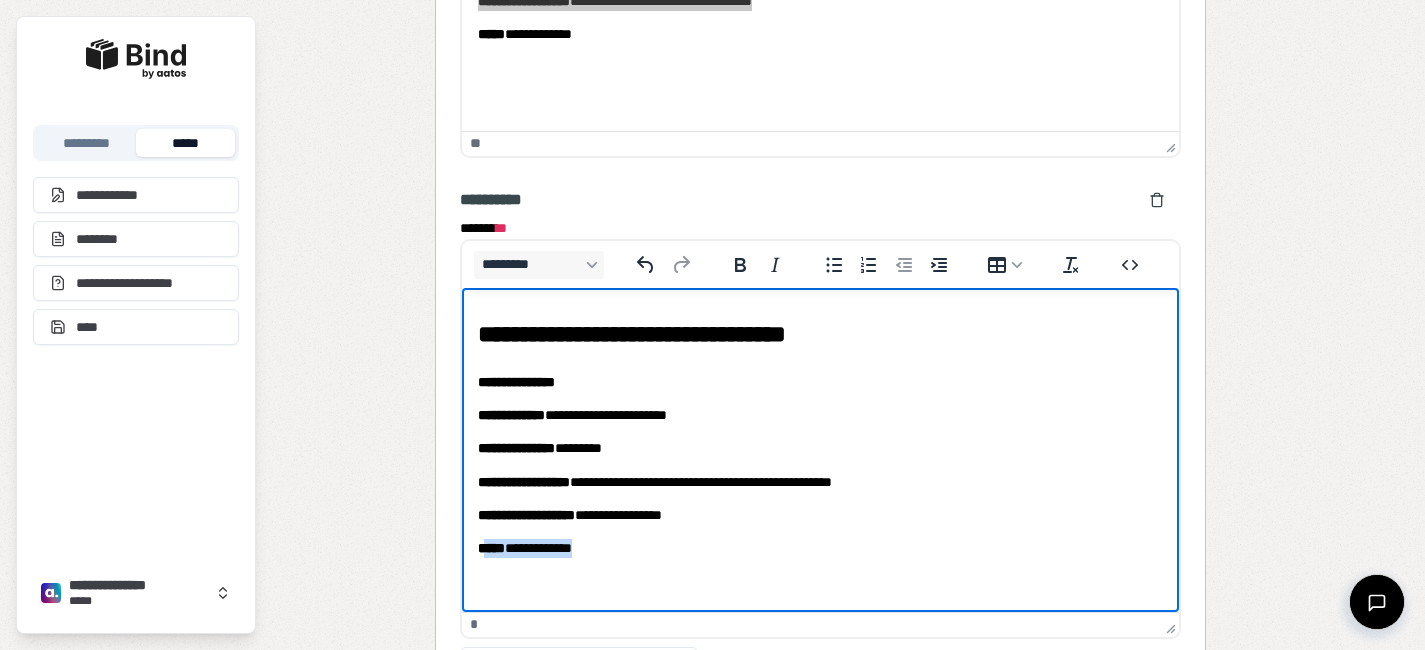 drag, startPoint x: 512, startPoint y: 545, endPoint x: 460, endPoint y: 538, distance: 52.46904 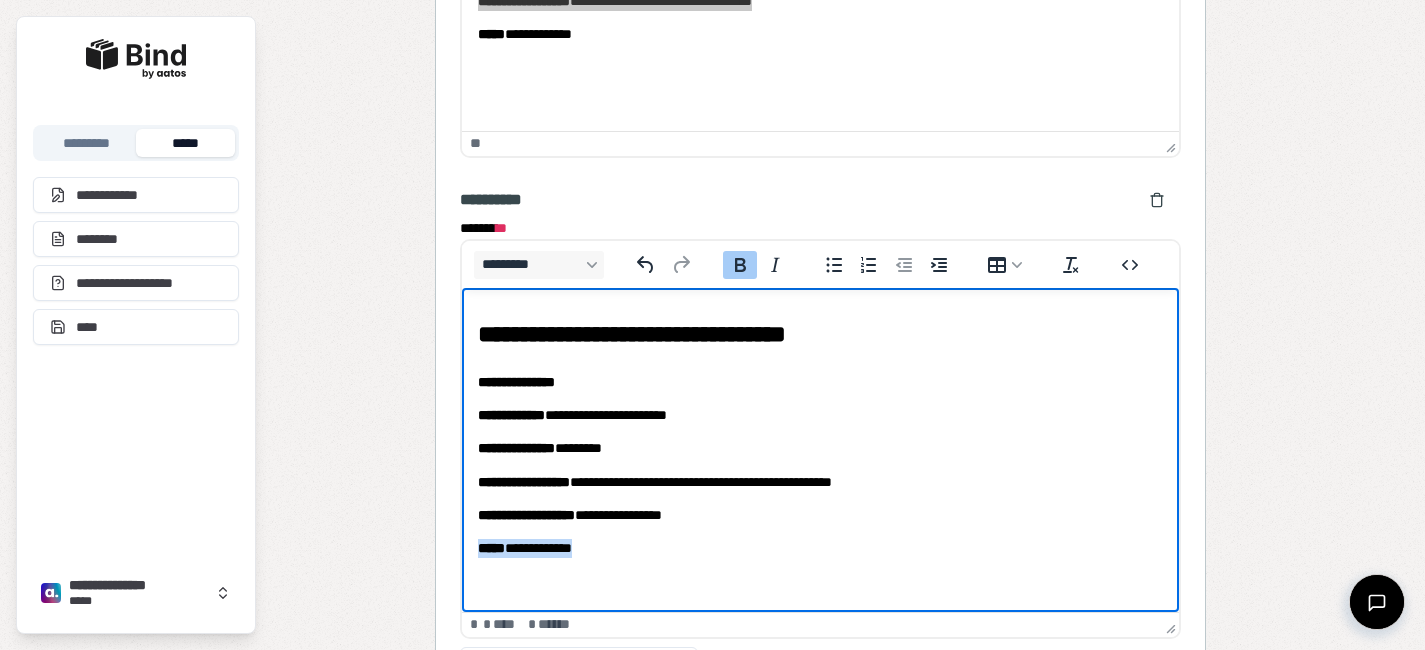 click on "**********" at bounding box center [820, 438] 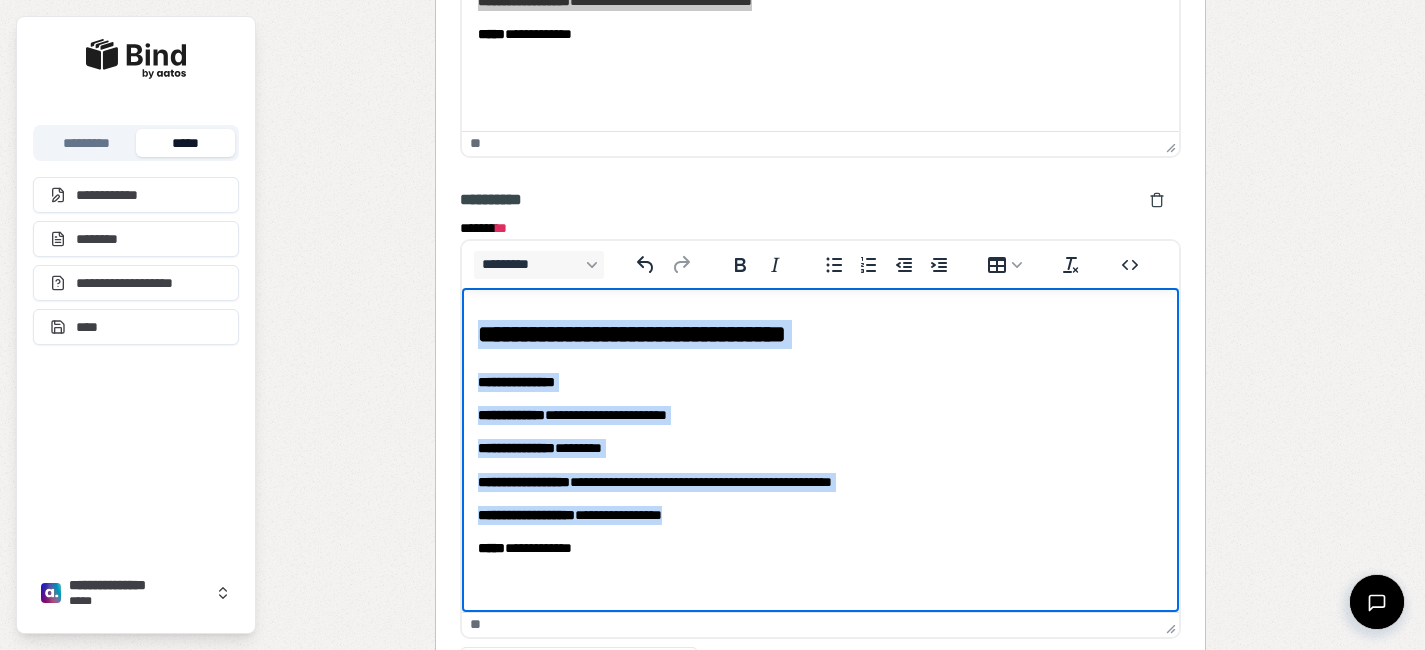 copy on "**********" 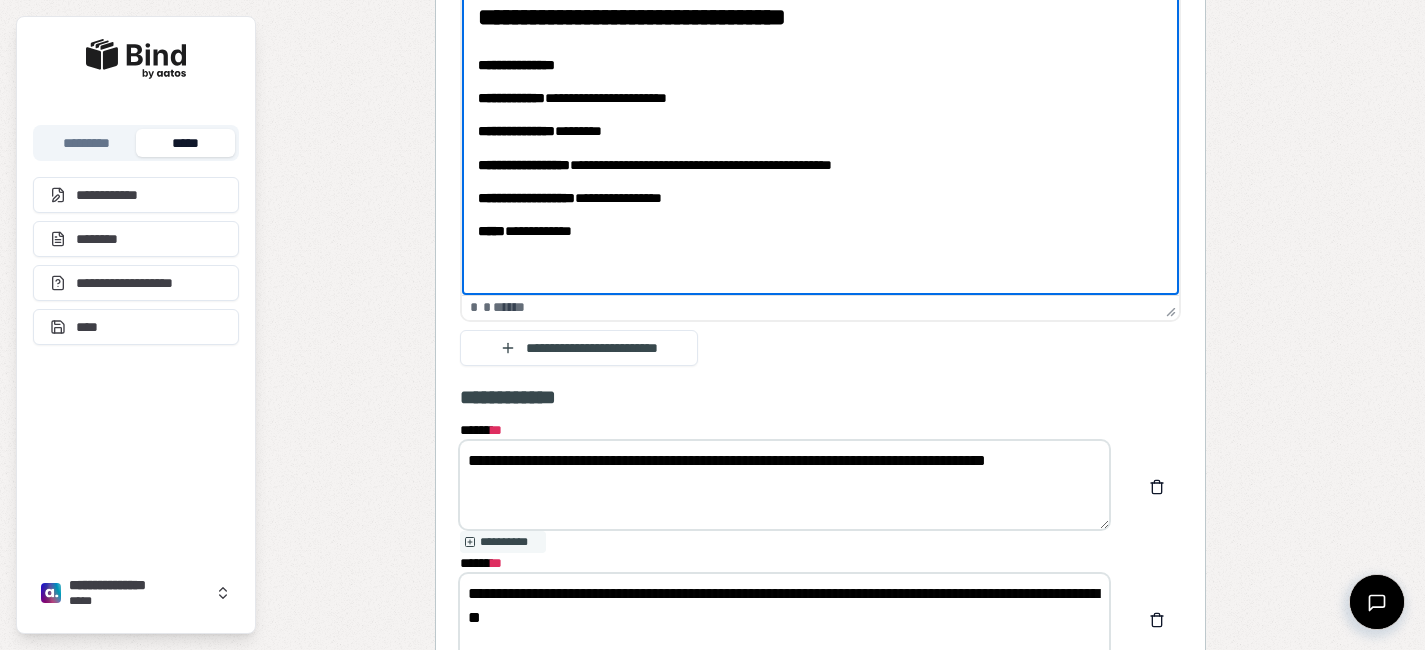 scroll, scrollTop: 1557, scrollLeft: 0, axis: vertical 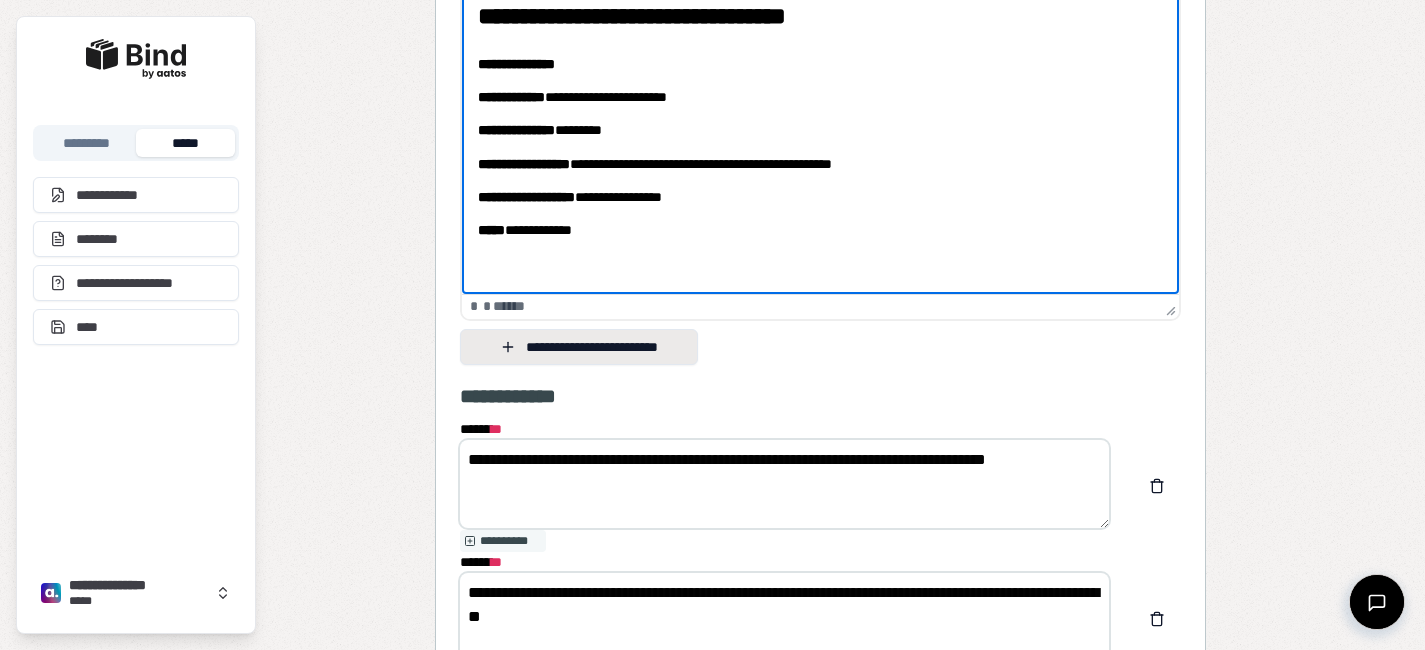 click on "**********" at bounding box center (579, 347) 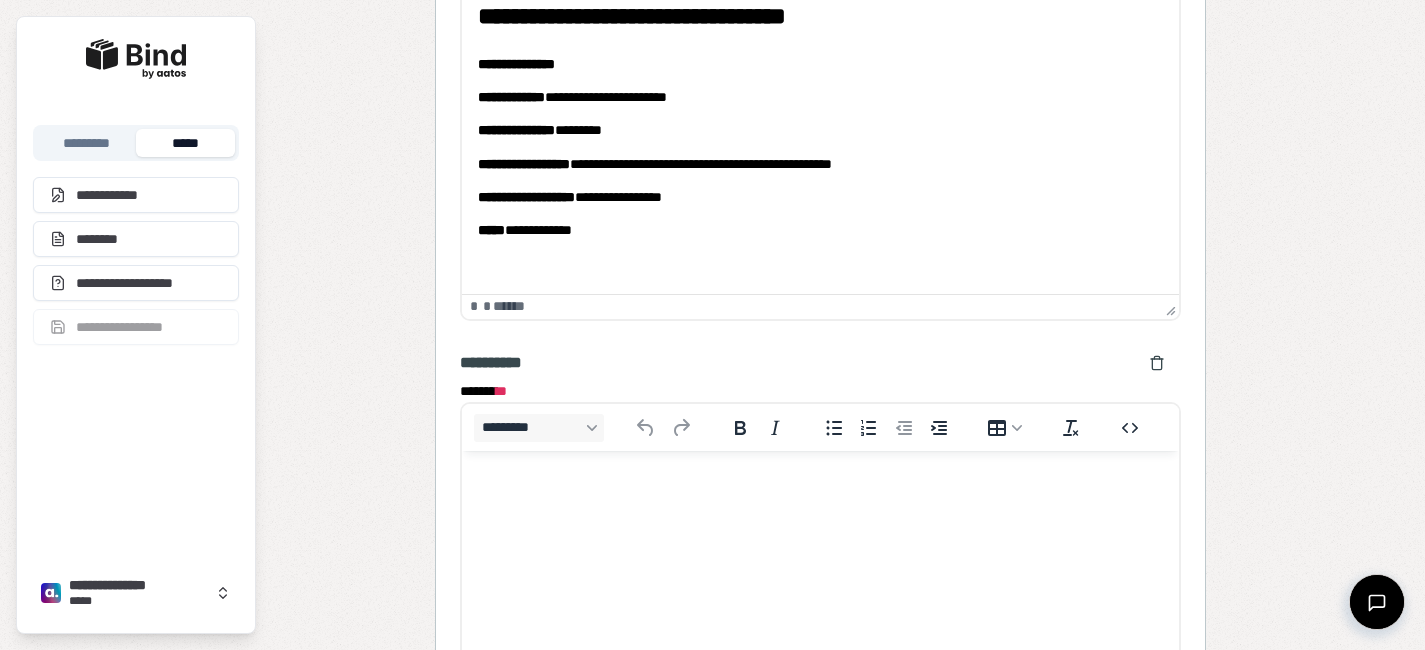 scroll, scrollTop: 0, scrollLeft: 0, axis: both 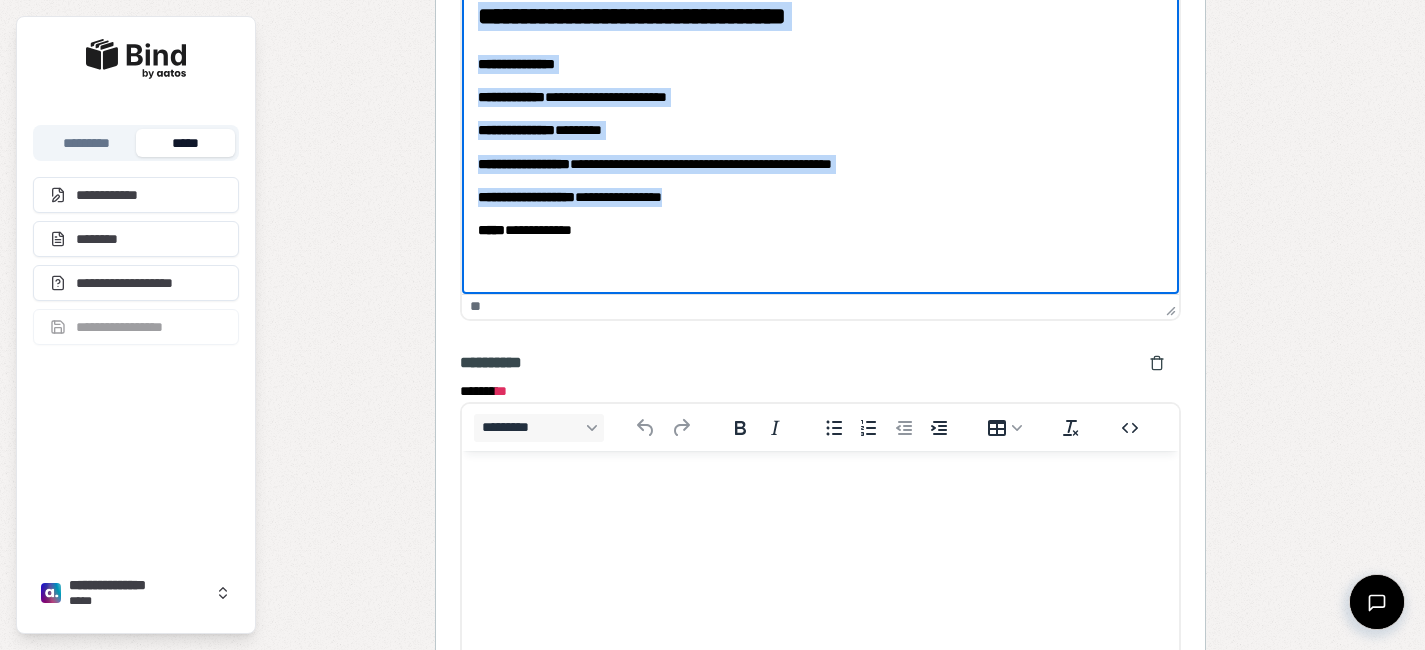 copy on "**********" 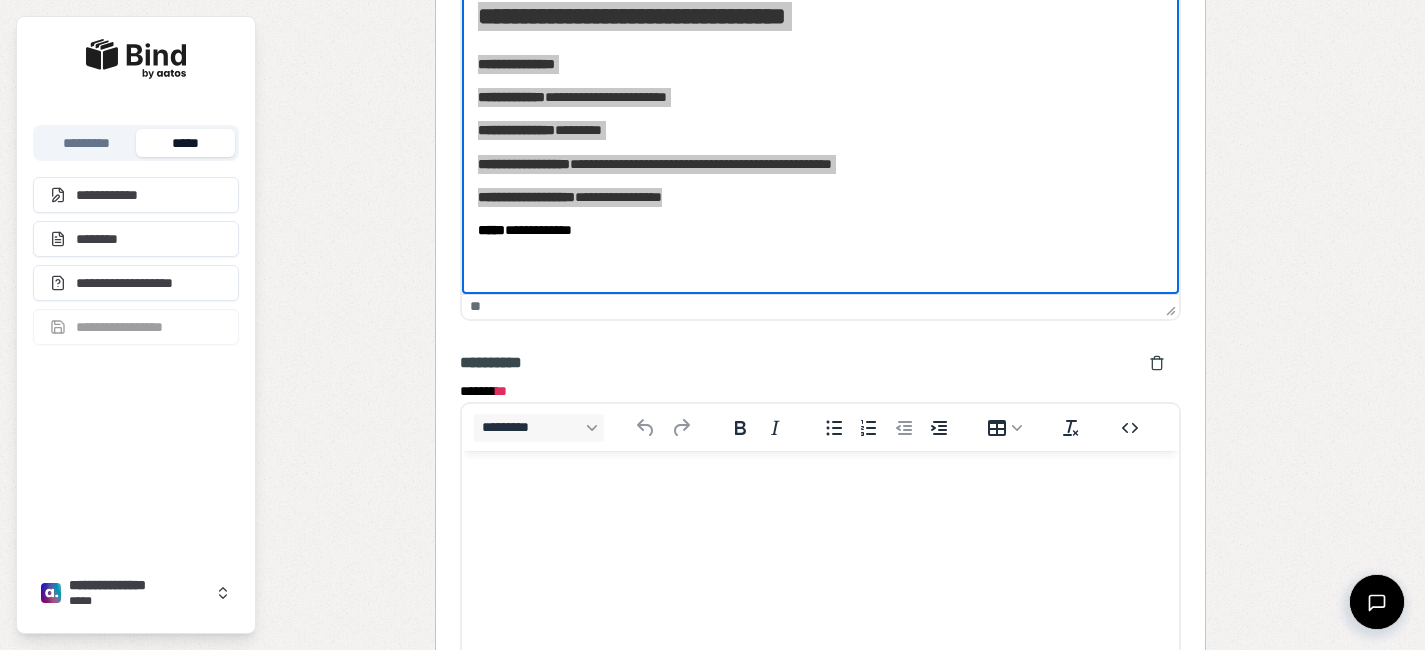 click at bounding box center [820, 490] 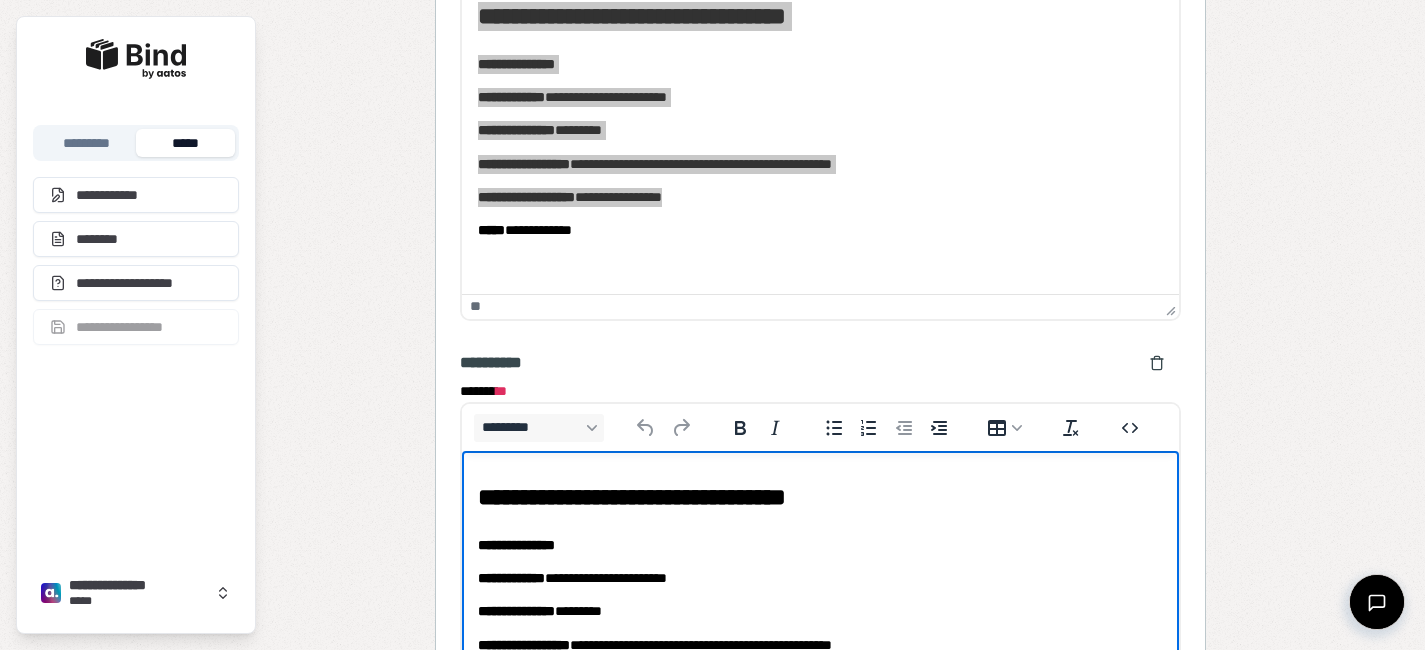 scroll, scrollTop: 1611, scrollLeft: 0, axis: vertical 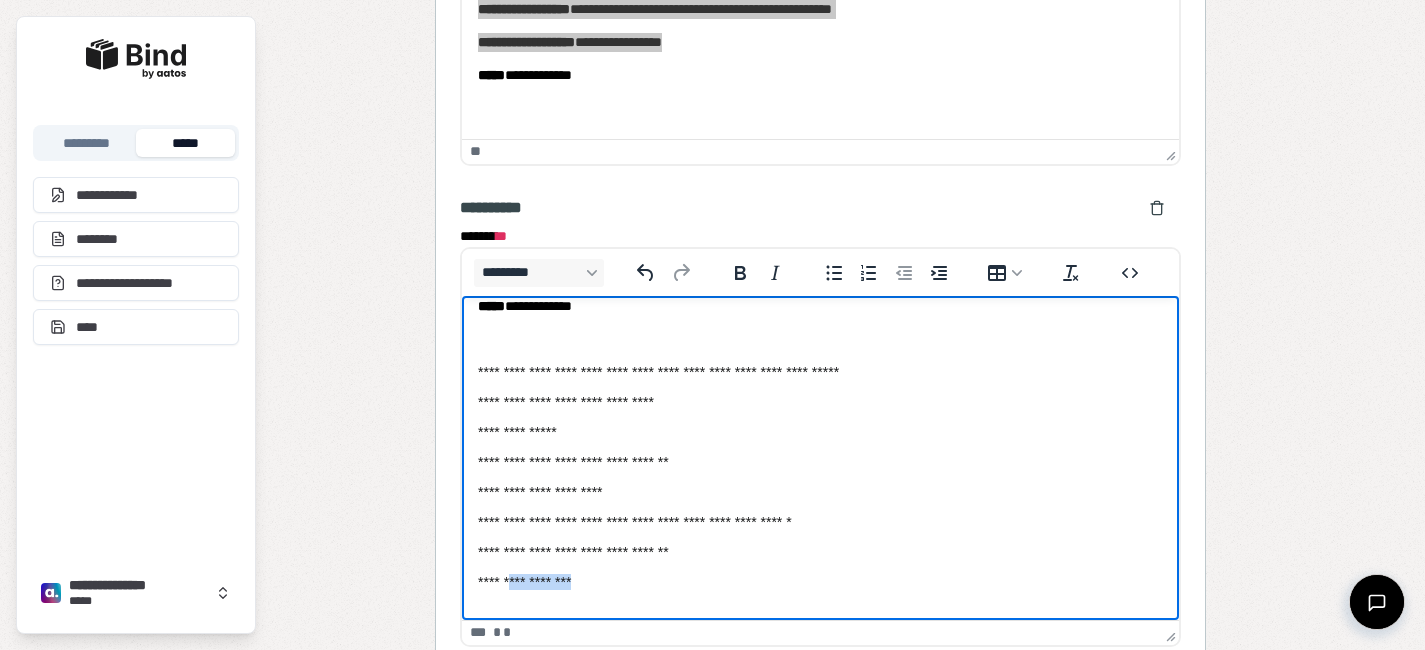 drag, startPoint x: 632, startPoint y: 576, endPoint x: 515, endPoint y: 576, distance: 117 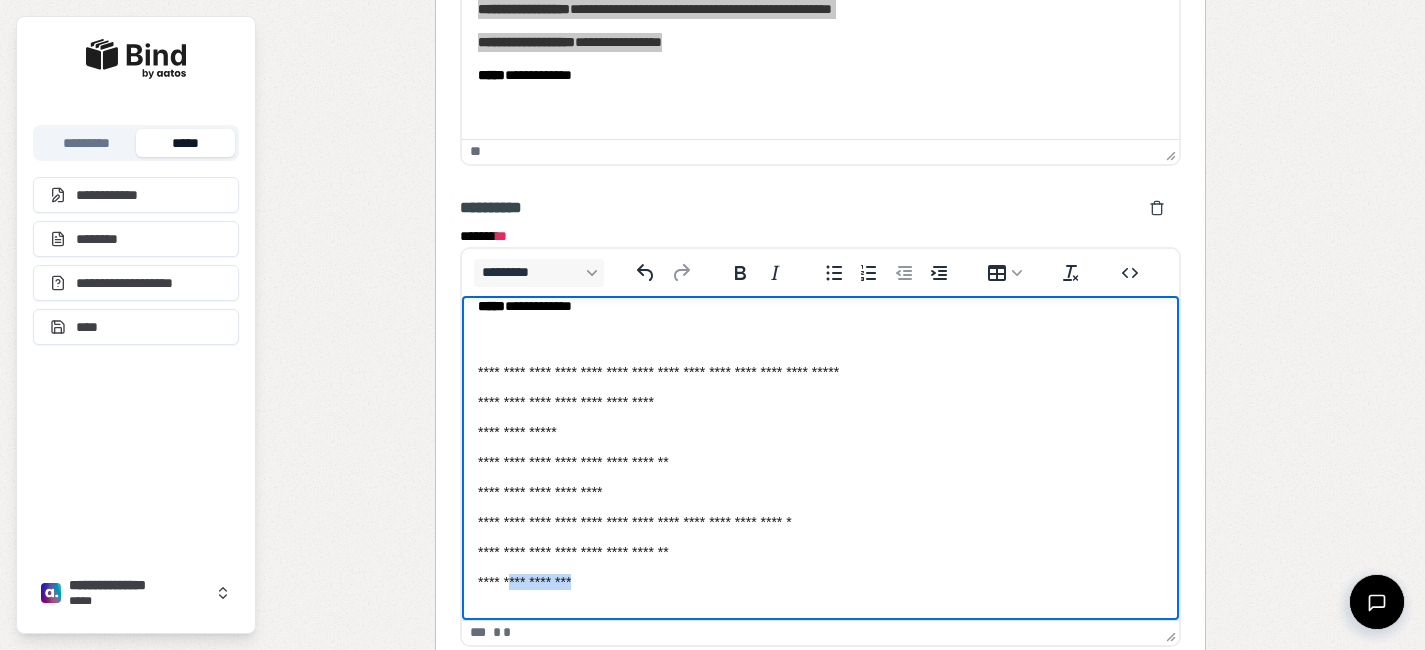 copy on "**********" 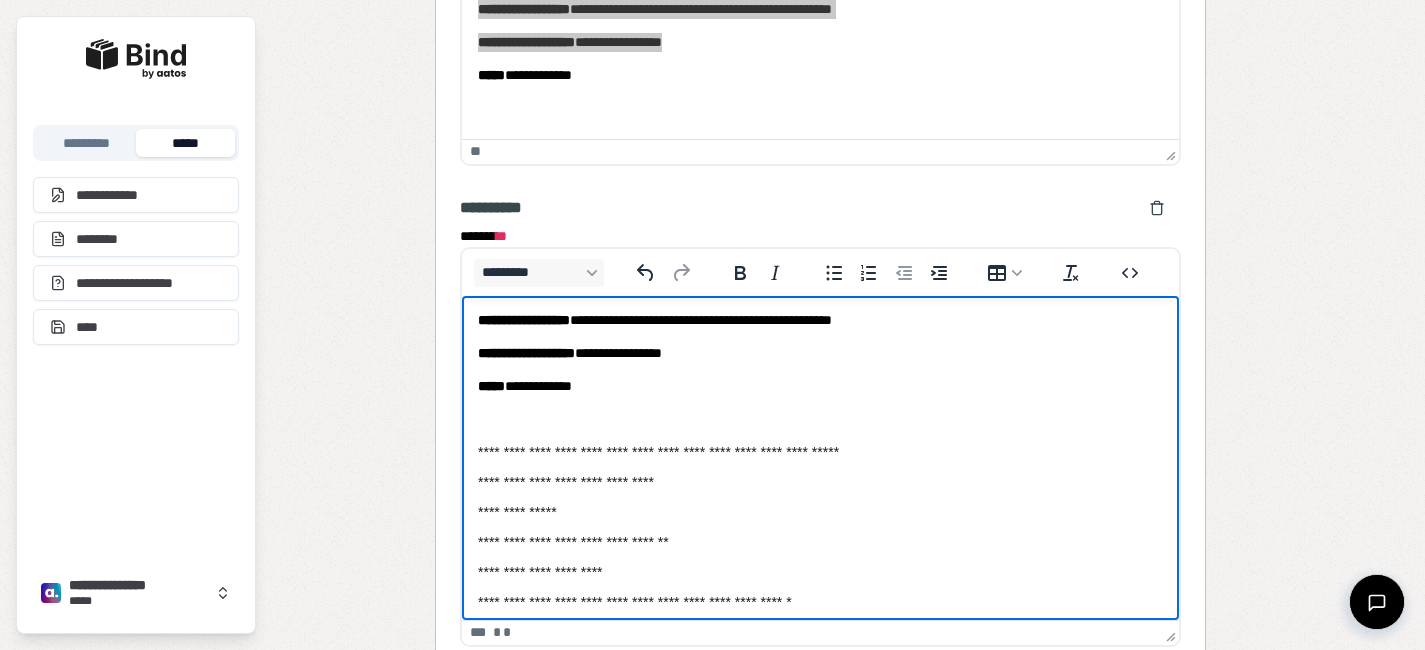 click on "**********" at bounding box center (820, 386) 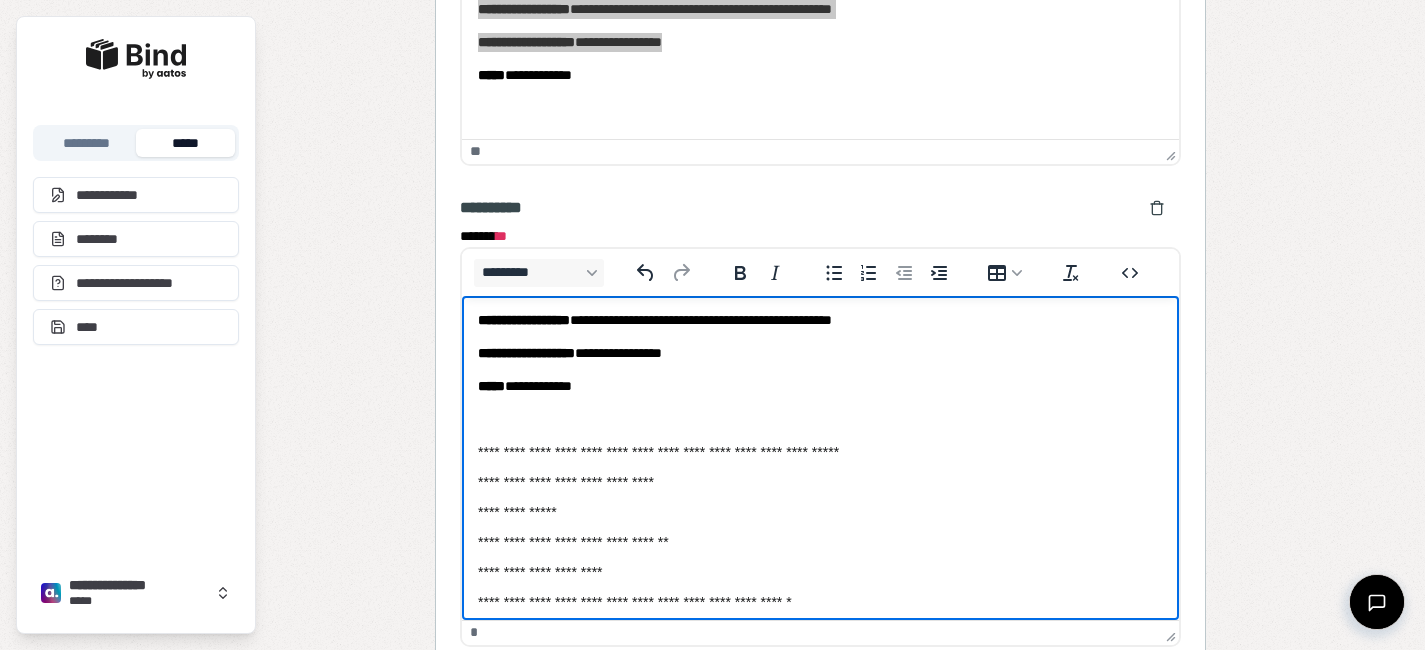 type 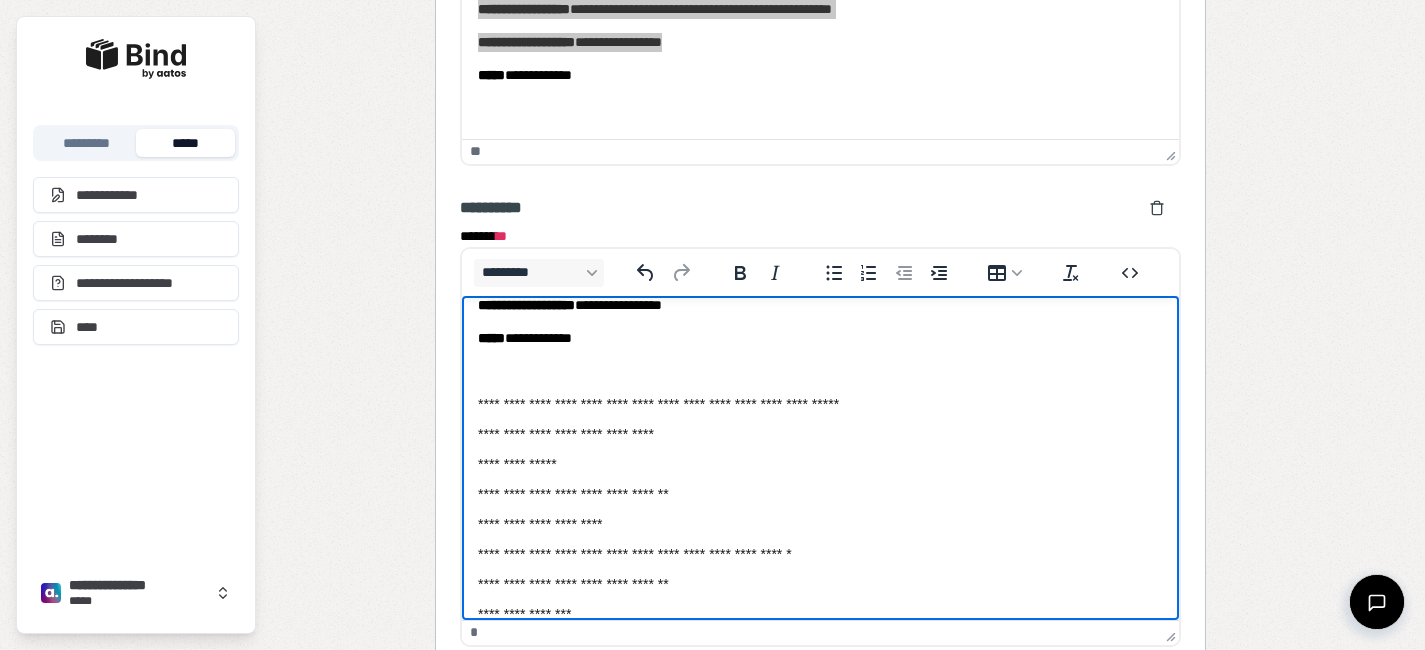 scroll, scrollTop: 227, scrollLeft: 0, axis: vertical 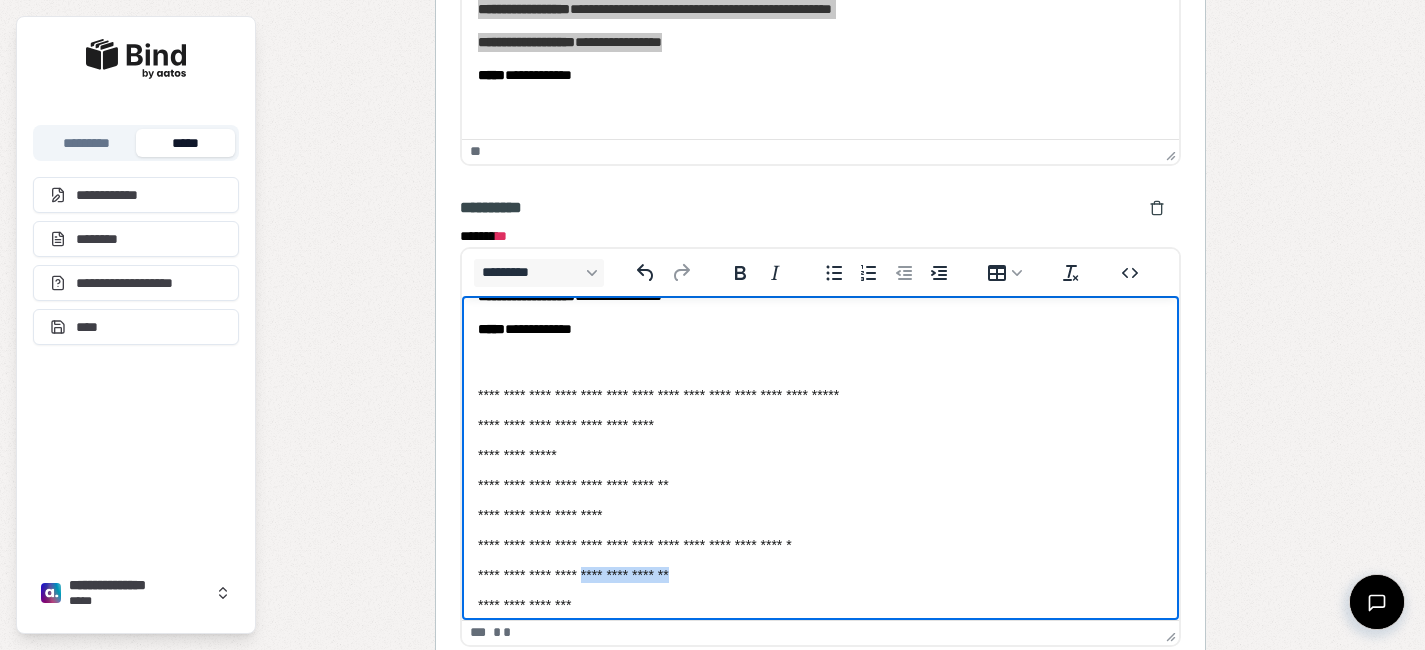 drag, startPoint x: 743, startPoint y: 574, endPoint x: 604, endPoint y: 574, distance: 139 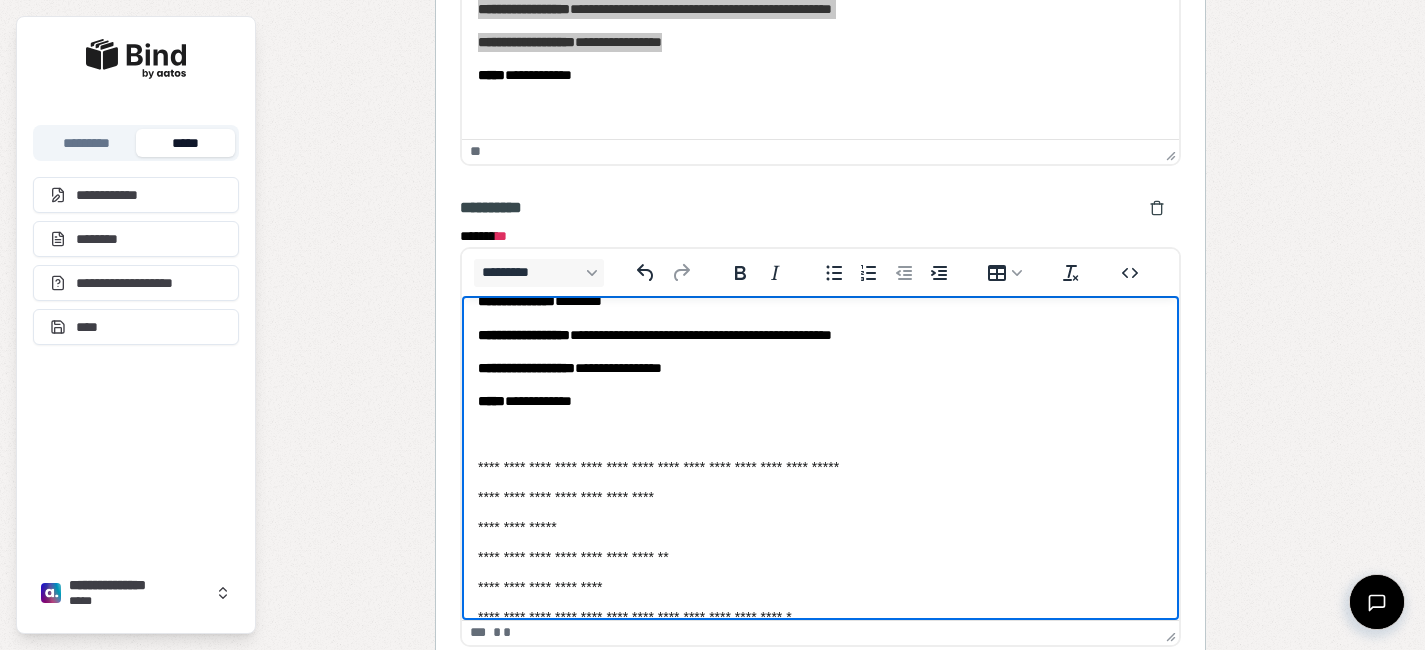 scroll, scrollTop: 147, scrollLeft: 0, axis: vertical 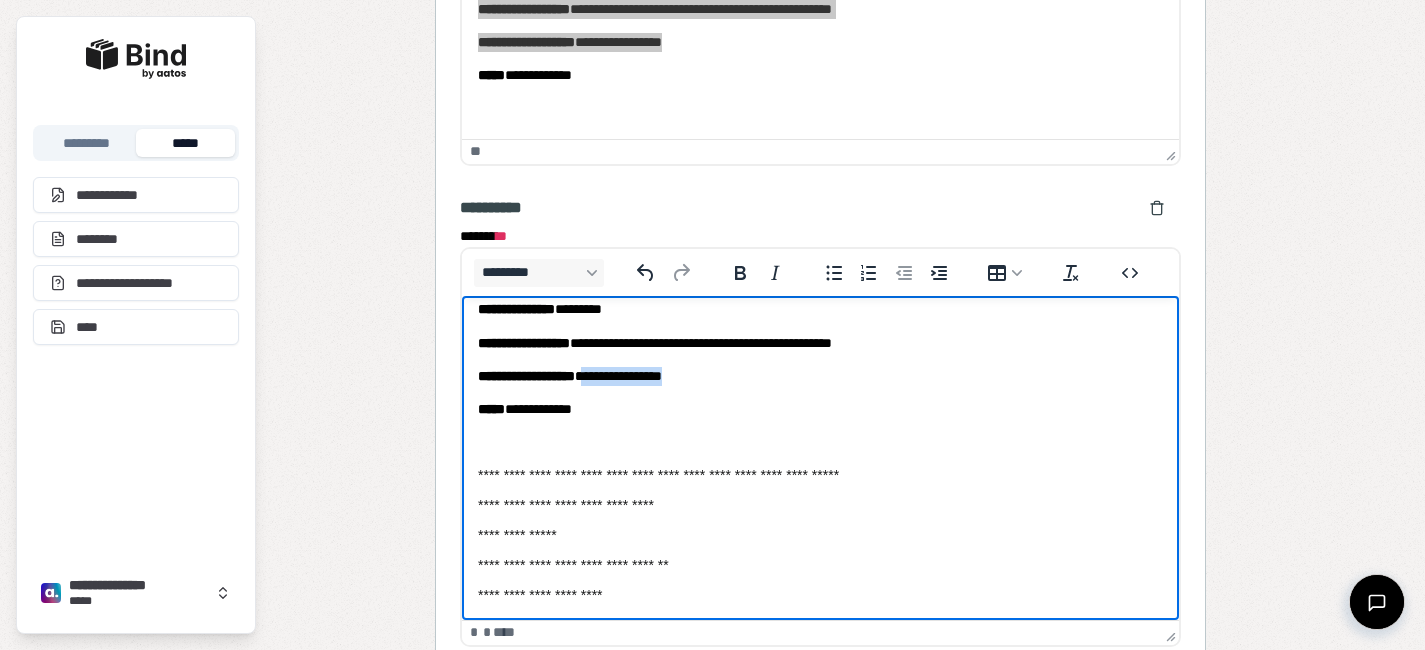 drag, startPoint x: 736, startPoint y: 380, endPoint x: 612, endPoint y: 379, distance: 124.004036 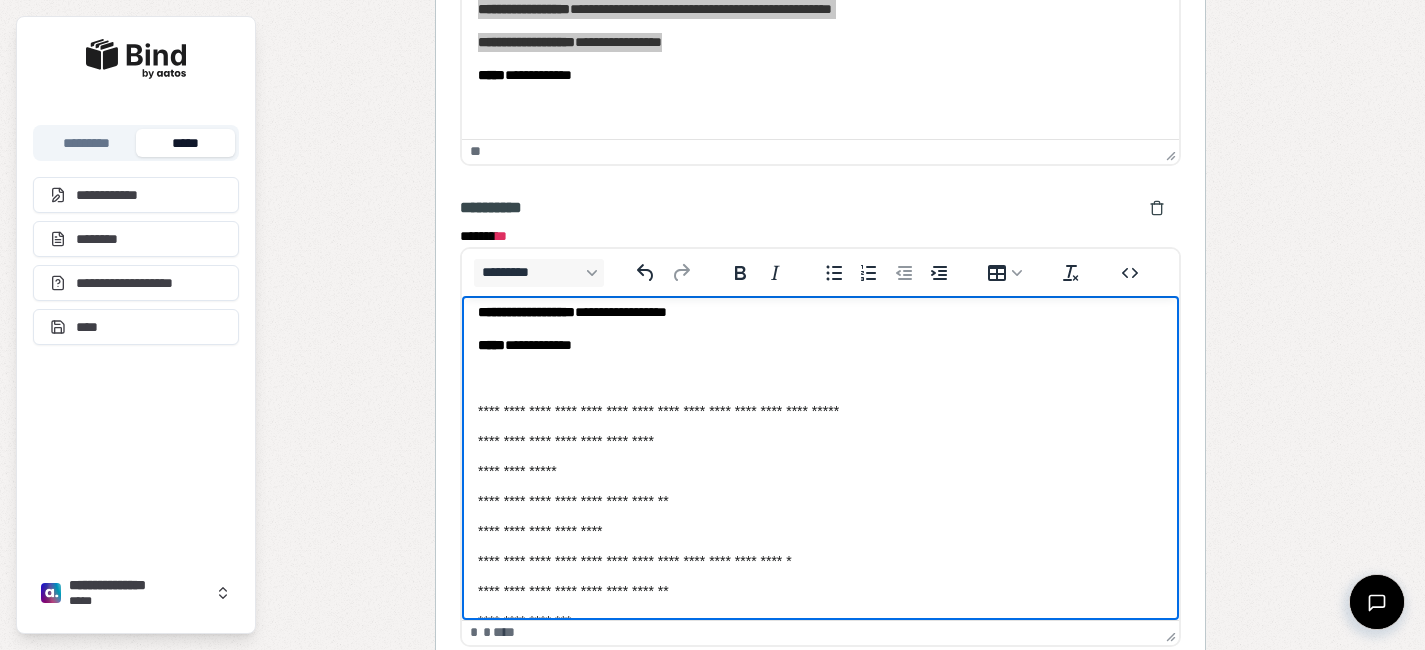 scroll, scrollTop: 250, scrollLeft: 0, axis: vertical 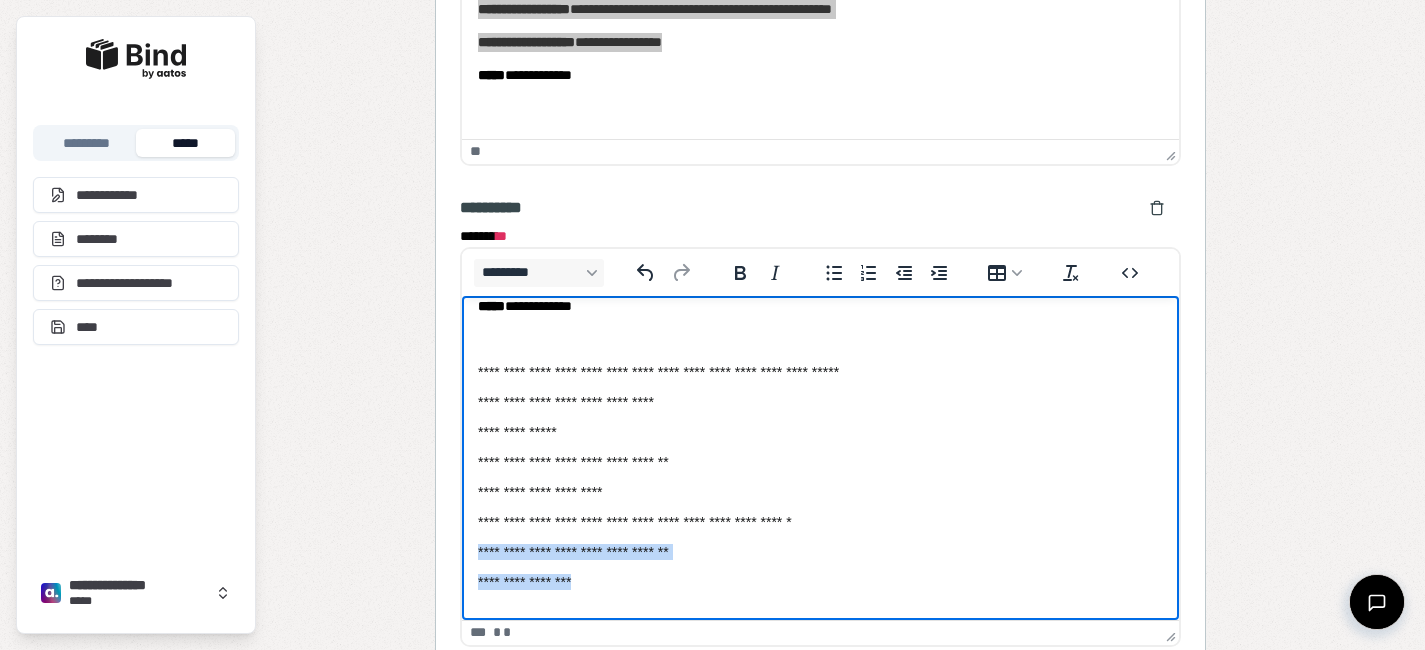 drag, startPoint x: 708, startPoint y: 581, endPoint x: 480, endPoint y: 553, distance: 229.71286 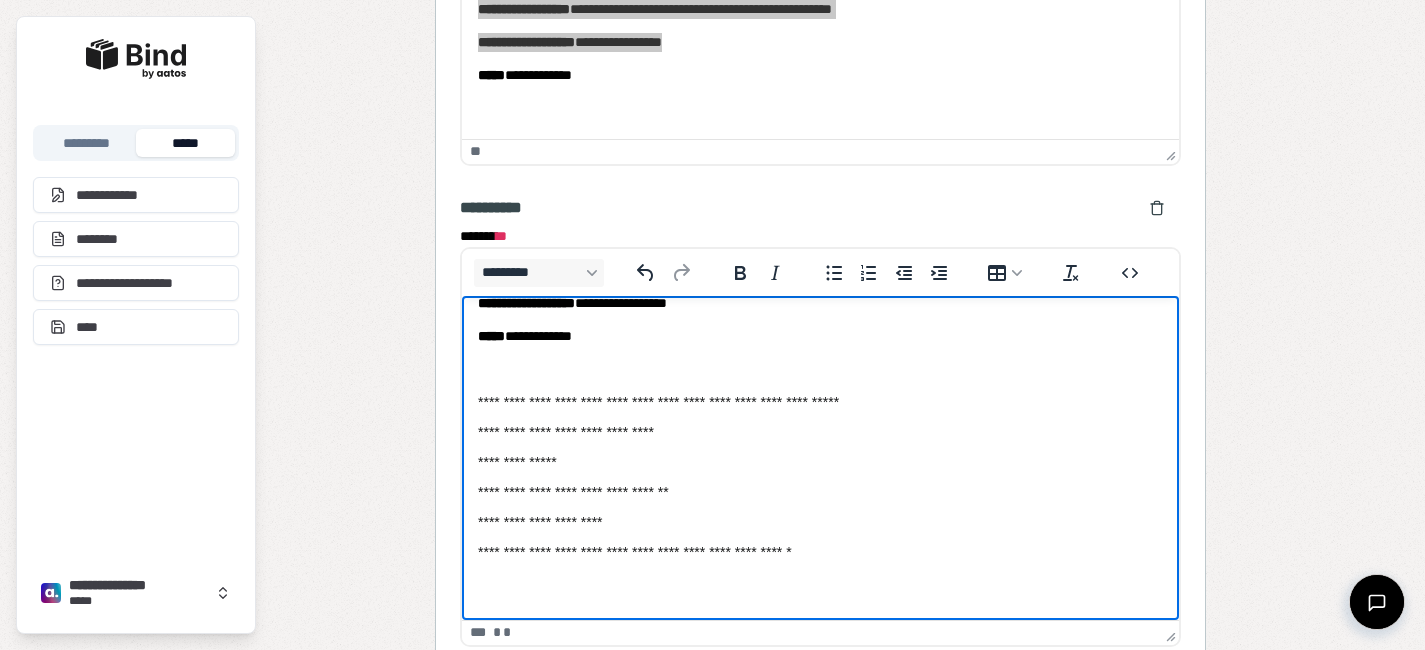 scroll, scrollTop: 220, scrollLeft: 0, axis: vertical 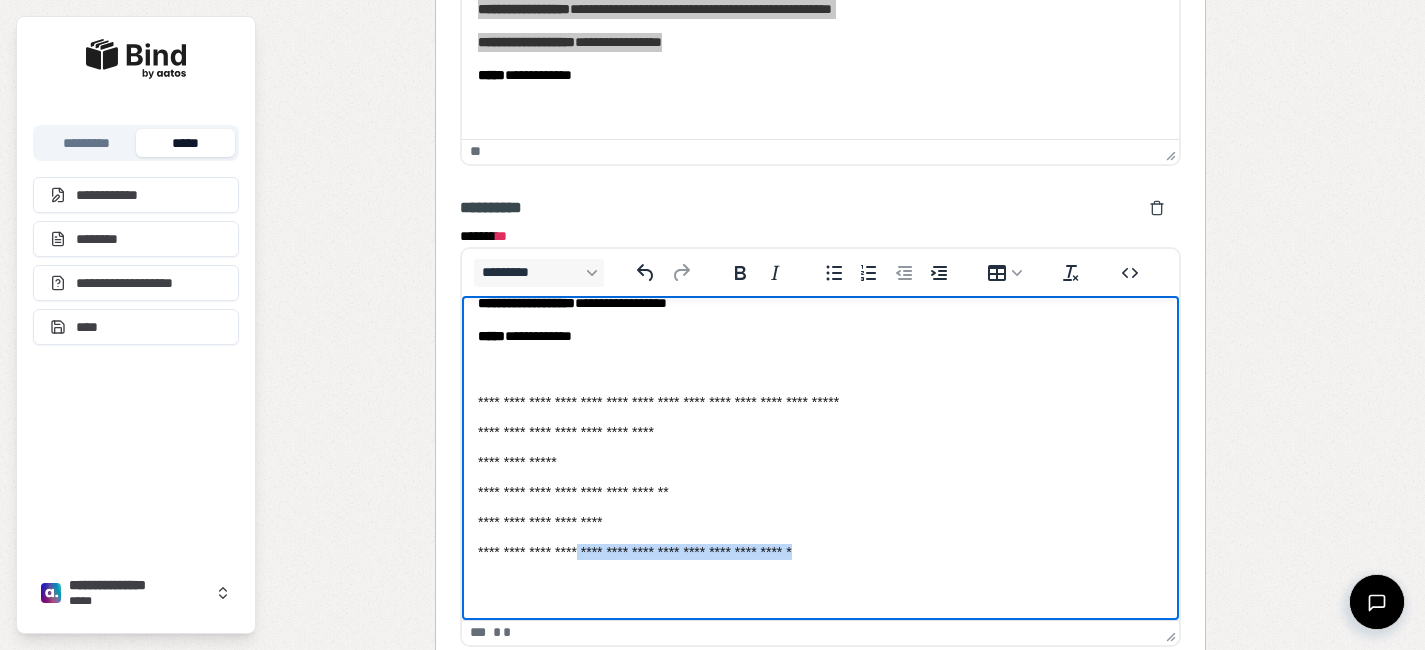 drag, startPoint x: 902, startPoint y: 552, endPoint x: 595, endPoint y: 546, distance: 307.05862 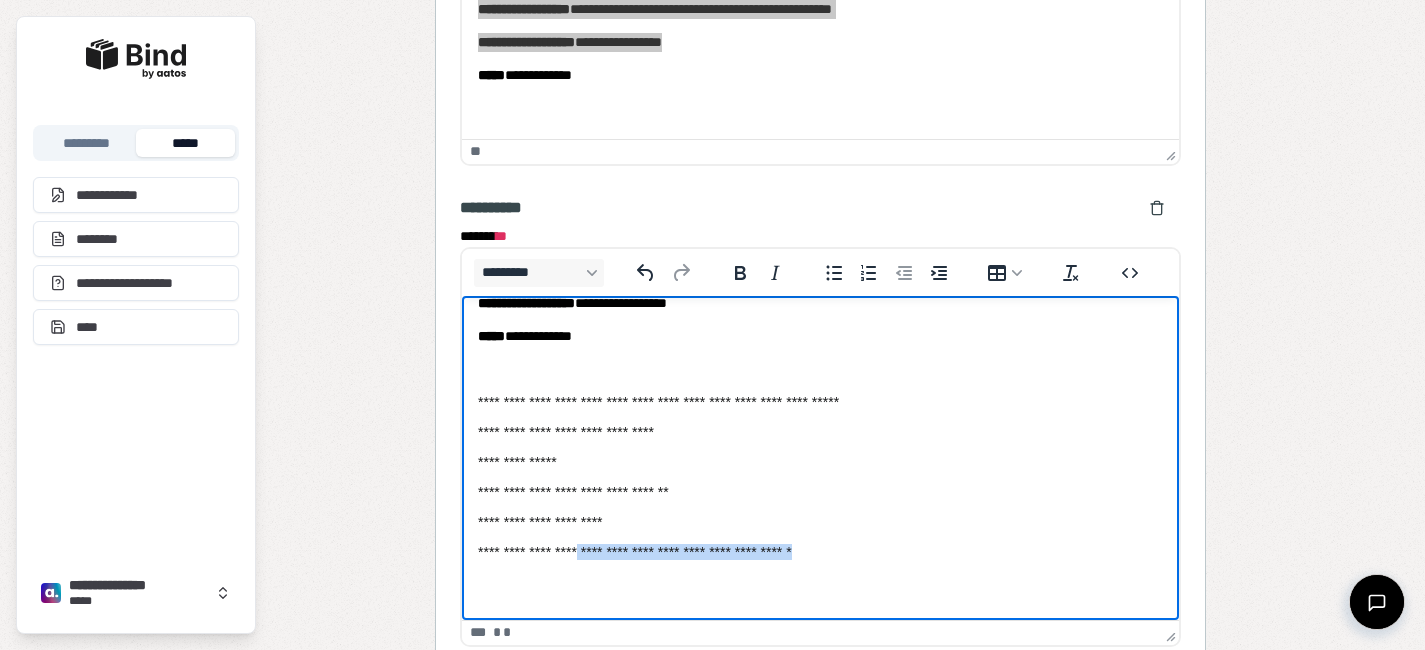 copy on "**********" 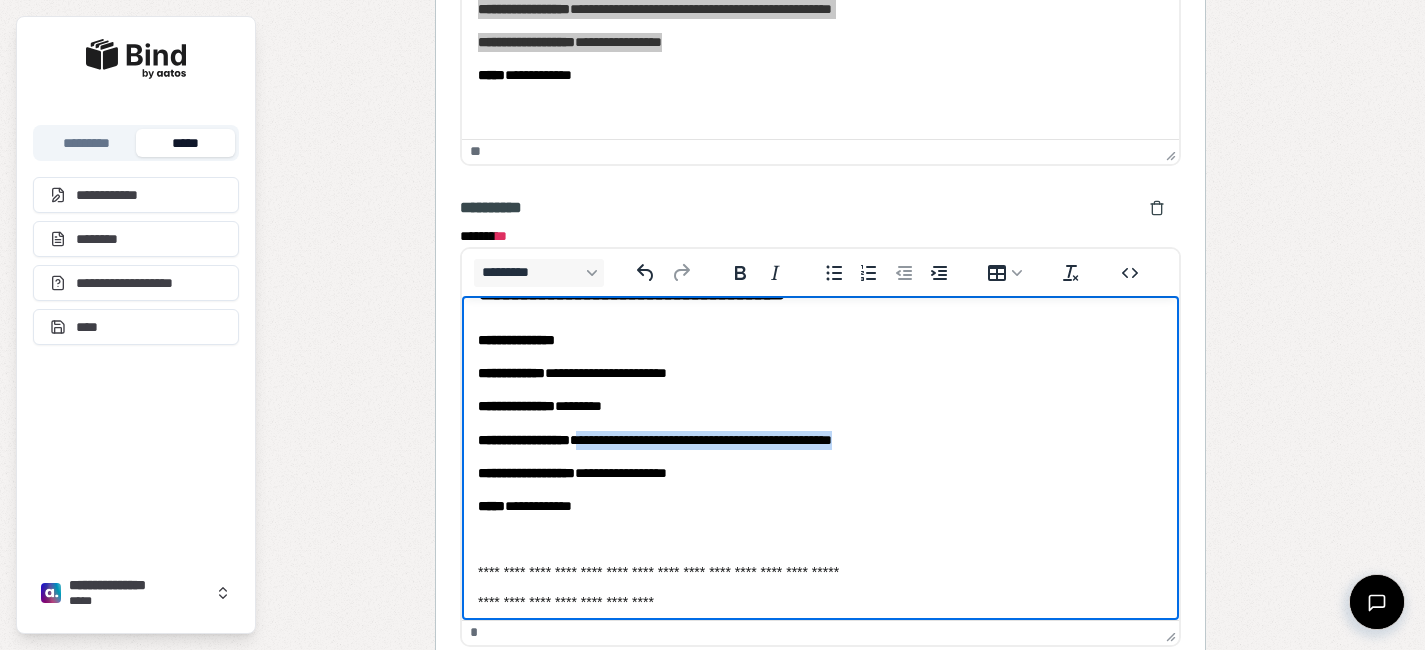 drag, startPoint x: 958, startPoint y: 440, endPoint x: 605, endPoint y: 439, distance: 353.0014 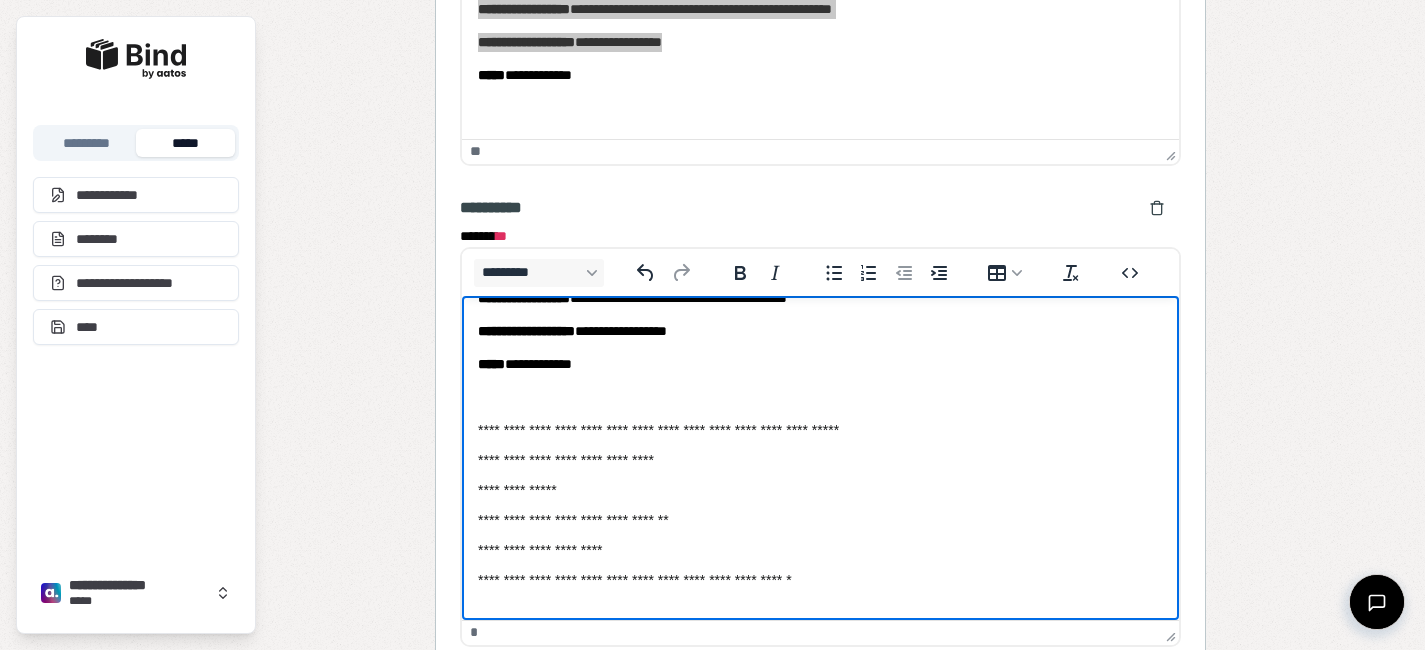 scroll, scrollTop: 220, scrollLeft: 0, axis: vertical 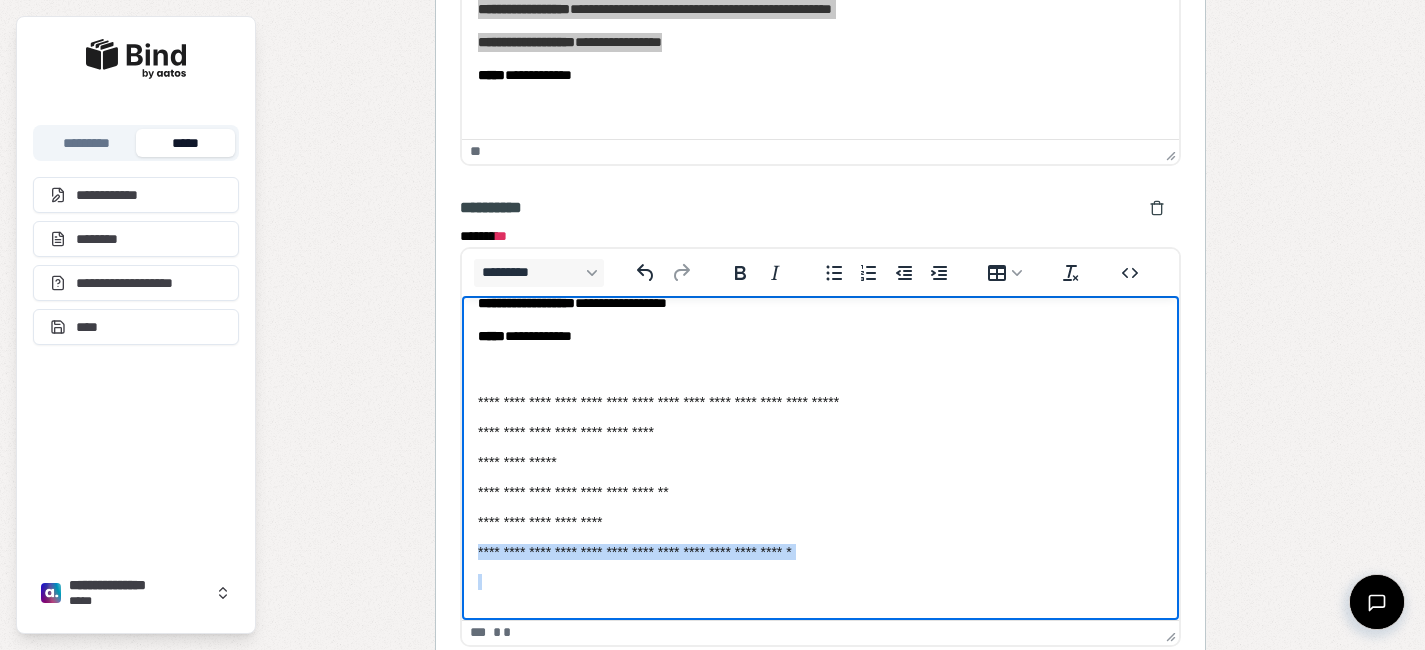 drag, startPoint x: 644, startPoint y: 581, endPoint x: 481, endPoint y: 541, distance: 167.83623 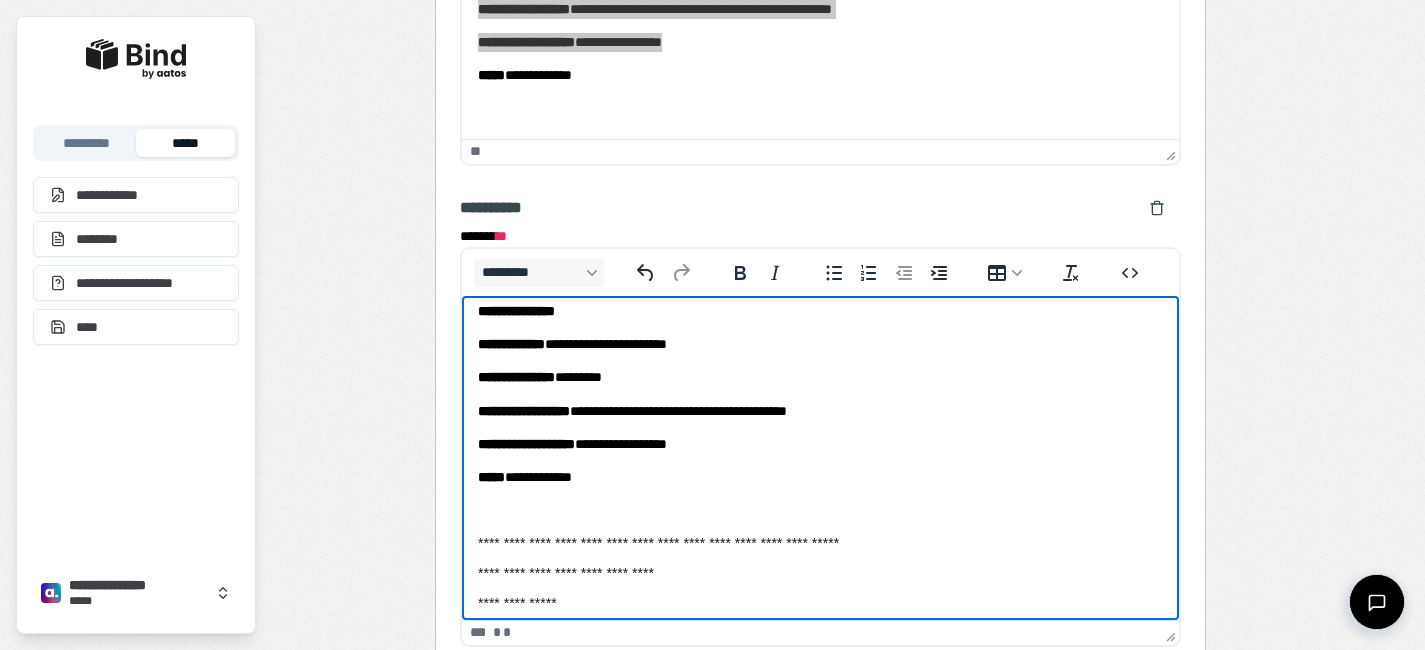 scroll, scrollTop: 27, scrollLeft: 0, axis: vertical 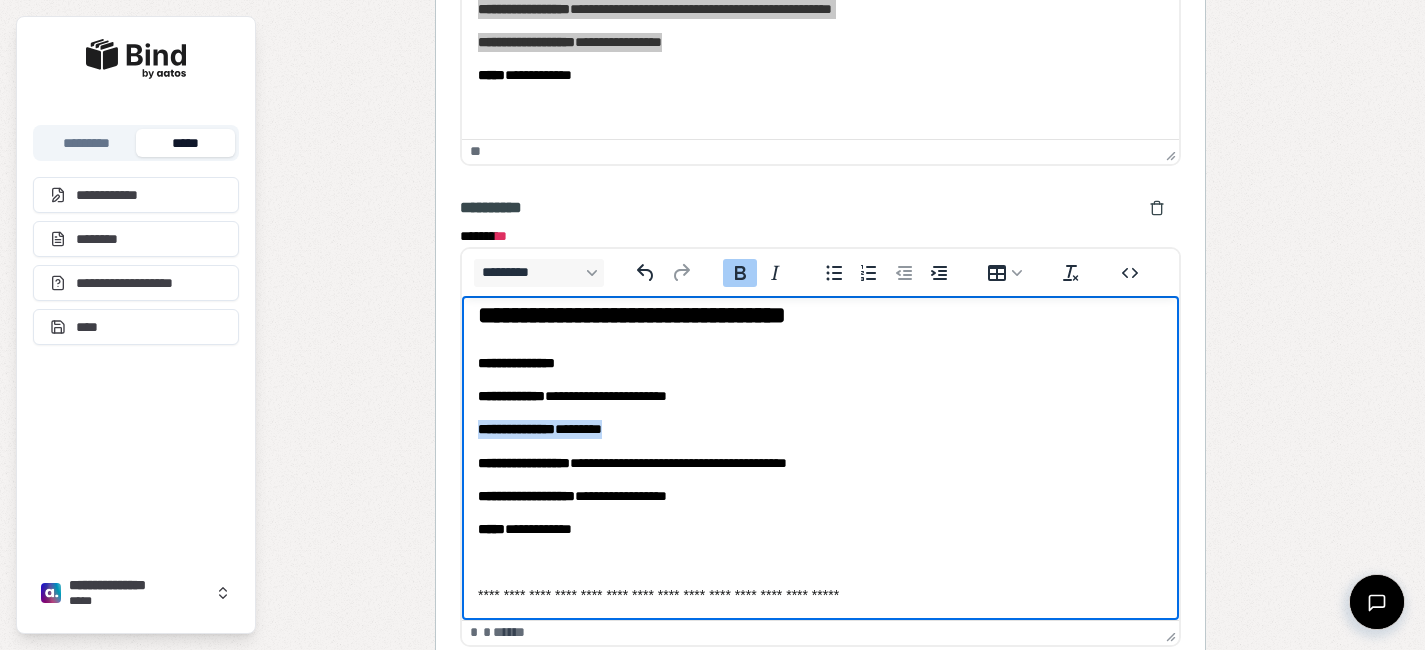 drag, startPoint x: 713, startPoint y: 425, endPoint x: 432, endPoint y: 428, distance: 281.01602 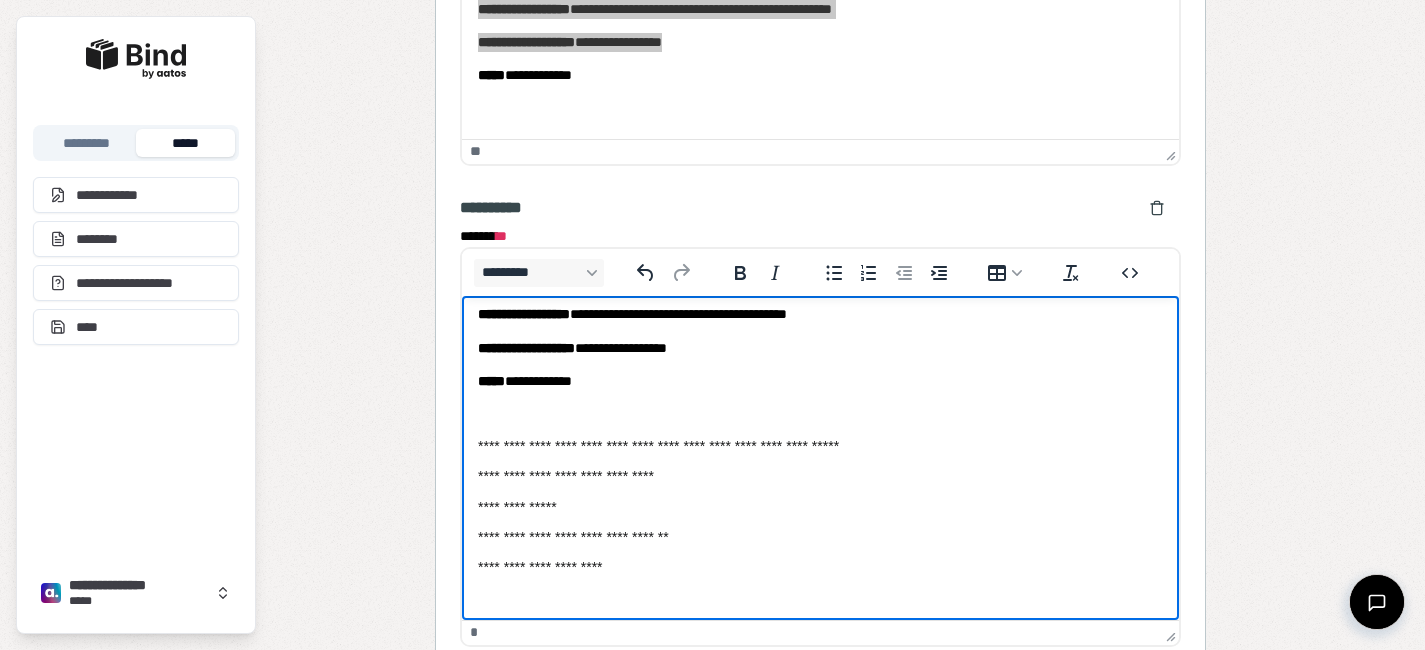 scroll, scrollTop: 146, scrollLeft: 0, axis: vertical 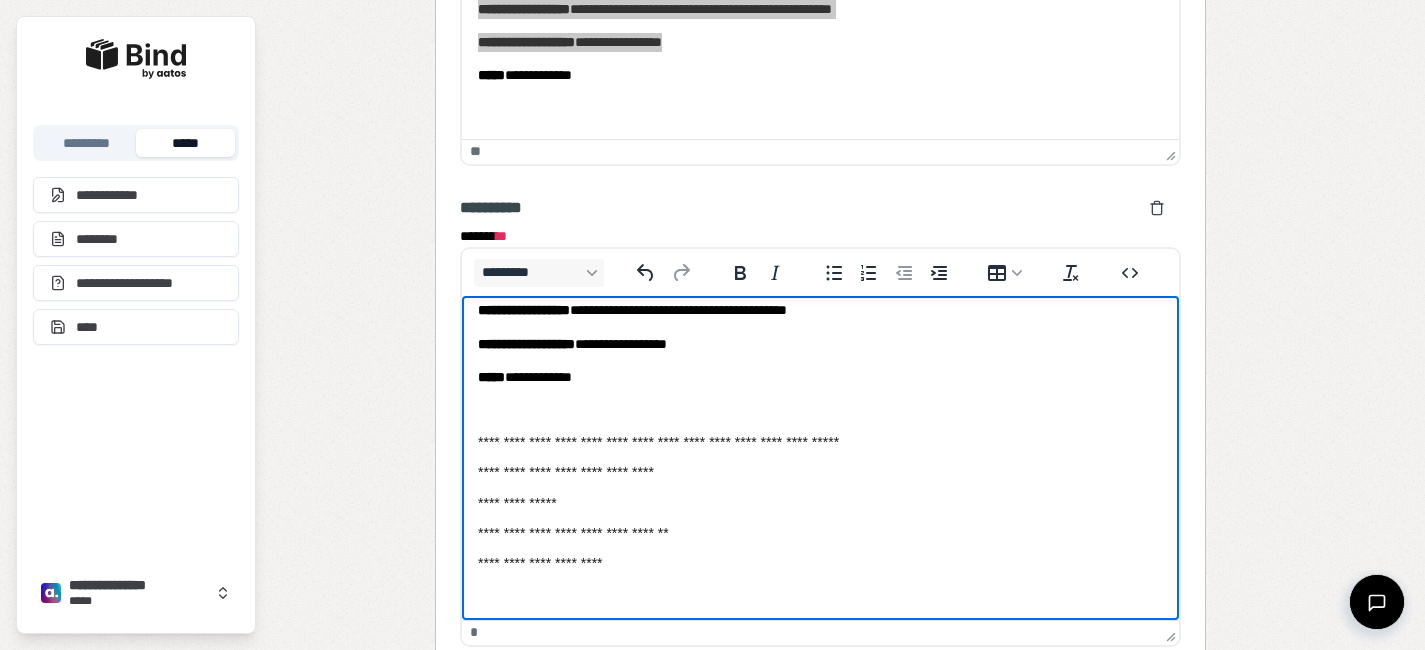 click at bounding box center (820, 410) 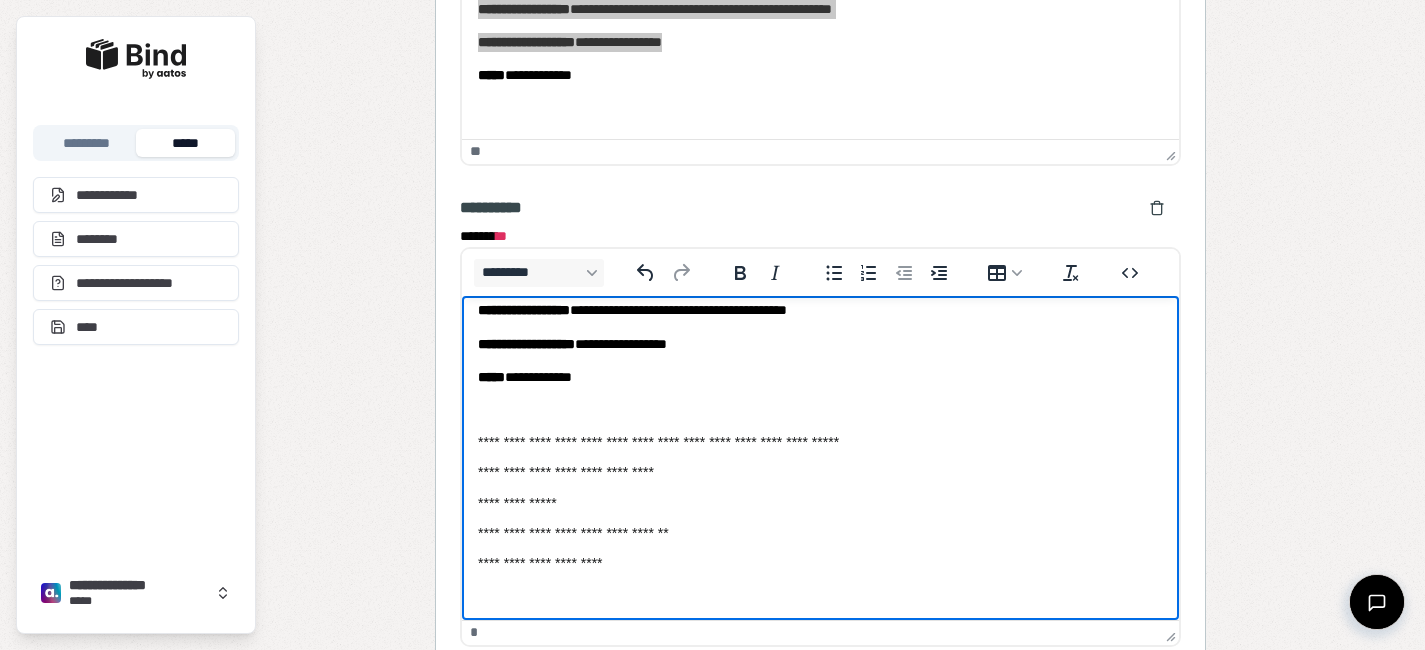scroll, scrollTop: 157, scrollLeft: 0, axis: vertical 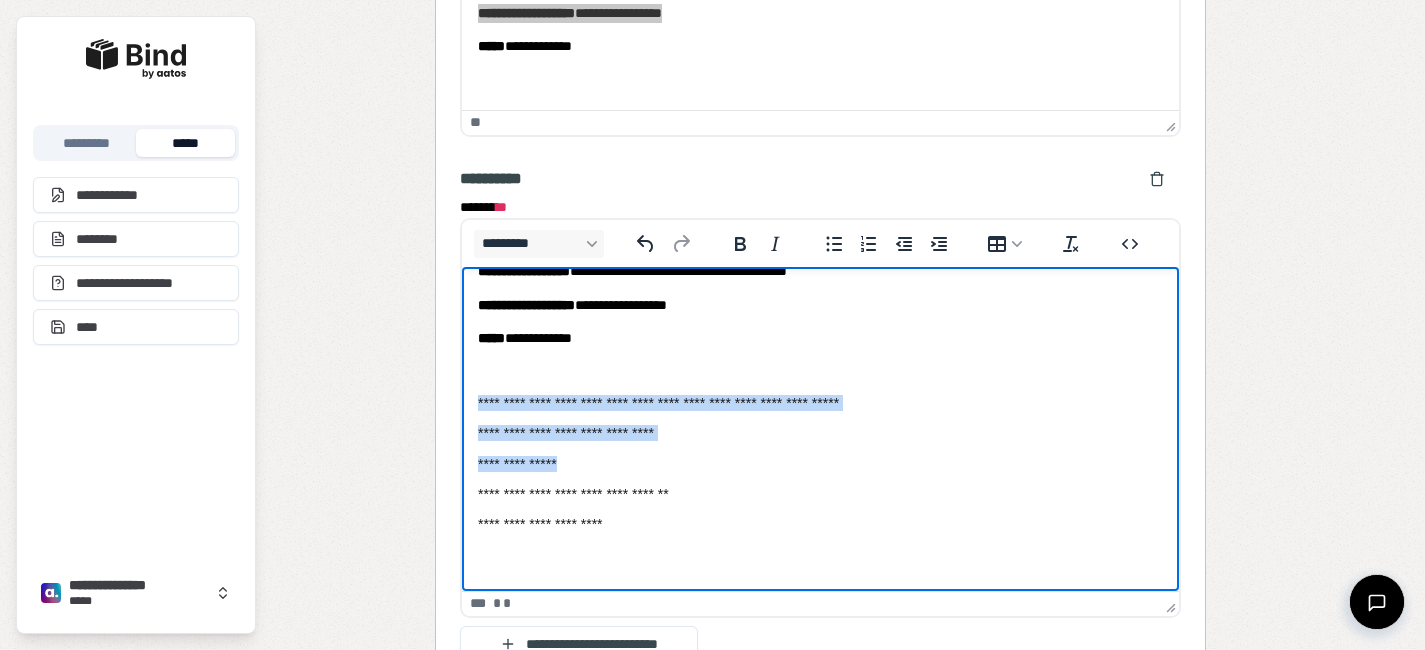 drag, startPoint x: 591, startPoint y: 461, endPoint x: 450, endPoint y: 398, distance: 154.43445 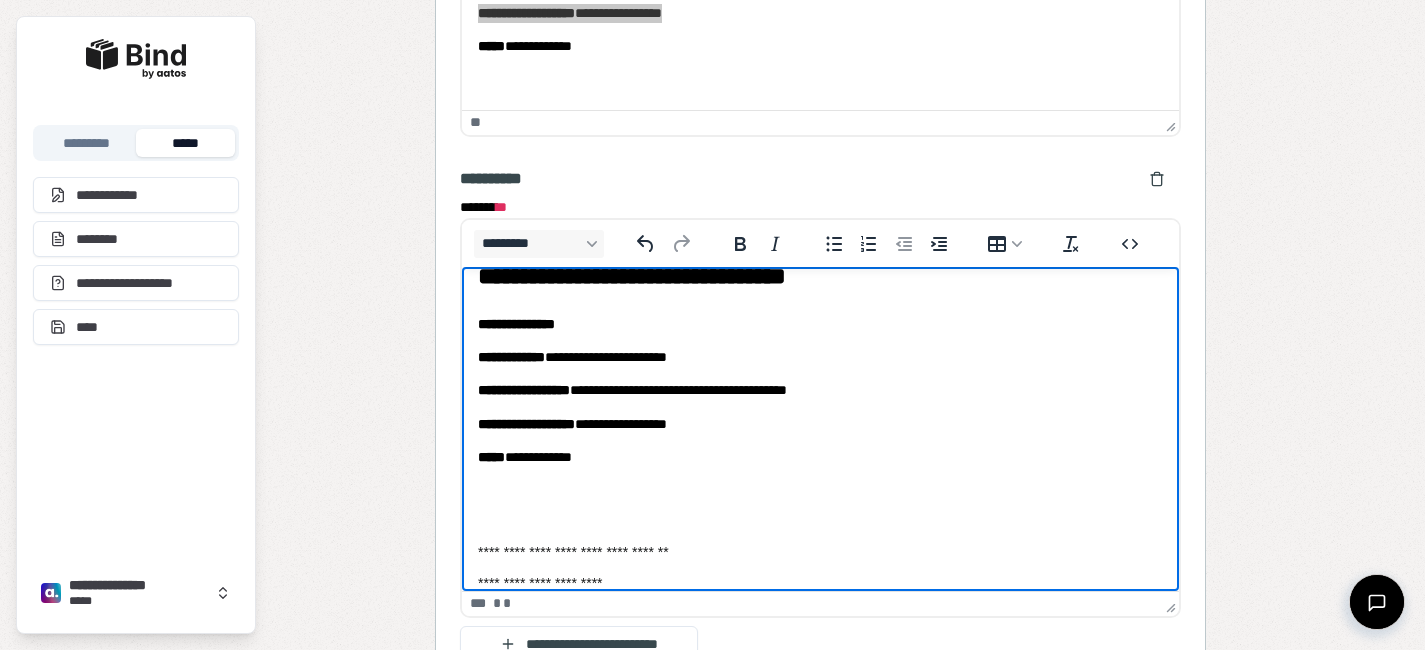 scroll, scrollTop: 35, scrollLeft: 0, axis: vertical 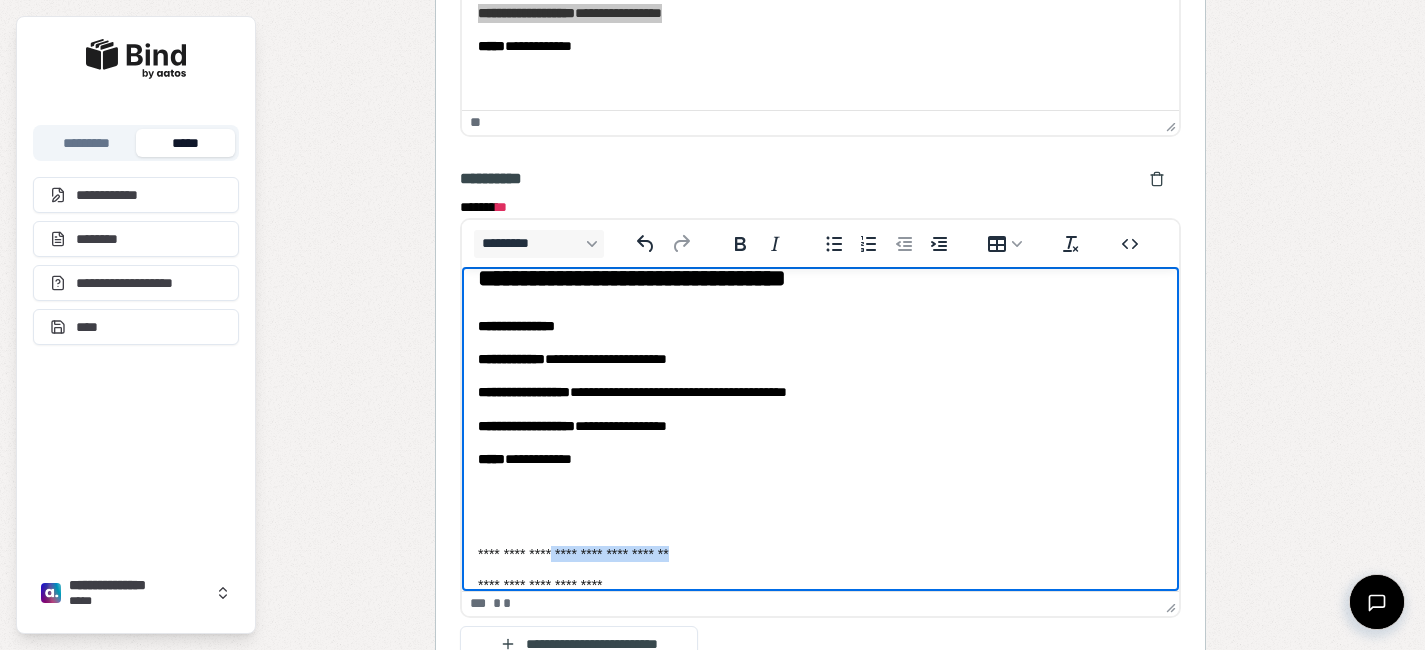 drag, startPoint x: 763, startPoint y: 551, endPoint x: 590, endPoint y: 551, distance: 173 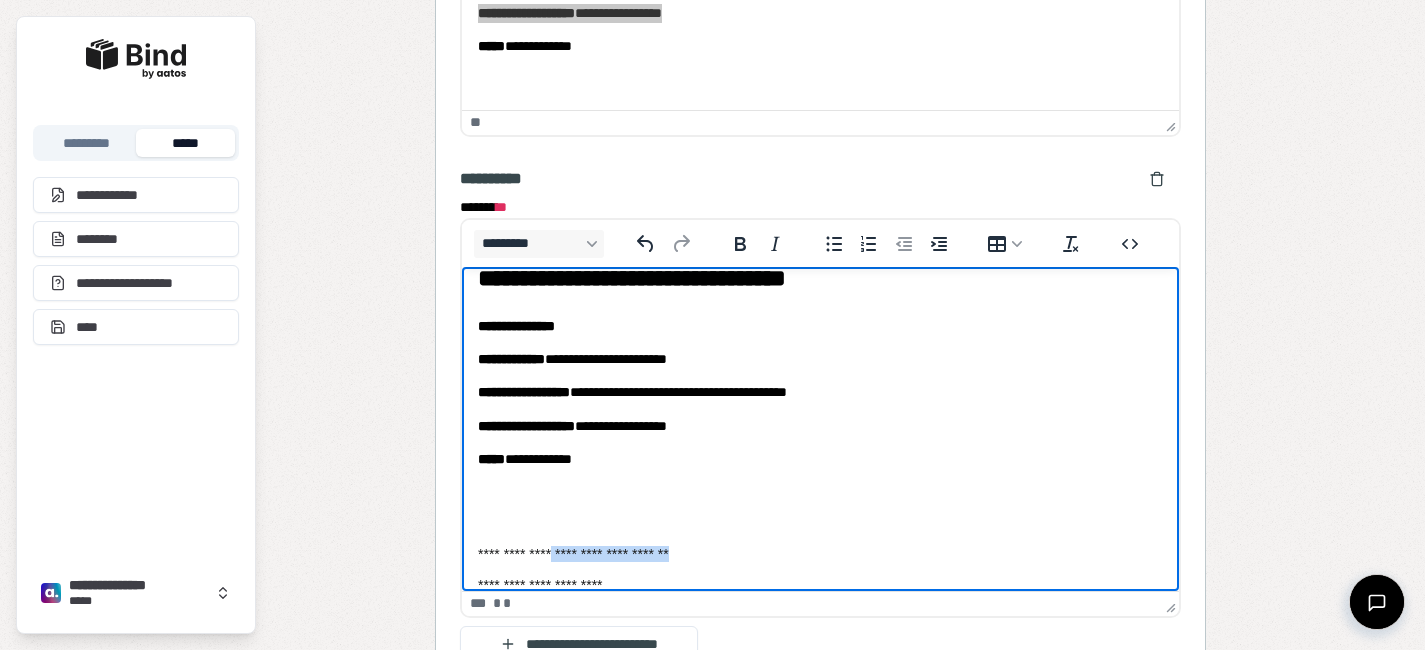 copy on "**********" 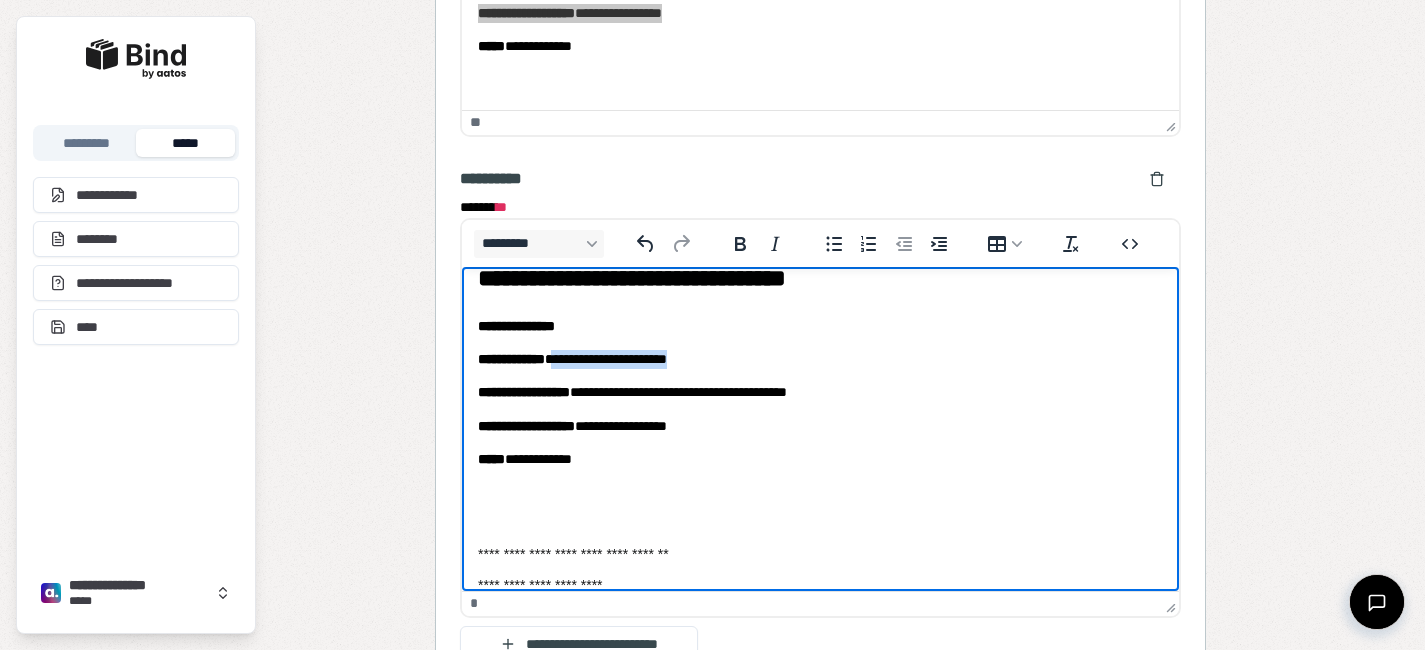 drag, startPoint x: 751, startPoint y: 357, endPoint x: 595, endPoint y: 356, distance: 156.0032 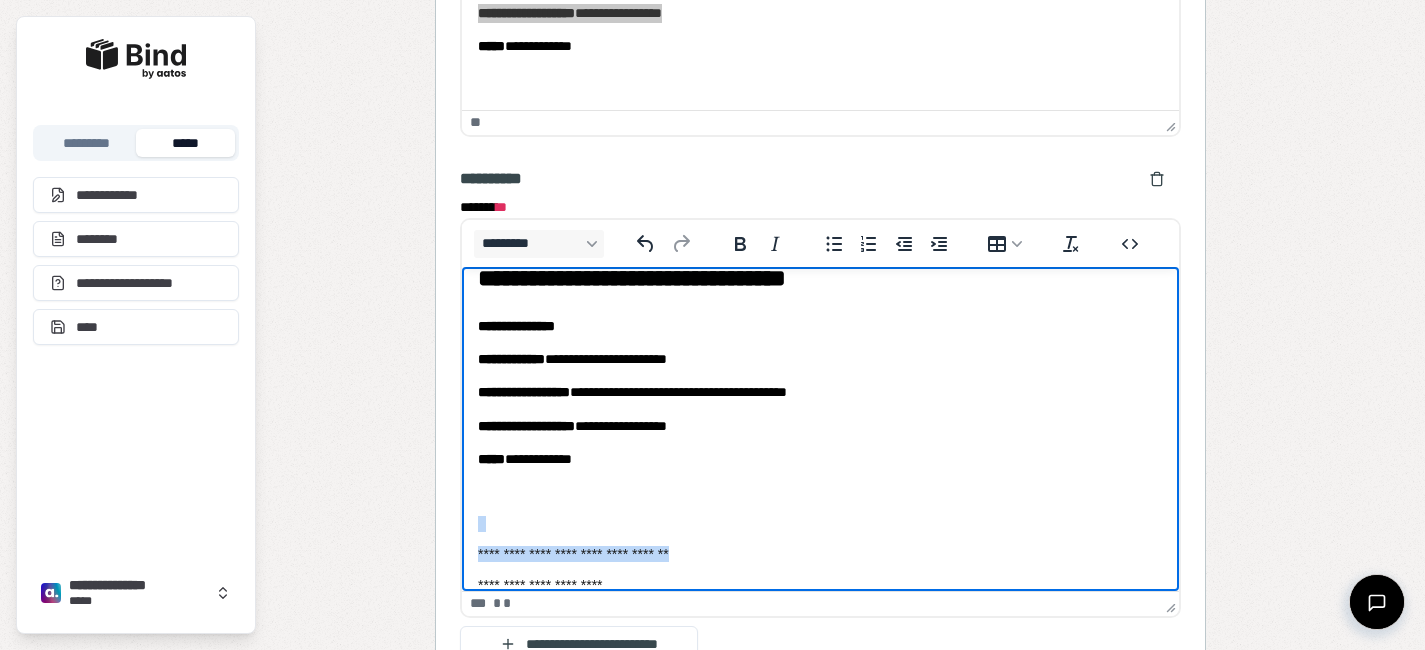 drag, startPoint x: 774, startPoint y: 555, endPoint x: 462, endPoint y: 527, distance: 313.25388 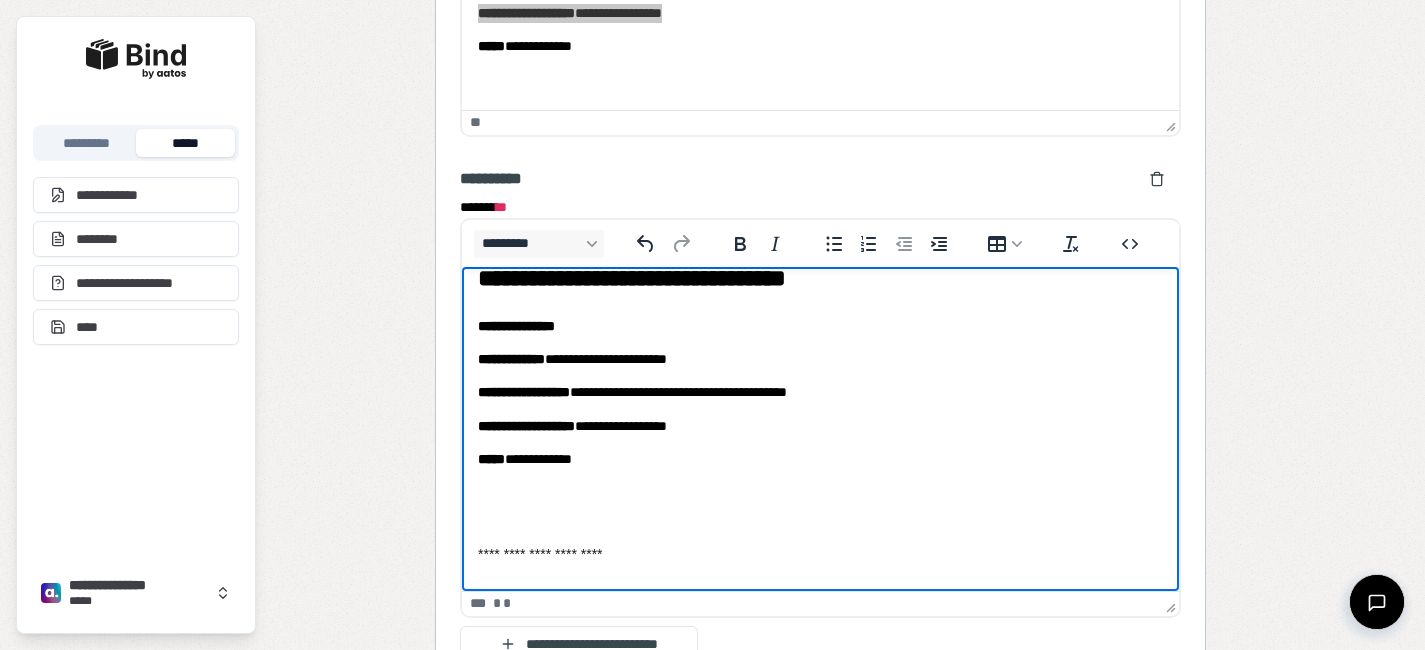 scroll, scrollTop: 33, scrollLeft: 0, axis: vertical 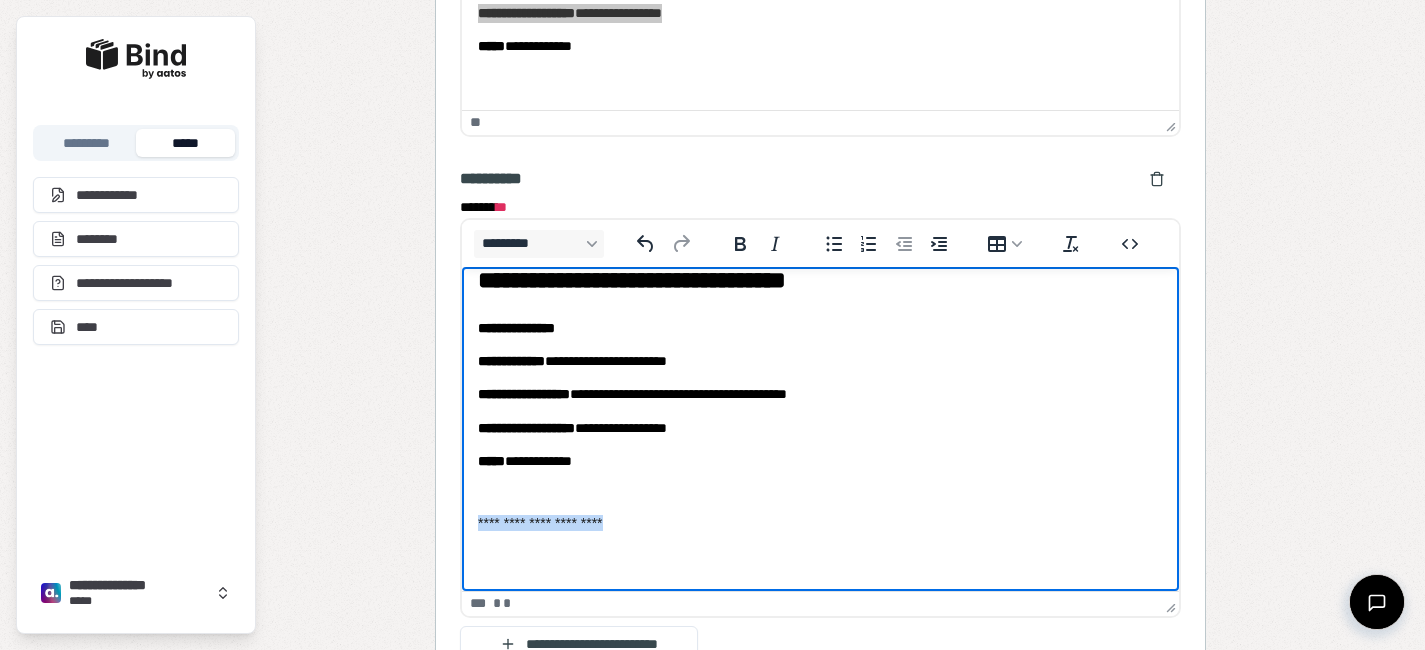 drag, startPoint x: 702, startPoint y: 525, endPoint x: 467, endPoint y: 515, distance: 235.21268 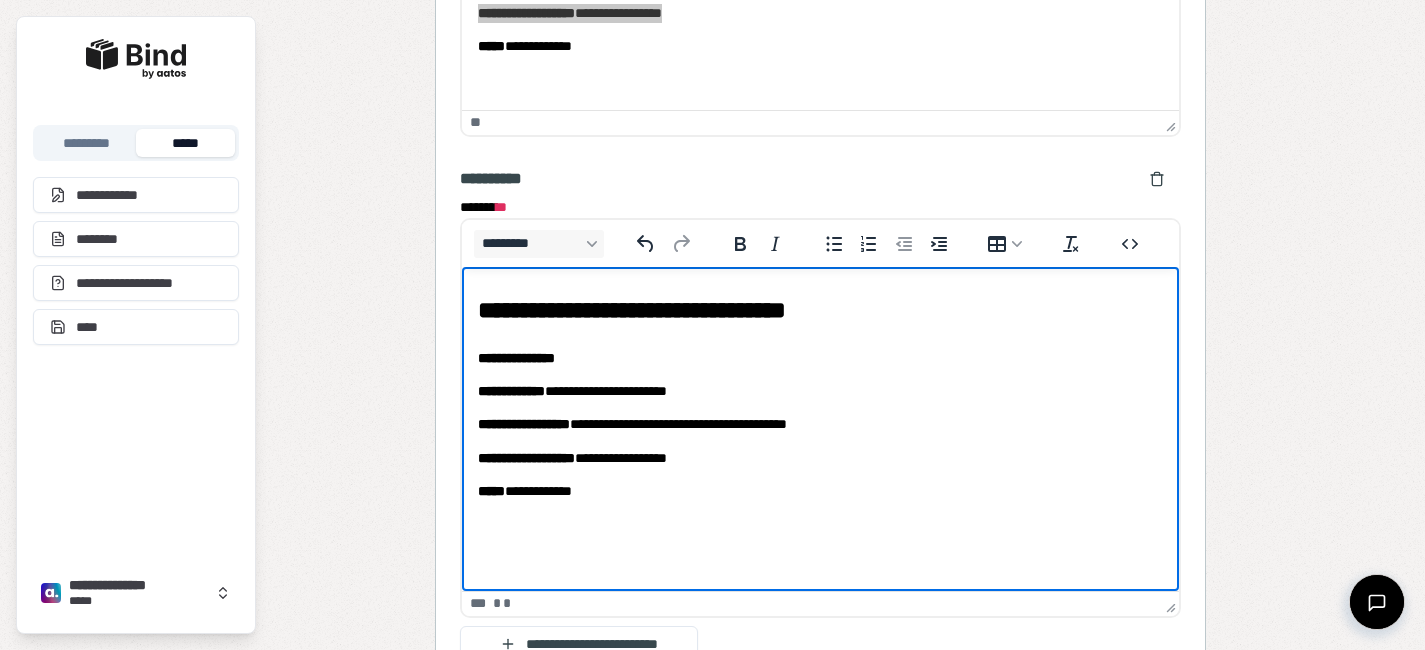 scroll, scrollTop: 3, scrollLeft: 0, axis: vertical 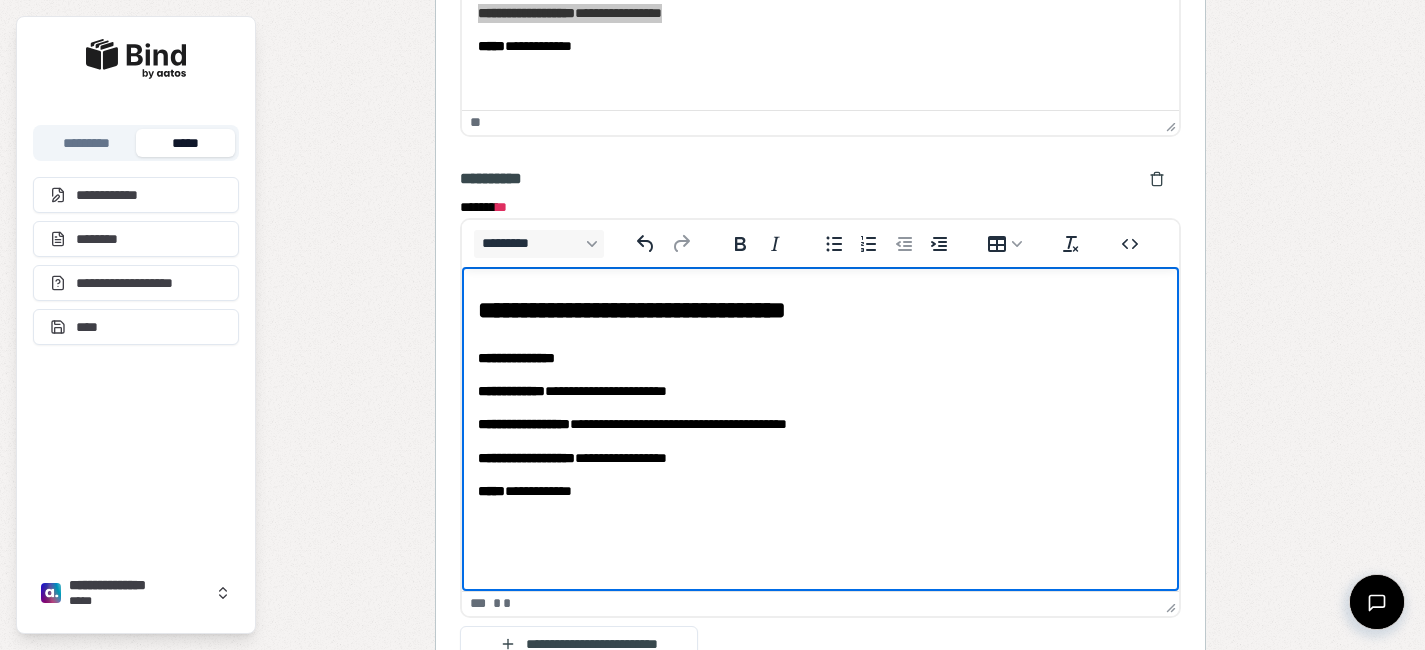 click on "**********" at bounding box center (820, 491) 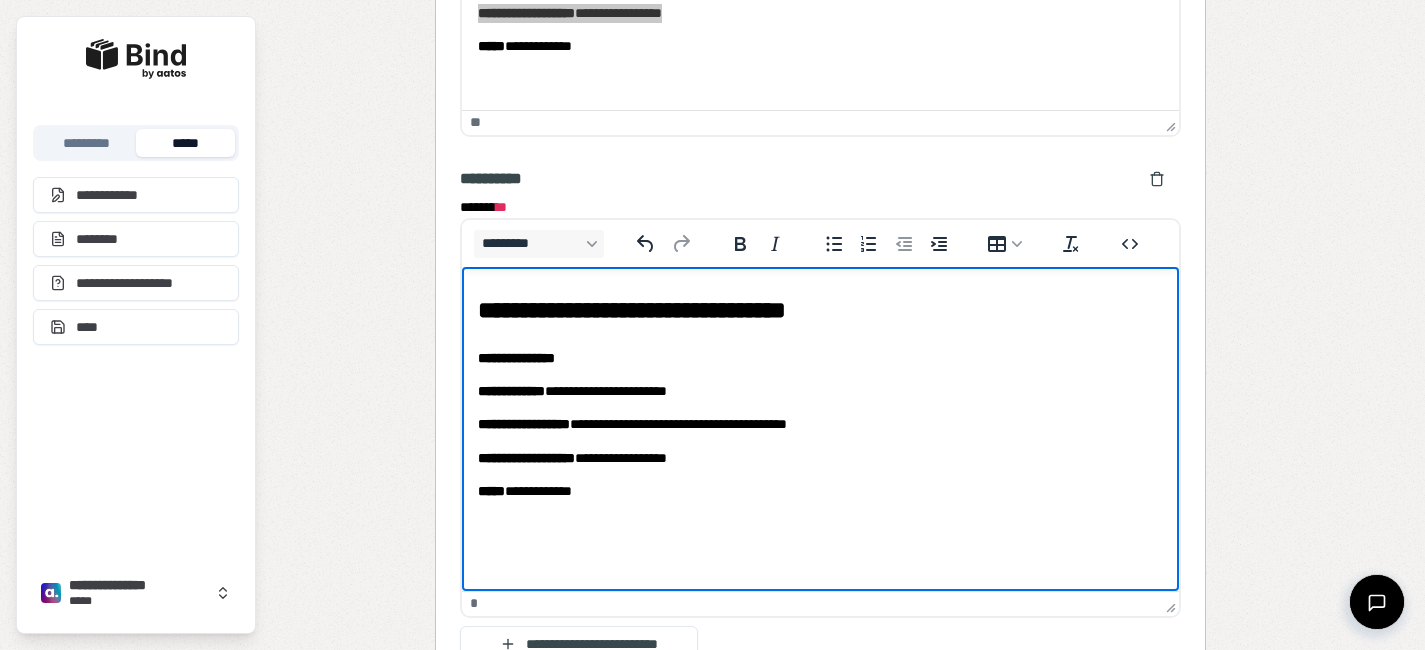 scroll, scrollTop: 0, scrollLeft: 0, axis: both 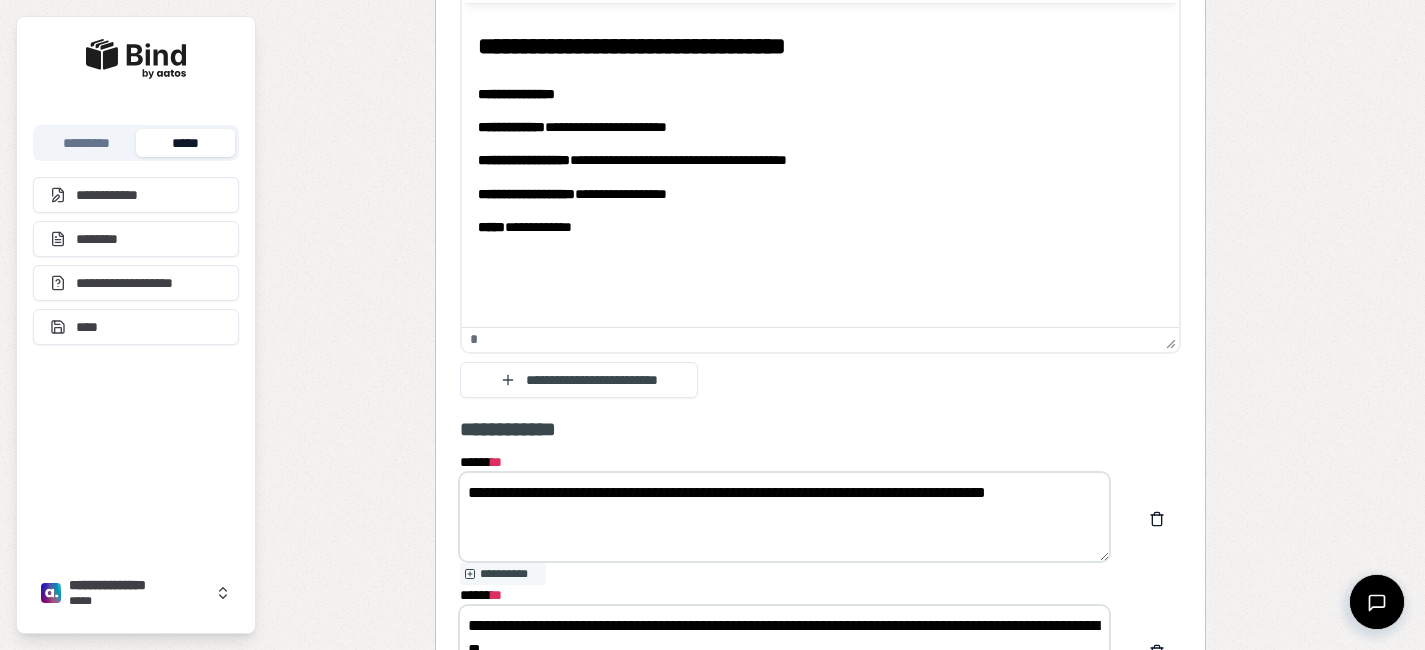 drag, startPoint x: 639, startPoint y: 493, endPoint x: 593, endPoint y: 493, distance: 46 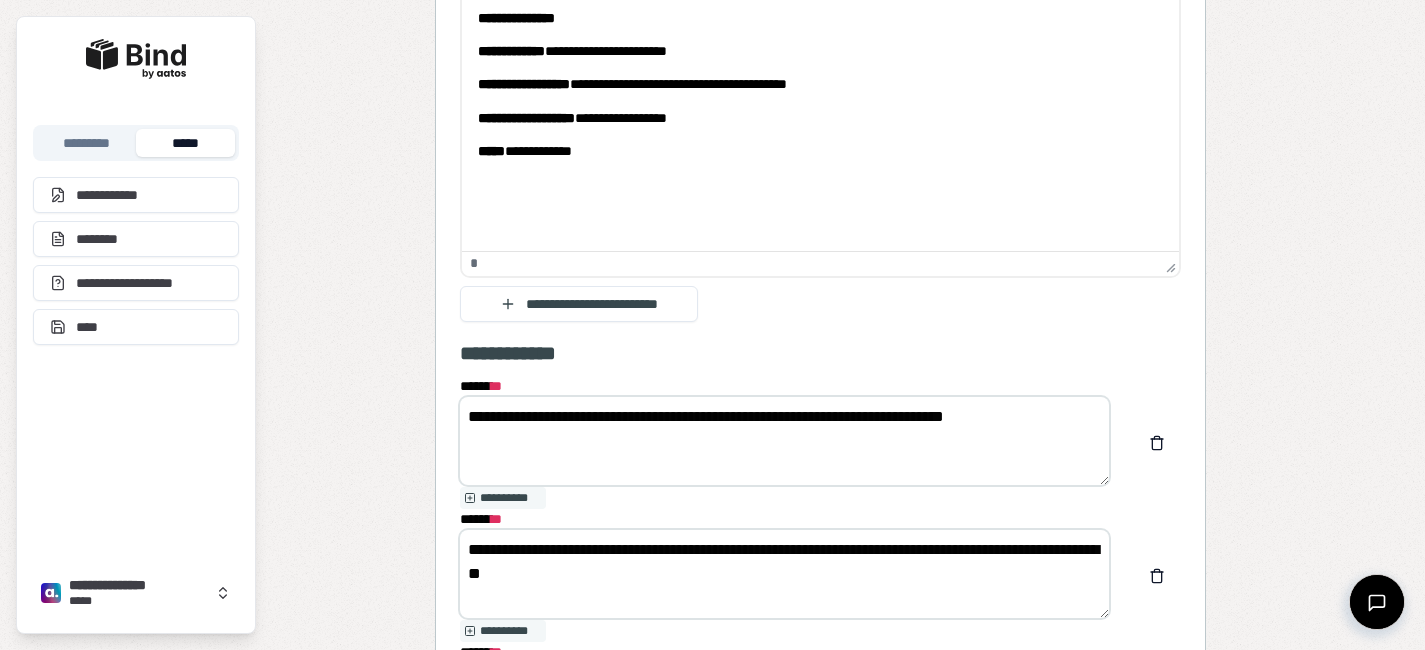 scroll, scrollTop: 2082, scrollLeft: 0, axis: vertical 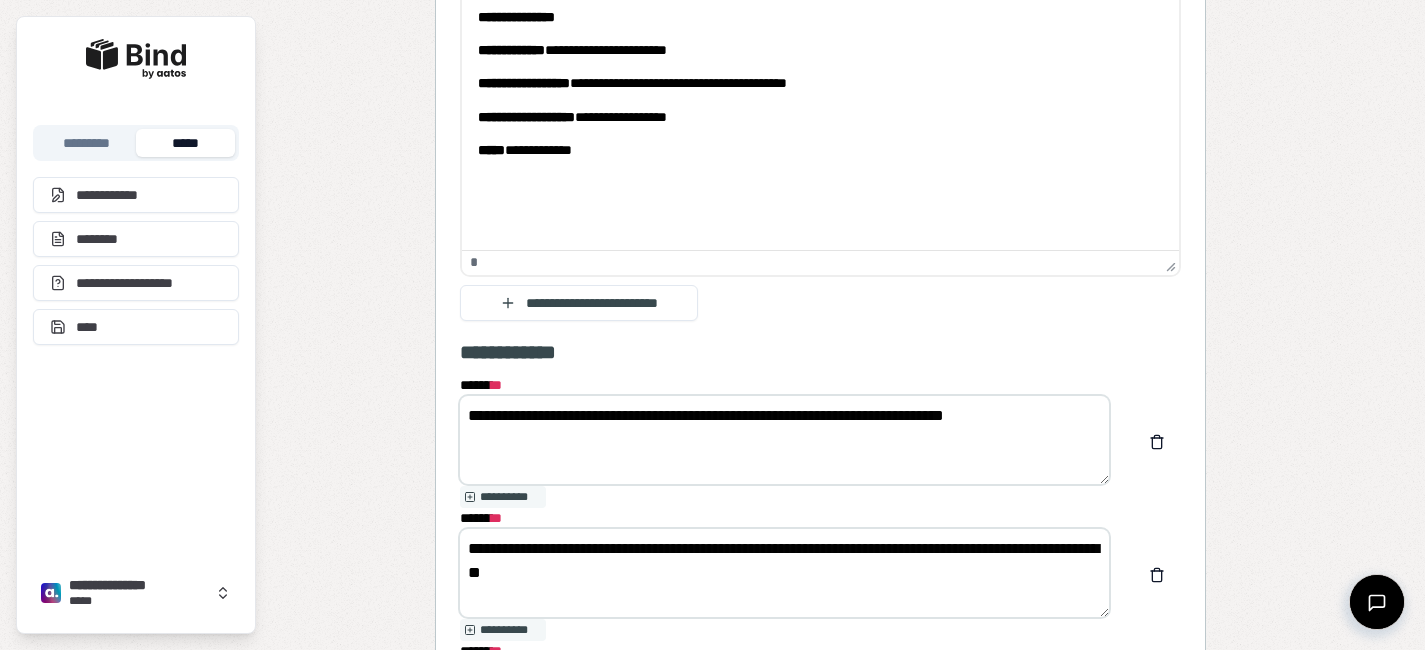 type on "**********" 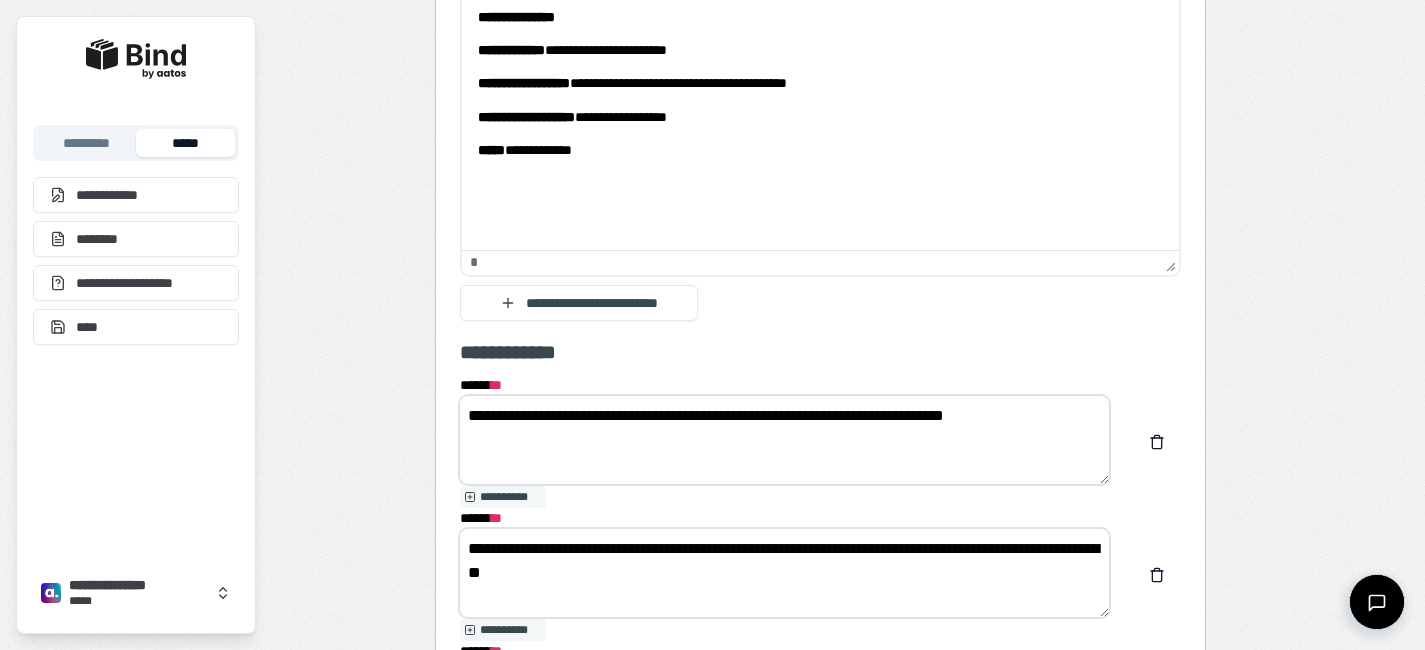 drag, startPoint x: 721, startPoint y: 550, endPoint x: 884, endPoint y: 550, distance: 163 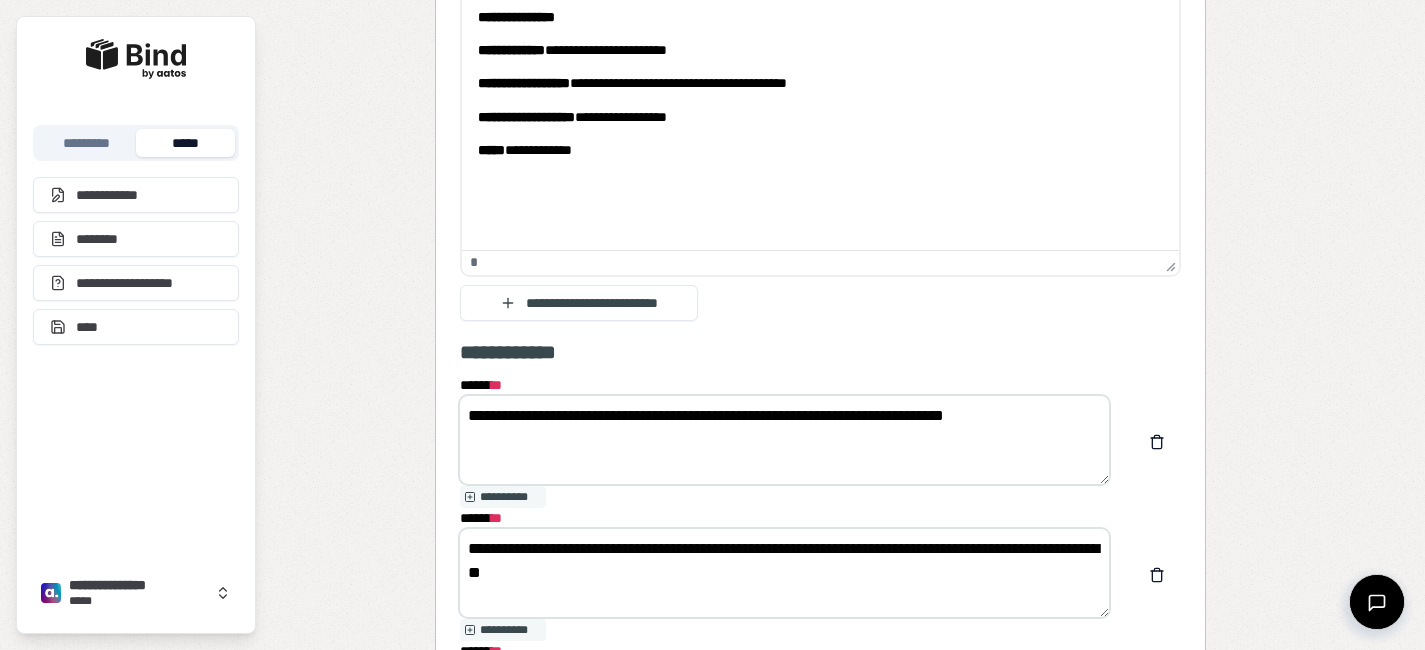 click on "**********" at bounding box center (784, 573) 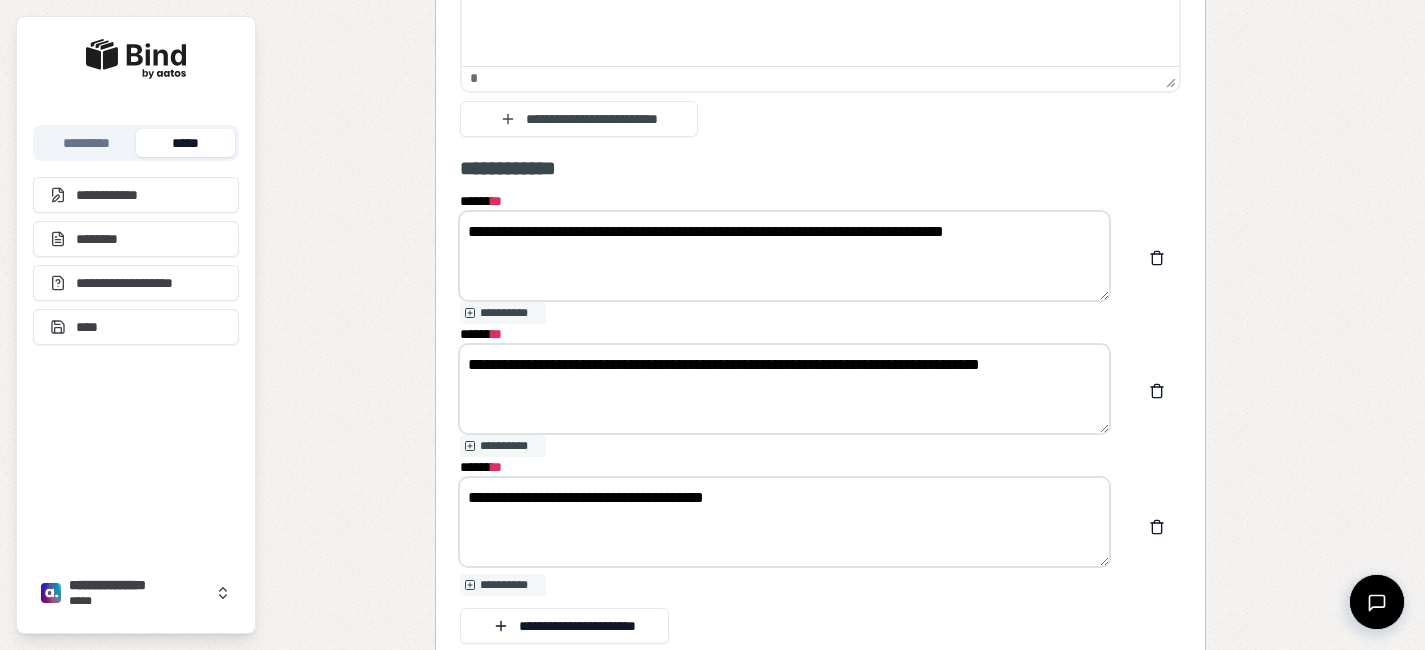 scroll, scrollTop: 2267, scrollLeft: 0, axis: vertical 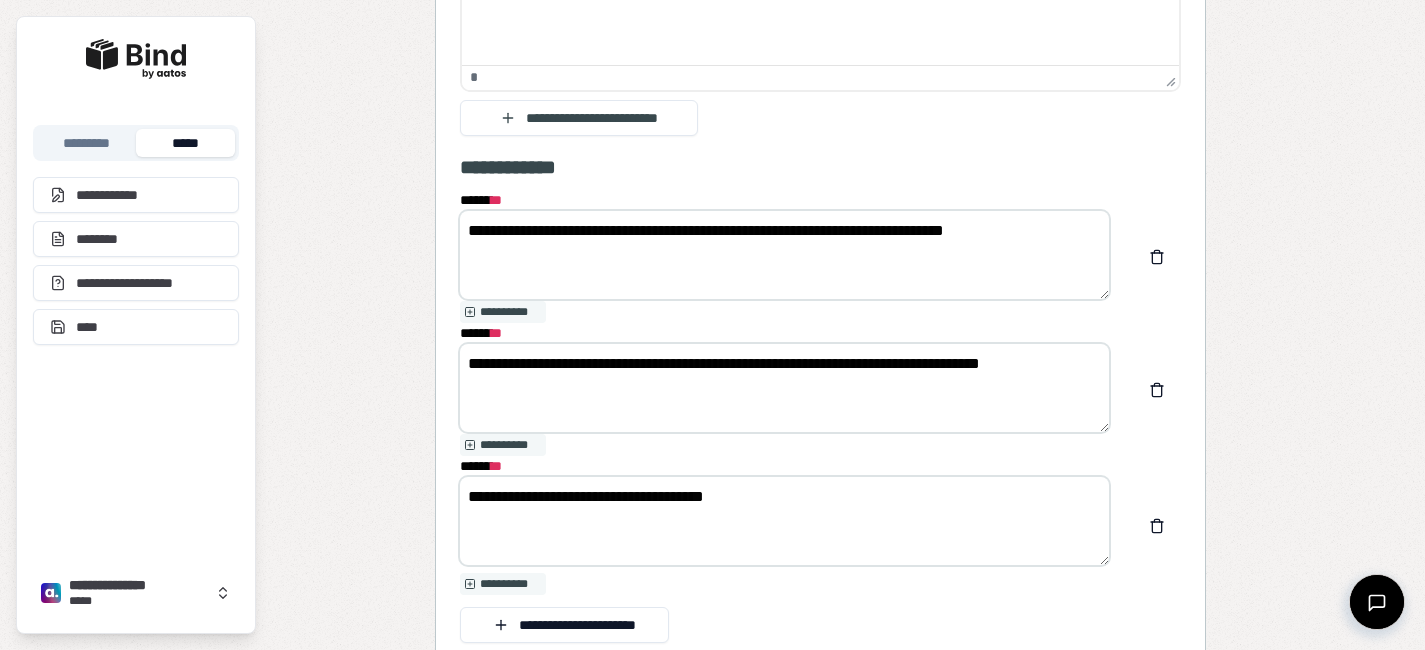 type on "**********" 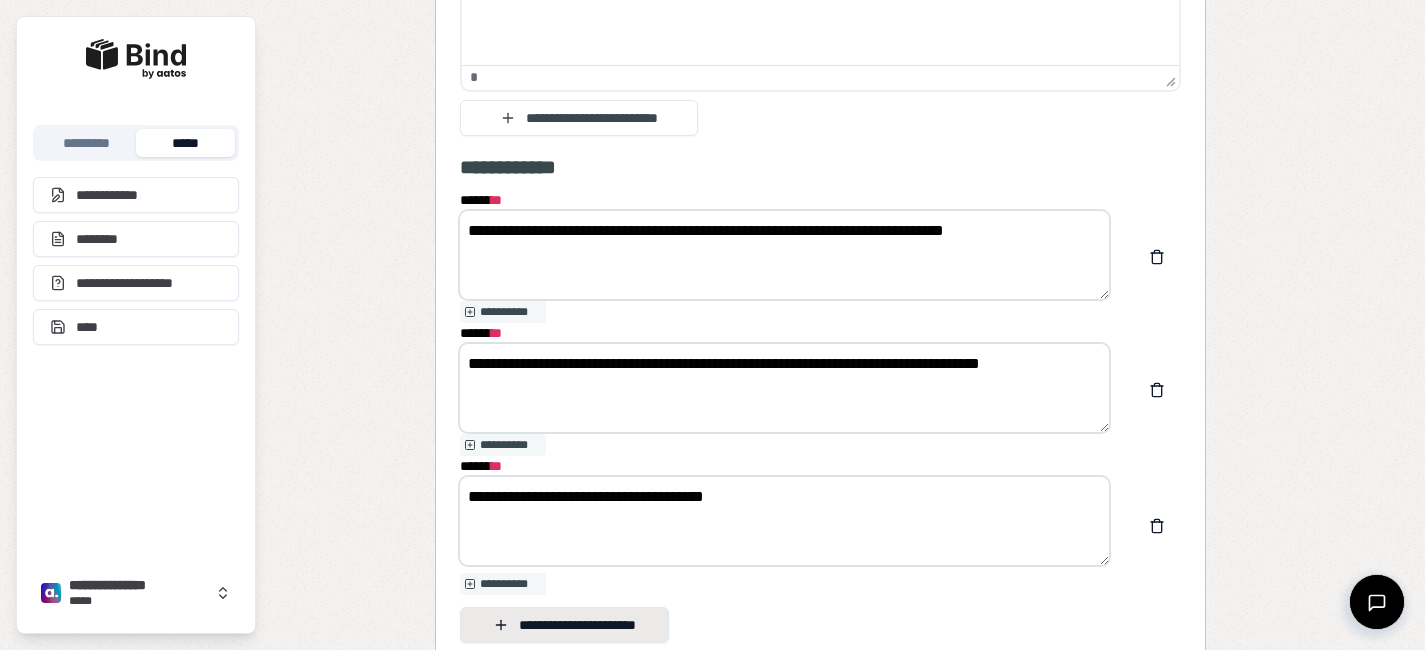 click on "**********" at bounding box center [564, 625] 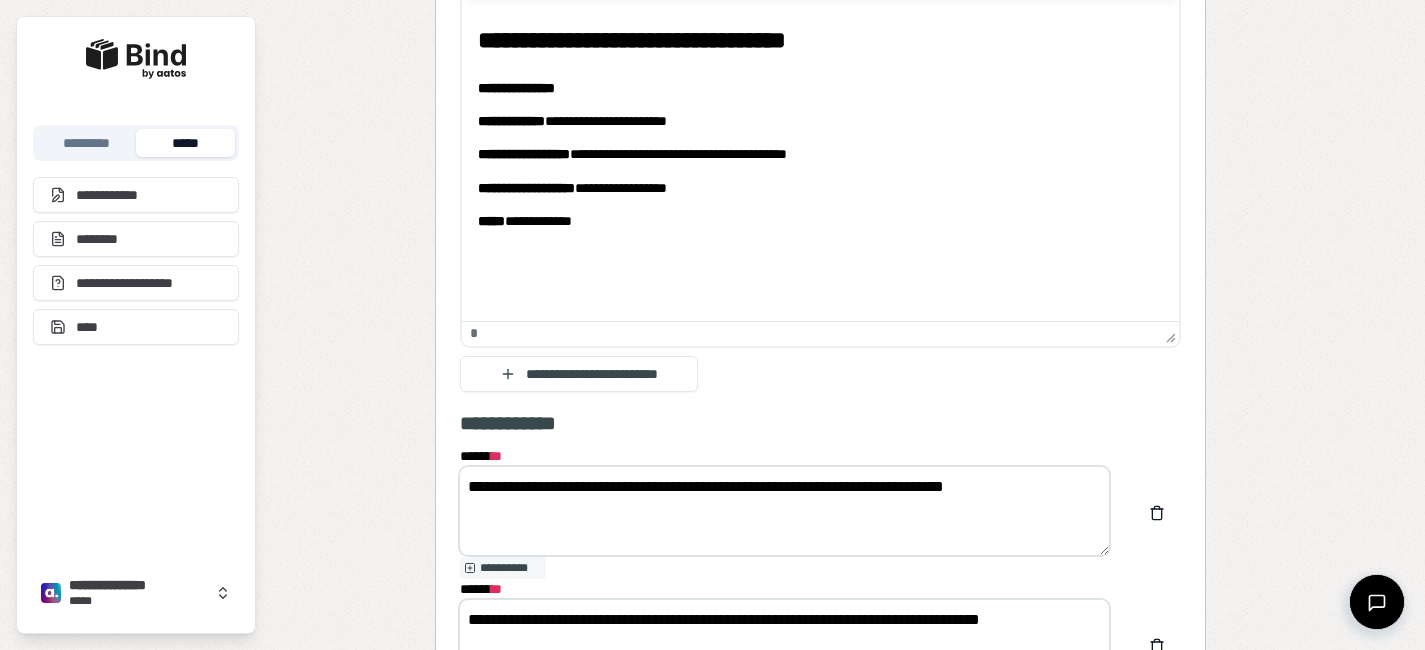 scroll, scrollTop: 2008, scrollLeft: 0, axis: vertical 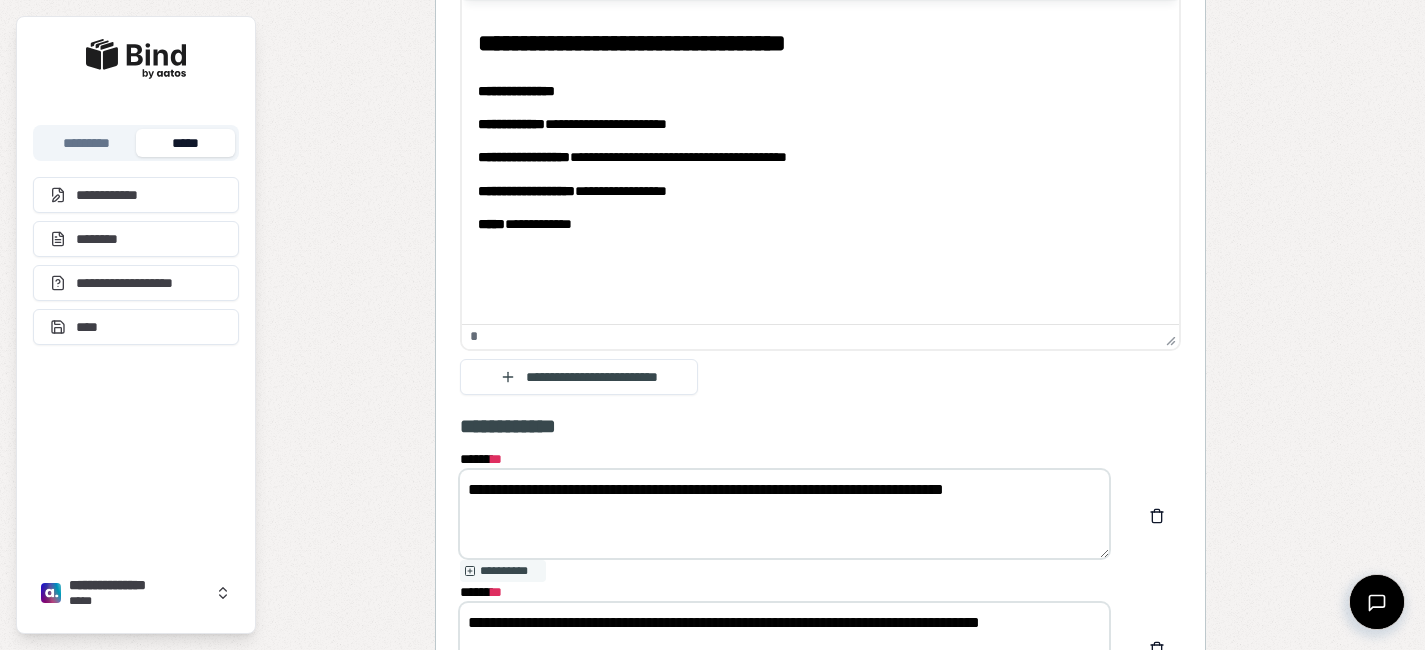type on "**********" 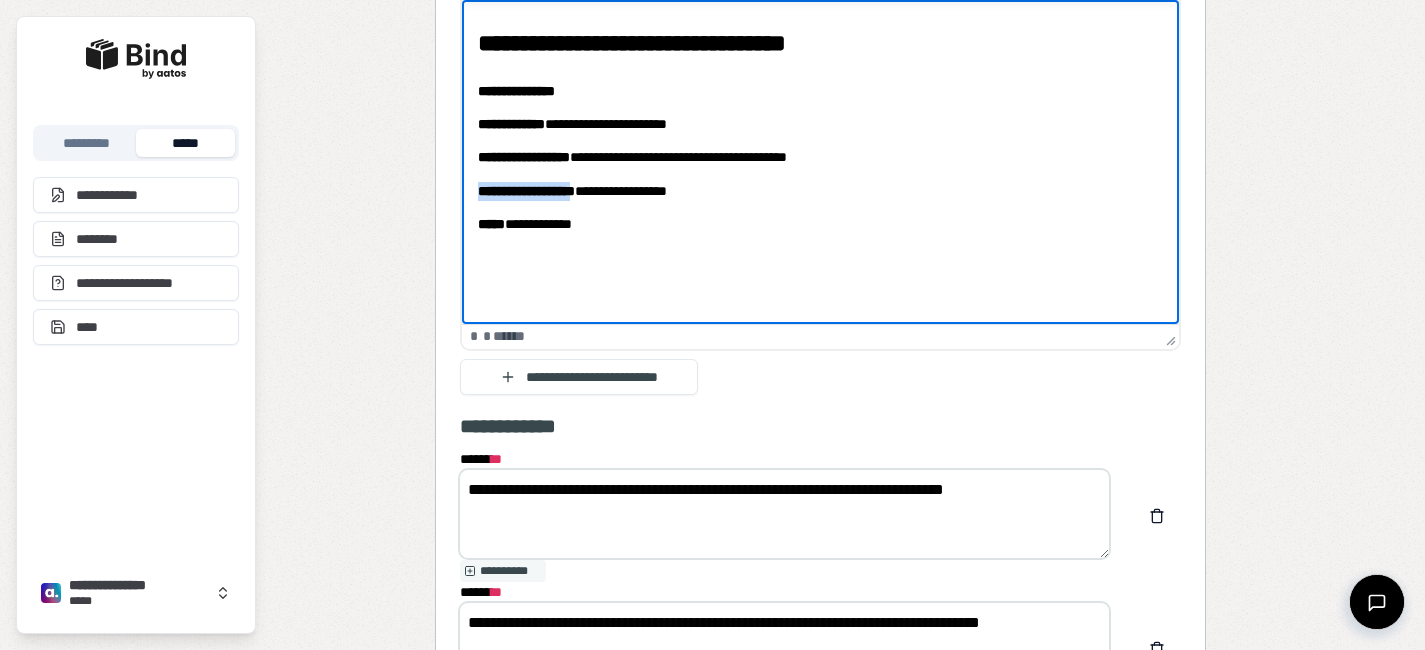 drag, startPoint x: 603, startPoint y: 192, endPoint x: 418, endPoint y: 192, distance: 185 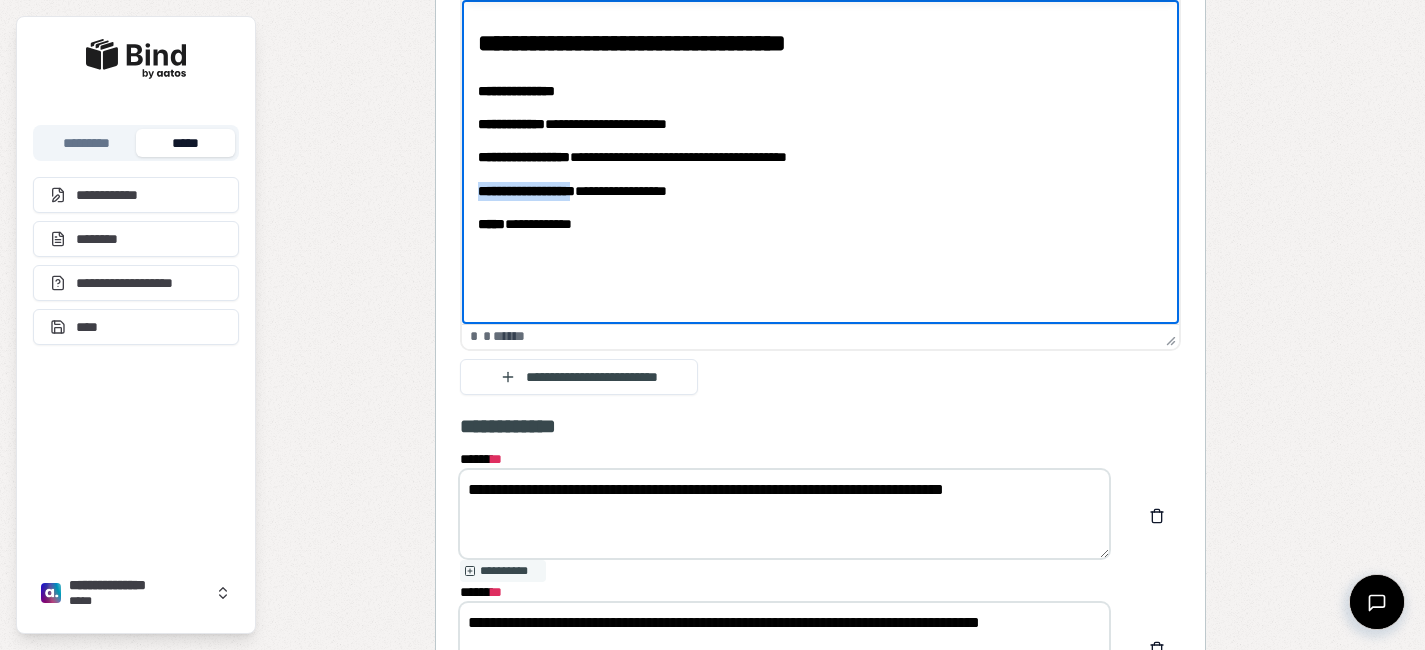 click on "**********" at bounding box center [820, 160] 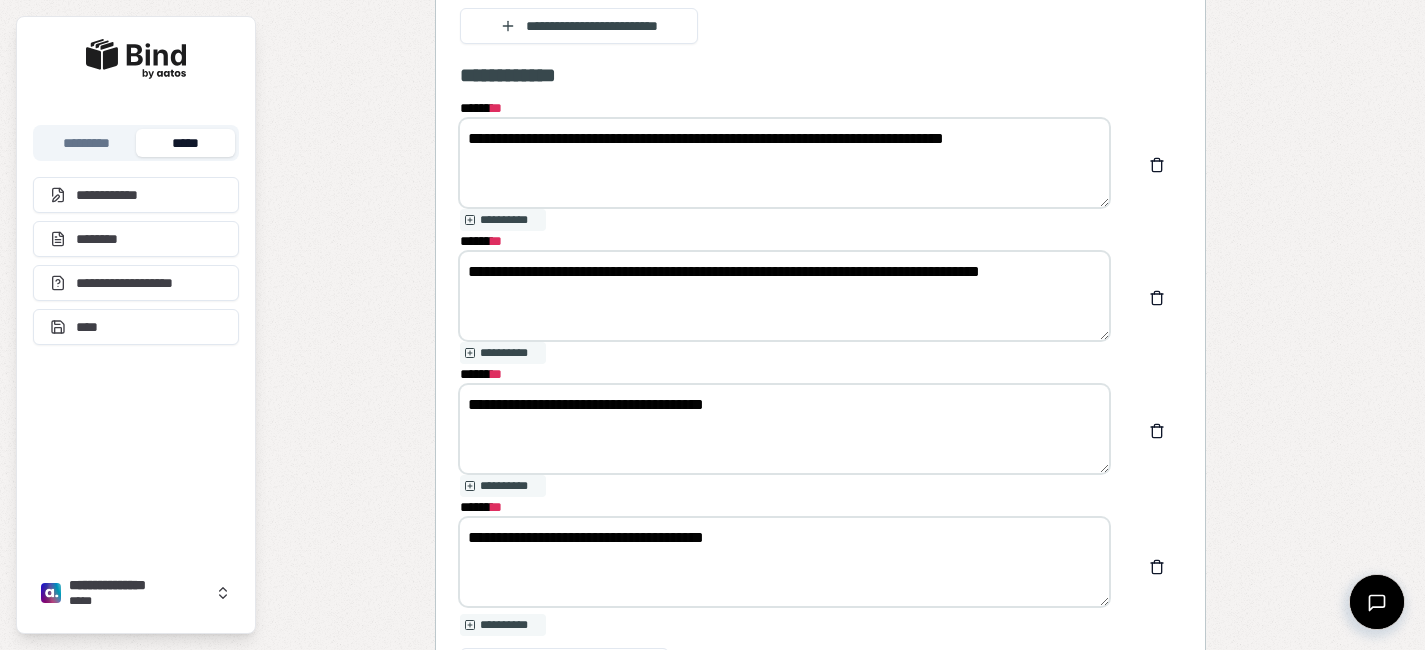 scroll, scrollTop: 2370, scrollLeft: 0, axis: vertical 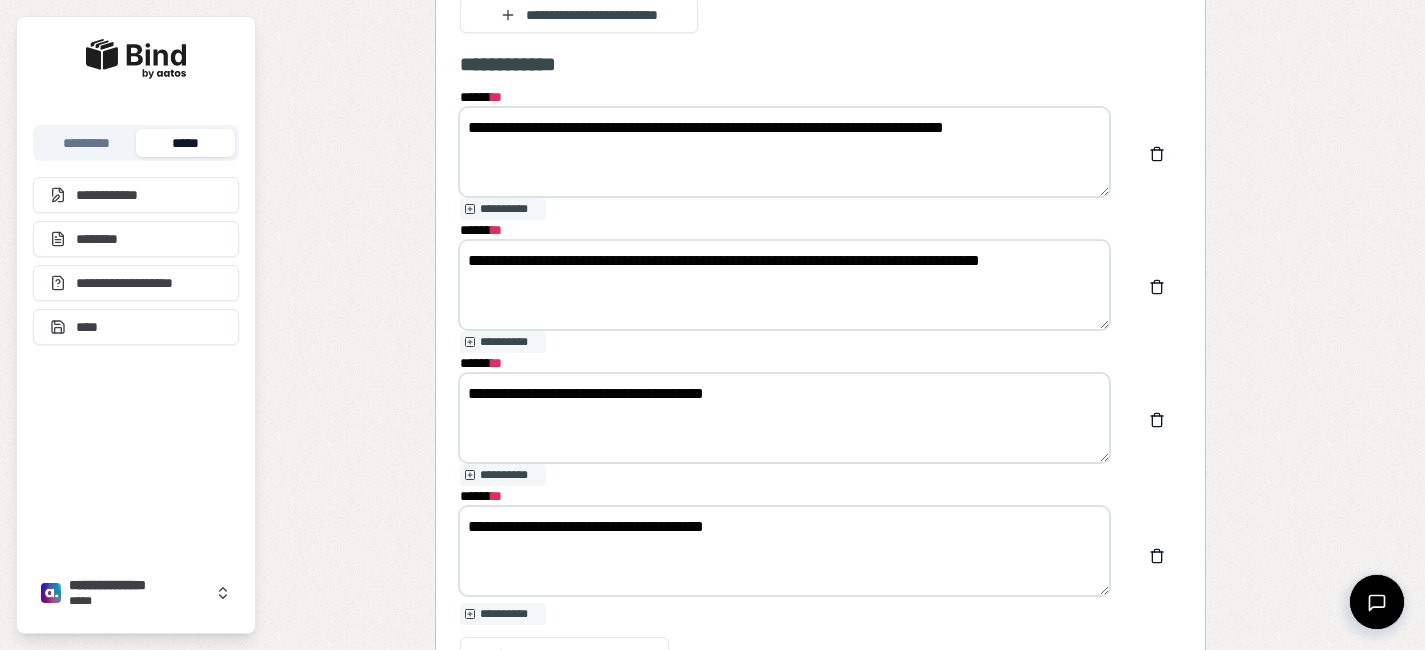 drag, startPoint x: 592, startPoint y: 394, endPoint x: 807, endPoint y: 394, distance: 215 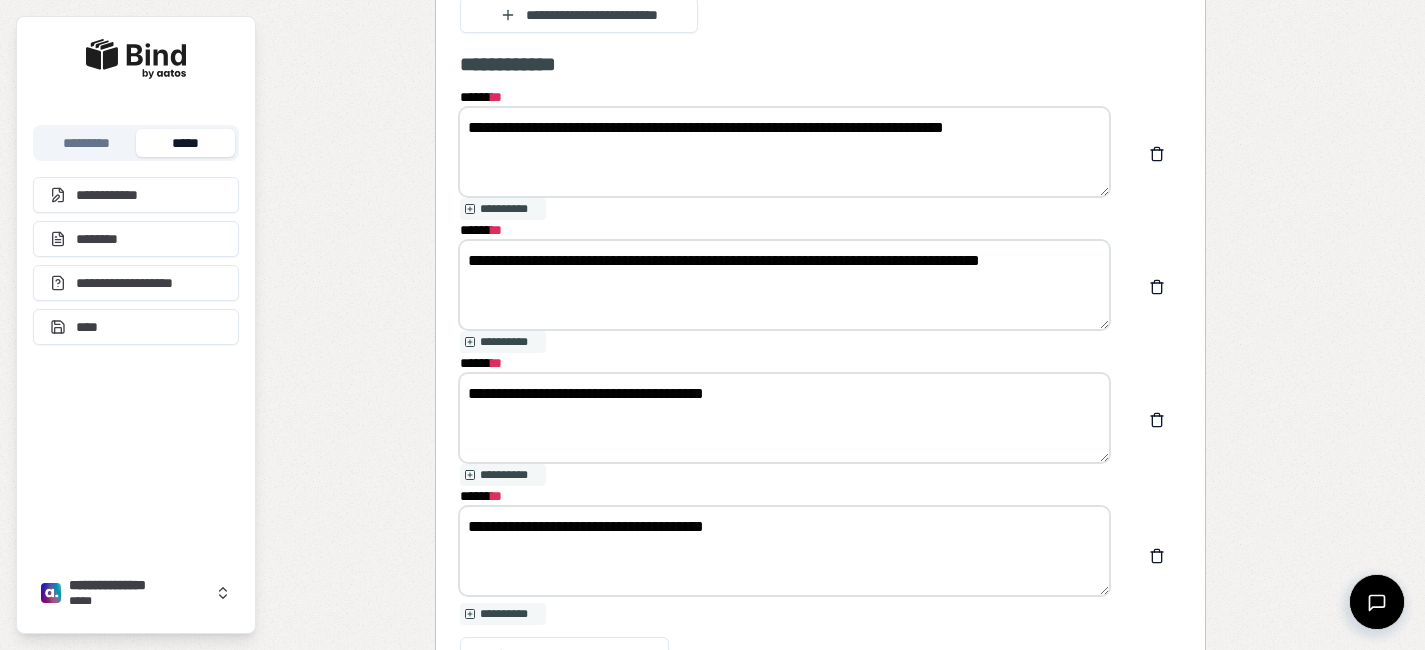 click on "**********" at bounding box center (784, 418) 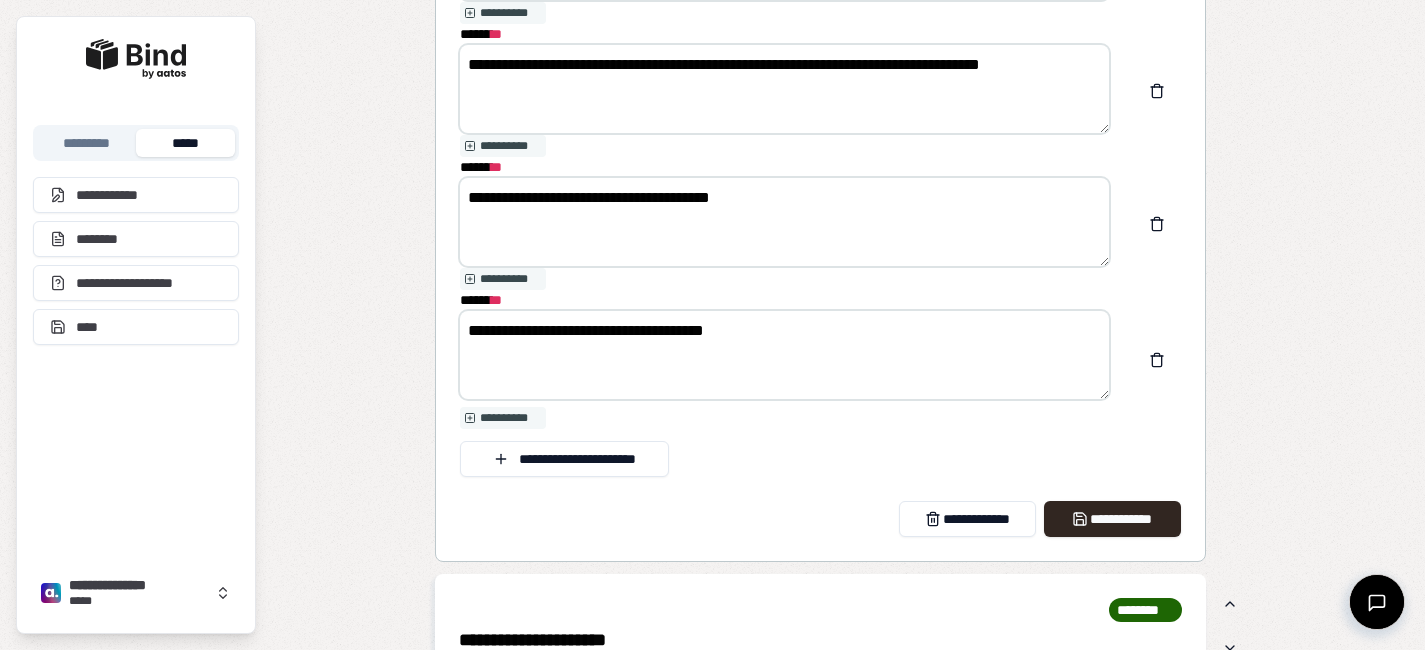 scroll, scrollTop: 2583, scrollLeft: 0, axis: vertical 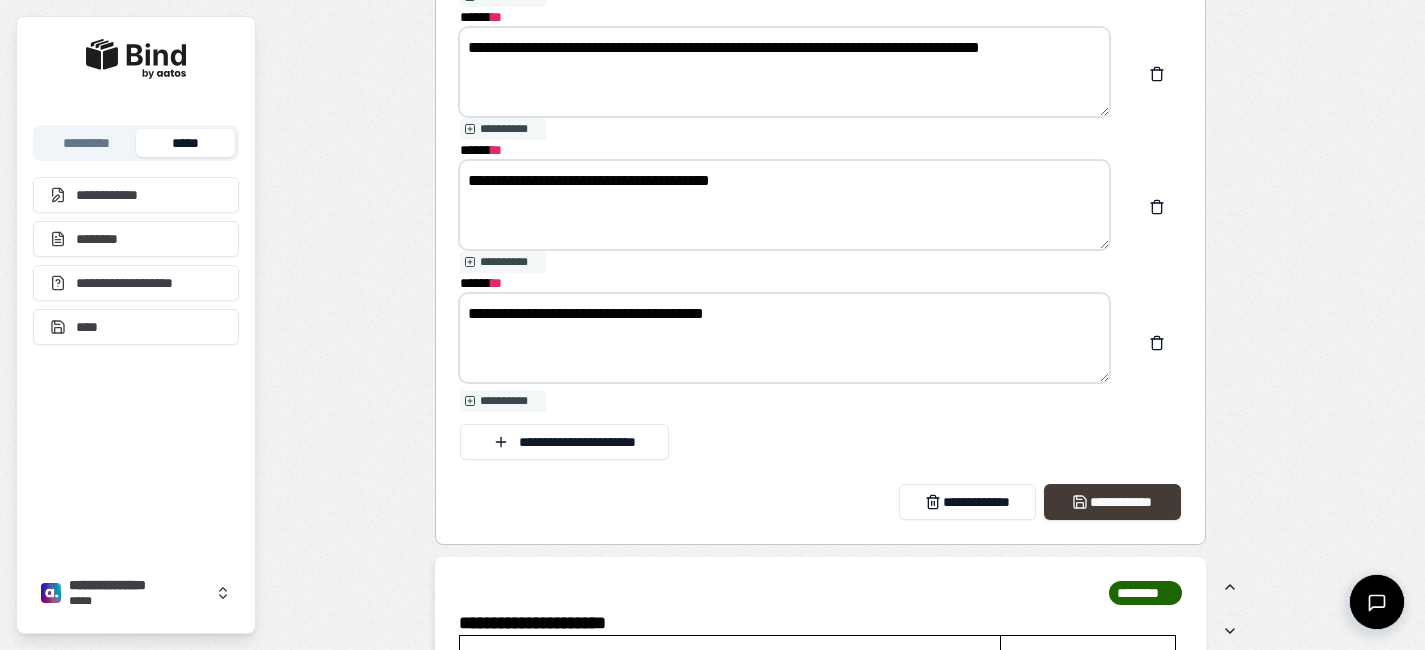 type on "**********" 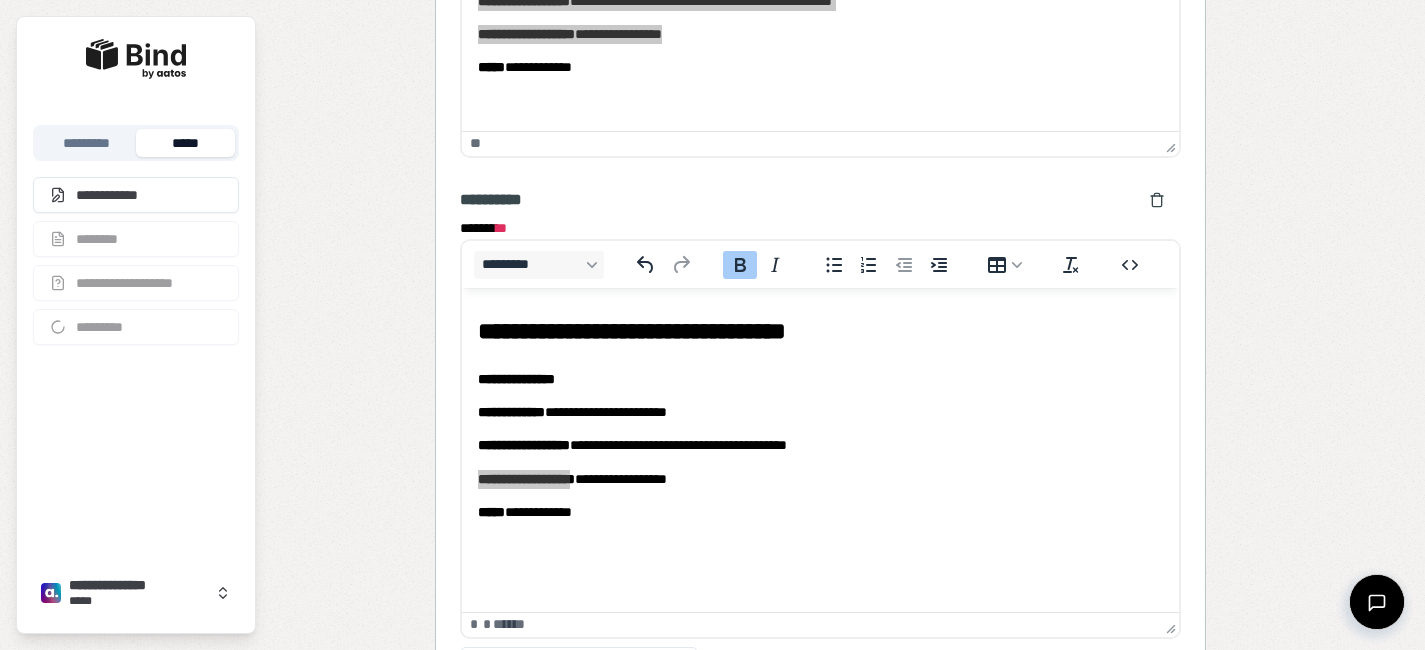 scroll, scrollTop: 1704, scrollLeft: 0, axis: vertical 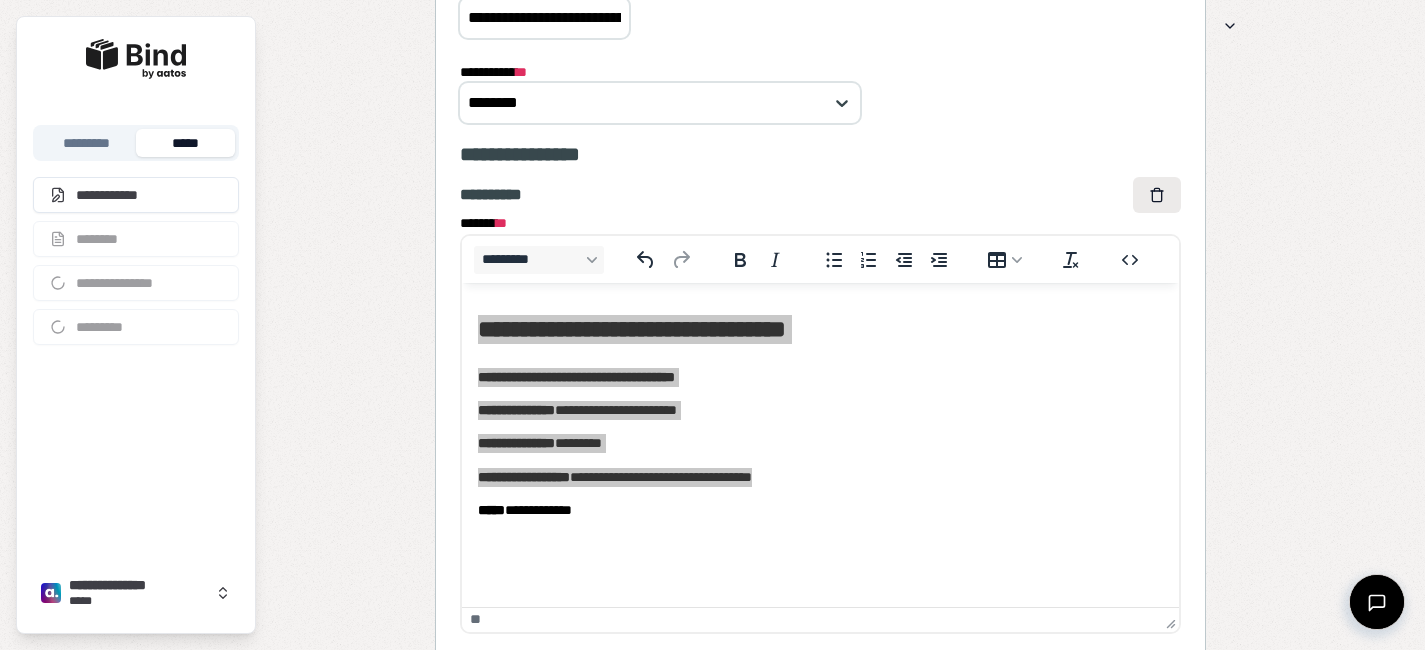 click at bounding box center (1157, 195) 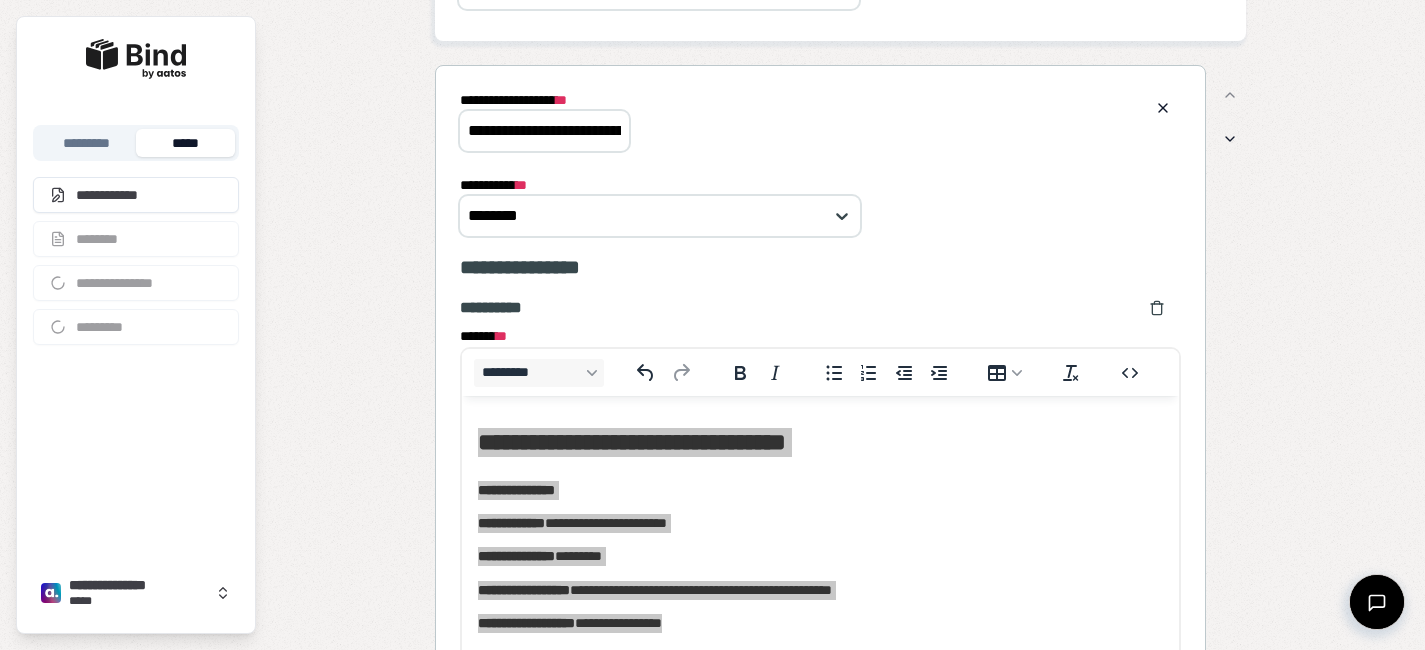 scroll, scrollTop: 648, scrollLeft: 0, axis: vertical 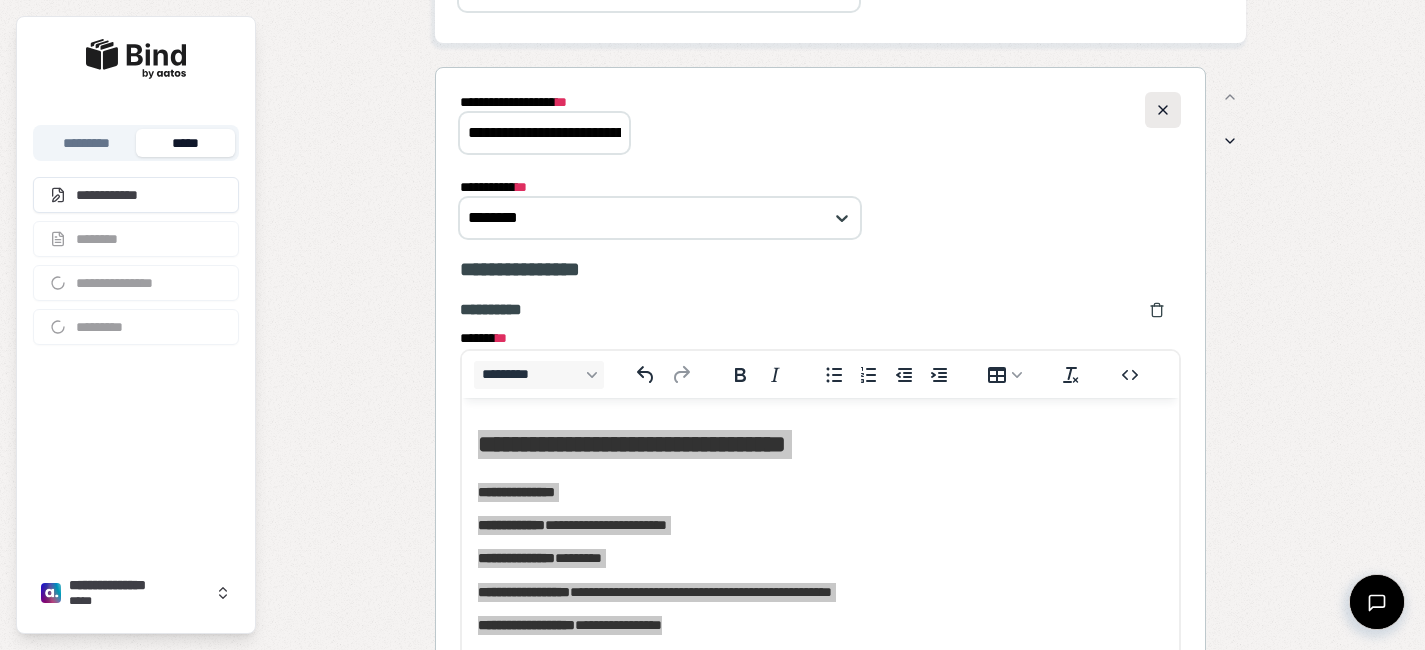 click at bounding box center (1163, 110) 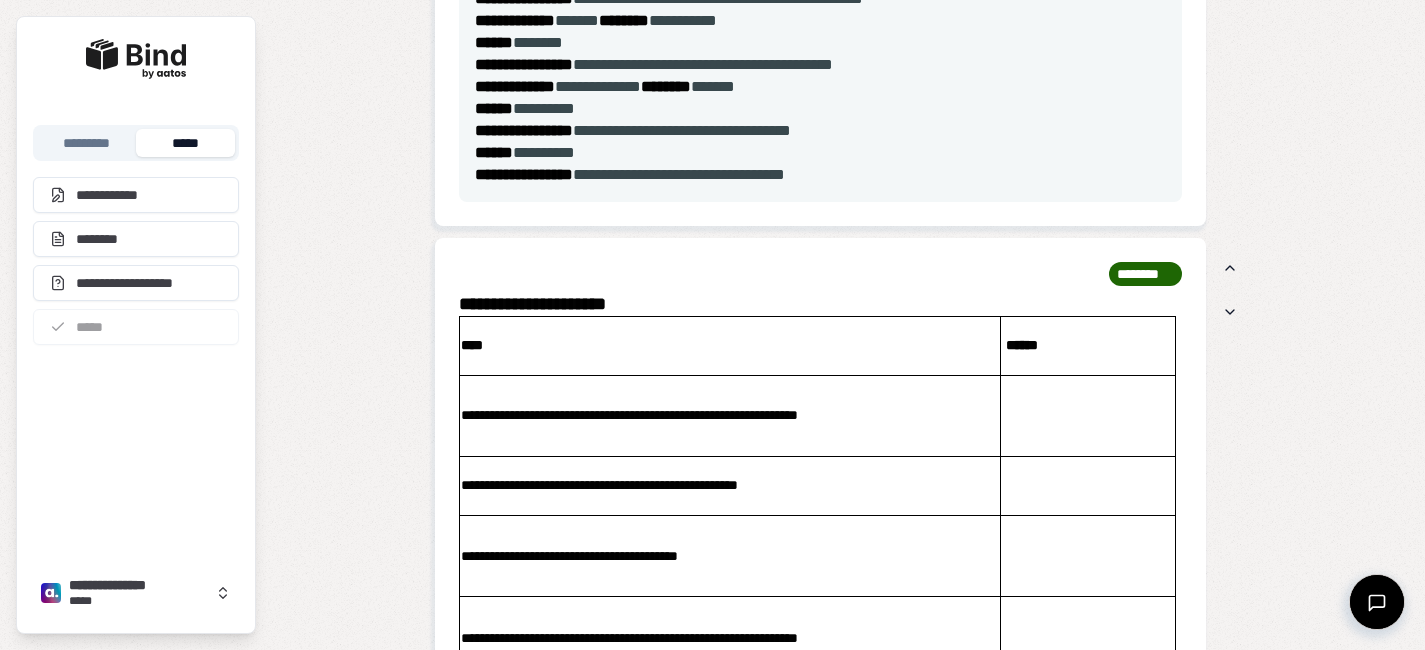 scroll, scrollTop: 1382, scrollLeft: 0, axis: vertical 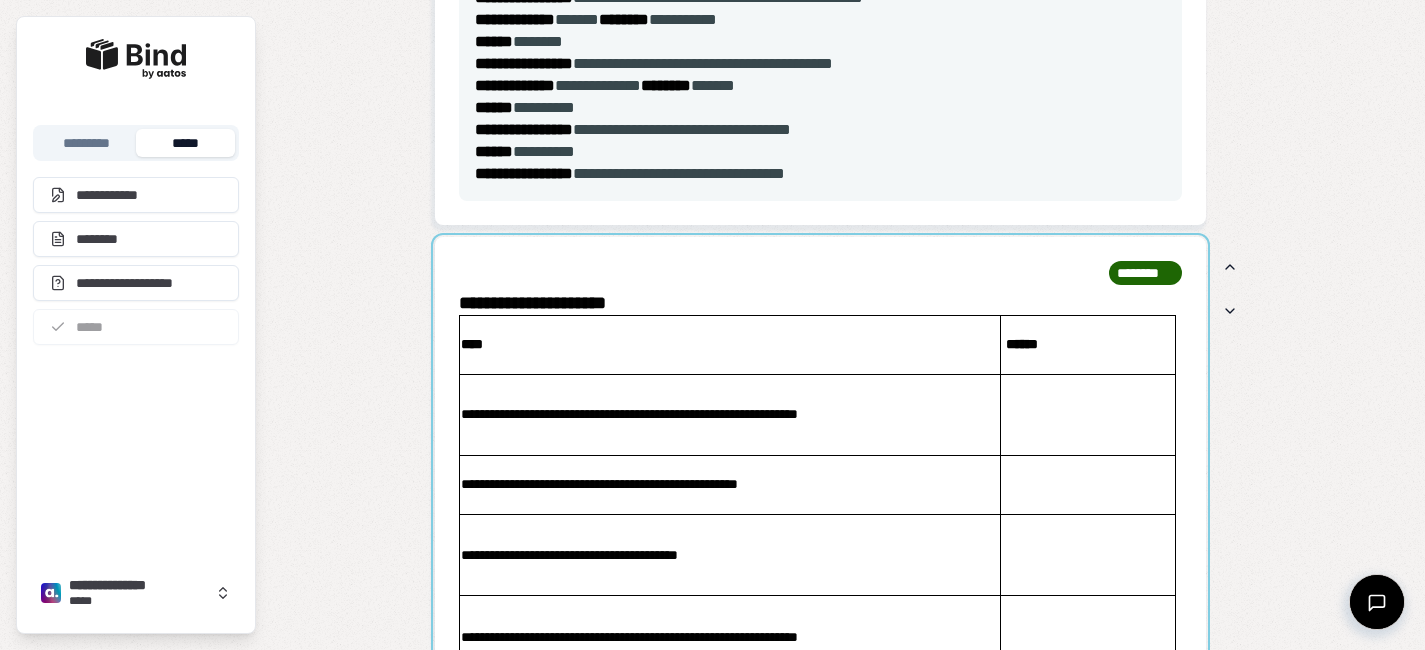 click at bounding box center [820, 569] 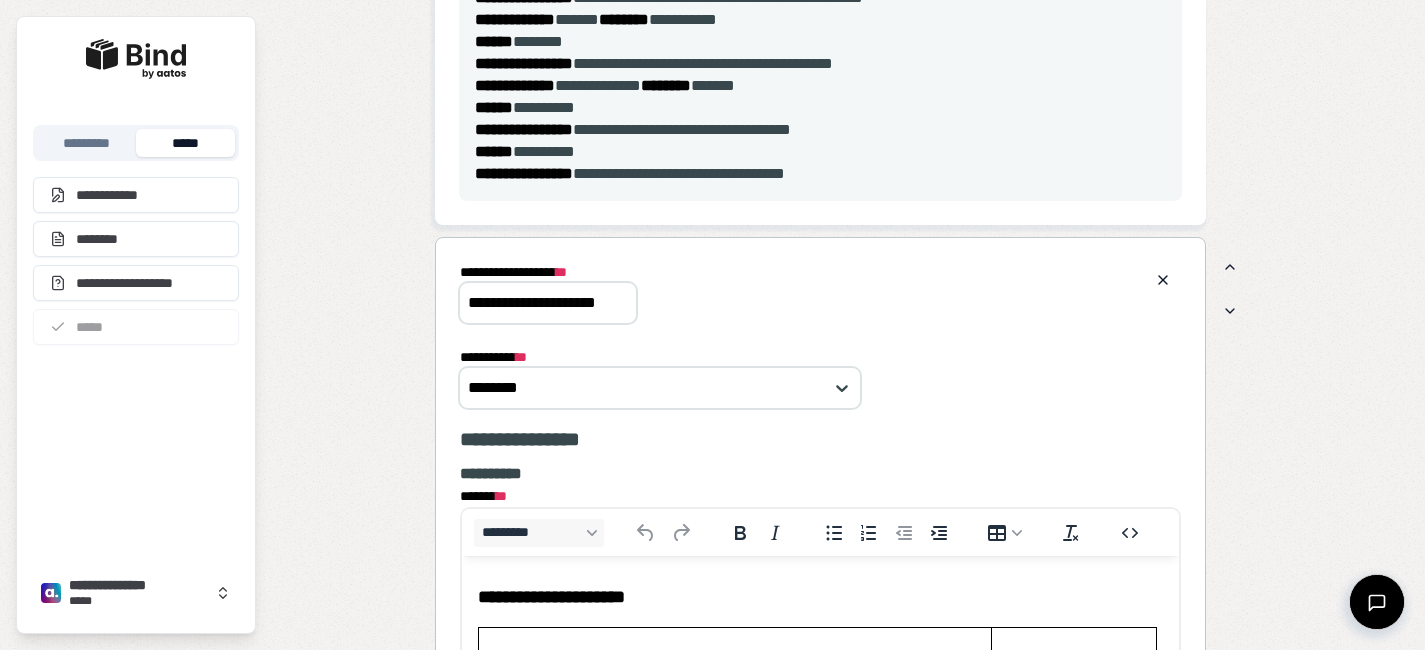 scroll, scrollTop: 0, scrollLeft: 0, axis: both 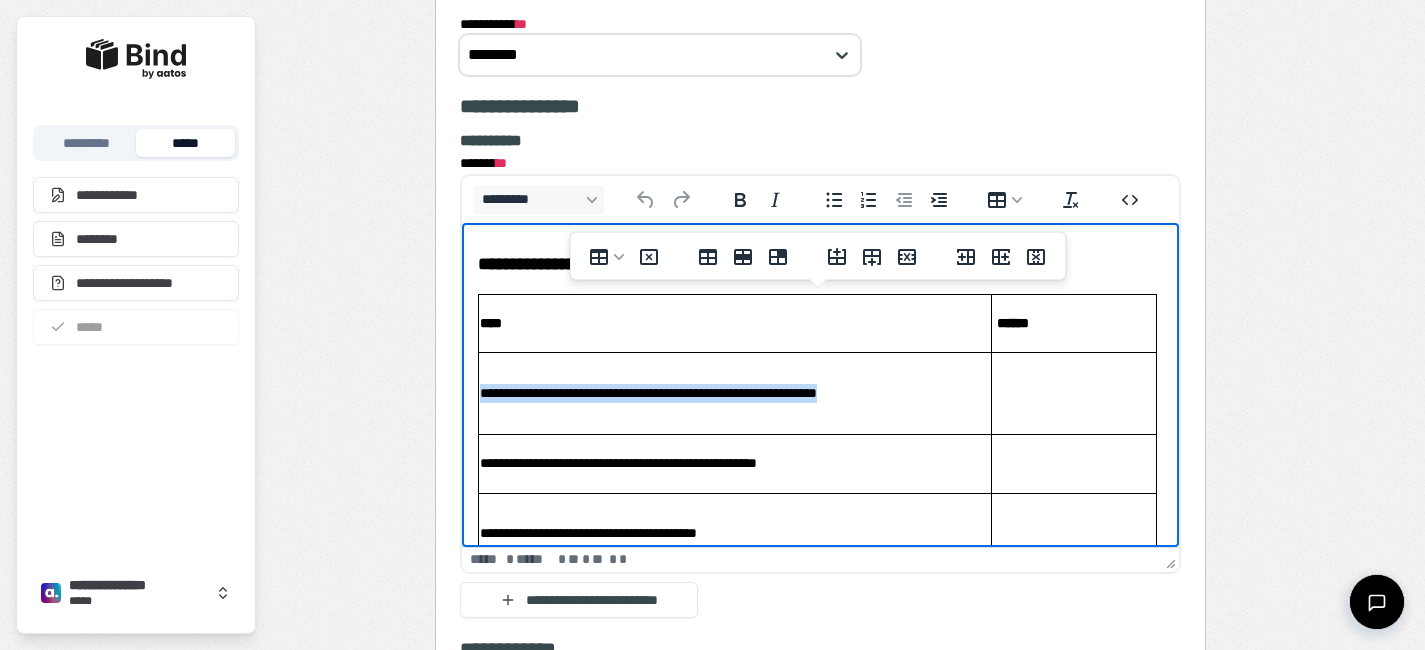 drag, startPoint x: 920, startPoint y: 393, endPoint x: 483, endPoint y: 390, distance: 437.01028 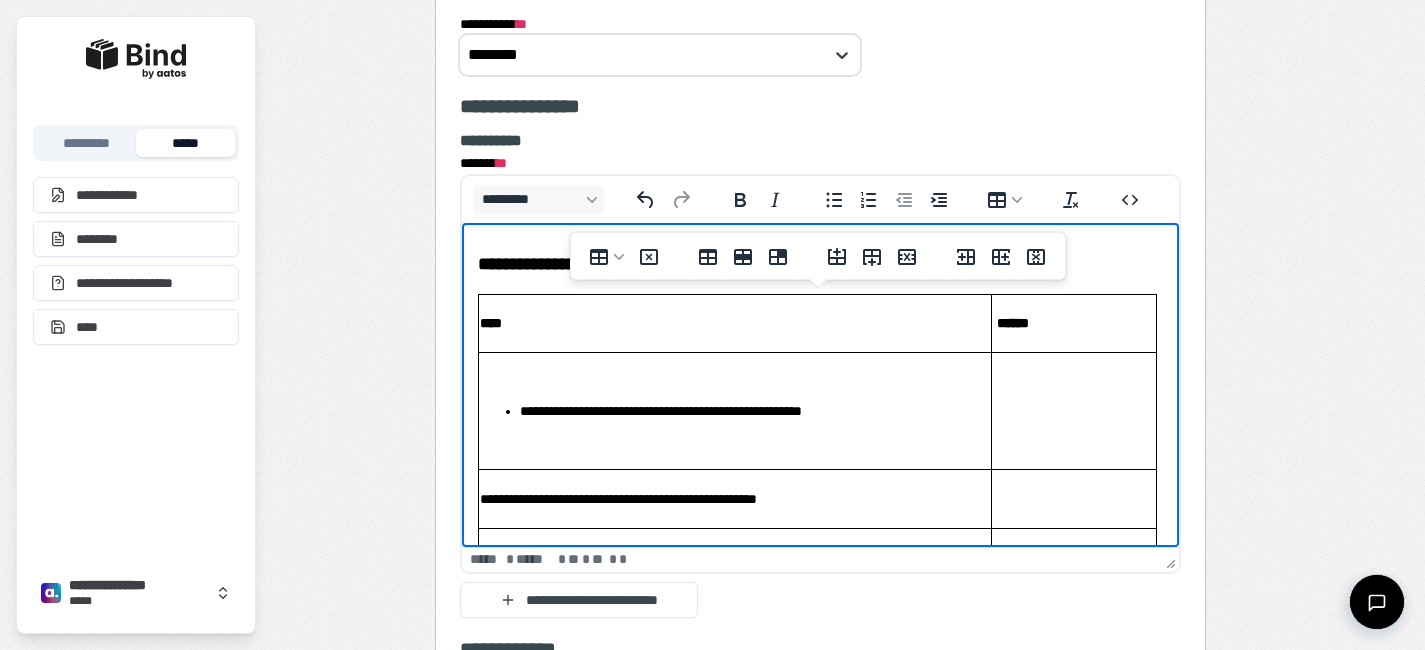 click on "**********" at bounding box center (735, 411) 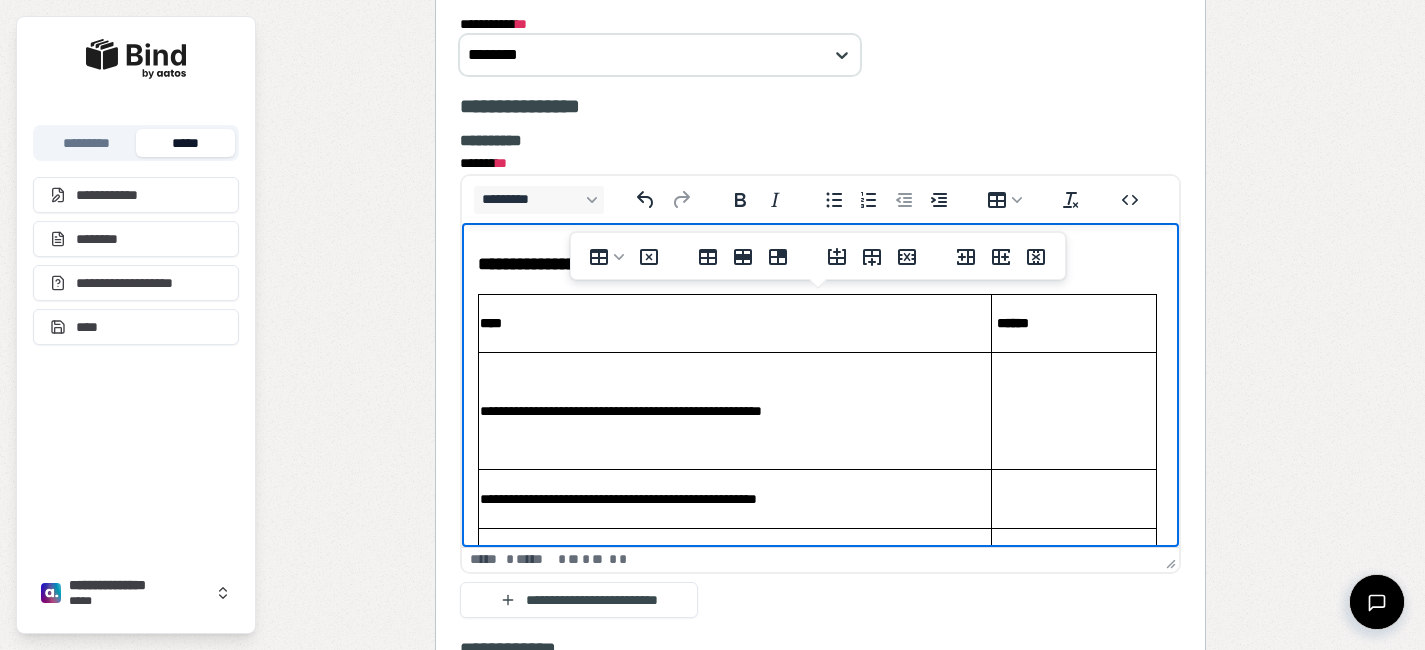 click at bounding box center (735, 444) 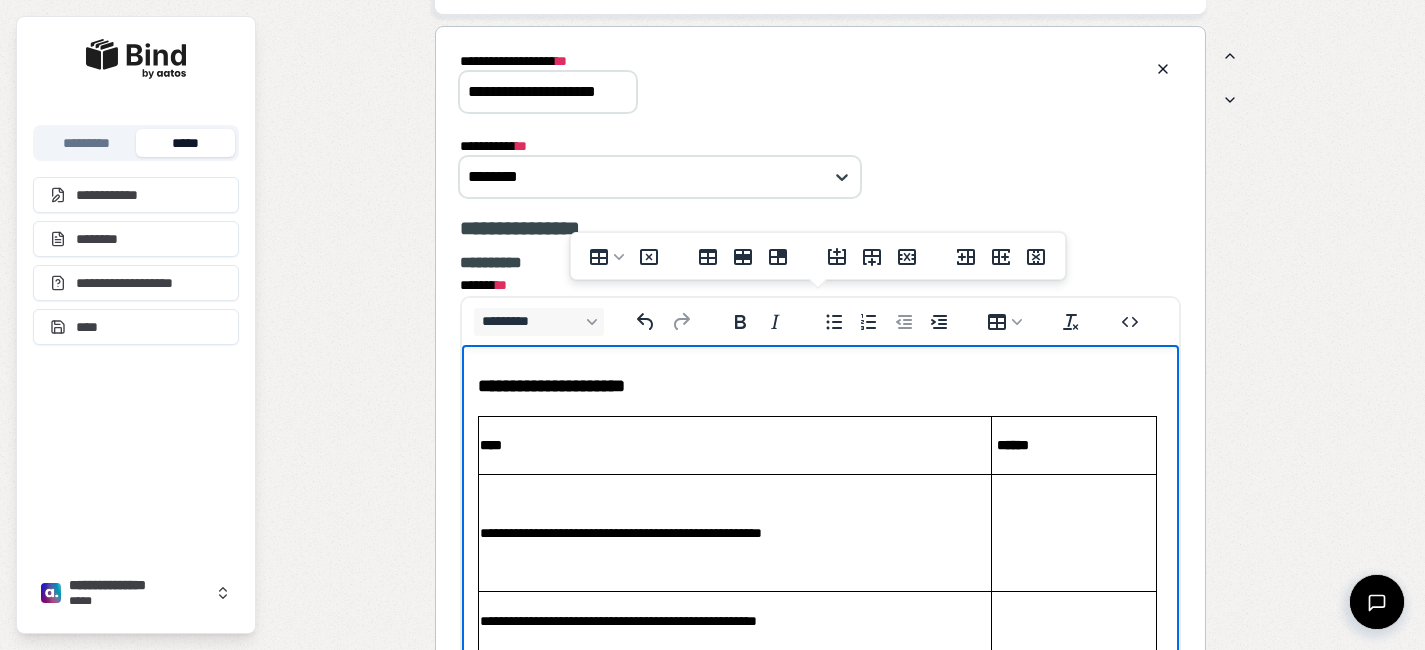 scroll, scrollTop: 1572, scrollLeft: 0, axis: vertical 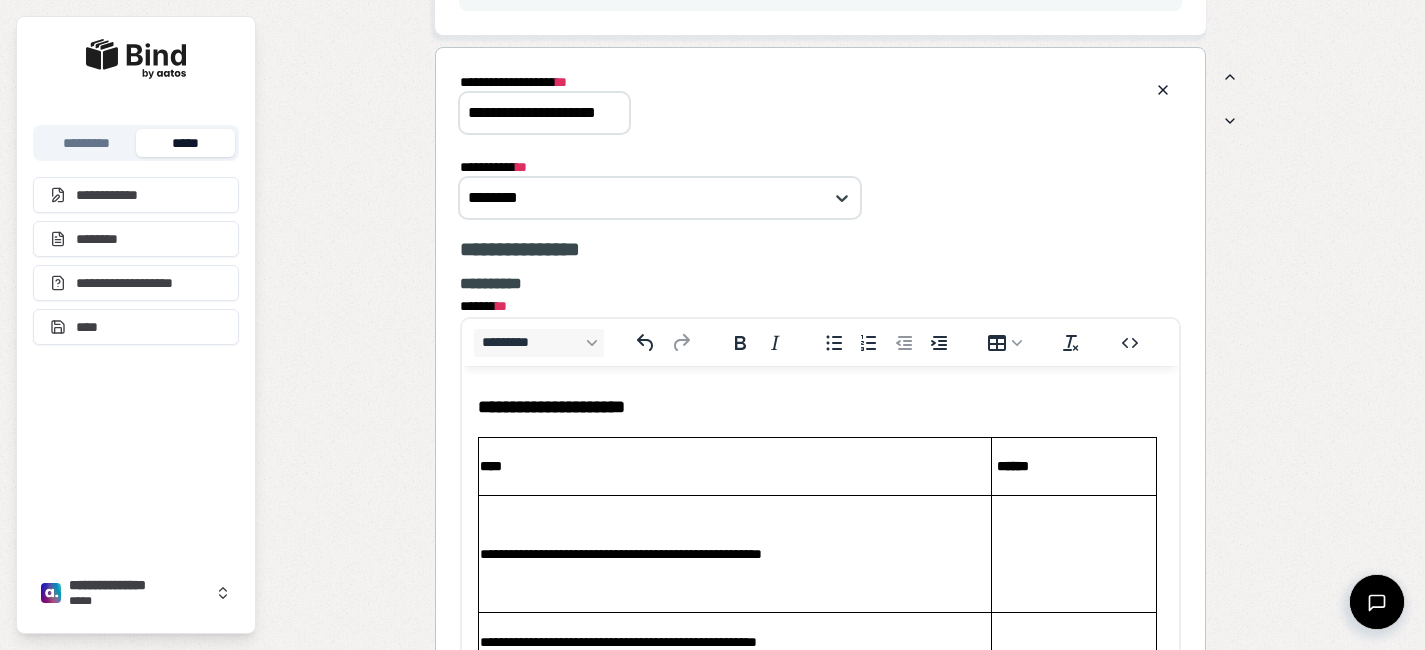 drag, startPoint x: 463, startPoint y: 114, endPoint x: 835, endPoint y: 132, distance: 372.43524 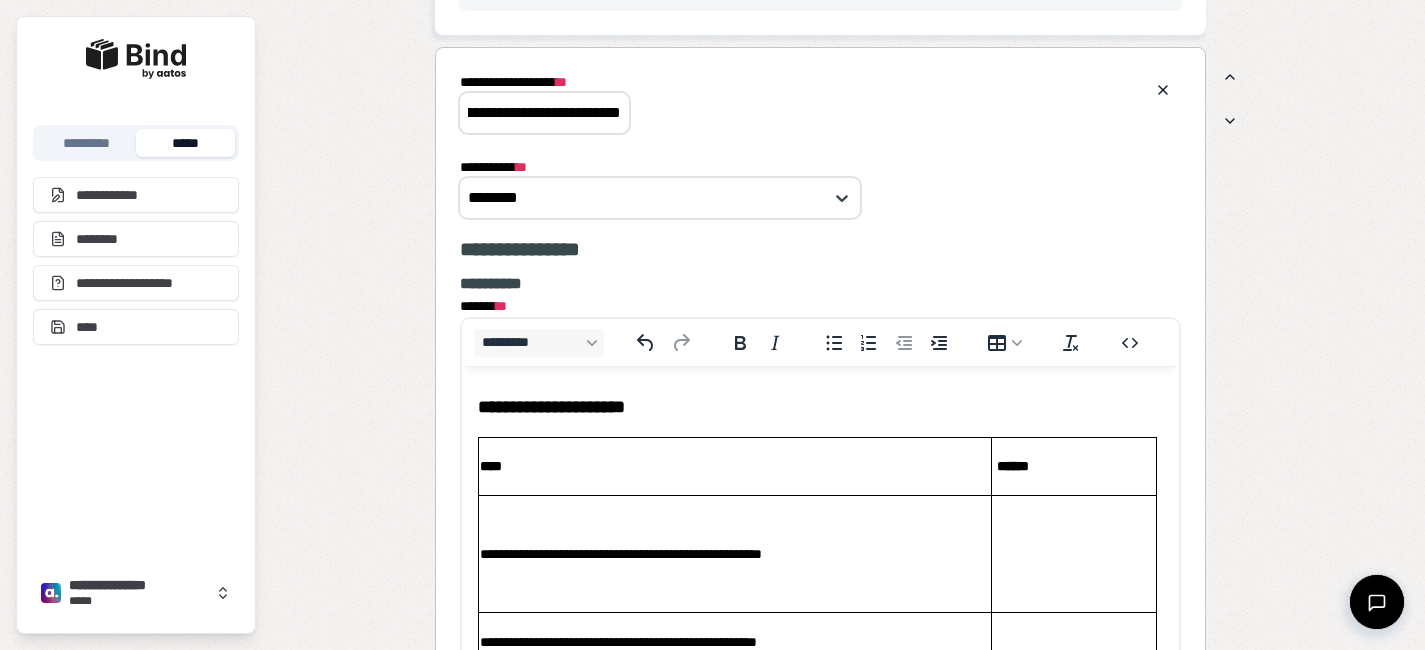 scroll, scrollTop: 0, scrollLeft: 64, axis: horizontal 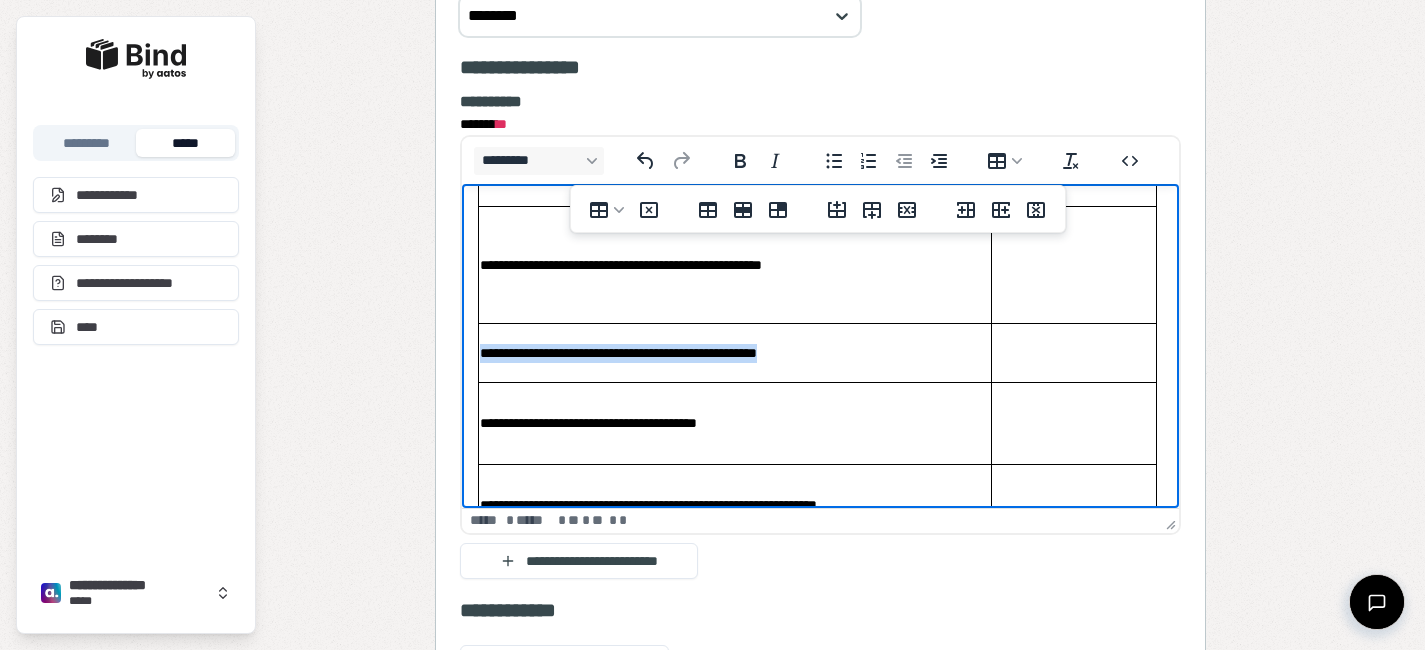 drag, startPoint x: 849, startPoint y: 354, endPoint x: 483, endPoint y: 356, distance: 366.00546 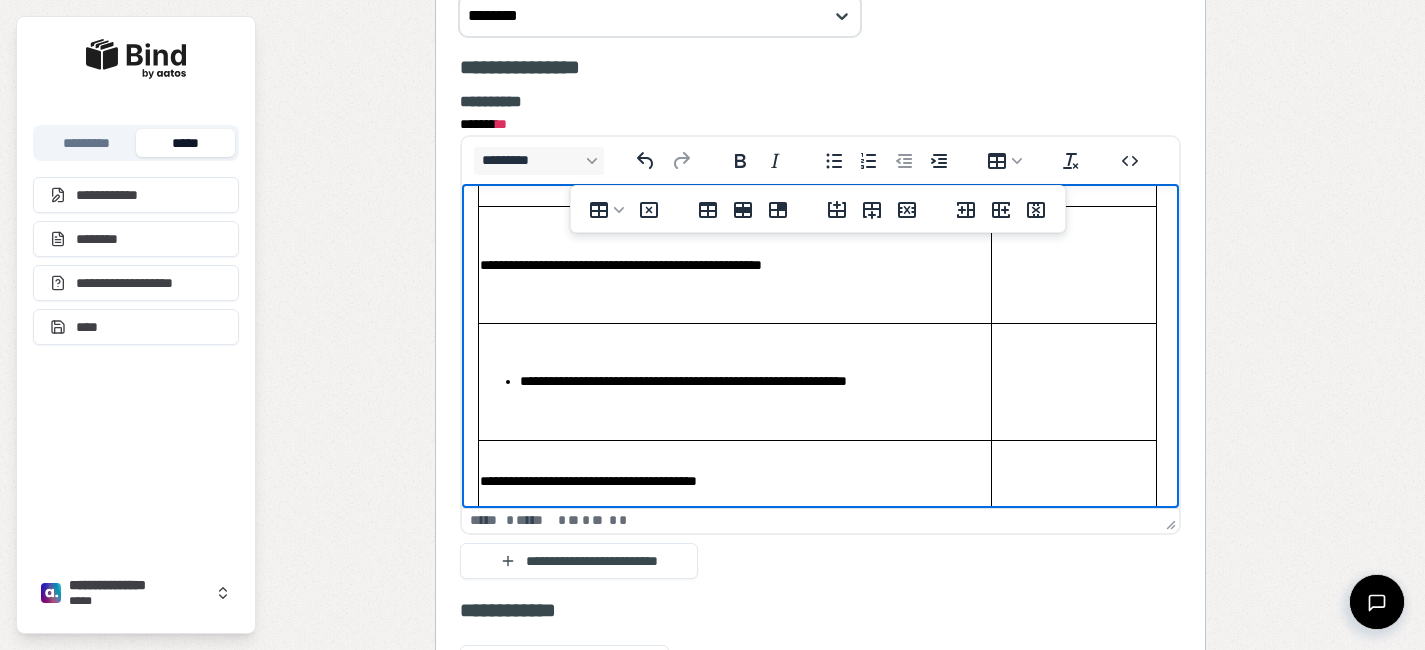 click on "**********" at bounding box center (735, 381) 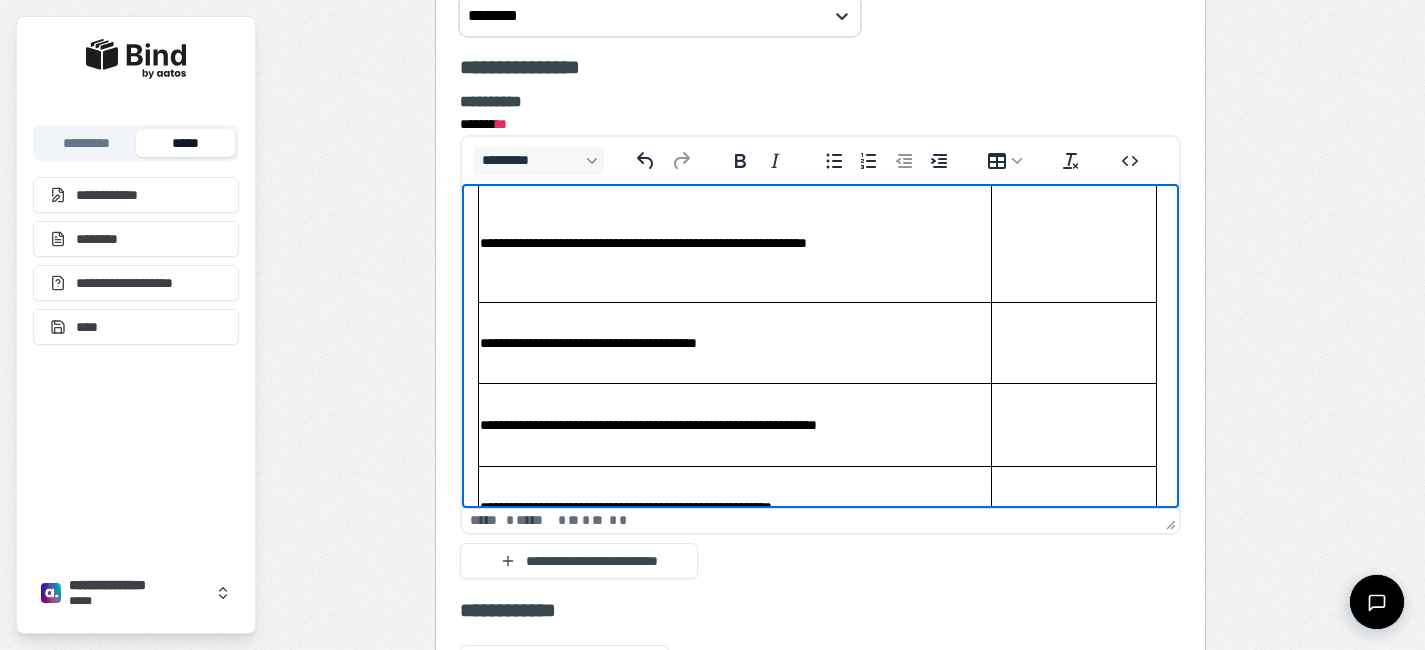 scroll, scrollTop: 247, scrollLeft: 0, axis: vertical 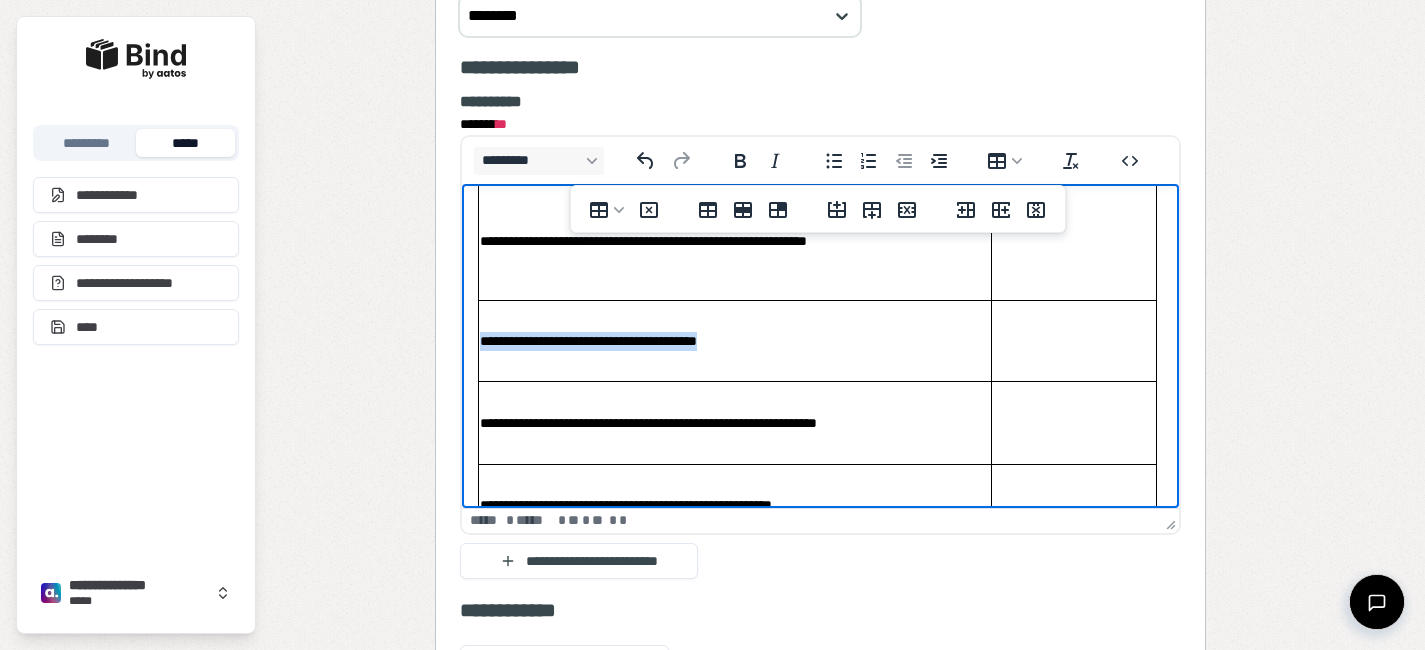 drag, startPoint x: 738, startPoint y: 335, endPoint x: 480, endPoint y: 340, distance: 258.04843 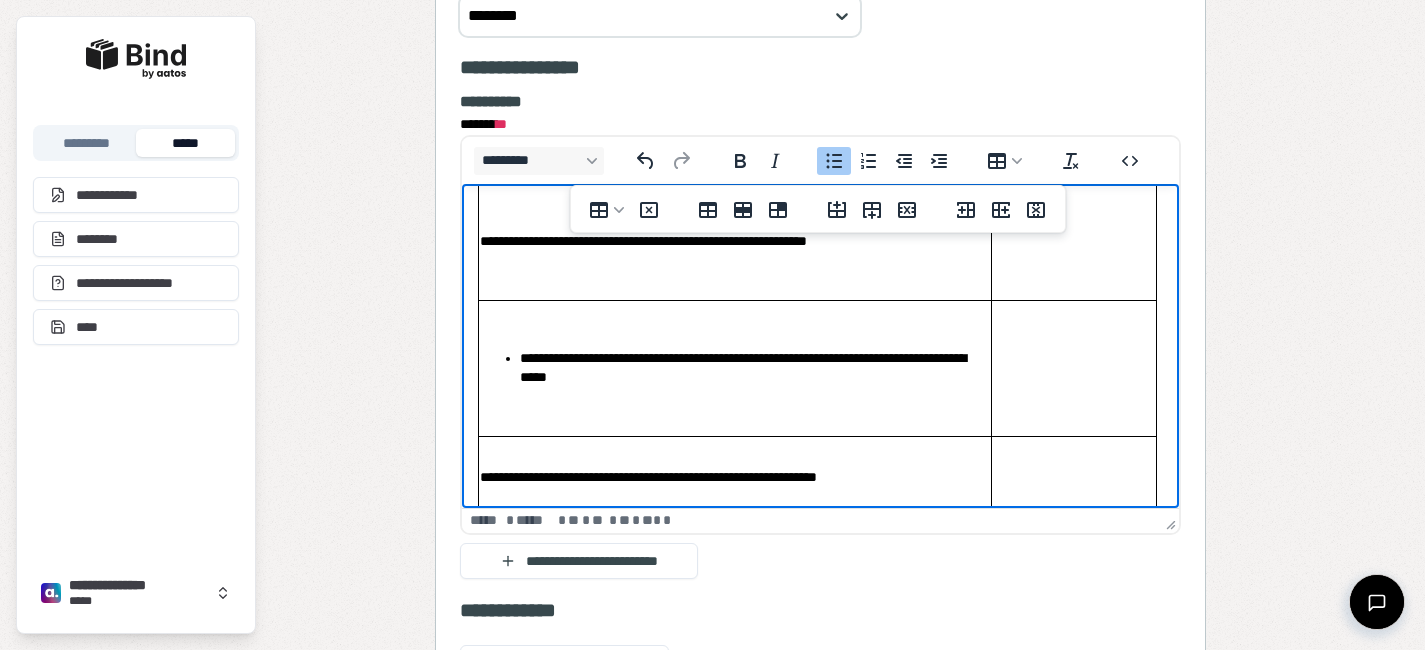 click on "**********" at bounding box center [755, 368] 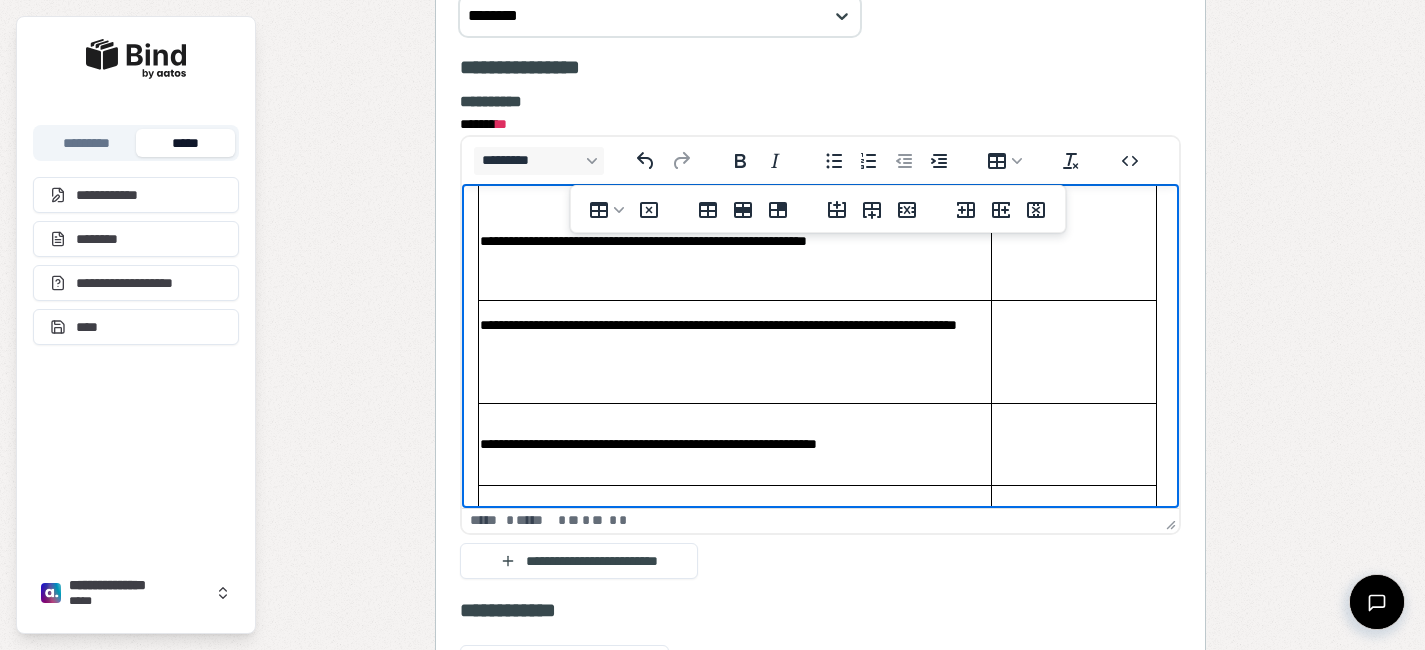 click at bounding box center [735, 377] 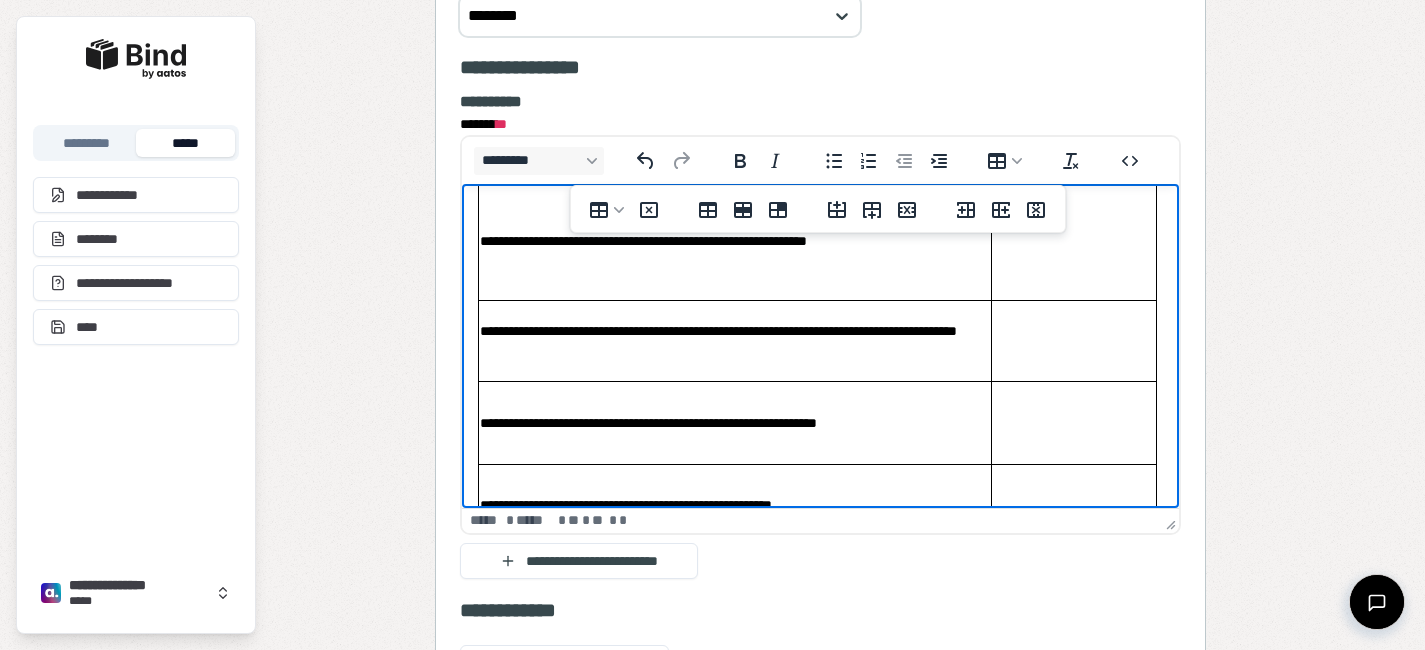 click on "**********" at bounding box center (735, 423) 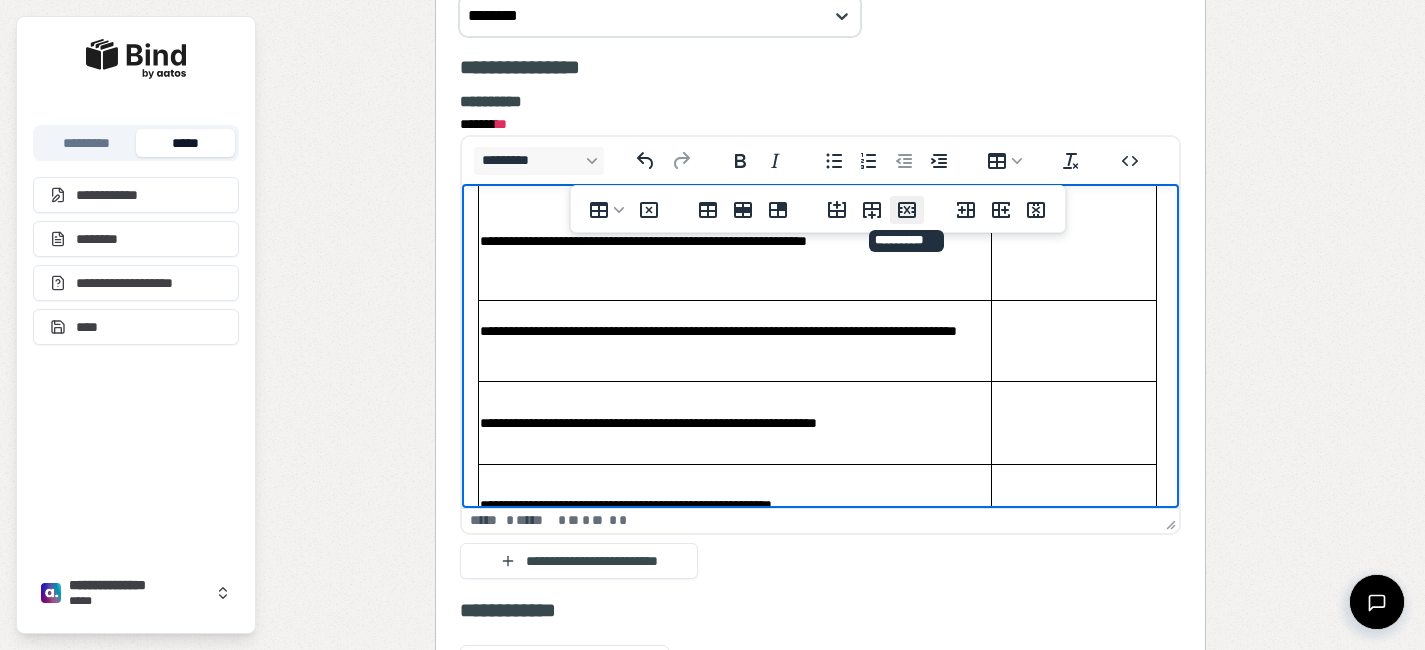 click 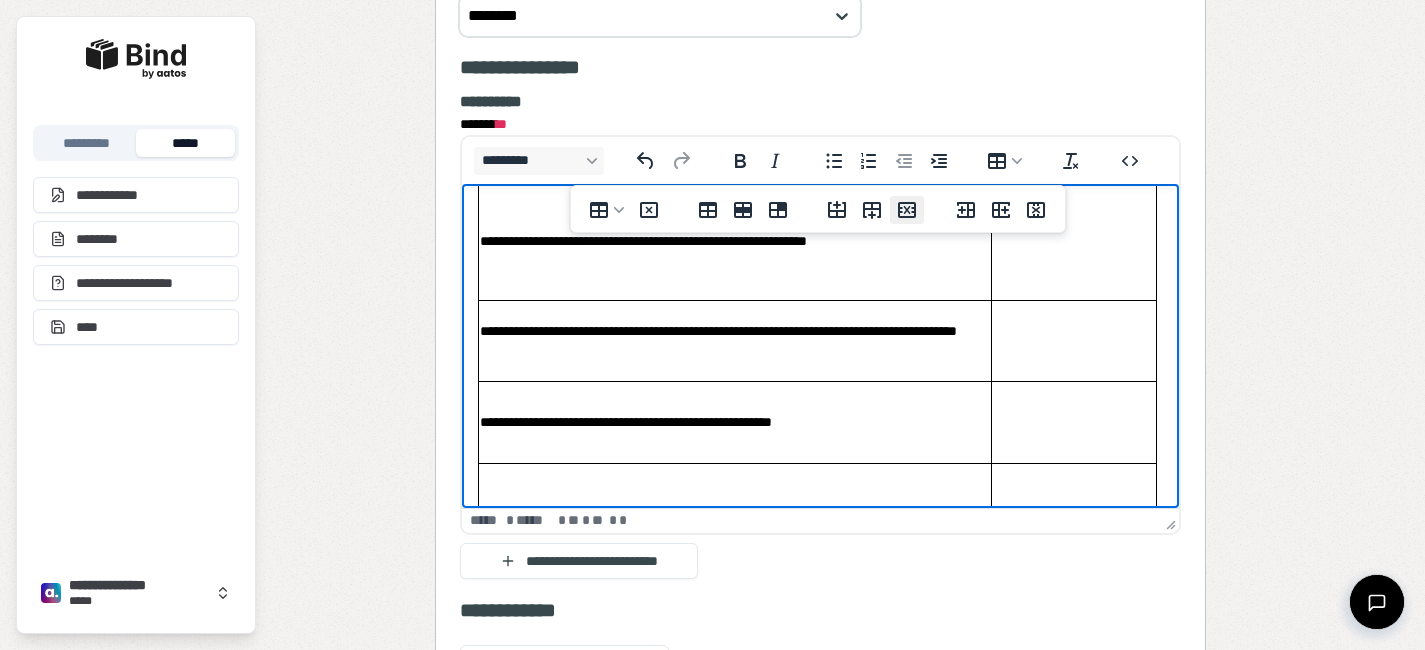 click 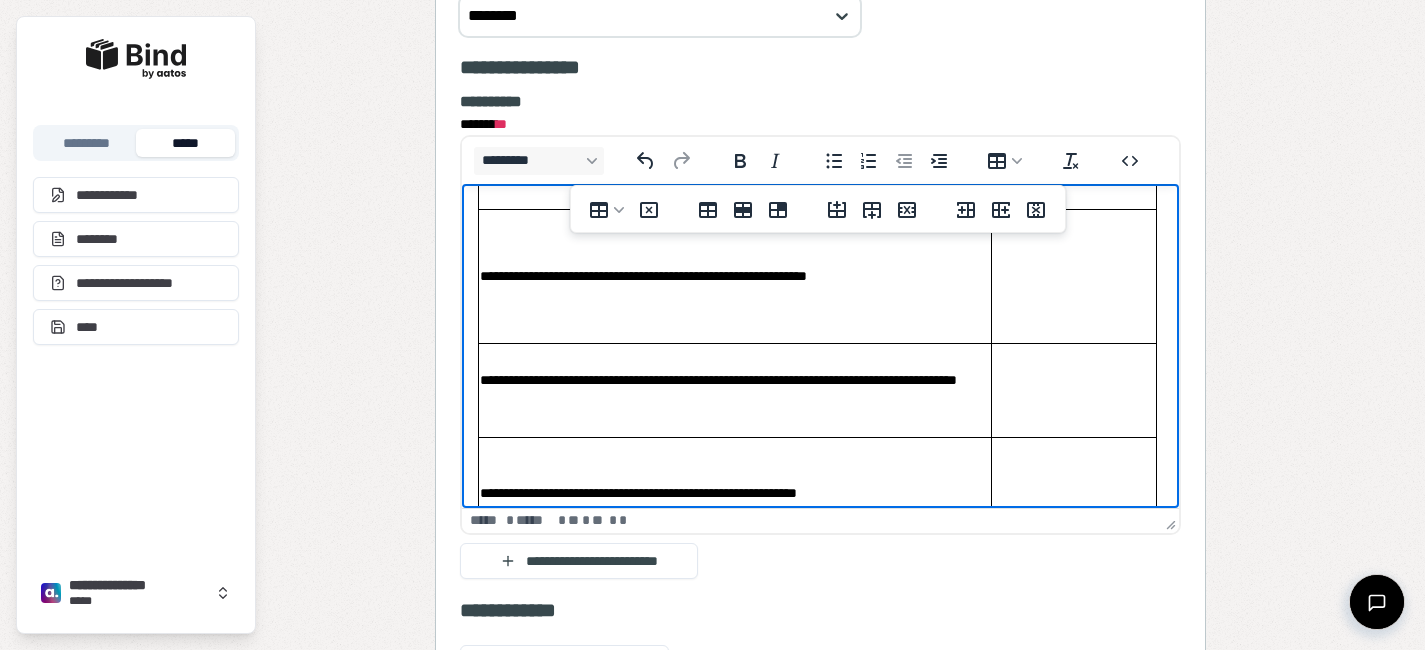 click on "**********" at bounding box center (735, 493) 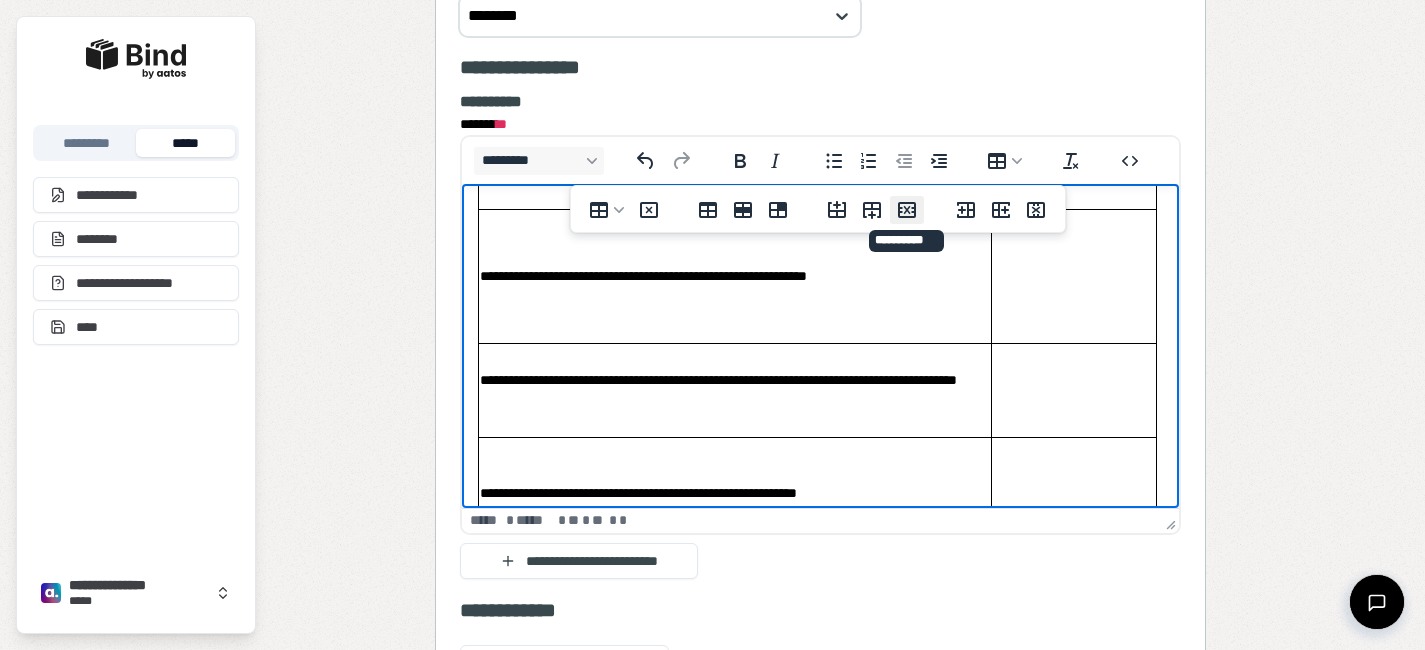 click 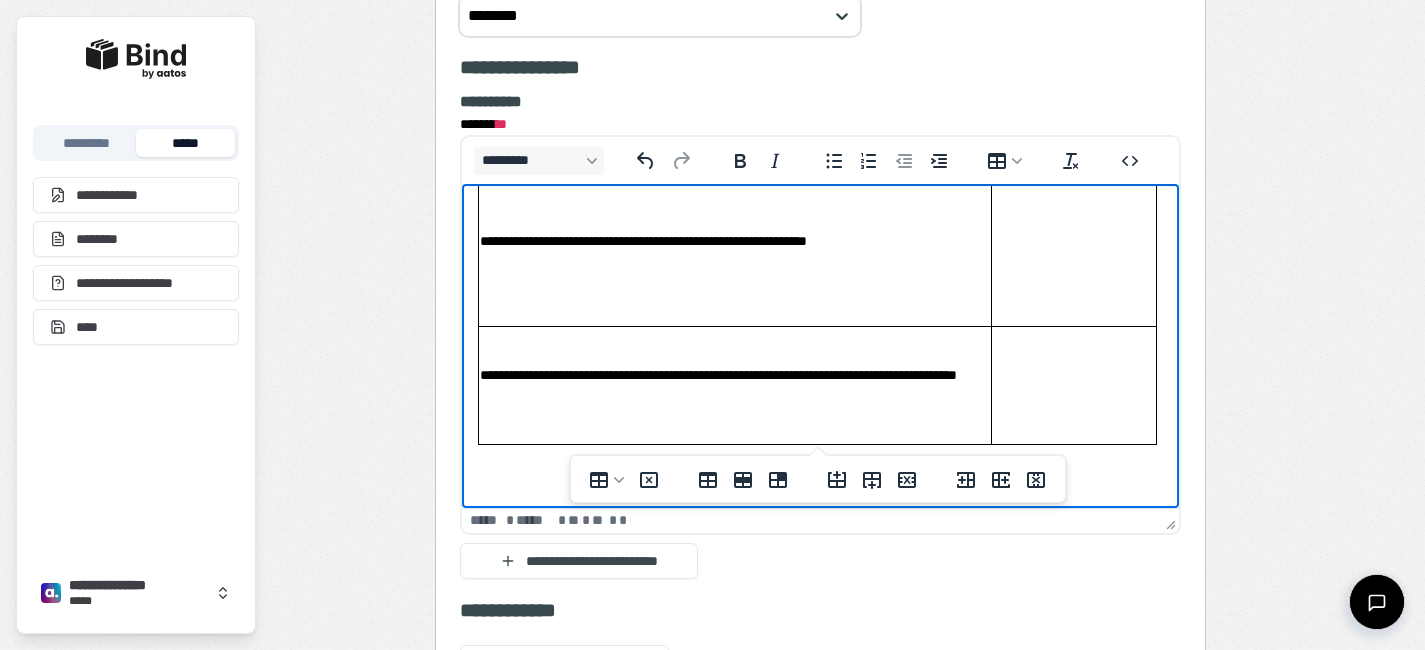 scroll, scrollTop: 0, scrollLeft: 0, axis: both 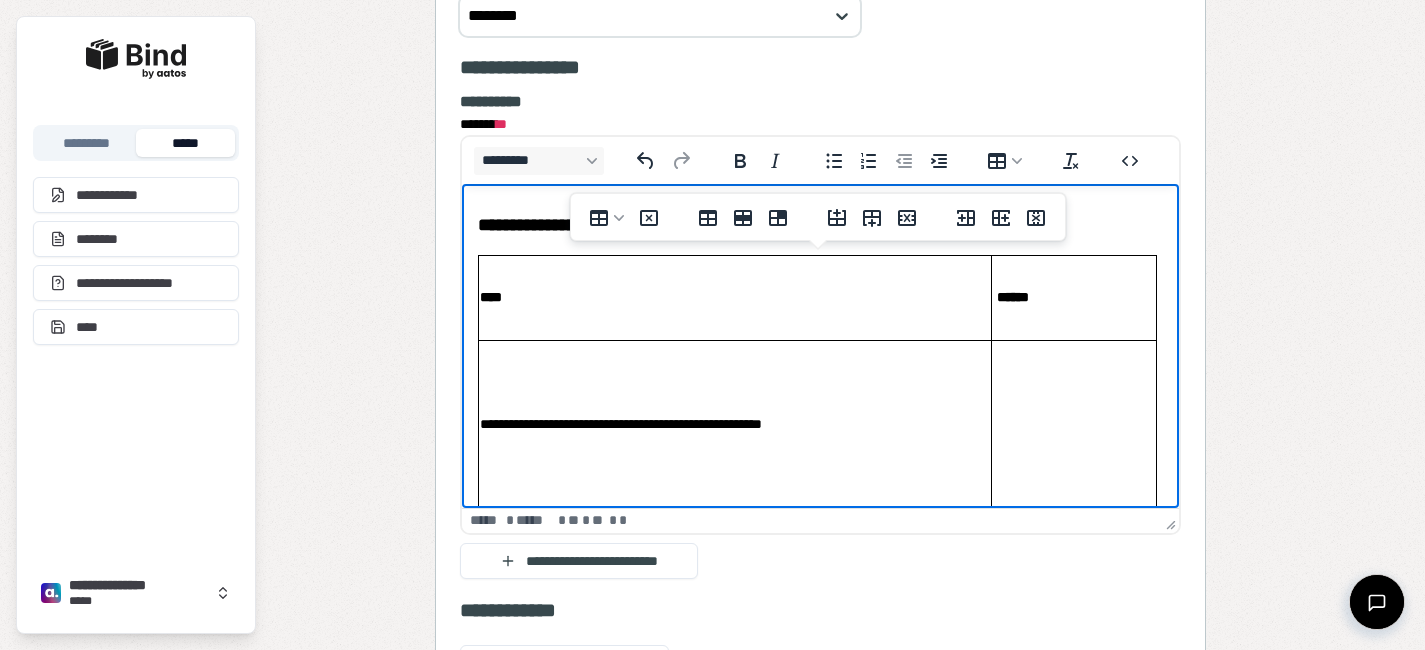 click on "**********" at bounding box center (735, 424) 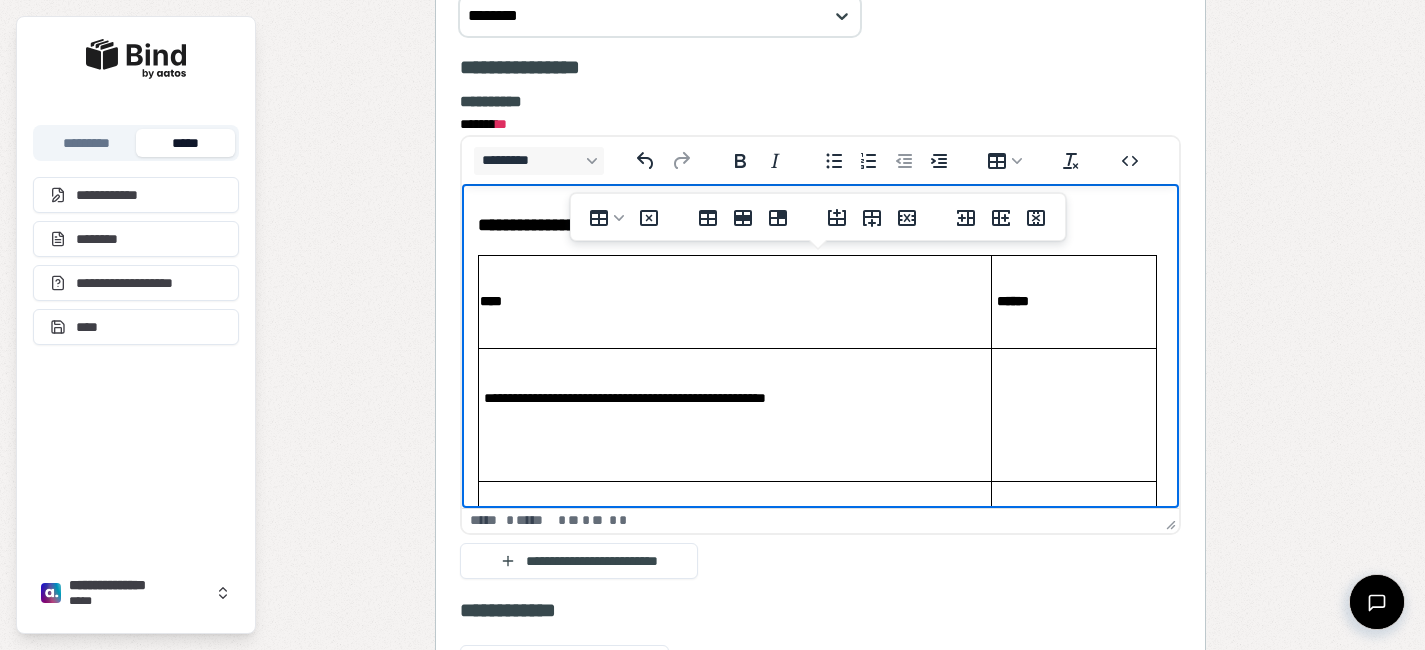 type 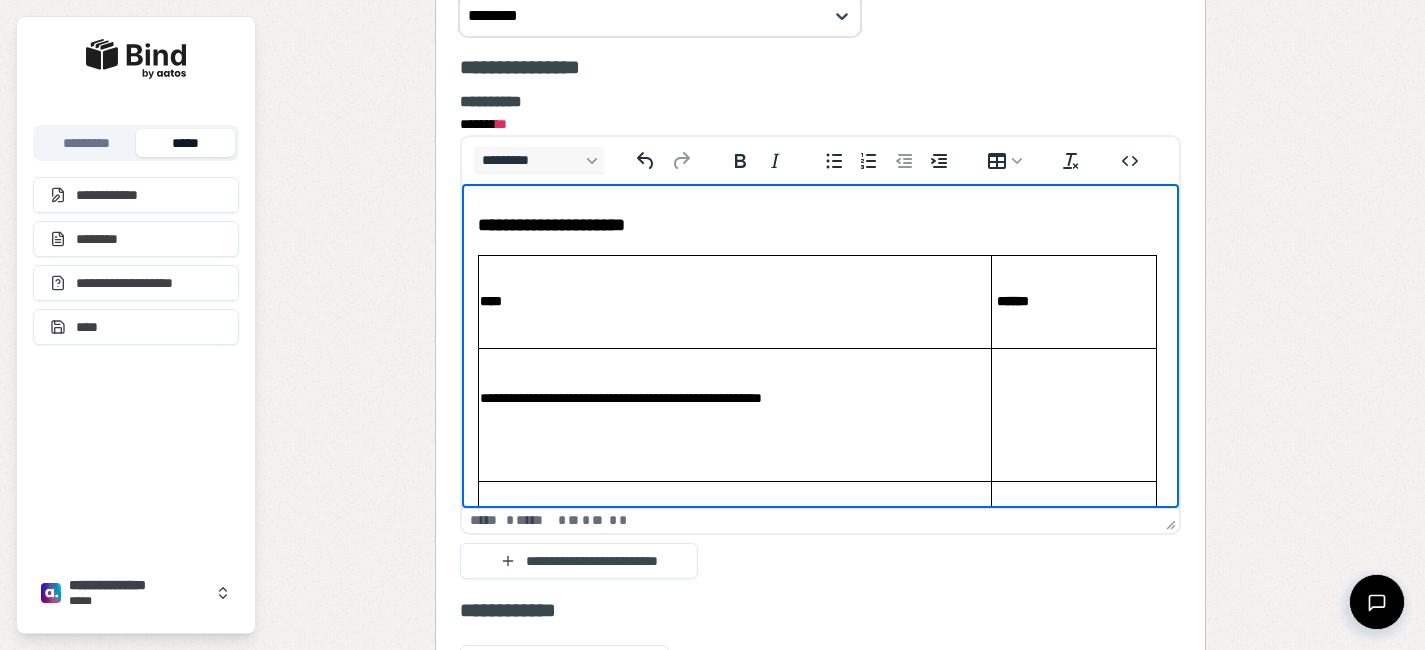 drag, startPoint x: 559, startPoint y: 478, endPoint x: 559, endPoint y: 431, distance: 47 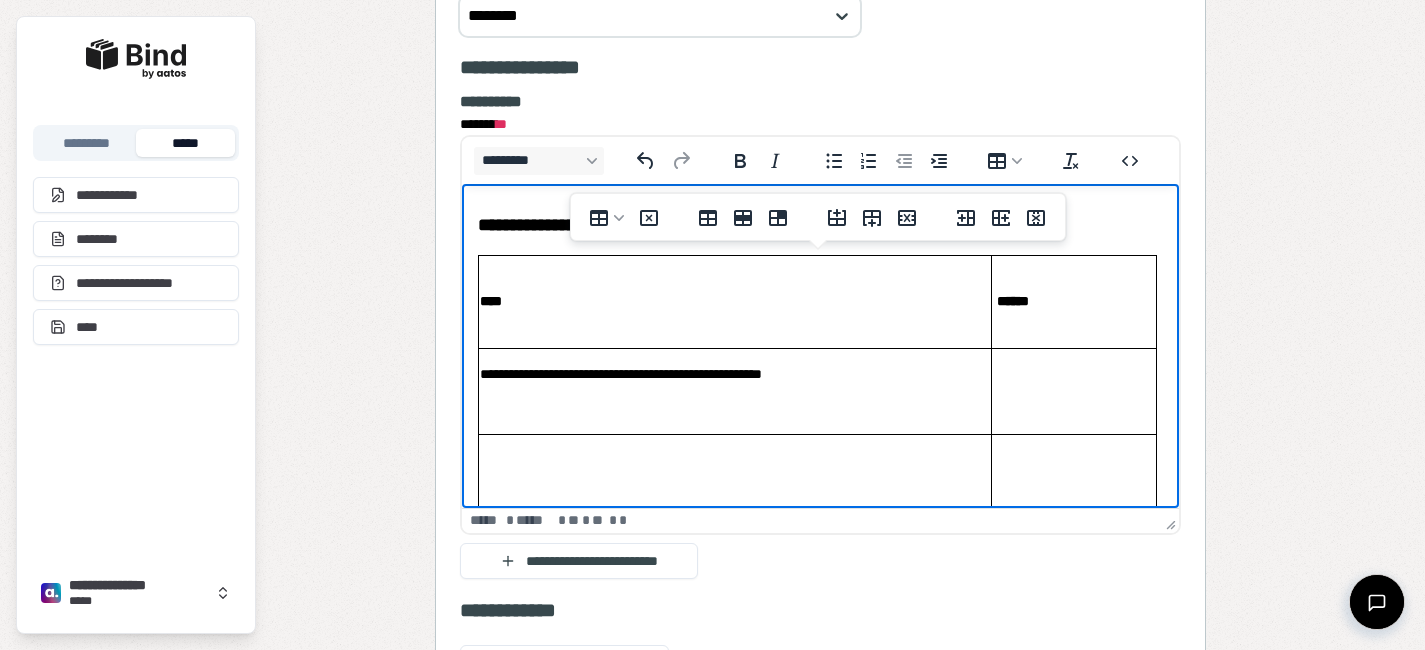 scroll, scrollTop: 131, scrollLeft: 0, axis: vertical 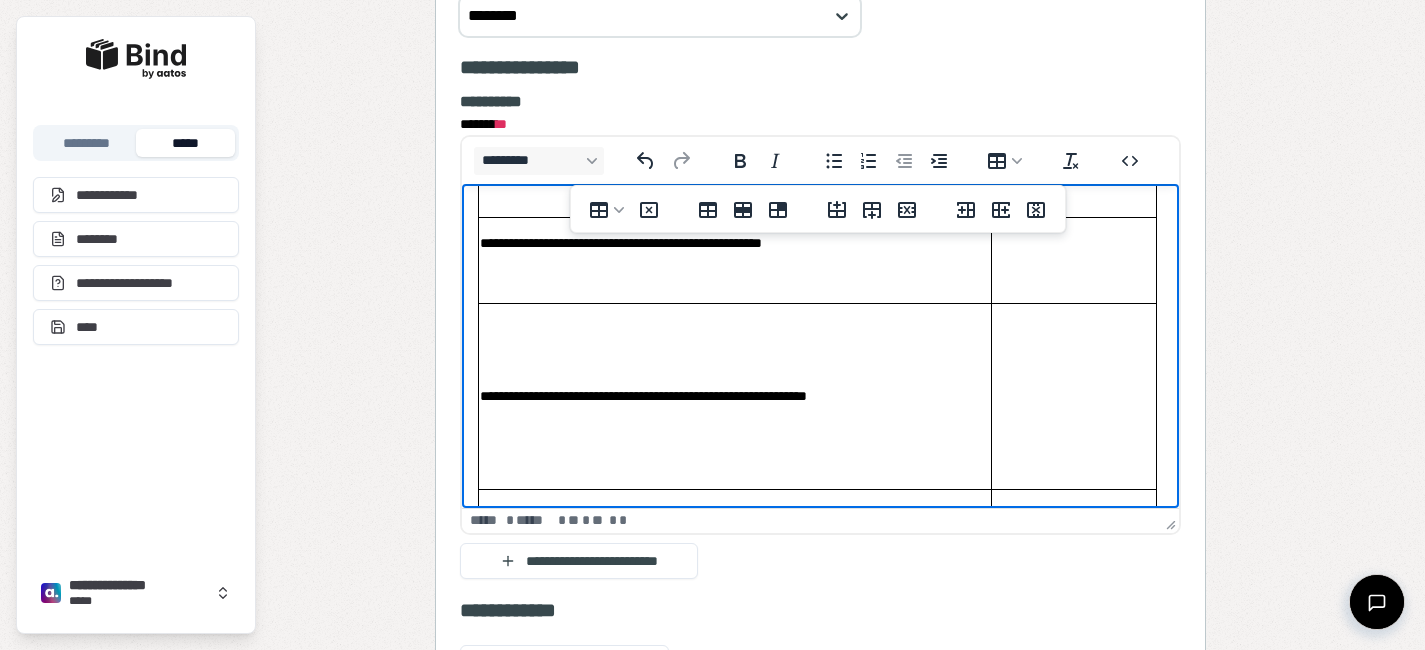 click on "**********" at bounding box center [735, 396] 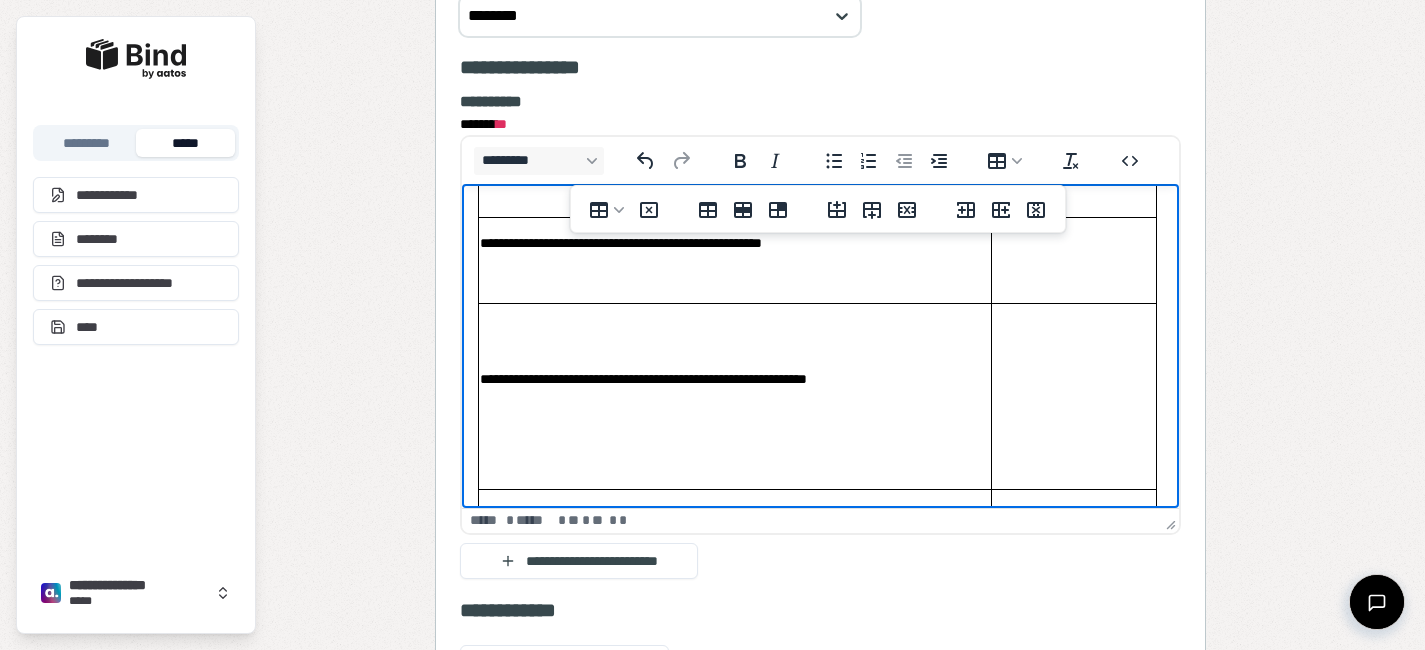 scroll, scrollTop: 139, scrollLeft: 0, axis: vertical 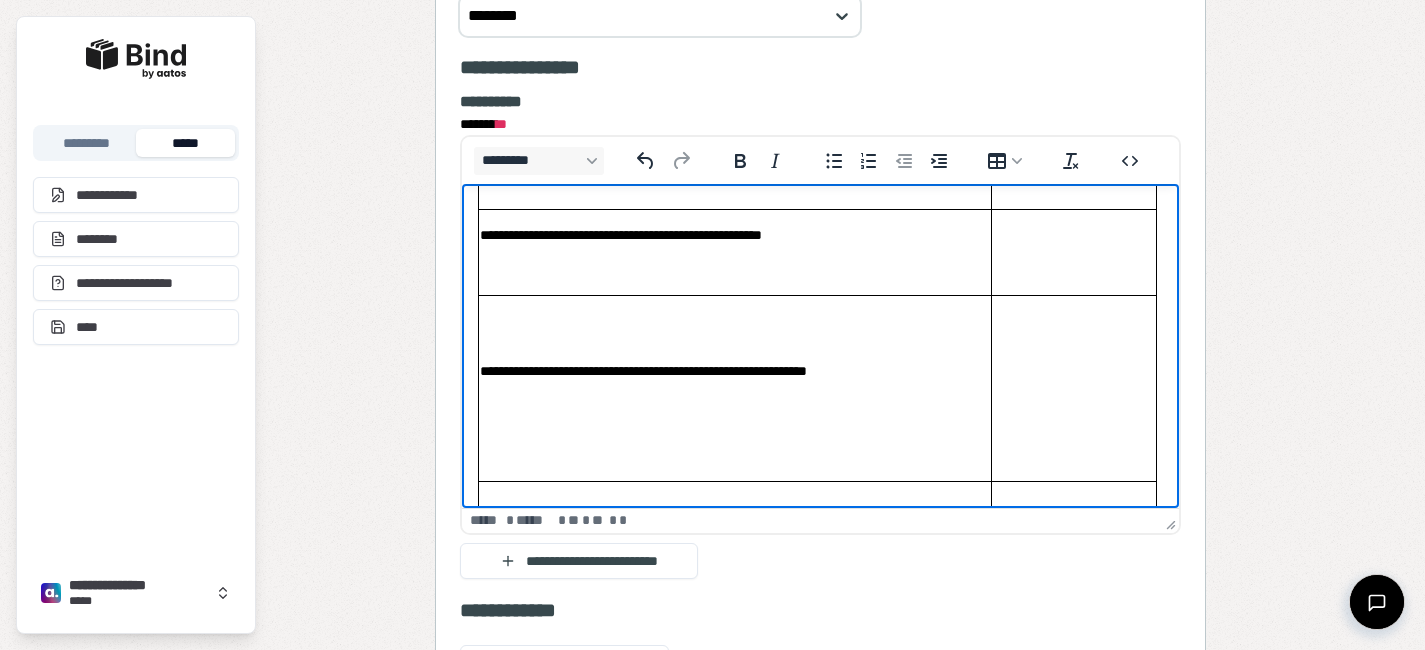 drag, startPoint x: 651, startPoint y: 479, endPoint x: 650, endPoint y: 389, distance: 90.005554 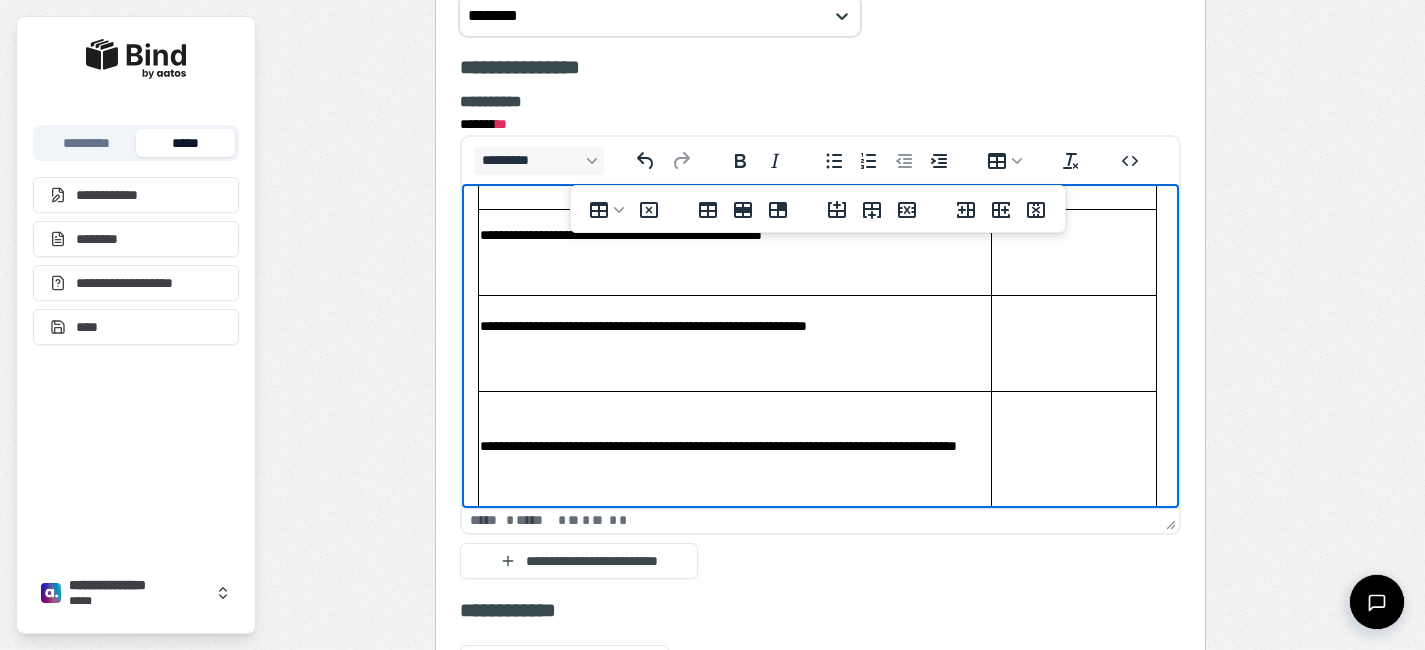 click on "**********" at bounding box center [735, 456] 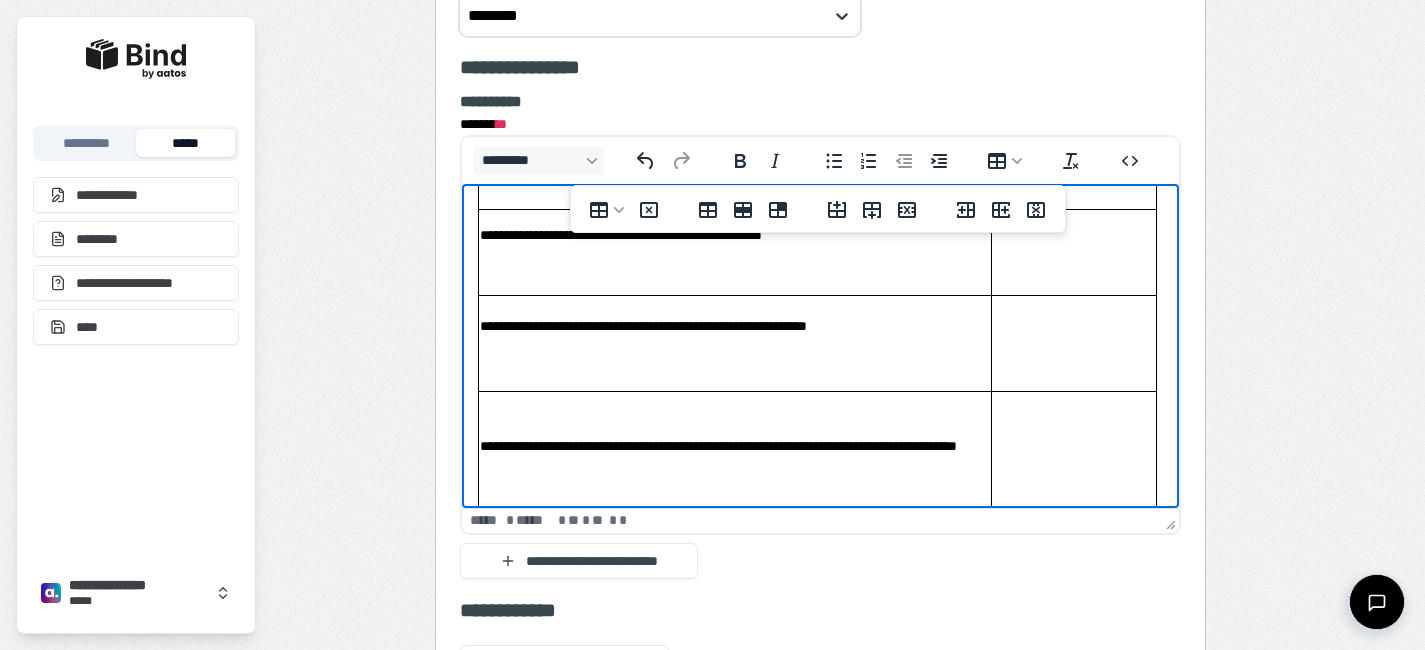 scroll, scrollTop: 215, scrollLeft: 0, axis: vertical 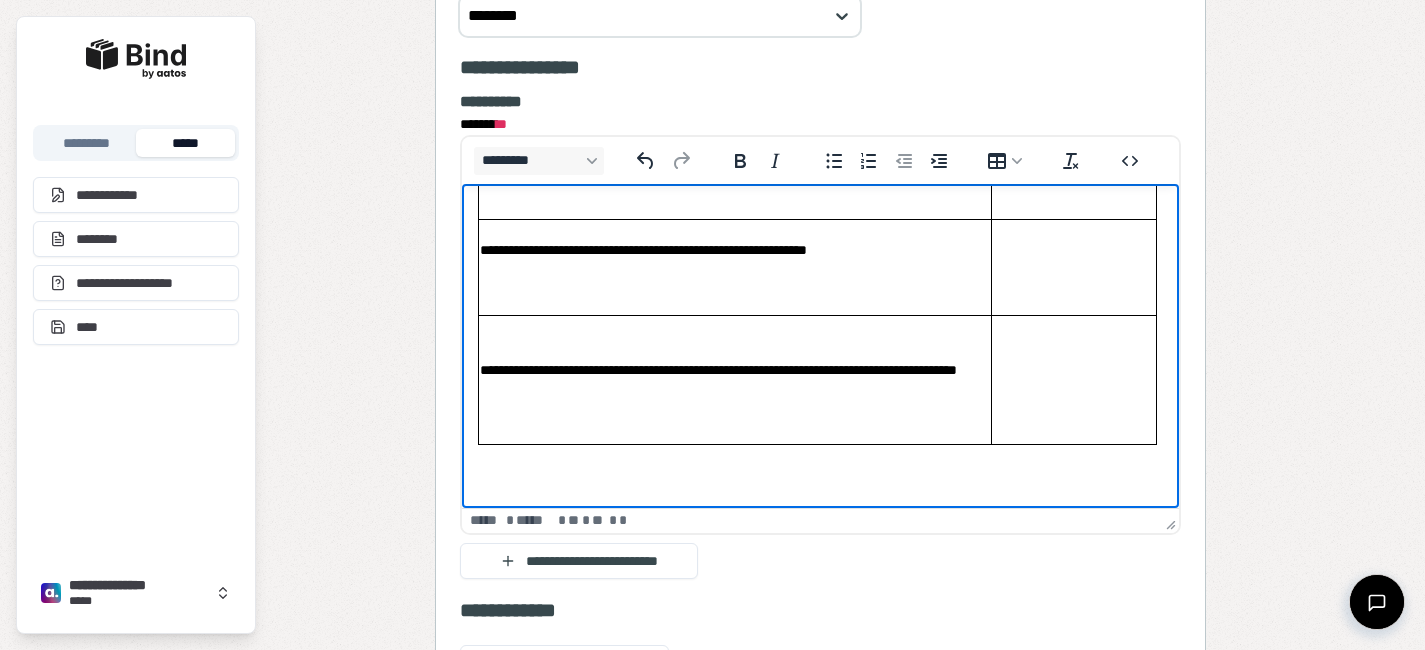 drag, startPoint x: 607, startPoint y: 443, endPoint x: 607, endPoint y: 419, distance: 24 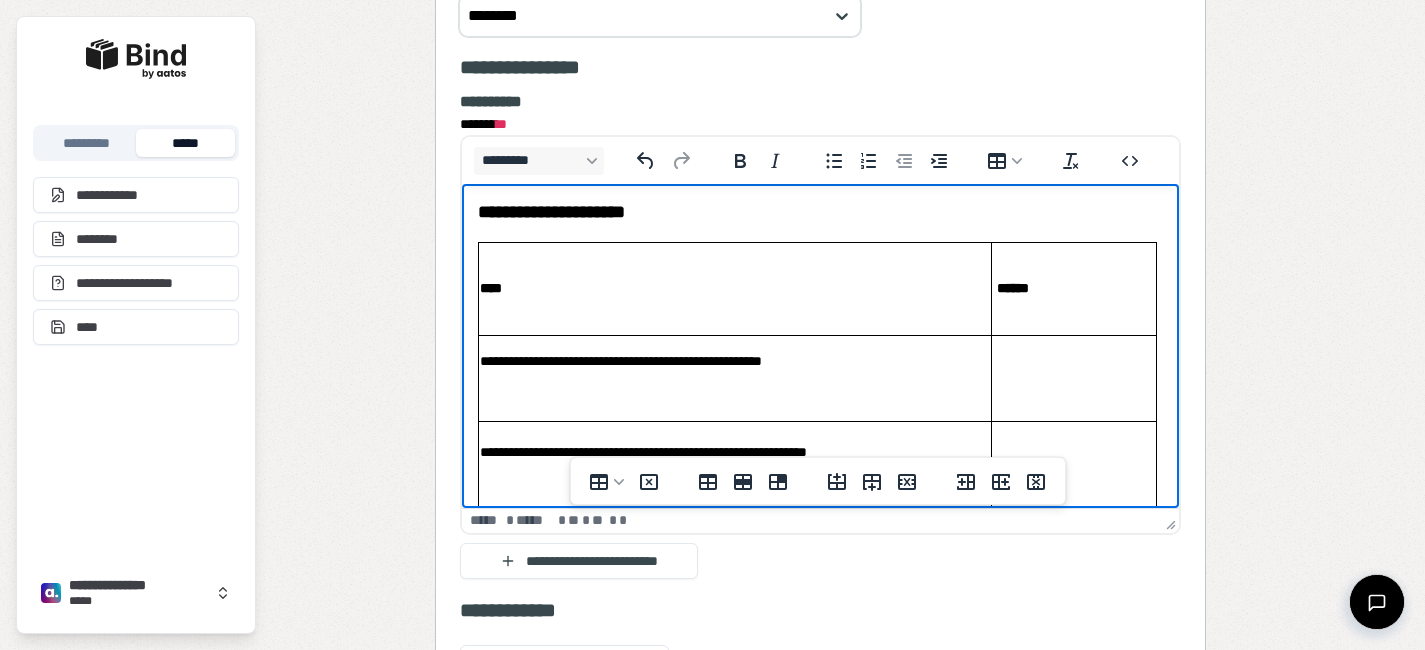 scroll, scrollTop: 0, scrollLeft: 0, axis: both 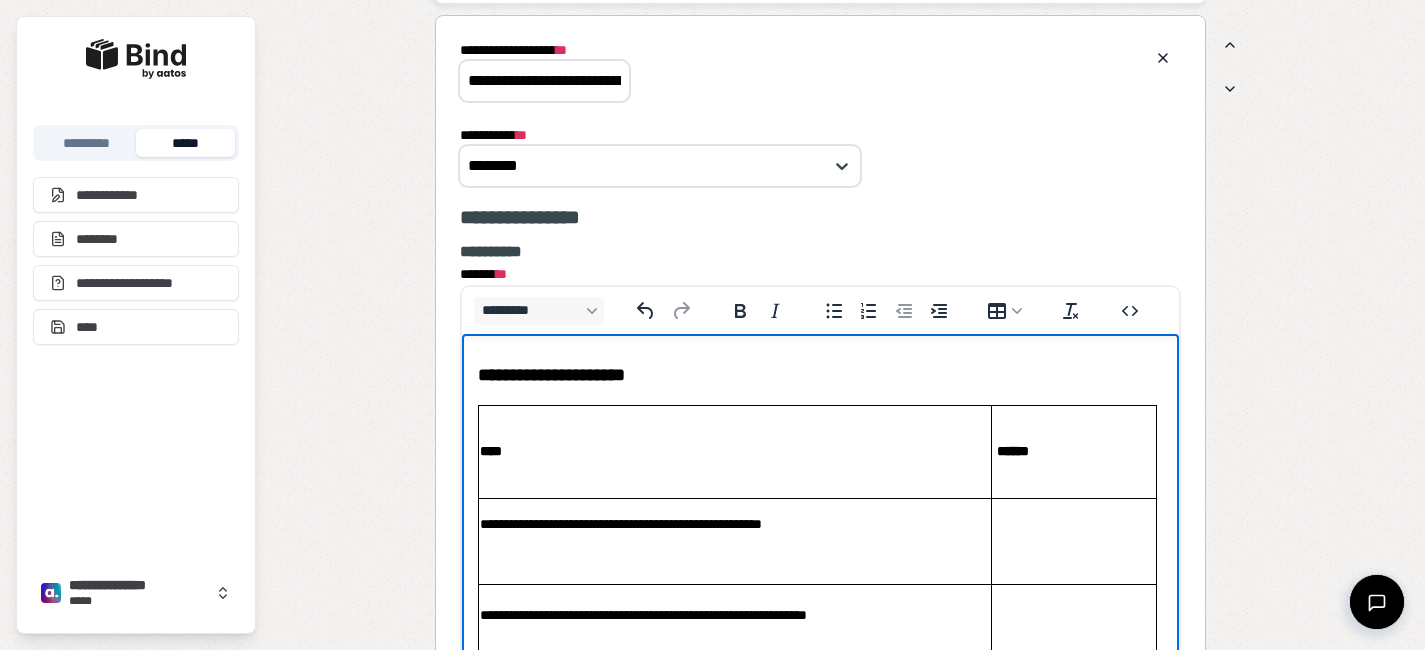 drag, startPoint x: 690, startPoint y: 387, endPoint x: 440, endPoint y: 335, distance: 255.35074 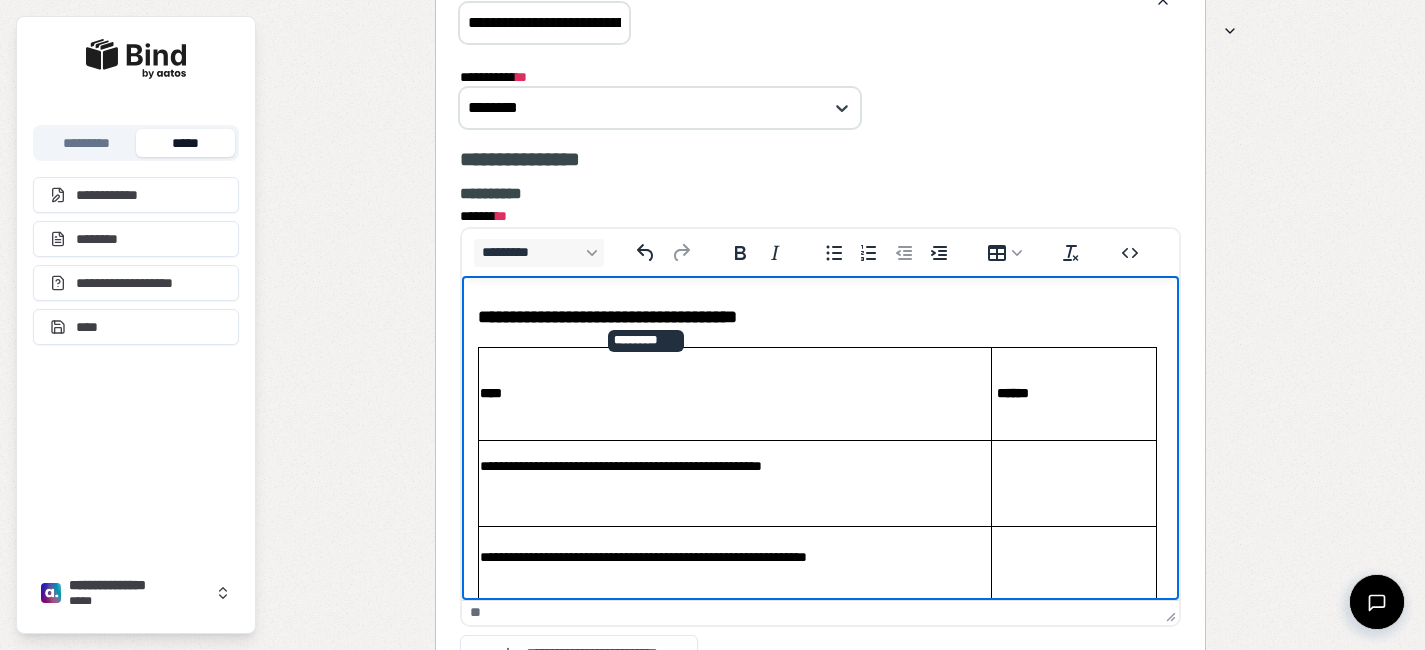 scroll, scrollTop: 1658, scrollLeft: 0, axis: vertical 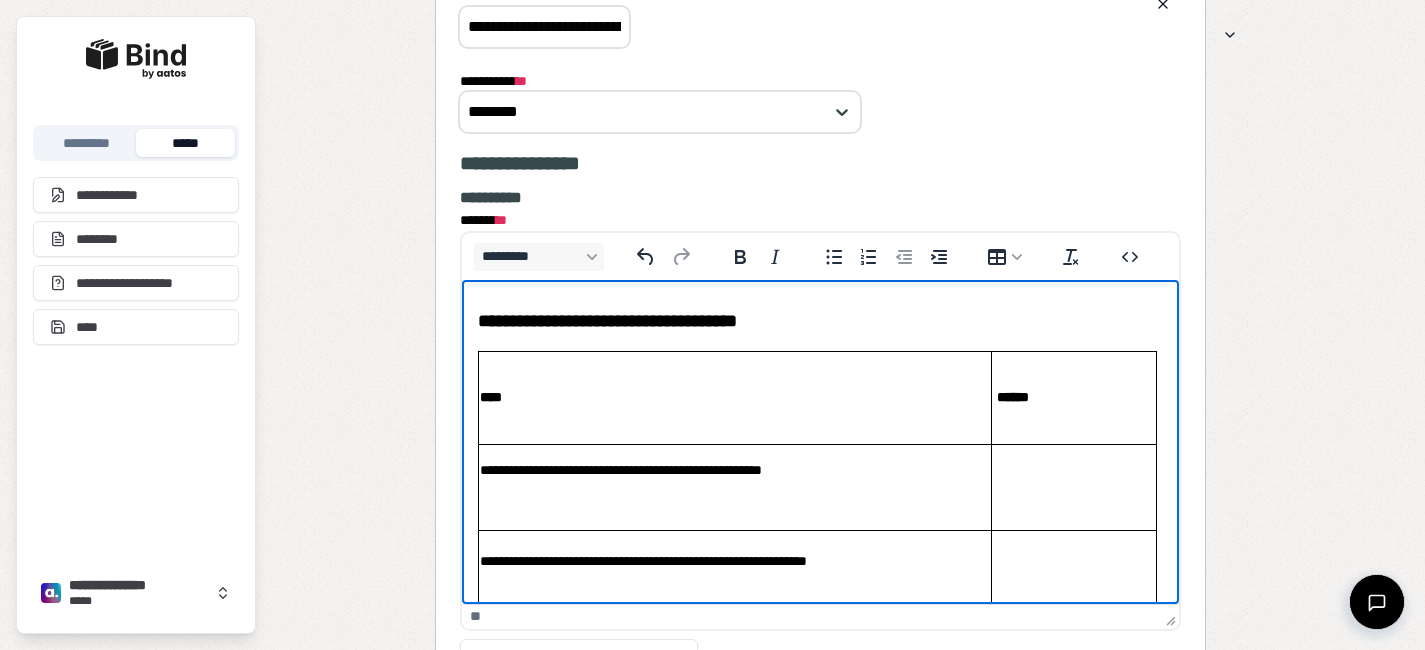 drag, startPoint x: 672, startPoint y: 441, endPoint x: 672, endPoint y: 415, distance: 26 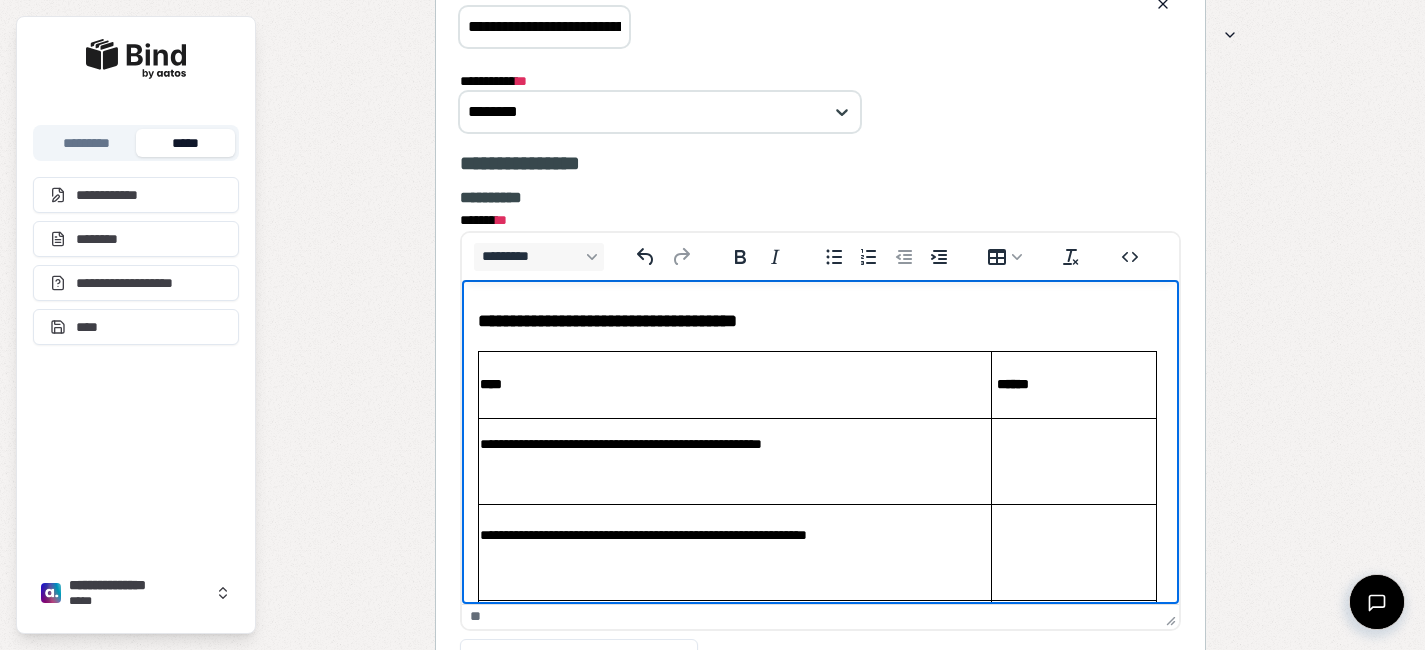 click on "**********" at bounding box center (820, 322) 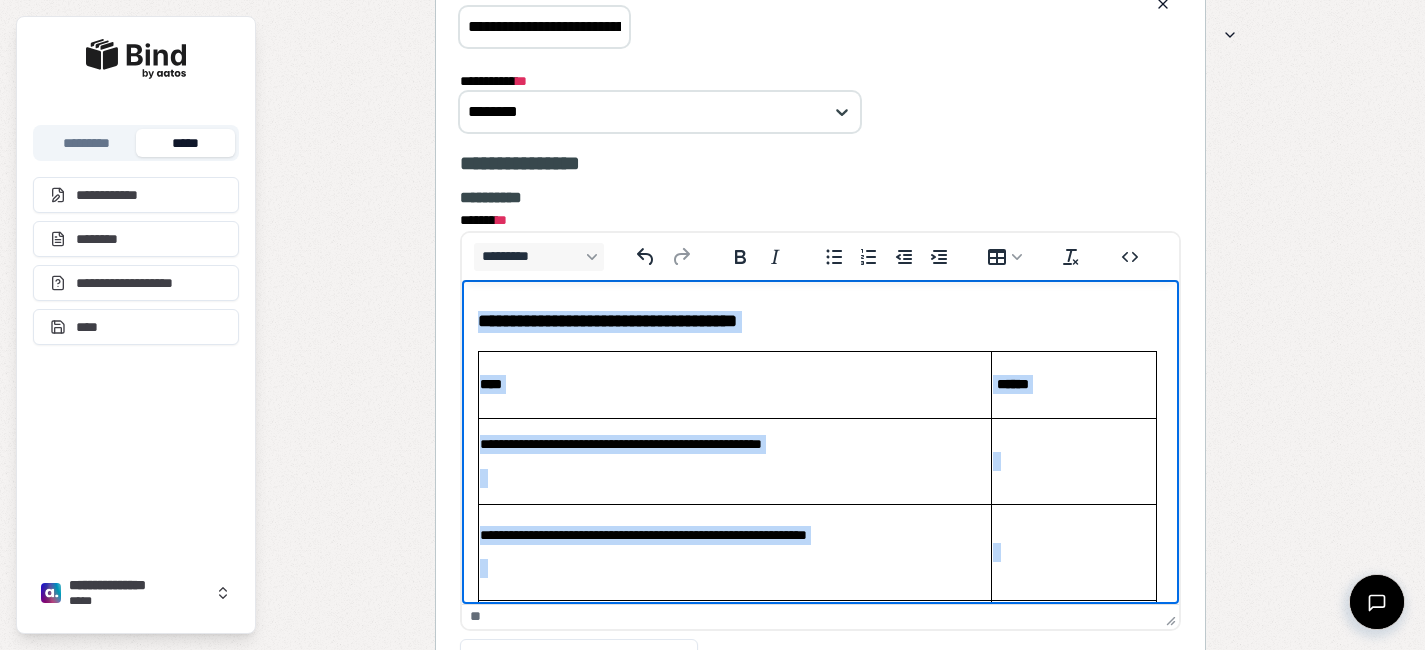 copy on "**********" 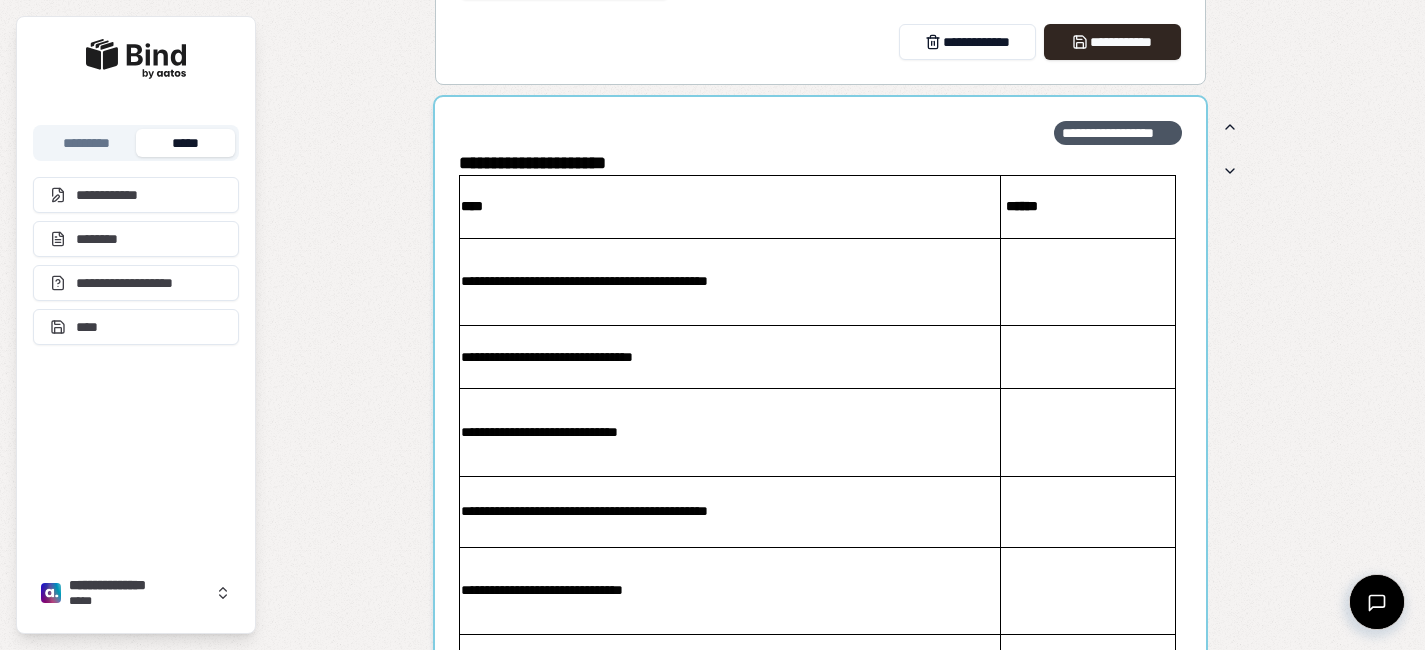 scroll, scrollTop: 2439, scrollLeft: 0, axis: vertical 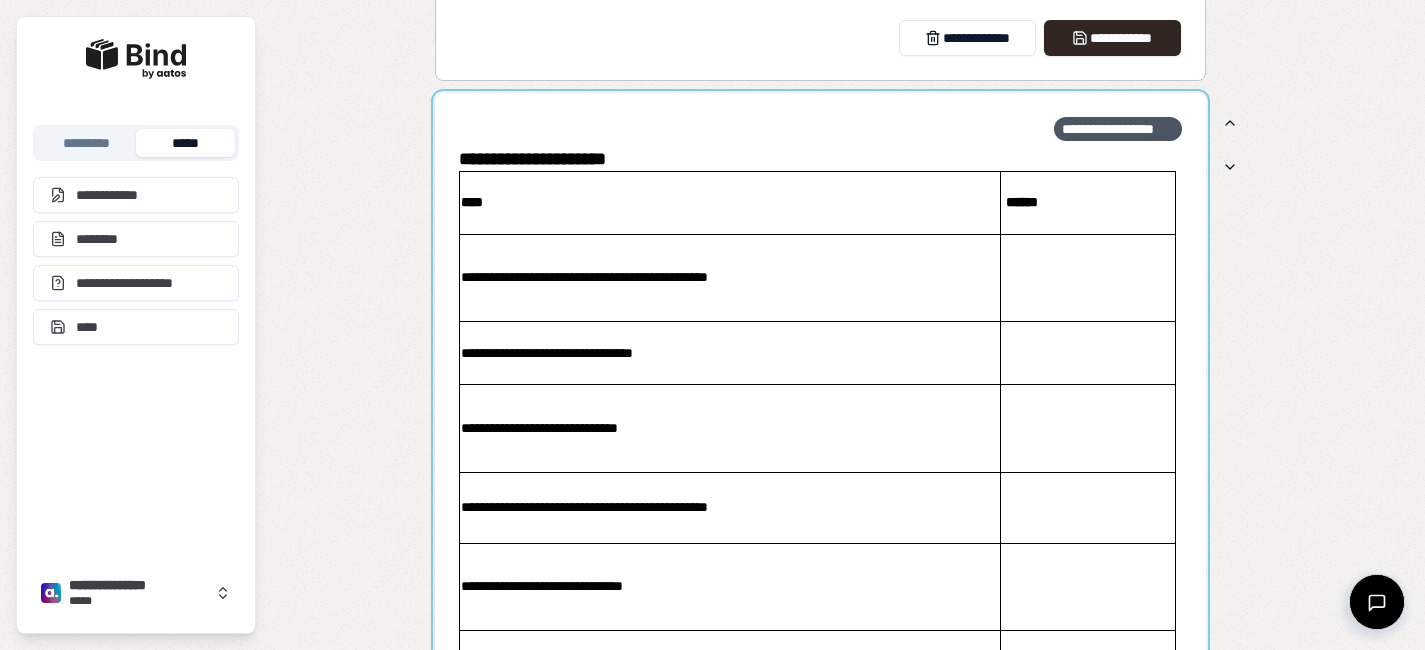 click at bounding box center [820, 415] 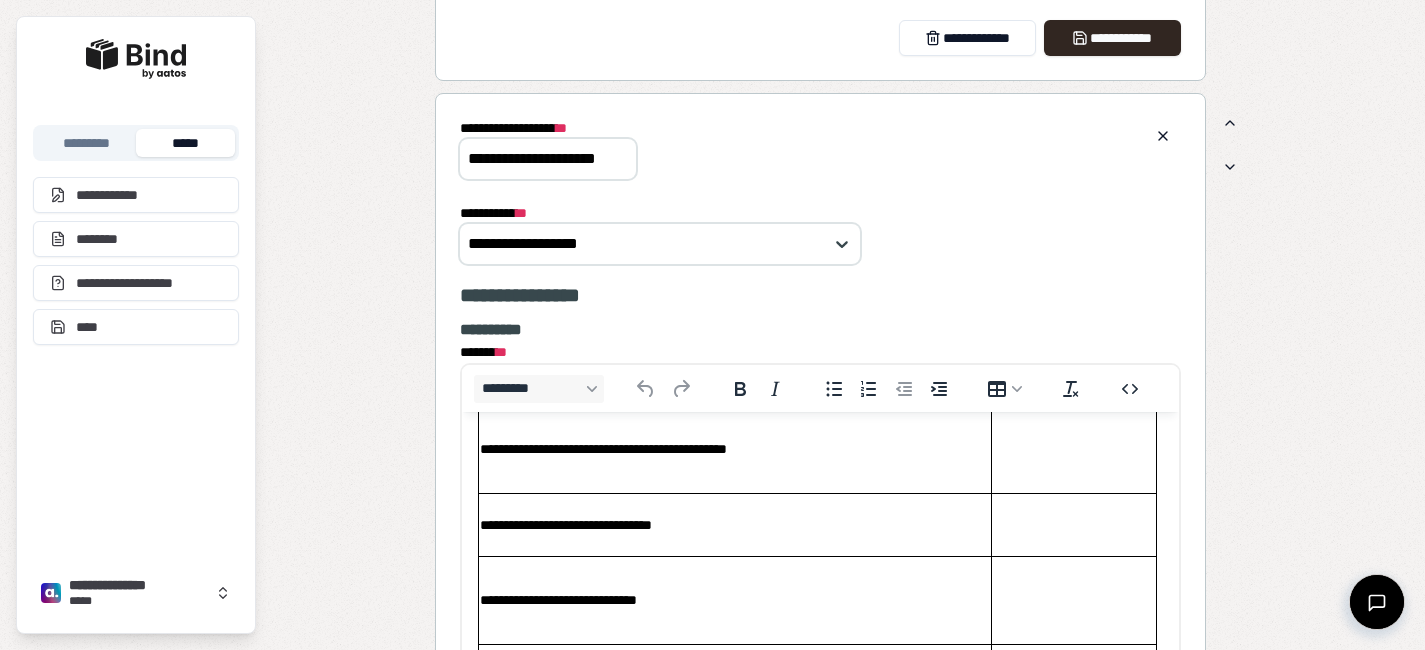 scroll, scrollTop: 333, scrollLeft: 0, axis: vertical 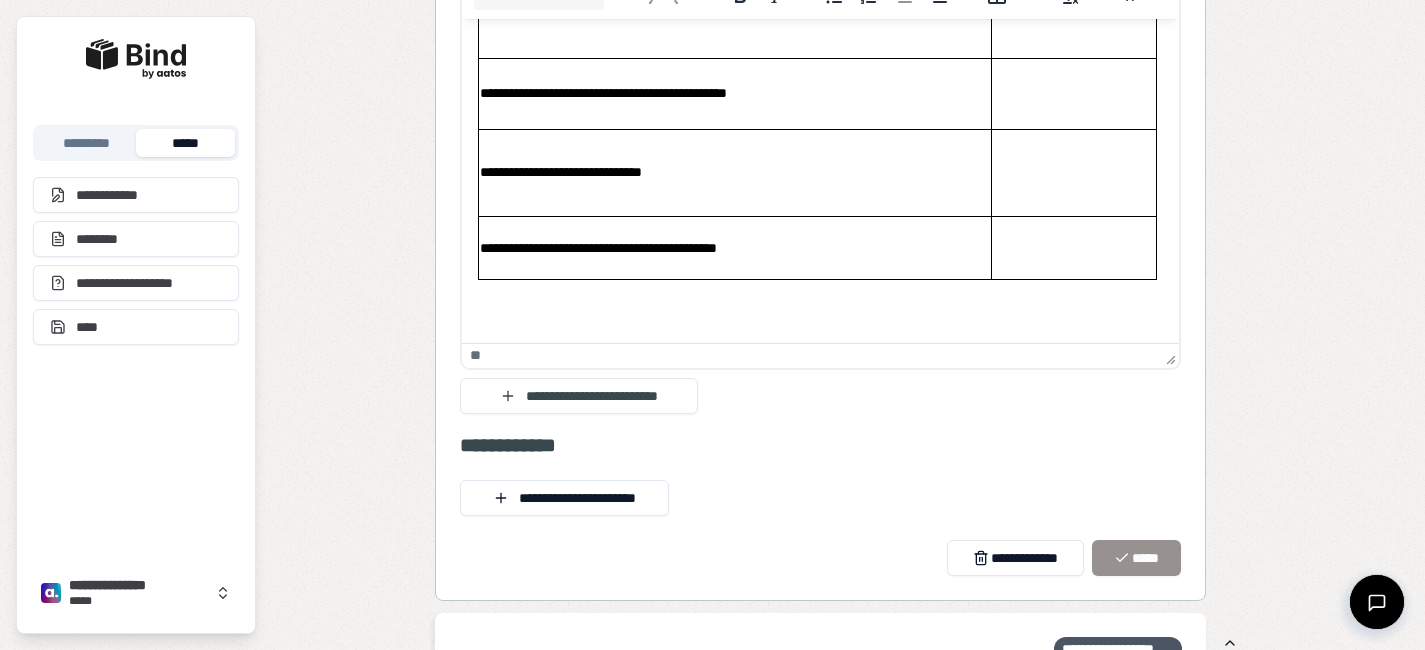 click on "**********" at bounding box center [820, 150] 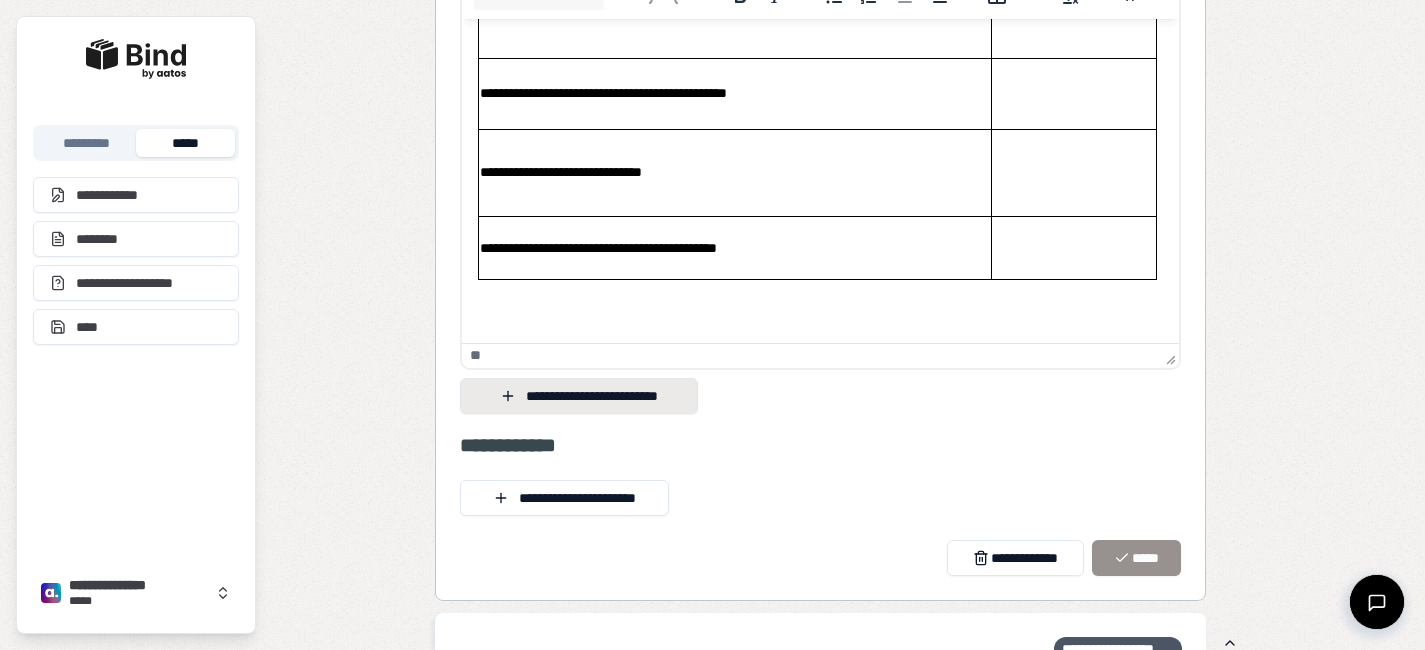 click on "**********" at bounding box center (579, 396) 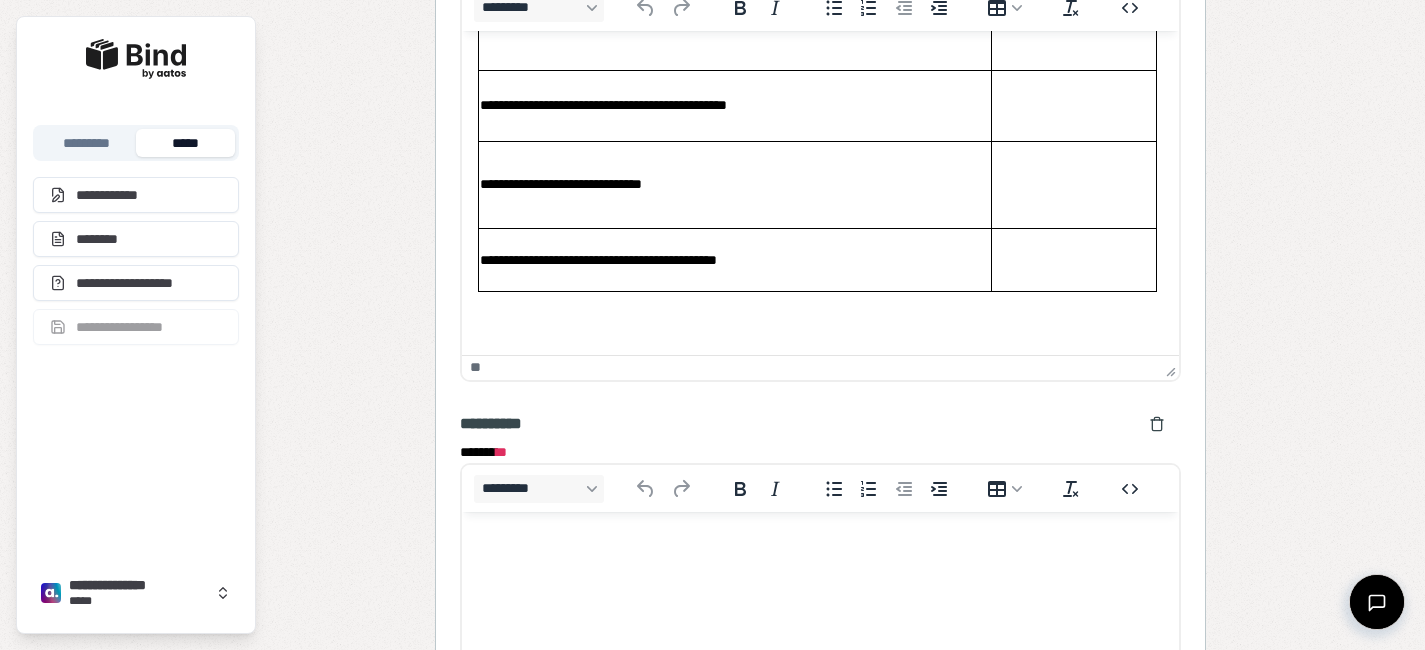scroll, scrollTop: 2944, scrollLeft: 0, axis: vertical 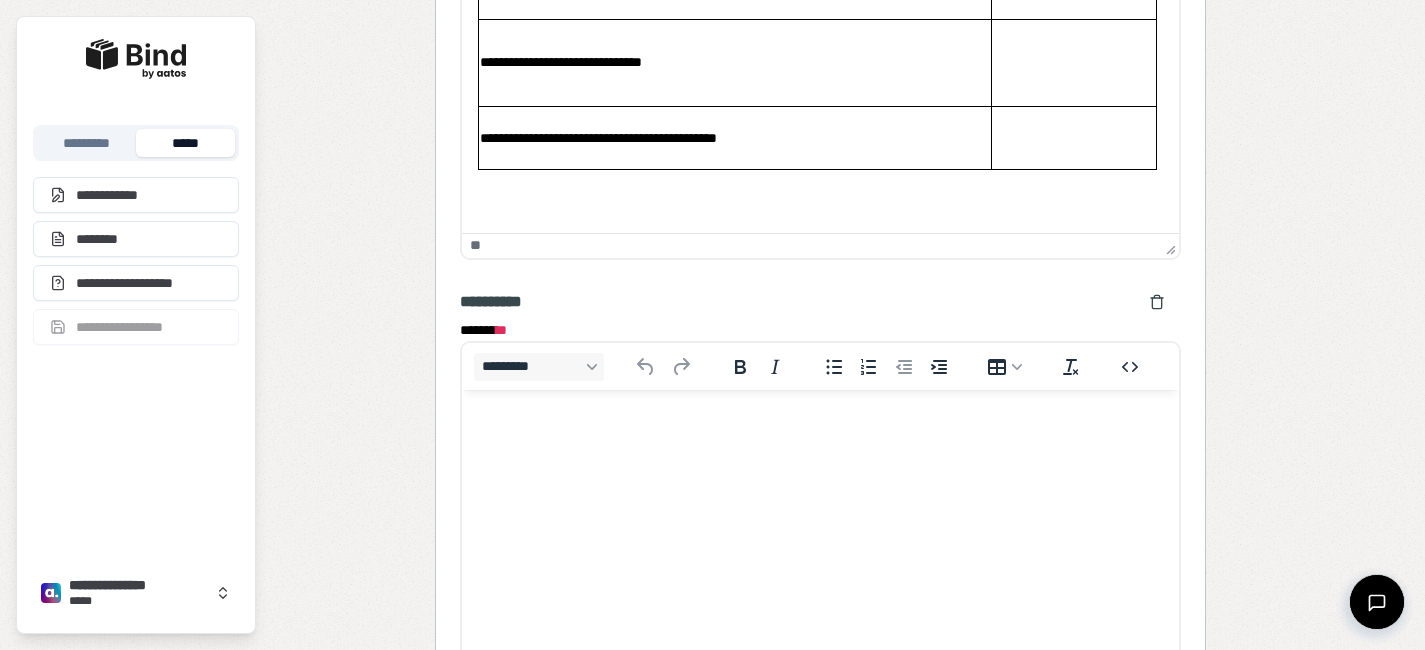 click at bounding box center [820, 429] 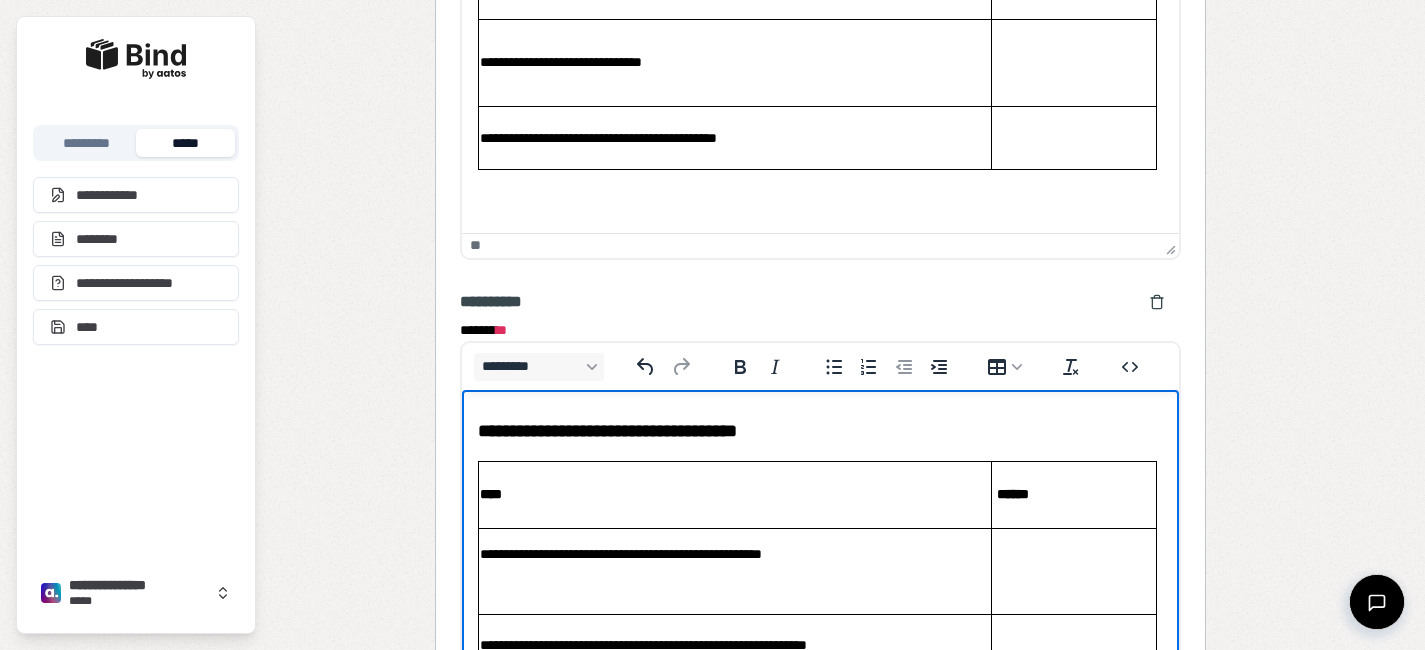 scroll, scrollTop: 3016, scrollLeft: 0, axis: vertical 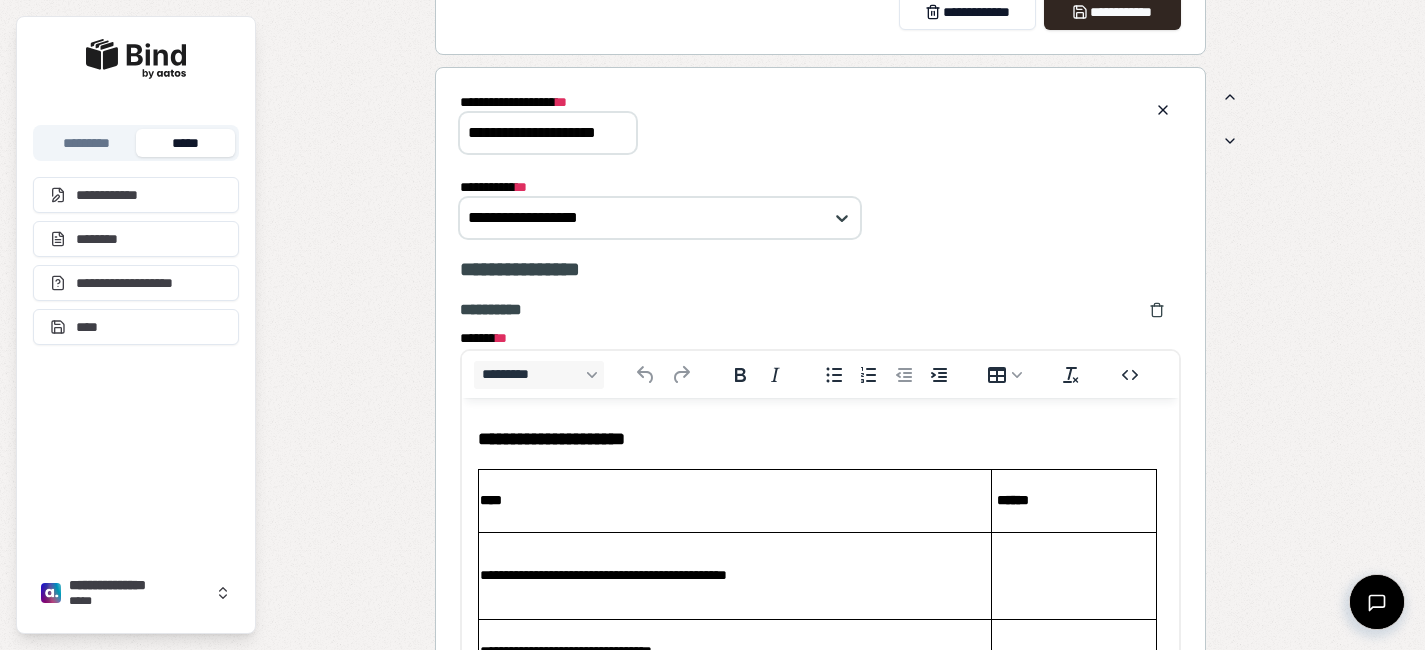 drag, startPoint x: 533, startPoint y: 122, endPoint x: 706, endPoint y: 125, distance: 173.02602 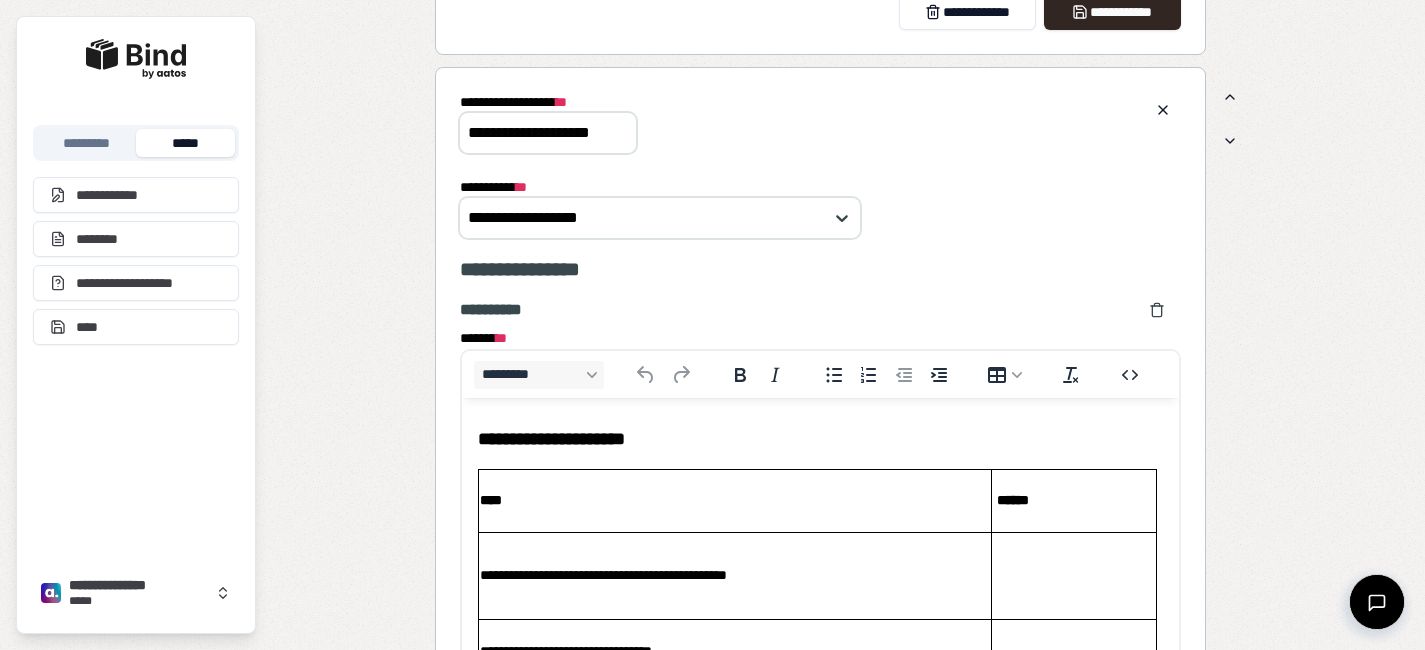 type on "**********" 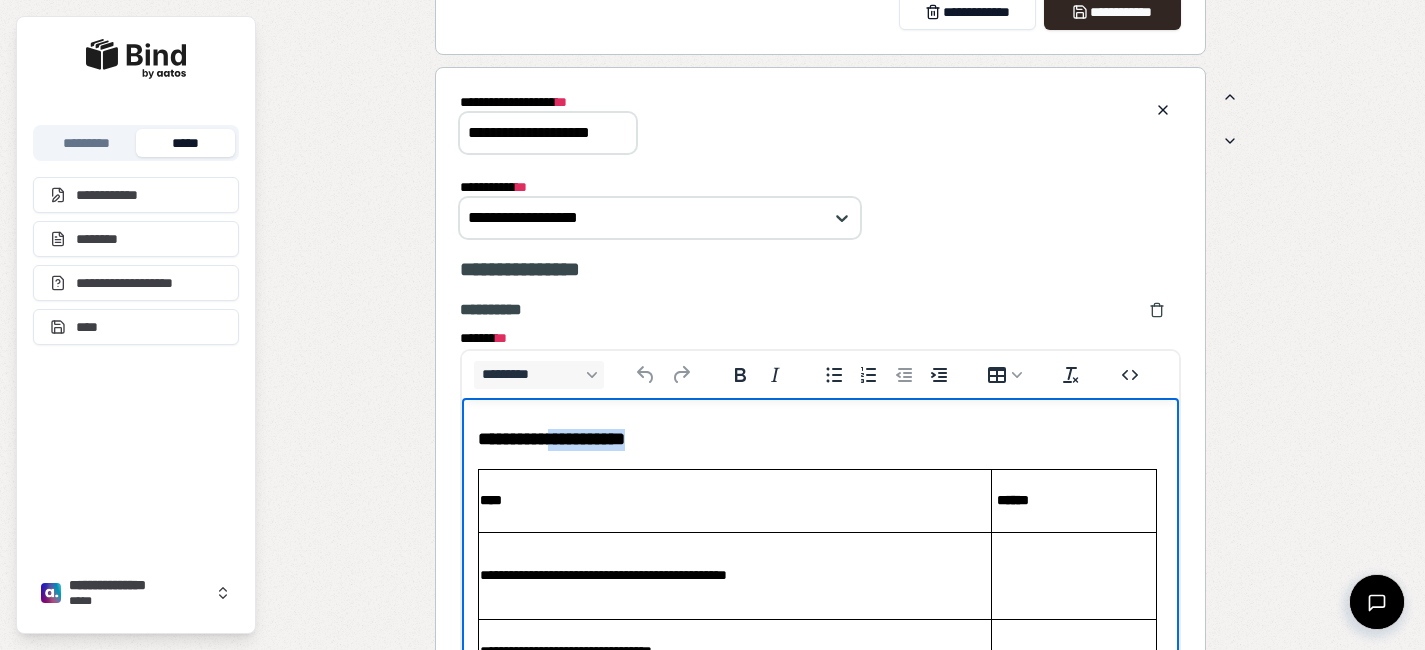 drag, startPoint x: 562, startPoint y: 436, endPoint x: 701, endPoint y: 436, distance: 139 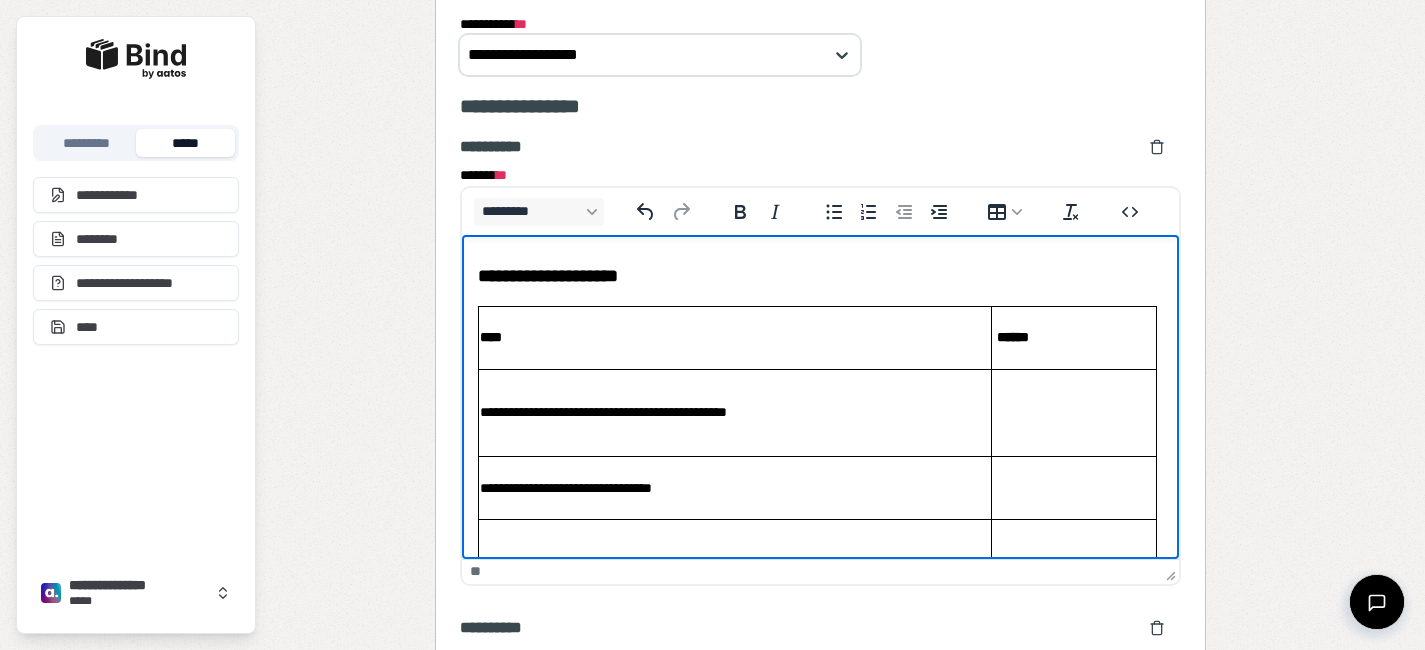 scroll, scrollTop: 2685, scrollLeft: 0, axis: vertical 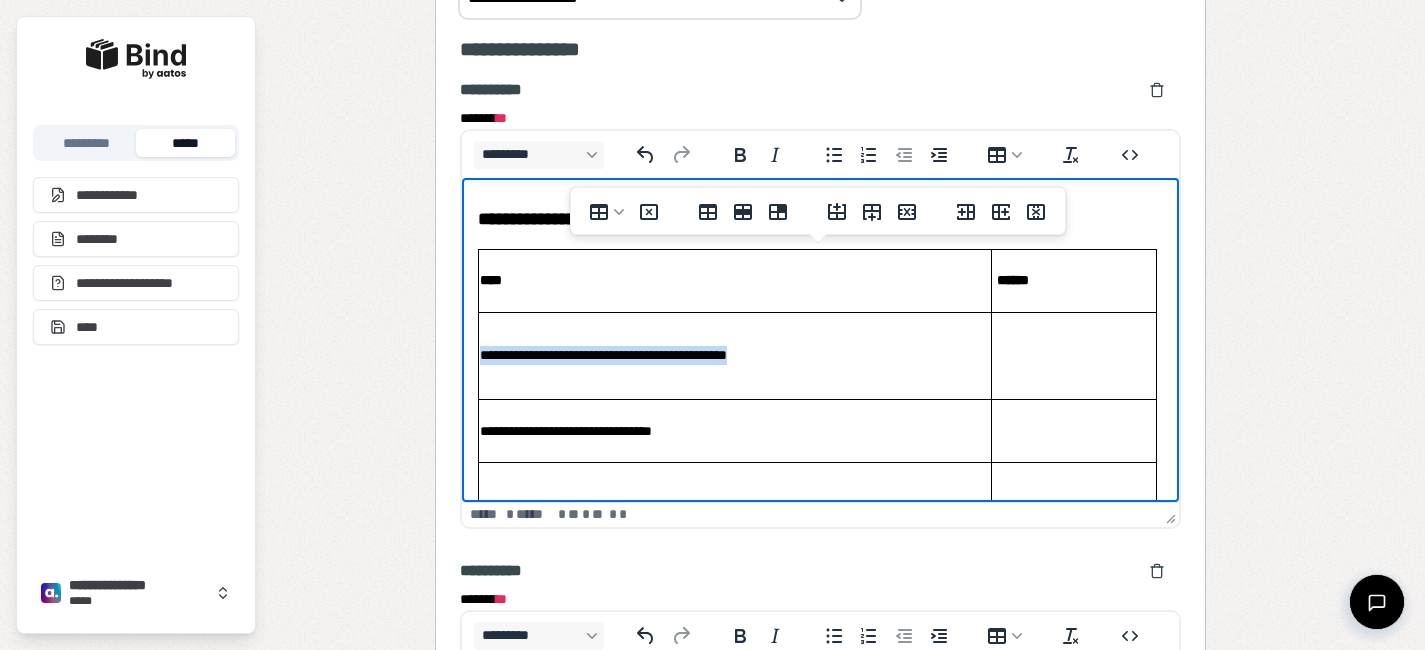 drag, startPoint x: 784, startPoint y: 360, endPoint x: 481, endPoint y: 360, distance: 303 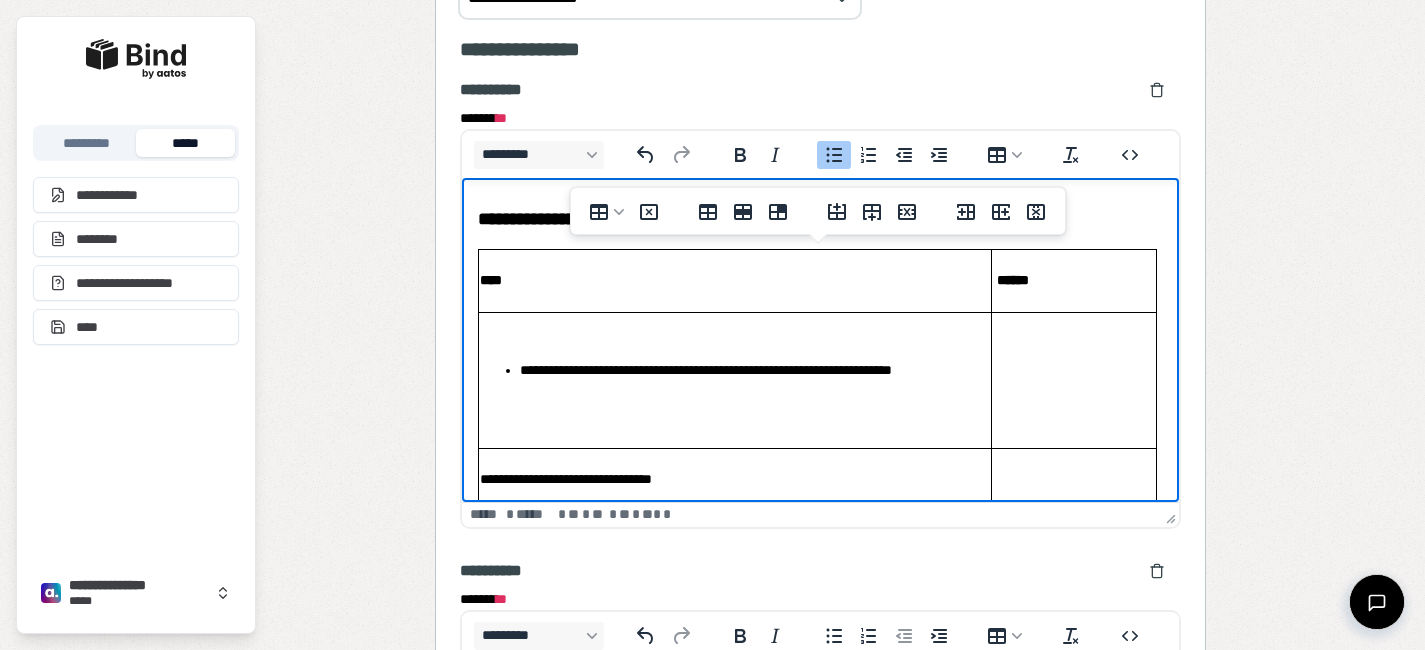 click on "**********" at bounding box center [735, 380] 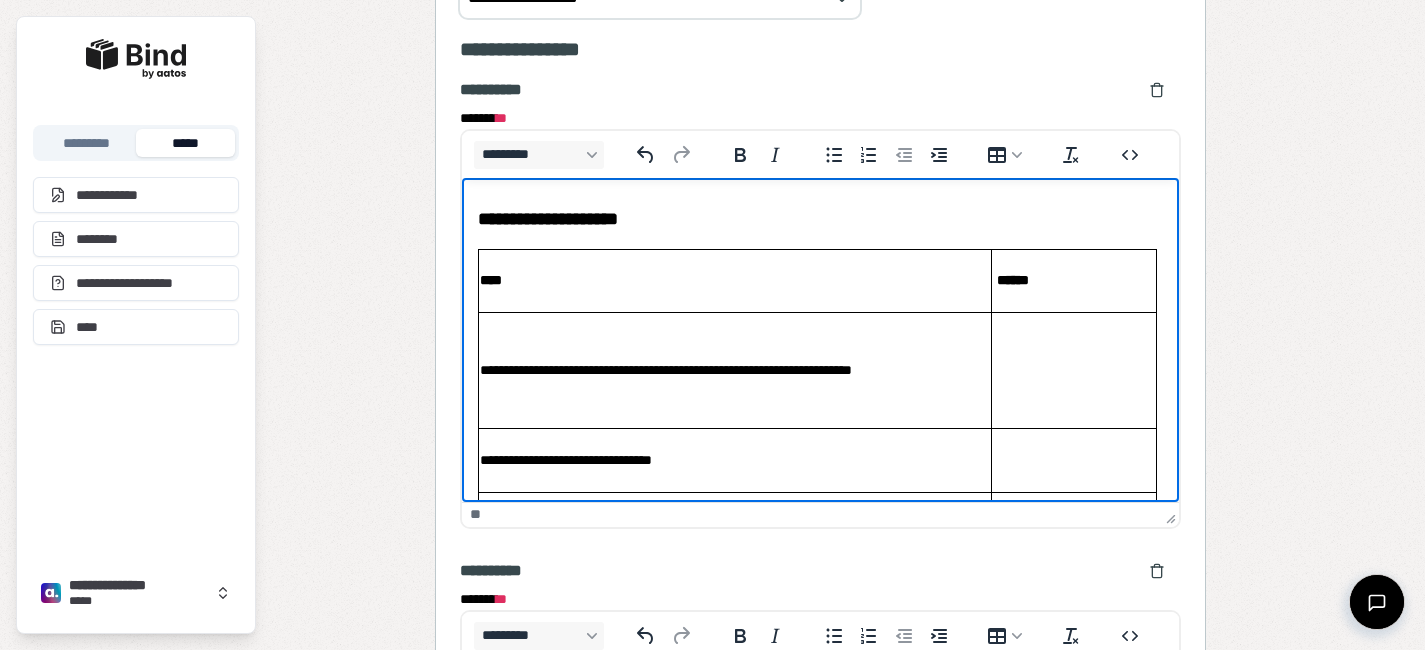 click on "**********" at bounding box center [820, 220] 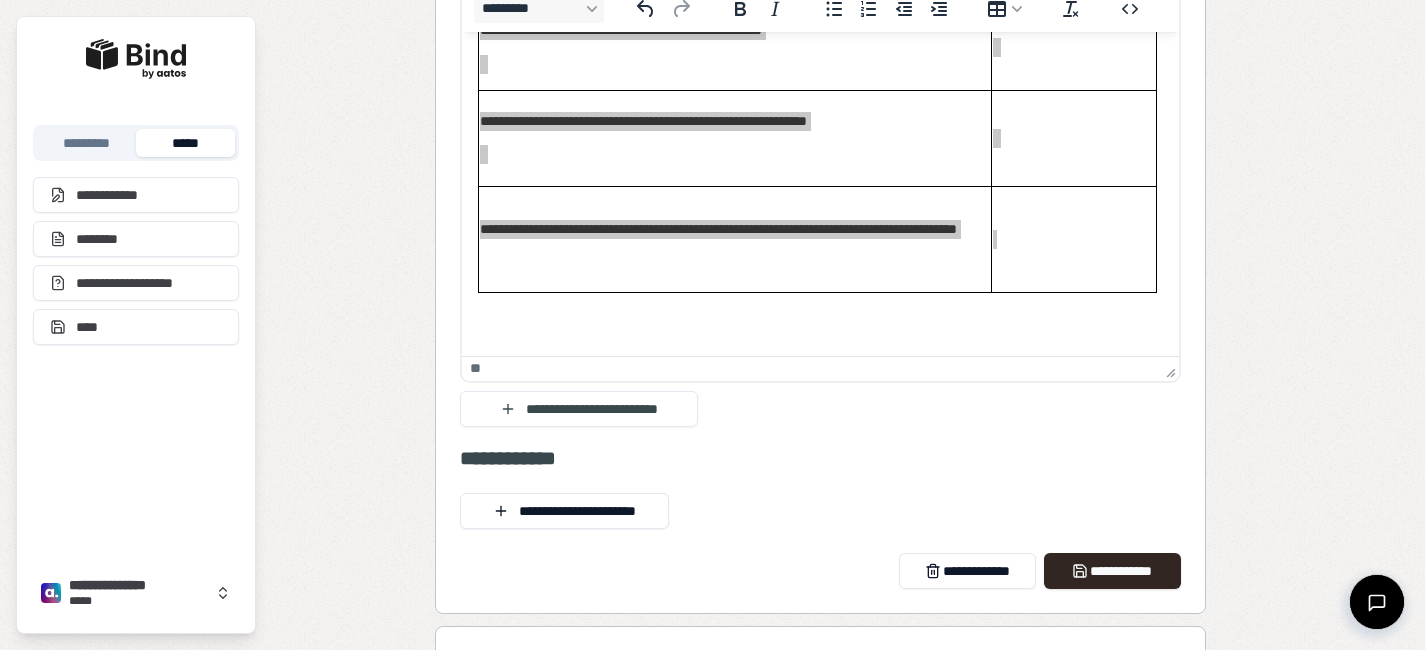 scroll, scrollTop: 1905, scrollLeft: 0, axis: vertical 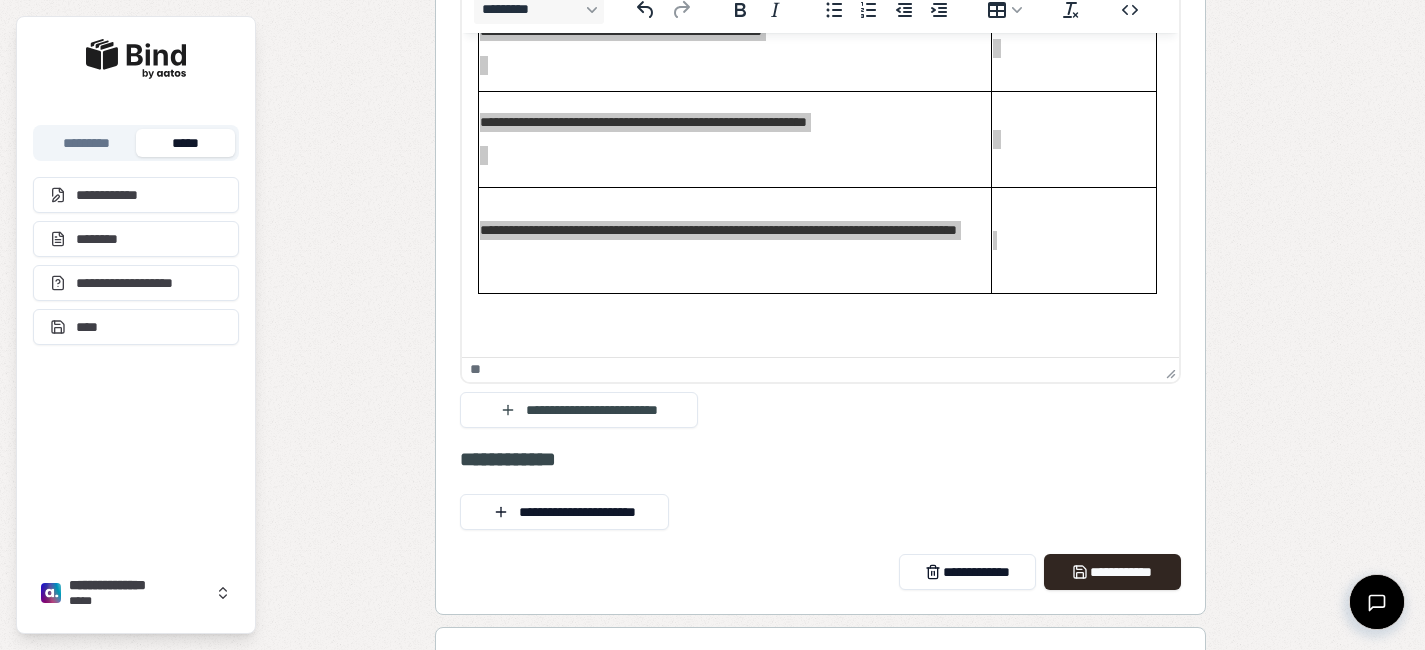 click on "**********" at bounding box center (820, 164) 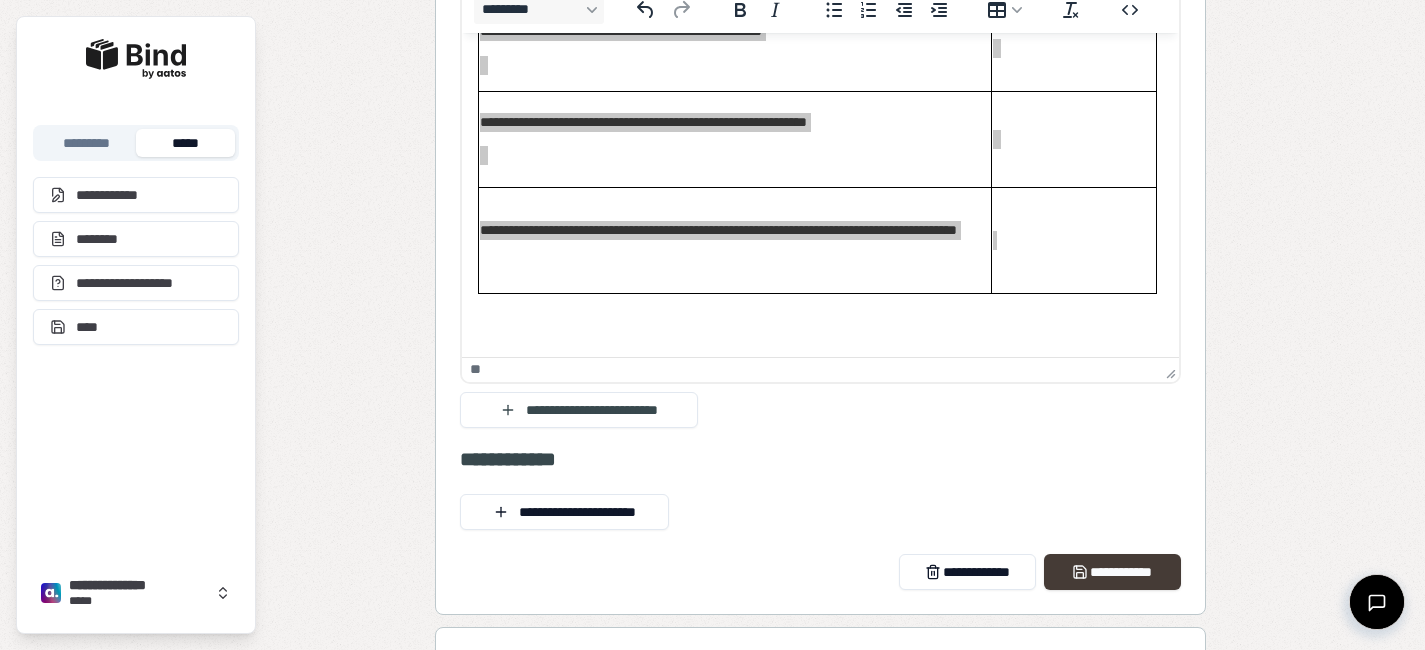 click on "**********" at bounding box center [1112, 572] 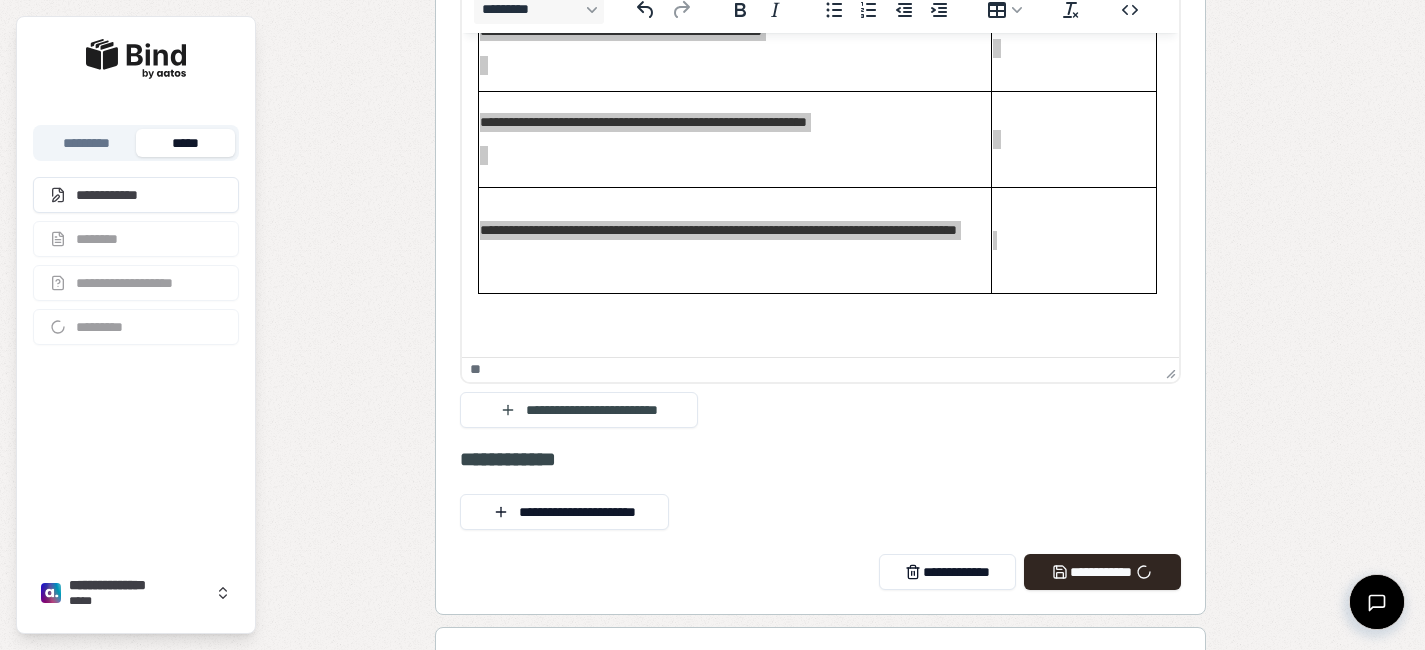 scroll, scrollTop: 0, scrollLeft: 0, axis: both 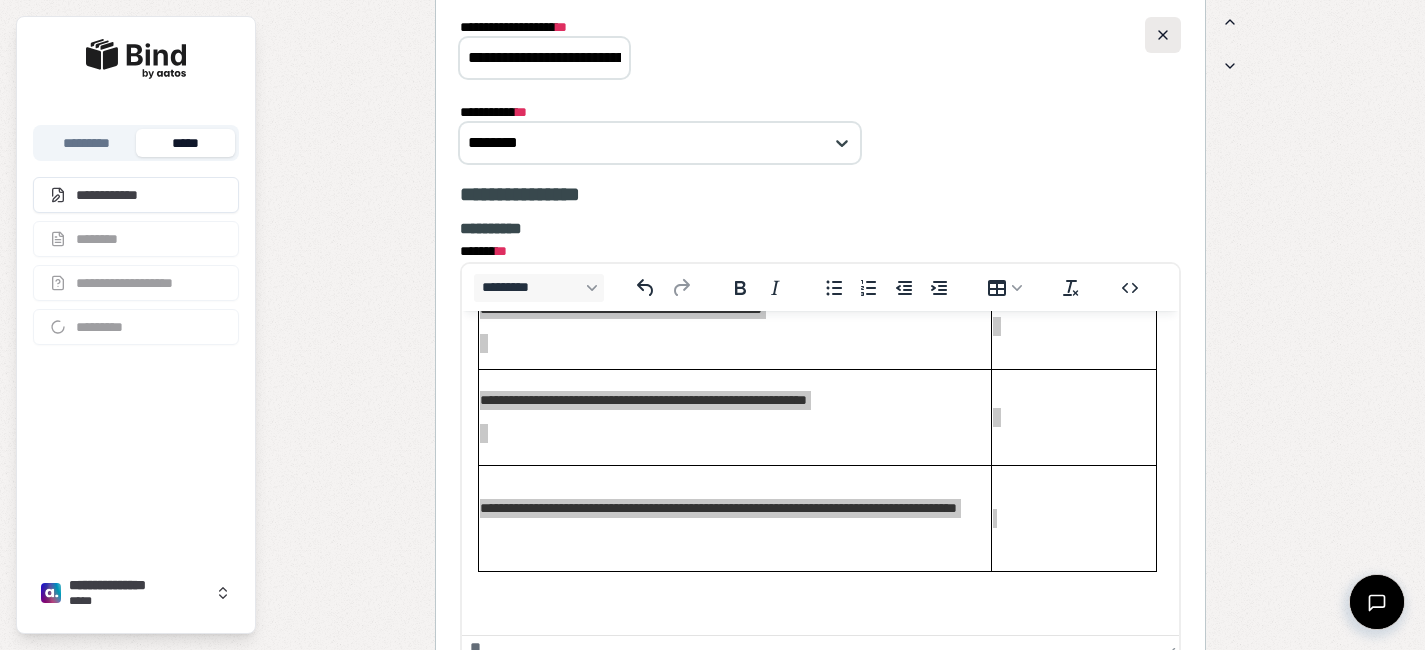 click at bounding box center (1163, 35) 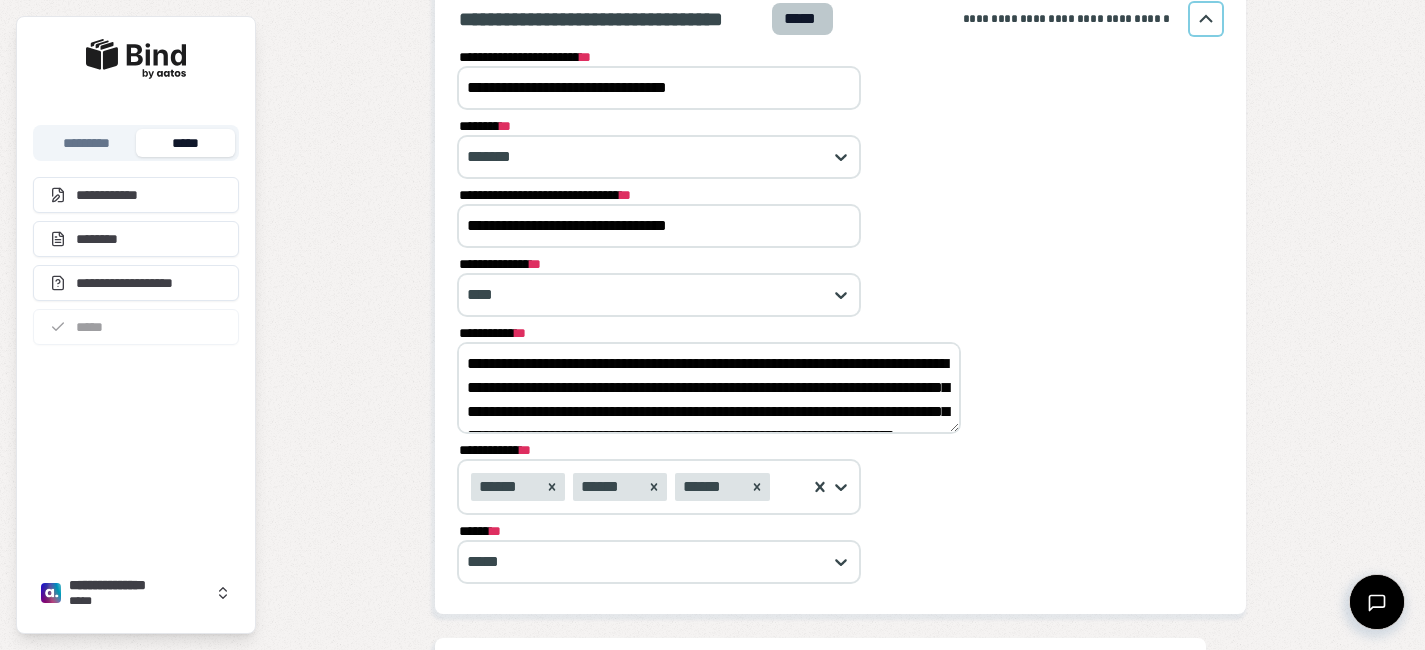 scroll, scrollTop: 0, scrollLeft: 0, axis: both 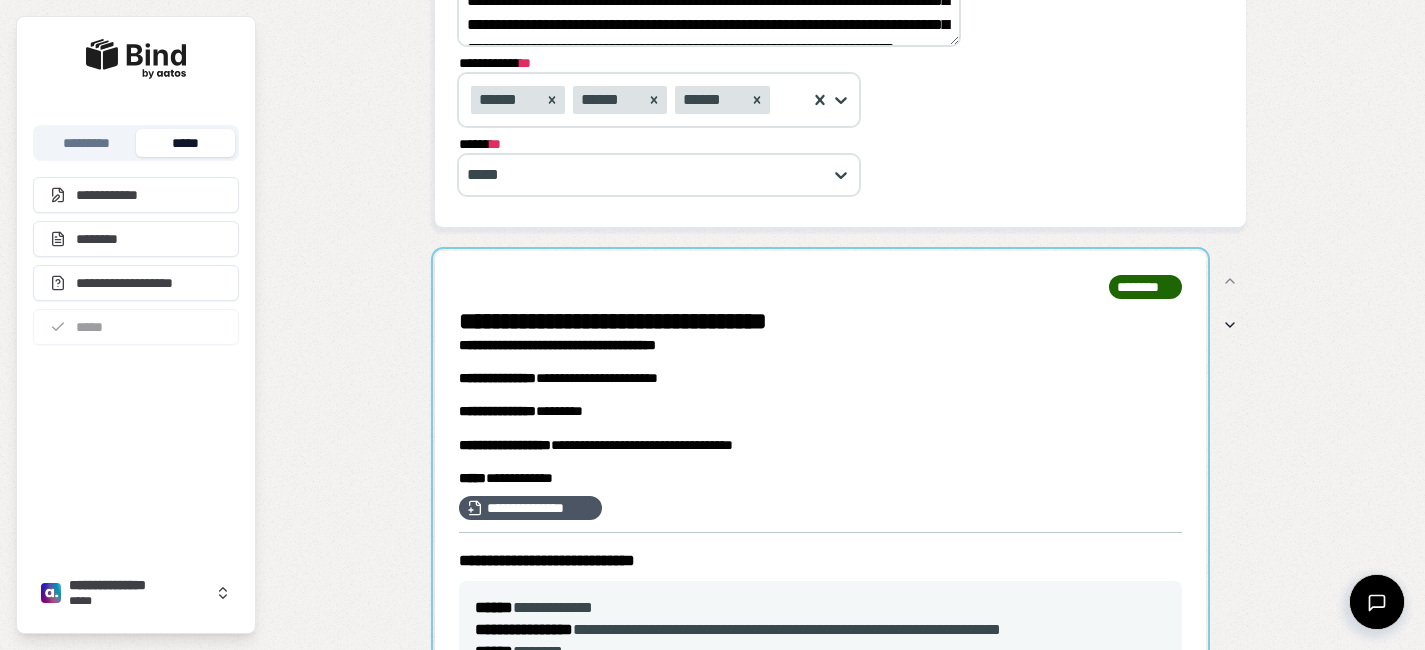 click at bounding box center (820, 697) 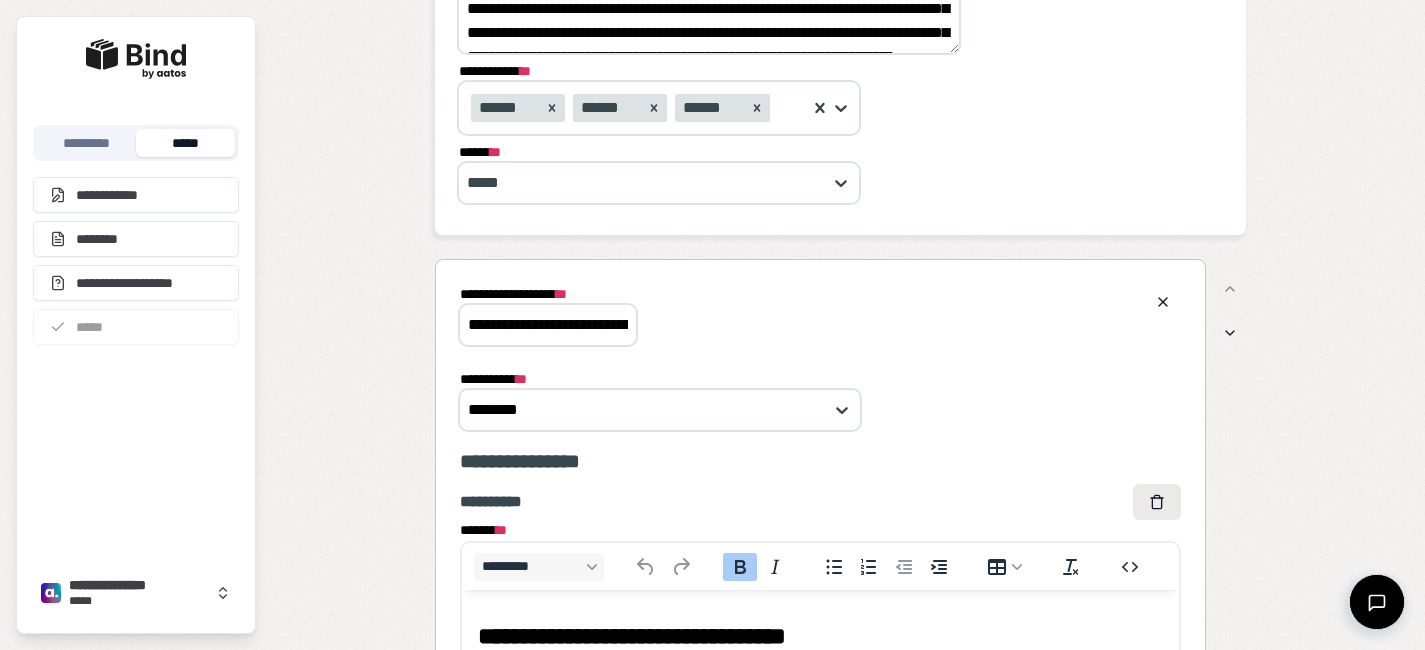 click at bounding box center [1157, 502] 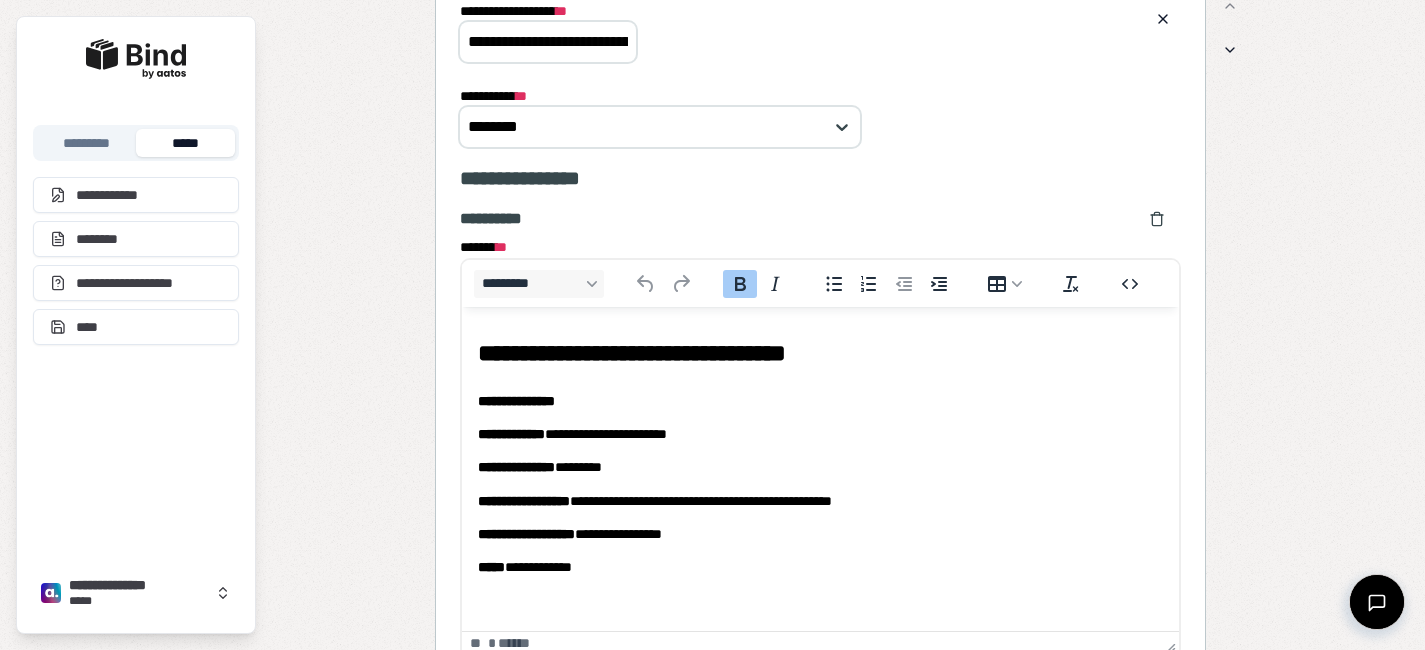 scroll, scrollTop: 730, scrollLeft: 0, axis: vertical 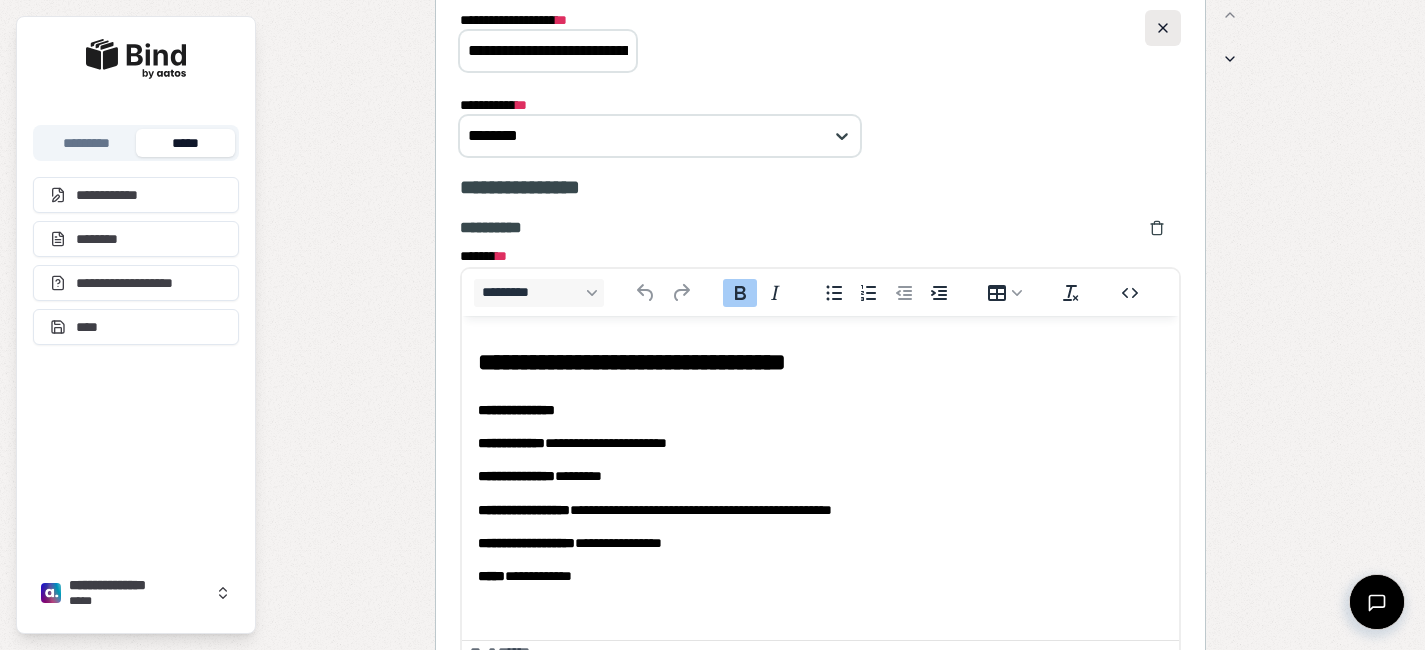 click at bounding box center [1163, 28] 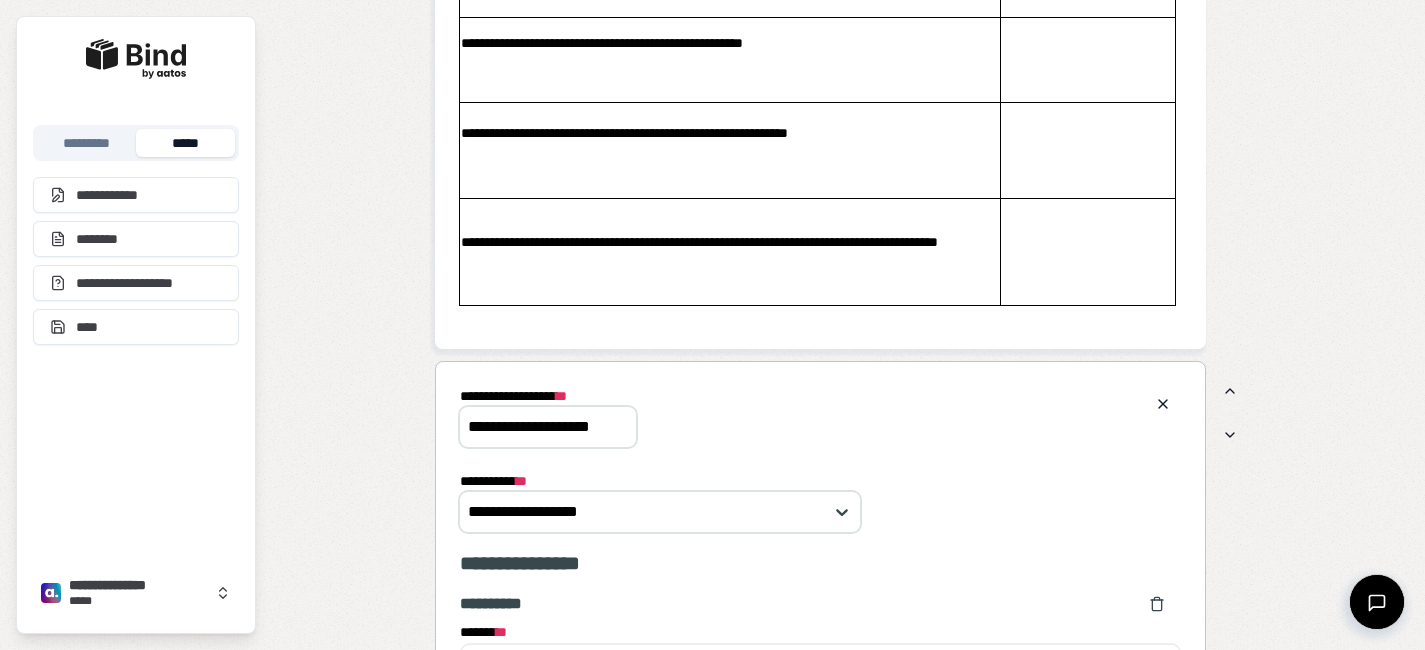 scroll, scrollTop: 1578, scrollLeft: 0, axis: vertical 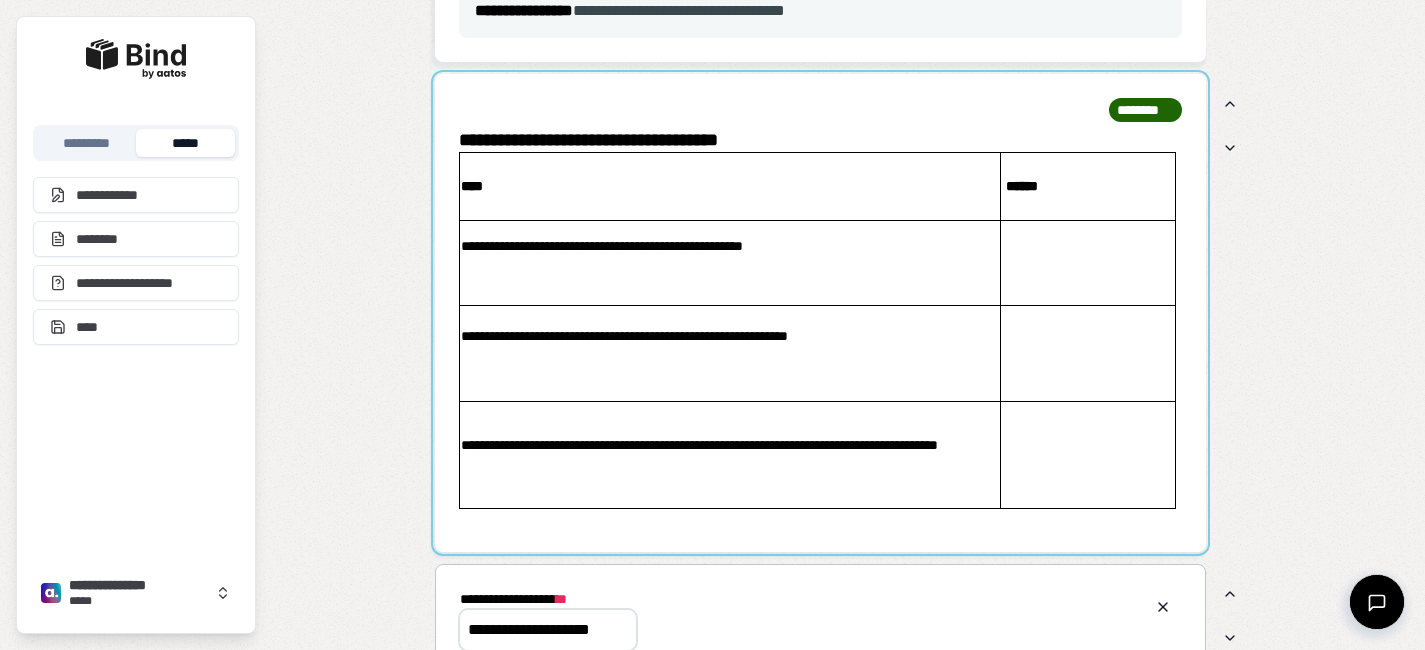 click at bounding box center [820, 313] 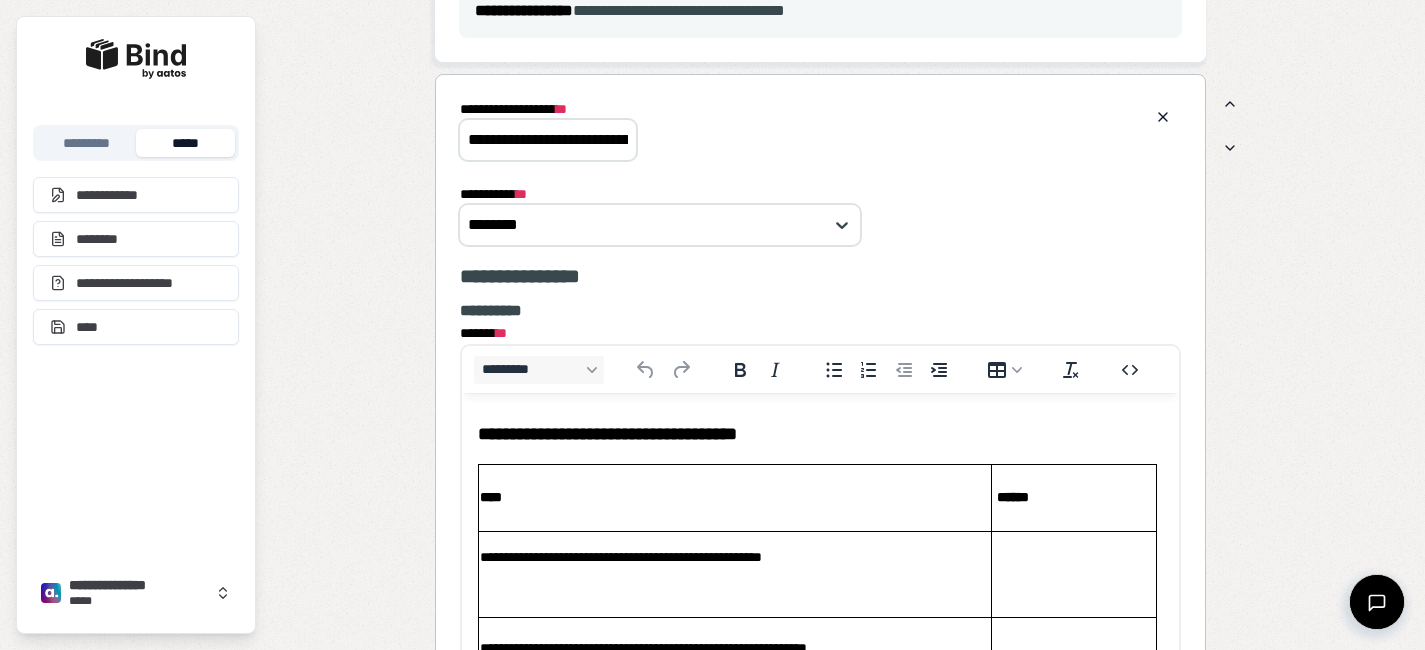 scroll, scrollTop: 0, scrollLeft: 0, axis: both 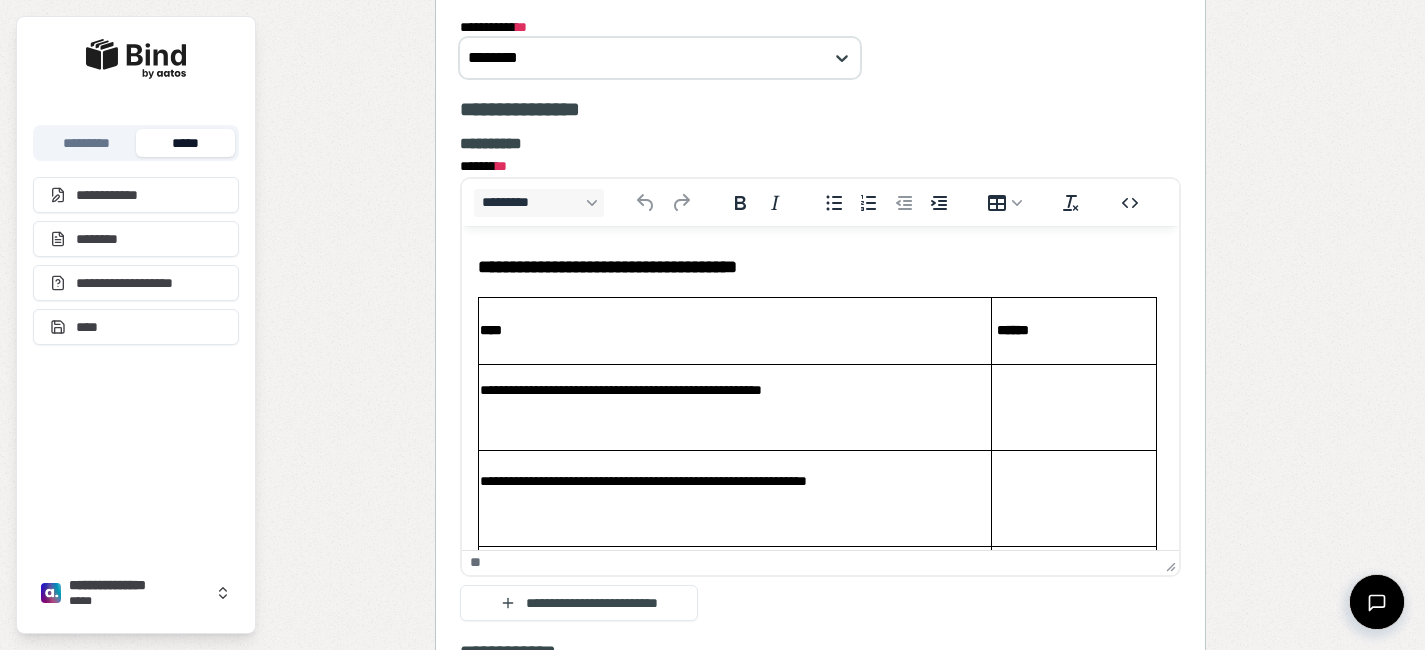 click at bounding box center (735, 424) 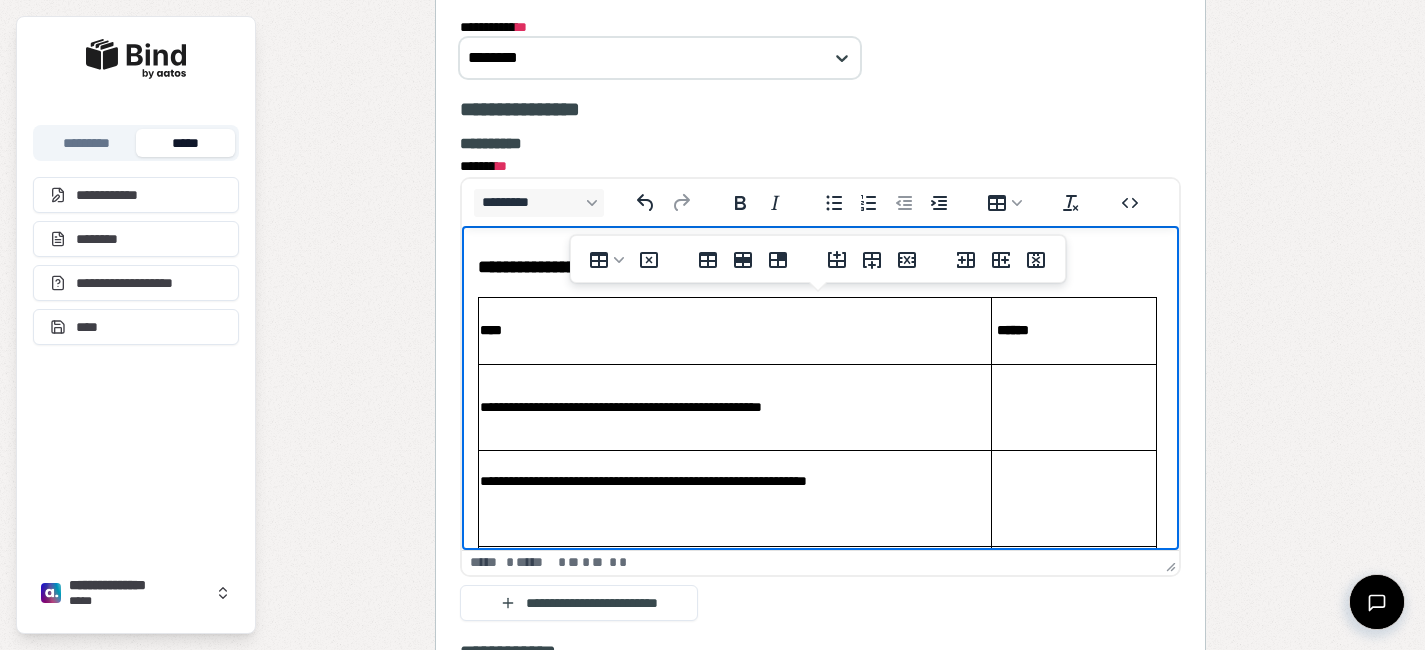 click at bounding box center [735, 514] 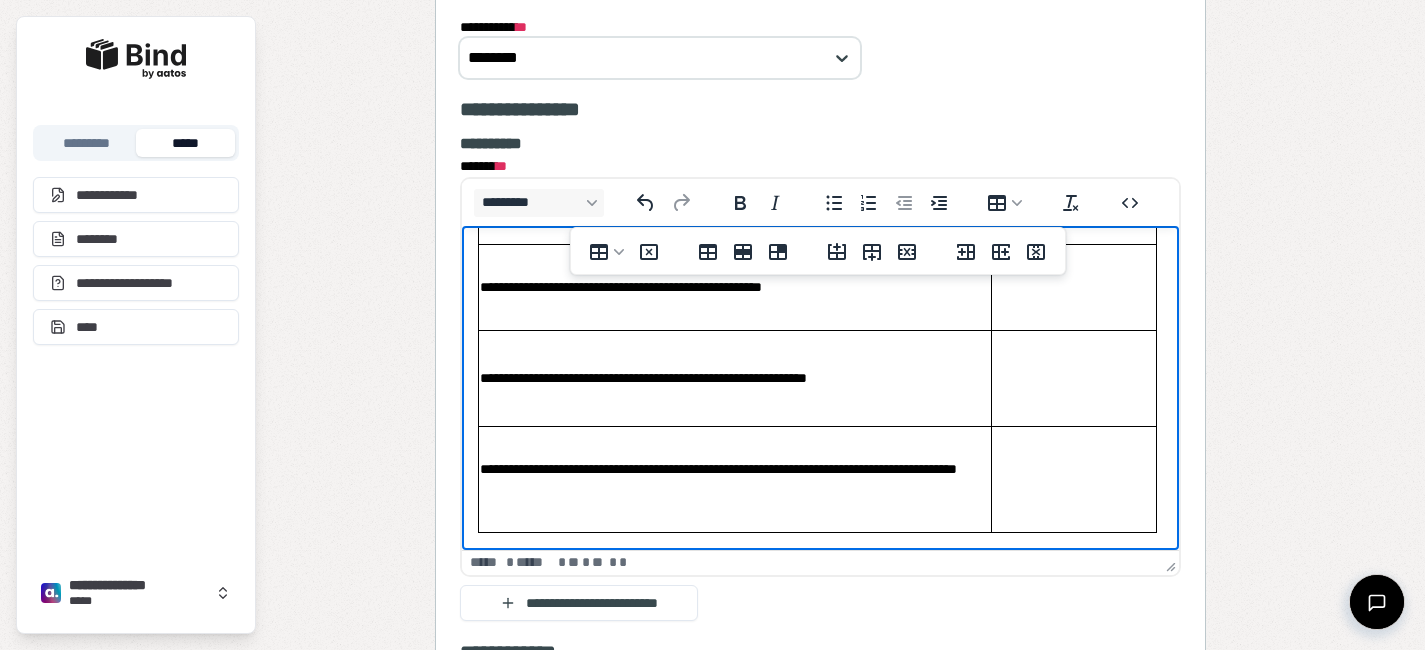 scroll, scrollTop: 119, scrollLeft: 0, axis: vertical 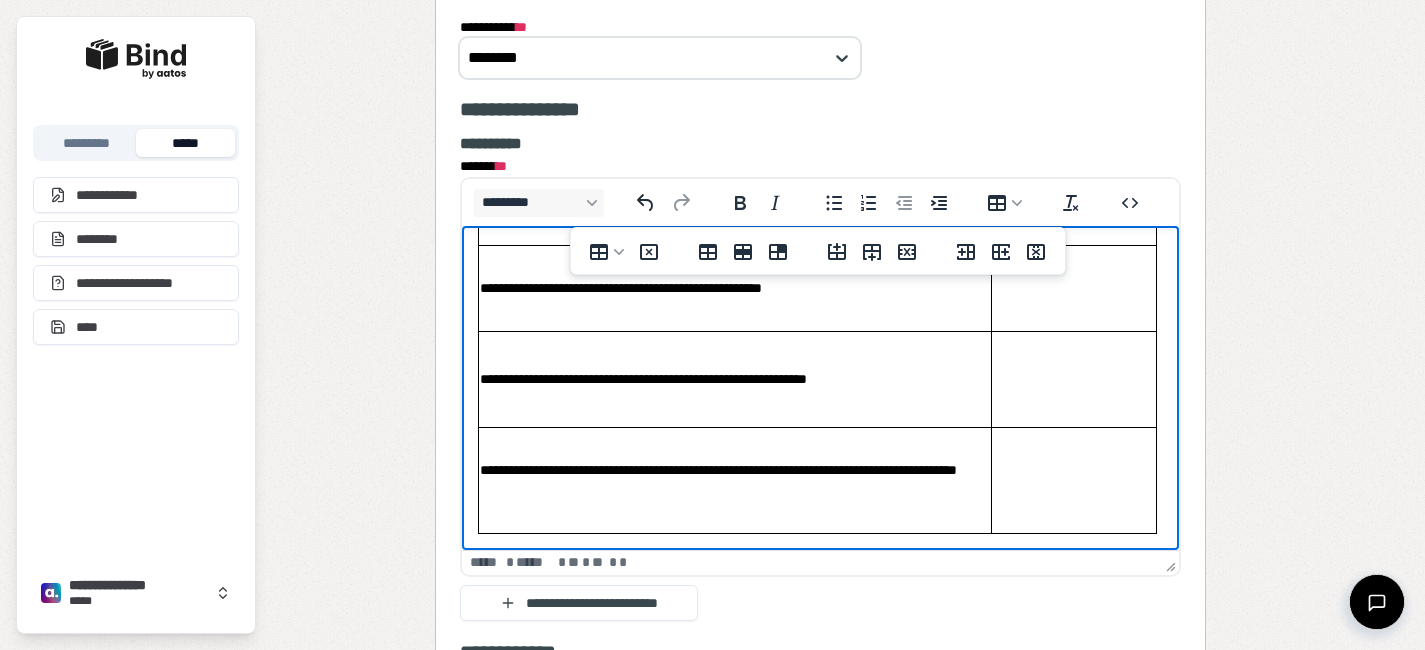 click on "**********" at bounding box center [735, 480] 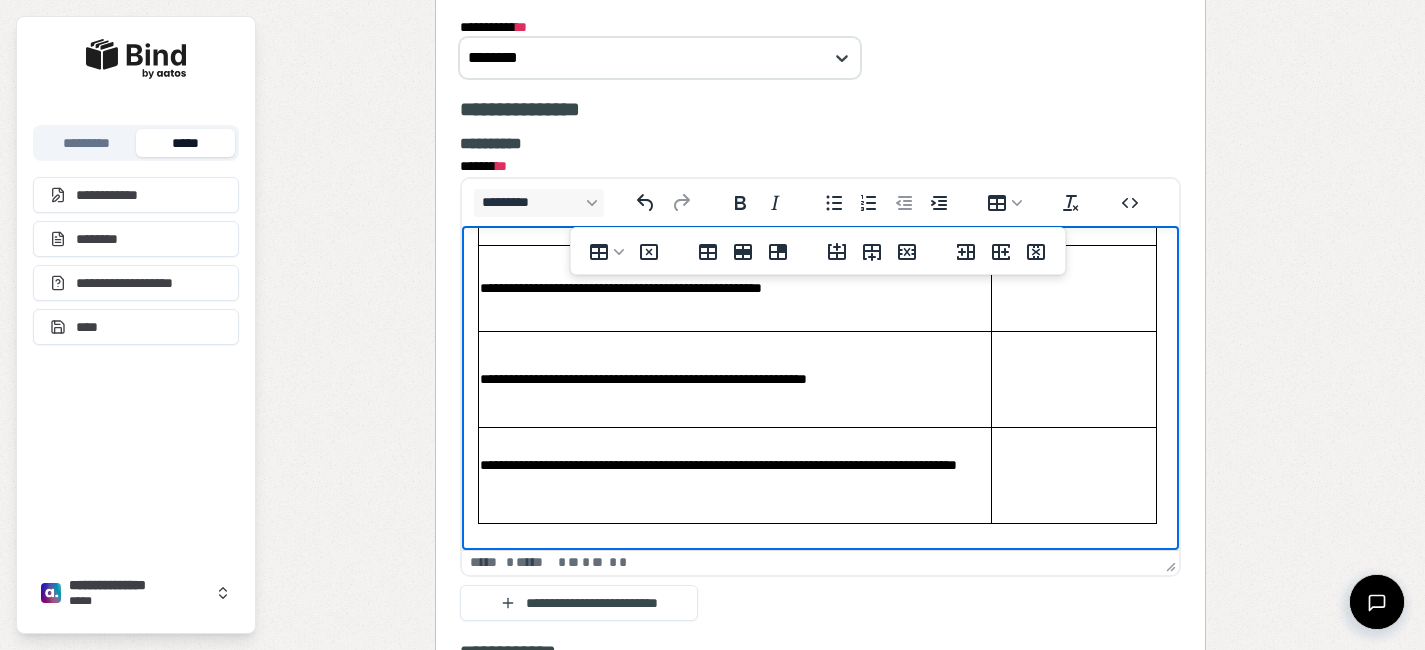 scroll, scrollTop: 0, scrollLeft: 0, axis: both 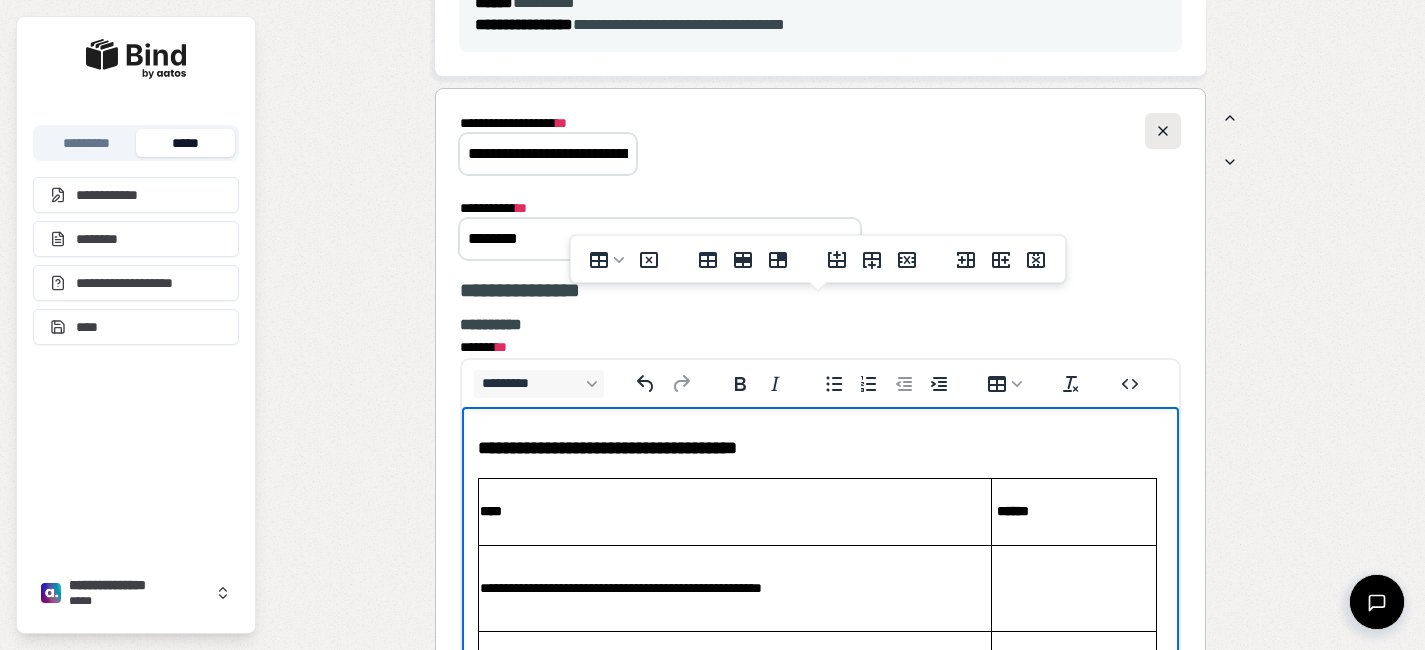 click at bounding box center [1163, 131] 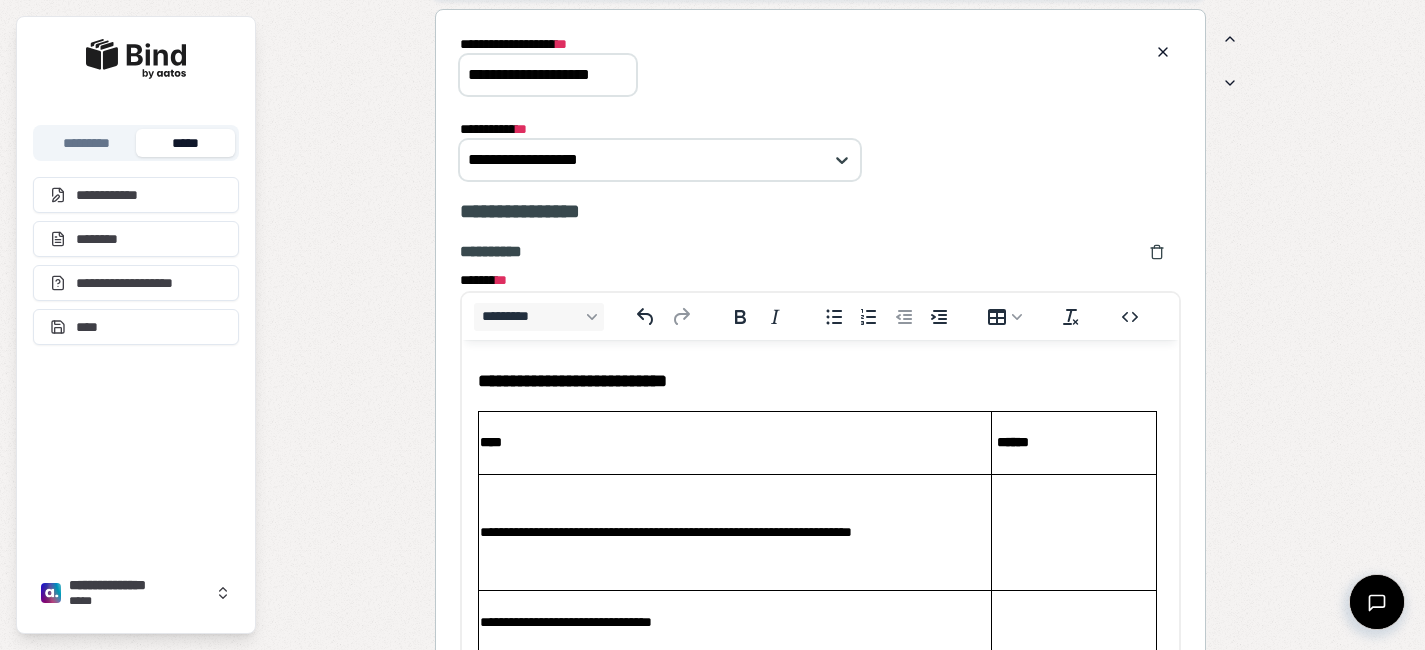 scroll, scrollTop: 2124, scrollLeft: 0, axis: vertical 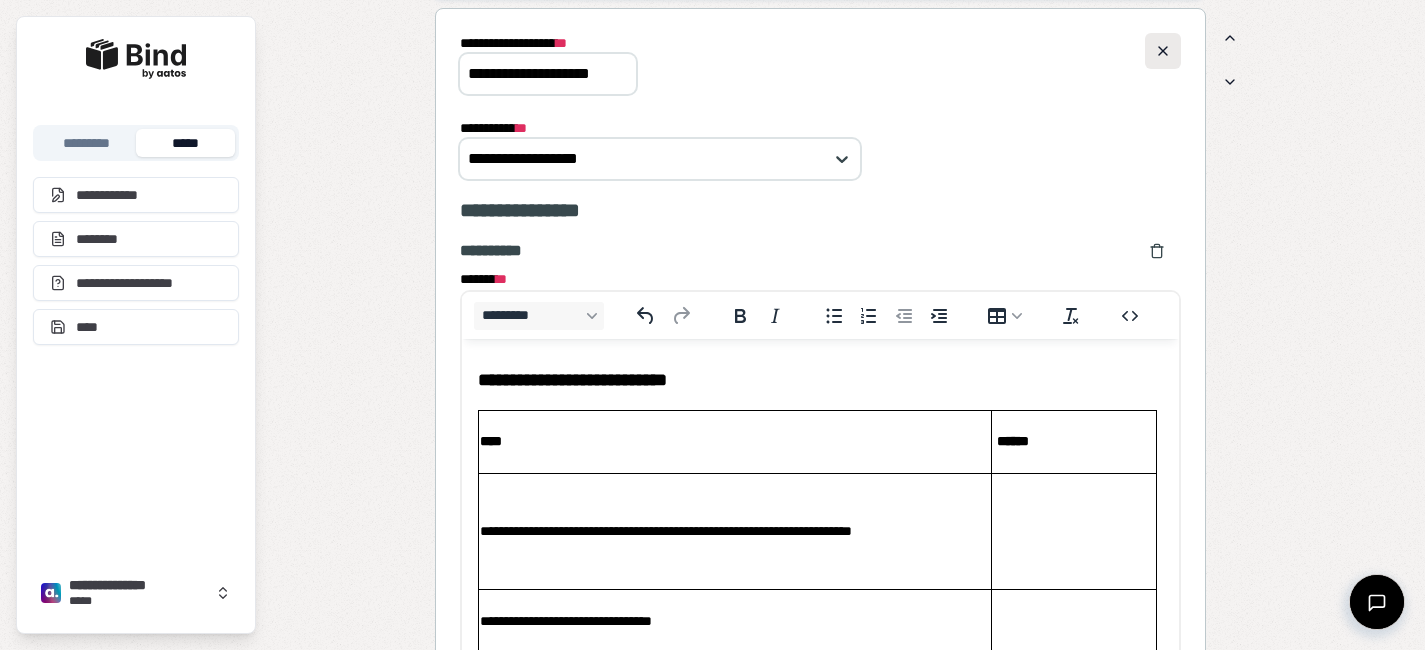 click at bounding box center (1163, 51) 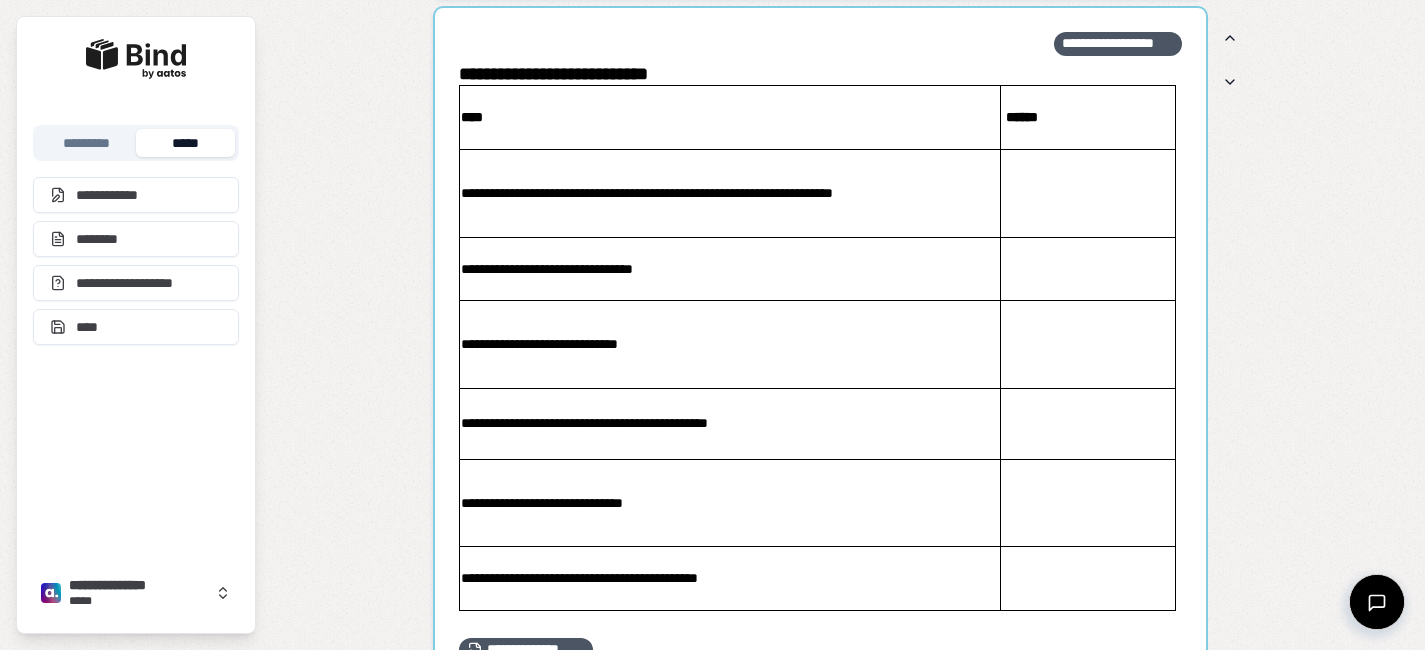 scroll, scrollTop: 2050, scrollLeft: 0, axis: vertical 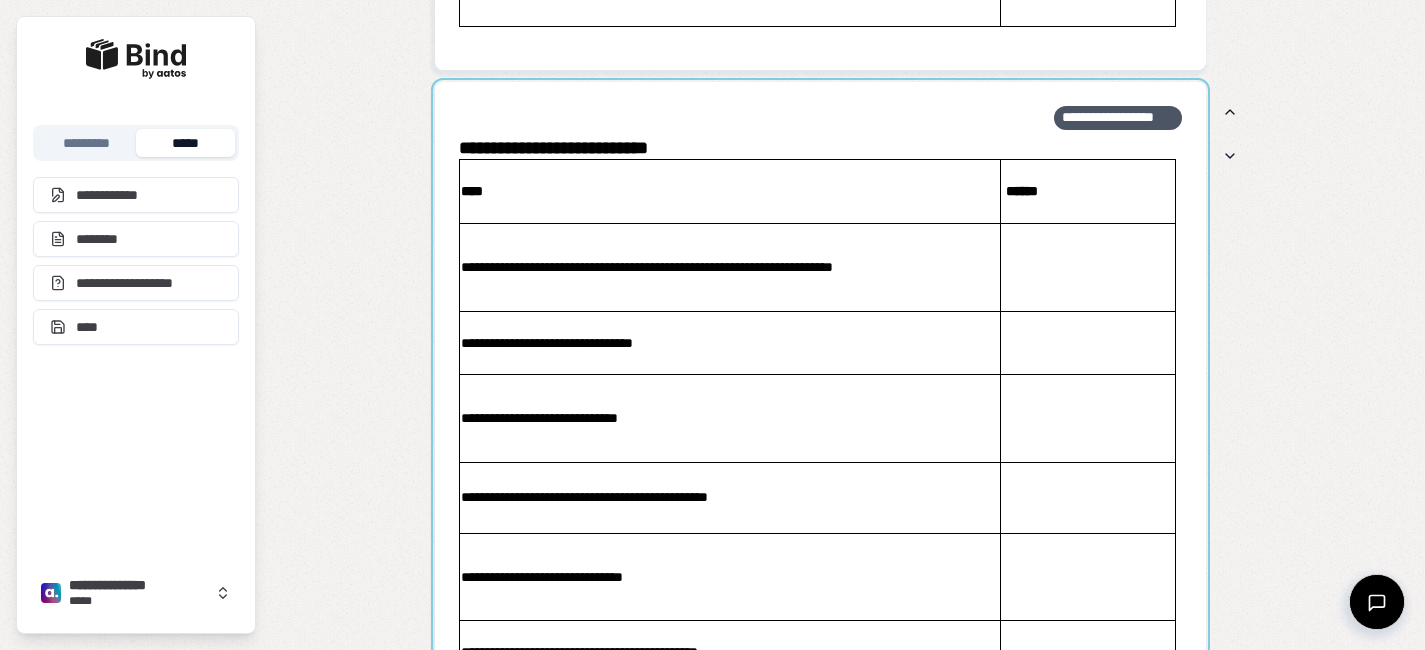 click at bounding box center (820, 423) 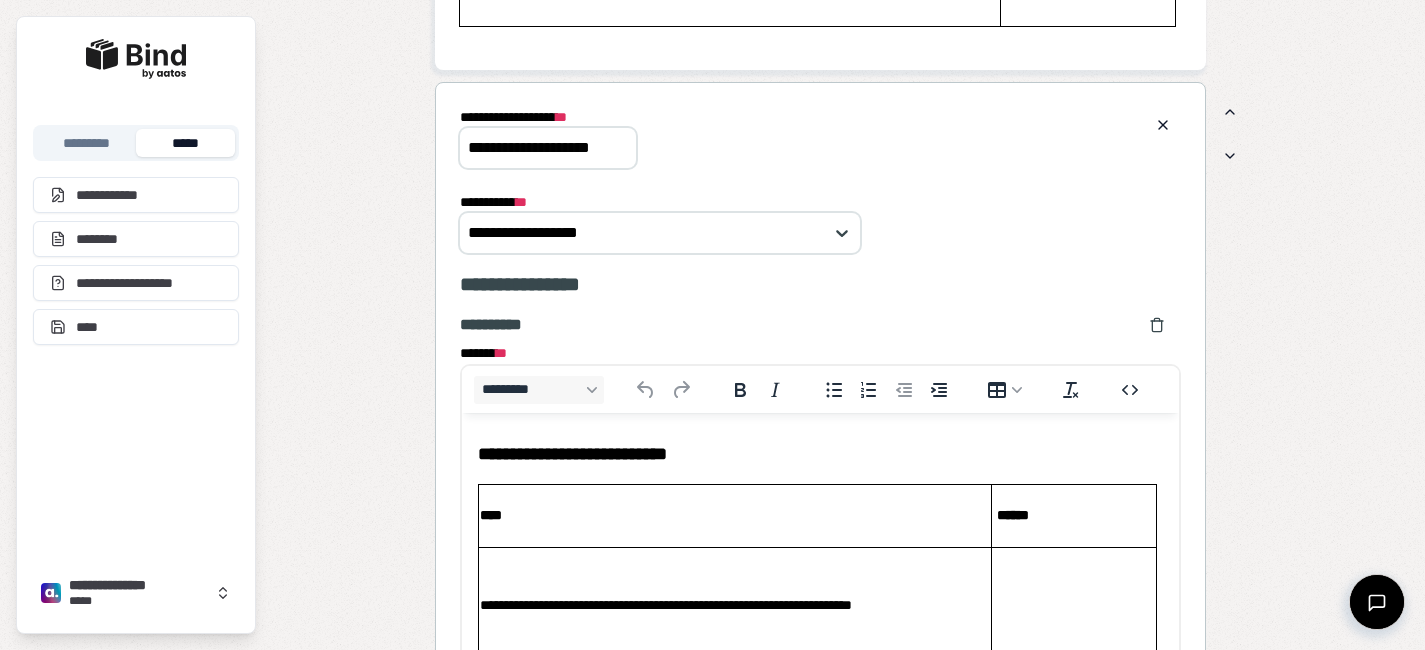 scroll, scrollTop: 0, scrollLeft: 0, axis: both 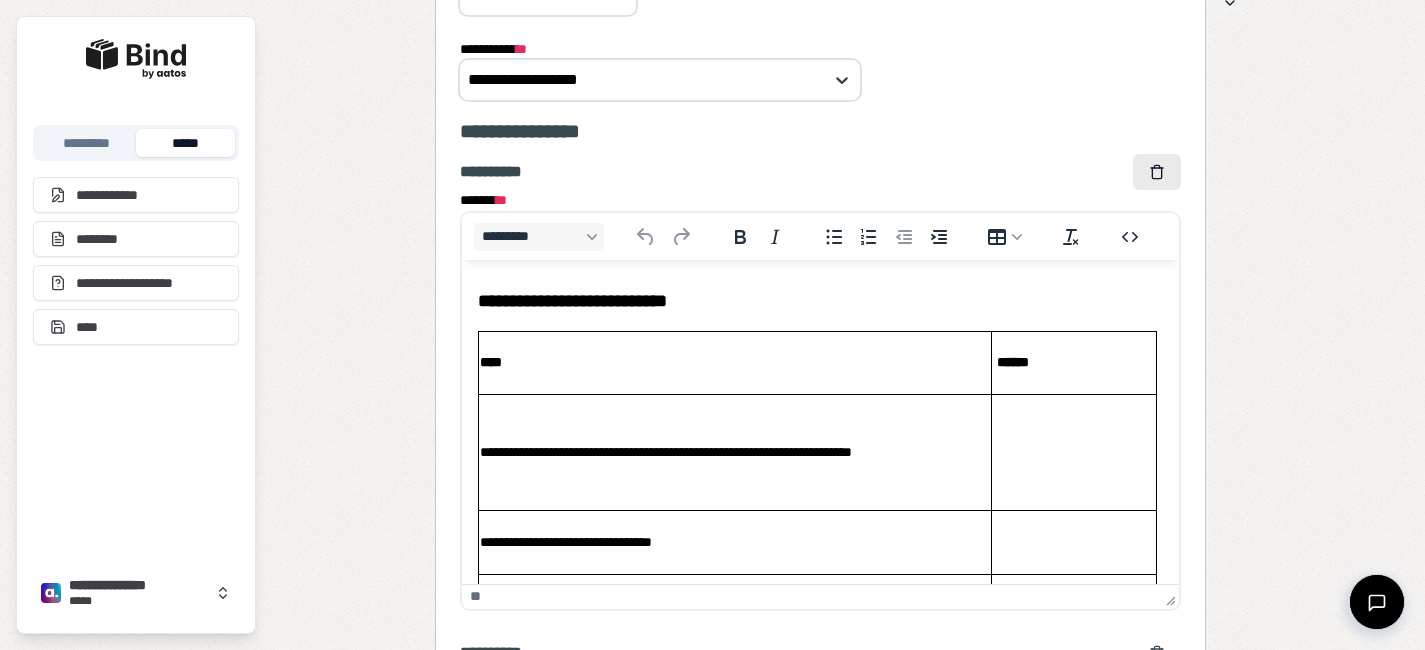 click at bounding box center [1157, 172] 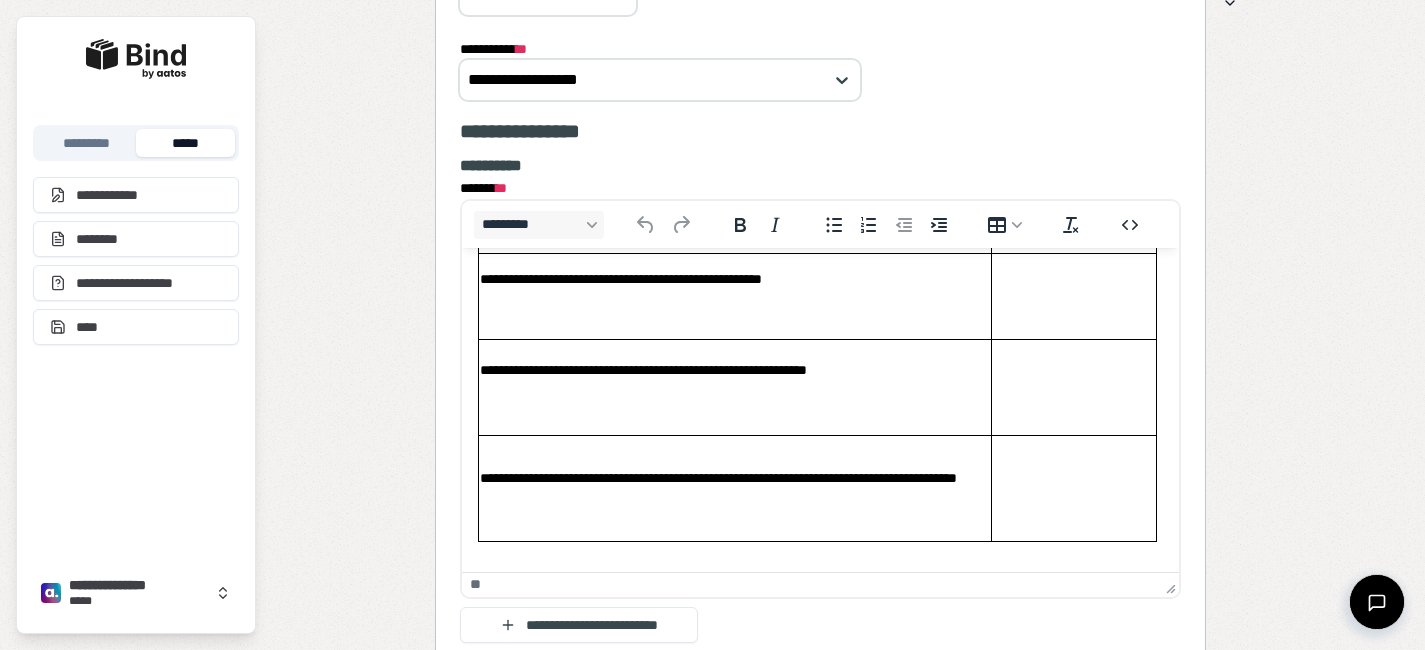 scroll, scrollTop: 166, scrollLeft: 0, axis: vertical 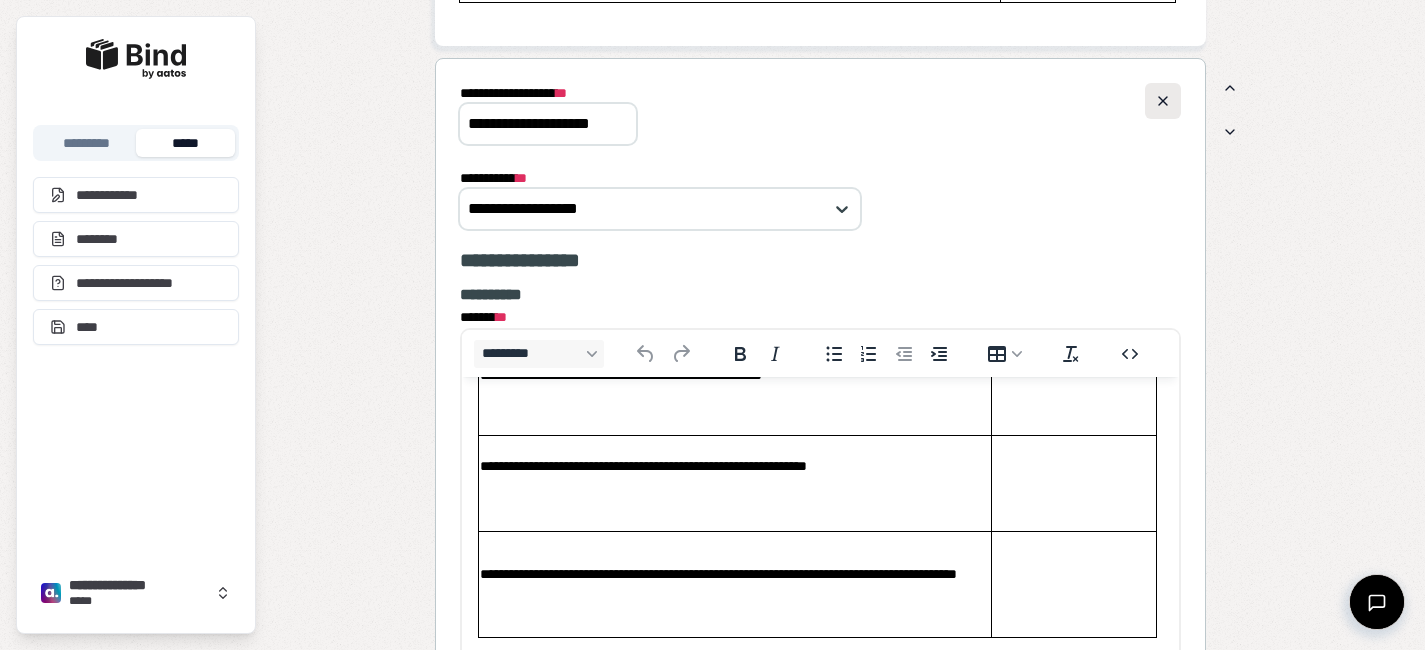 click at bounding box center (1163, 101) 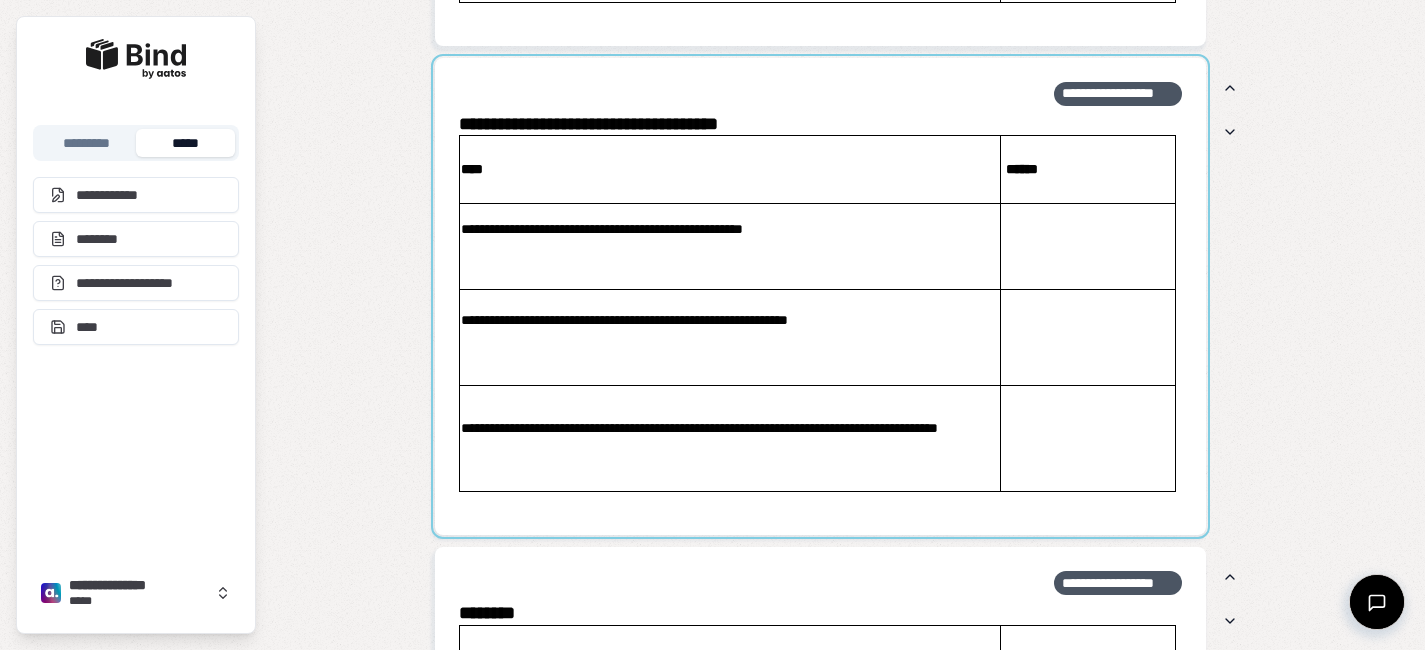 click at bounding box center (820, 297) 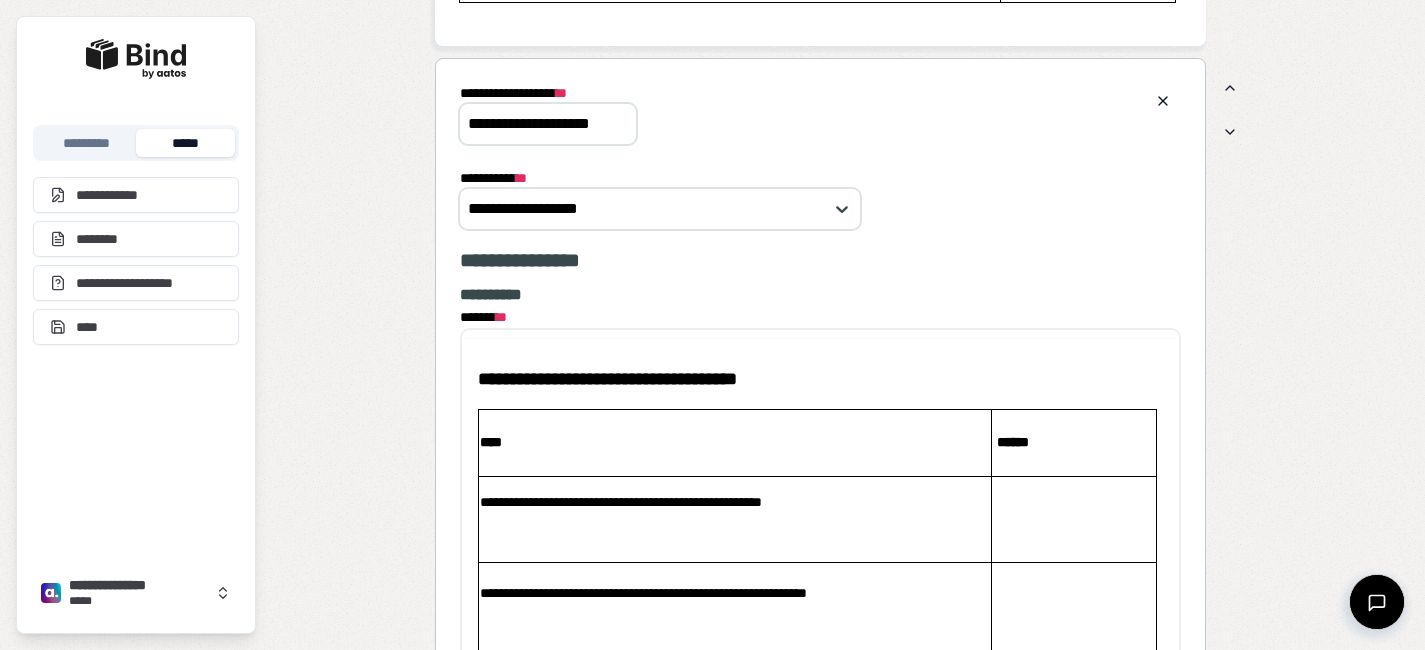 scroll, scrollTop: 0, scrollLeft: 0, axis: both 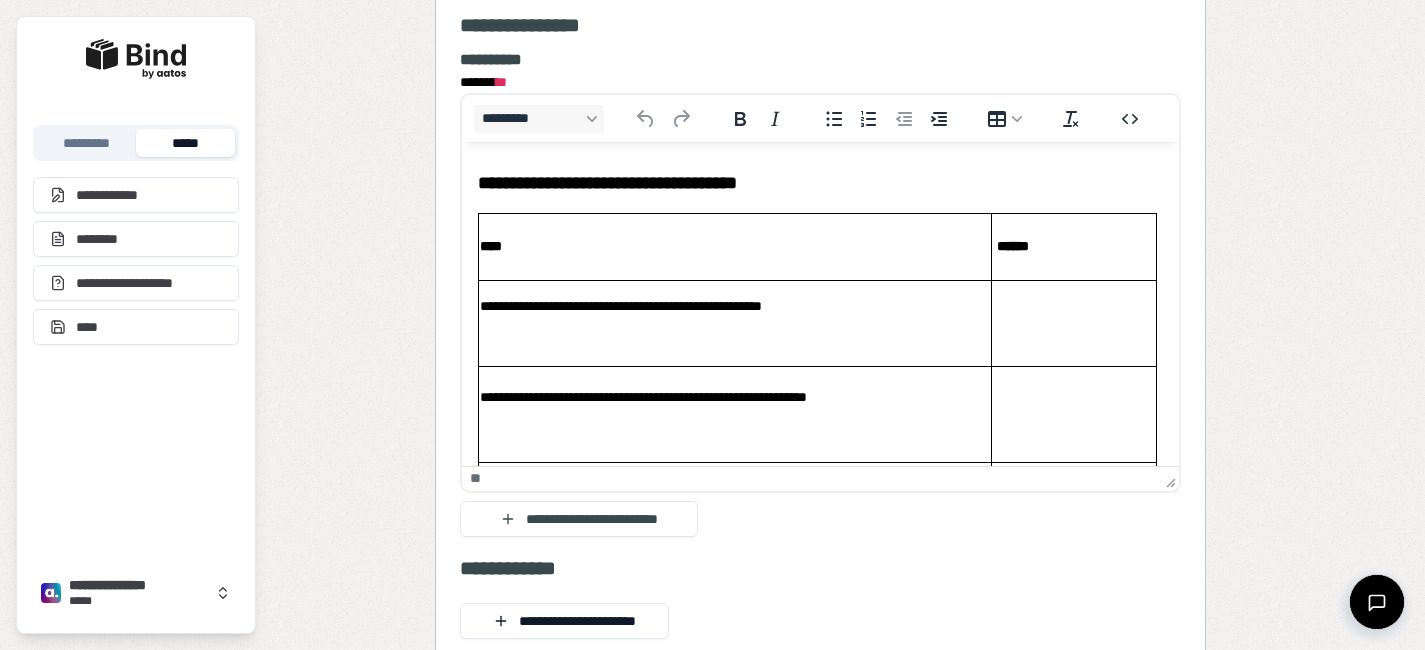 click at bounding box center (735, 339) 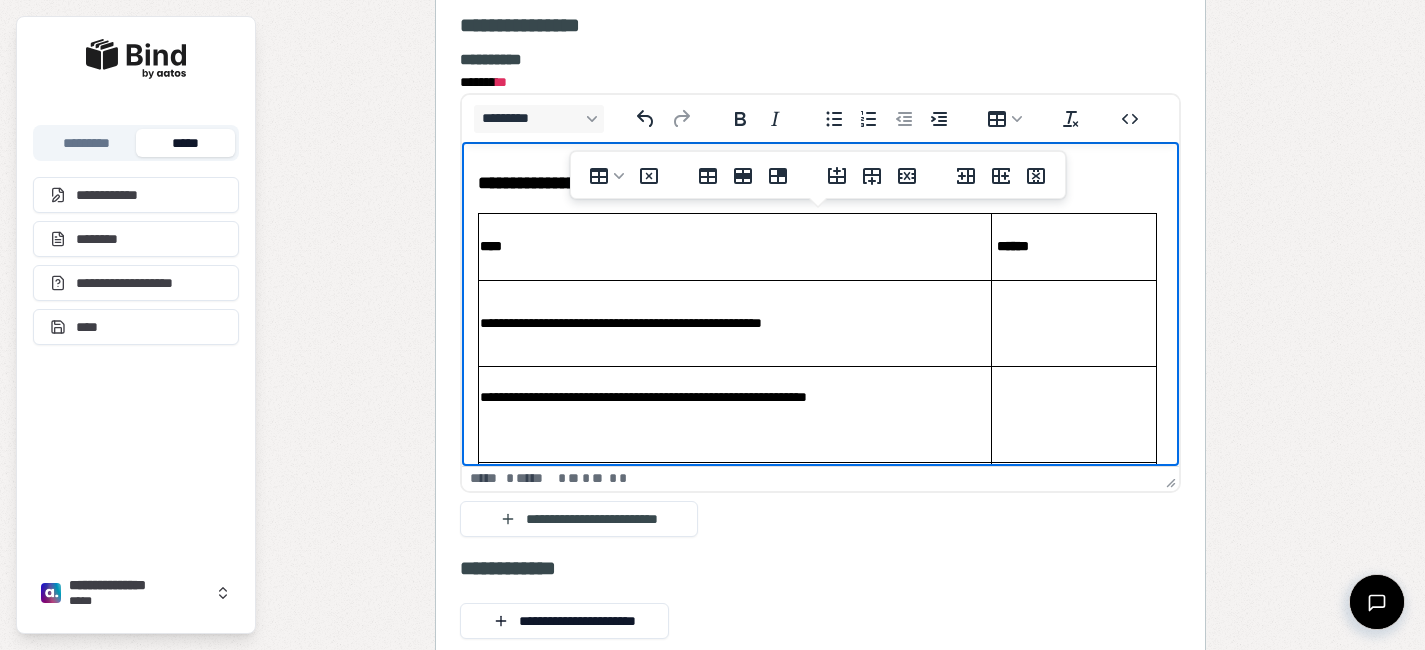 click at bounding box center [735, 429] 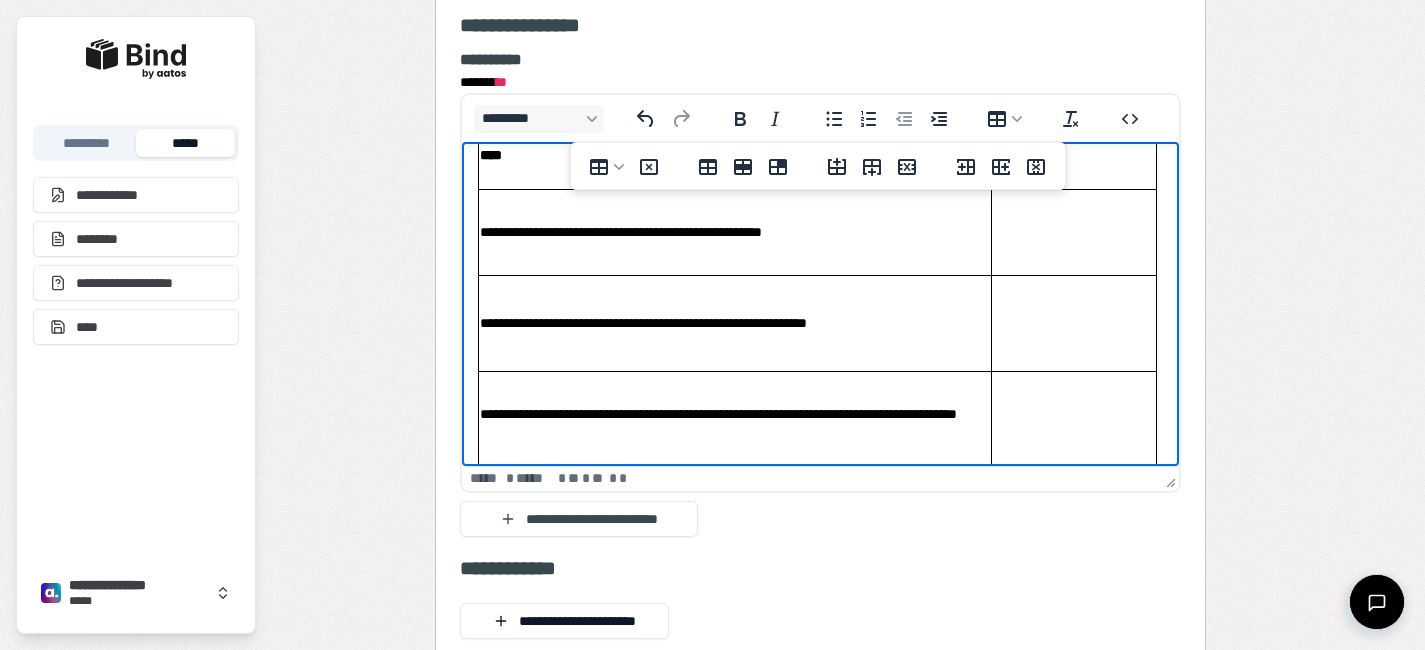 scroll, scrollTop: 103, scrollLeft: 0, axis: vertical 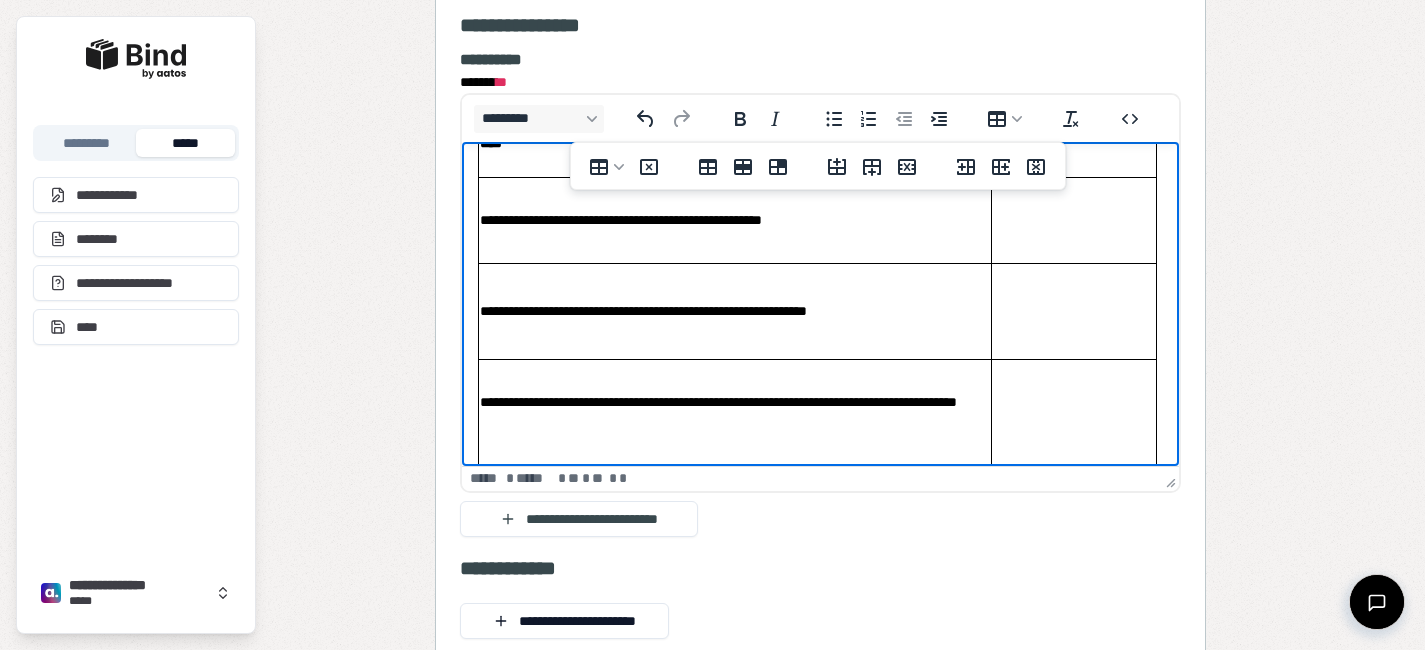 click on "**********" at bounding box center (735, 411) 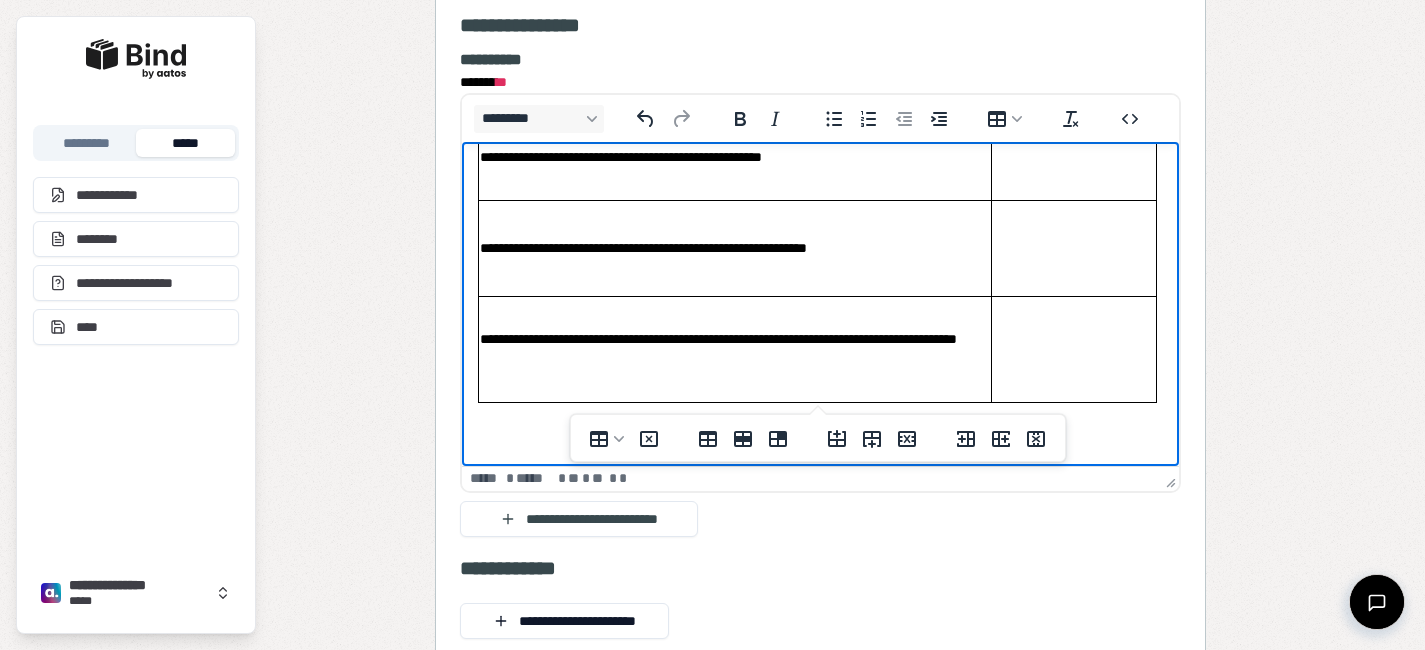 click on "**********" at bounding box center (735, 348) 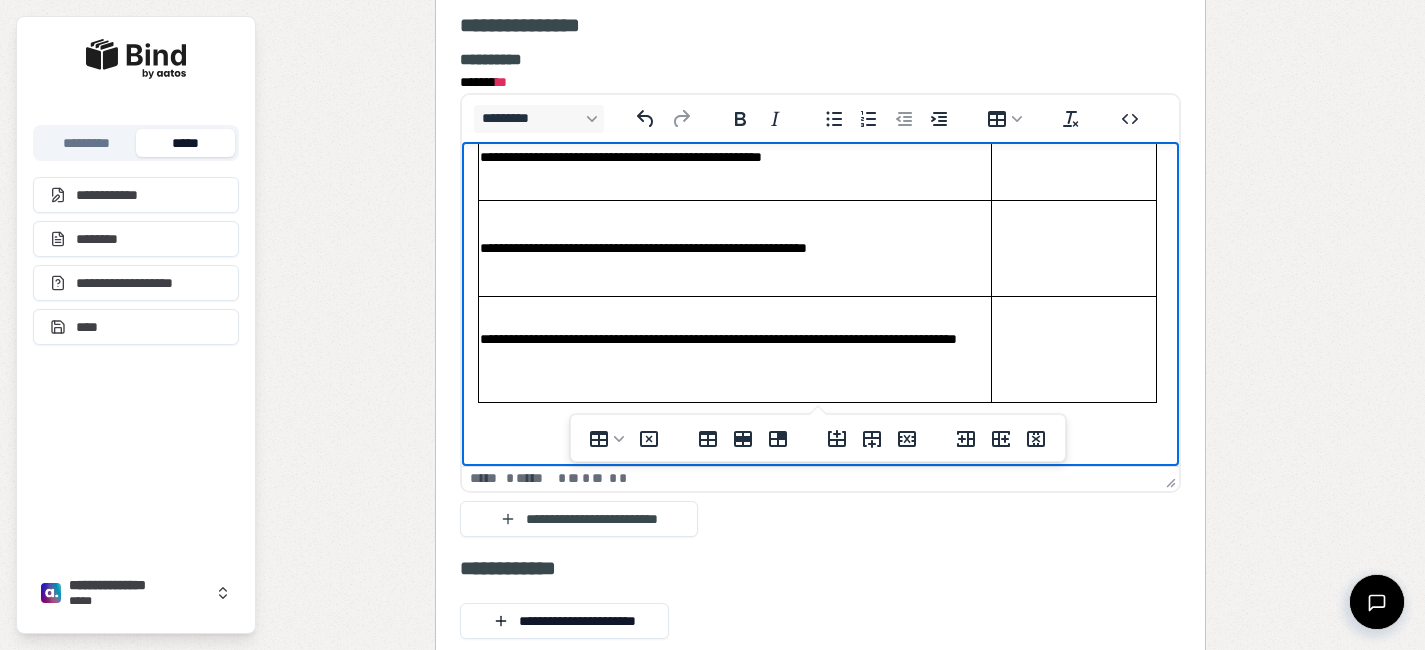 click on "**********" at bounding box center (735, 348) 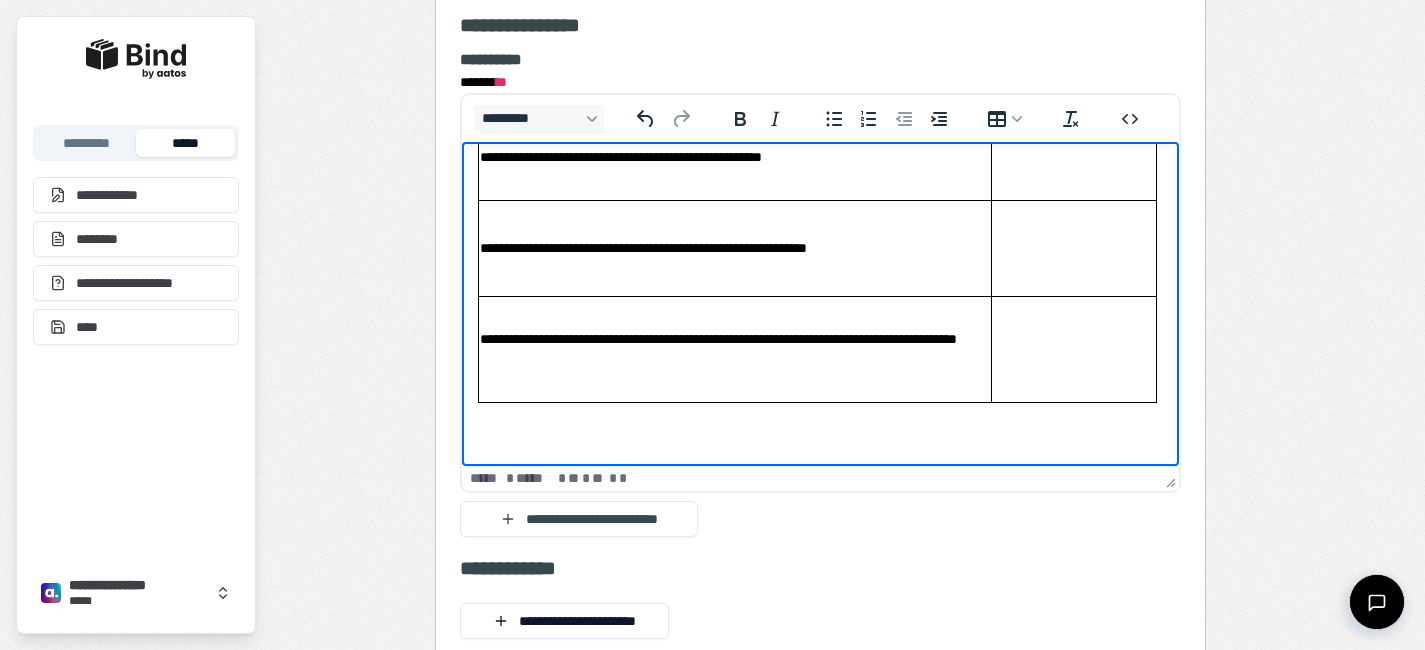 drag, startPoint x: 620, startPoint y: 402, endPoint x: 620, endPoint y: 386, distance: 16 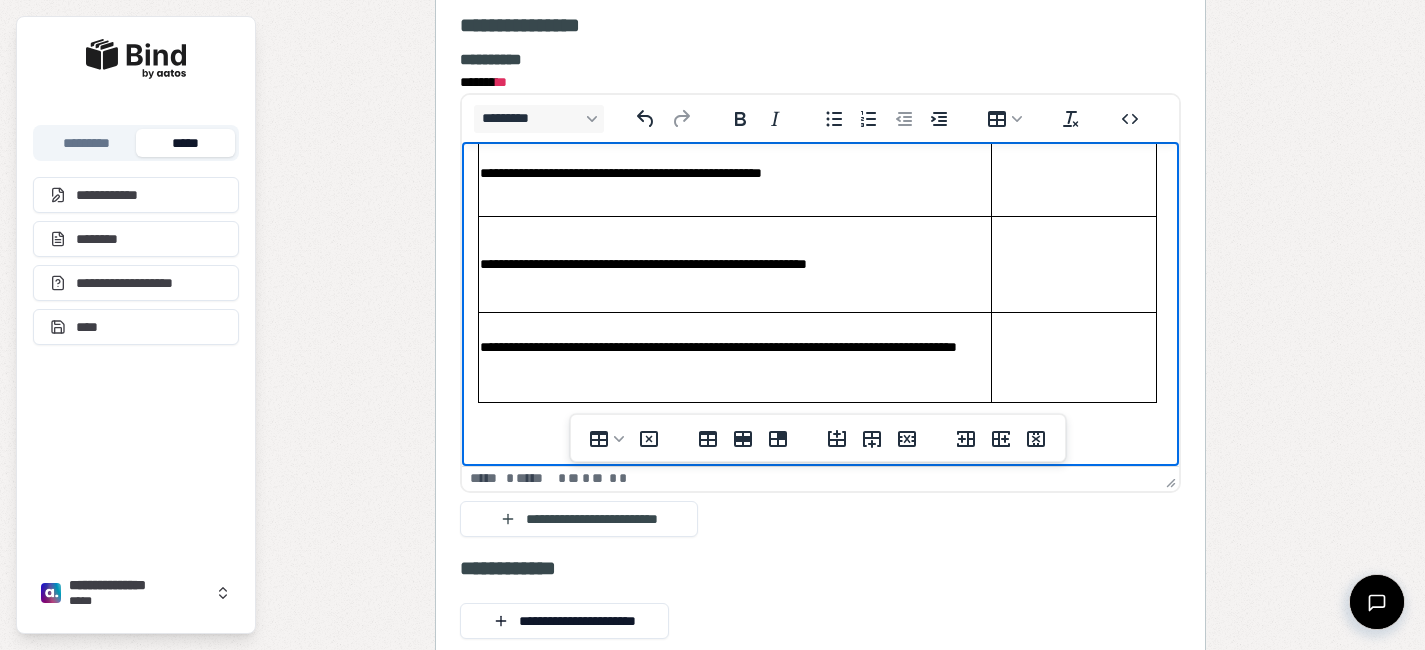scroll, scrollTop: 0, scrollLeft: 0, axis: both 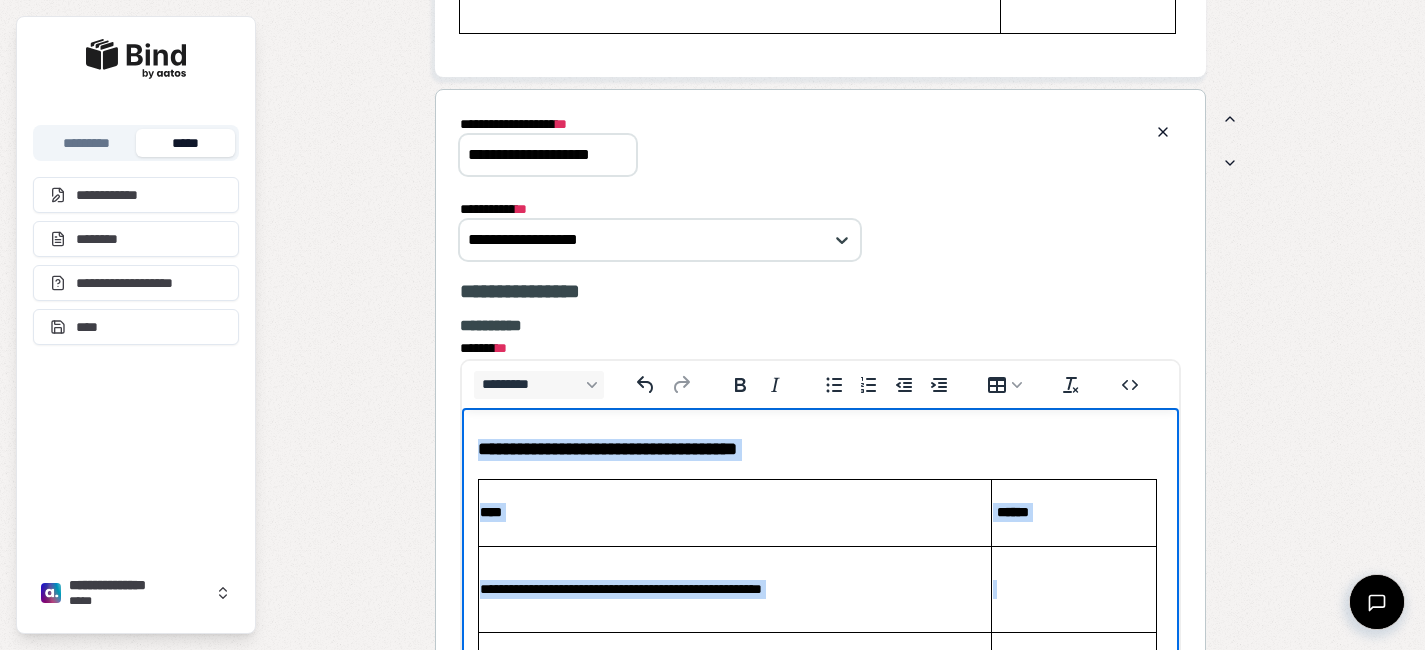 copy on "**********" 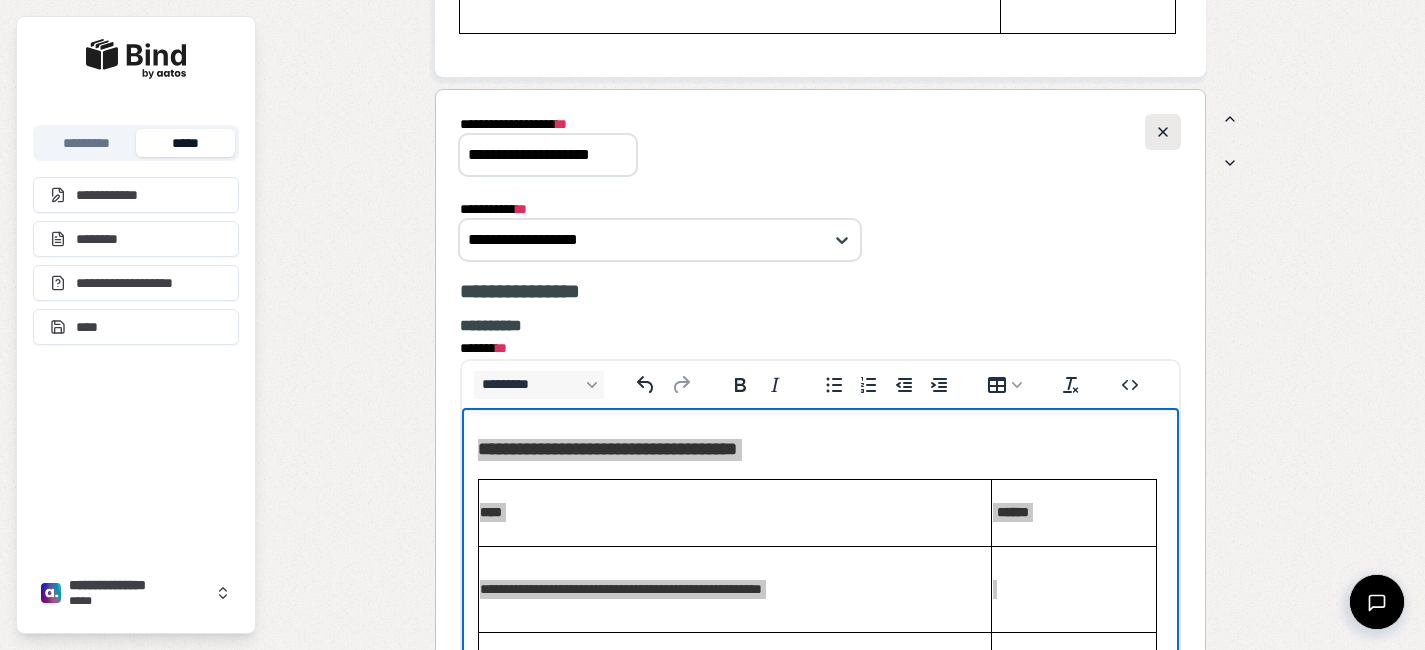click at bounding box center (1163, 132) 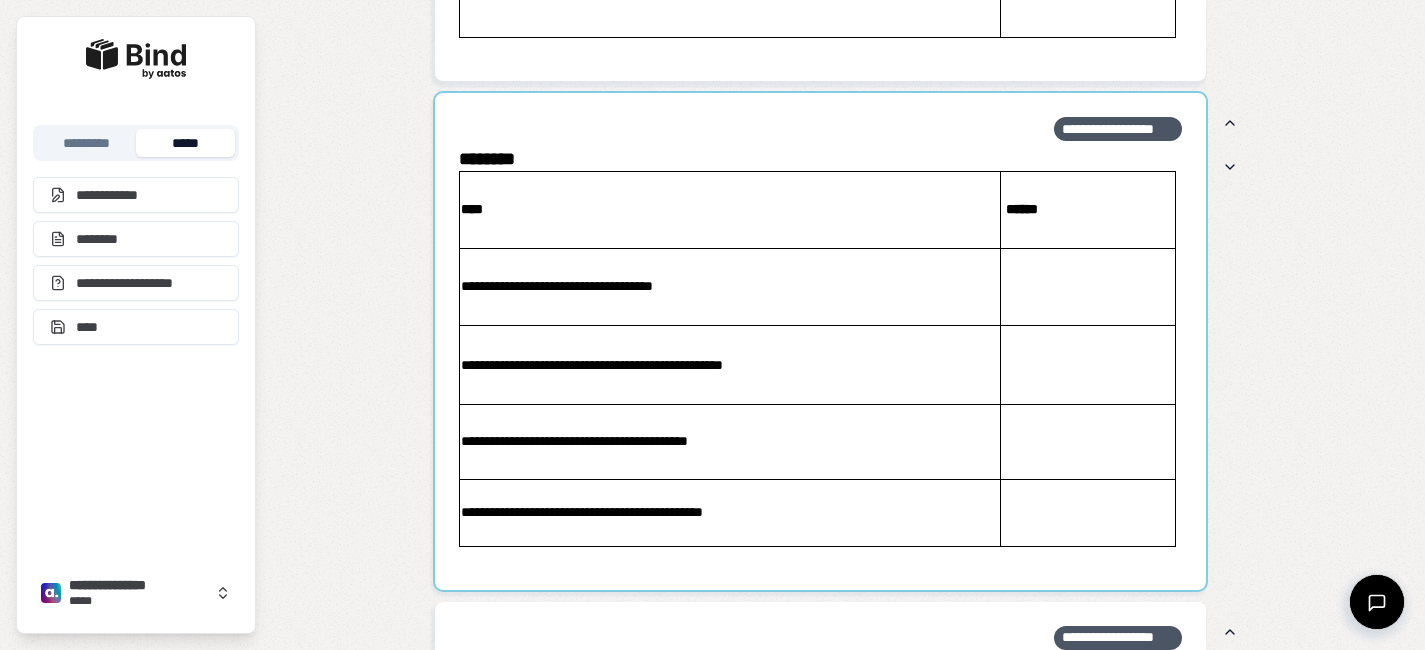 scroll, scrollTop: 2513, scrollLeft: 0, axis: vertical 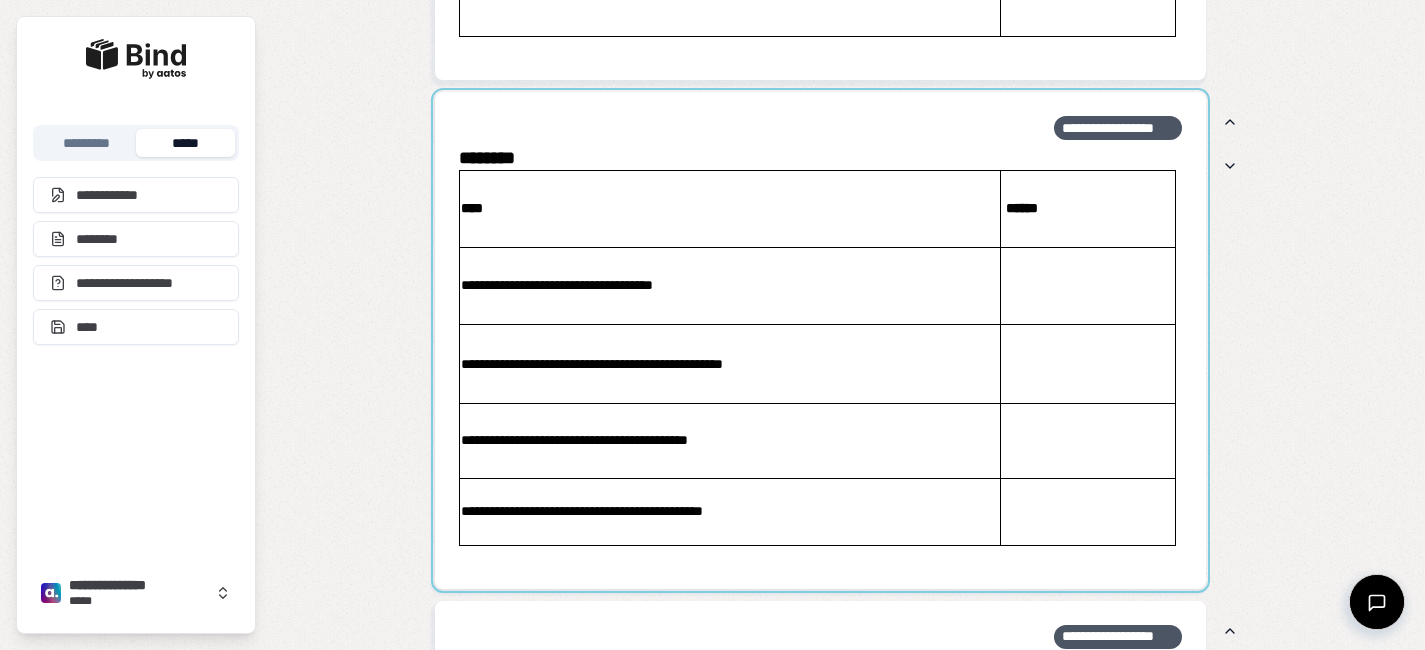 click at bounding box center [820, 340] 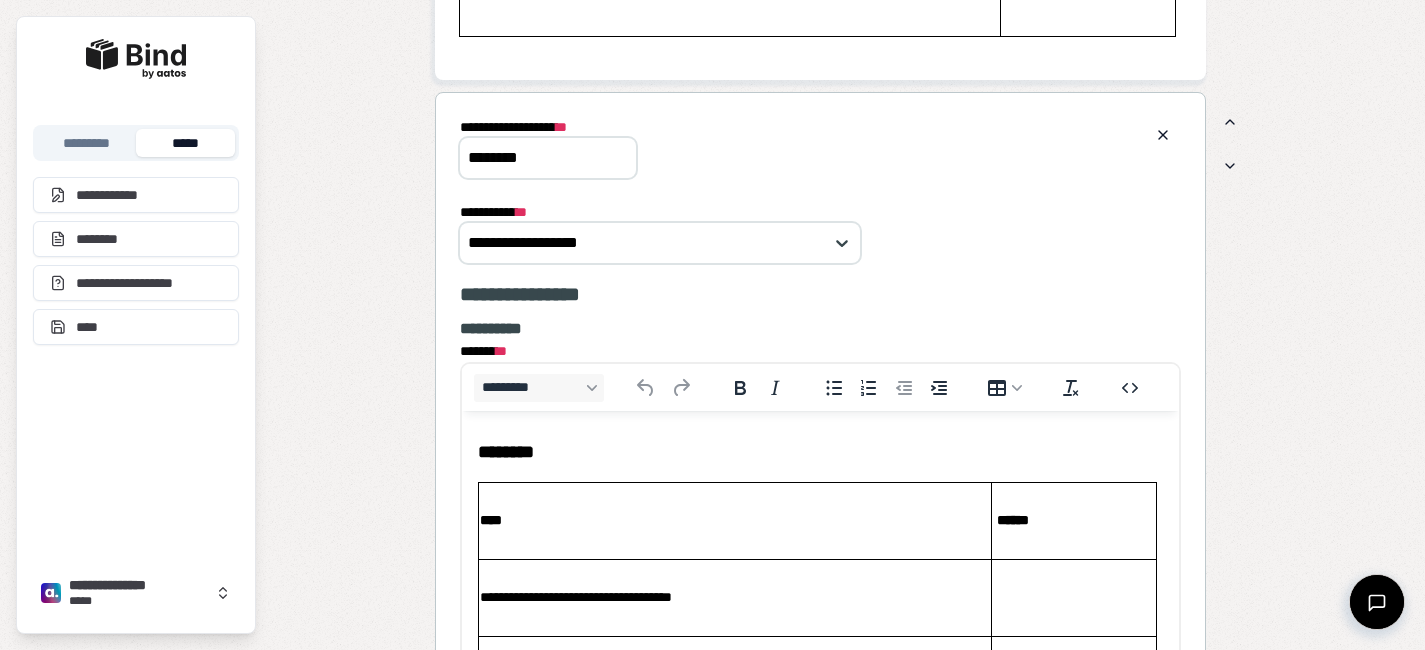 scroll, scrollTop: 0, scrollLeft: 0, axis: both 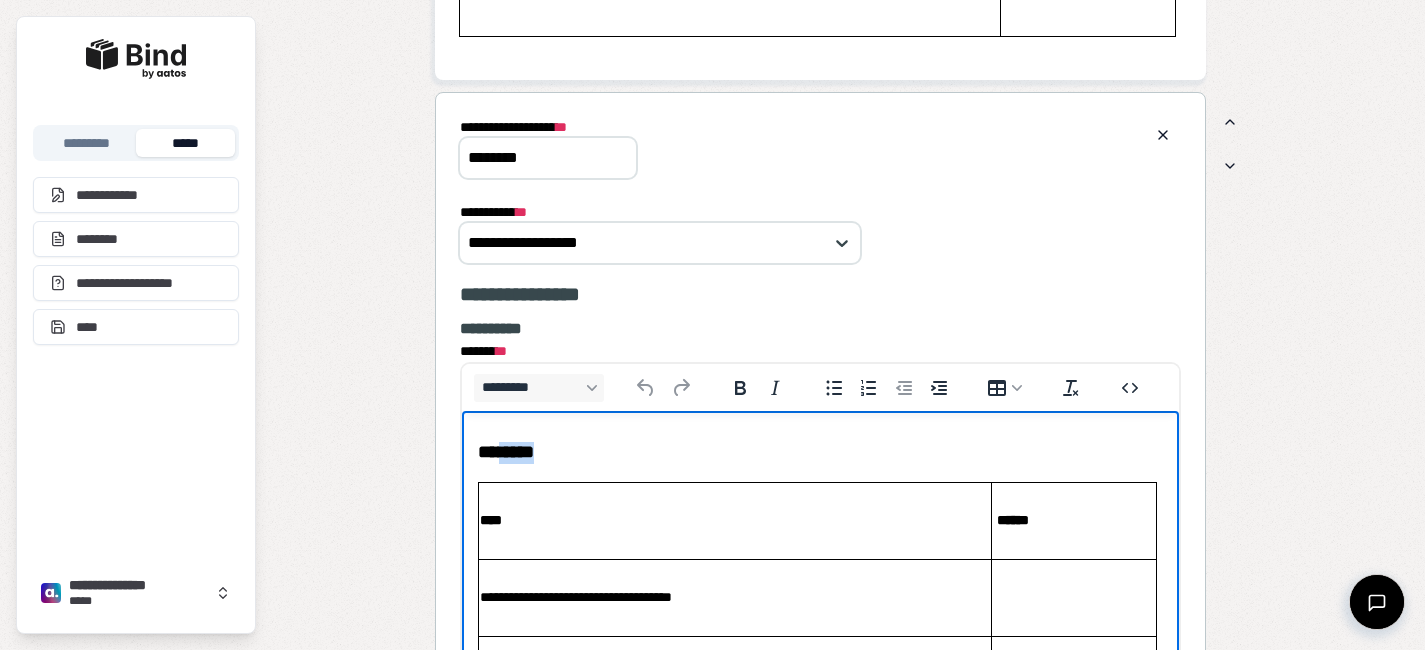 drag, startPoint x: 572, startPoint y: 447, endPoint x: 508, endPoint y: 447, distance: 64 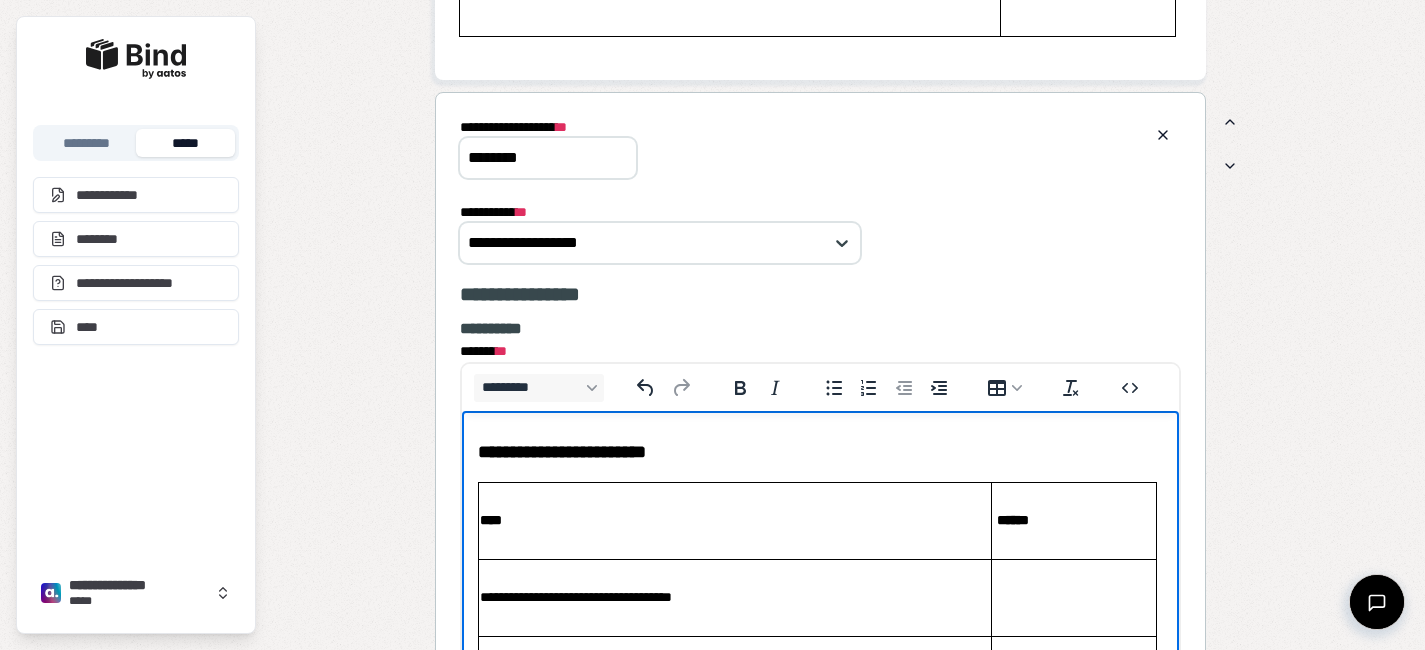 click on "**********" at bounding box center [820, 453] 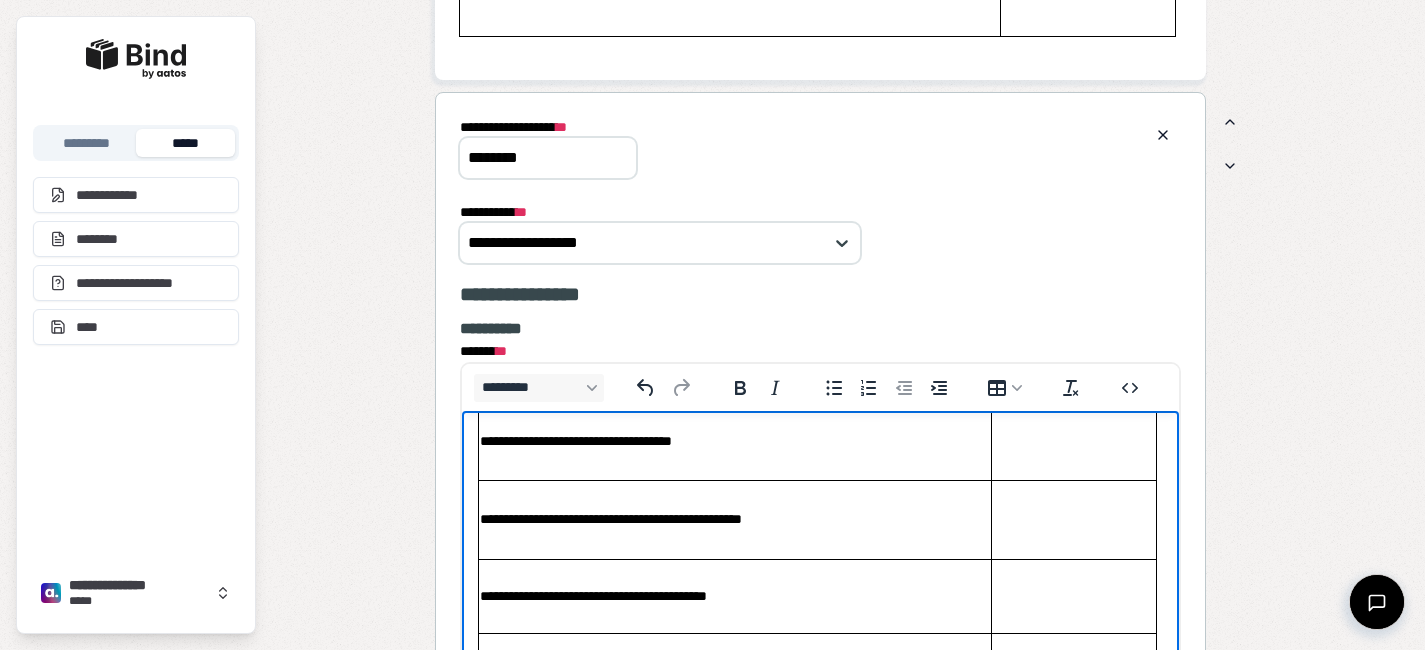 scroll, scrollTop: 162, scrollLeft: 0, axis: vertical 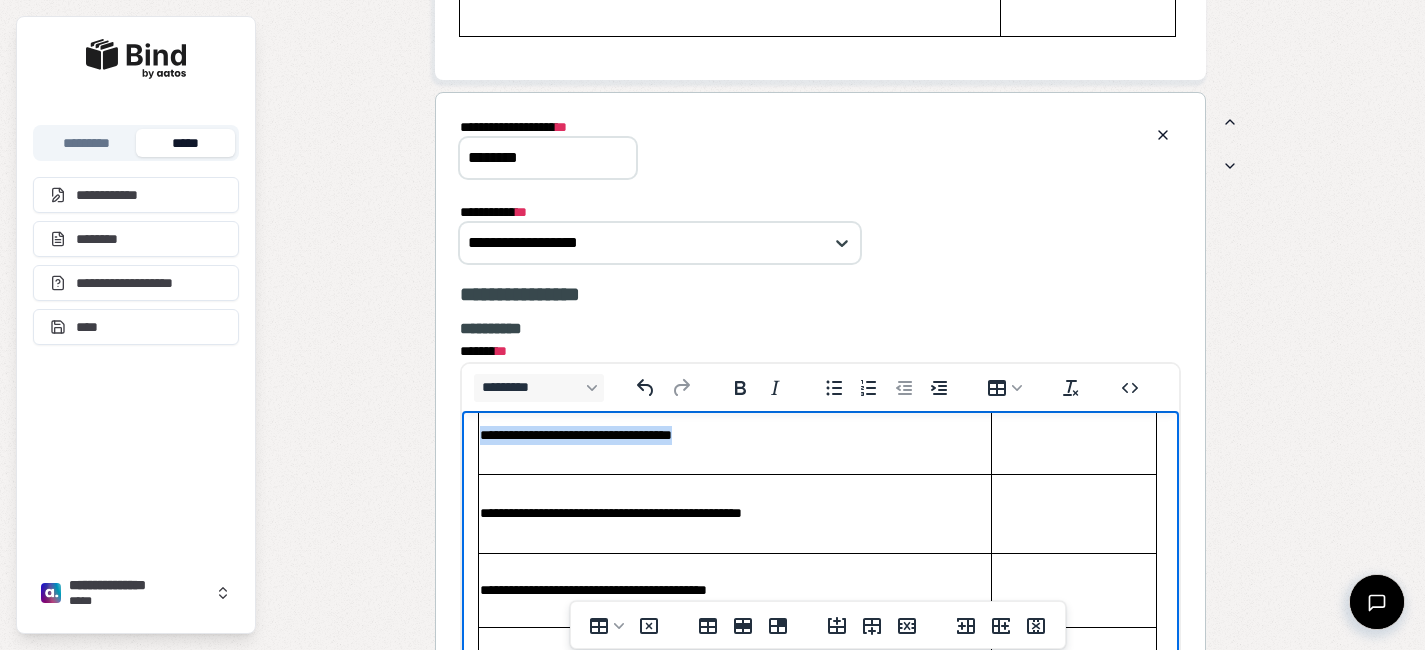 drag, startPoint x: 711, startPoint y: 438, endPoint x: 478, endPoint y: 435, distance: 233.01932 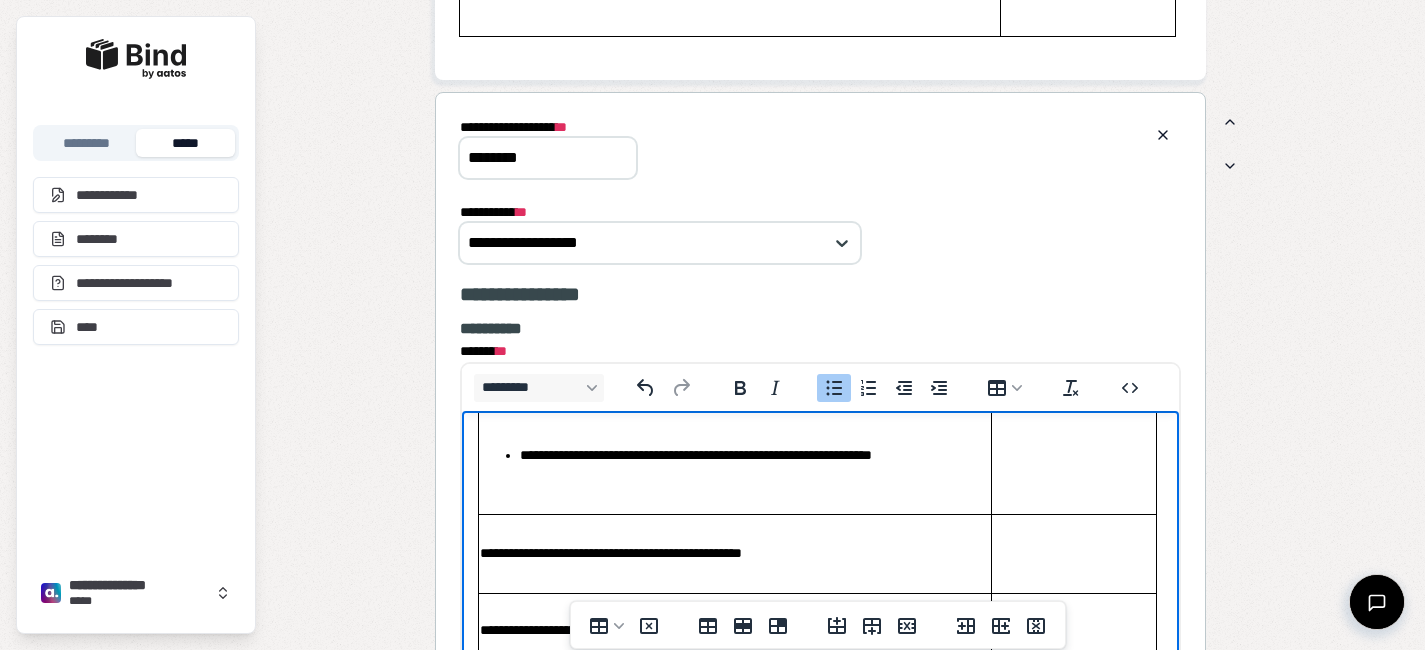 click on "**********" at bounding box center [735, 455] 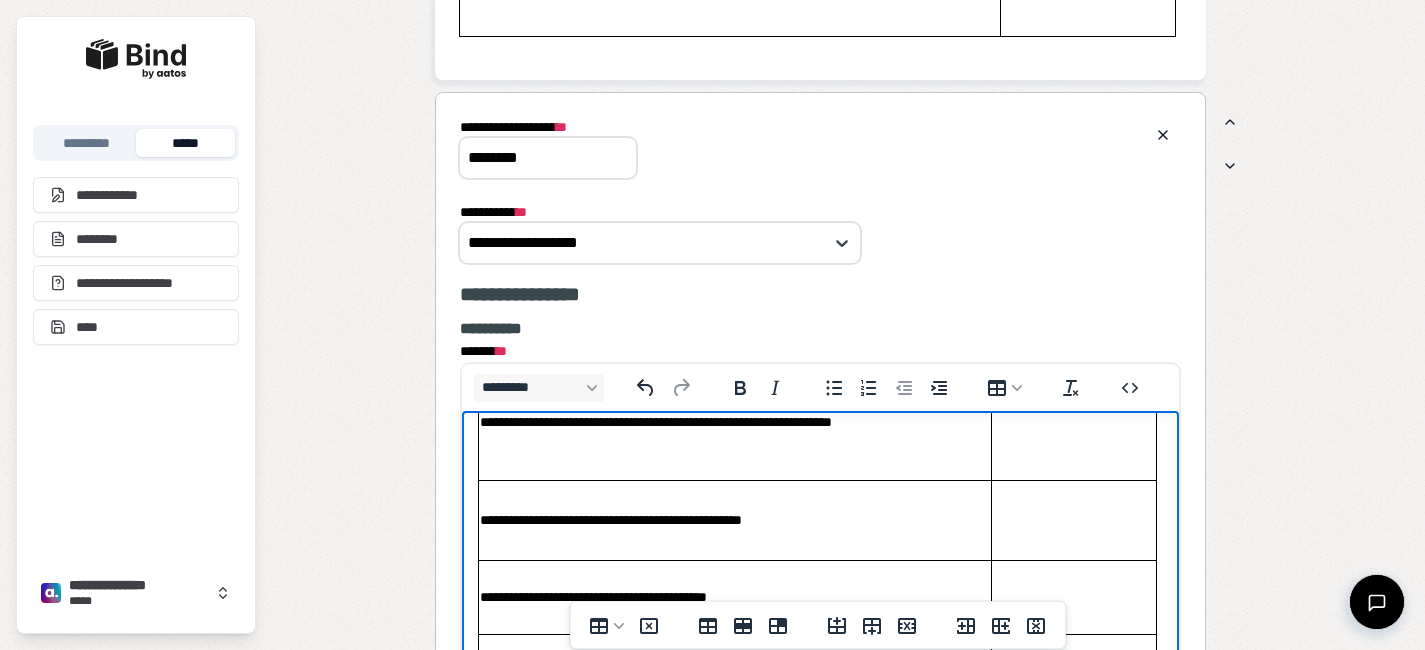 click at bounding box center [735, 455] 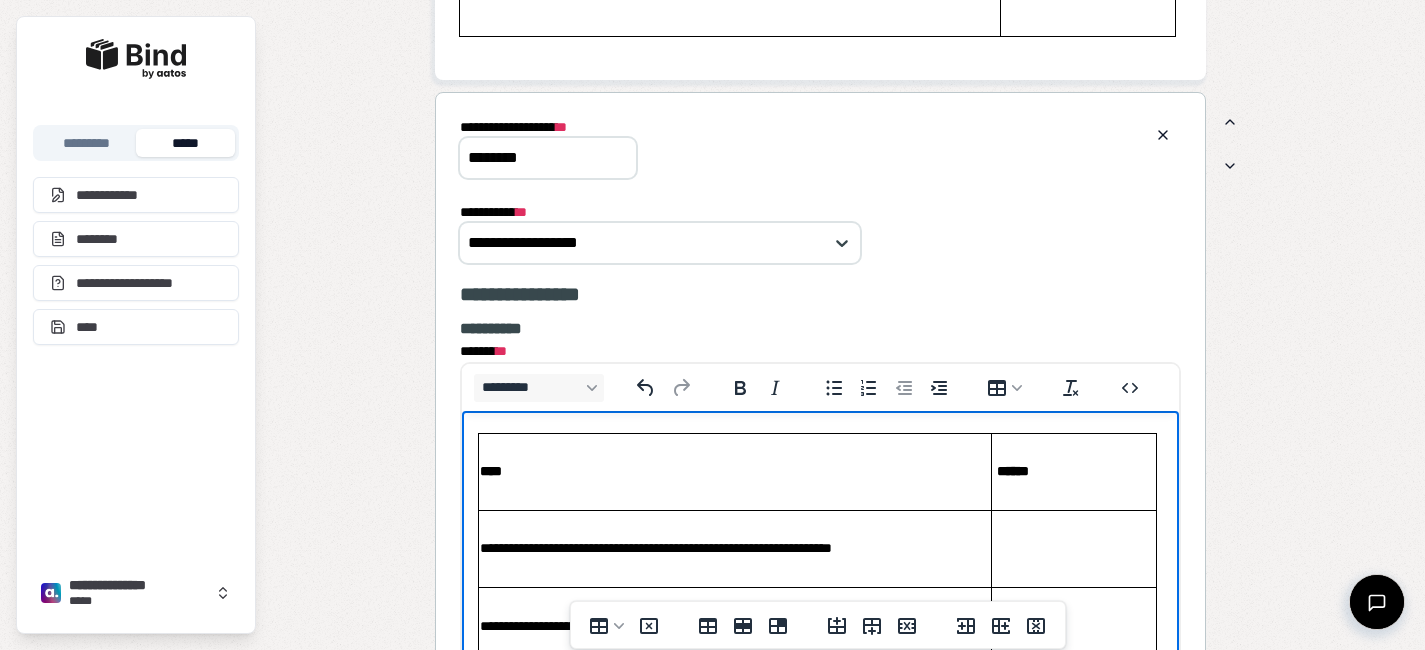 scroll, scrollTop: 33, scrollLeft: 0, axis: vertical 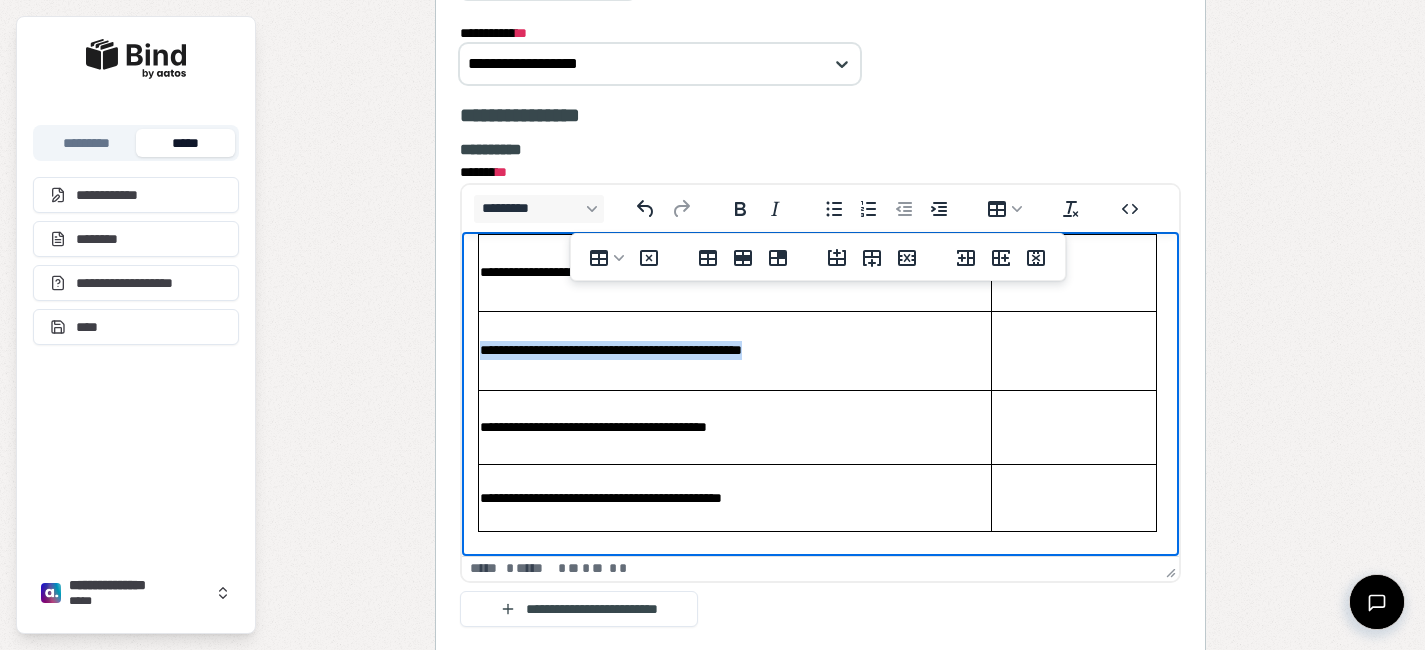 drag, startPoint x: 815, startPoint y: 352, endPoint x: 483, endPoint y: 349, distance: 332.01355 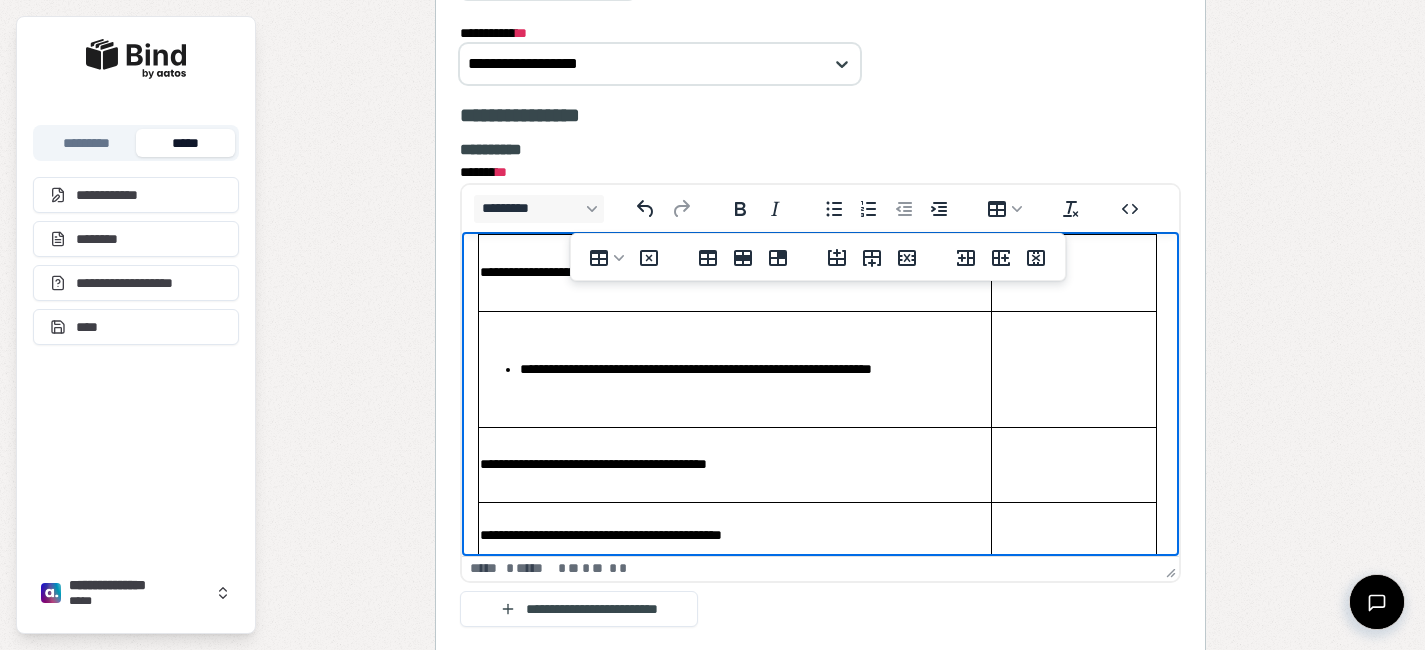 click on "**********" at bounding box center [735, 369] 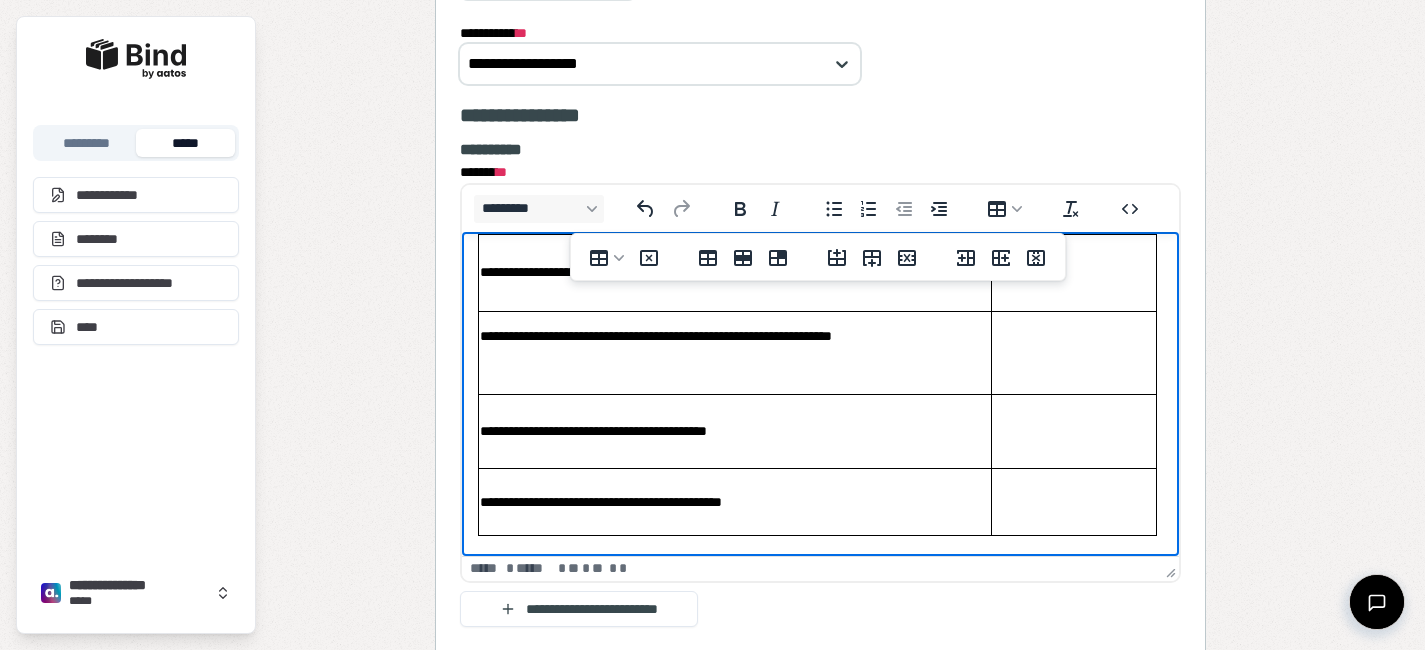 click at bounding box center [735, 369] 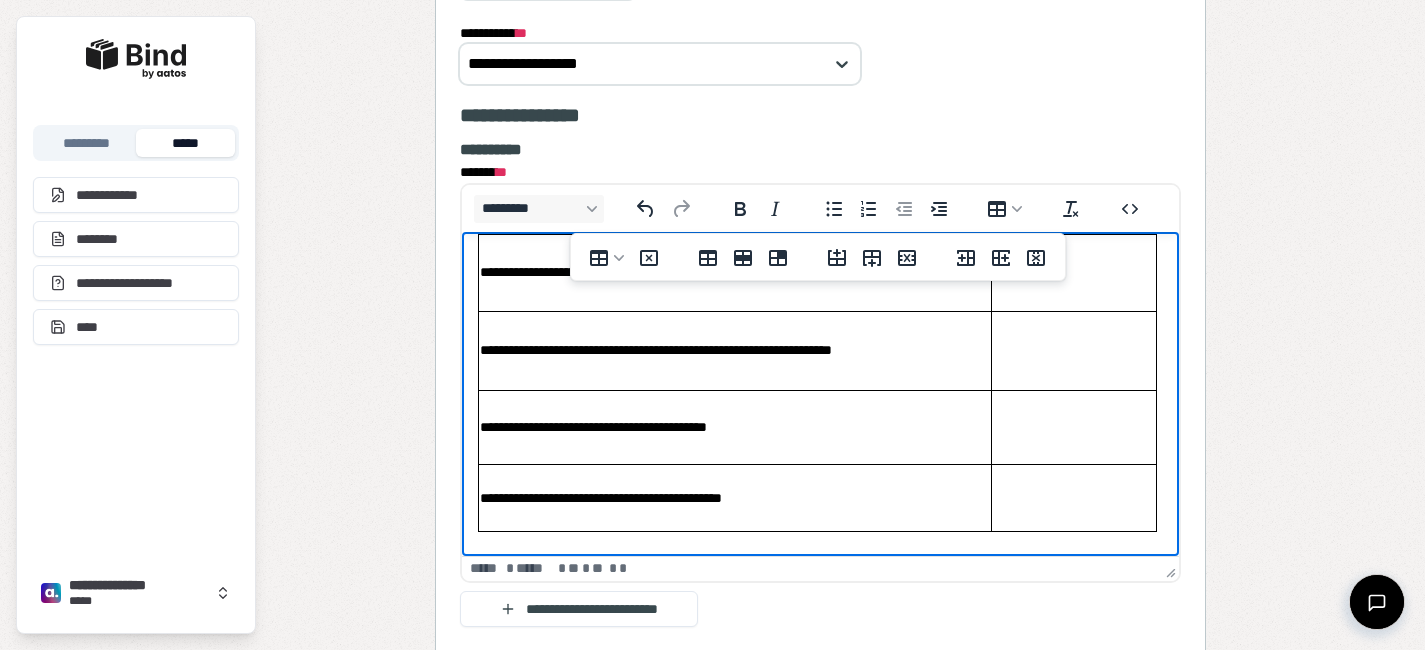 click on "**********" at bounding box center (735, 350) 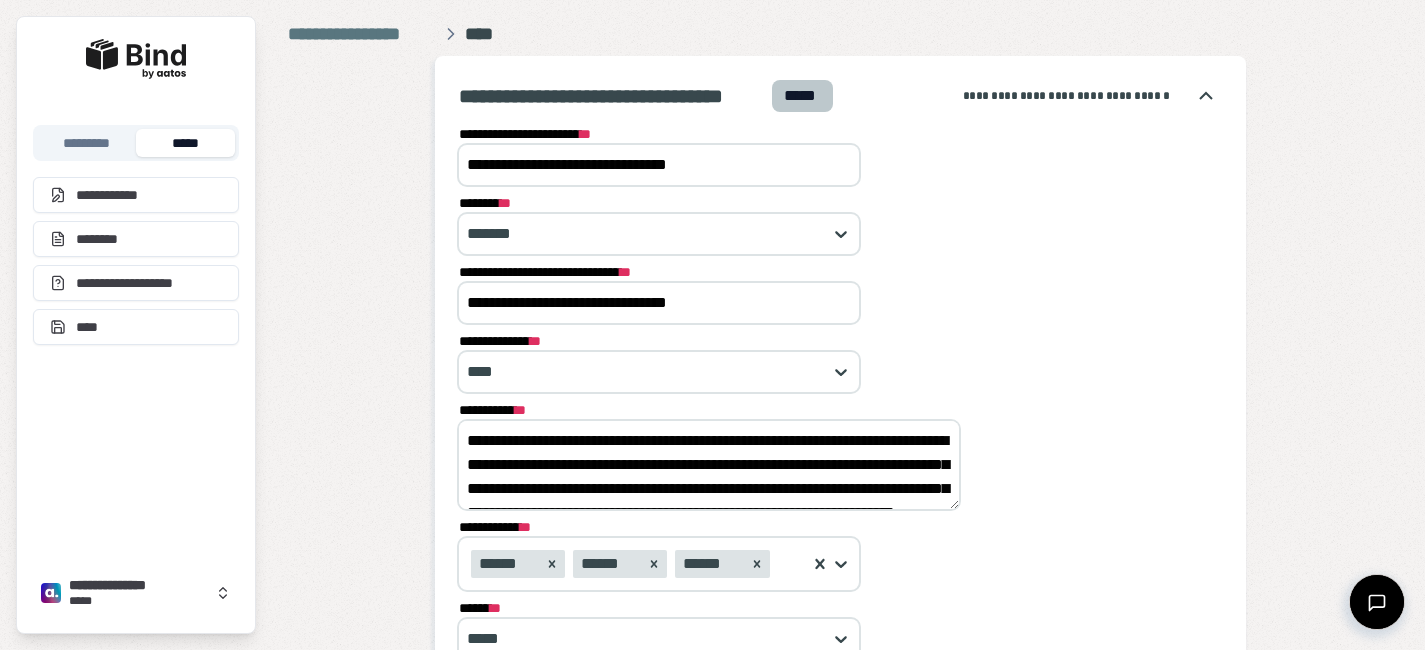 scroll, scrollTop: 0, scrollLeft: 0, axis: both 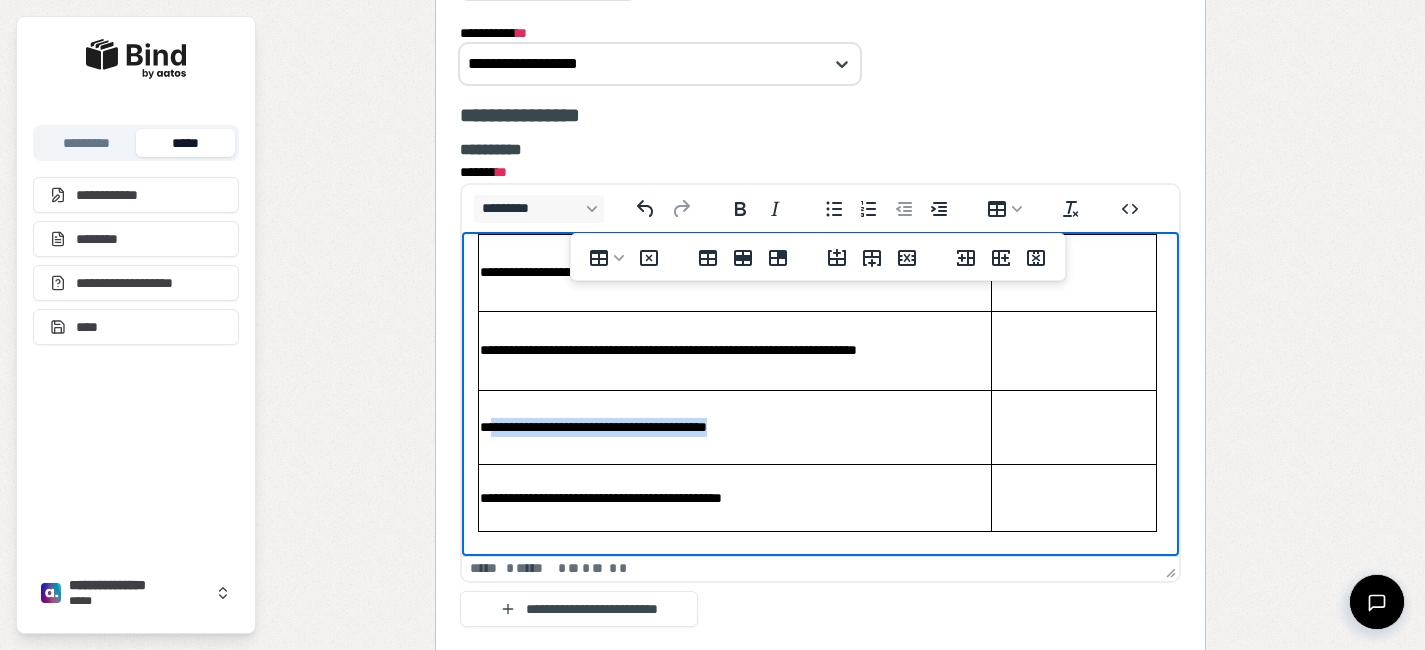 drag, startPoint x: 762, startPoint y: 424, endPoint x: 498, endPoint y: 424, distance: 264 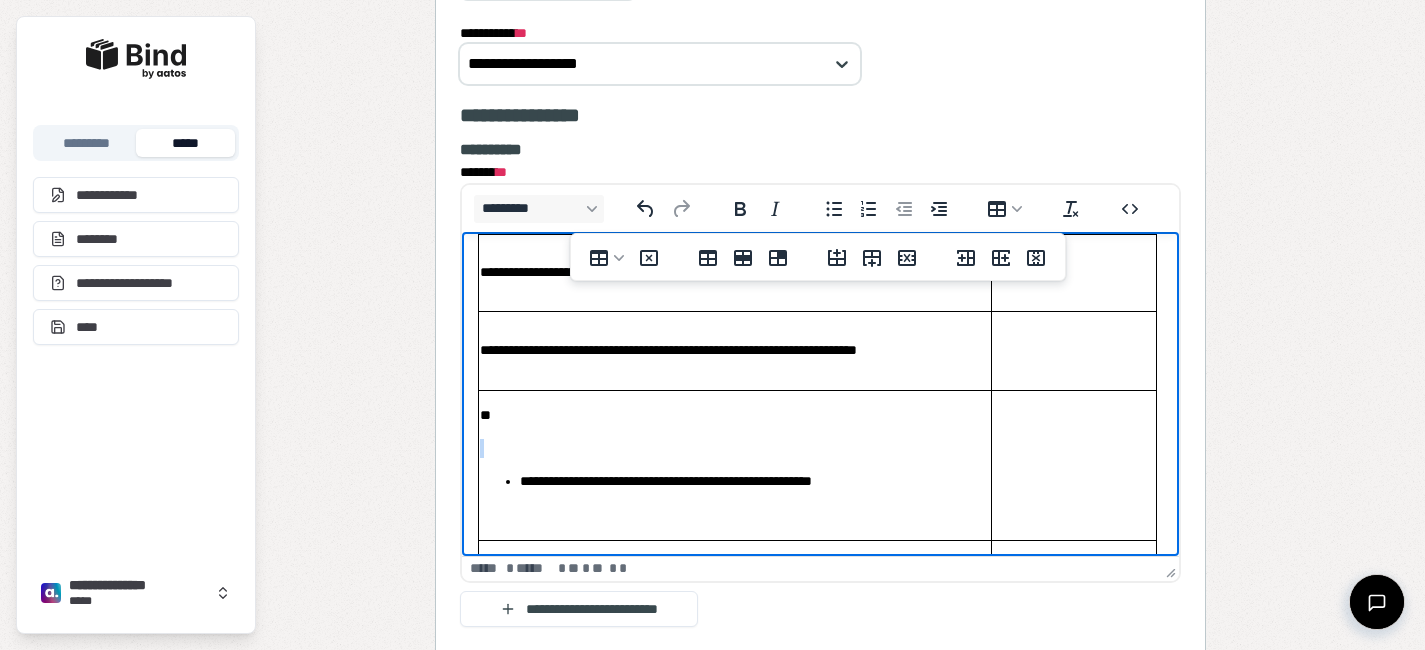 drag, startPoint x: 519, startPoint y: 488, endPoint x: 484, endPoint y: 439, distance: 60.216278 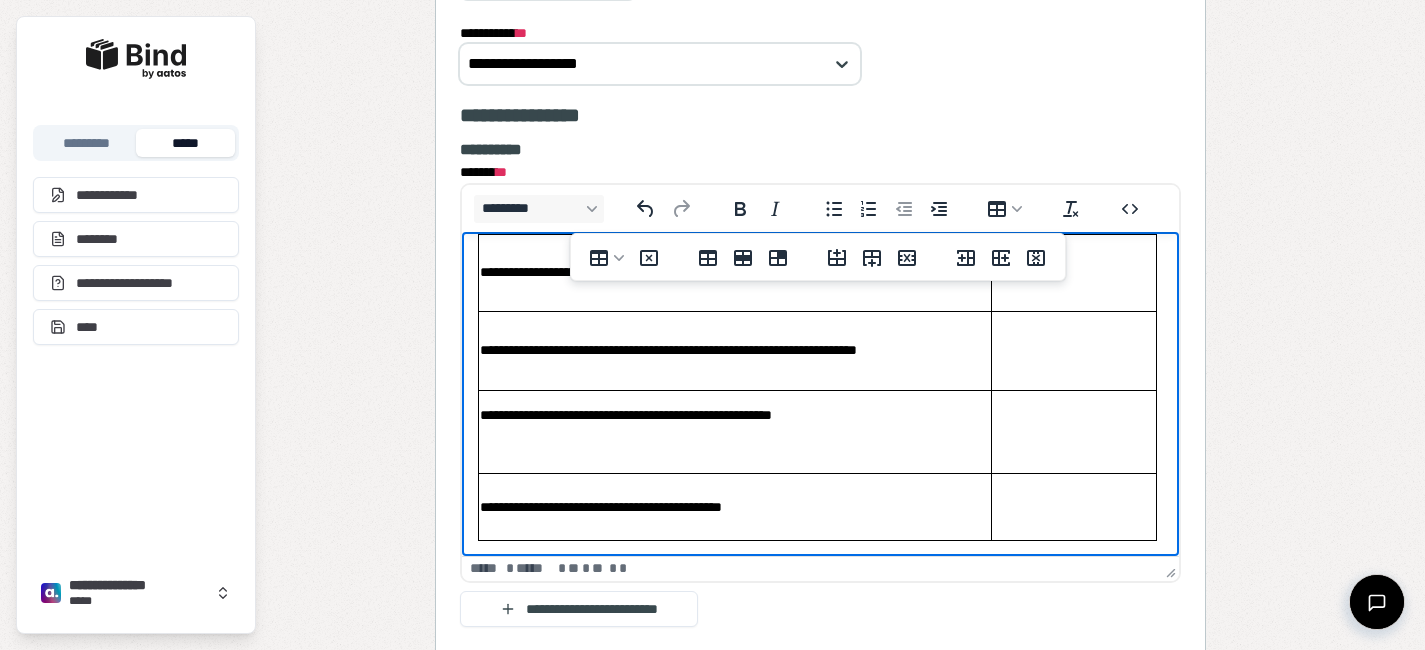 click at bounding box center (735, 448) 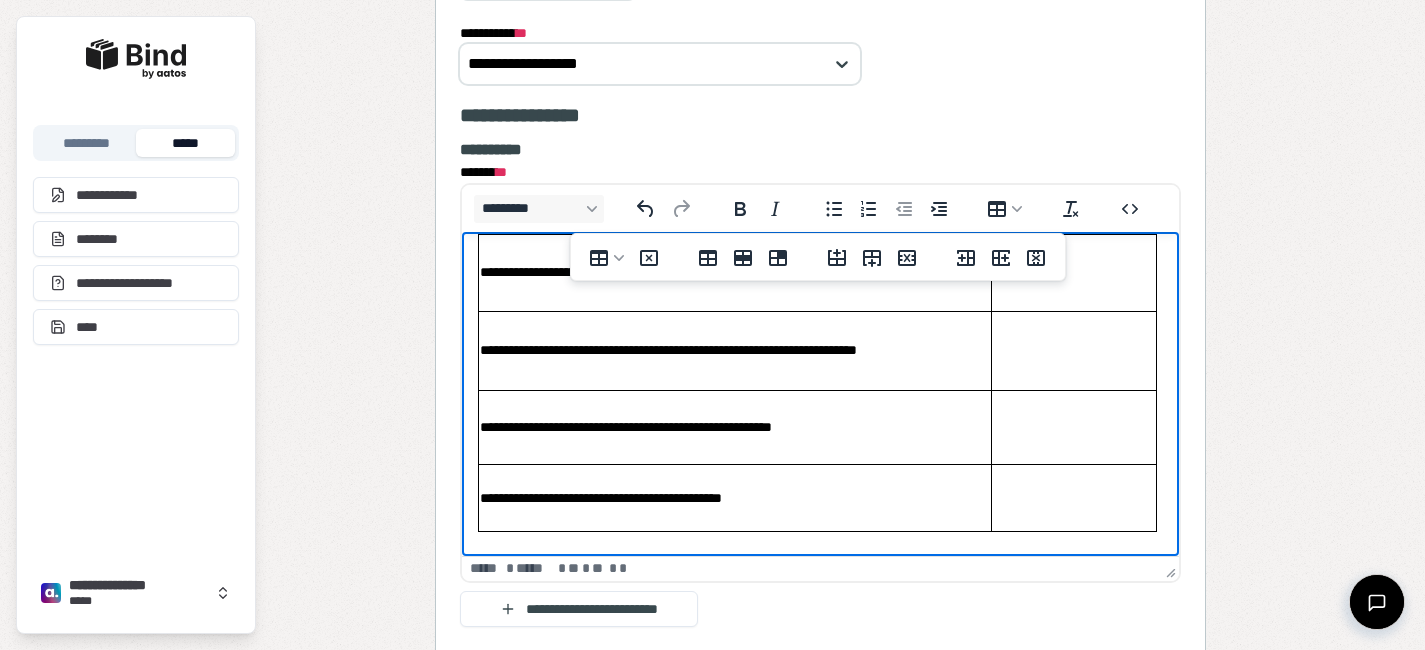 click on "**********" at bounding box center (735, 498) 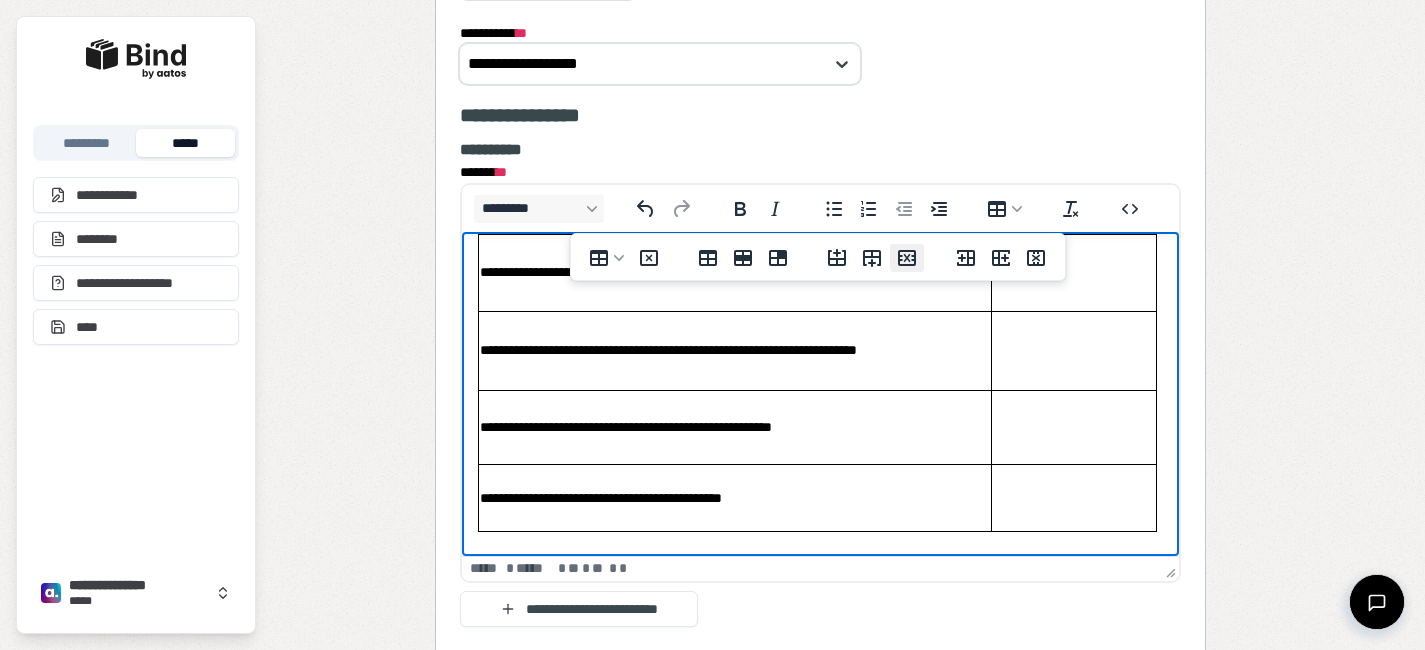click 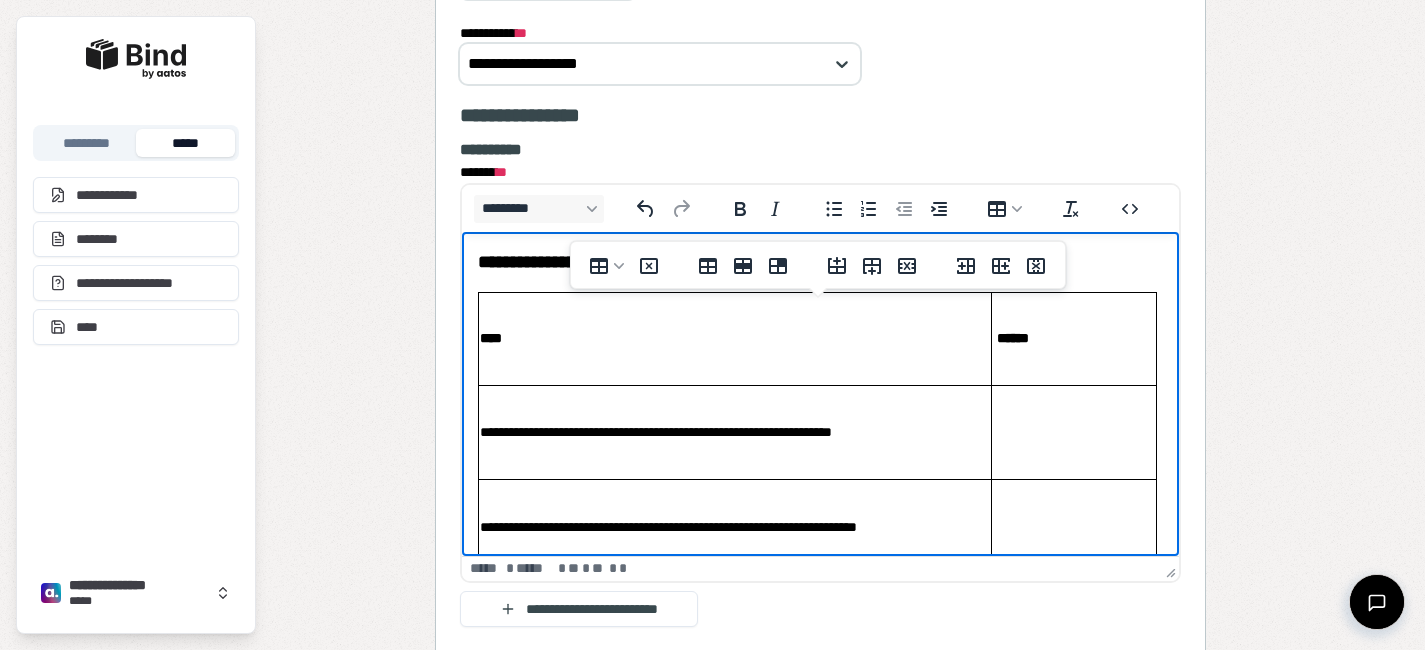scroll, scrollTop: 0, scrollLeft: 0, axis: both 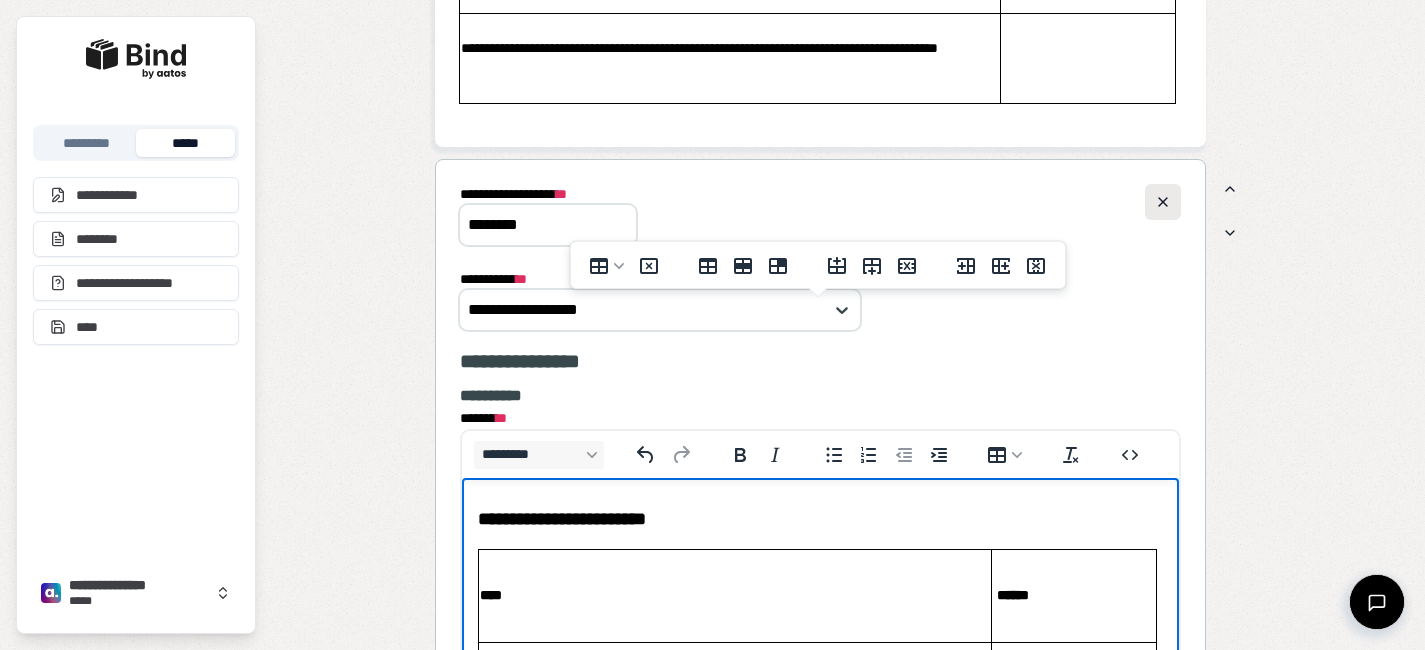 click at bounding box center [1163, 202] 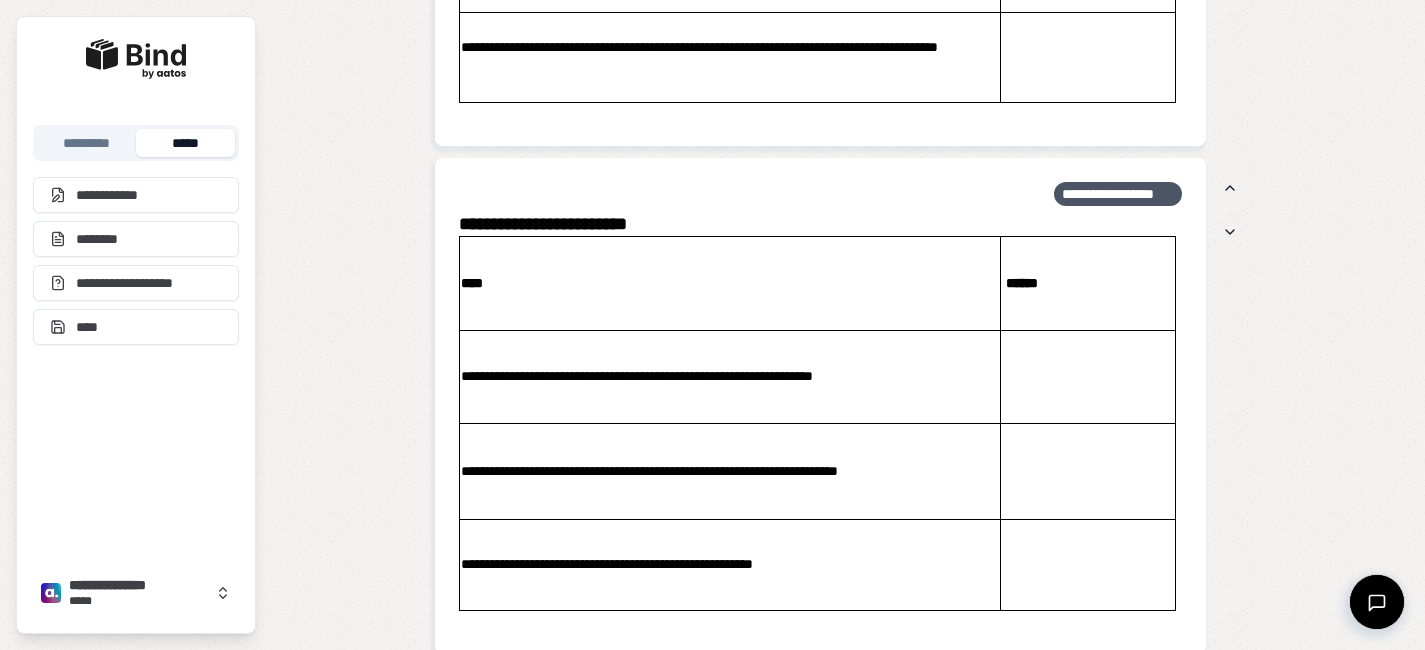 scroll, scrollTop: 2480, scrollLeft: 0, axis: vertical 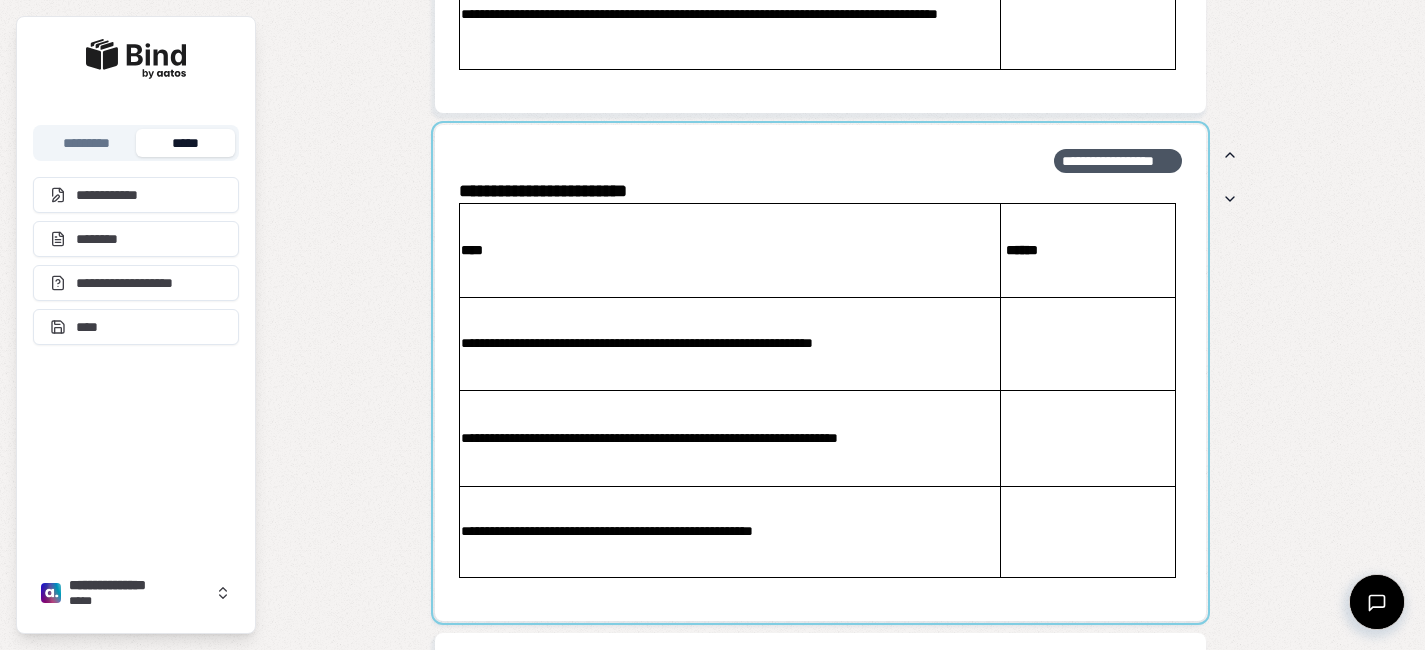 click at bounding box center (820, 373) 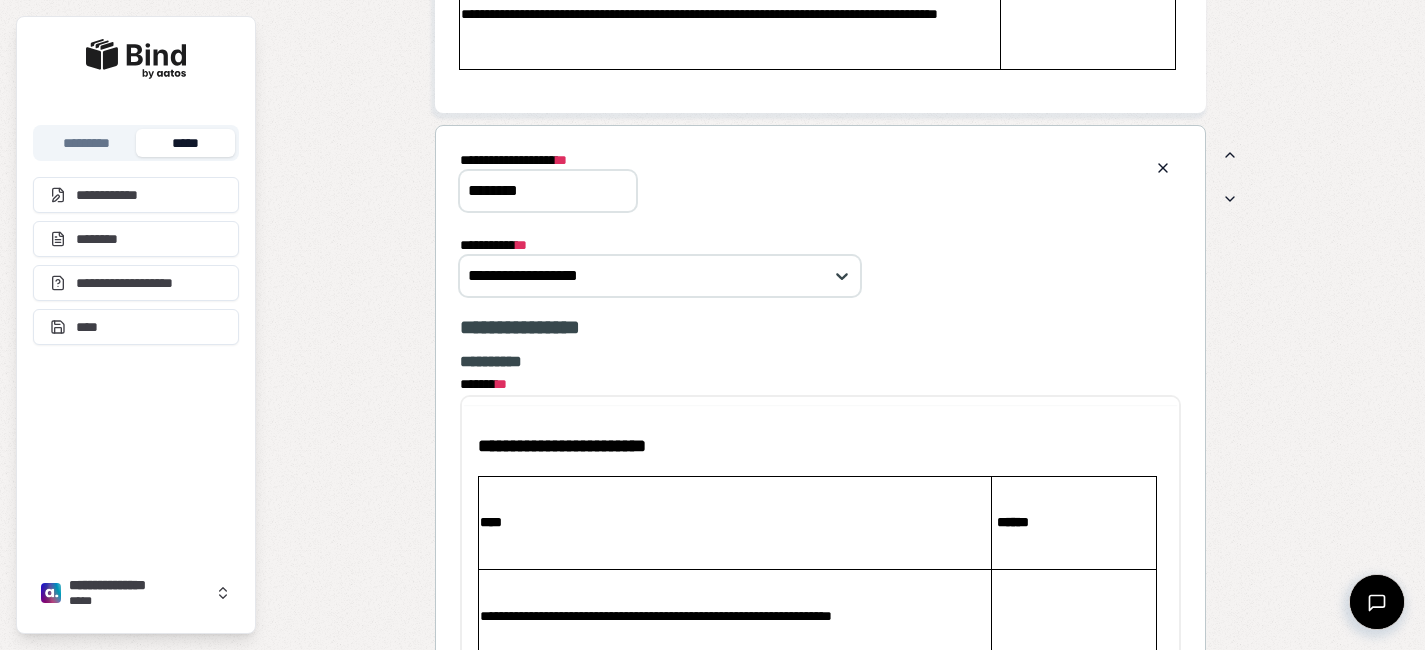 scroll, scrollTop: 0, scrollLeft: 0, axis: both 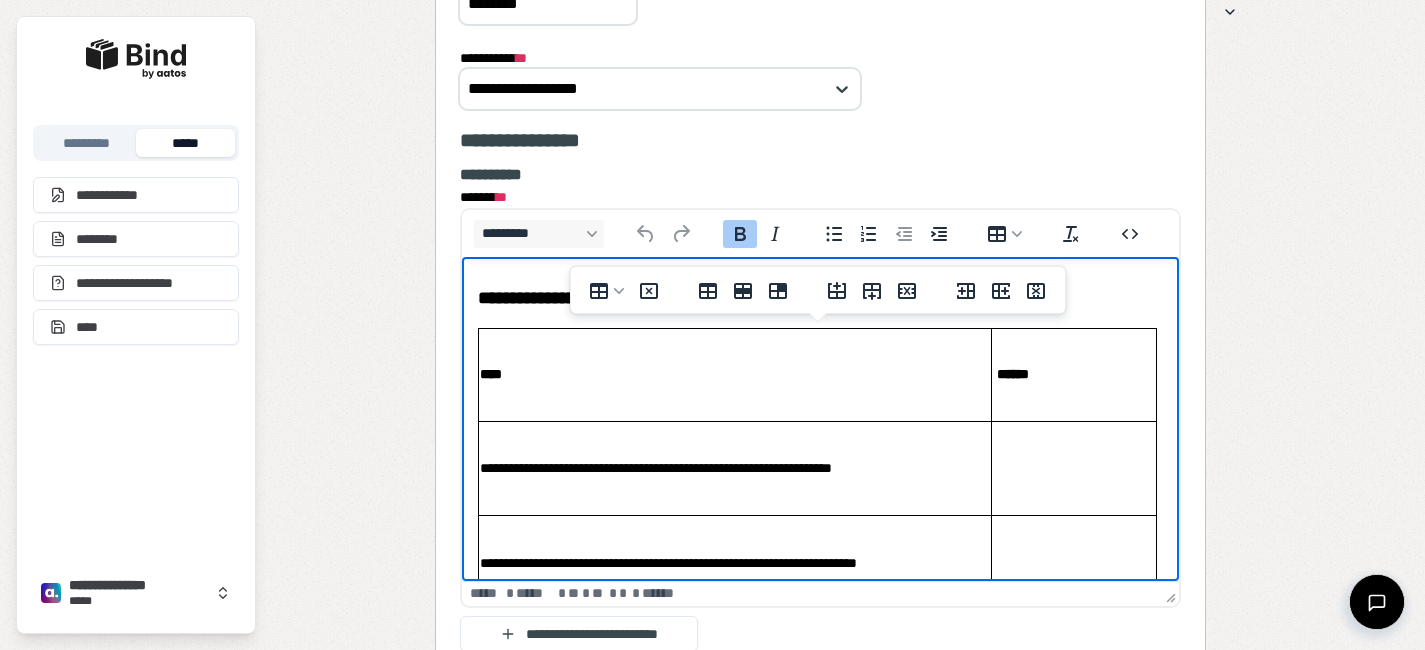 click on "****" at bounding box center (491, 374) 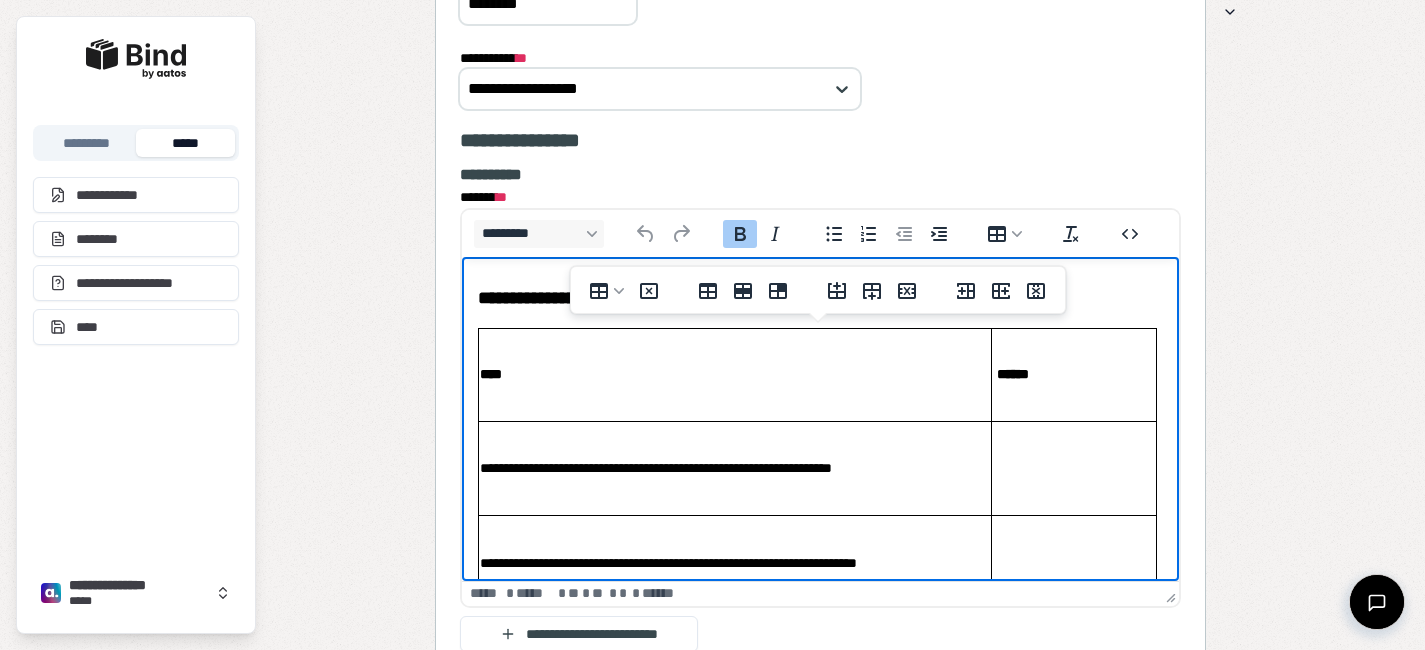 type 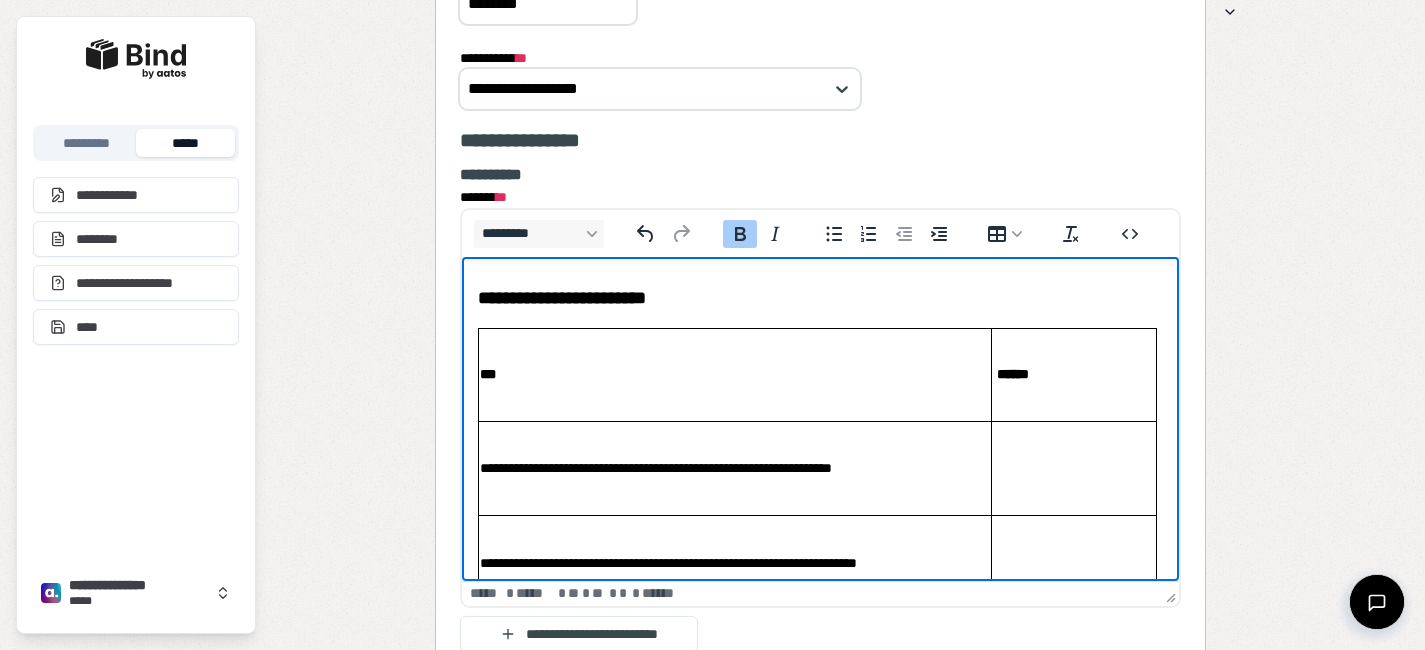 drag, startPoint x: 575, startPoint y: 419, endPoint x: 575, endPoint y: 384, distance: 35 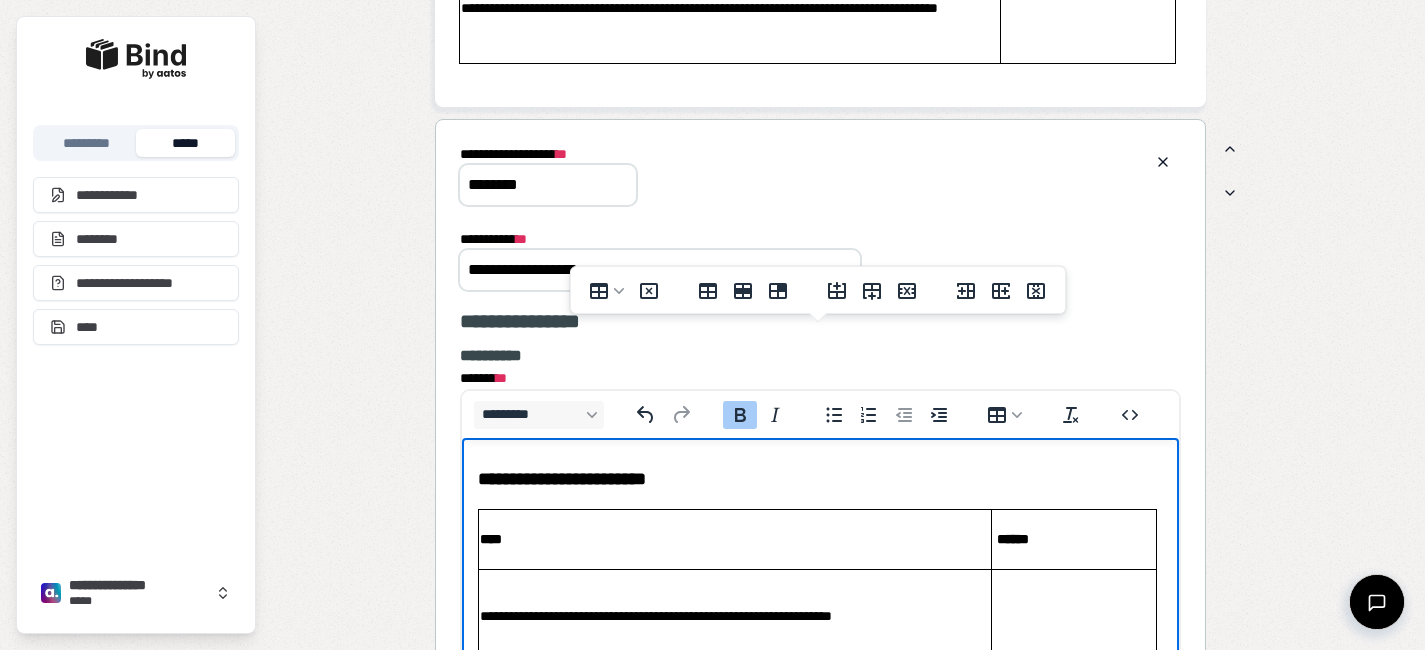 scroll, scrollTop: 2476, scrollLeft: 0, axis: vertical 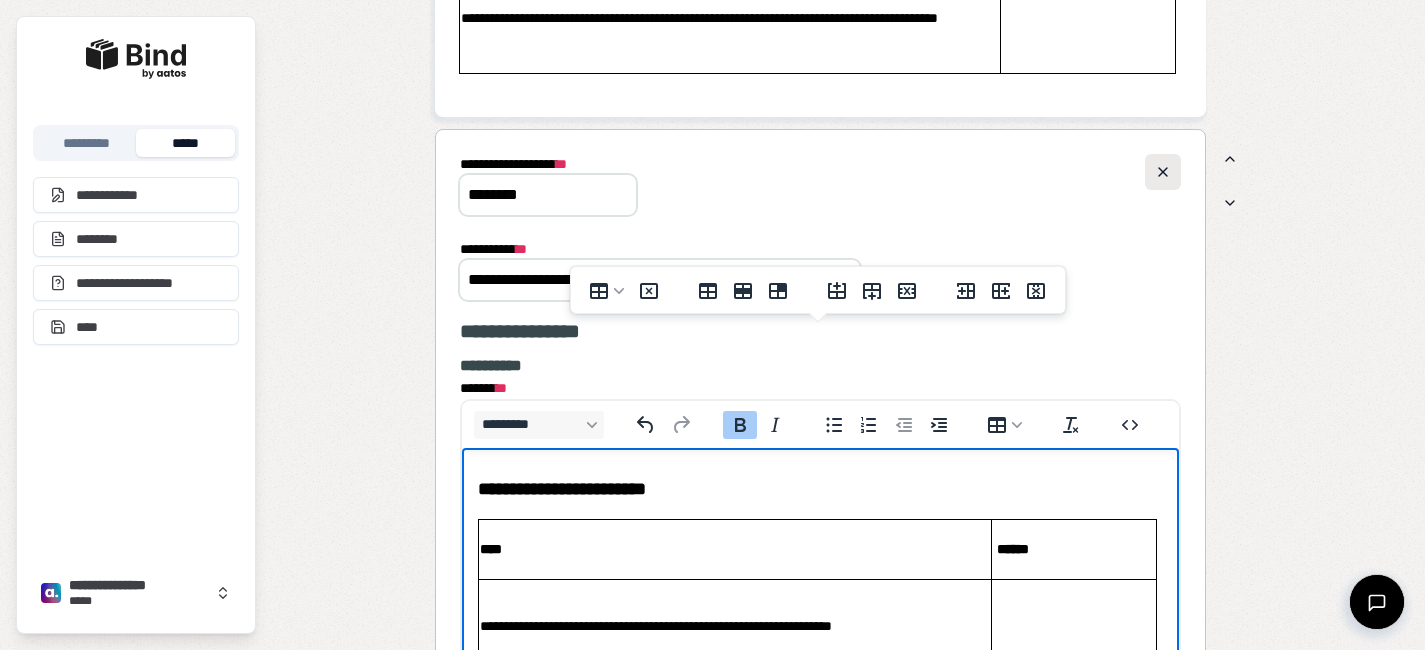 click at bounding box center [1163, 172] 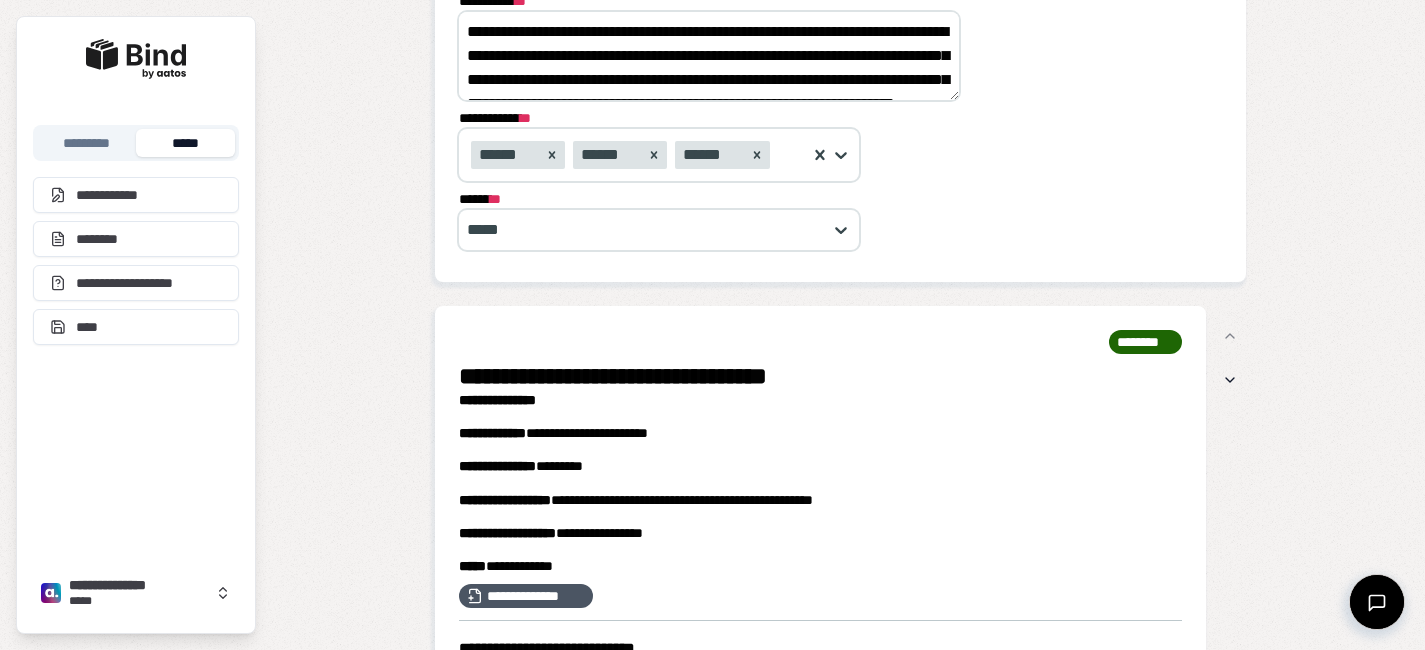 scroll, scrollTop: 405, scrollLeft: 0, axis: vertical 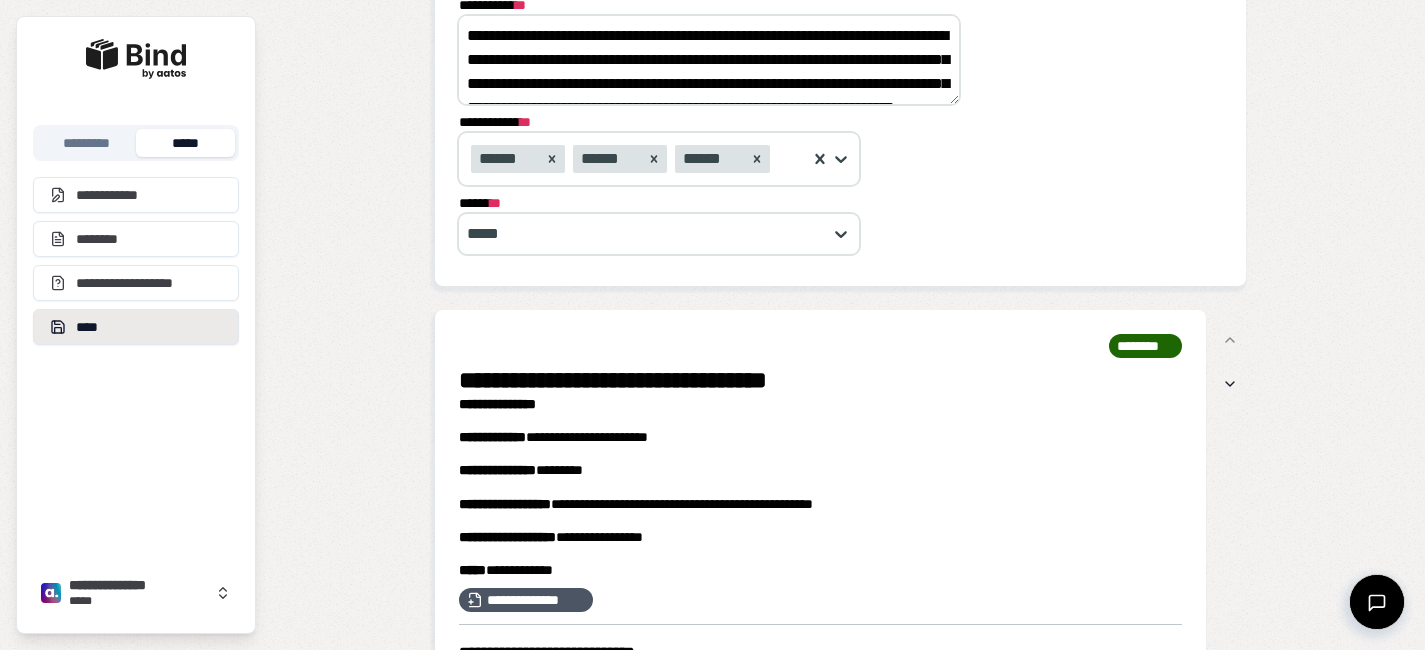 click on "****" at bounding box center (136, 327) 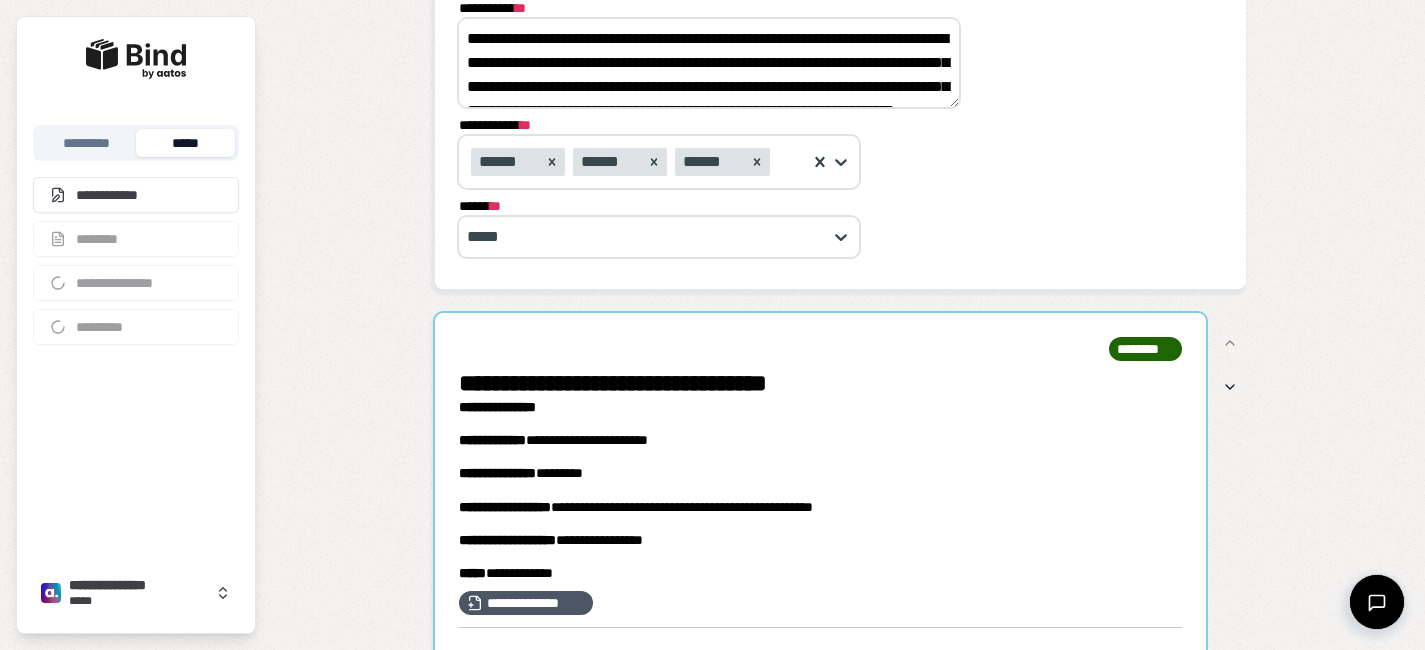 scroll, scrollTop: 0, scrollLeft: 0, axis: both 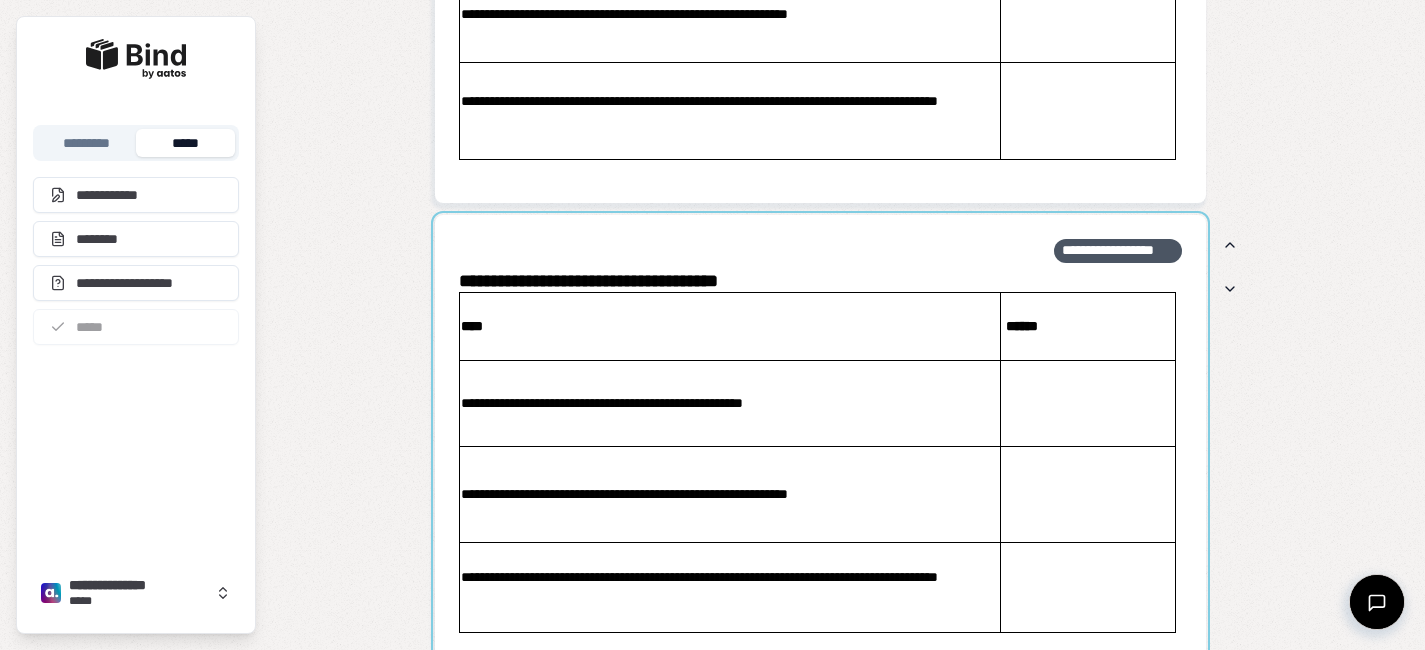 click at bounding box center [820, 446] 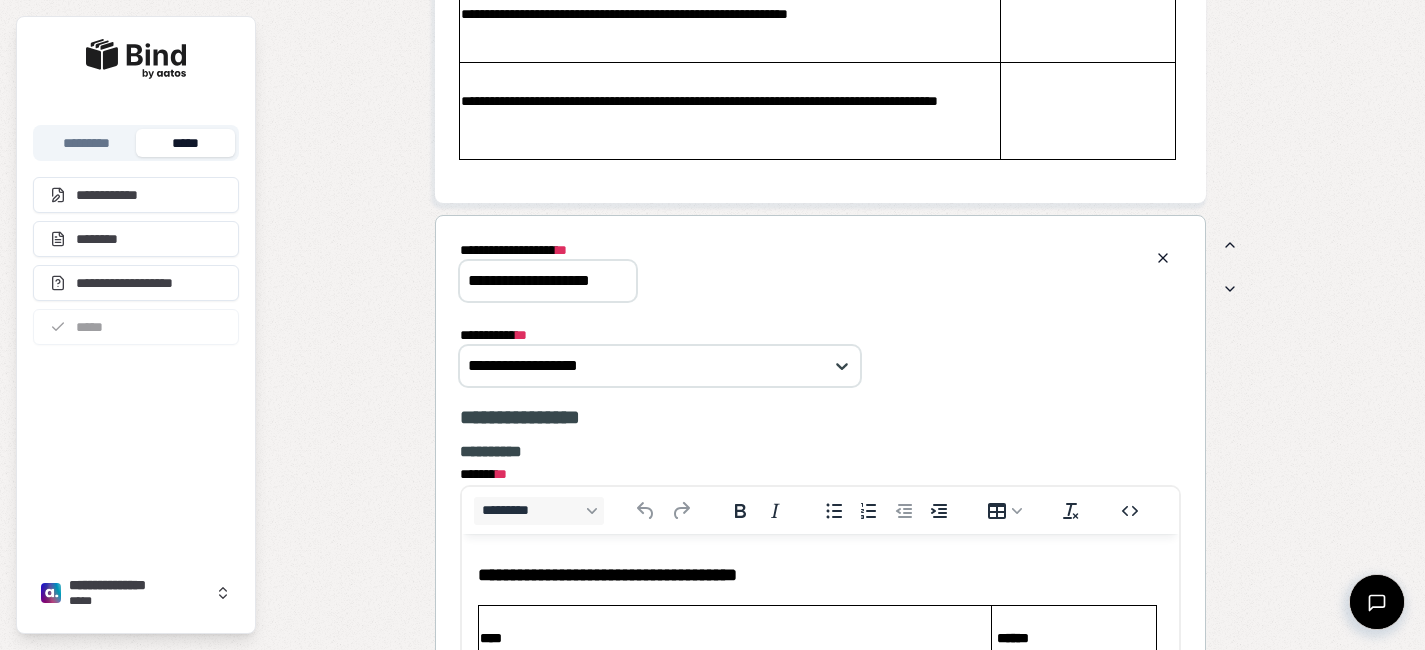 scroll, scrollTop: 0, scrollLeft: 0, axis: both 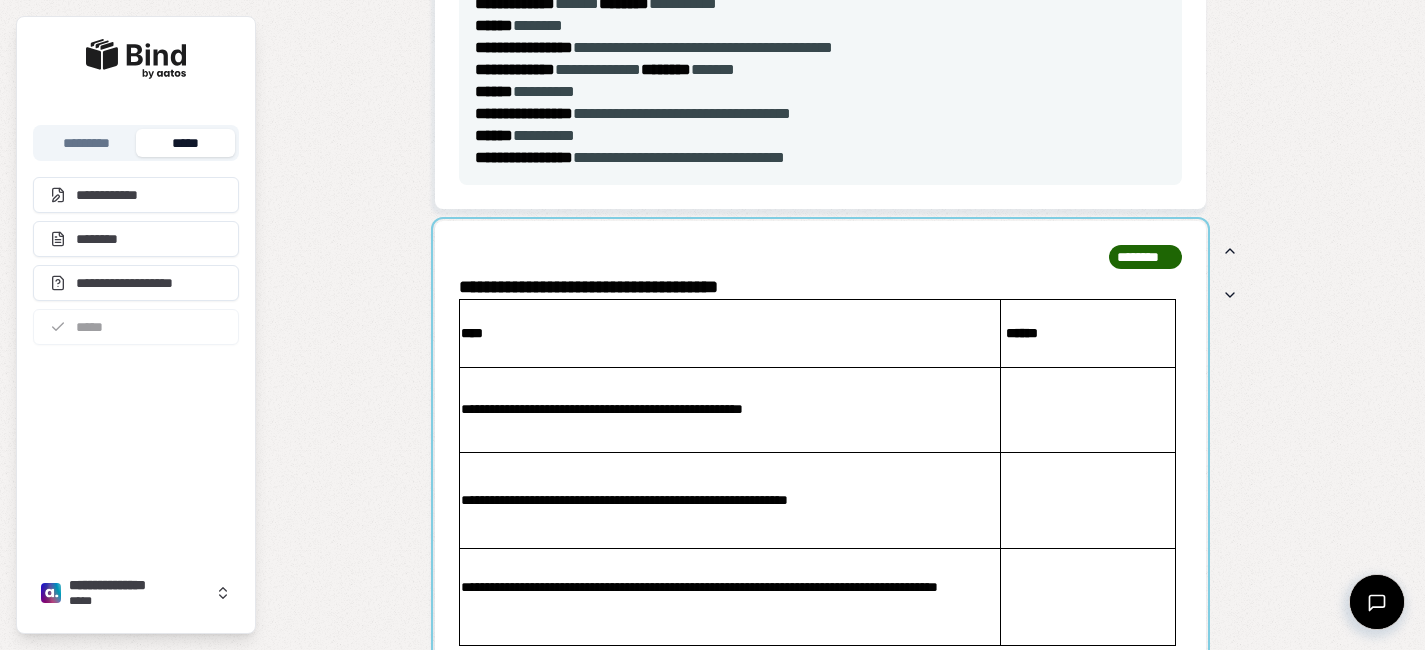click at bounding box center [820, 455] 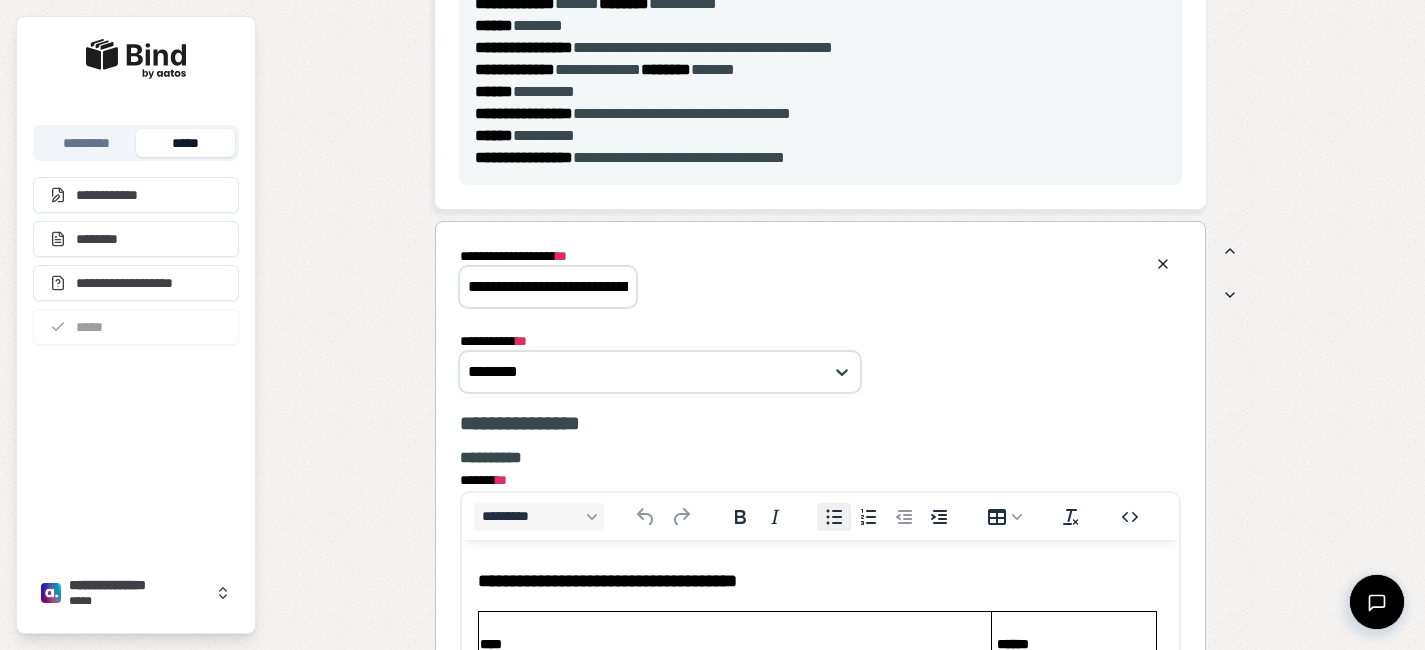 scroll, scrollTop: 156, scrollLeft: 0, axis: vertical 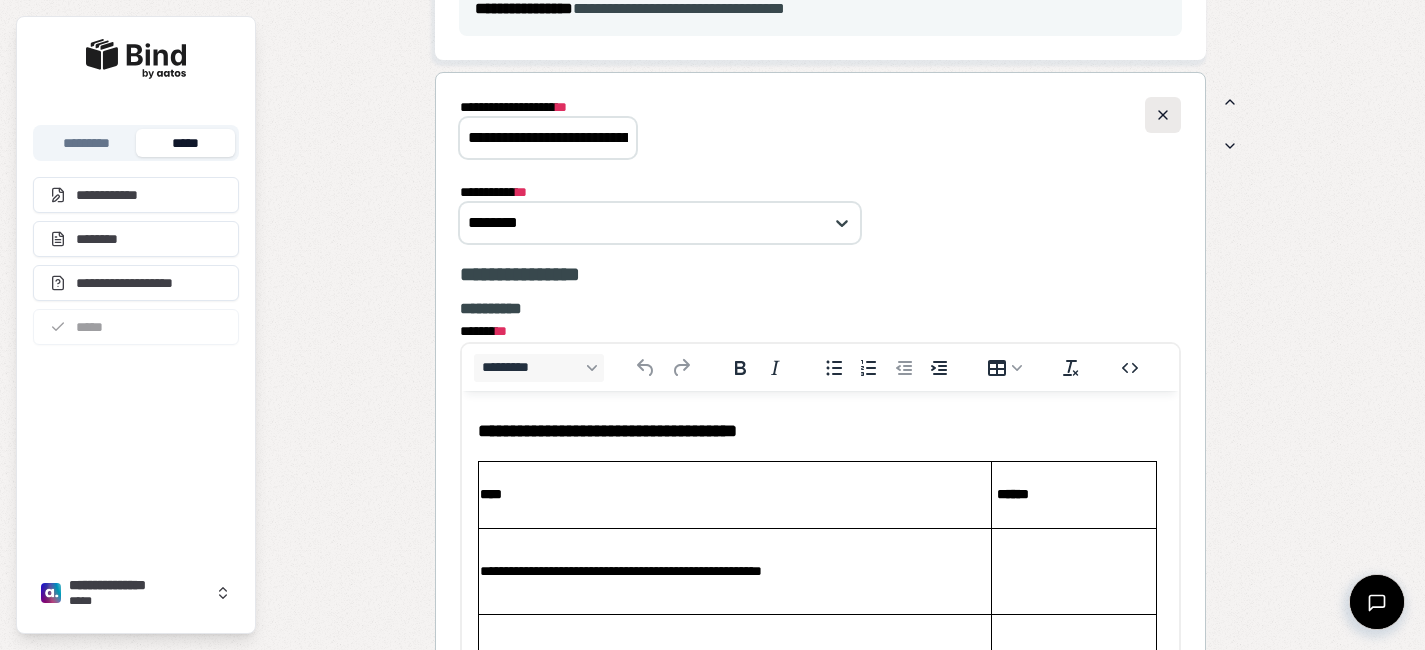 click at bounding box center [1163, 115] 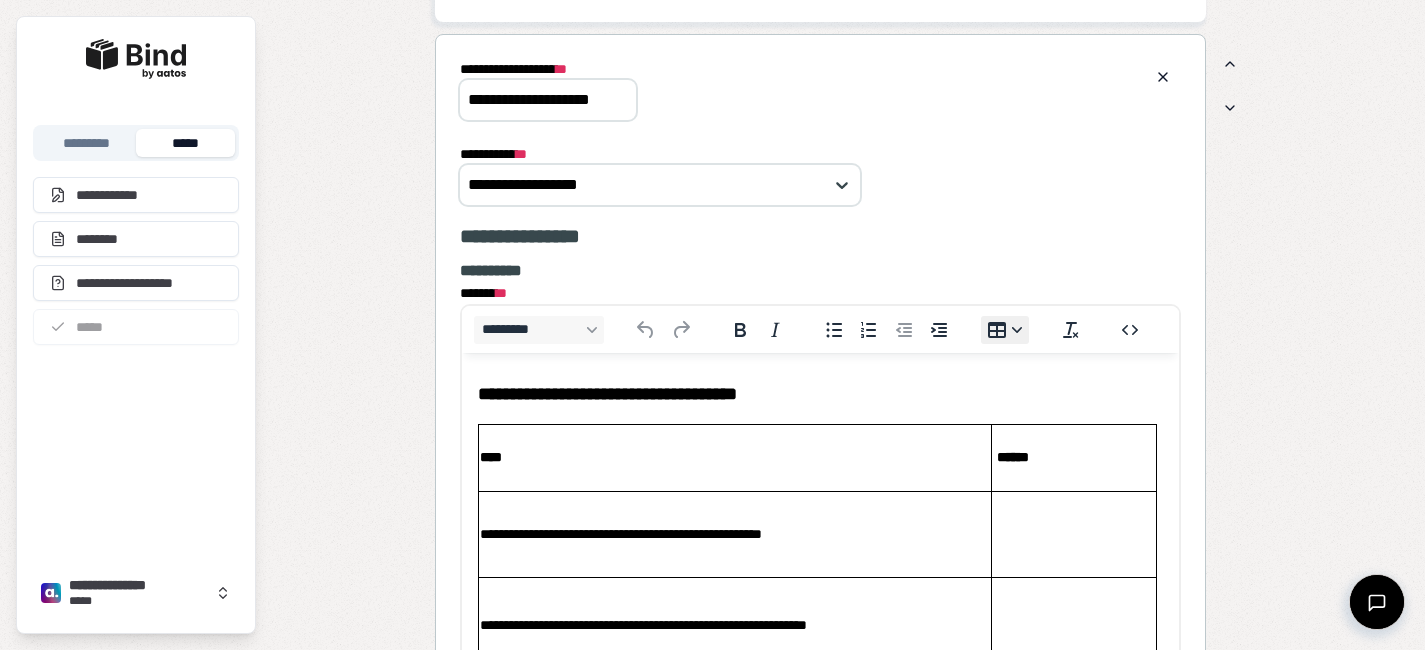 scroll, scrollTop: 2065, scrollLeft: 0, axis: vertical 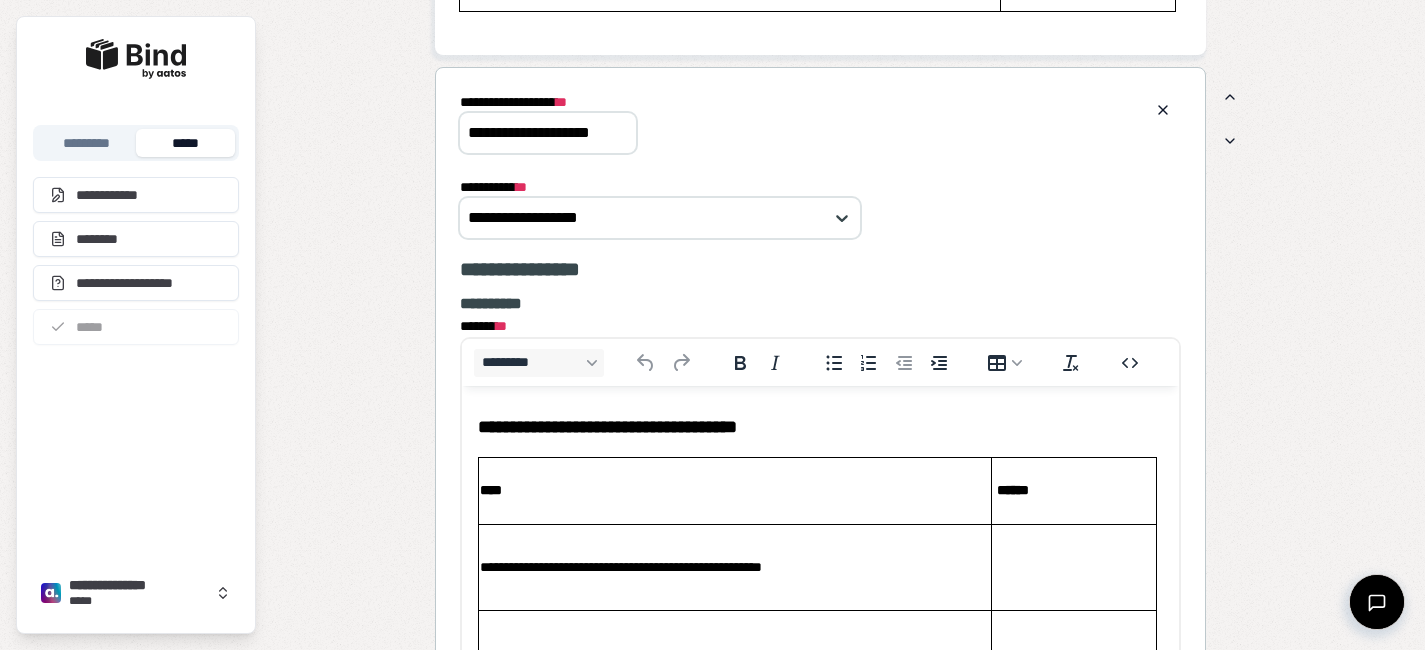 drag, startPoint x: 468, startPoint y: 129, endPoint x: 806, endPoint y: 169, distance: 340.35864 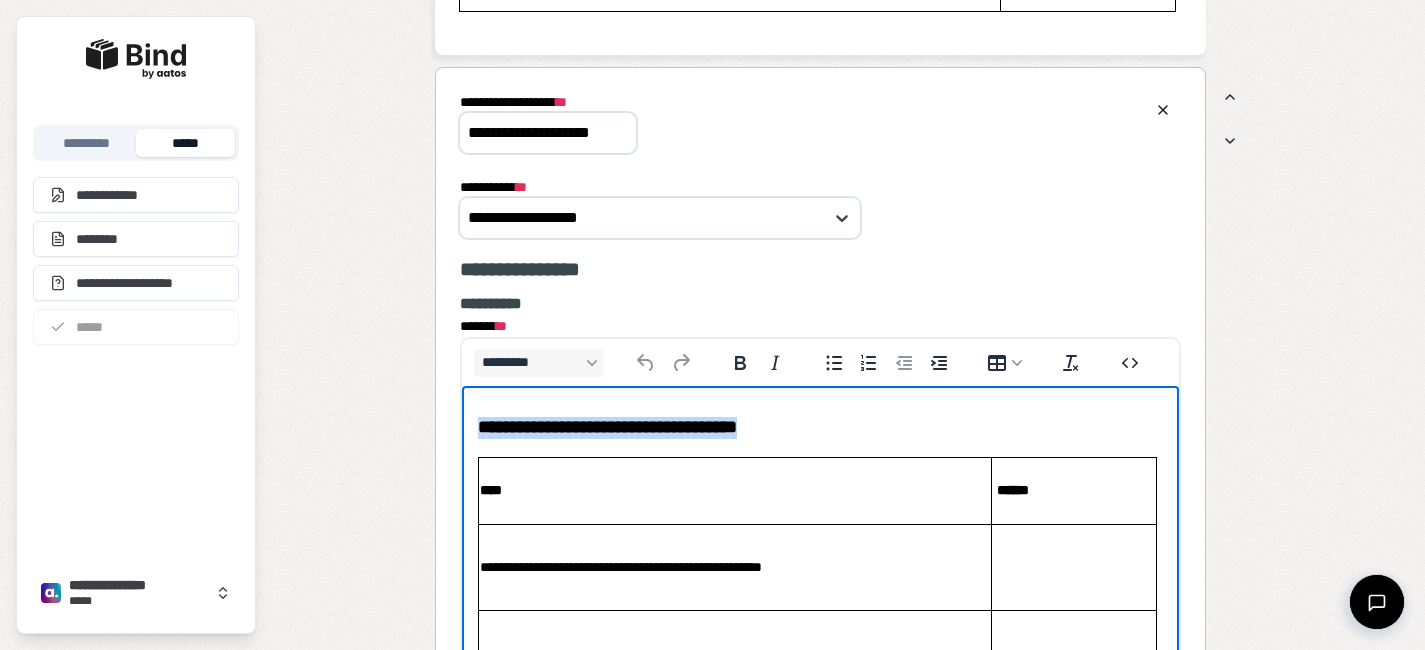 drag, startPoint x: 820, startPoint y: 432, endPoint x: 465, endPoint y: 400, distance: 356.43933 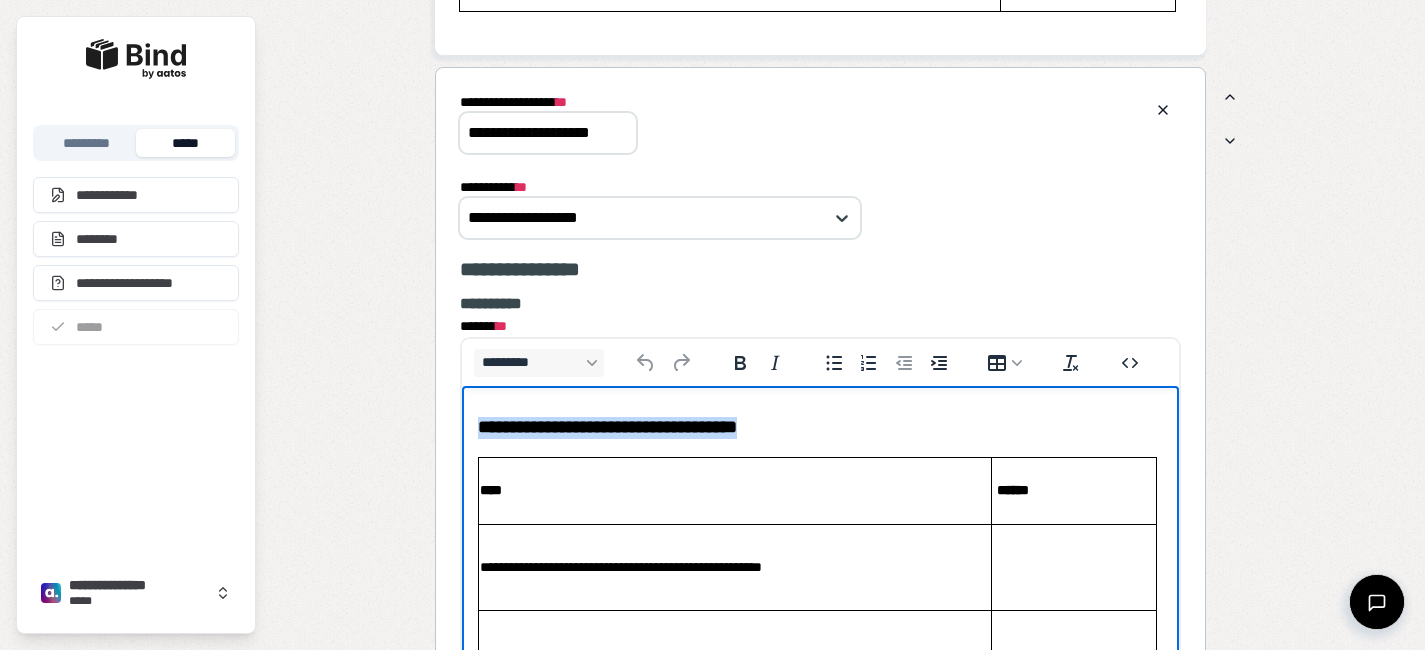 type 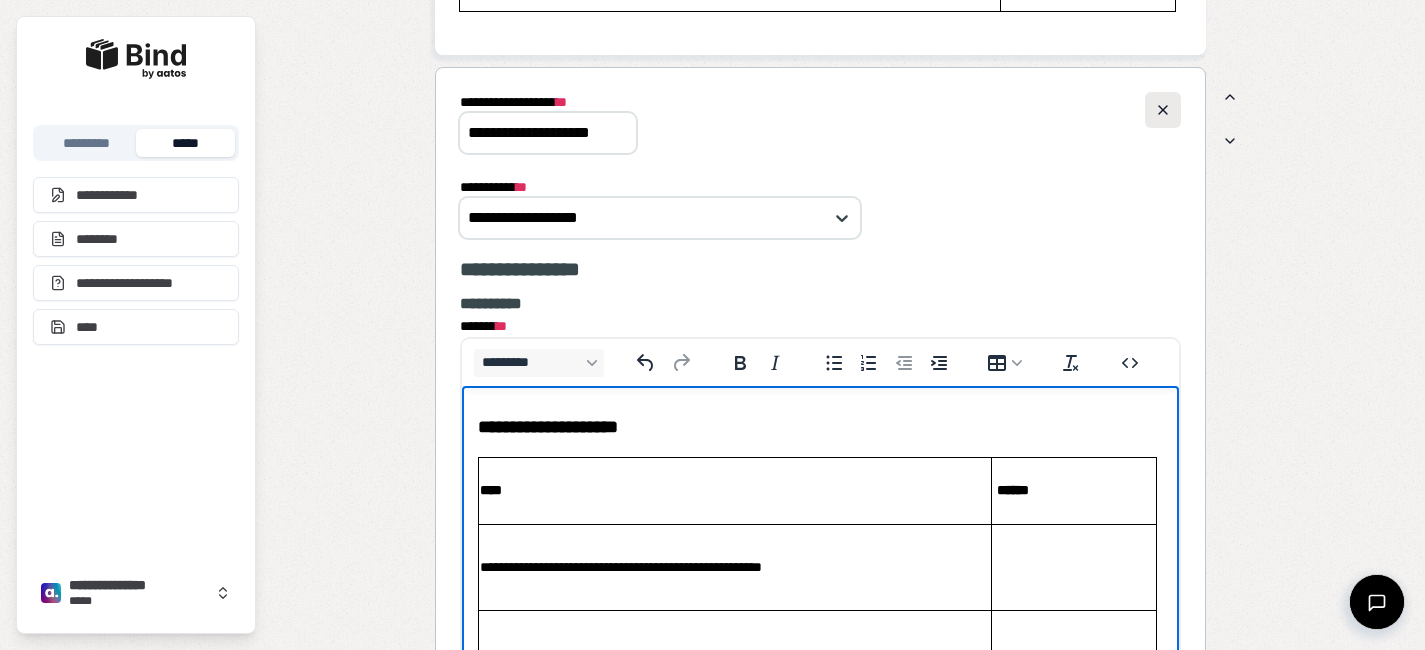 click at bounding box center [1163, 110] 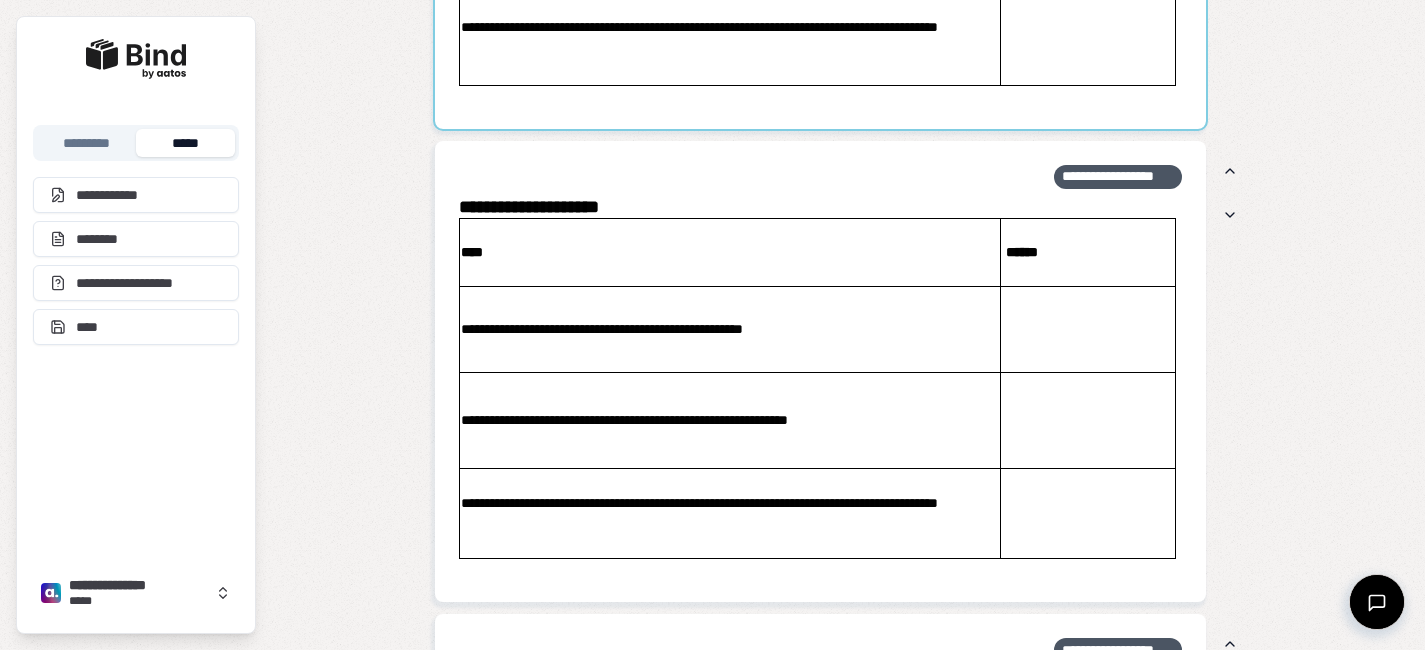 scroll, scrollTop: 1995, scrollLeft: 0, axis: vertical 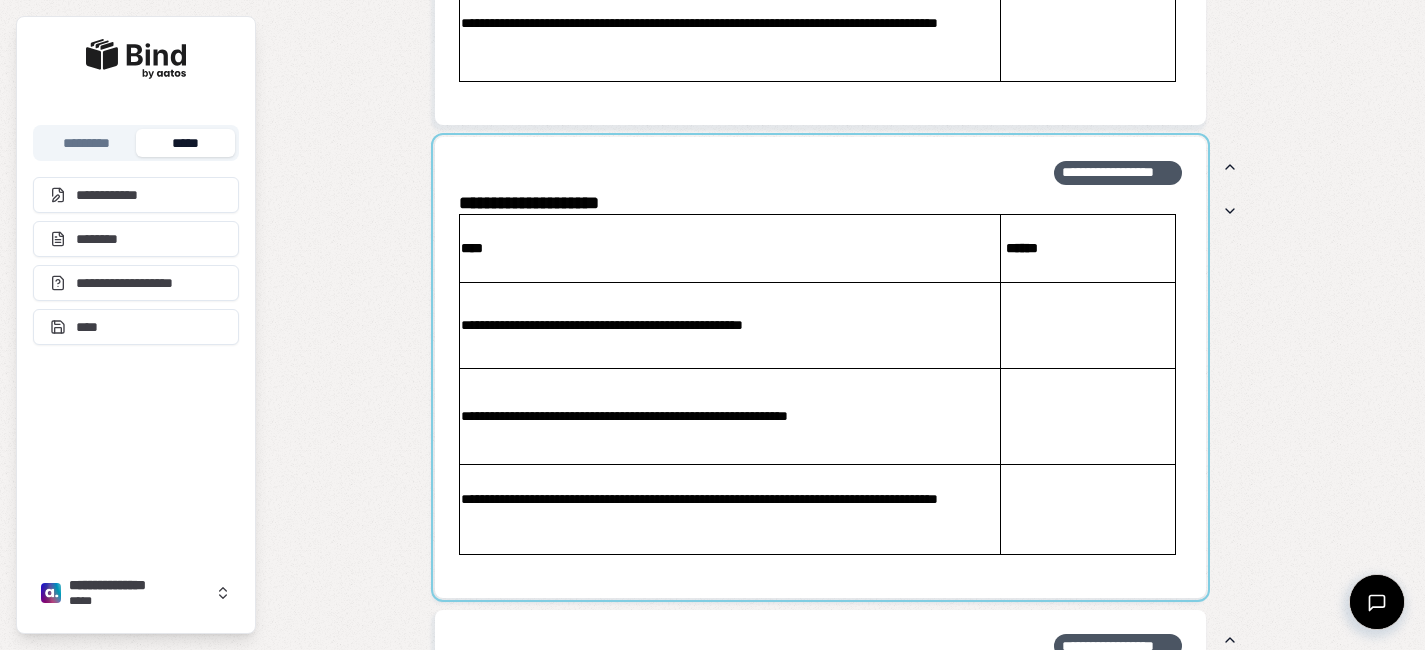 click at bounding box center [820, 368] 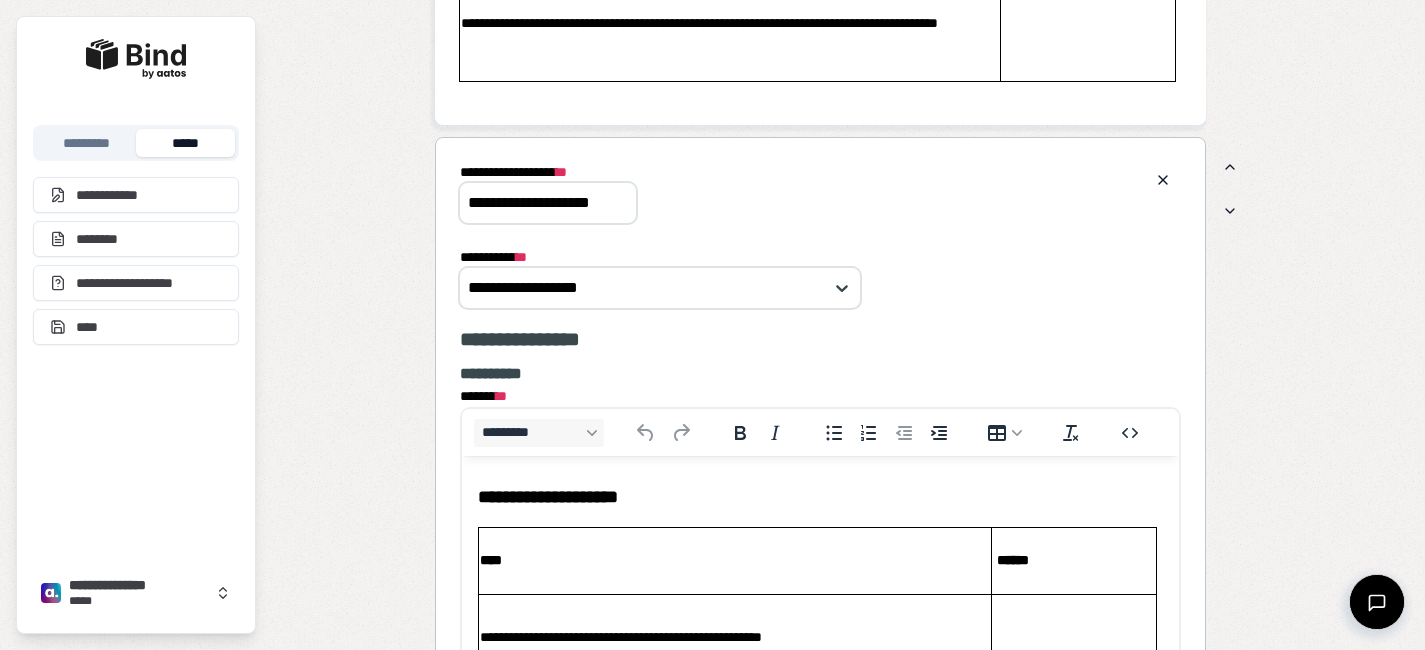 scroll, scrollTop: 0, scrollLeft: 0, axis: both 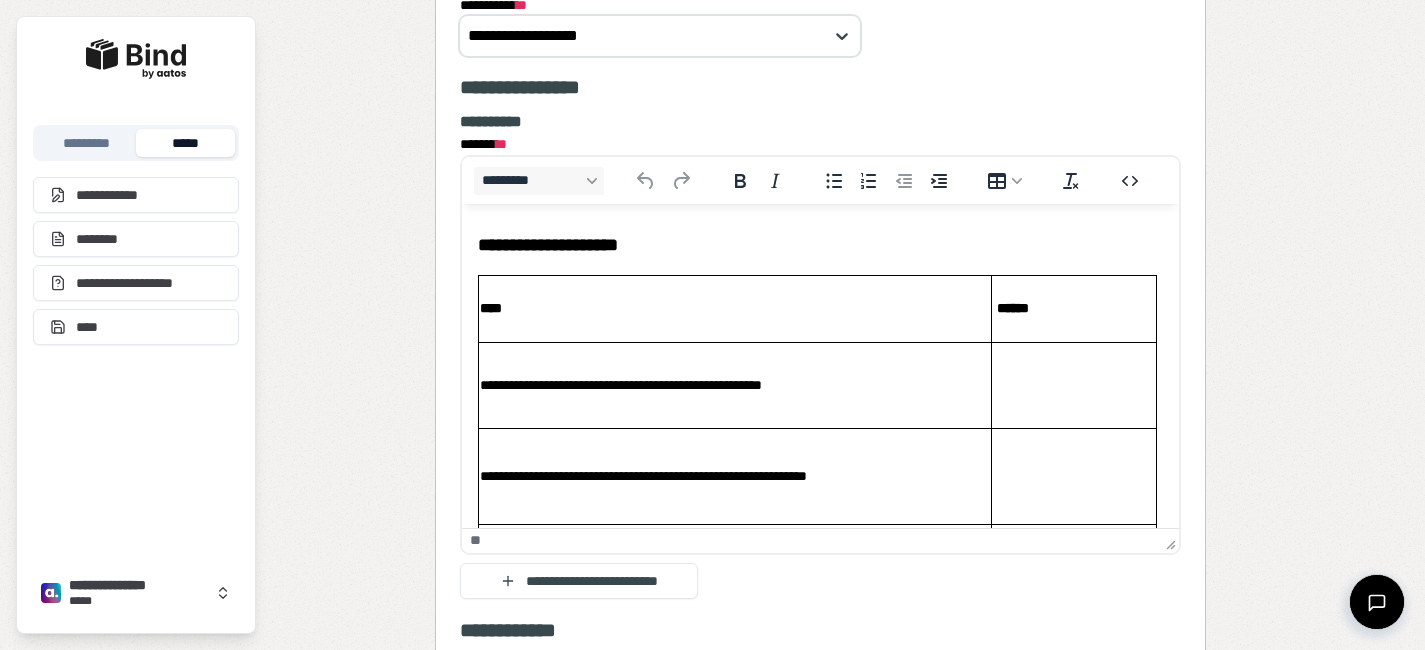 click on "**********" at bounding box center [820, 245] 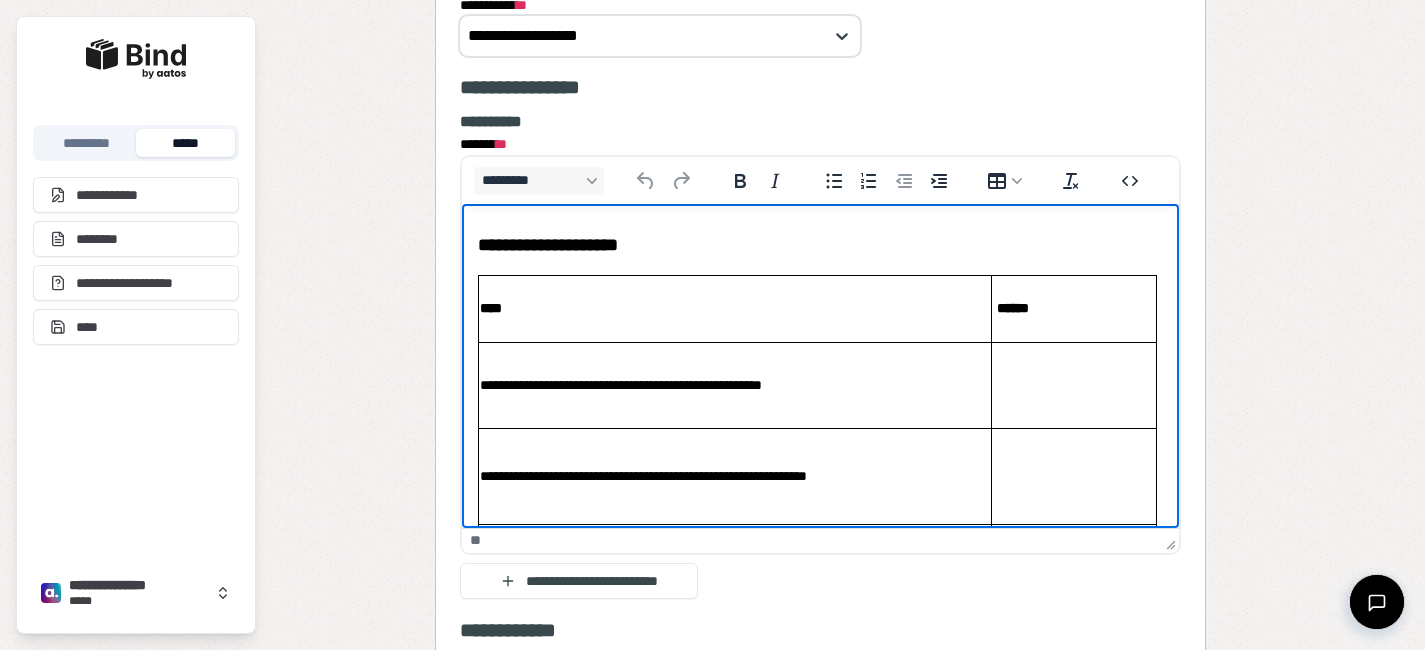 type 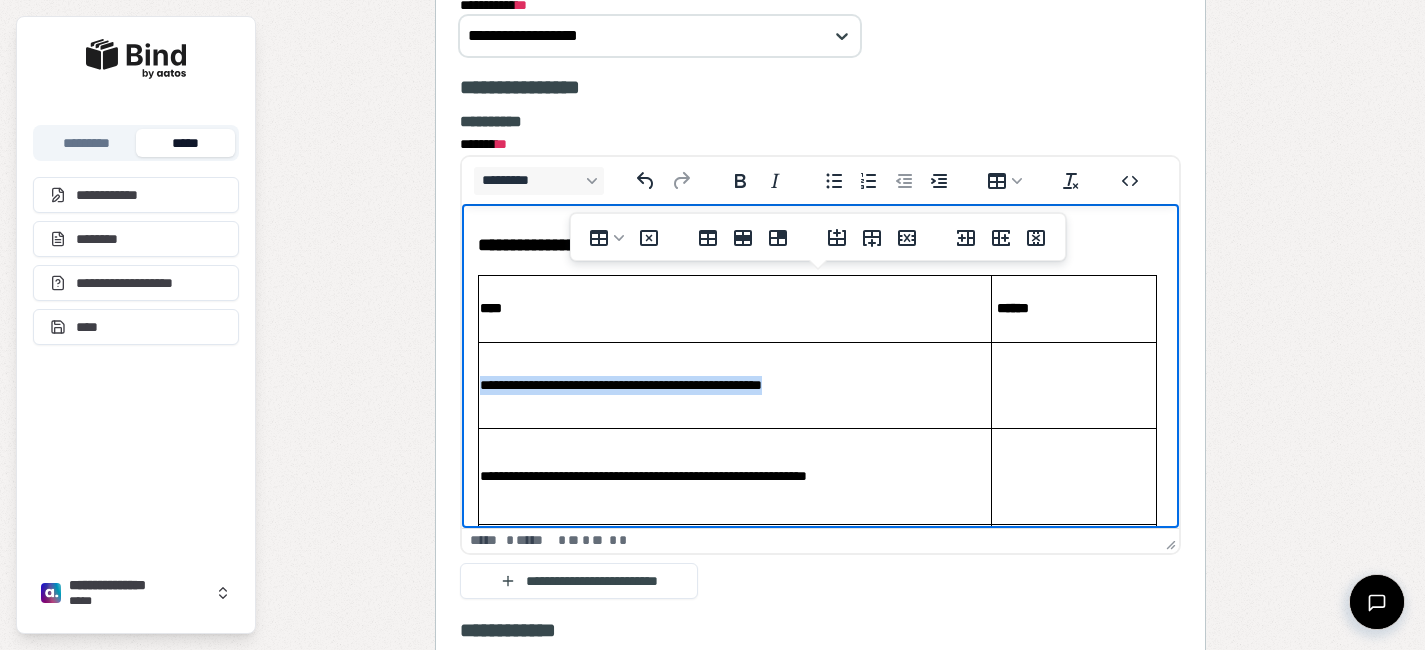 drag, startPoint x: 858, startPoint y: 388, endPoint x: 480, endPoint y: 387, distance: 378.0013 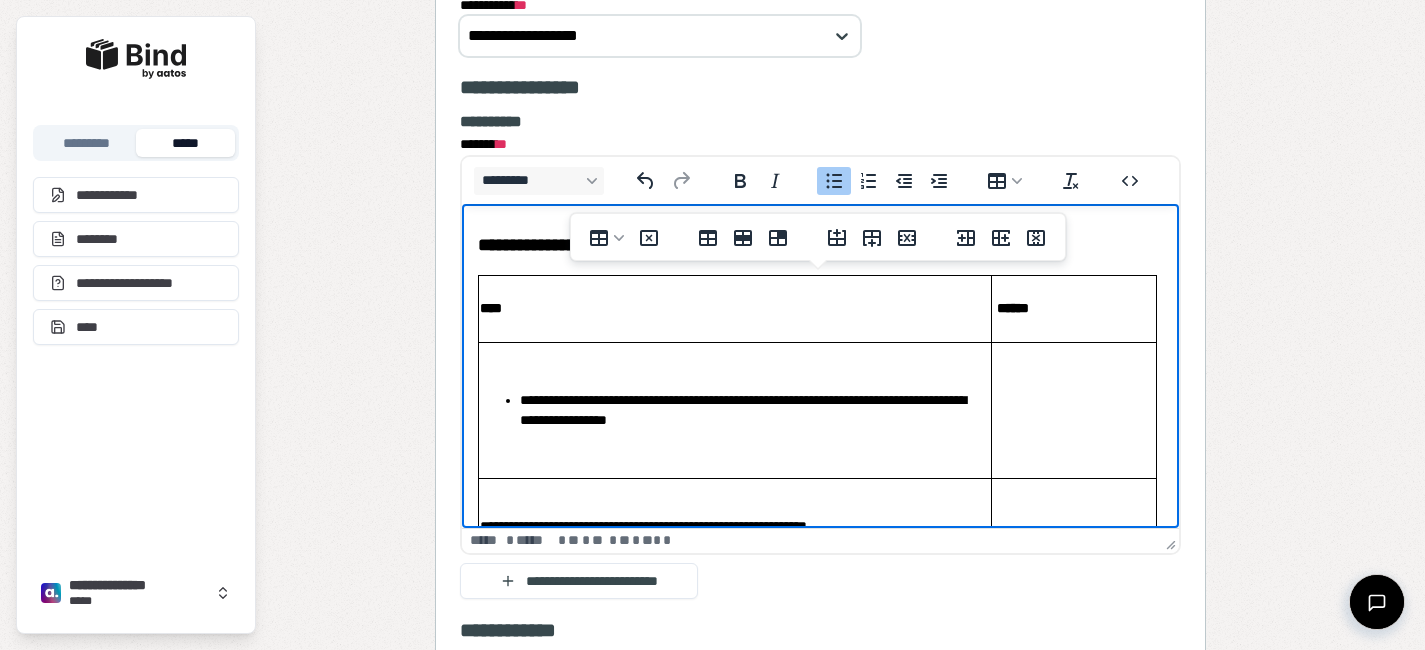 click on "**********" at bounding box center (735, 409) 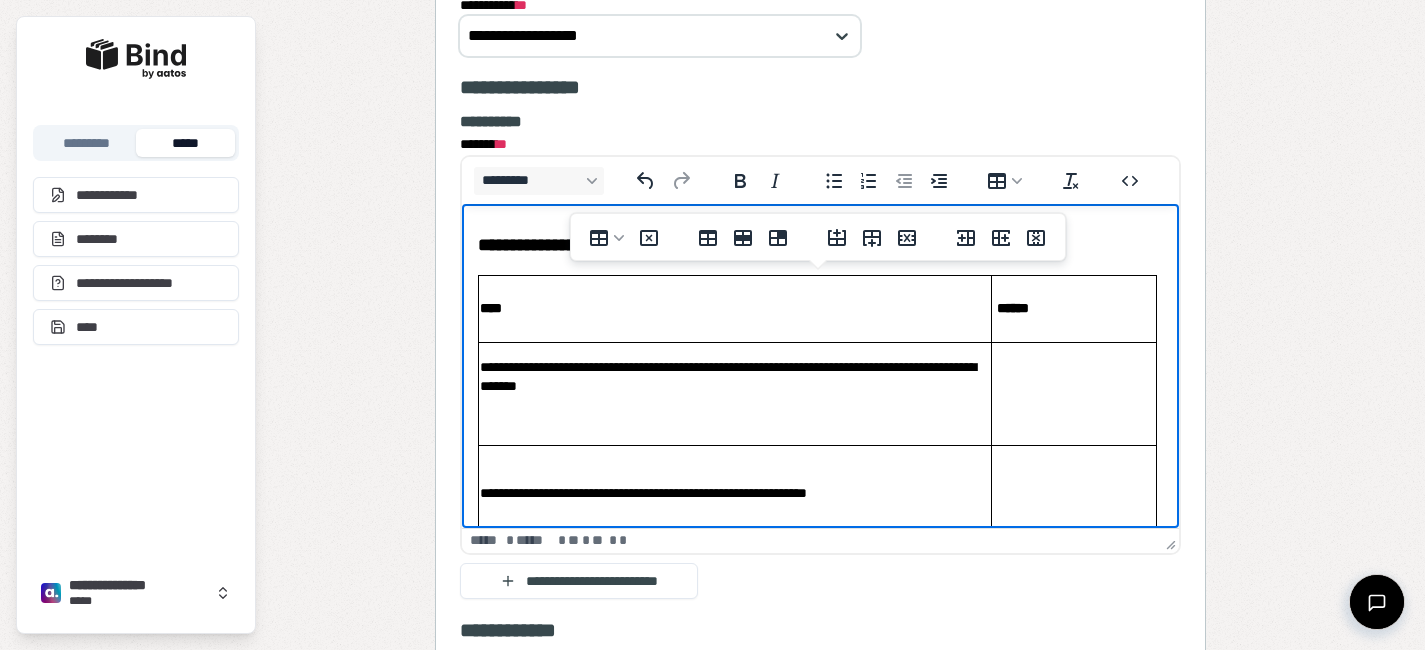 click at bounding box center (735, 419) 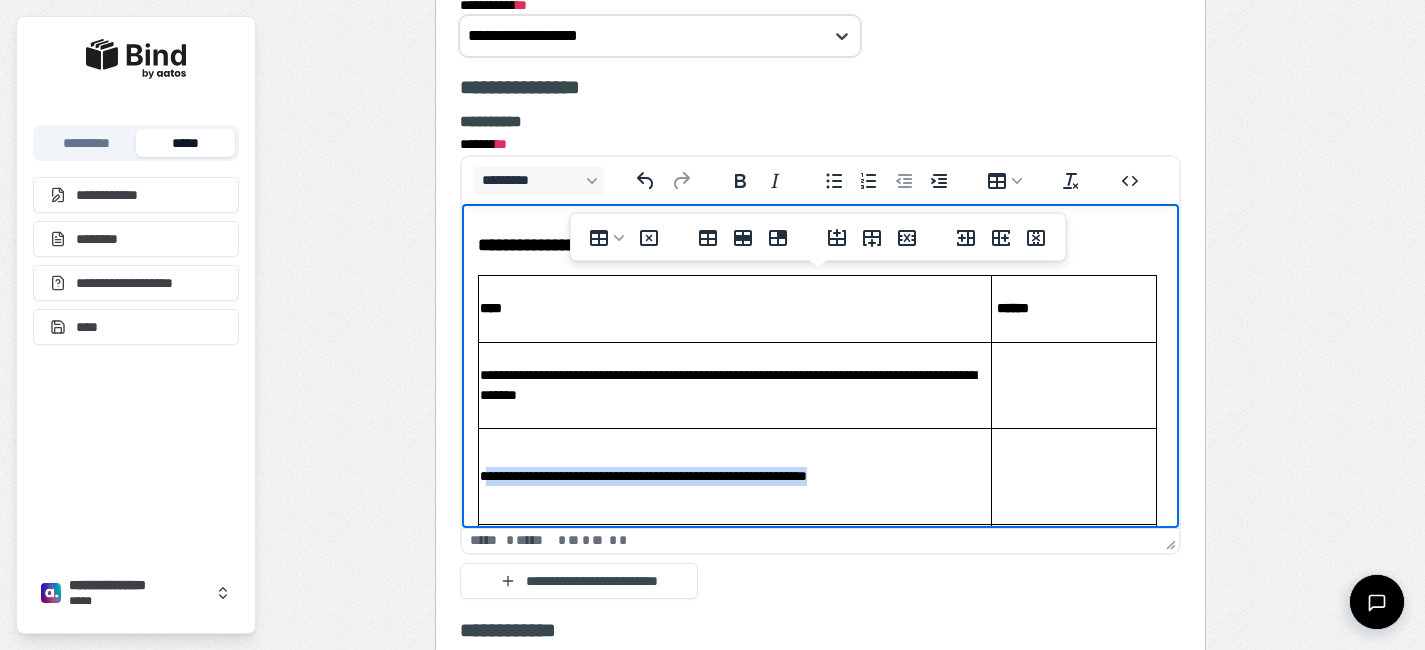 drag, startPoint x: 794, startPoint y: 479, endPoint x: 488, endPoint y: 466, distance: 306.27603 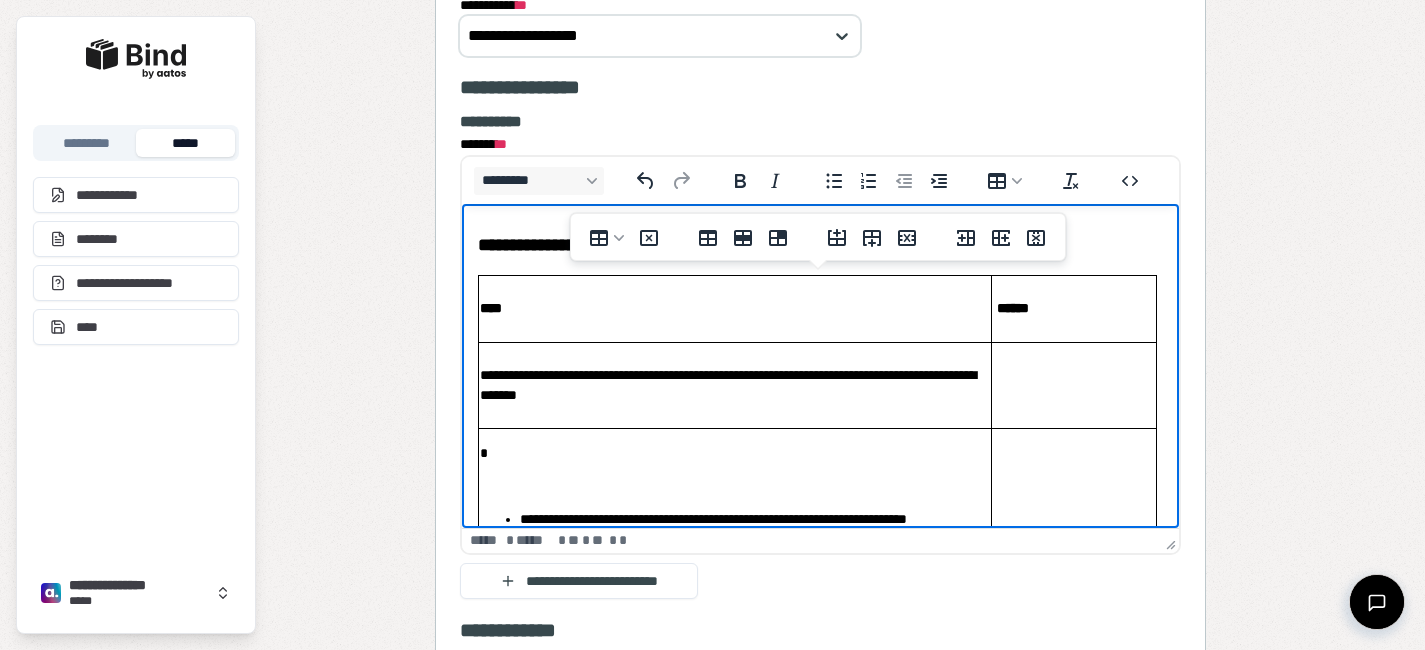 scroll, scrollTop: 33, scrollLeft: 0, axis: vertical 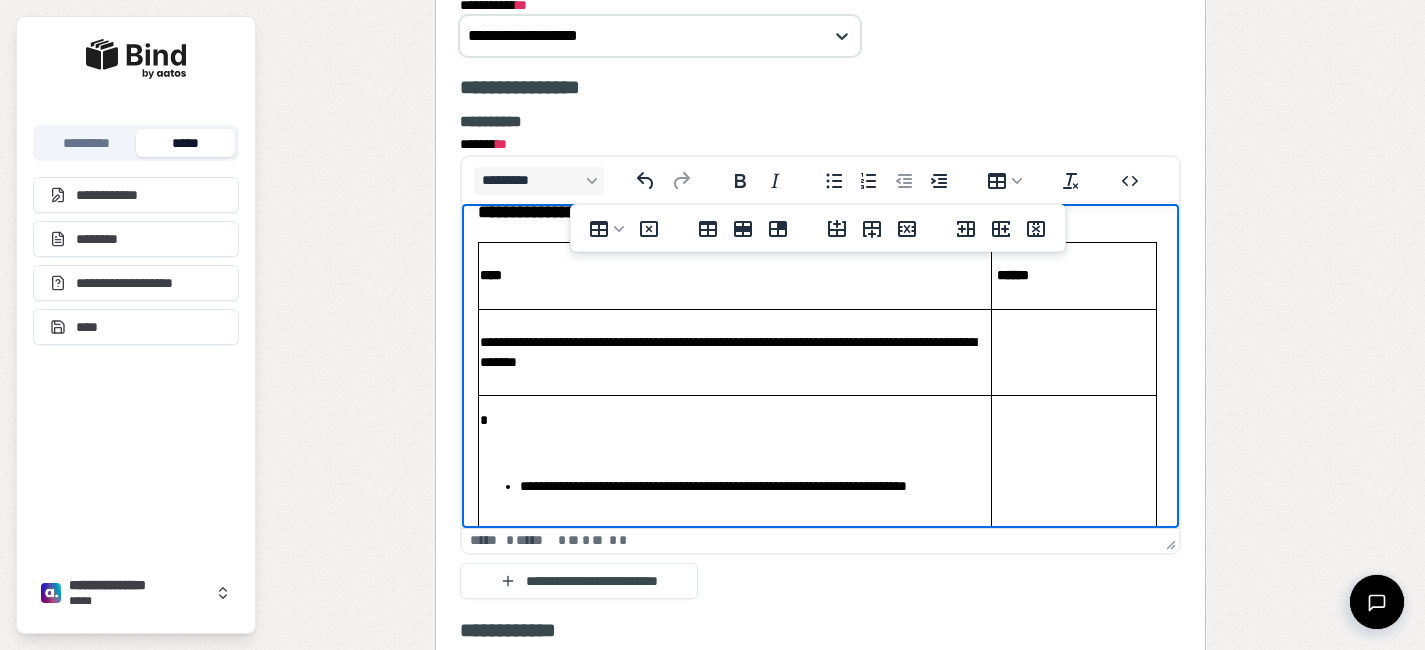 click on "**********" at bounding box center (735, 485) 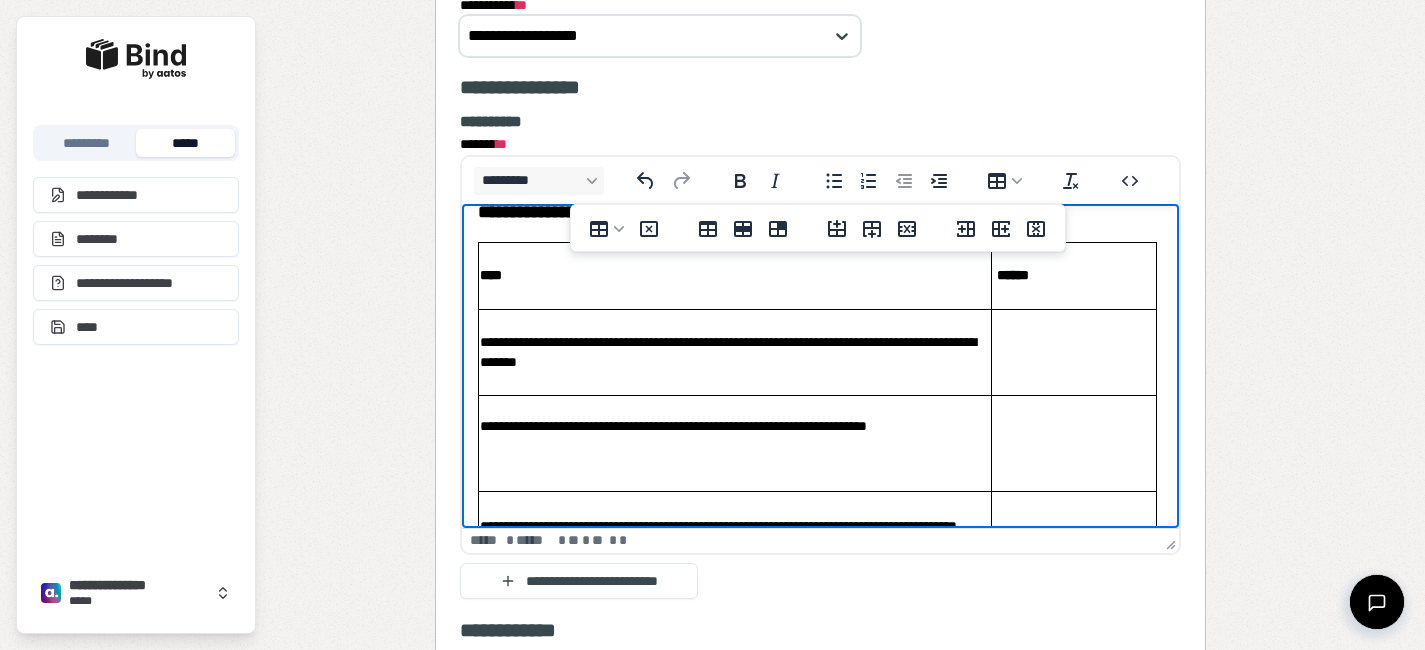 click on "**********" at bounding box center (735, 535) 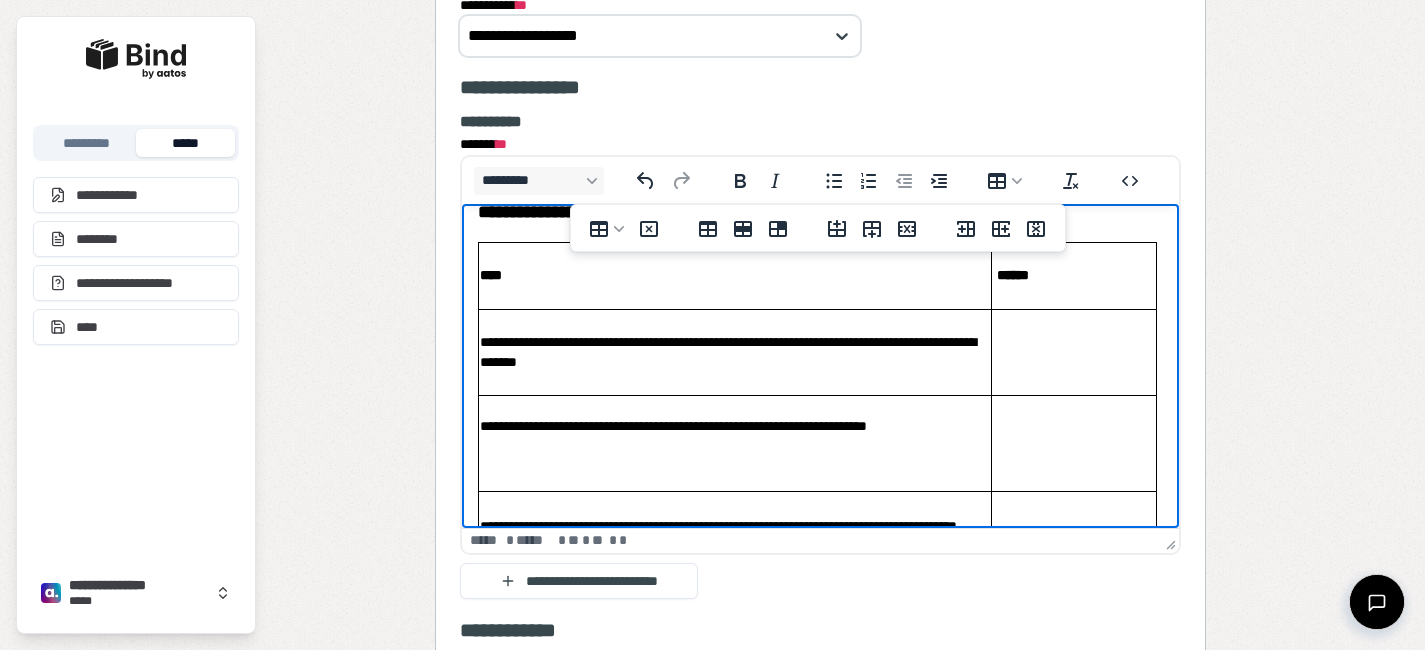 click on "**********" at bounding box center [735, 442] 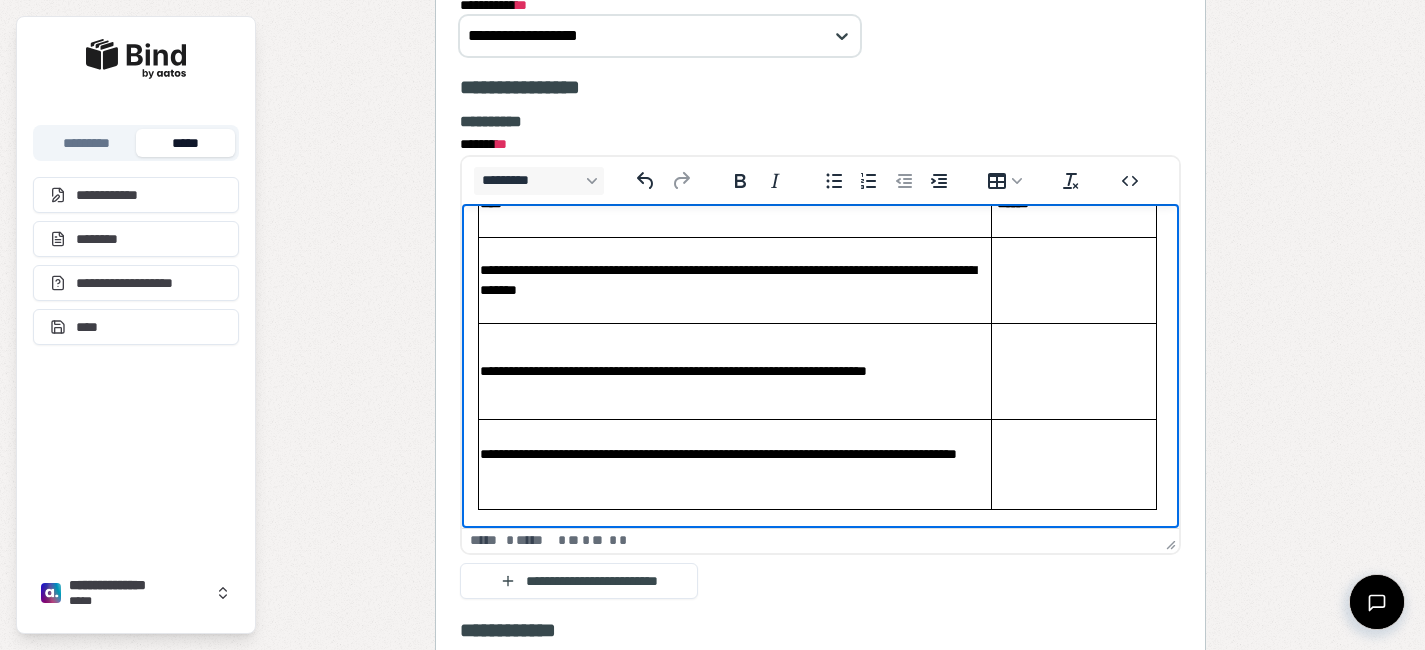 scroll, scrollTop: 116, scrollLeft: 0, axis: vertical 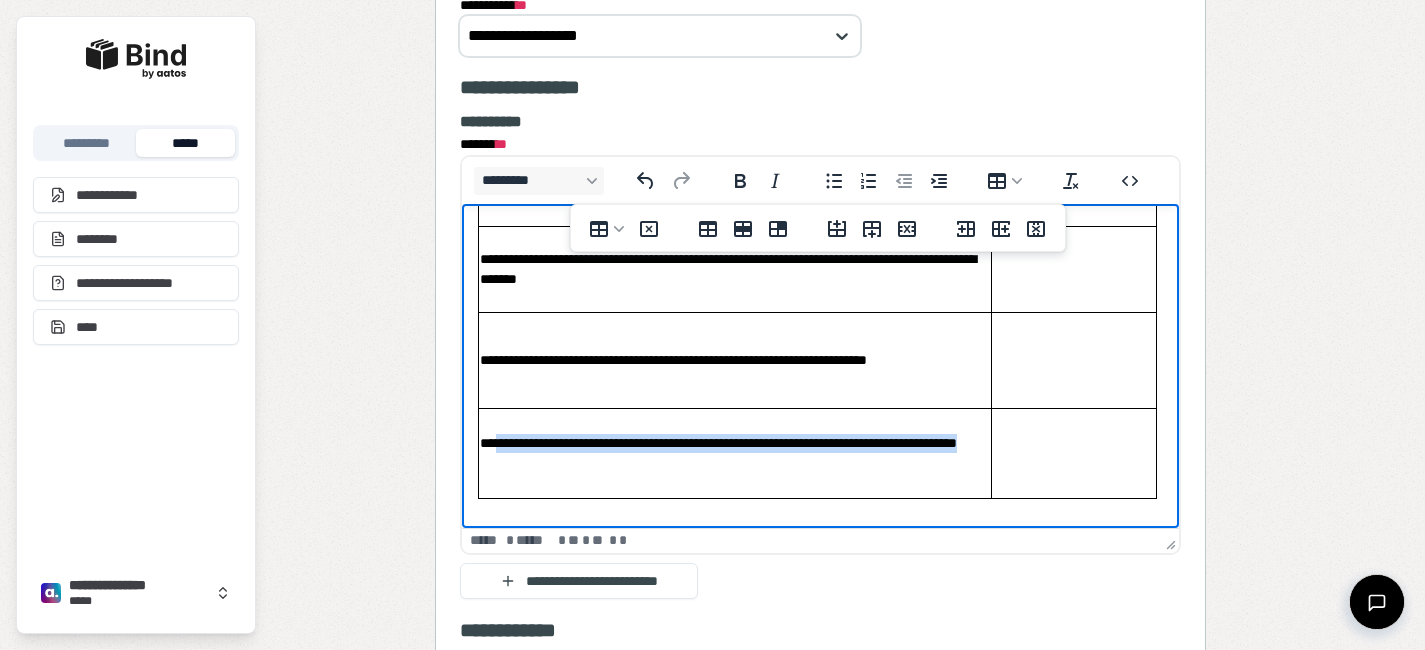 drag, startPoint x: 639, startPoint y: 463, endPoint x: 497, endPoint y: 446, distance: 143.01399 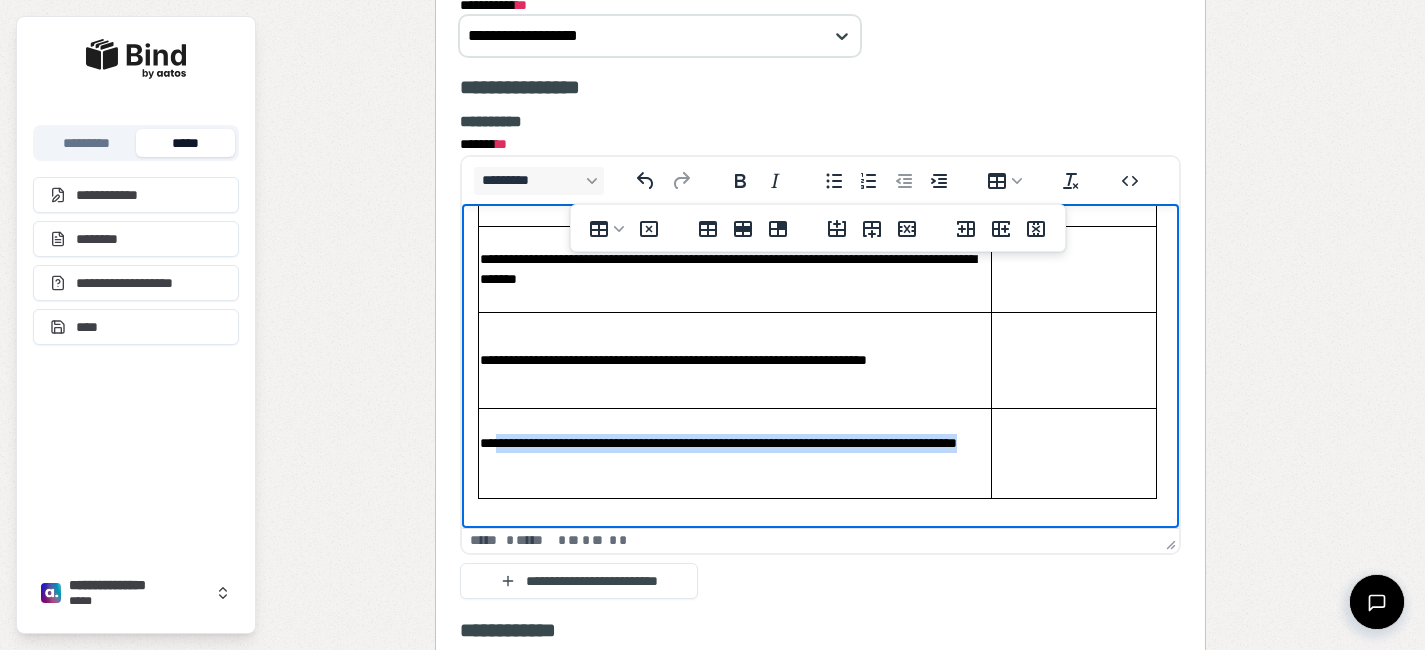 scroll, scrollTop: 128, scrollLeft: 0, axis: vertical 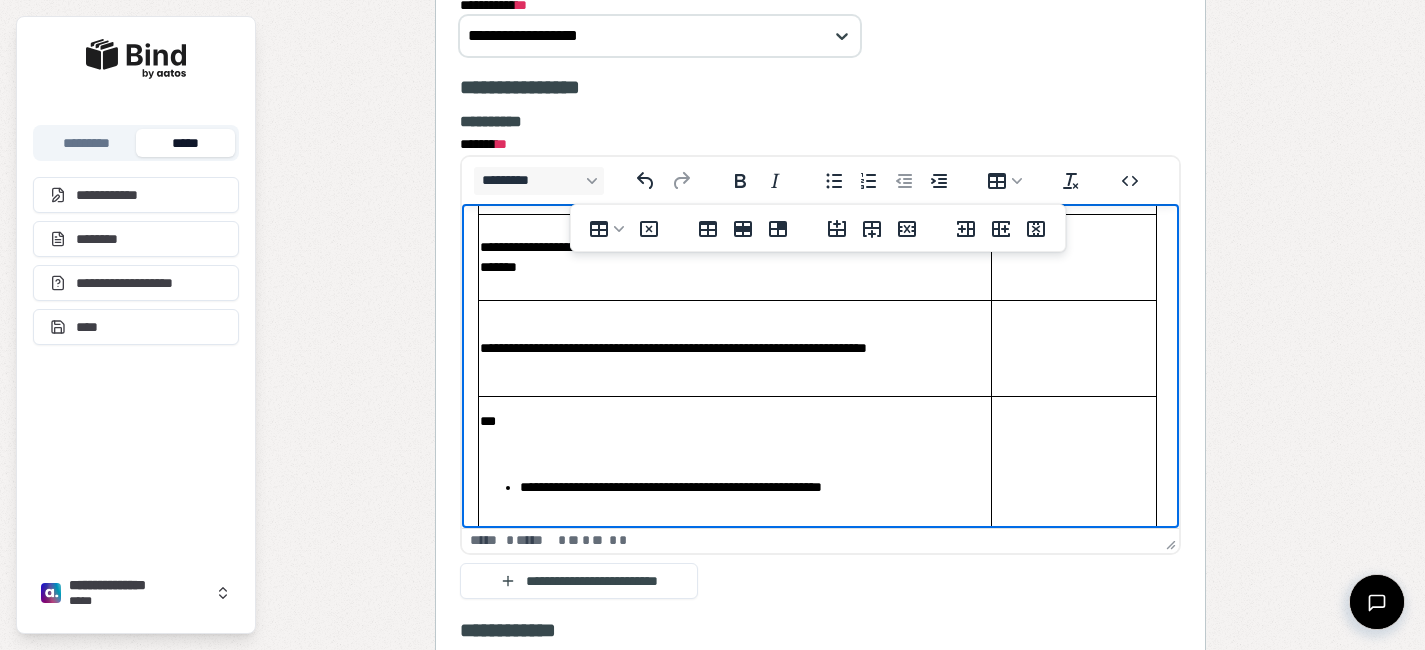 click on "**********" at bounding box center (735, 486) 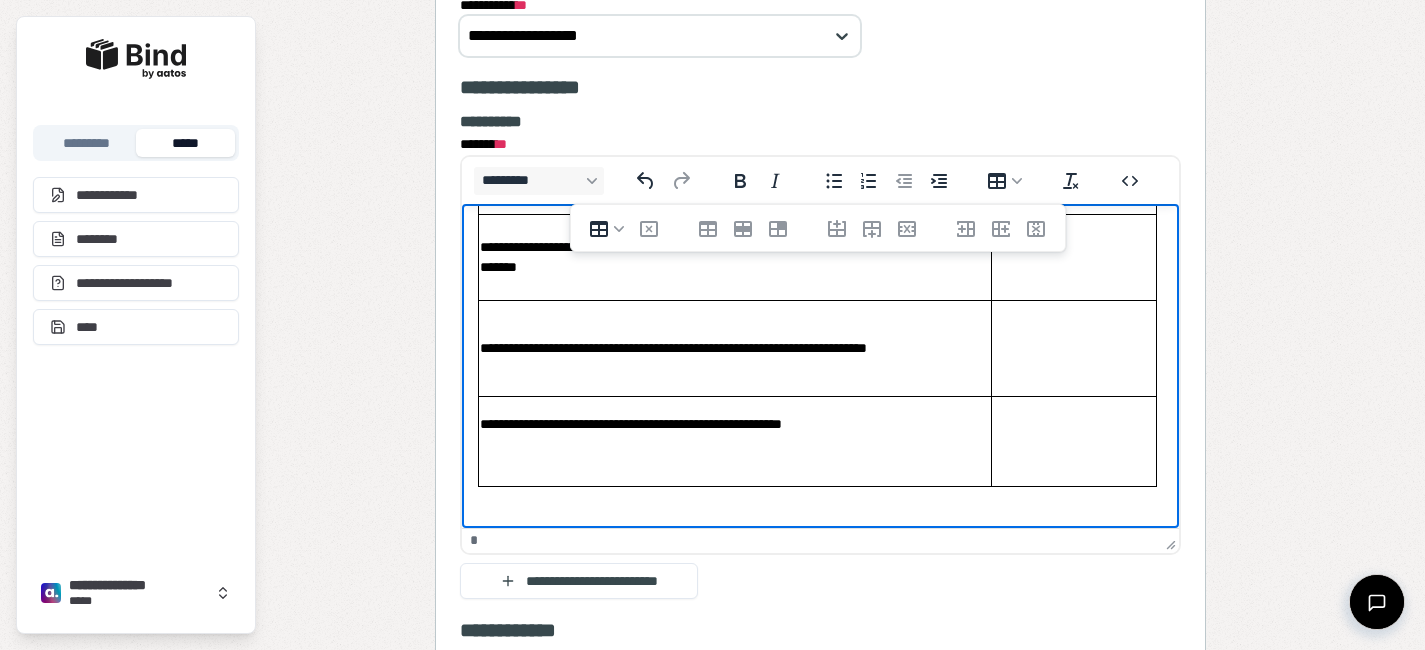 click on "**********" at bounding box center (820, 312) 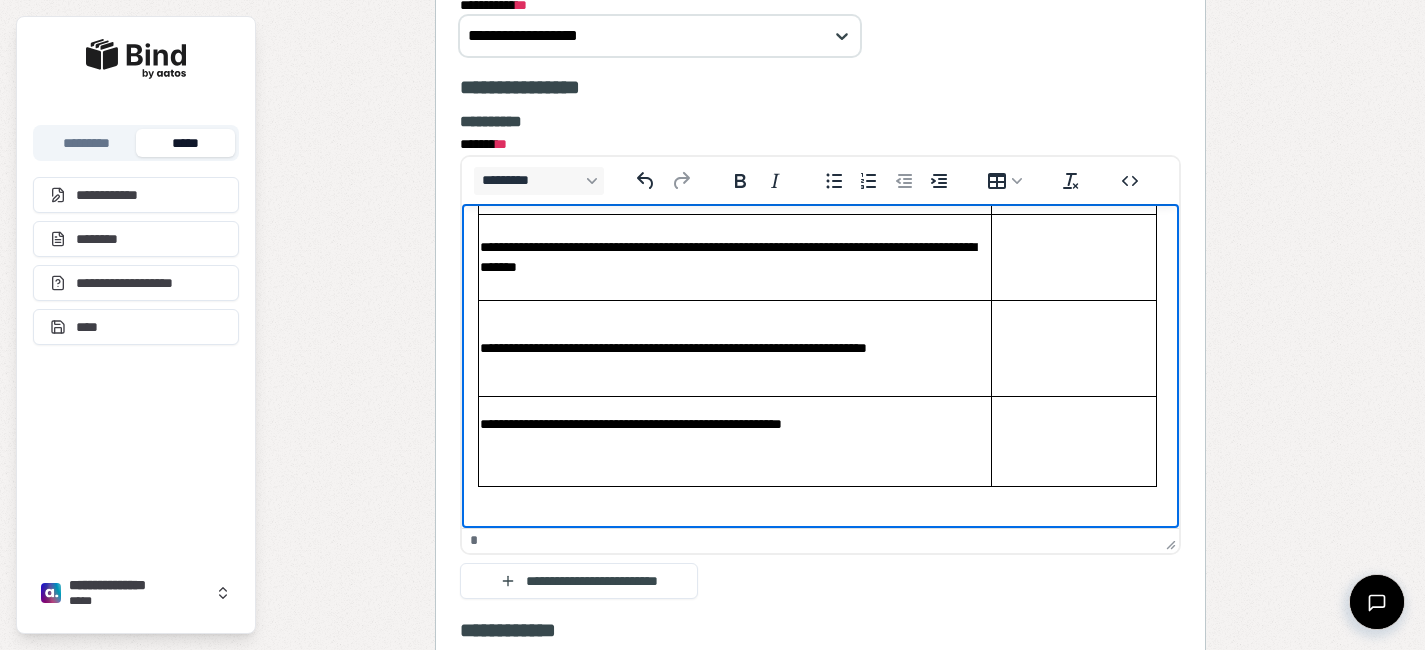 click at bounding box center [735, 456] 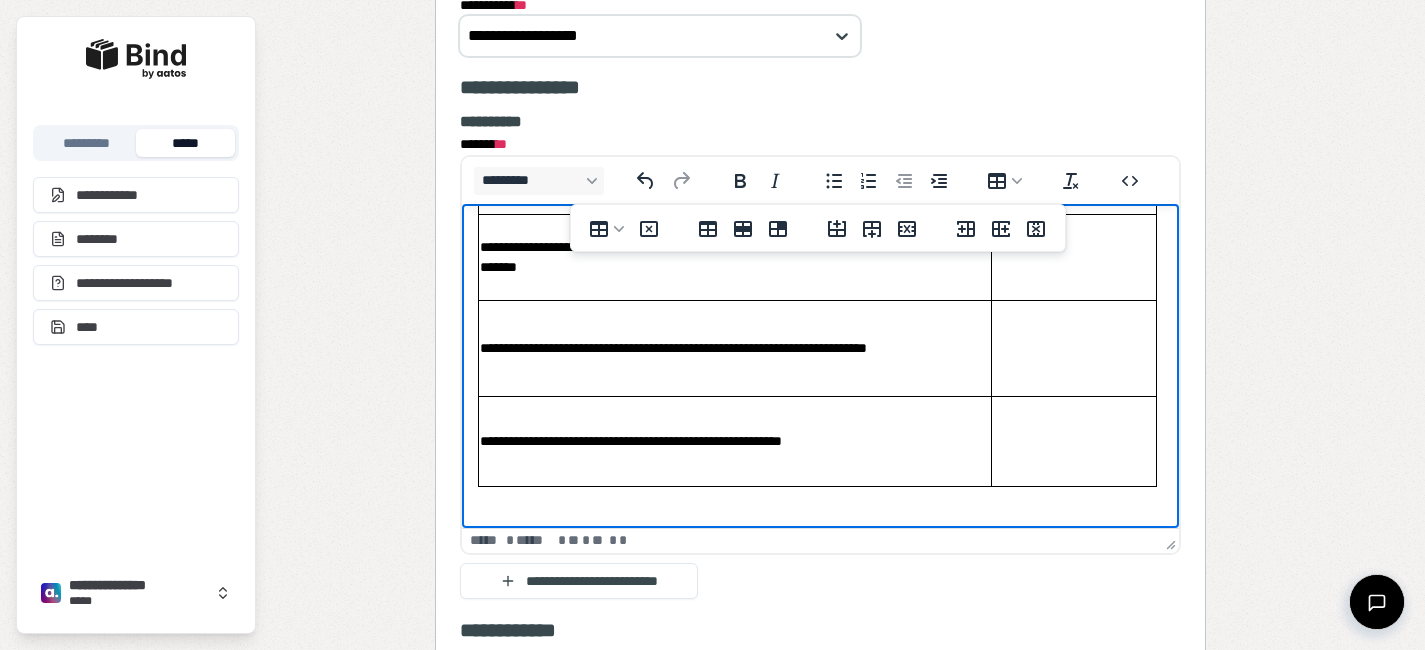 click on "**********" at bounding box center [735, 440] 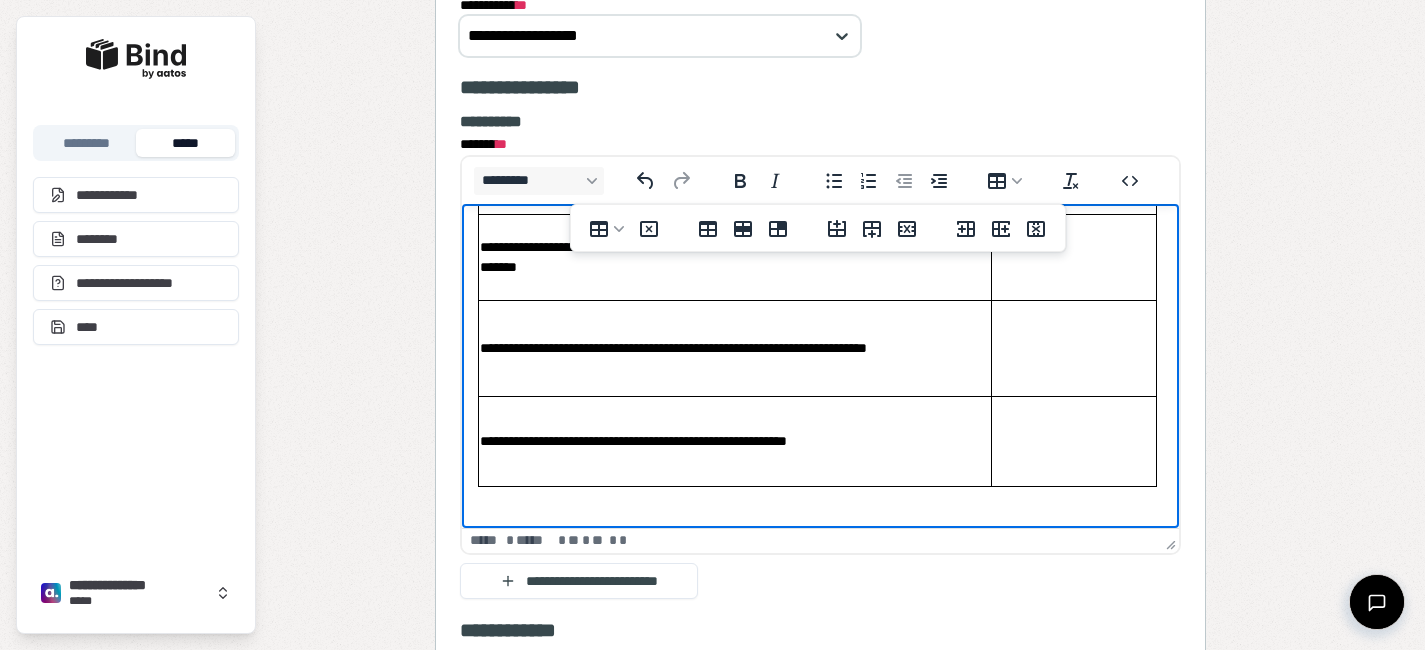scroll, scrollTop: 0, scrollLeft: 0, axis: both 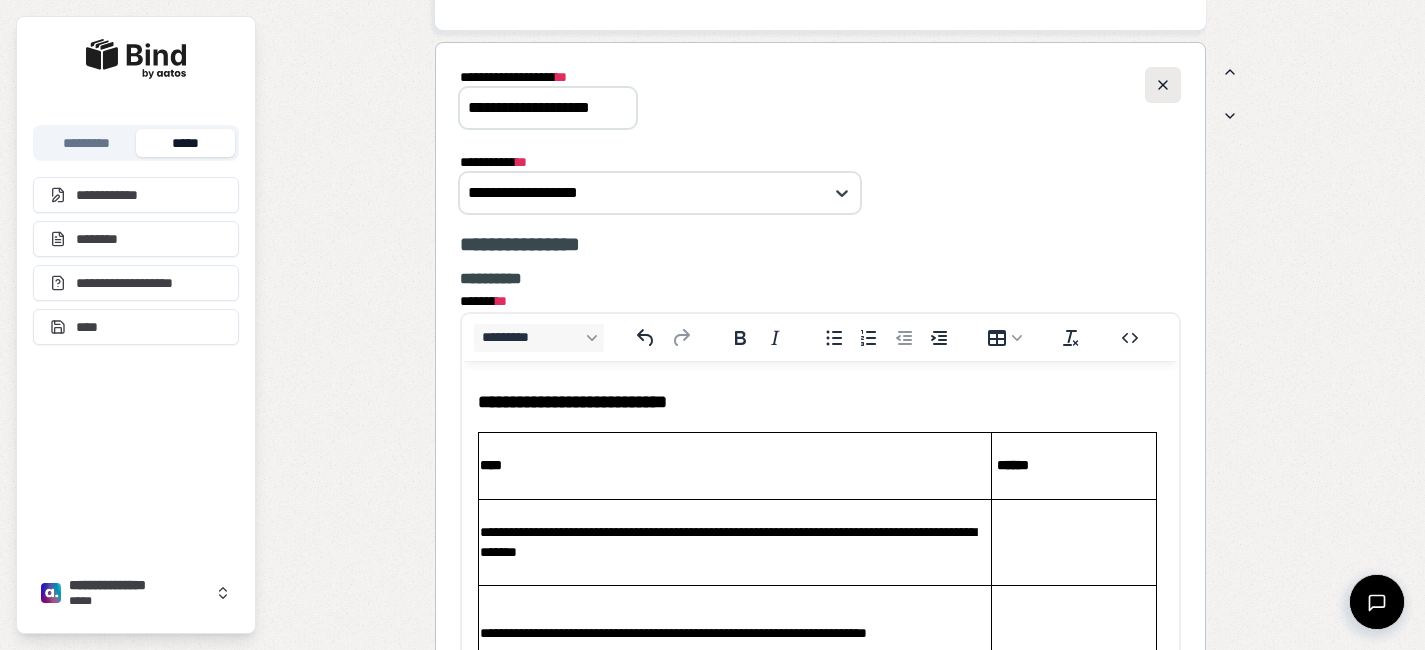click at bounding box center [1163, 85] 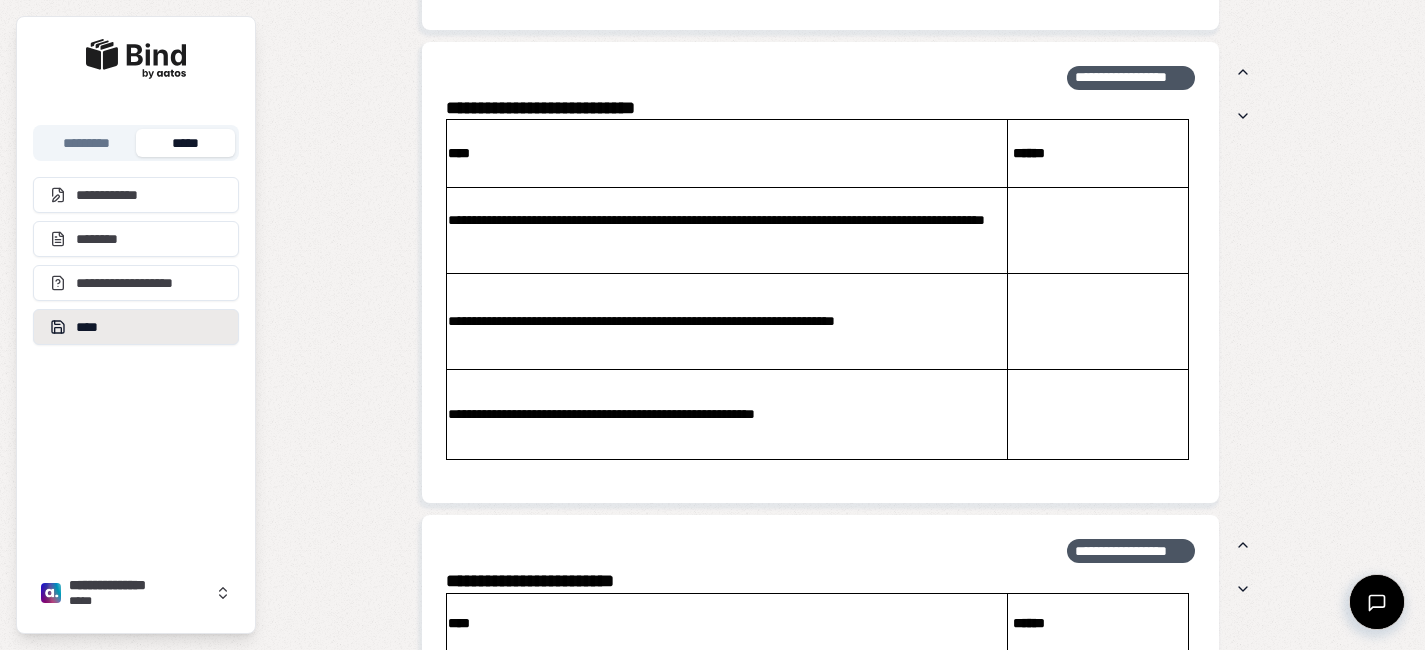 click on "****" at bounding box center [136, 327] 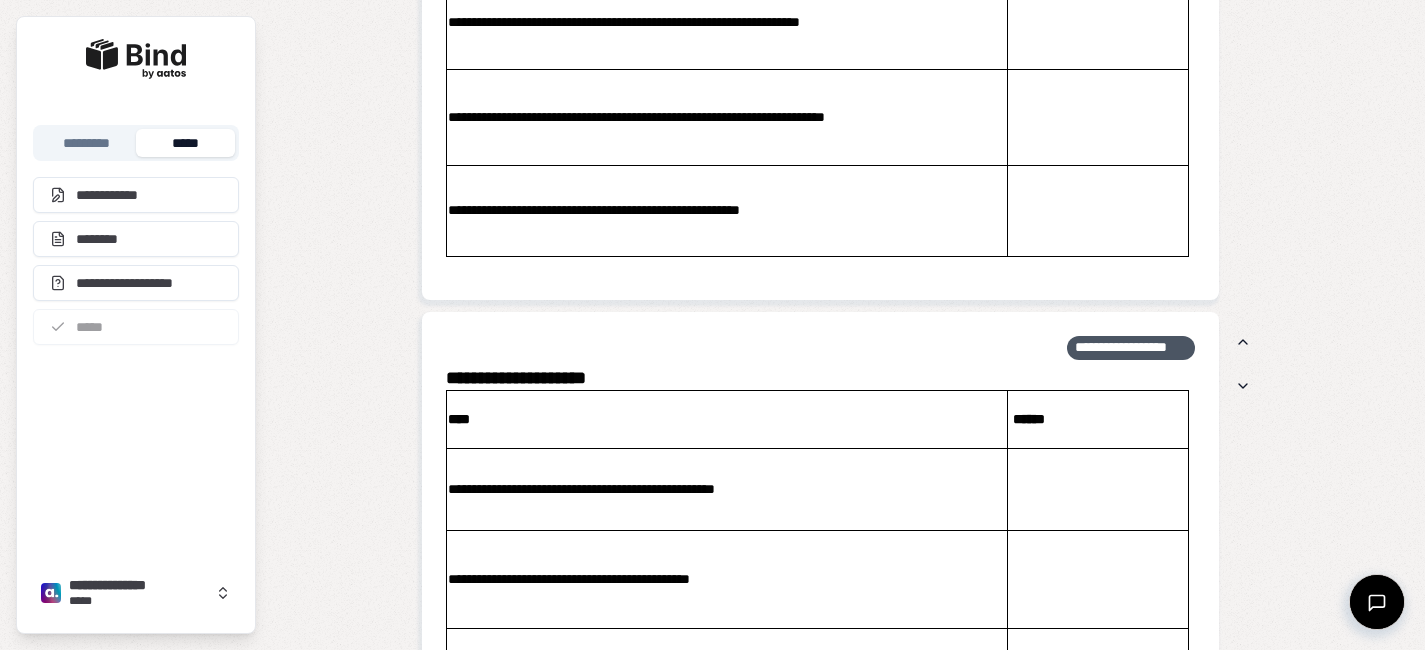 scroll, scrollTop: 2945, scrollLeft: 0, axis: vertical 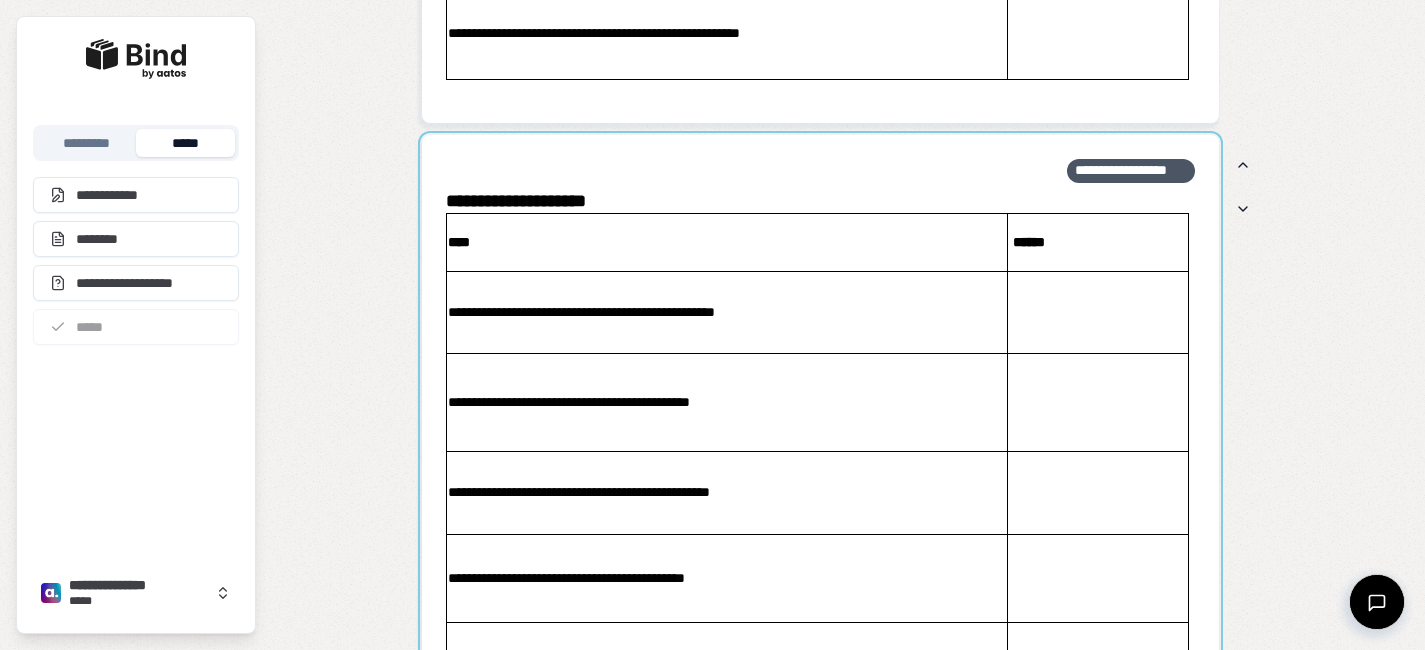 click at bounding box center [821, 482] 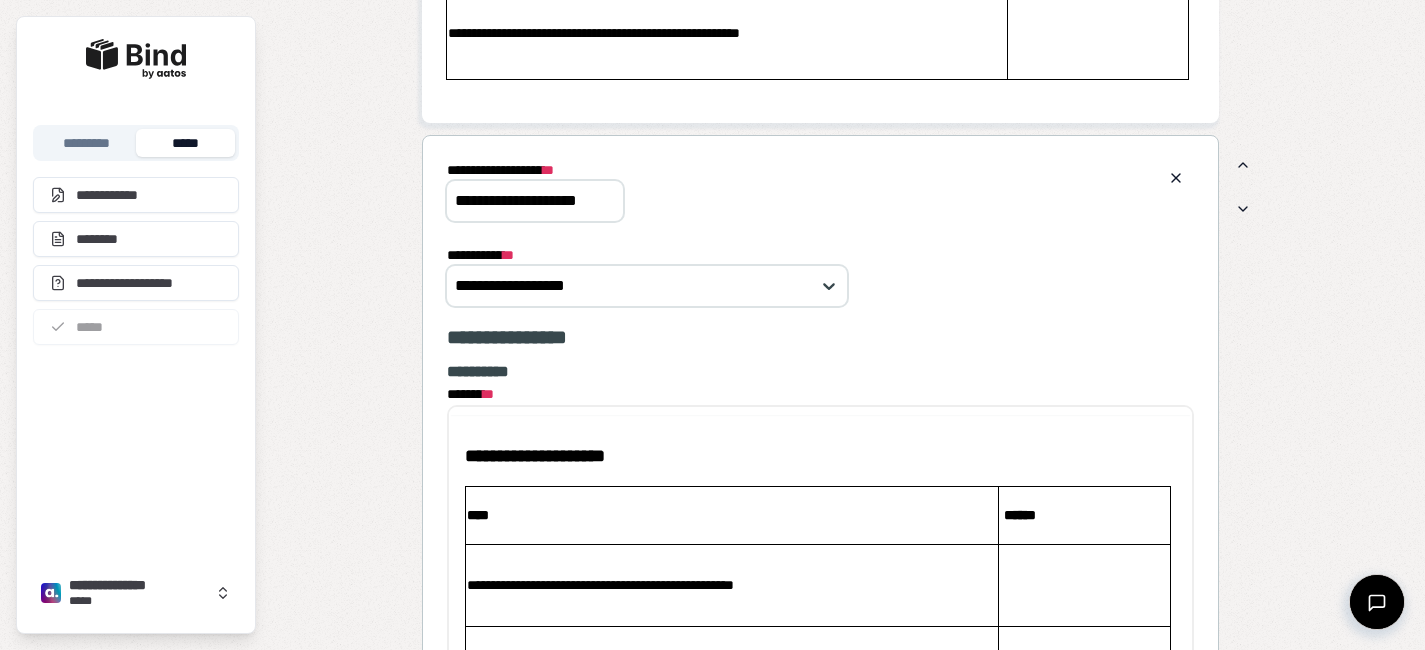 scroll, scrollTop: 0, scrollLeft: 0, axis: both 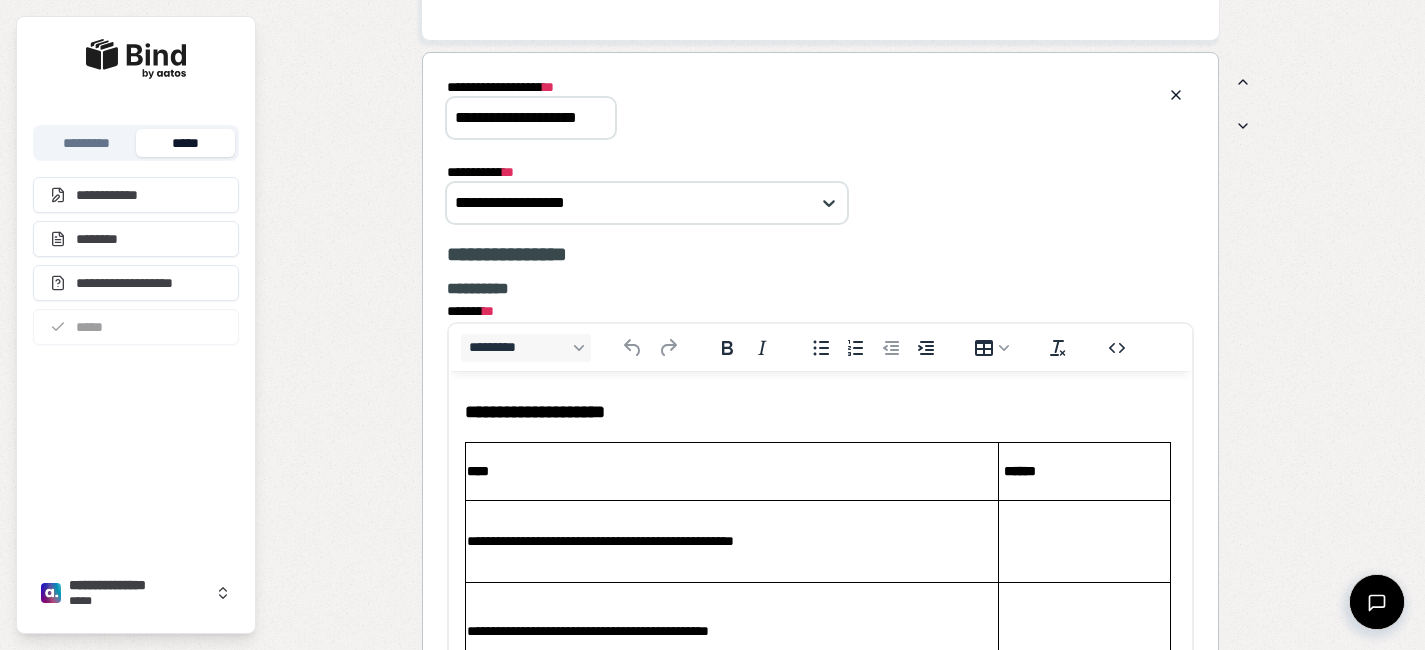 drag, startPoint x: 448, startPoint y: 115, endPoint x: 742, endPoint y: 137, distance: 294.822 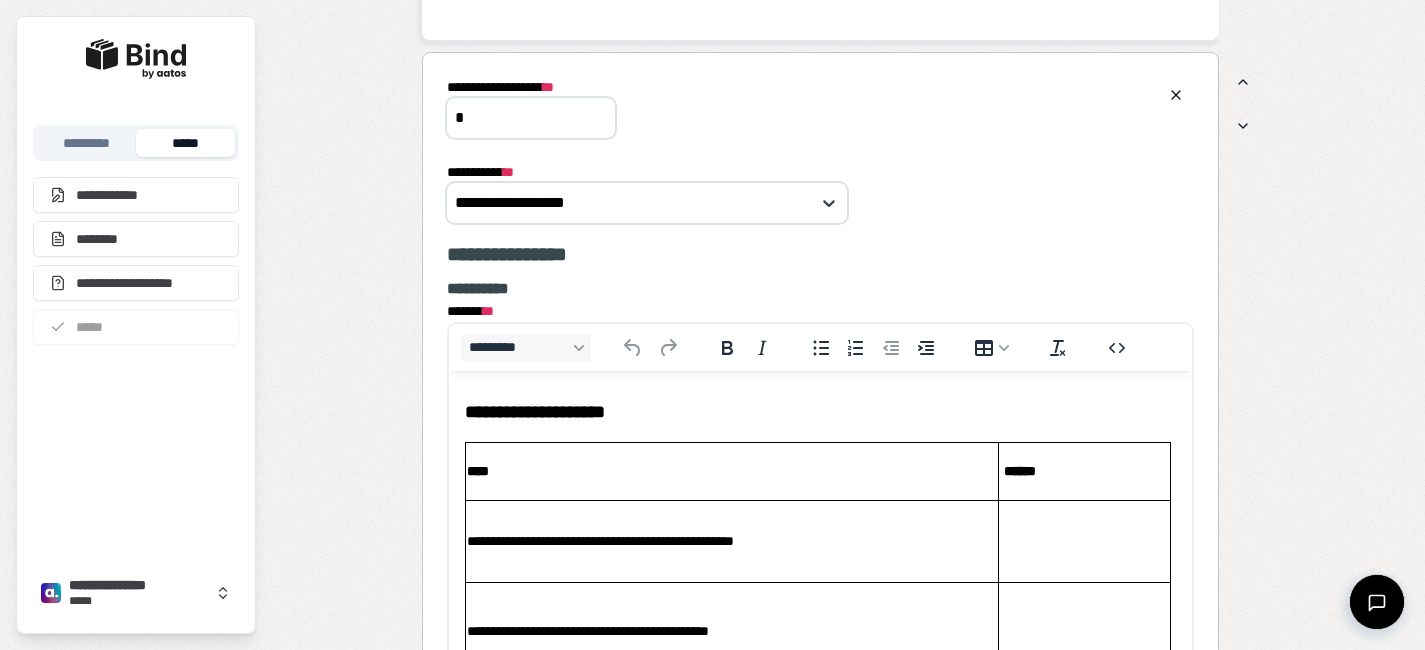 scroll, scrollTop: 0, scrollLeft: 0, axis: both 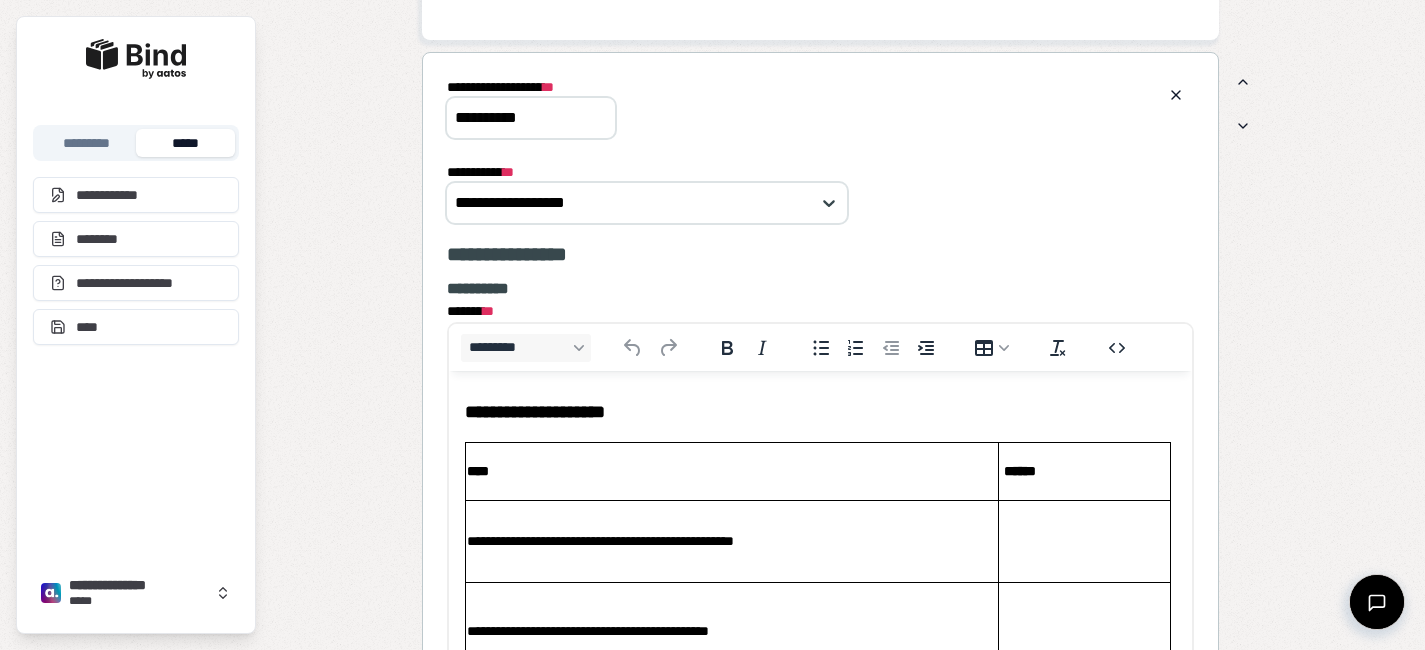 type on "**********" 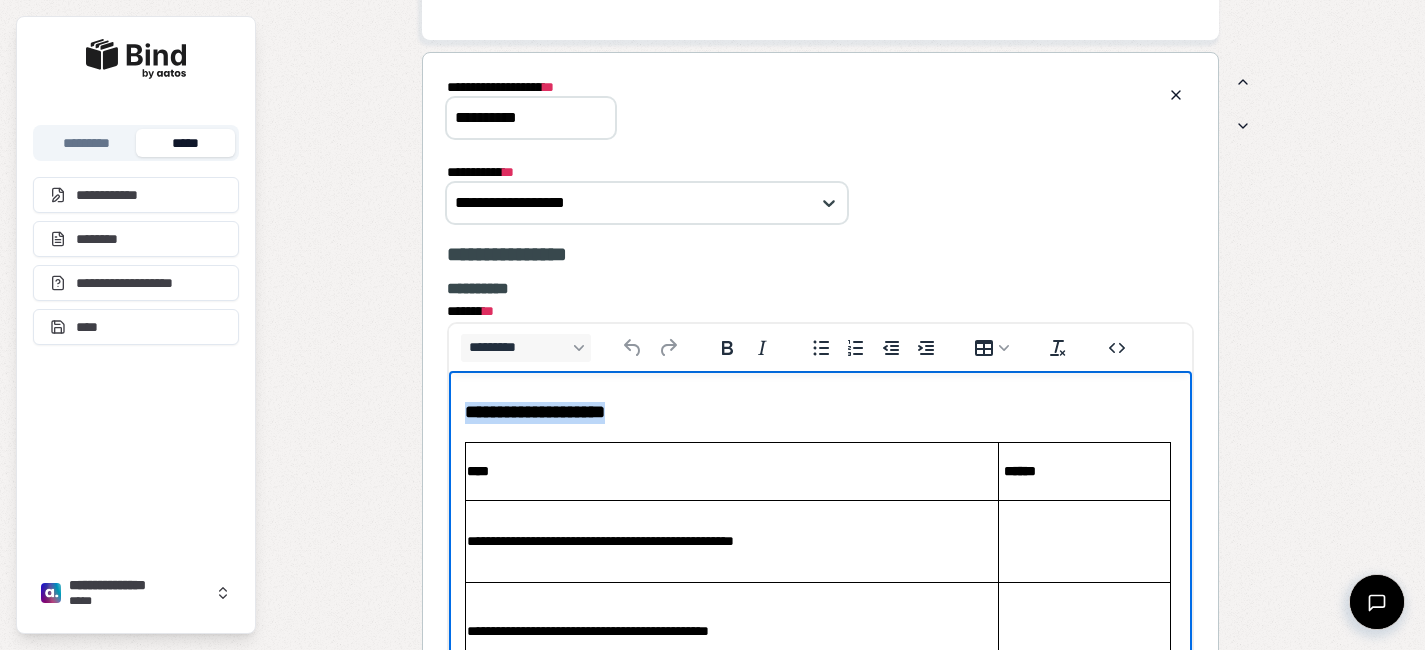 drag, startPoint x: 693, startPoint y: 423, endPoint x: 416, endPoint y: 400, distance: 277.95325 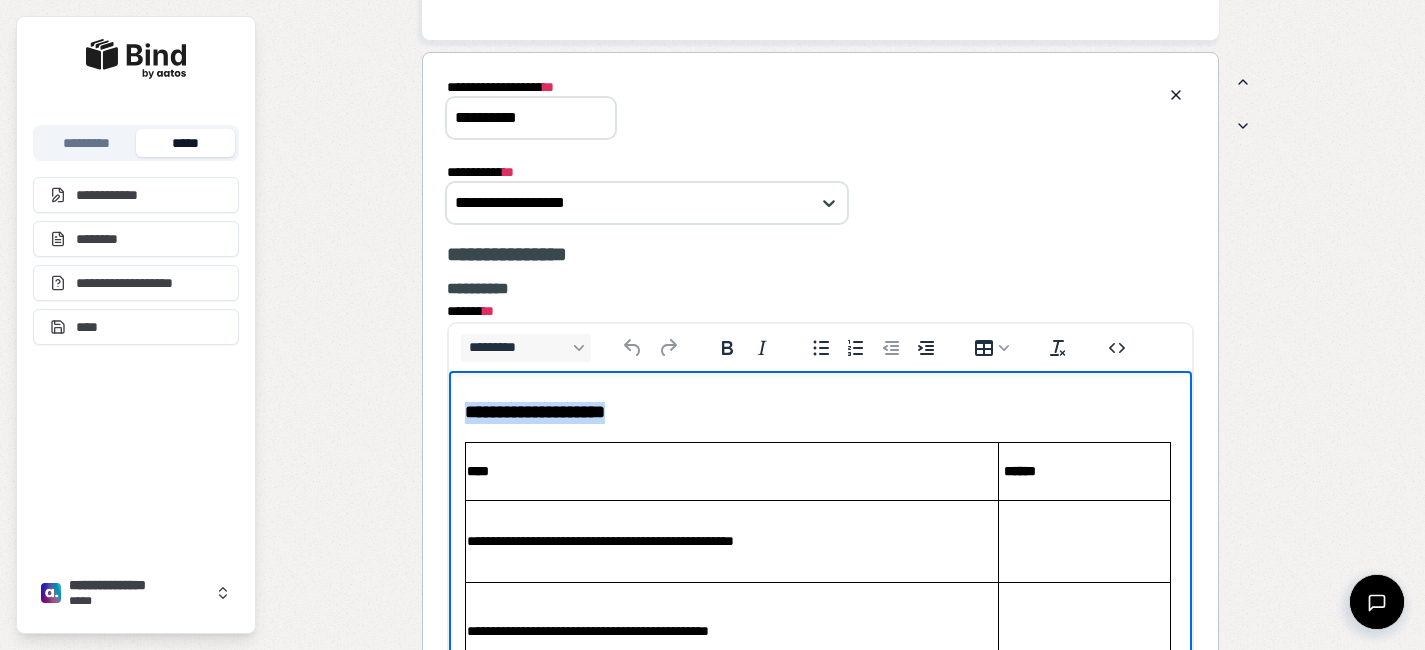type 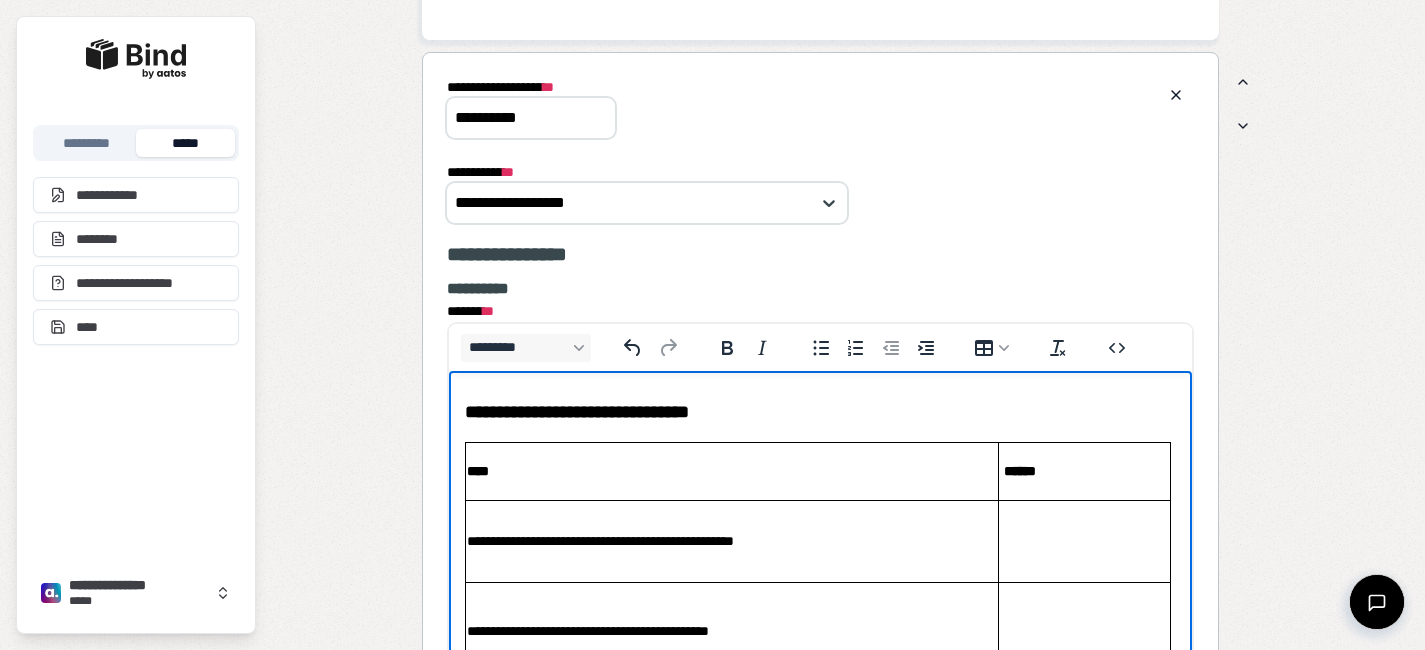 scroll, scrollTop: 163, scrollLeft: 0, axis: vertical 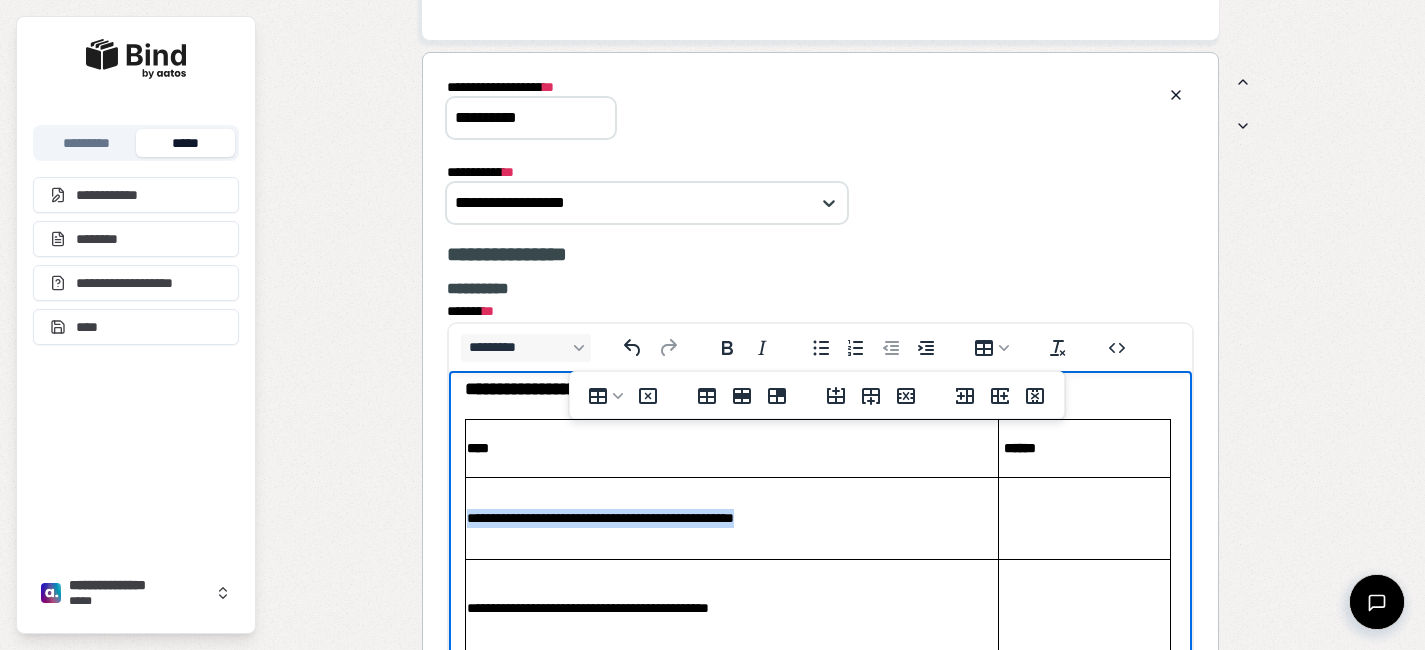 drag, startPoint x: 808, startPoint y: 513, endPoint x: 469, endPoint y: 511, distance: 339.0059 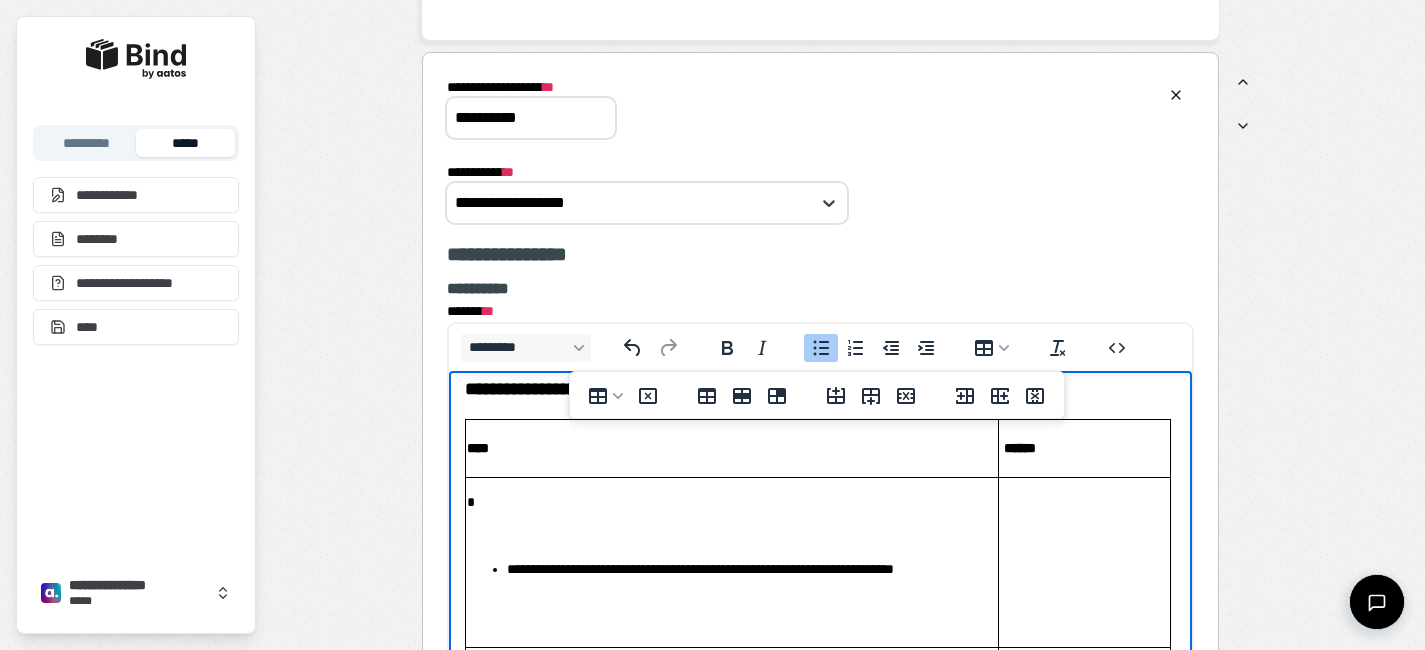 click on "**********" at bounding box center (731, 578) 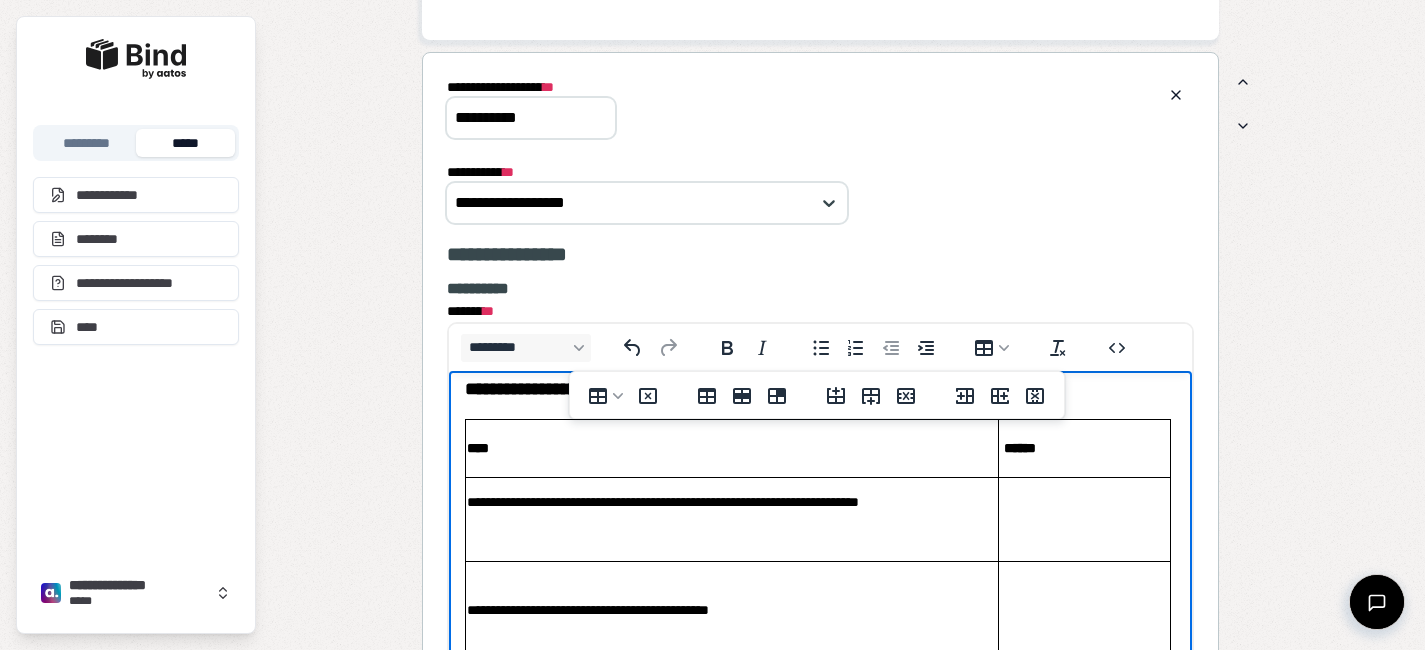 click at bounding box center (731, 535) 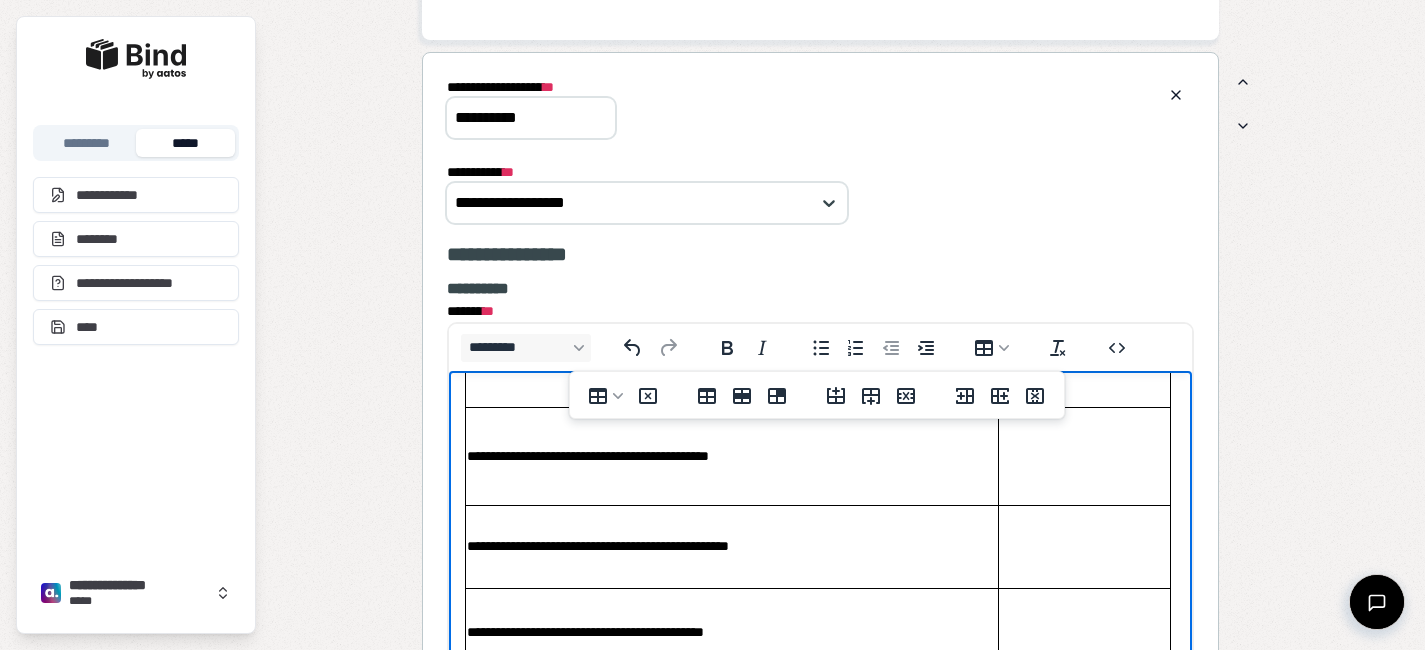 scroll, scrollTop: 178, scrollLeft: 0, axis: vertical 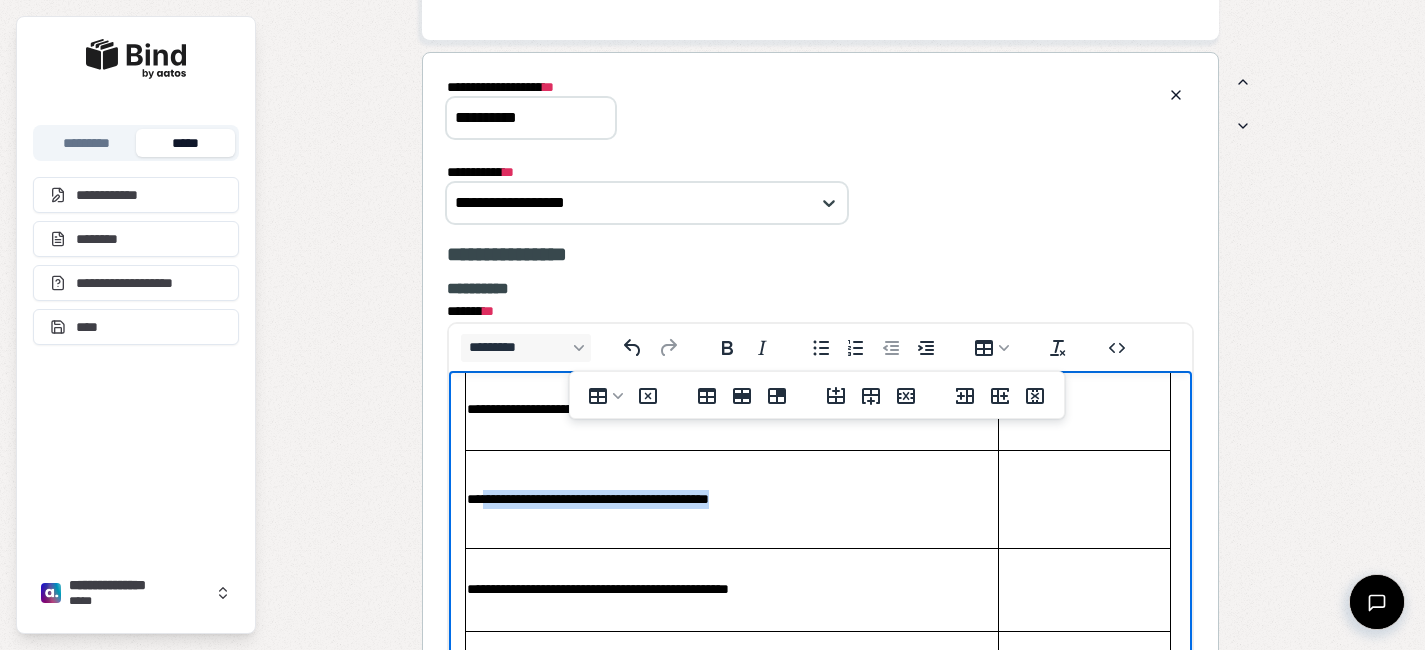 drag, startPoint x: 792, startPoint y: 501, endPoint x: 488, endPoint y: 499, distance: 304.0066 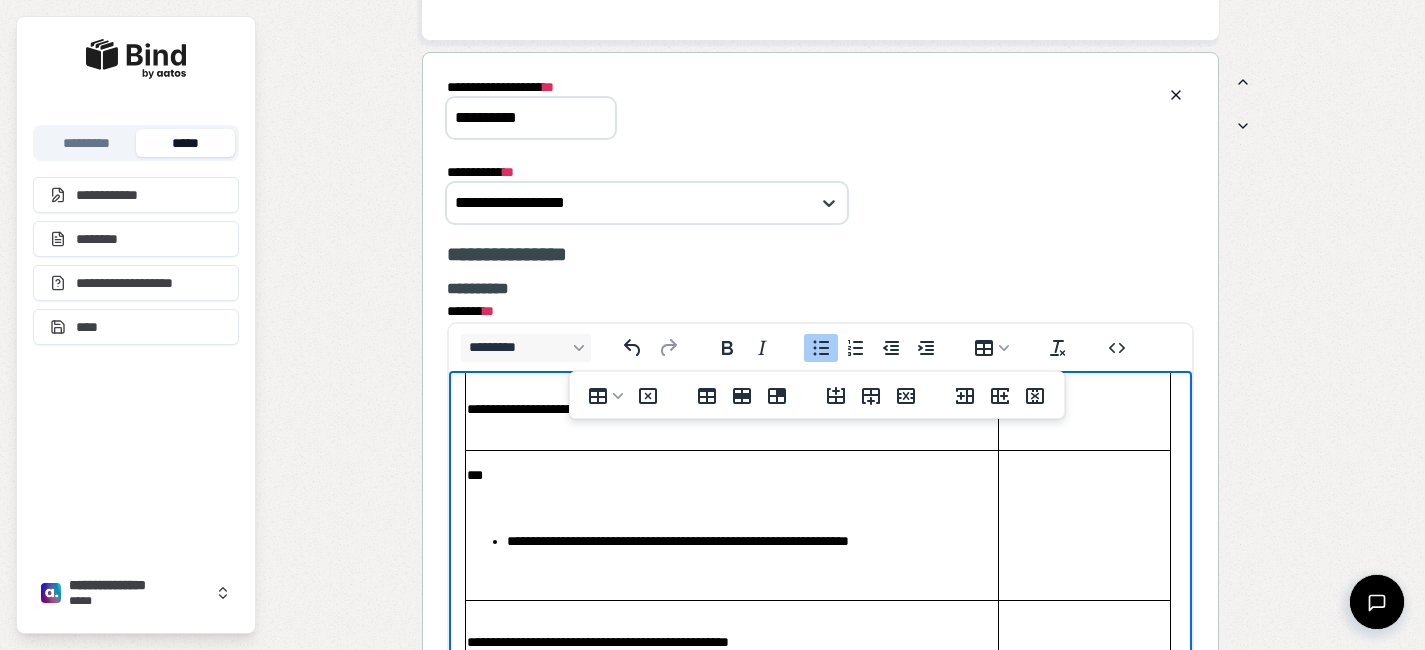 click on "**********" at bounding box center (731, 540) 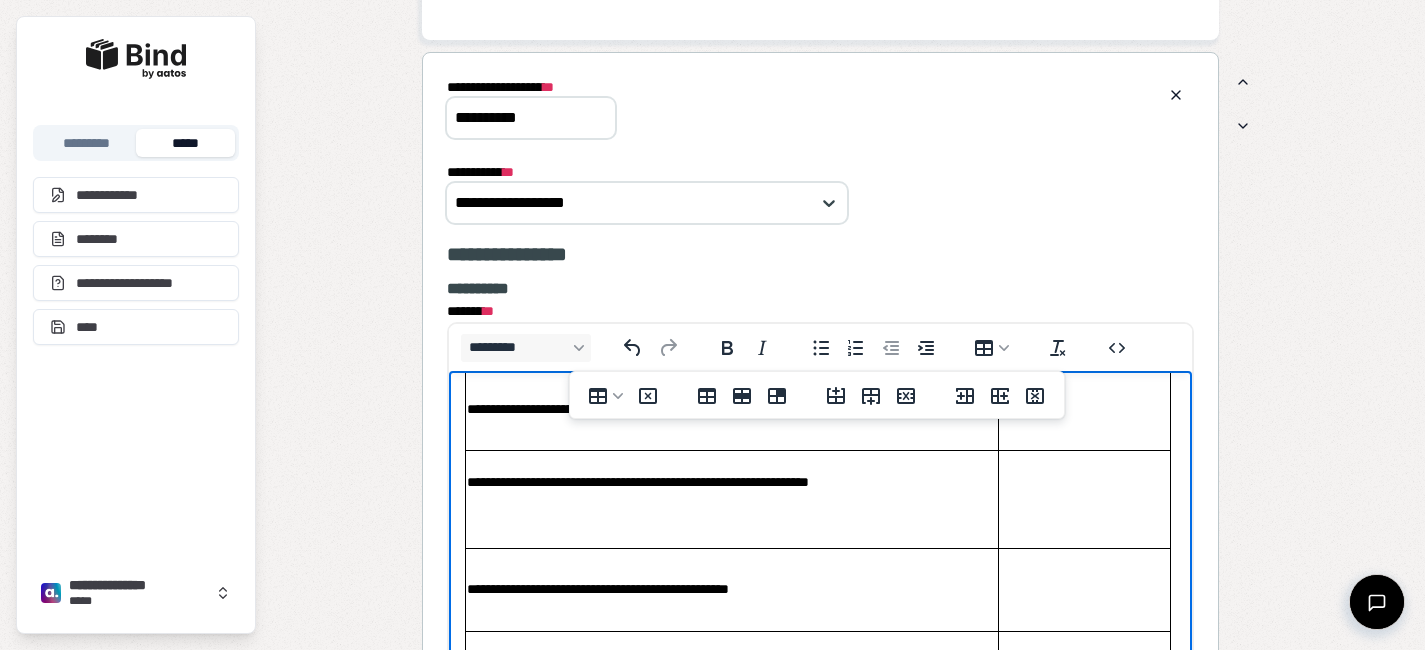 click on "**********" at bounding box center [731, 589] 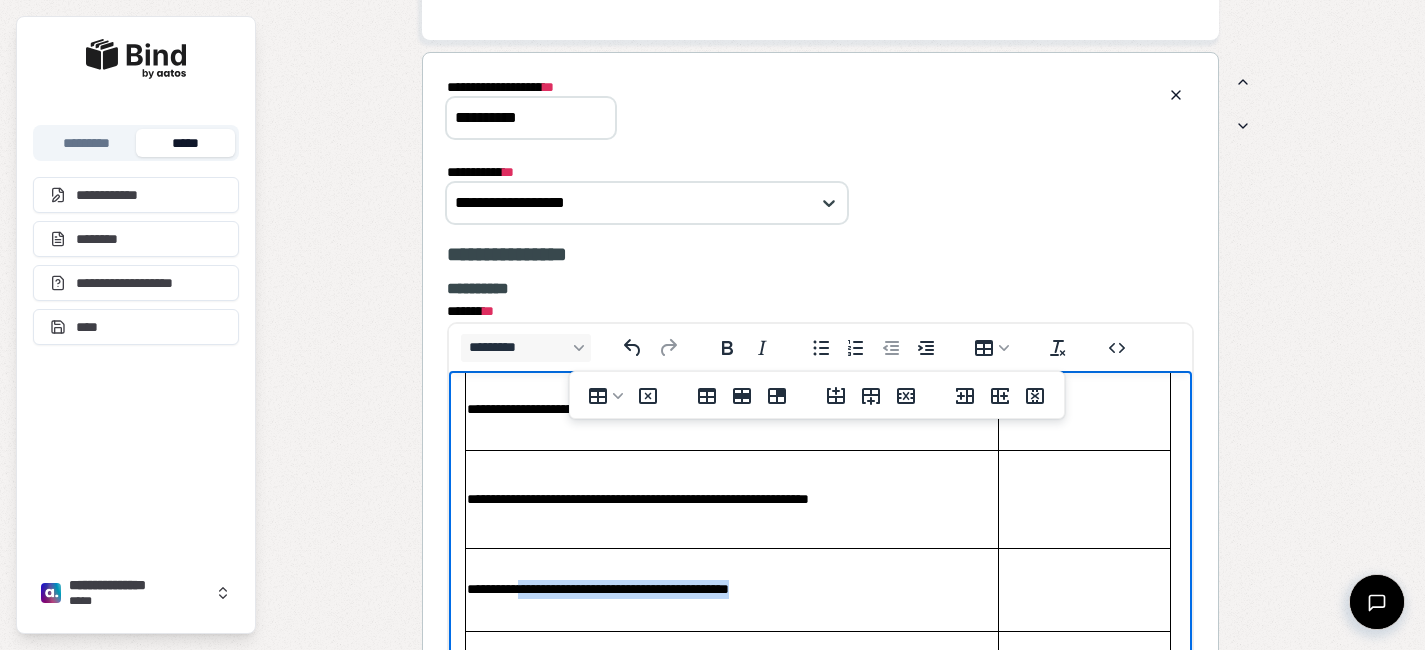 drag, startPoint x: 781, startPoint y: 586, endPoint x: 529, endPoint y: 586, distance: 252 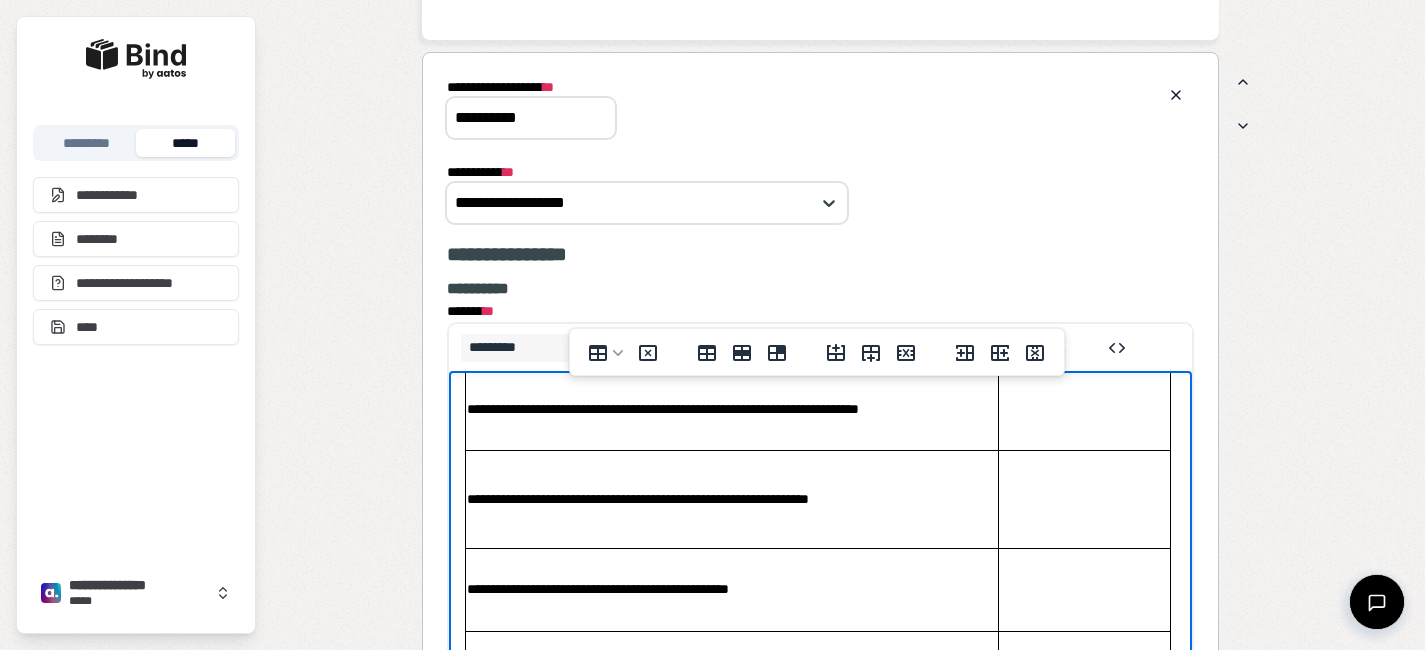 scroll, scrollTop: 3071, scrollLeft: 0, axis: vertical 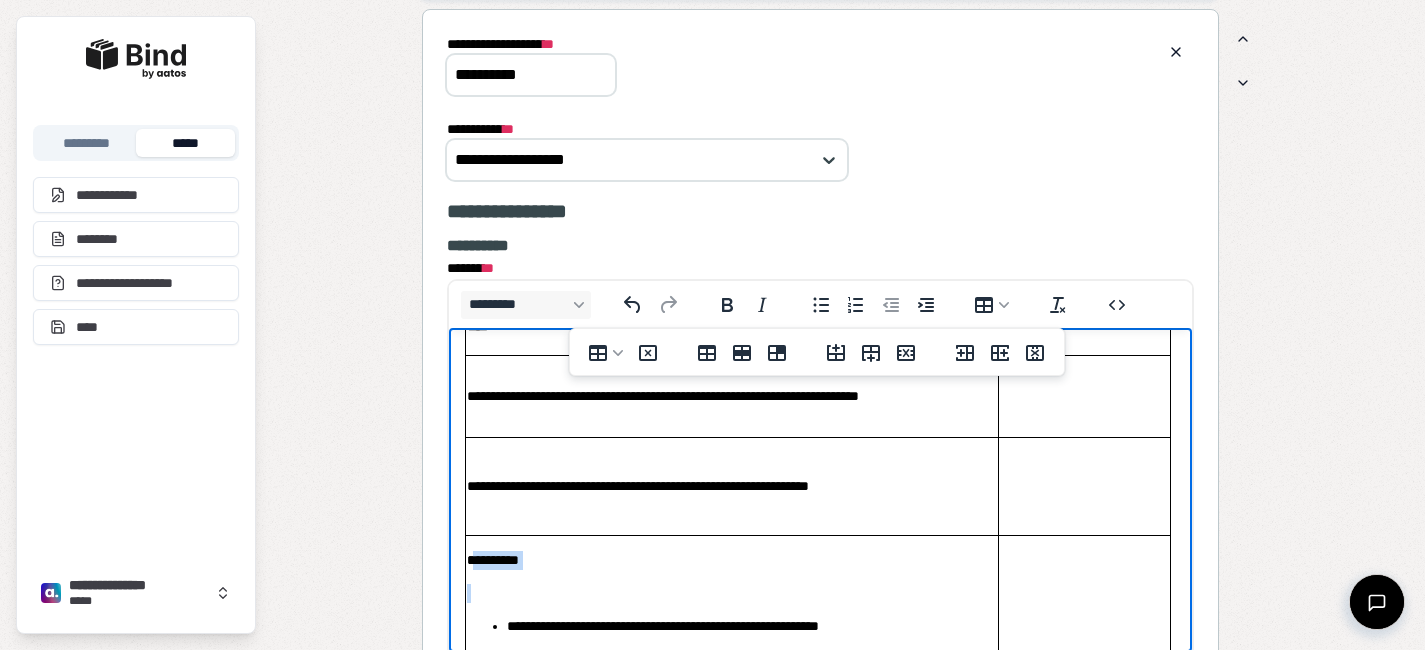 drag, startPoint x: 504, startPoint y: 625, endPoint x: 463, endPoint y: 554, distance: 81.9878 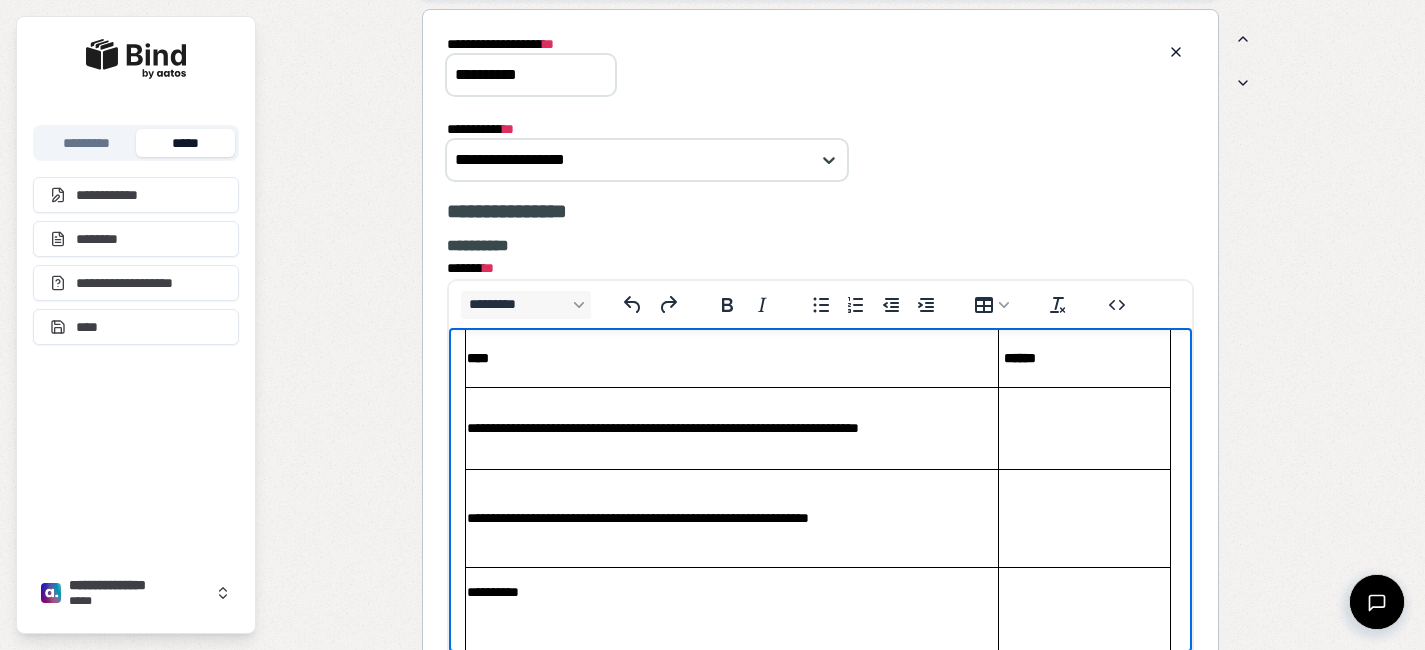 click on "**********" at bounding box center [731, 591] 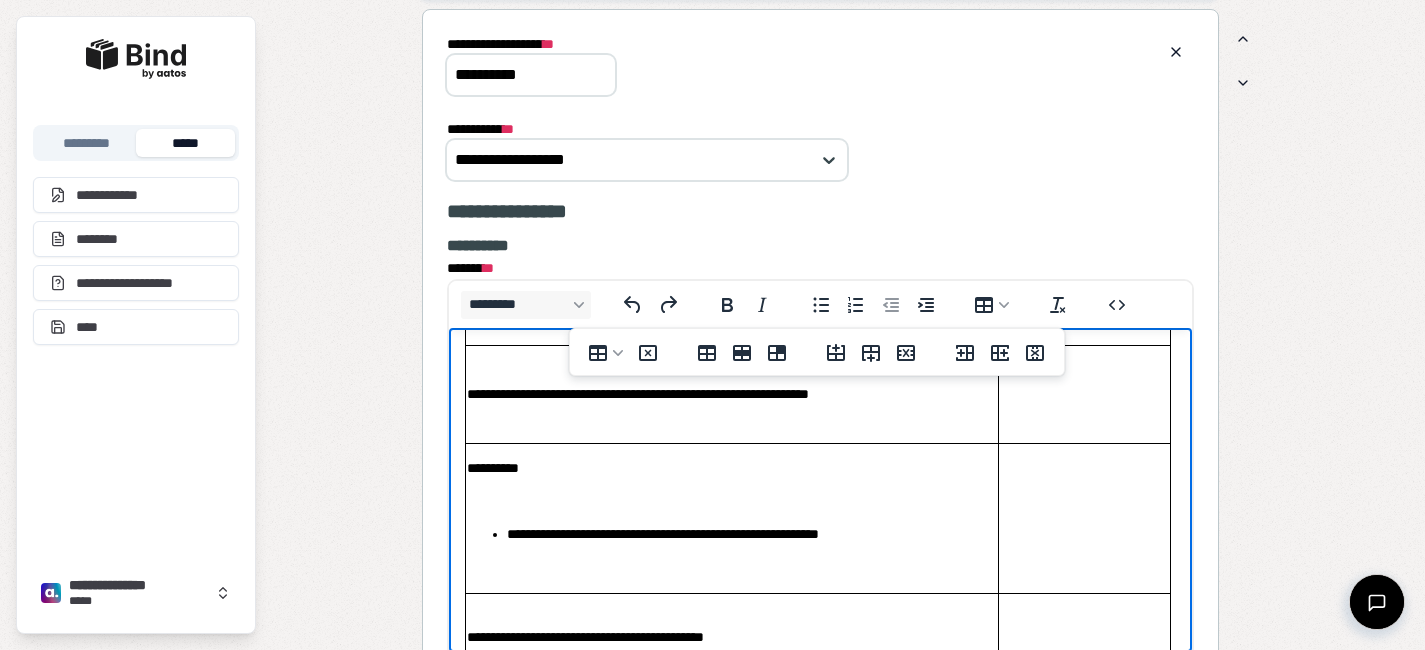 scroll, scrollTop: 199, scrollLeft: 0, axis: vertical 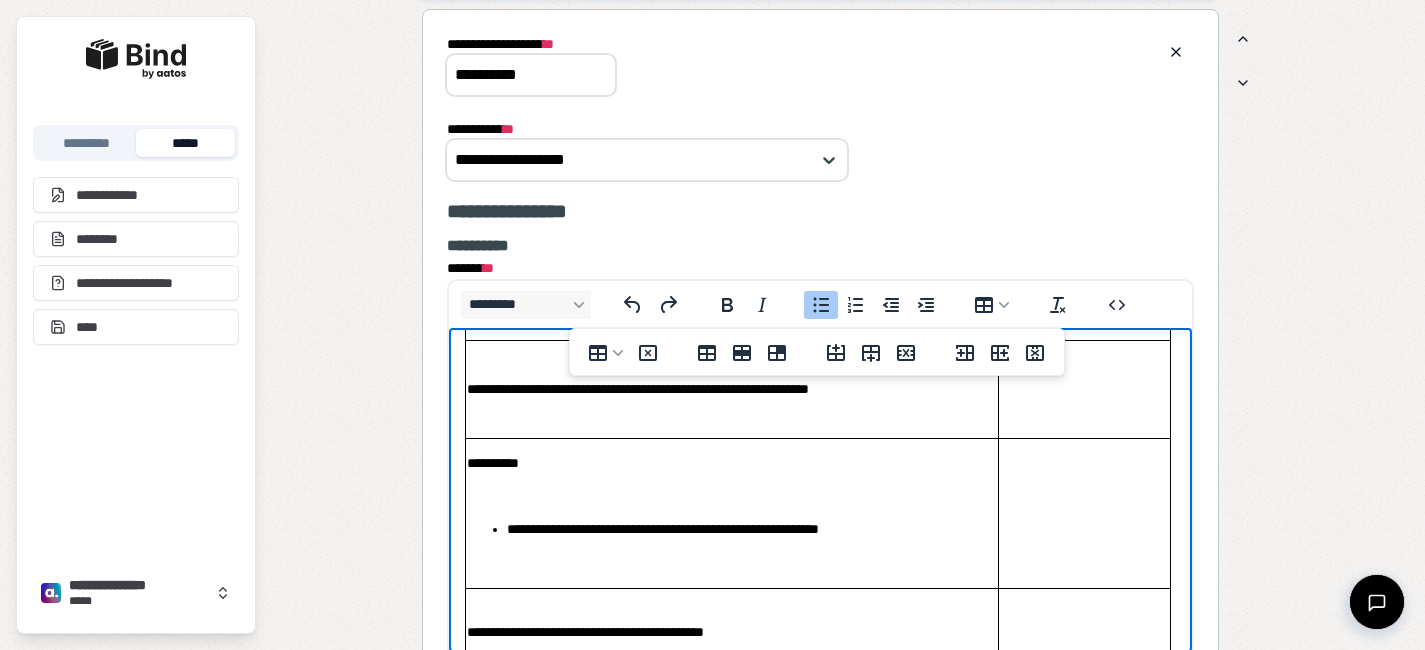 click on "**********" at bounding box center (751, 528) 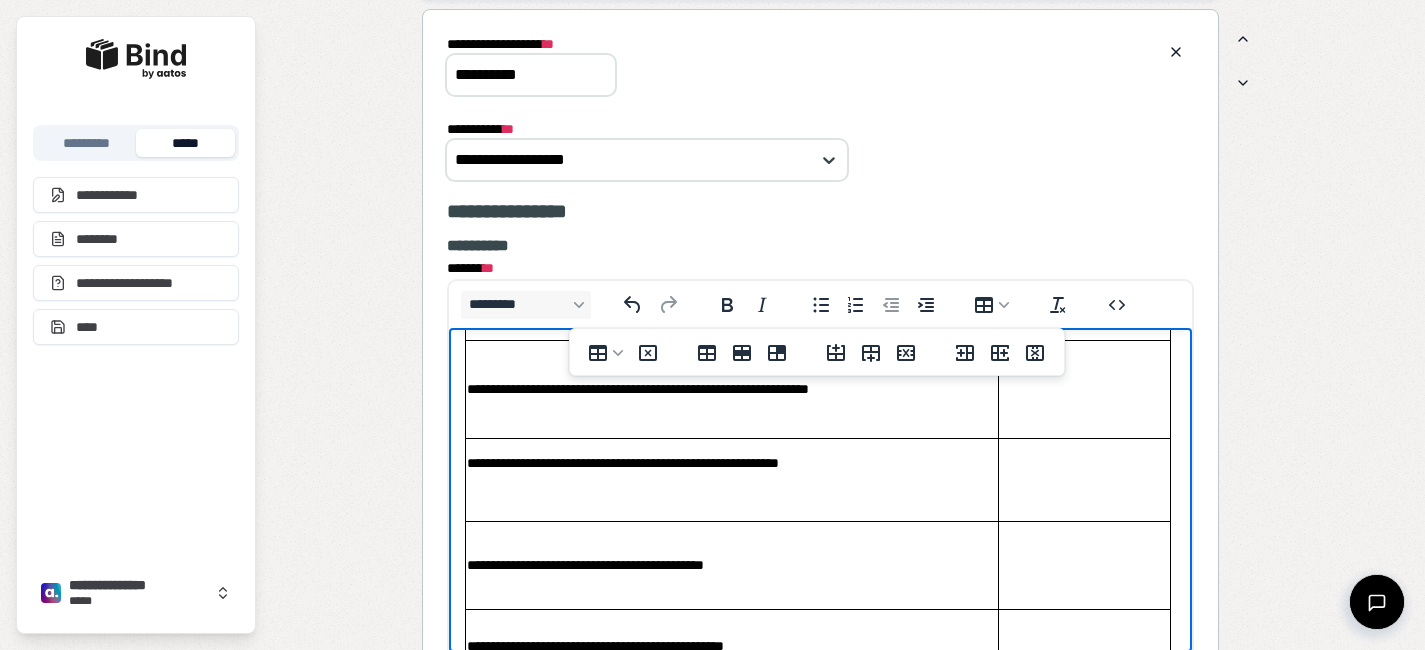 click on "**********" at bounding box center [731, 479] 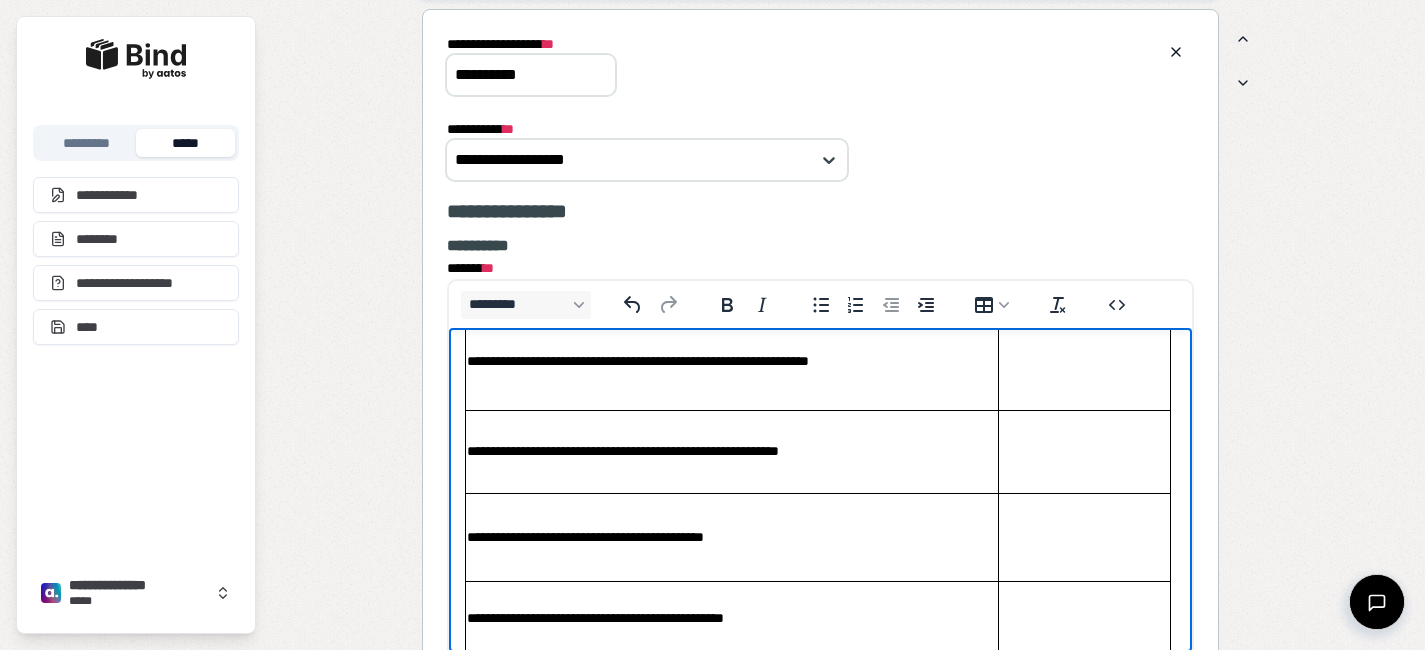 scroll, scrollTop: 229, scrollLeft: 0, axis: vertical 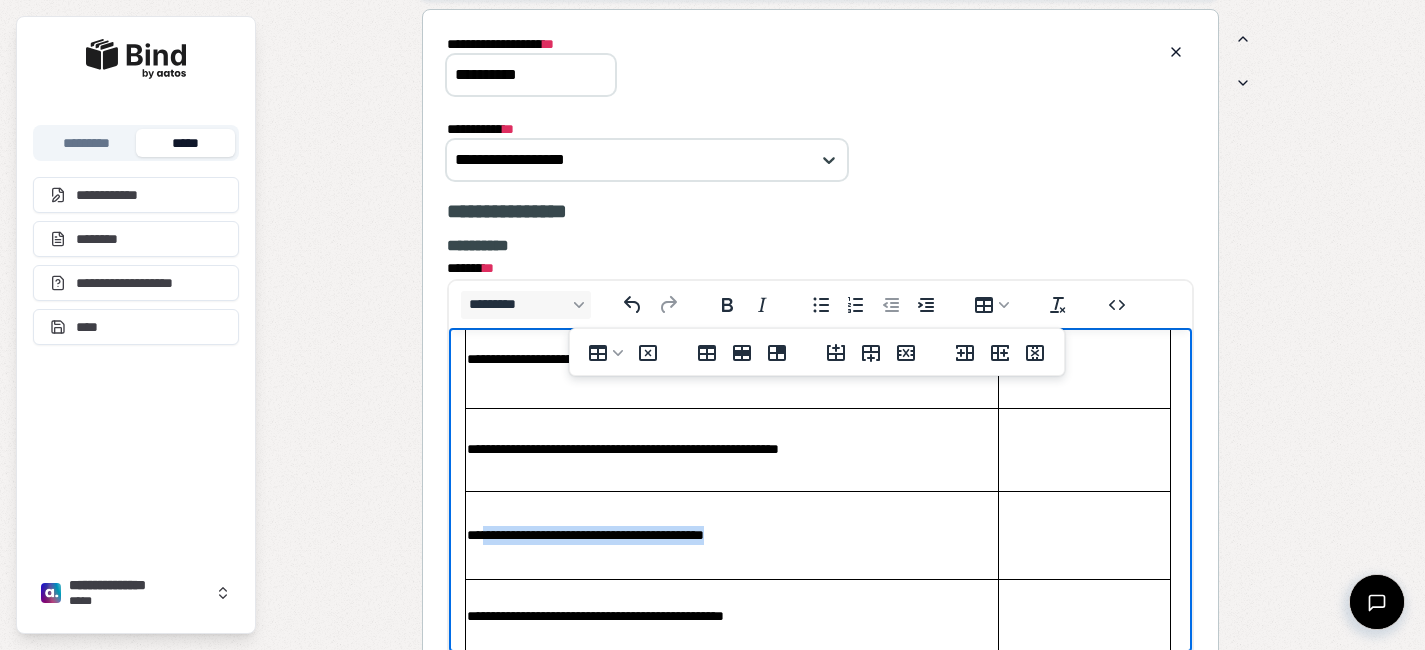 drag, startPoint x: 790, startPoint y: 538, endPoint x: 509, endPoint y: 539, distance: 281.00177 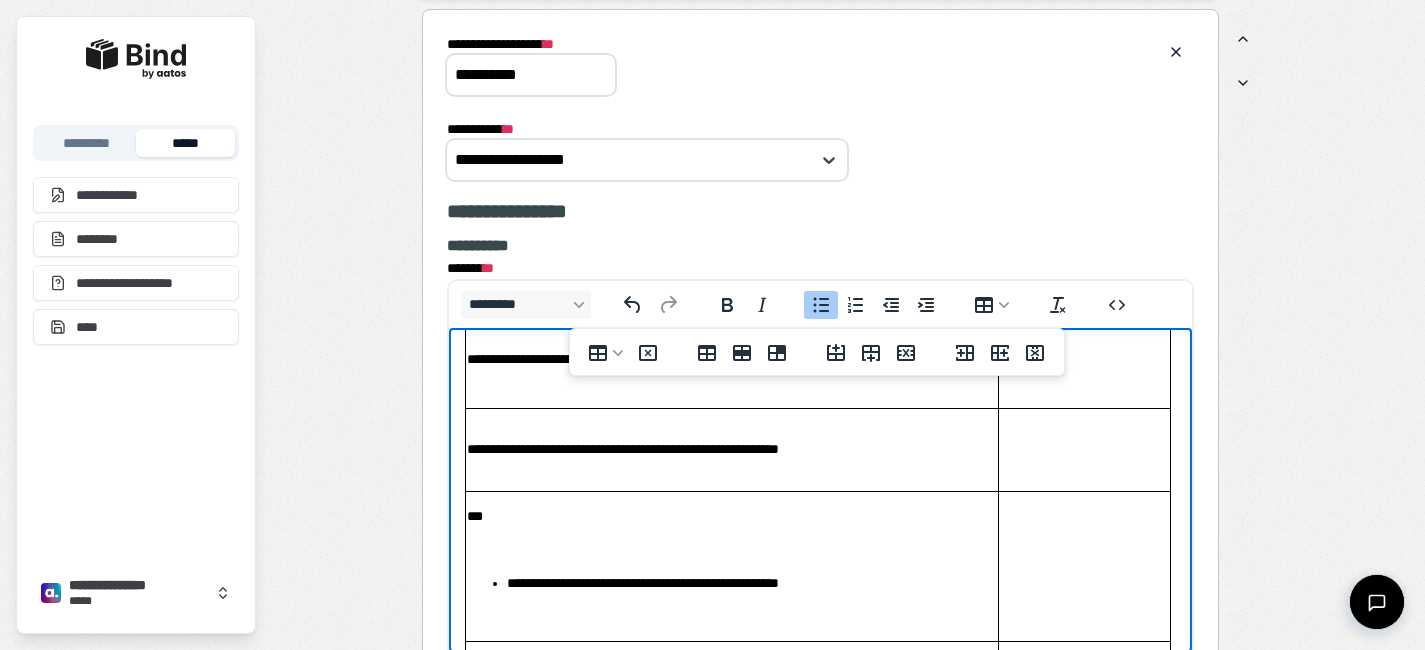 click on "**********" at bounding box center (731, 582) 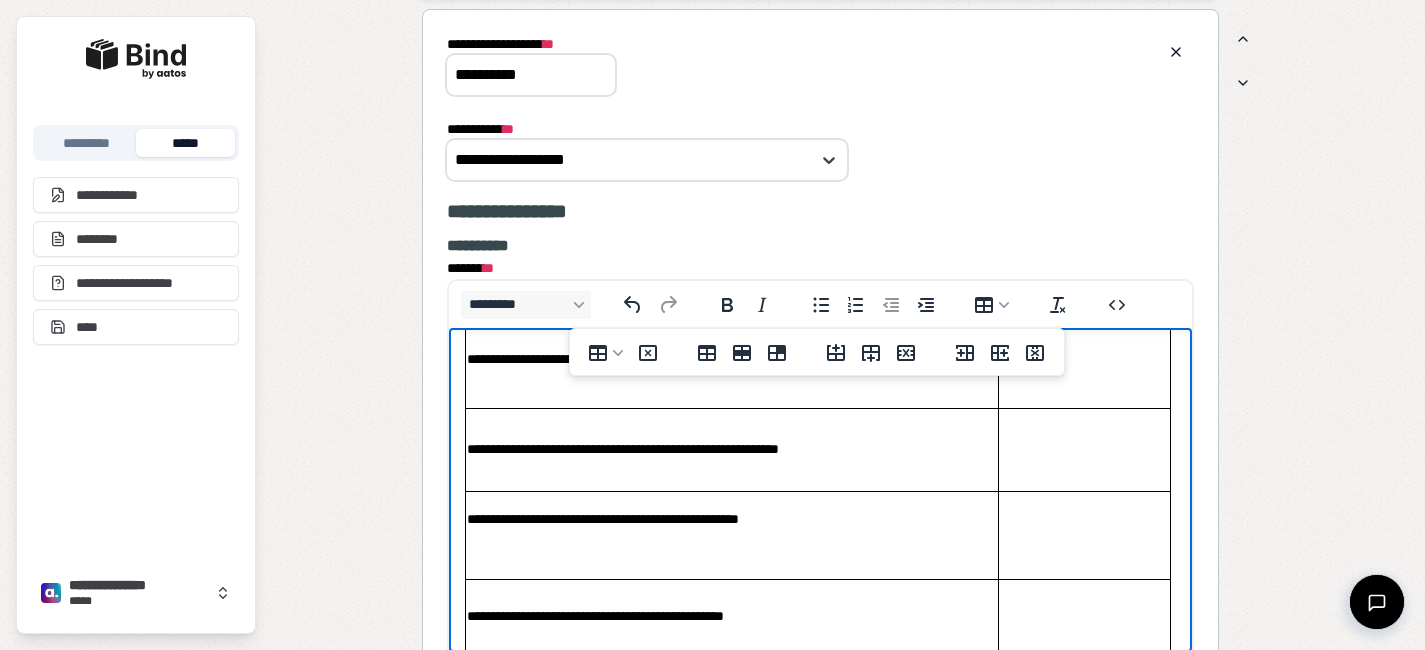click at bounding box center [731, 551] 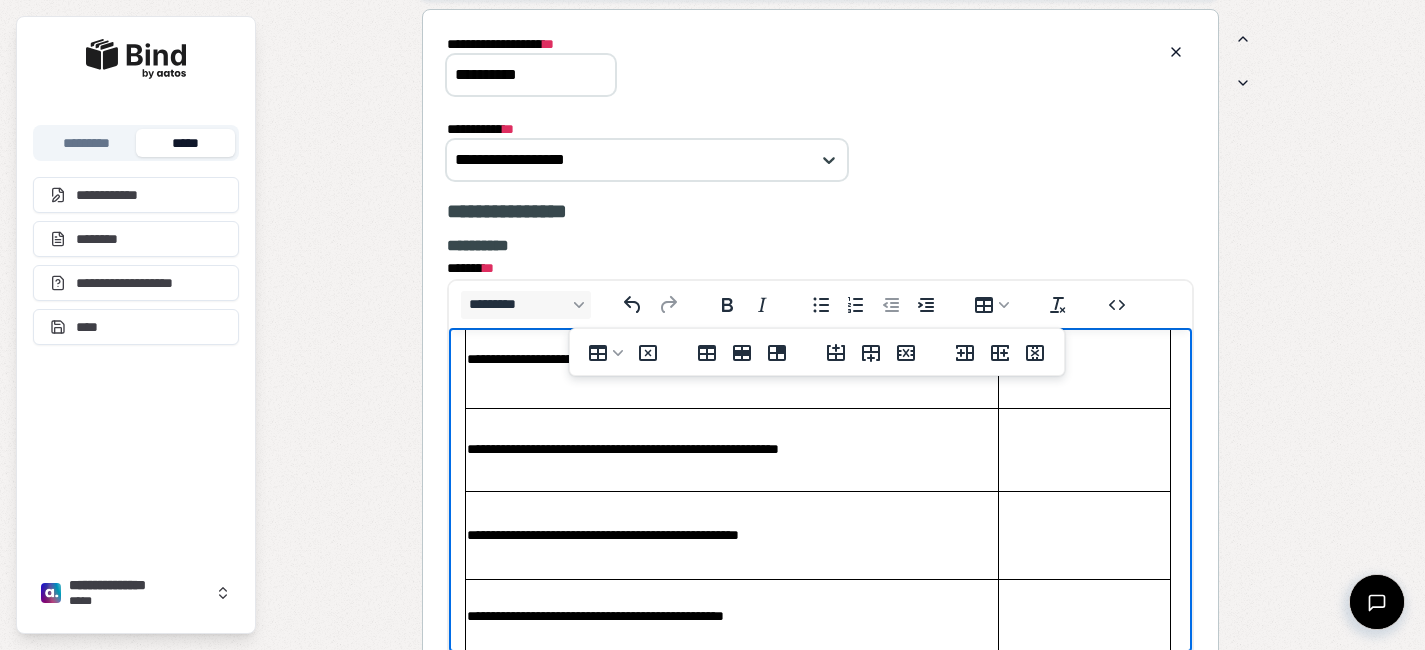 click on "**********" at bounding box center (731, 616) 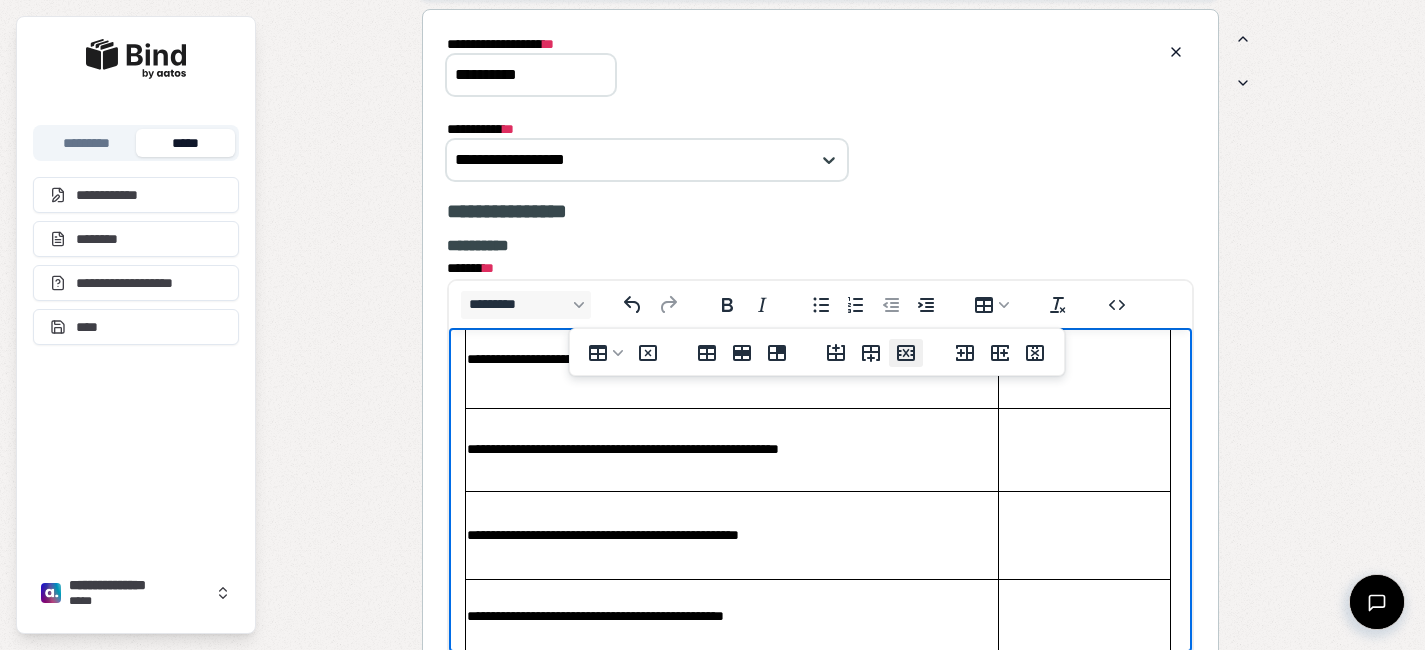 click 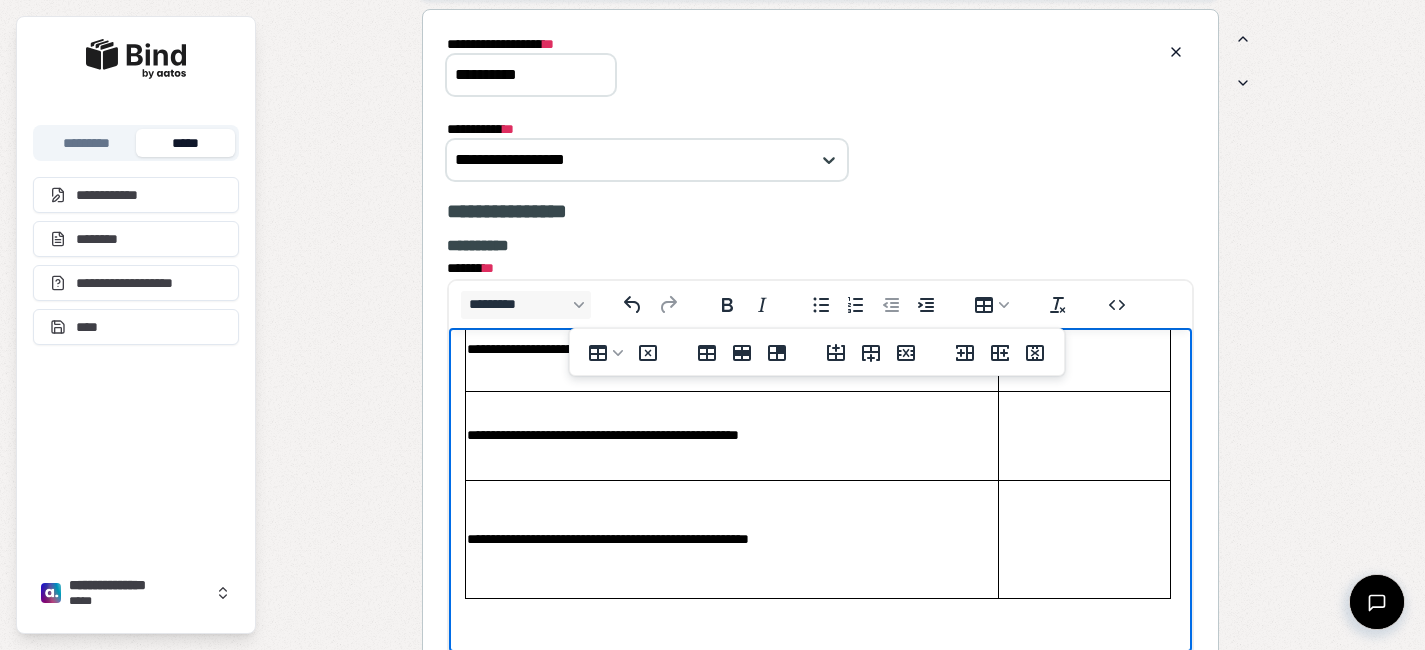scroll, scrollTop: 342, scrollLeft: 0, axis: vertical 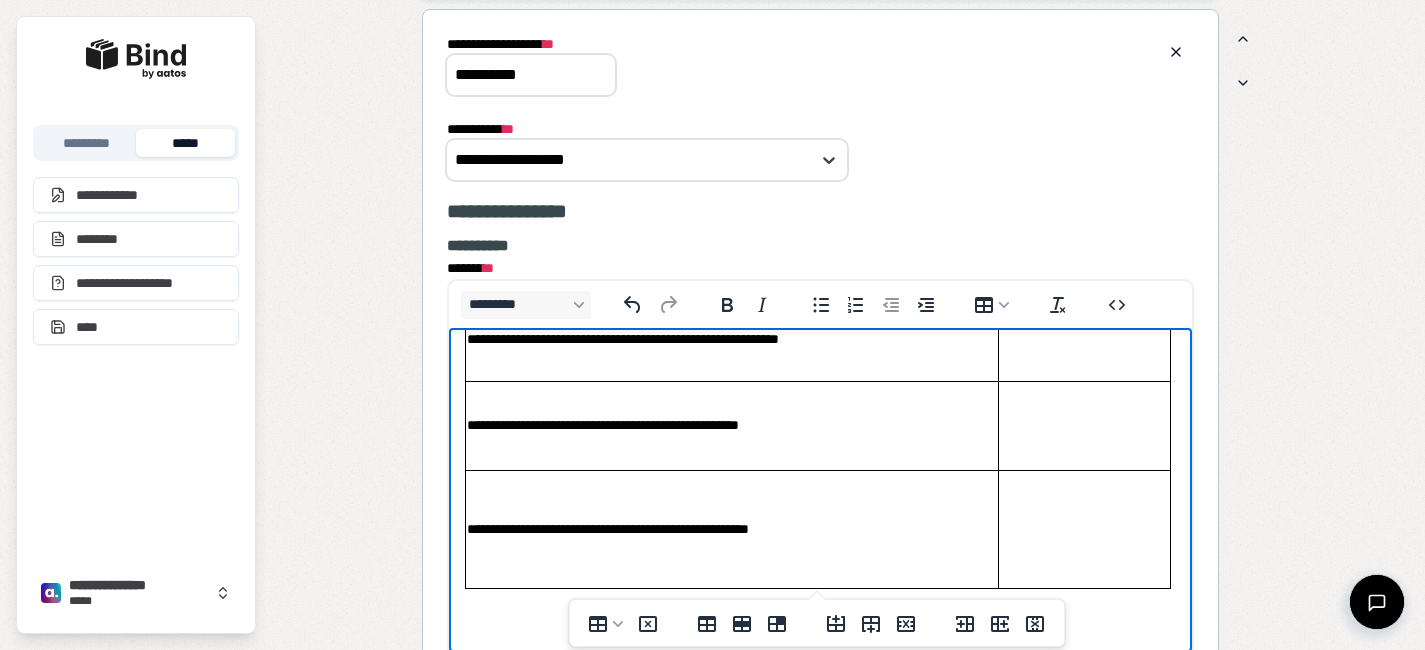 click on "**********" at bounding box center (731, 528) 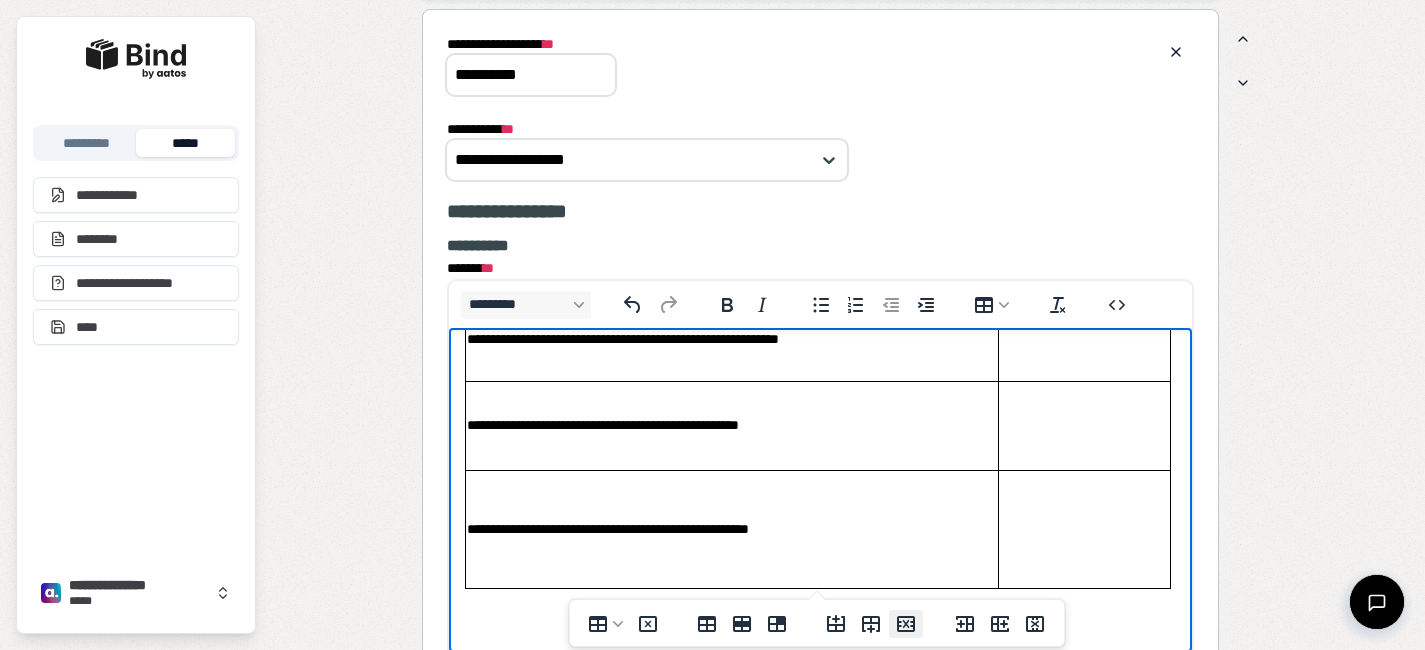 click 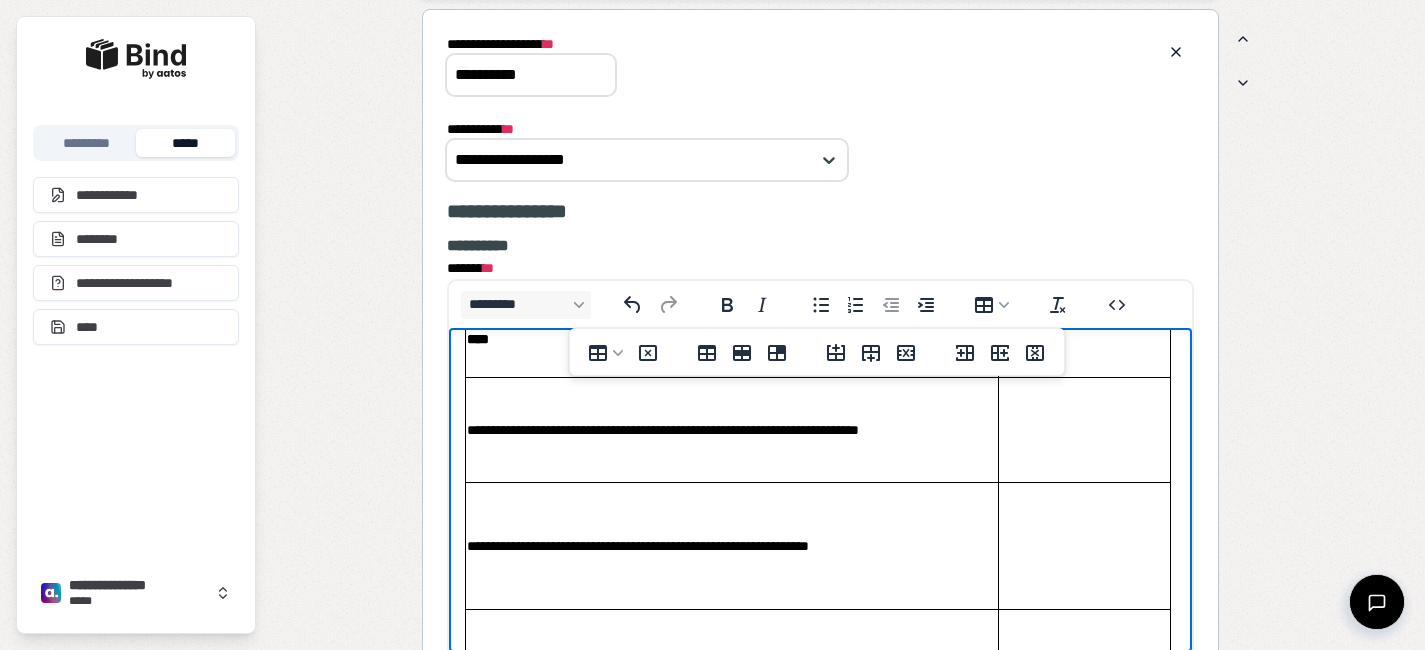 scroll, scrollTop: 101, scrollLeft: 0, axis: vertical 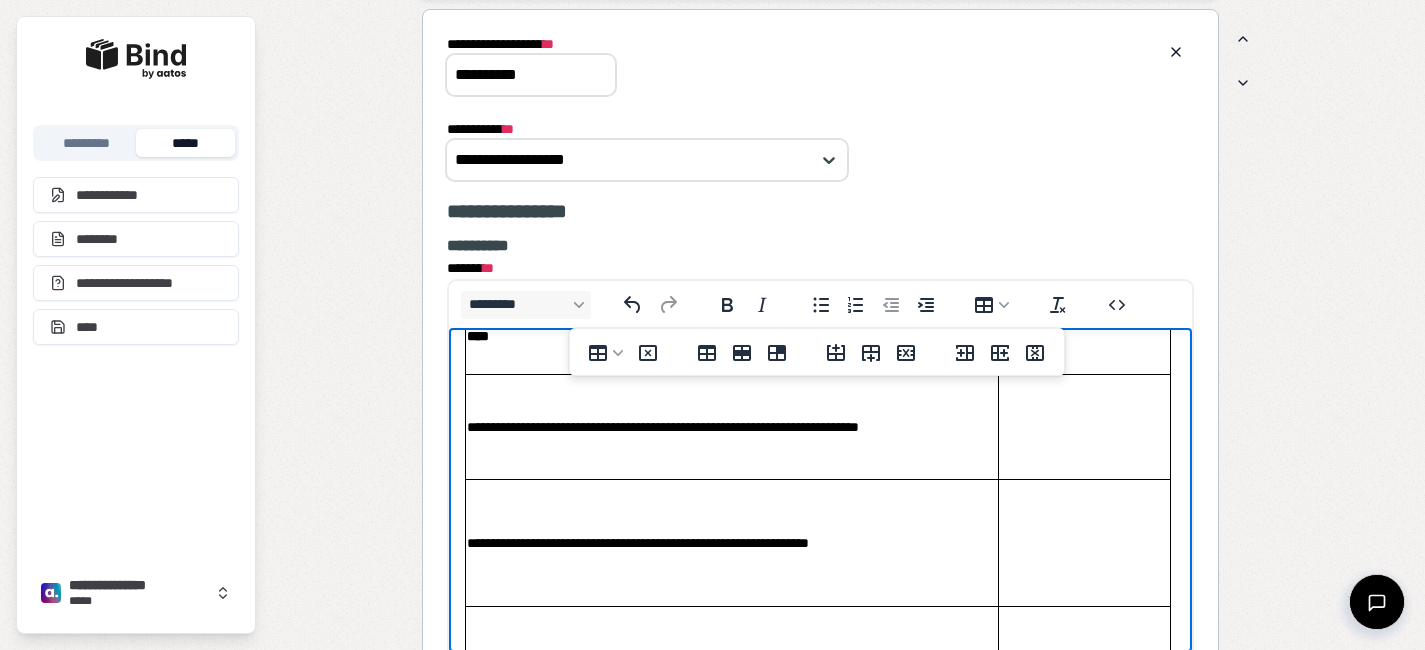 click on "**********" at bounding box center [731, 542] 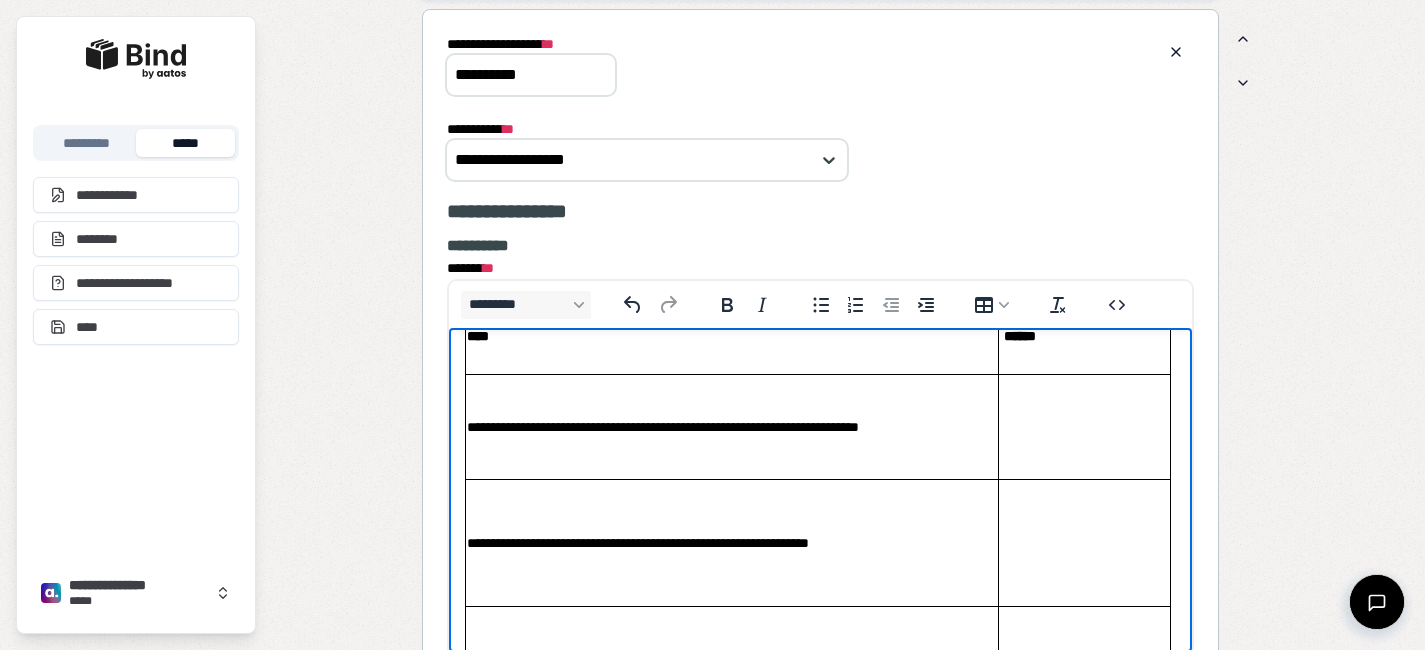 drag, startPoint x: 588, startPoint y: 601, endPoint x: 586, endPoint y: 569, distance: 32.06244 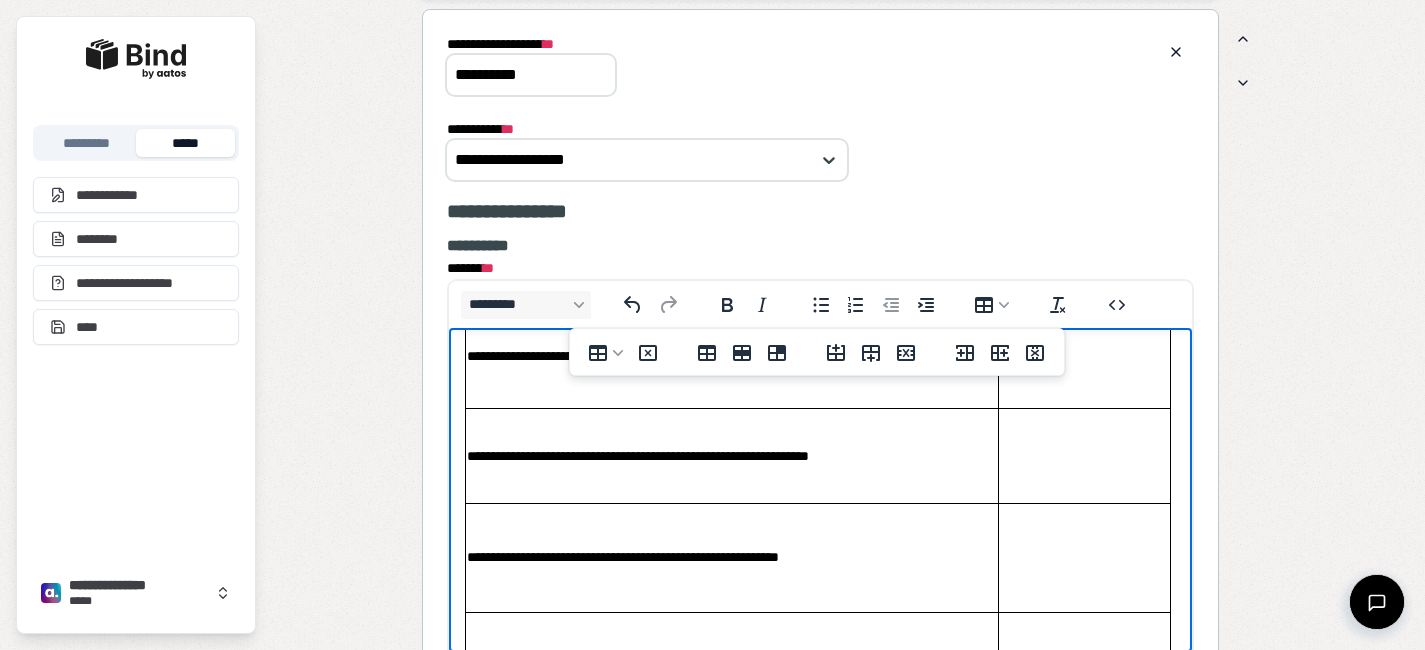 scroll, scrollTop: 173, scrollLeft: 0, axis: vertical 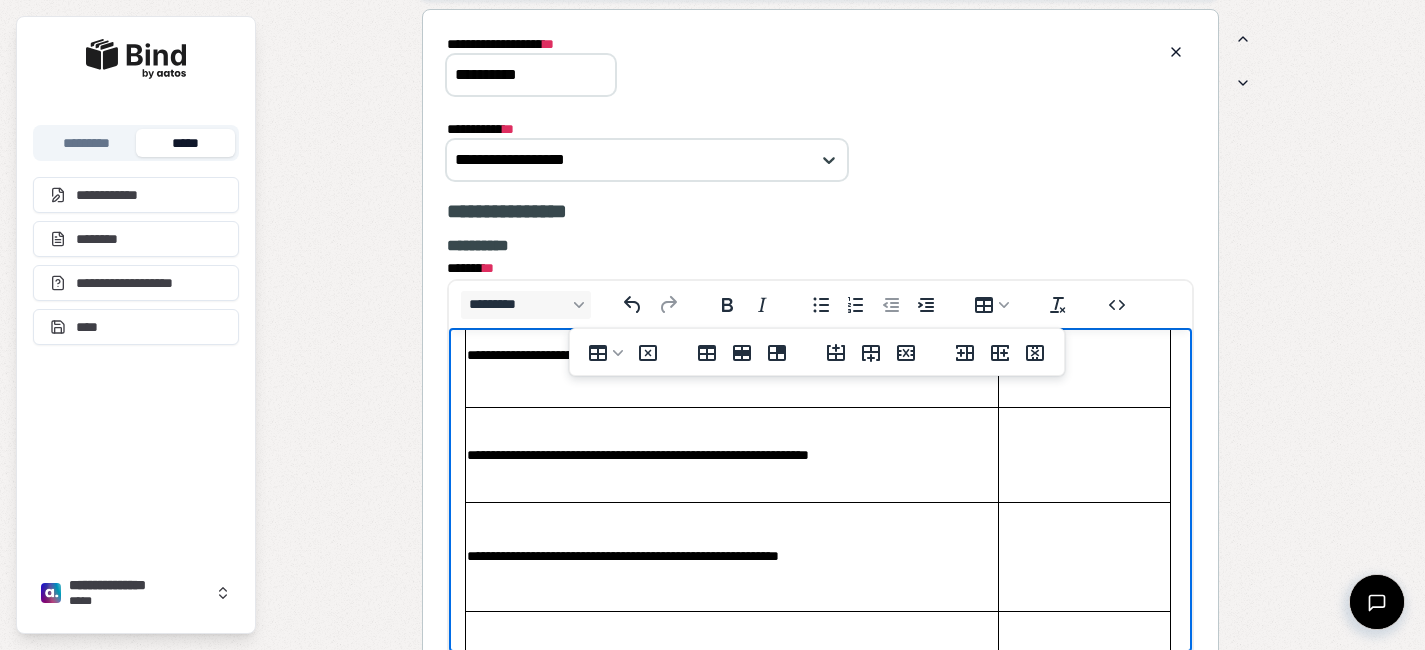 drag, startPoint x: 587, startPoint y: 605, endPoint x: 587, endPoint y: 588, distance: 17 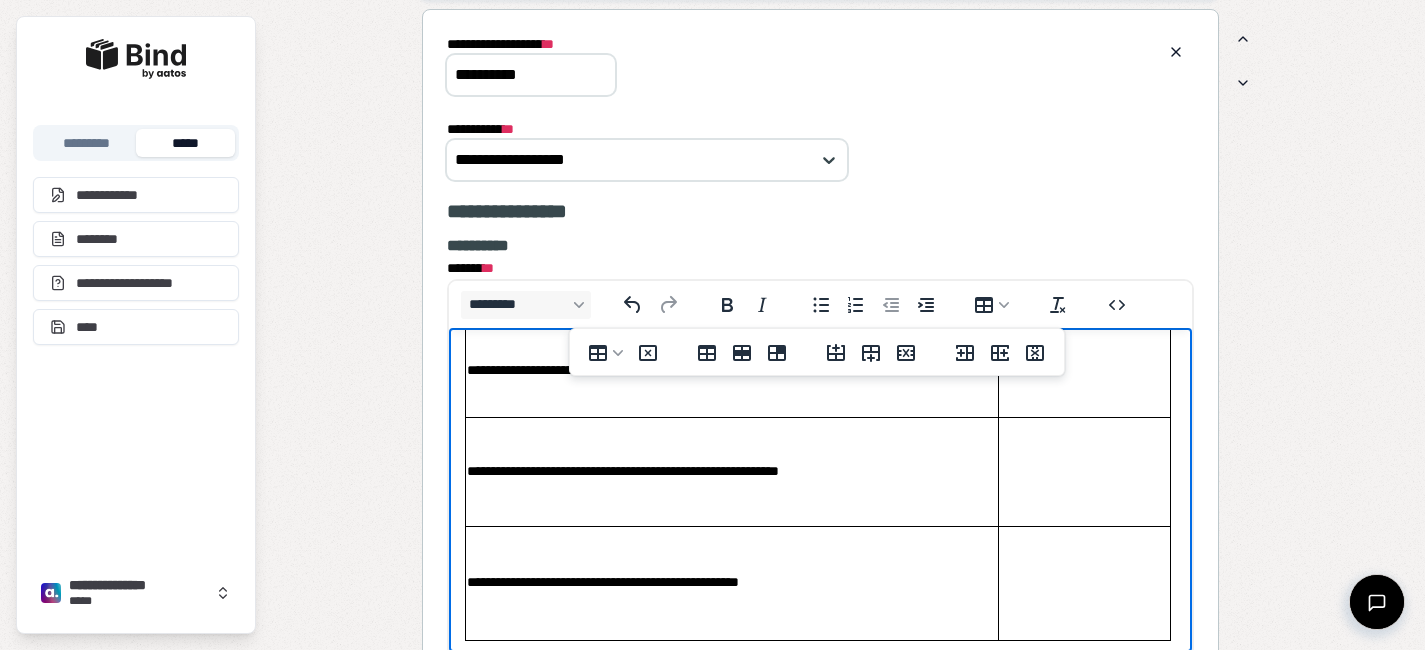 scroll, scrollTop: 275, scrollLeft: 0, axis: vertical 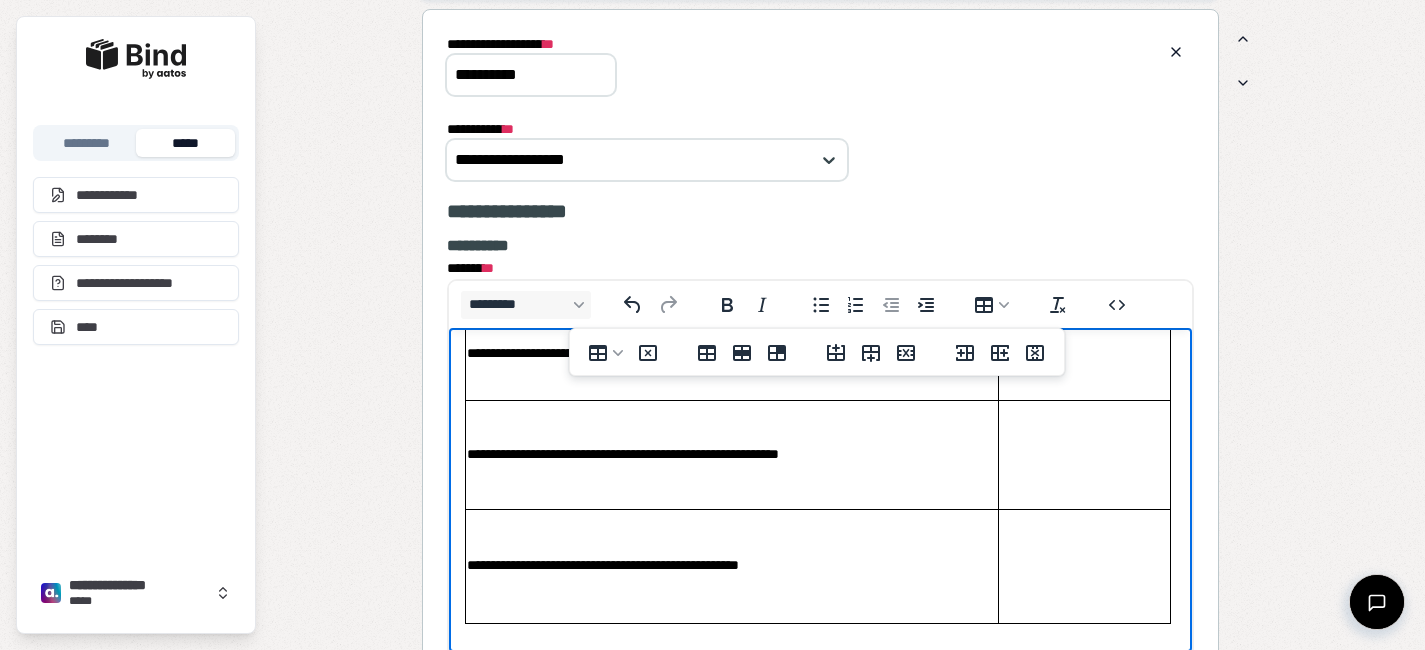 click on "**********" at bounding box center [731, 565] 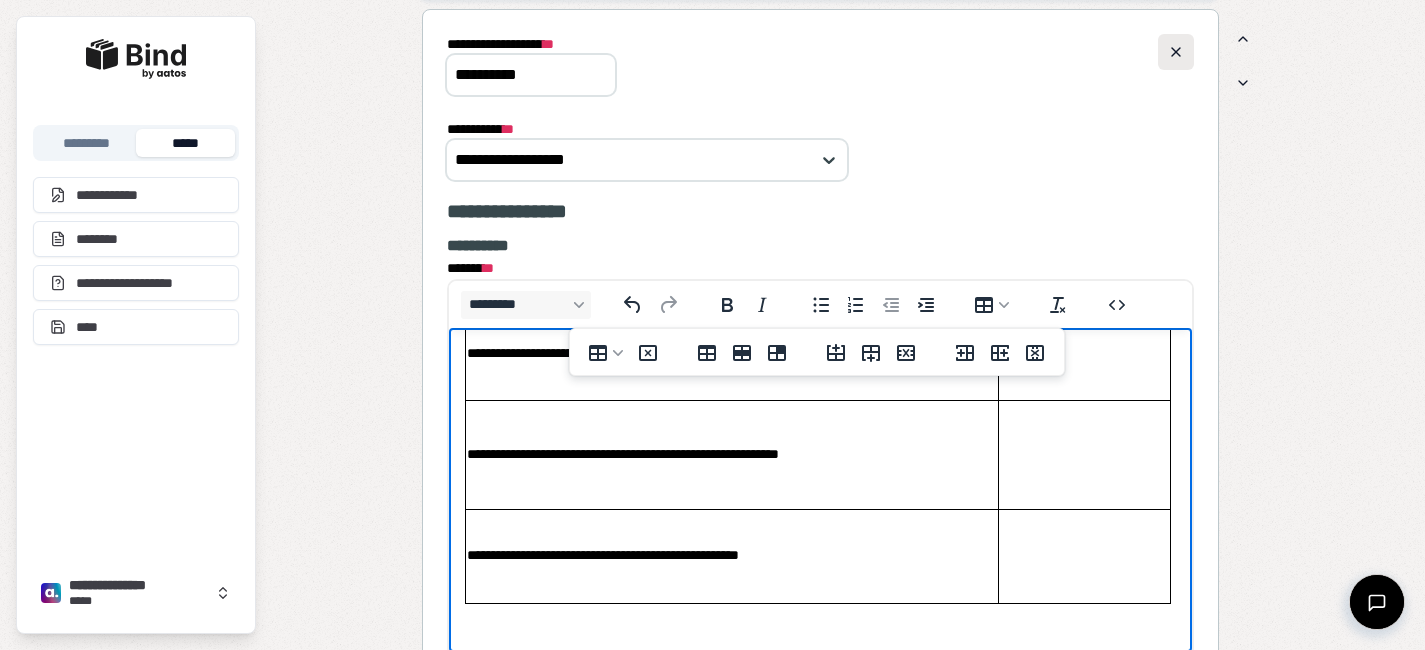 click at bounding box center (1176, 52) 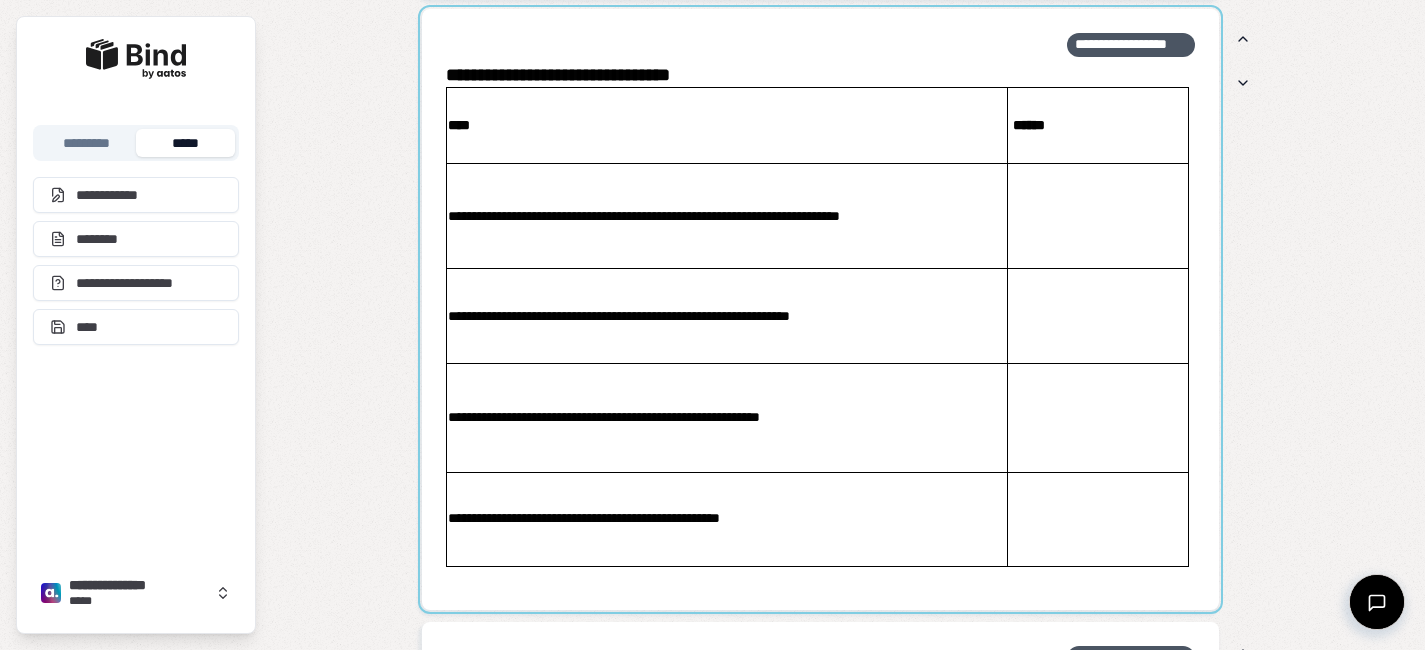 click at bounding box center [821, 309] 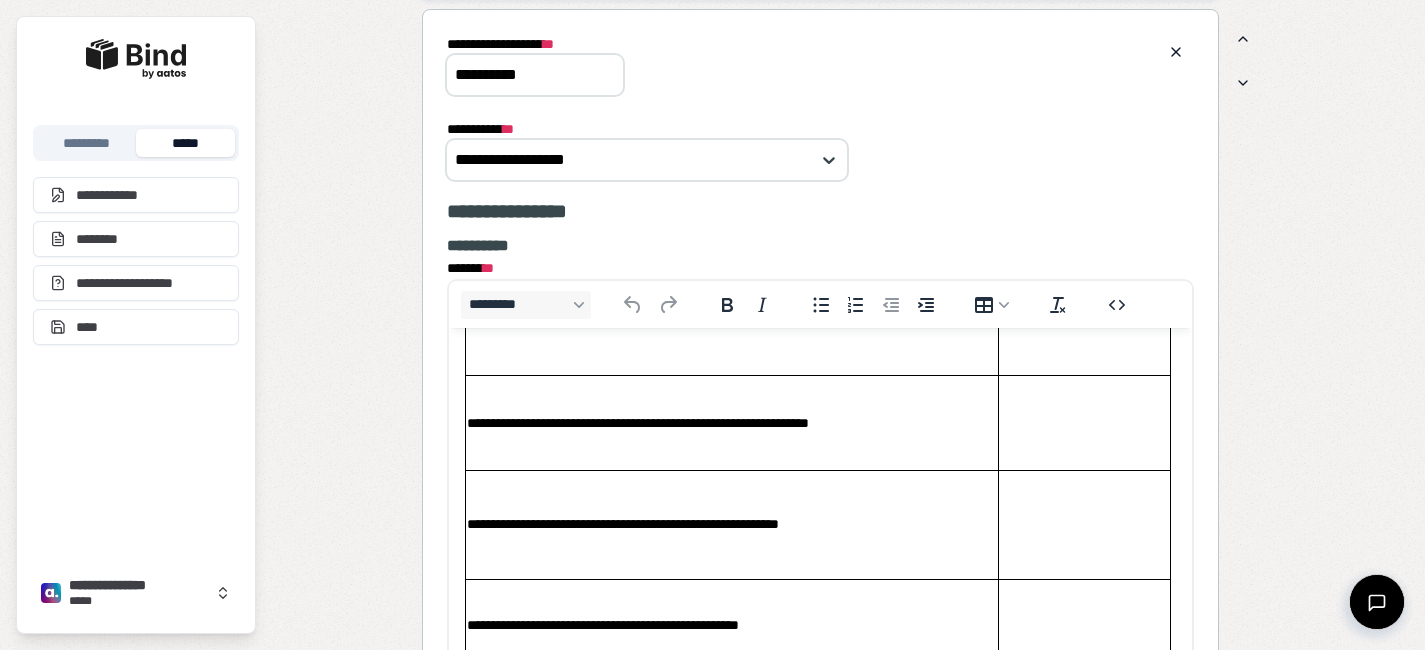 scroll, scrollTop: 290, scrollLeft: 0, axis: vertical 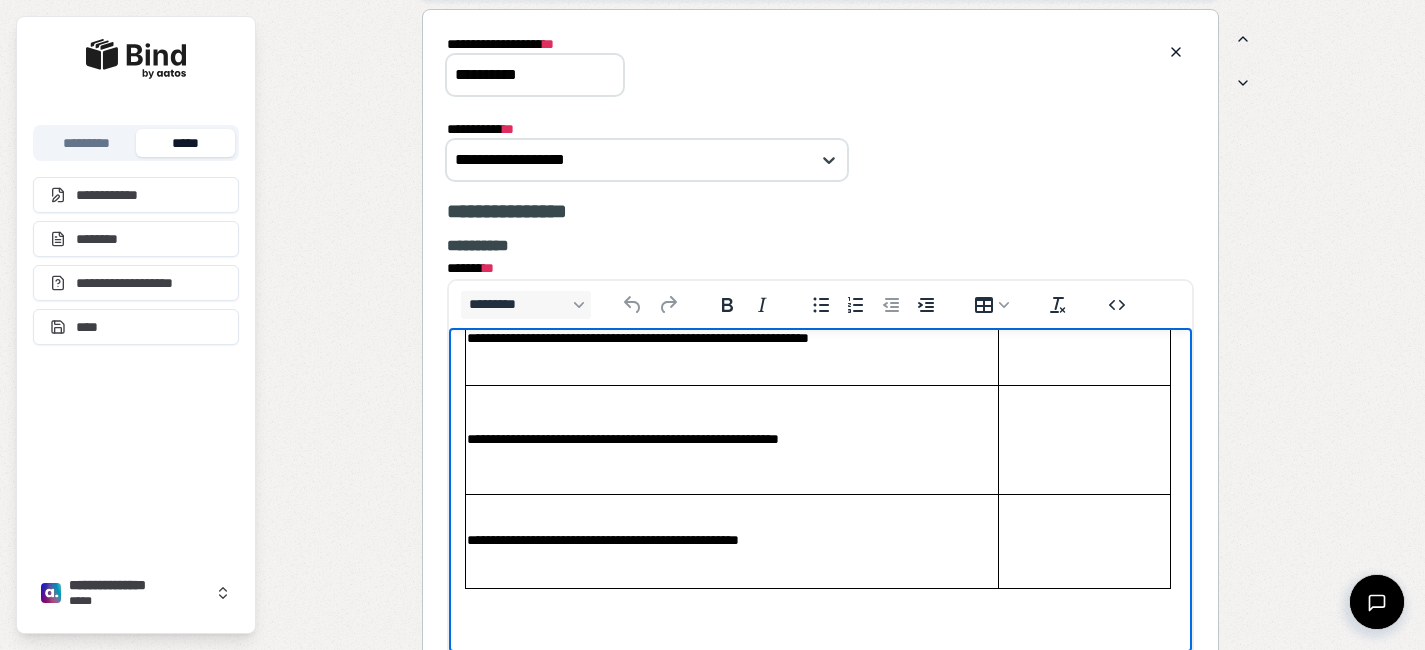 click on "**********" at bounding box center [731, 438] 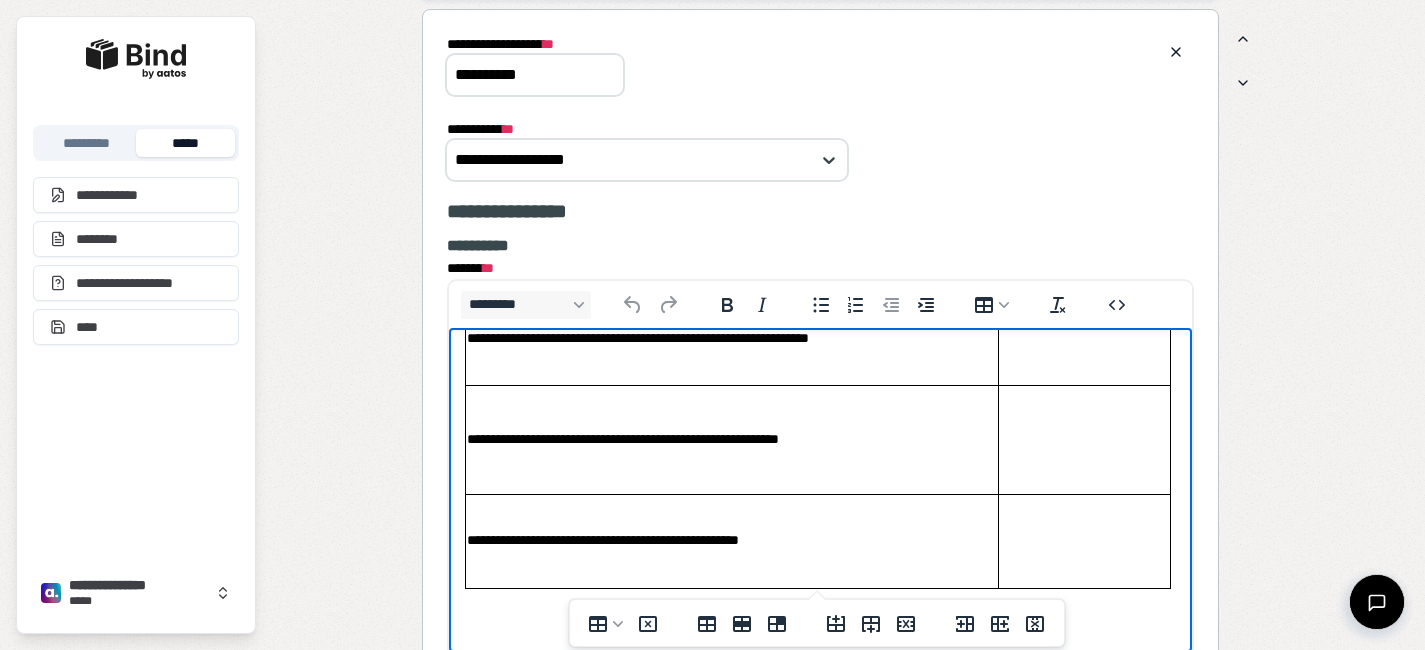 type 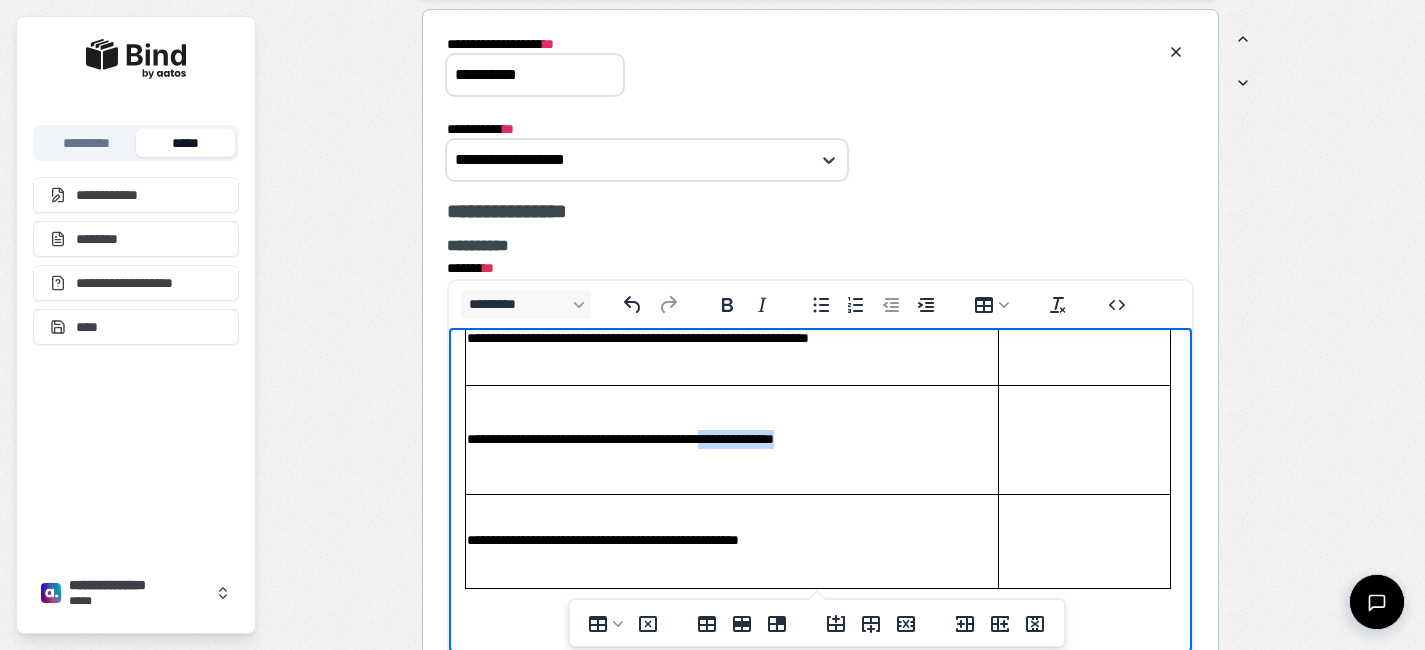drag, startPoint x: 840, startPoint y: 442, endPoint x: 760, endPoint y: 440, distance: 80.024994 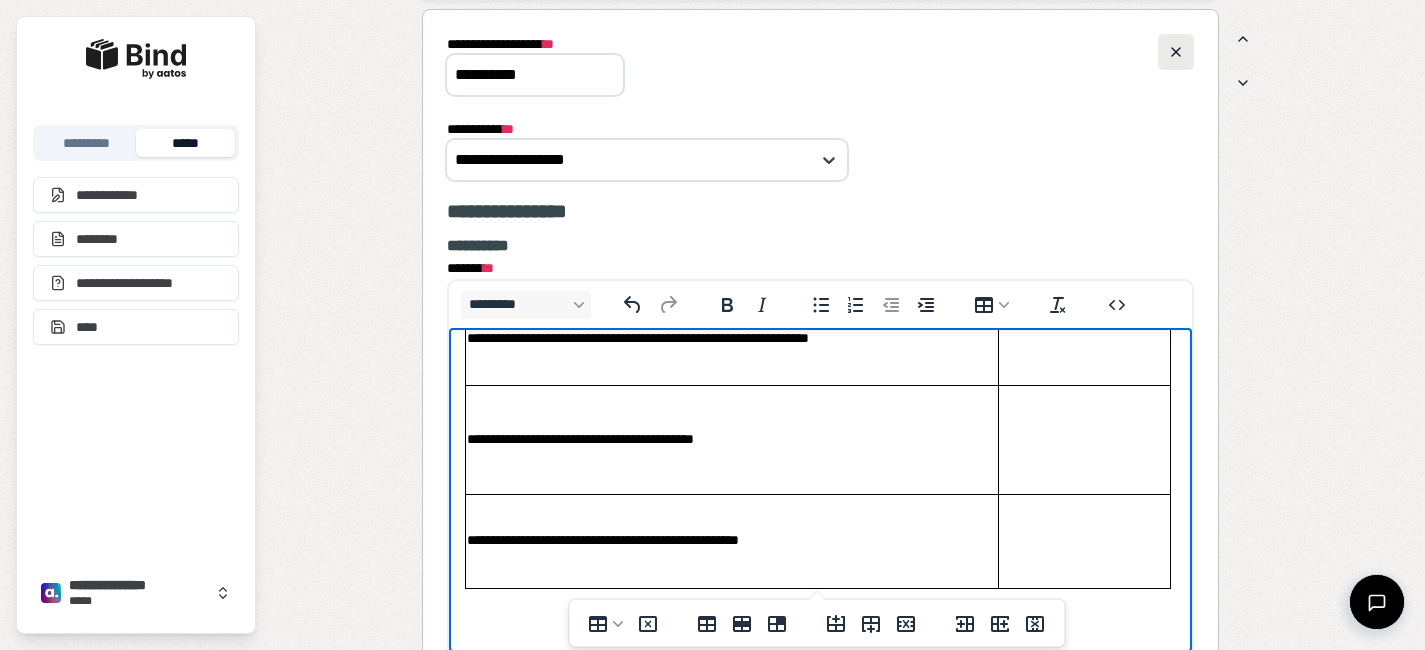 click at bounding box center [1176, 52] 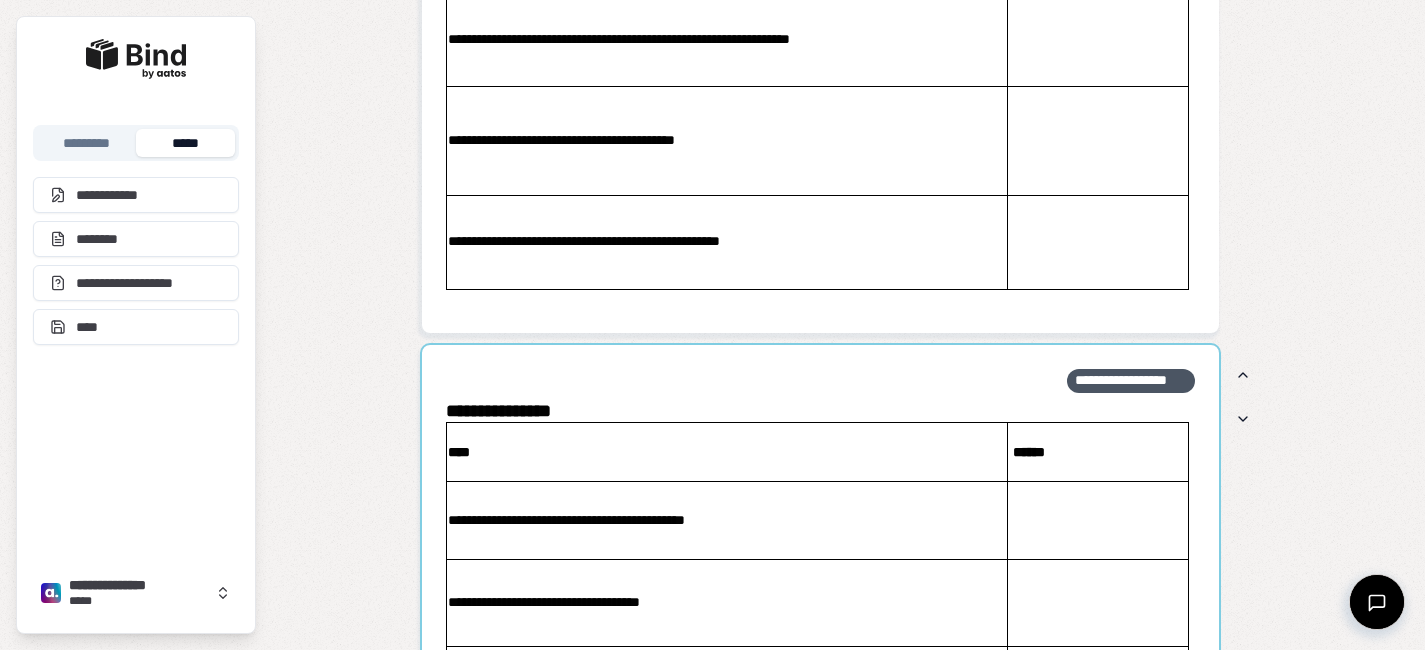 scroll, scrollTop: 3354, scrollLeft: 0, axis: vertical 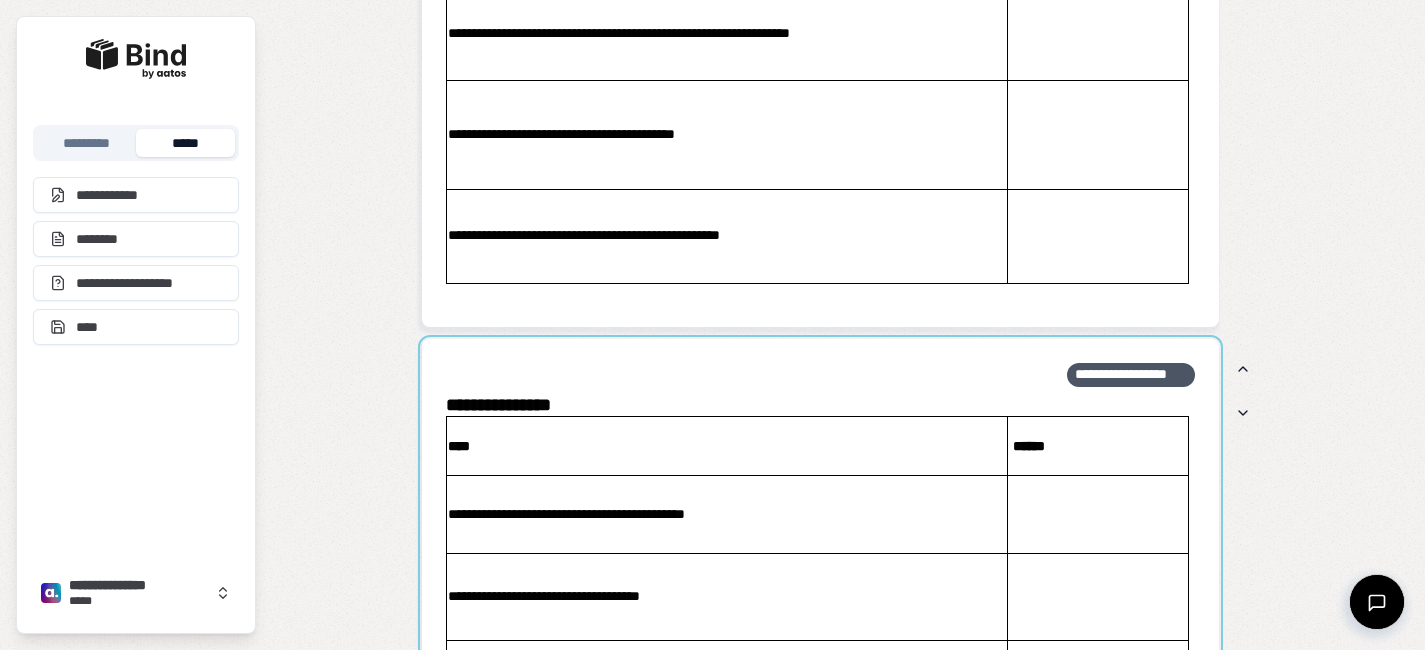 click at bounding box center [821, 671] 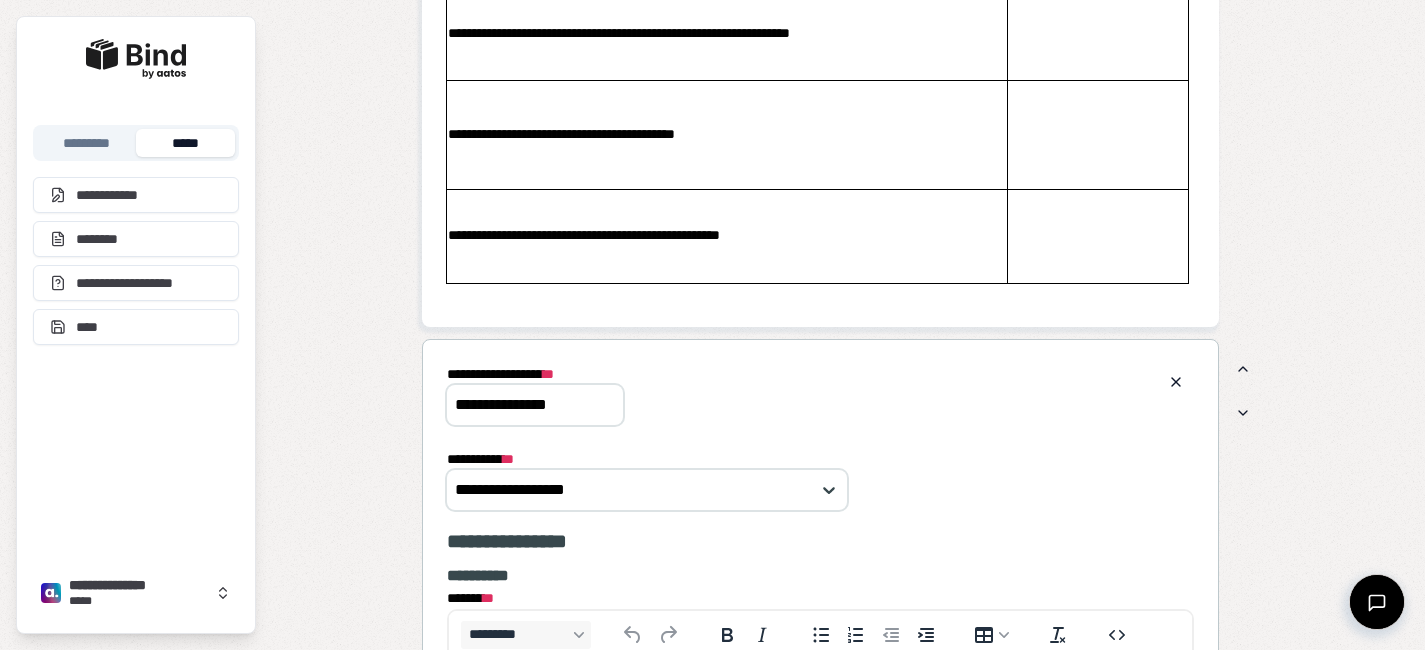 scroll, scrollTop: 0, scrollLeft: 0, axis: both 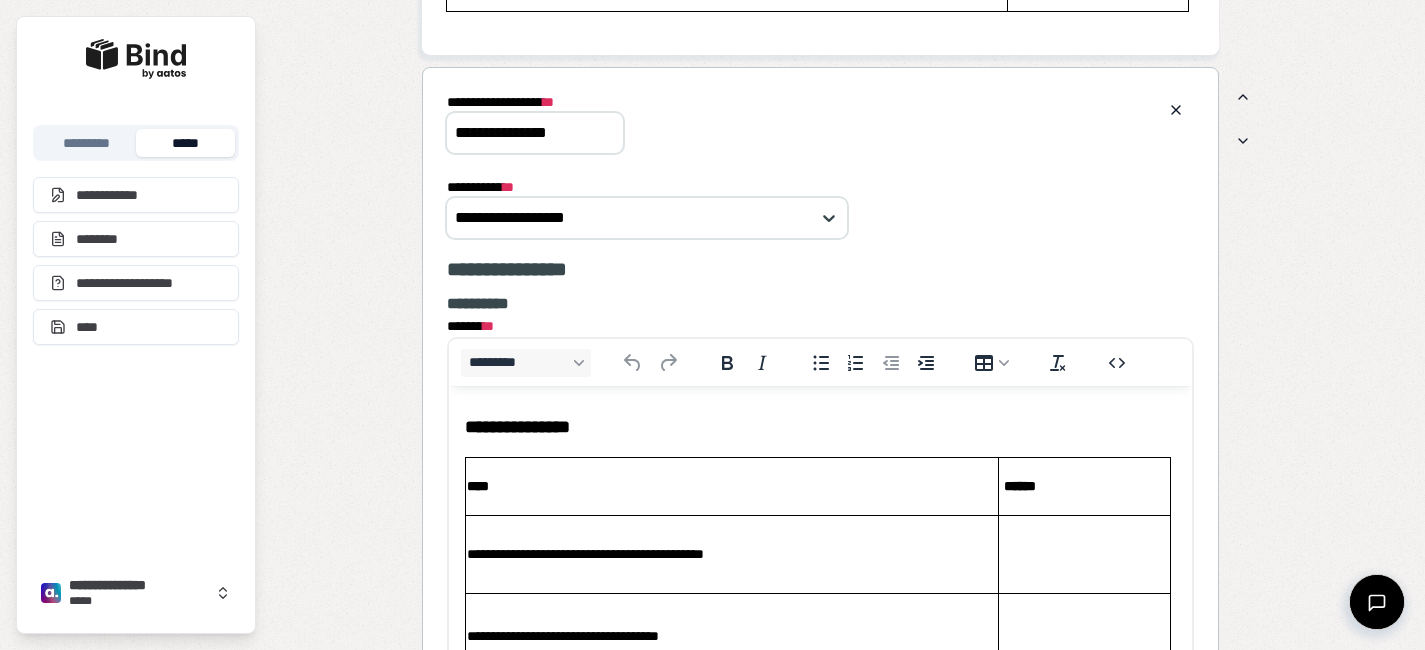 drag, startPoint x: 455, startPoint y: 130, endPoint x: 787, endPoint y: 164, distance: 333.73642 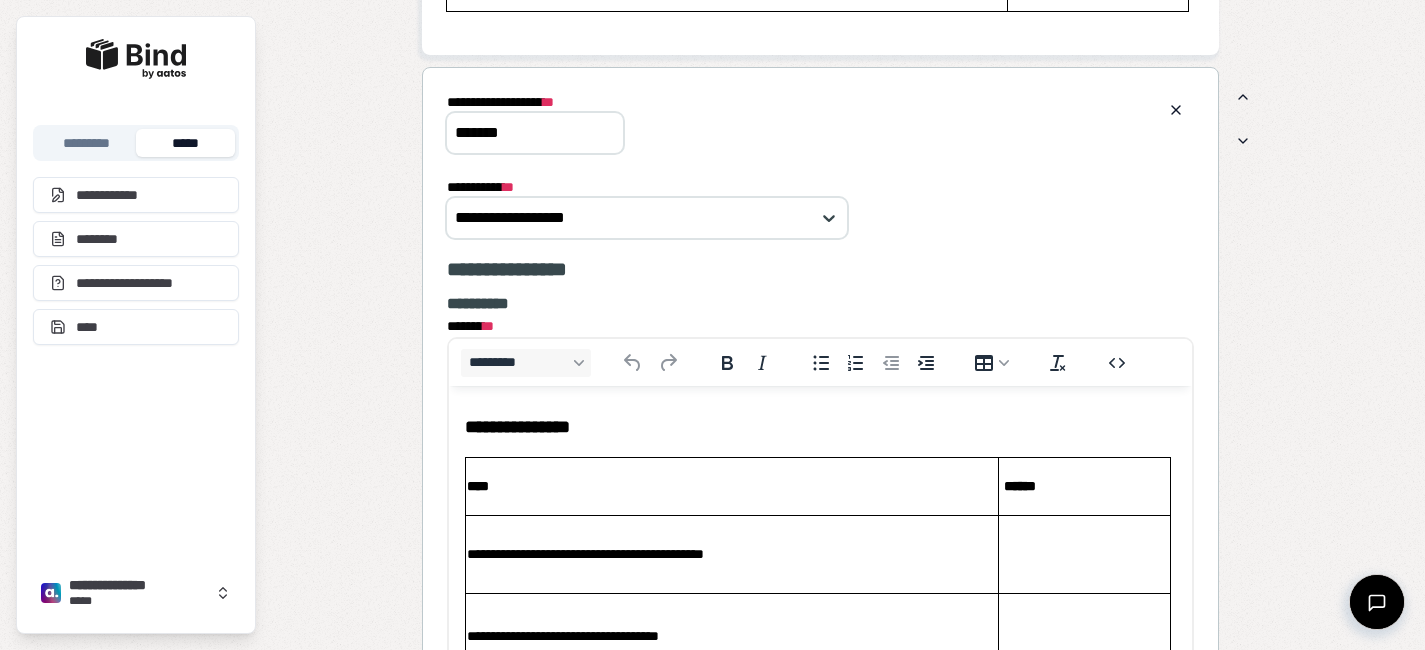 drag, startPoint x: 458, startPoint y: 137, endPoint x: 445, endPoint y: 127, distance: 16.40122 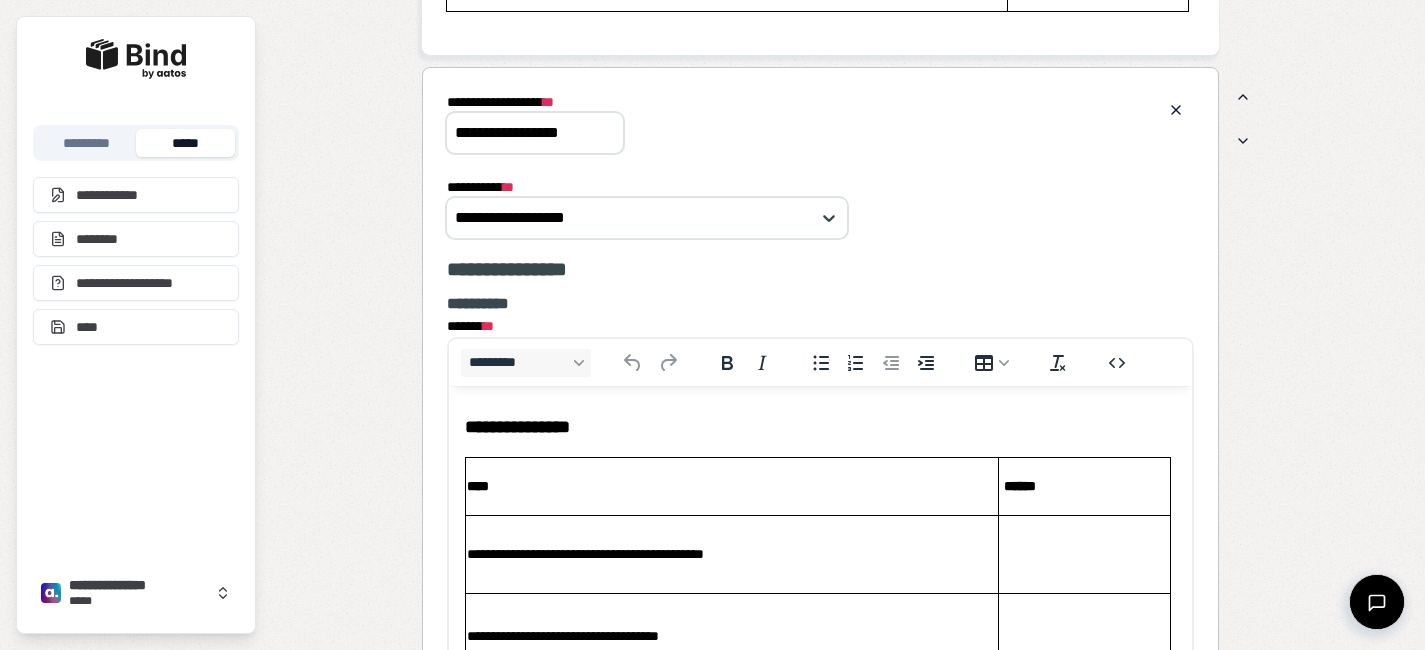 type on "**********" 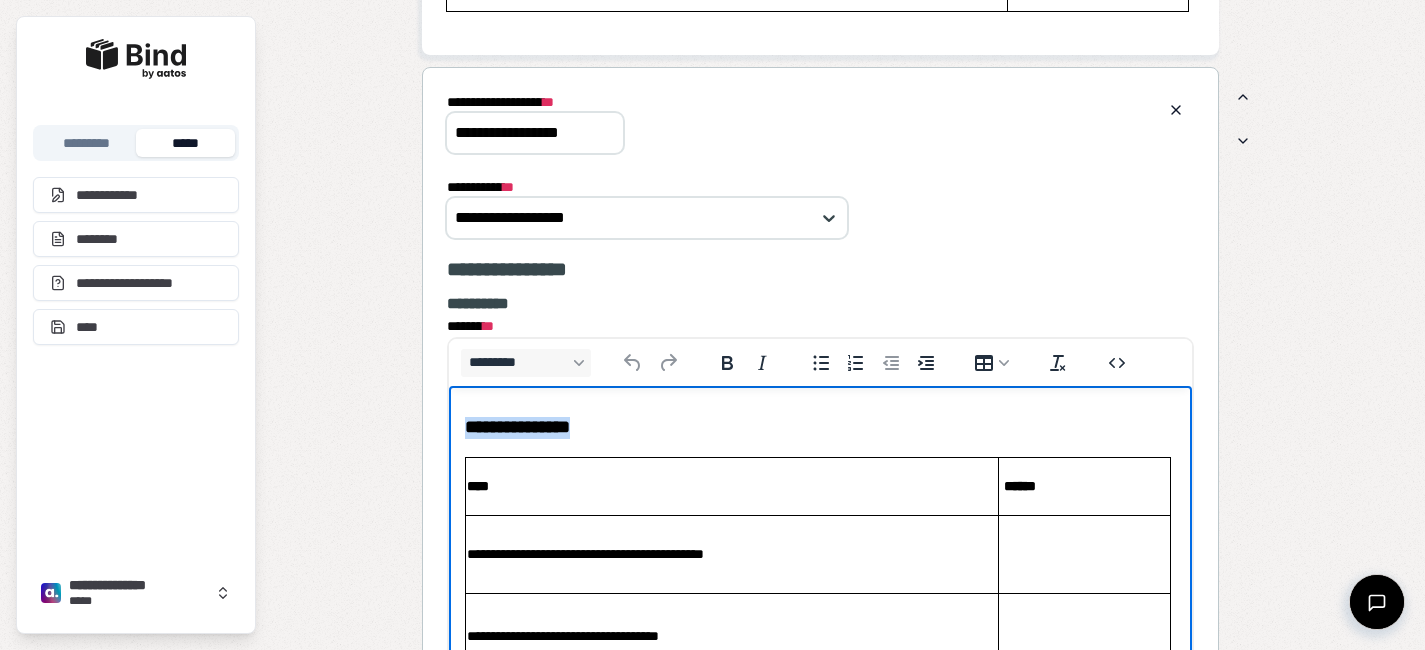 drag, startPoint x: 636, startPoint y: 430, endPoint x: 443, endPoint y: 412, distance: 193.83755 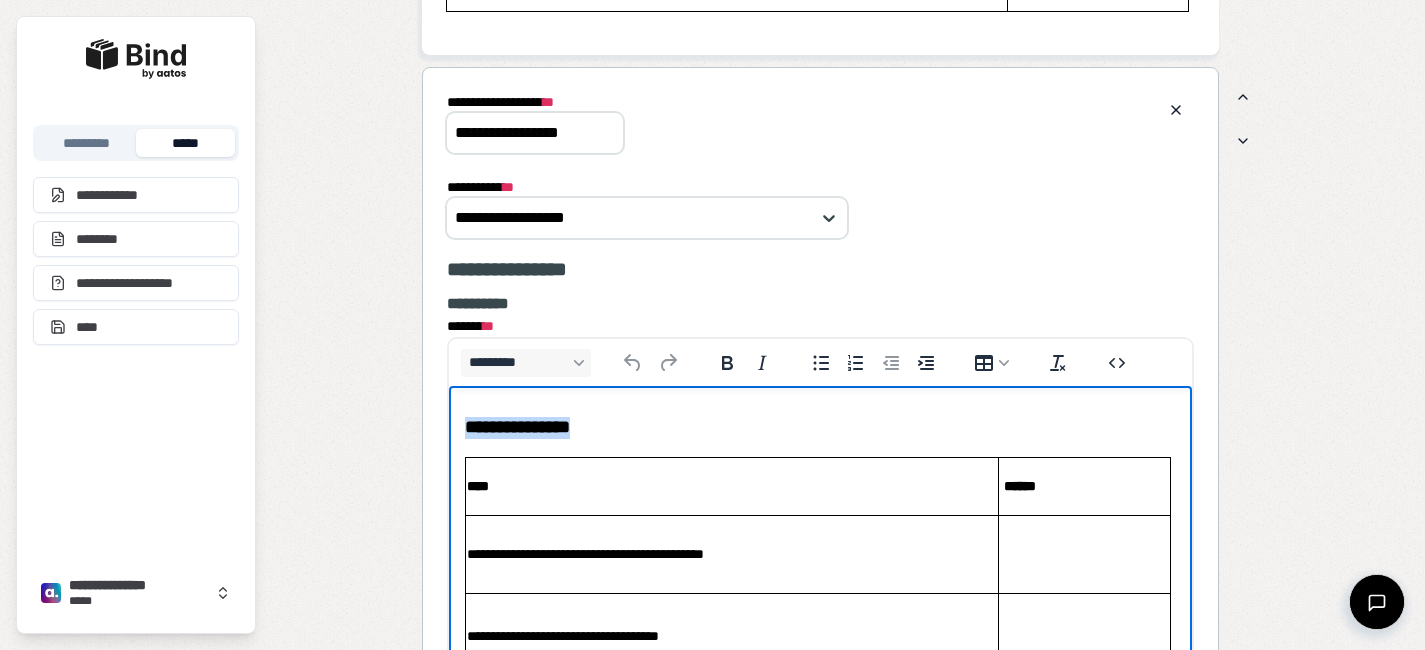 type 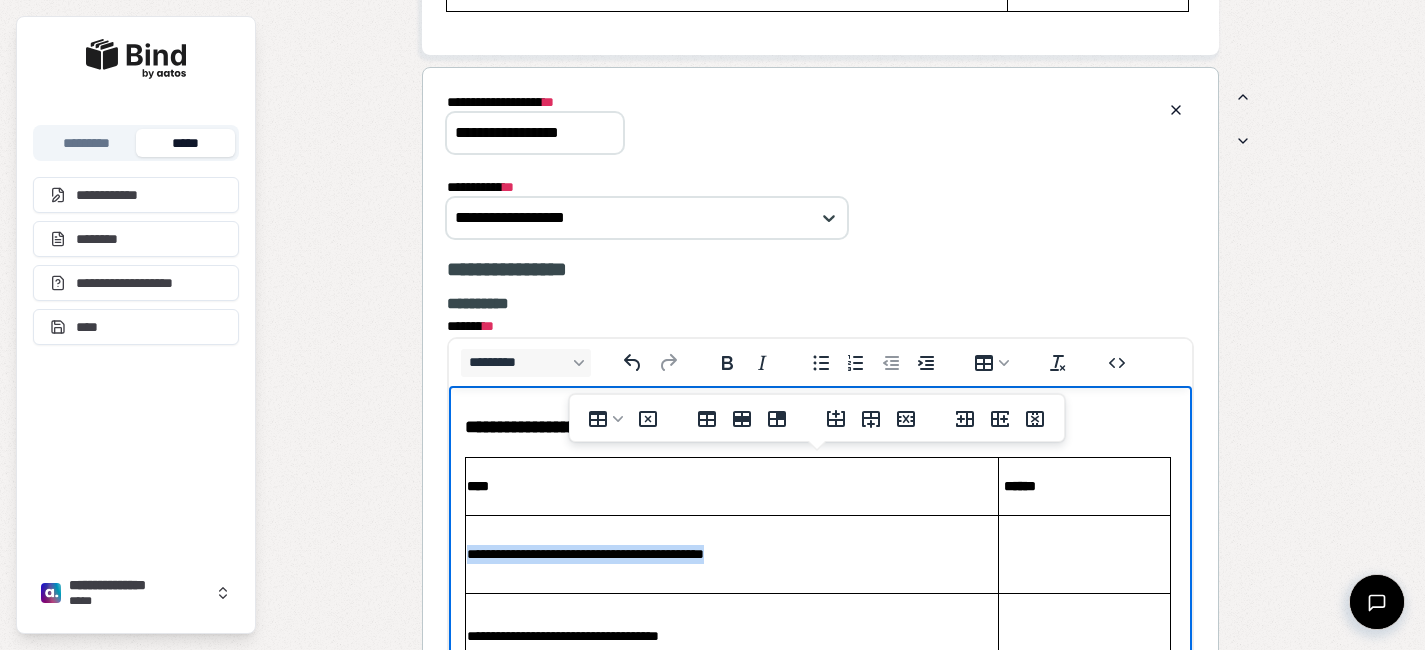 drag, startPoint x: 765, startPoint y: 548, endPoint x: 468, endPoint y: 545, distance: 297.01514 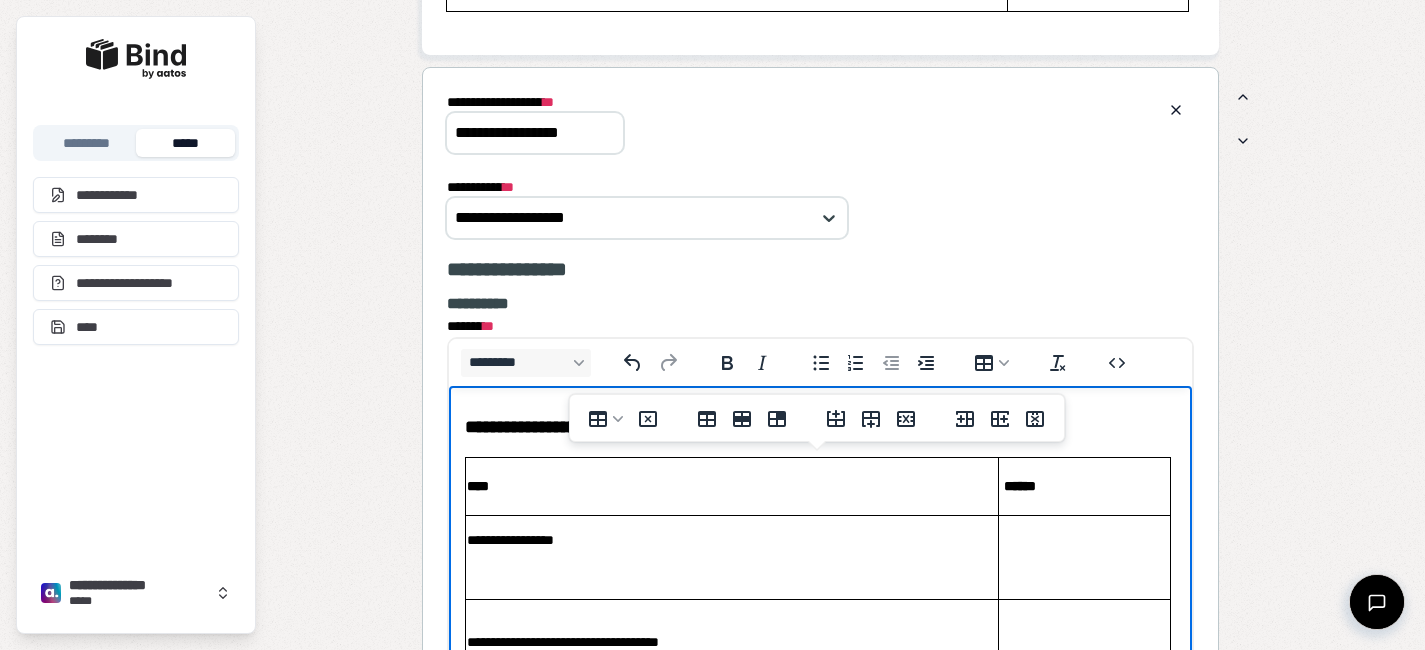 click on "**********" at bounding box center (731, 557) 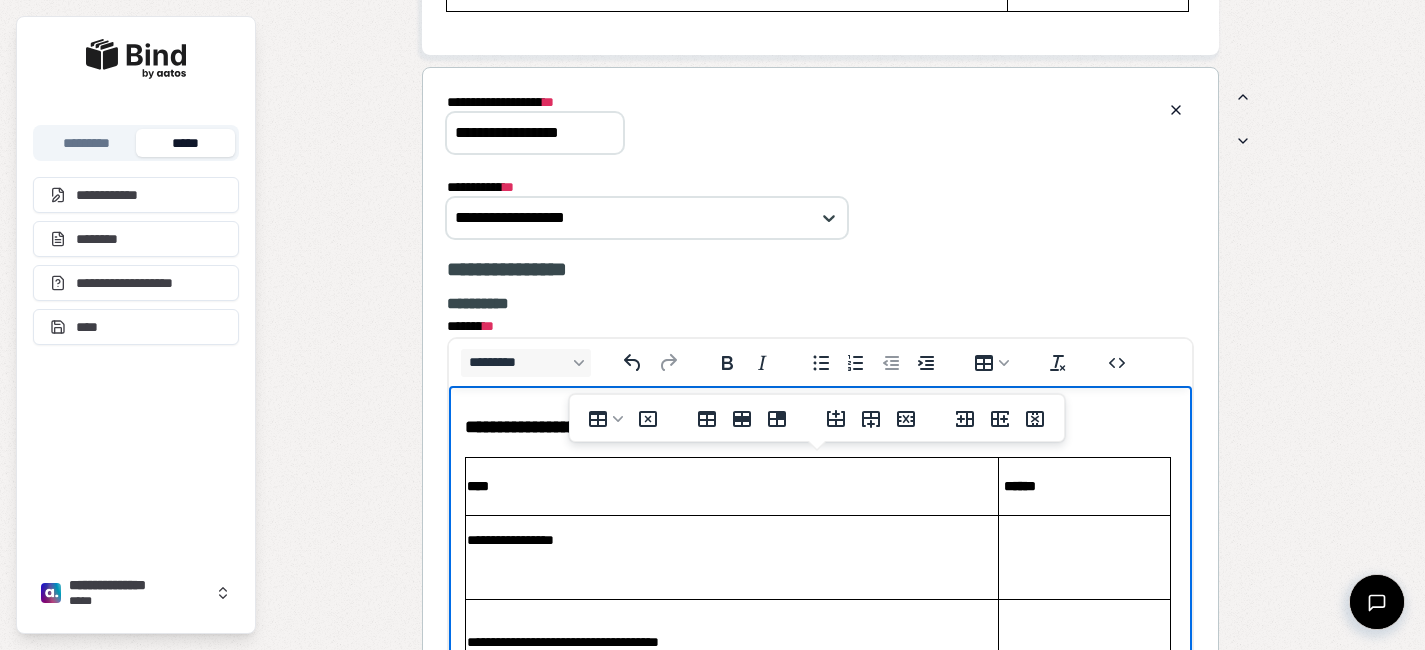 click on "**********" at bounding box center (731, 539) 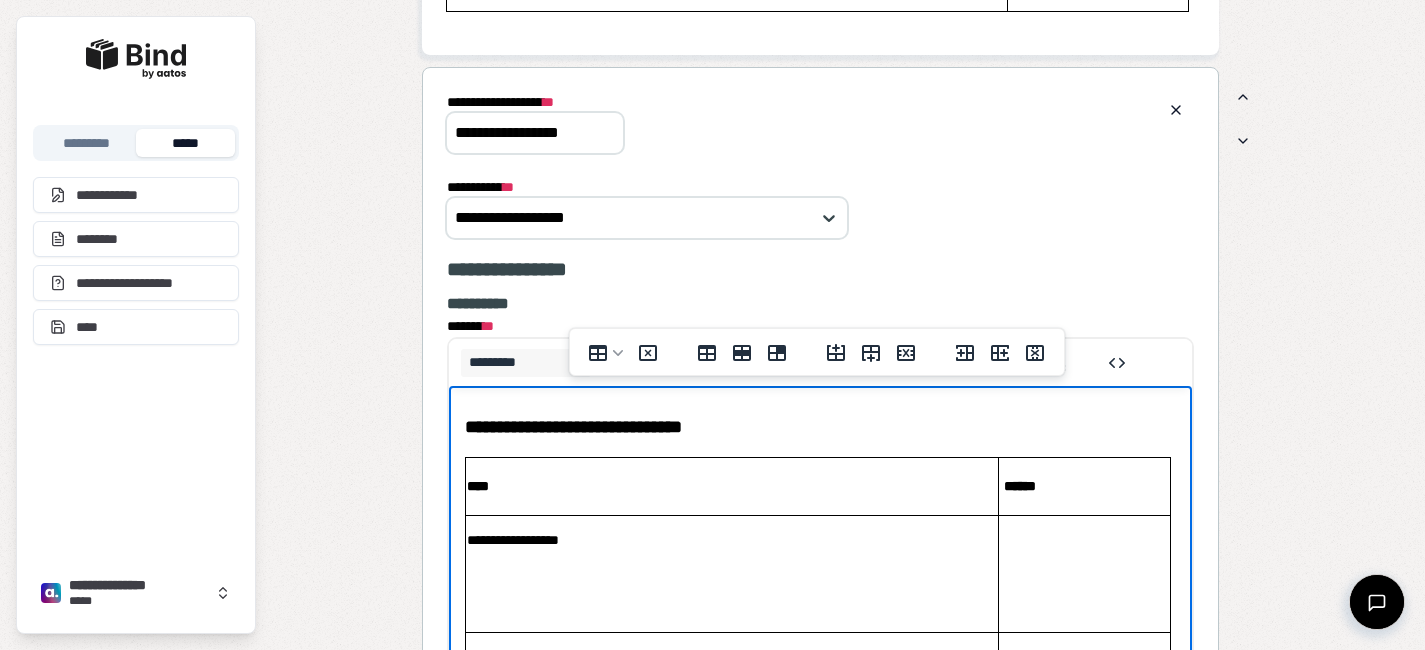 scroll, scrollTop: 3684, scrollLeft: 0, axis: vertical 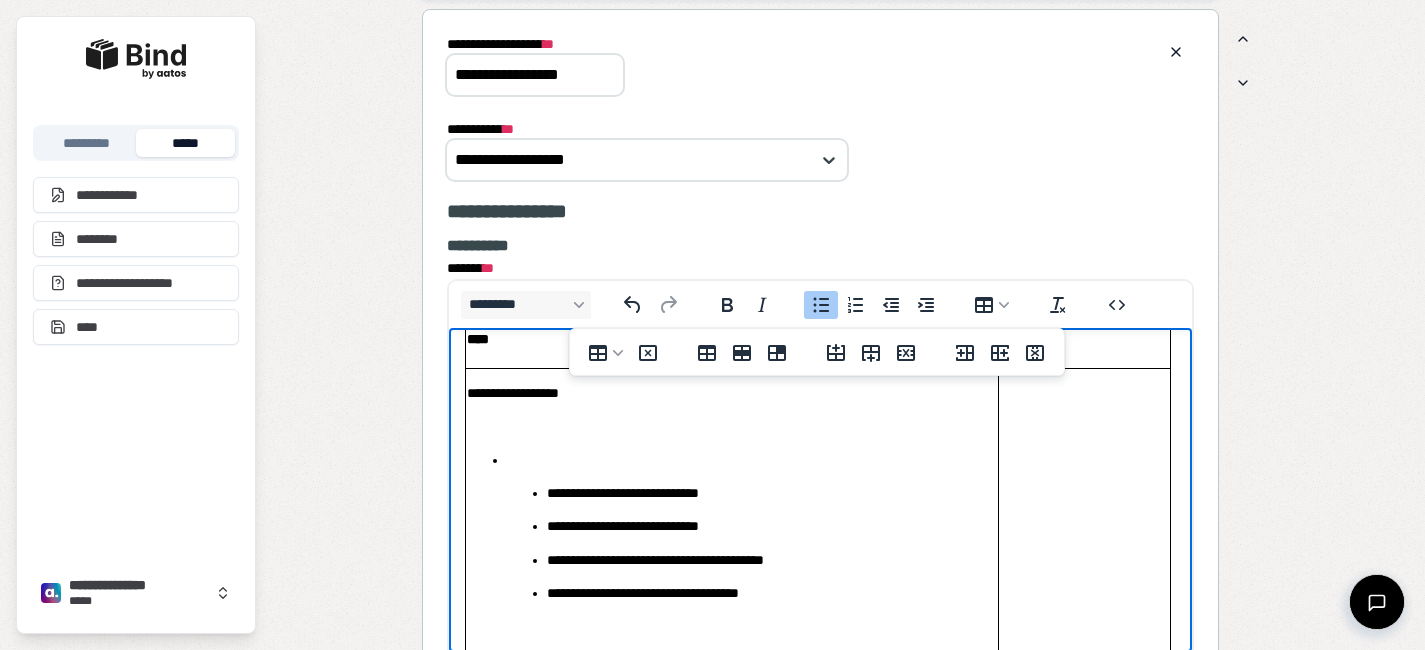 click on "**********" at bounding box center [751, 543] 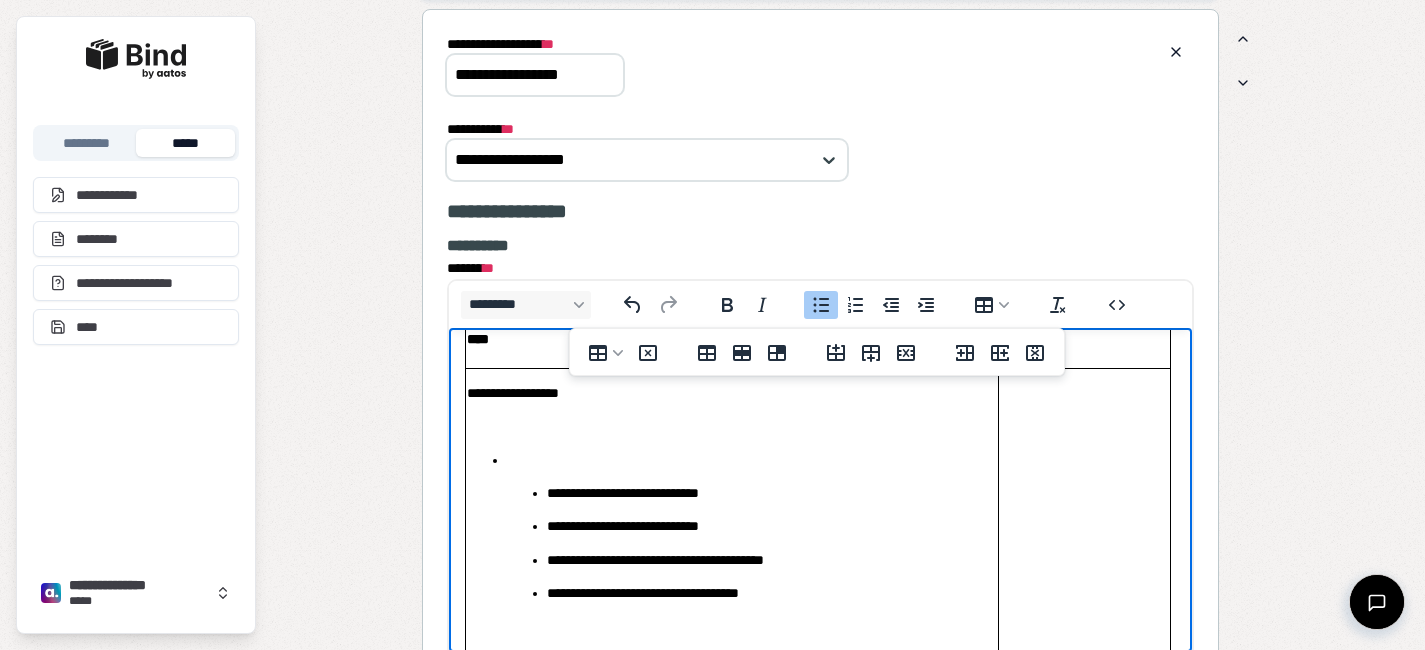 click at bounding box center [751, 459] 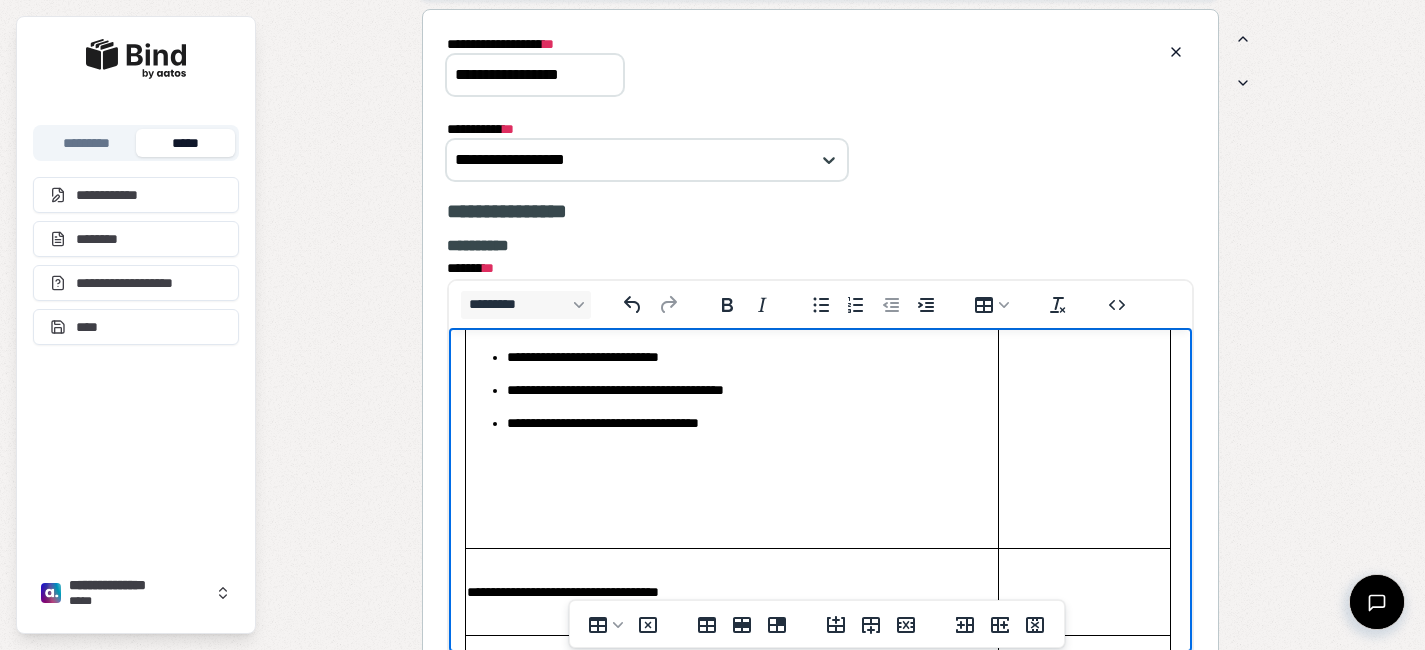 scroll, scrollTop: 210, scrollLeft: 0, axis: vertical 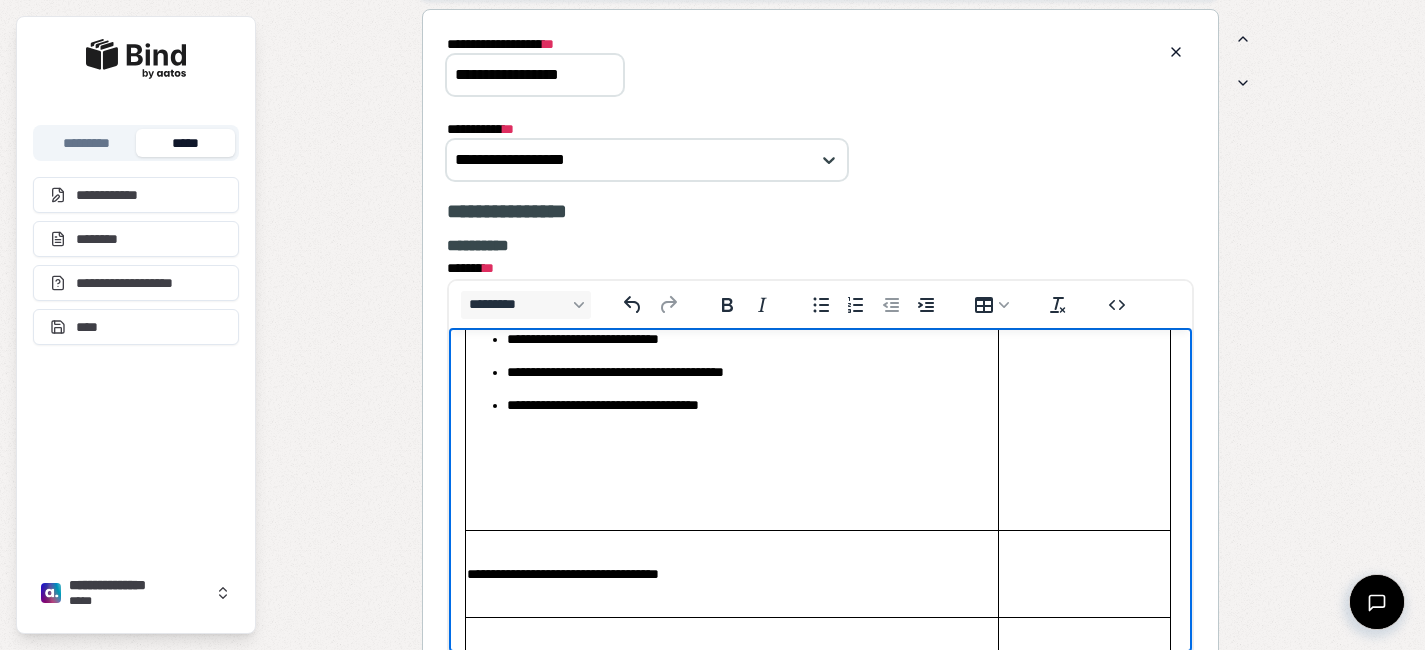 drag, startPoint x: 624, startPoint y: 526, endPoint x: 619, endPoint y: 441, distance: 85.146935 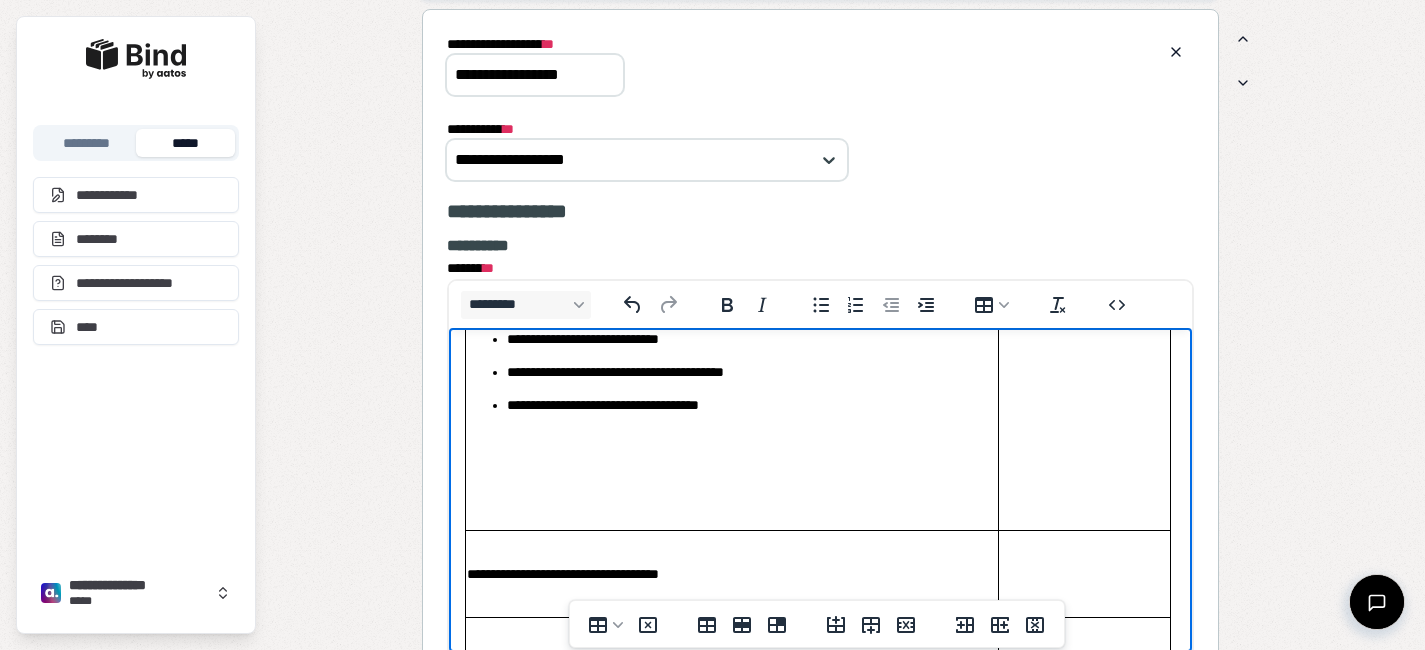 click at bounding box center (731, 504) 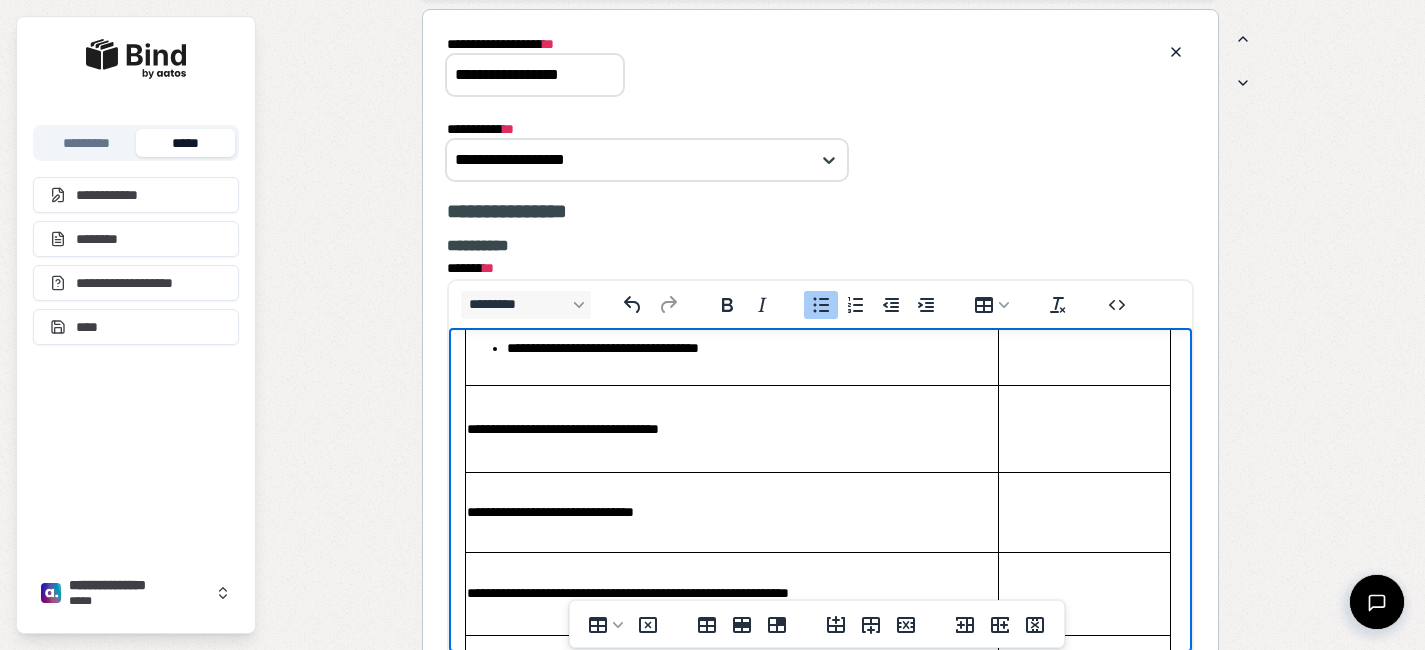 scroll, scrollTop: 291, scrollLeft: 0, axis: vertical 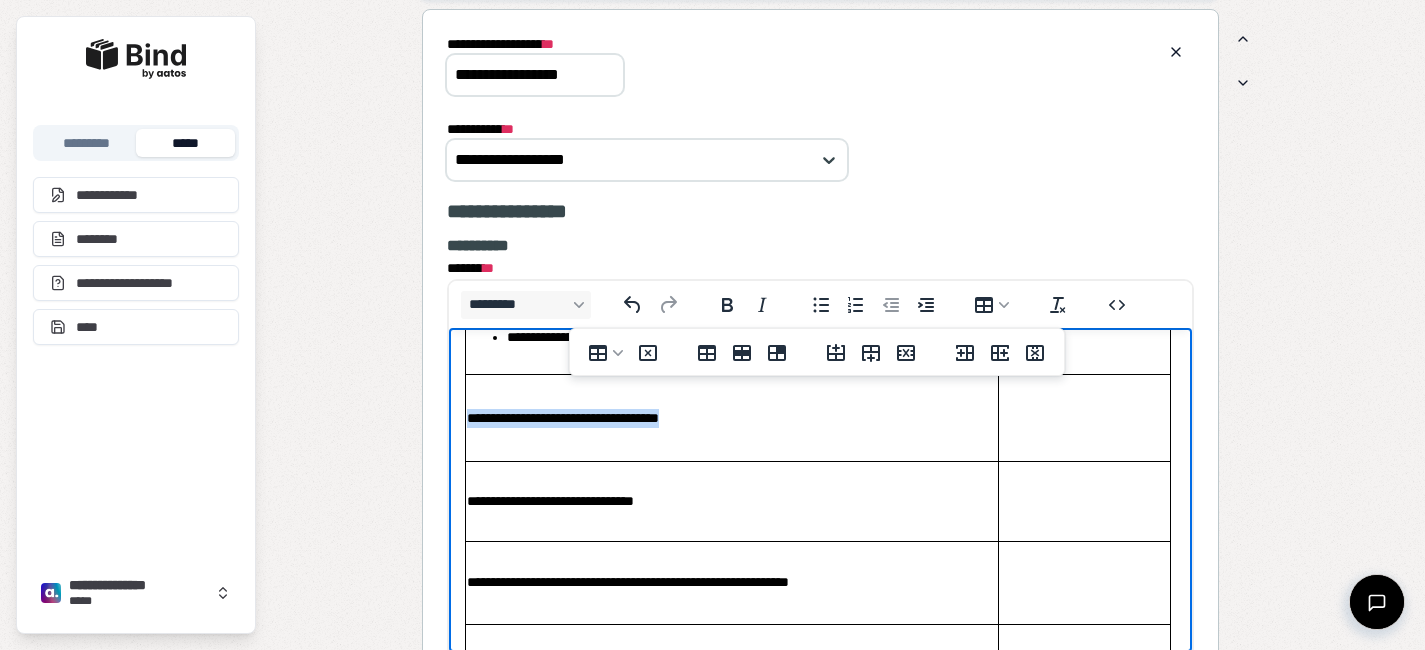 drag, startPoint x: 725, startPoint y: 418, endPoint x: 466, endPoint y: 414, distance: 259.03088 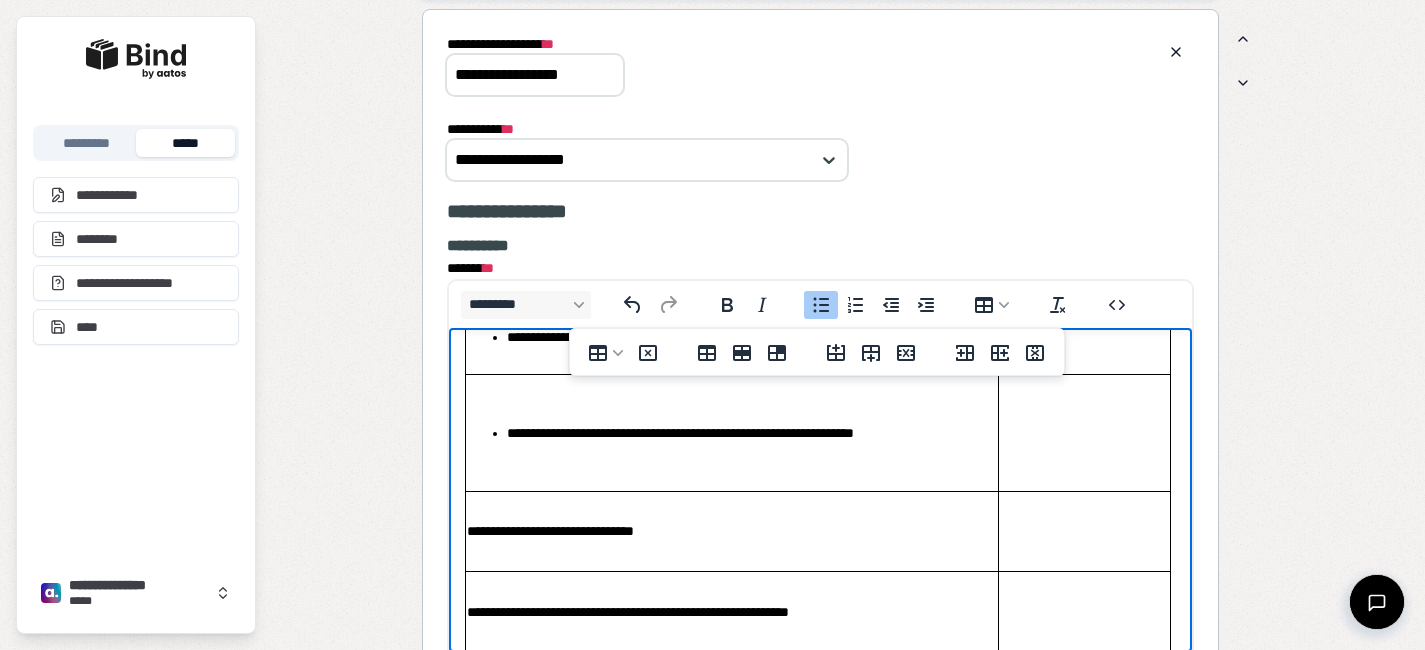 click on "**********" at bounding box center (751, 432) 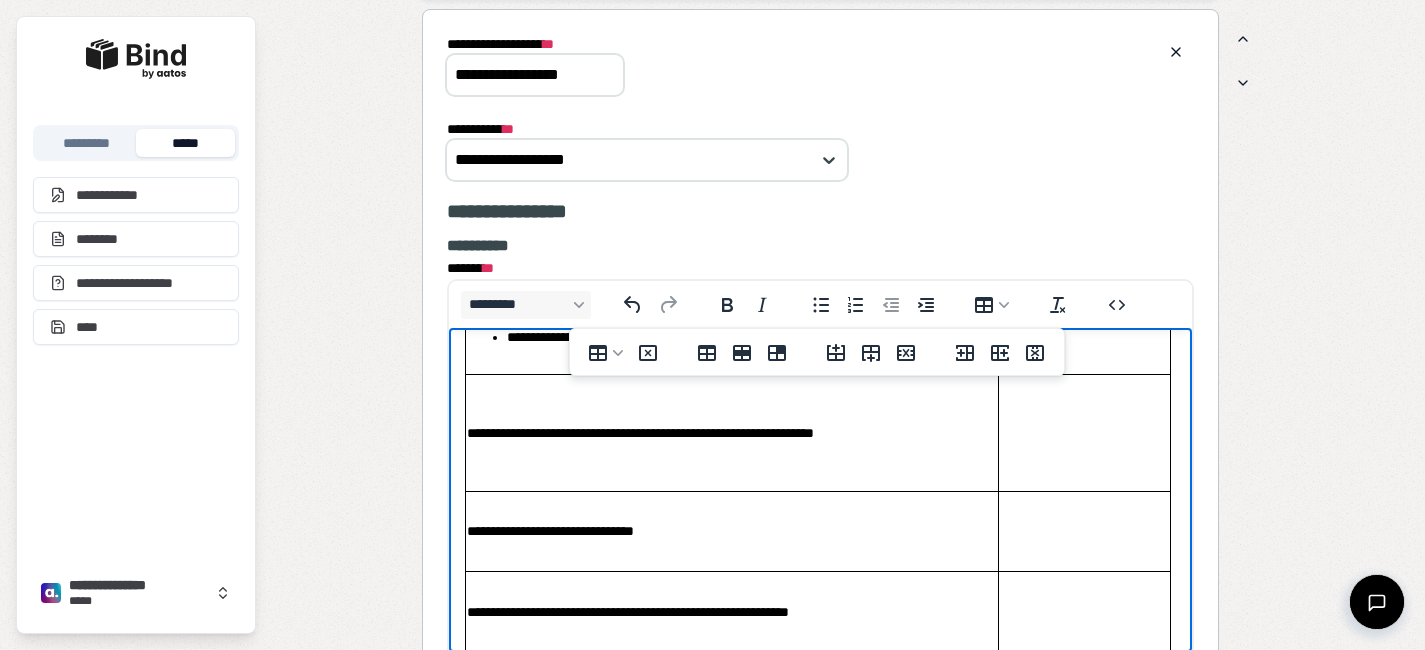 click on "**********" at bounding box center [731, 530] 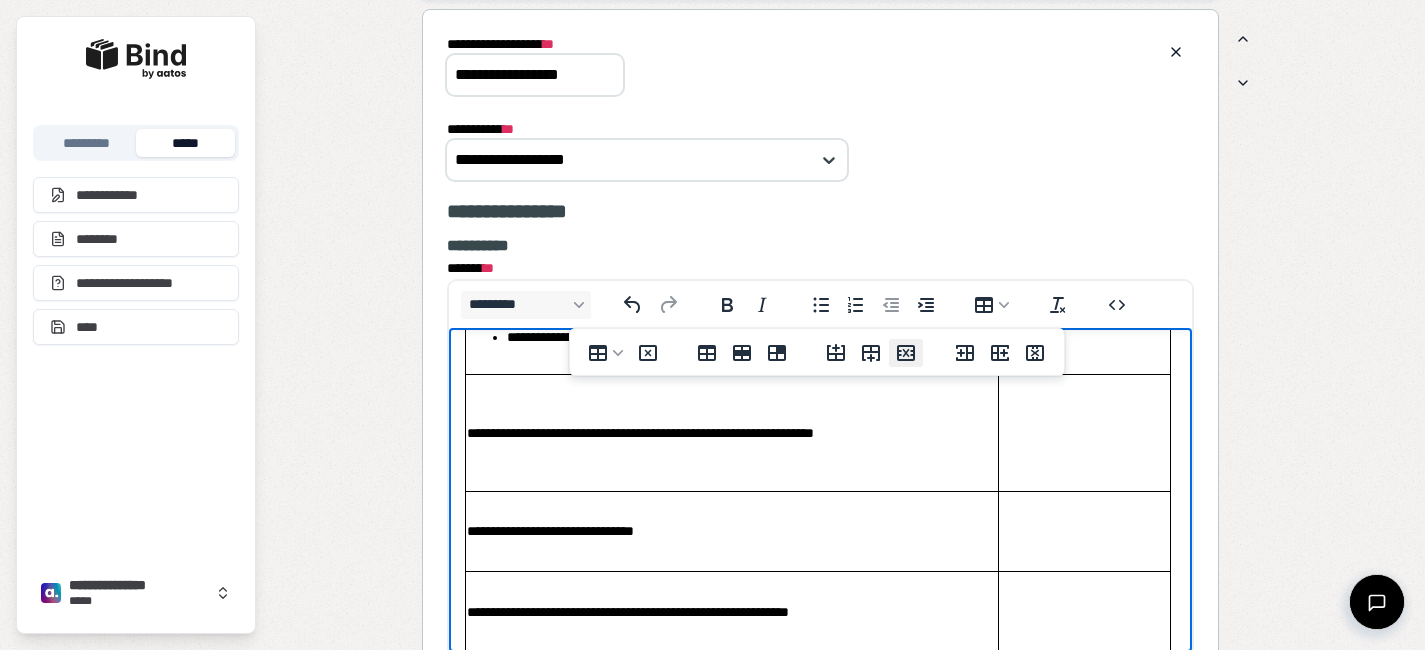 click 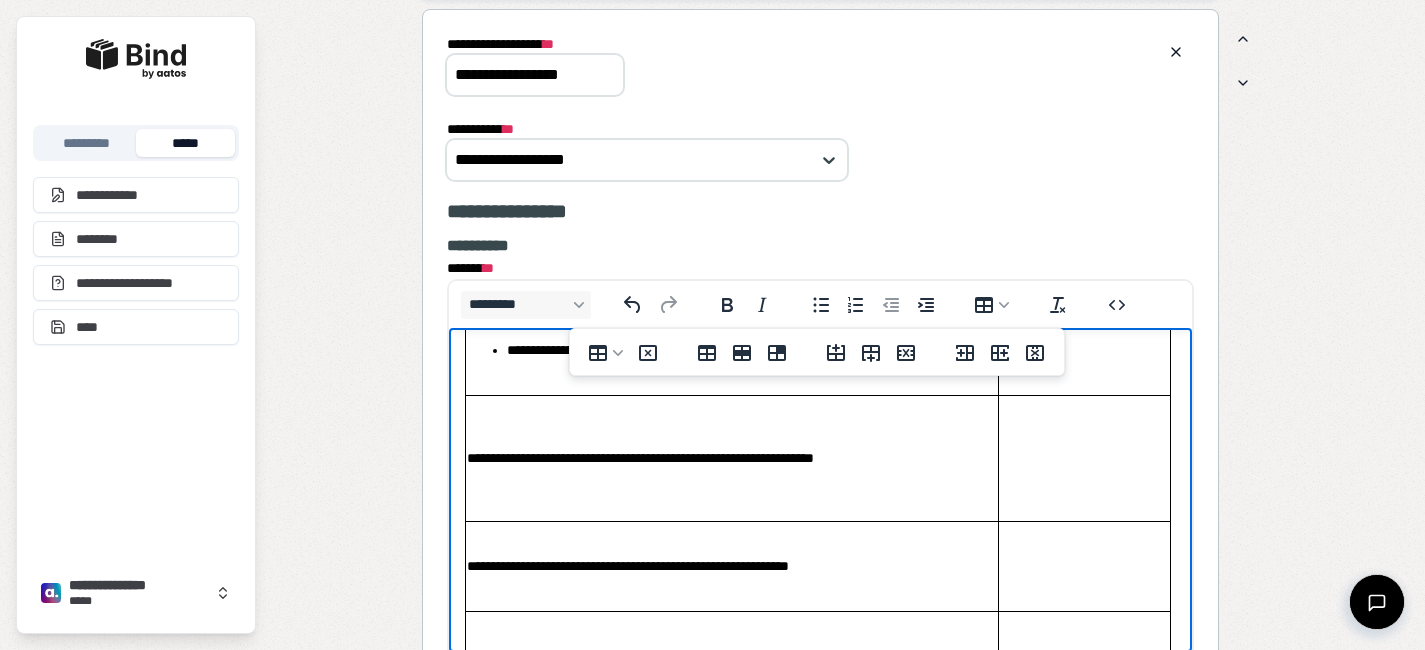 click on "**********" at bounding box center [731, 565] 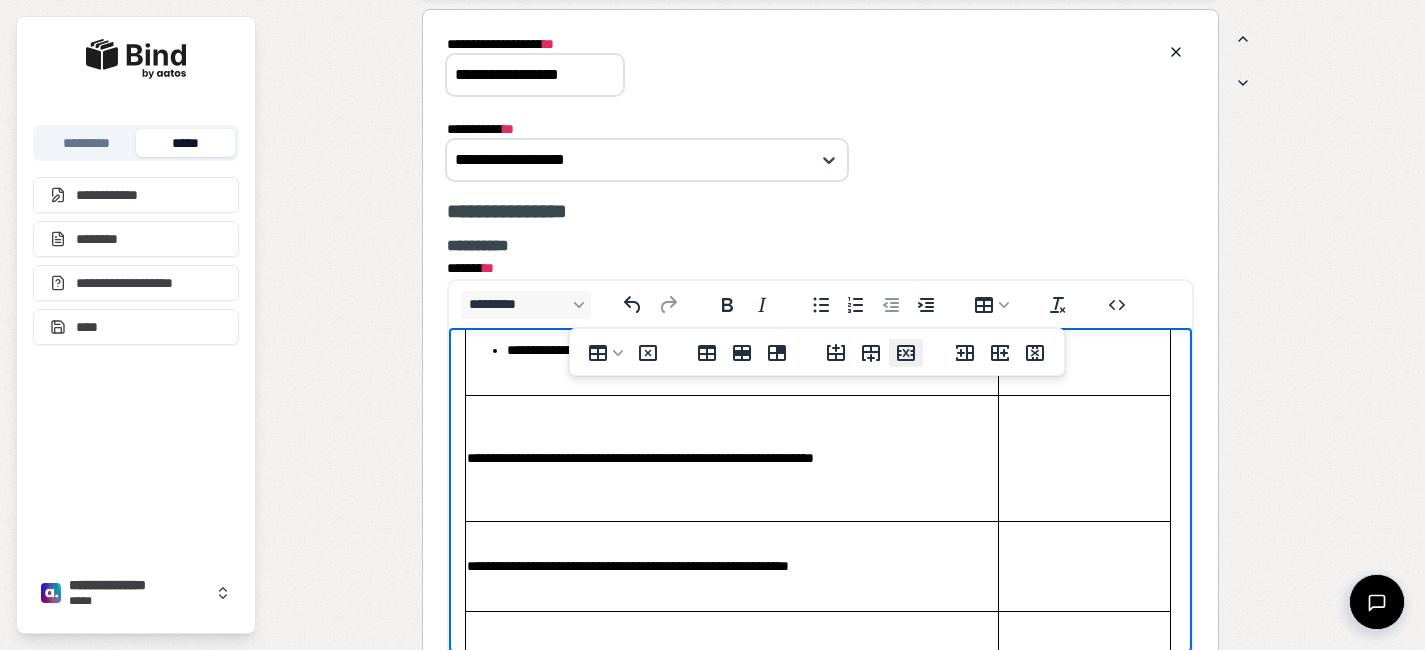 click 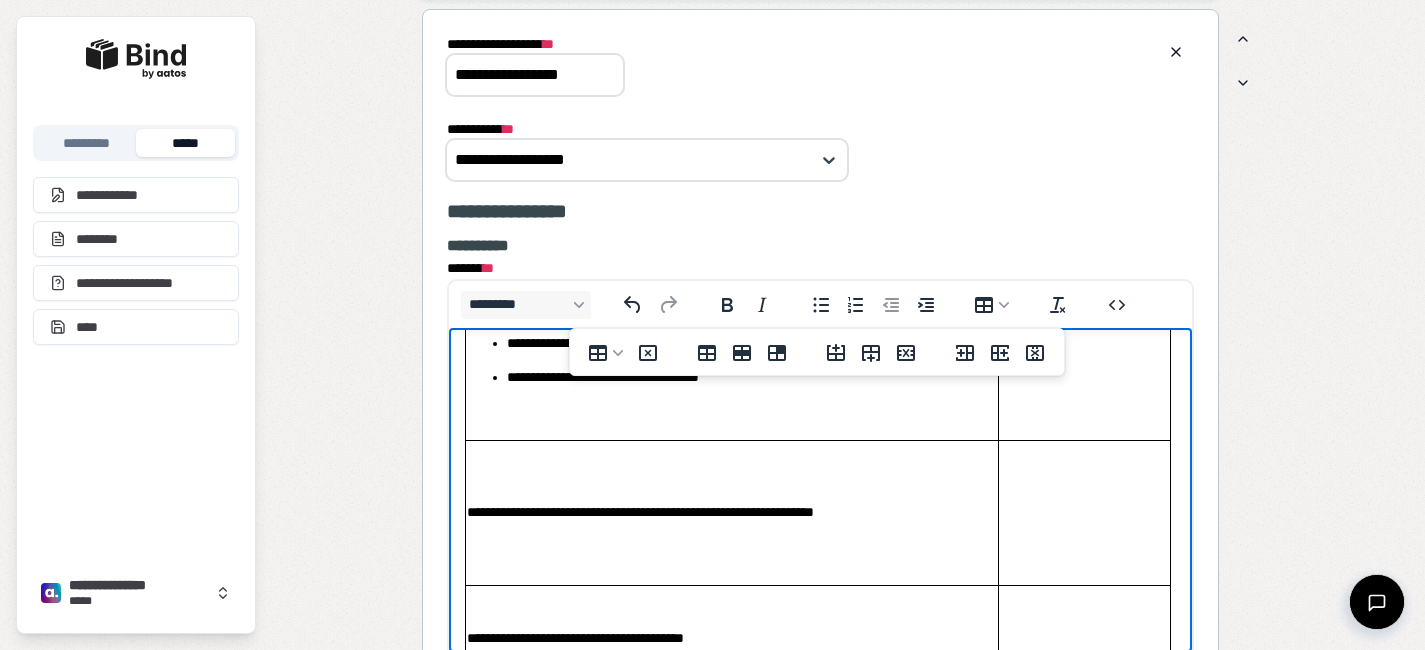 click on "**********" at bounding box center (731, 637) 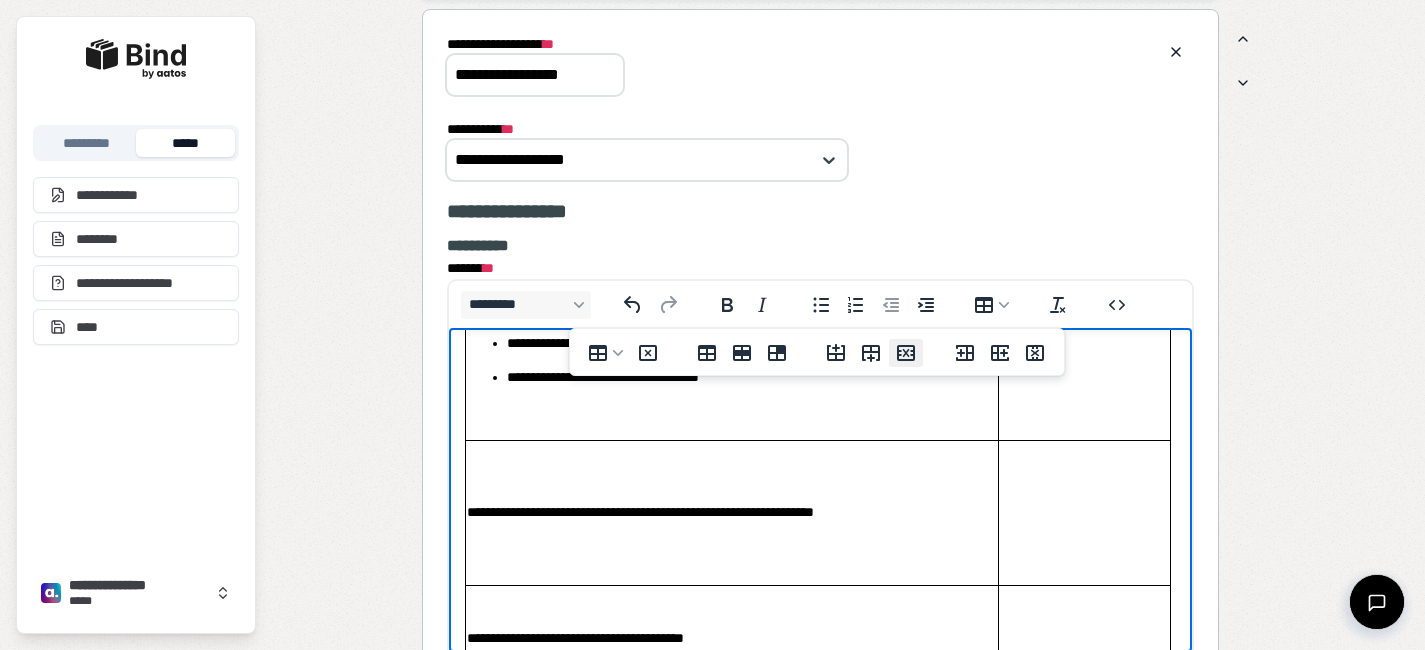 click at bounding box center [906, 353] 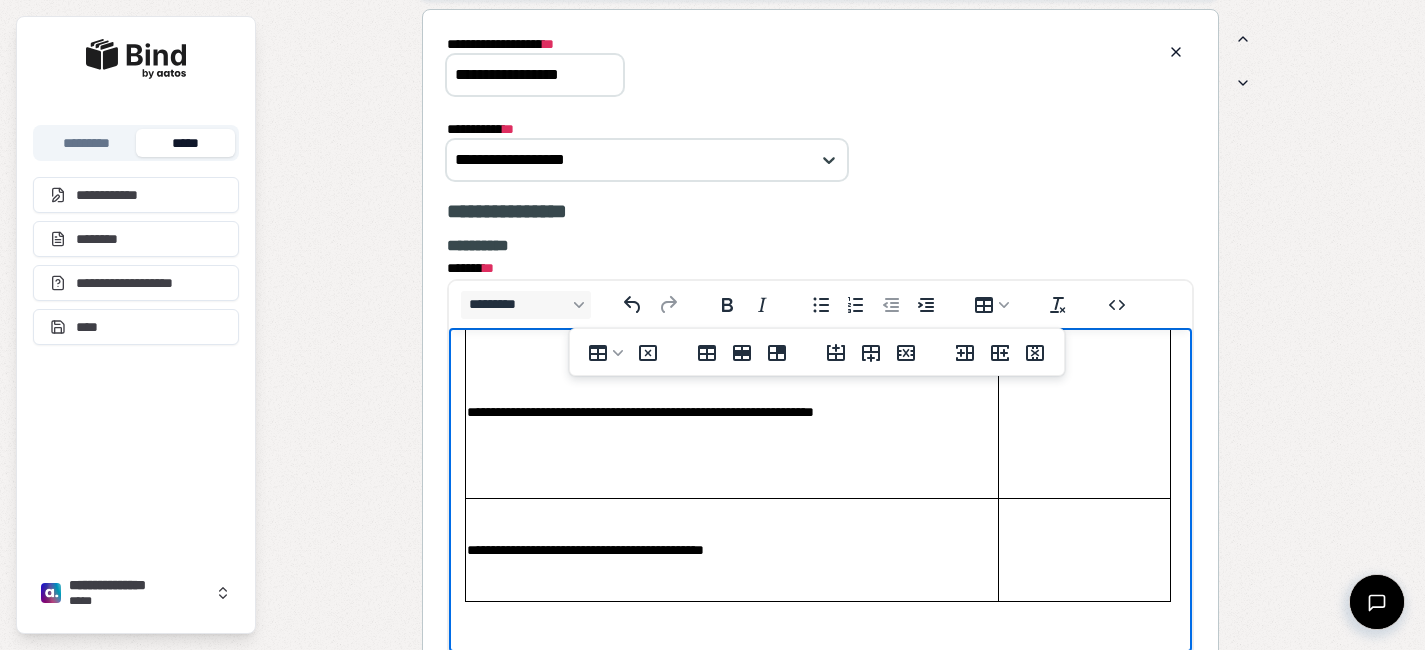 scroll, scrollTop: 469, scrollLeft: 0, axis: vertical 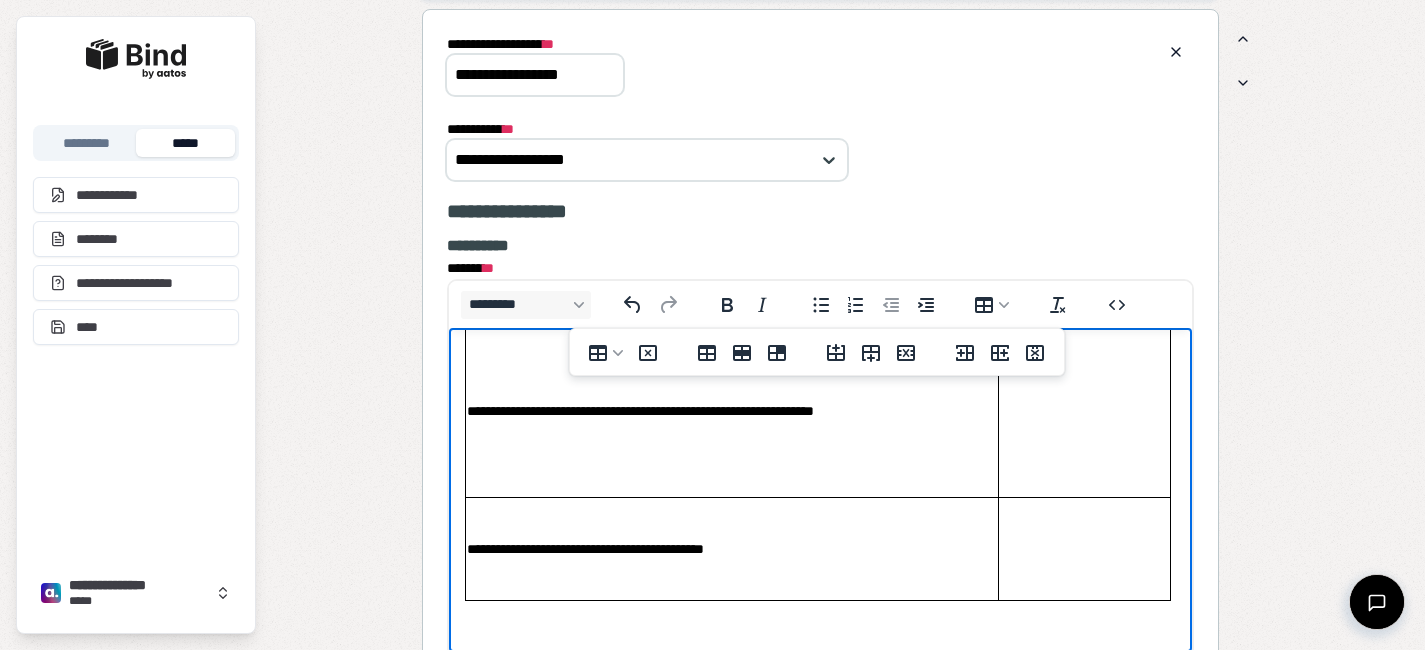 click on "**********" at bounding box center (731, 548) 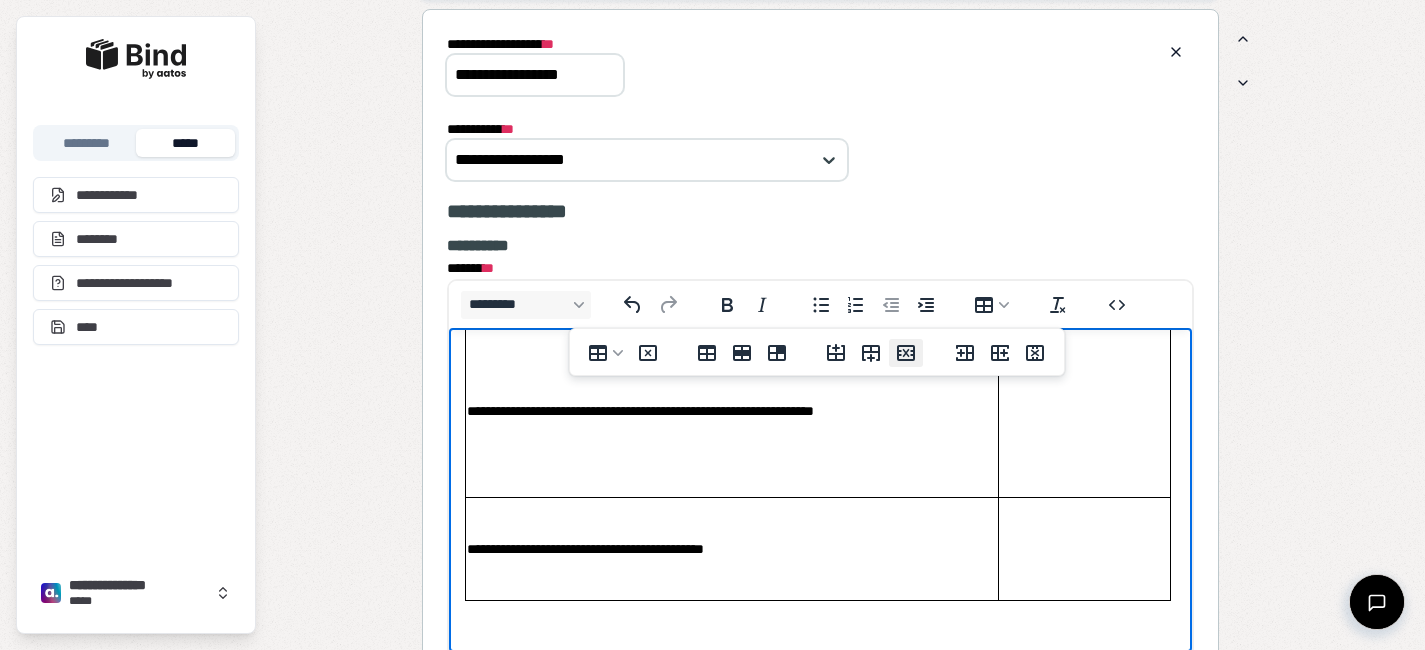 click 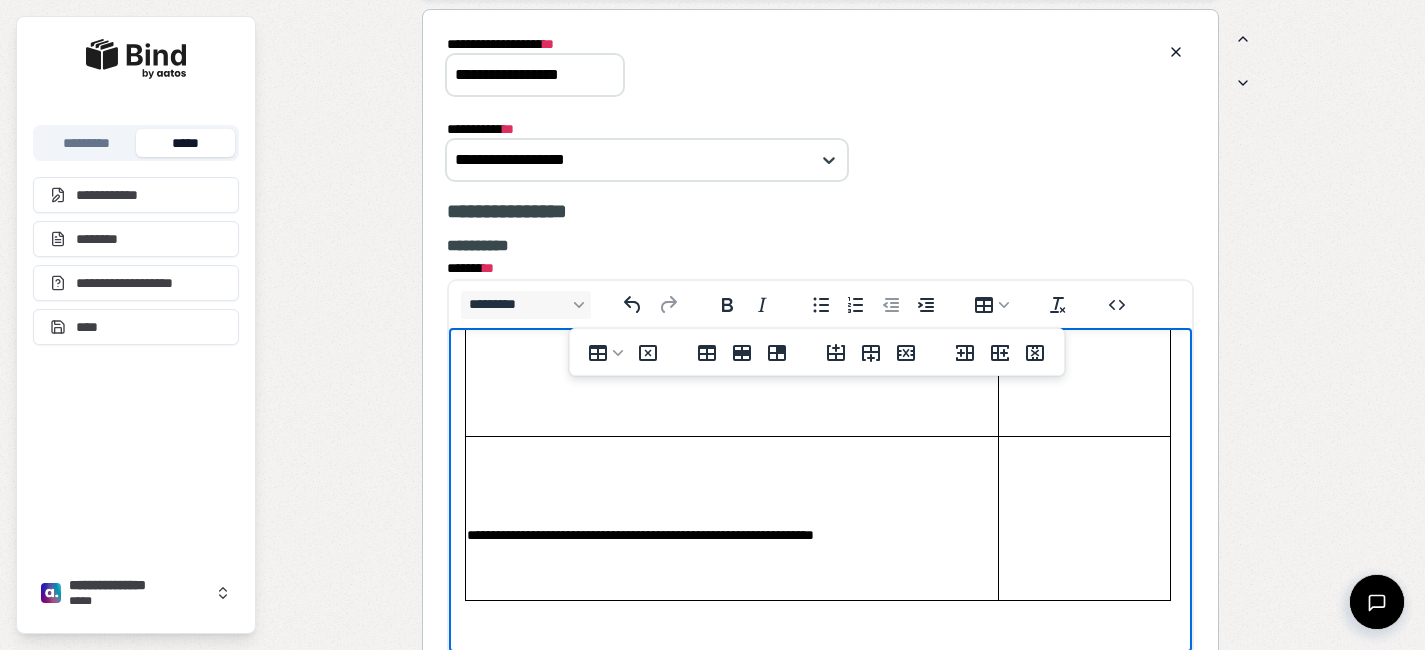 click on "**********" at bounding box center (731, 534) 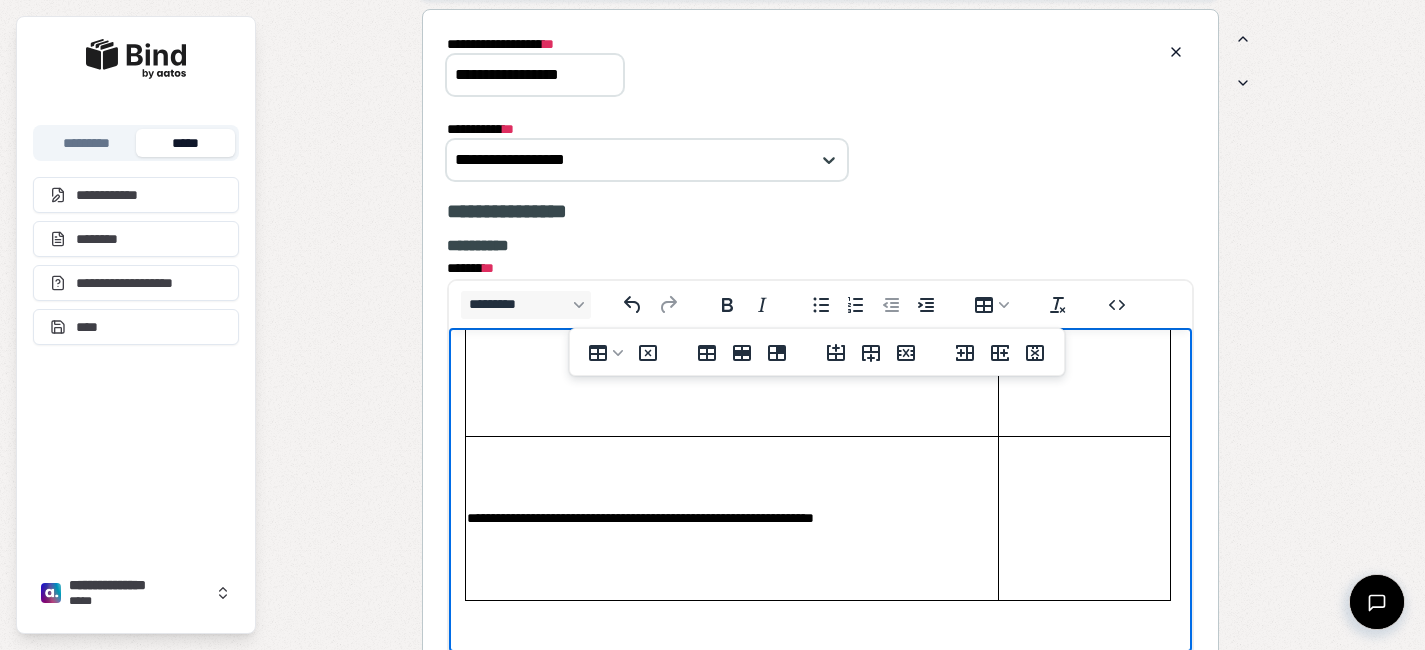 click on "**********" at bounding box center [731, 517] 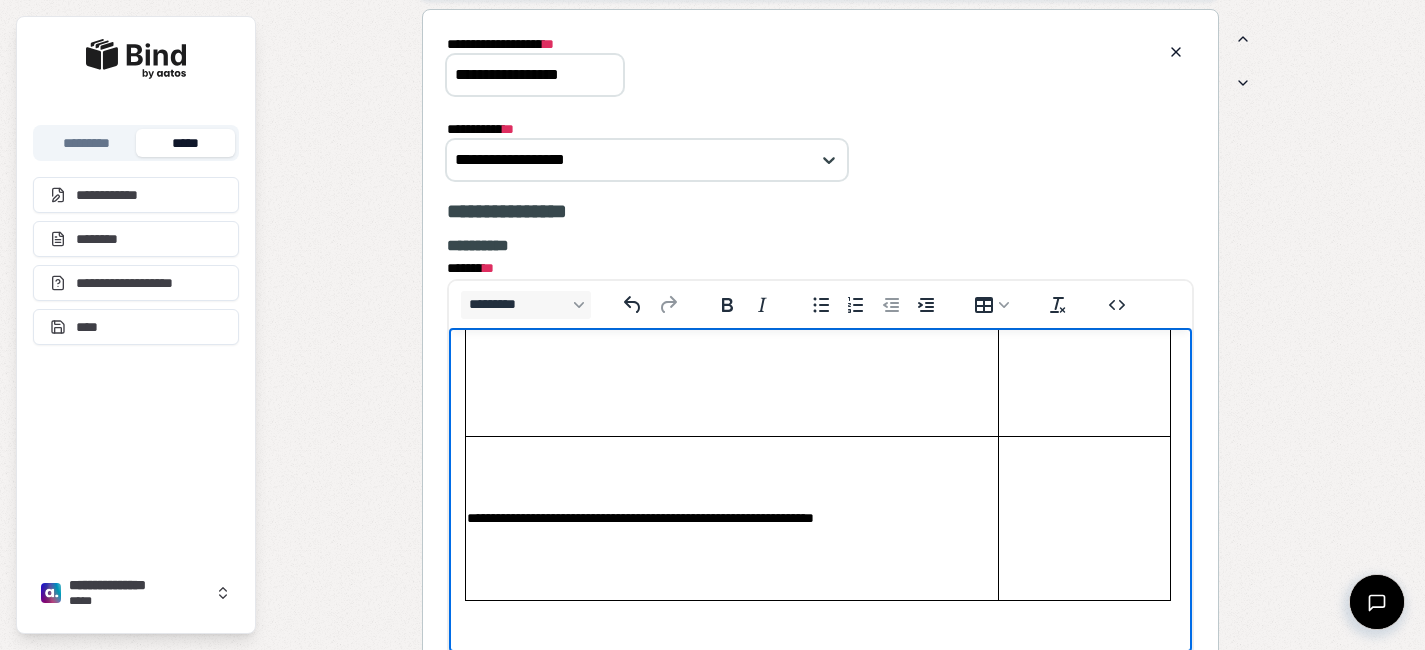 scroll, scrollTop: 427, scrollLeft: 0, axis: vertical 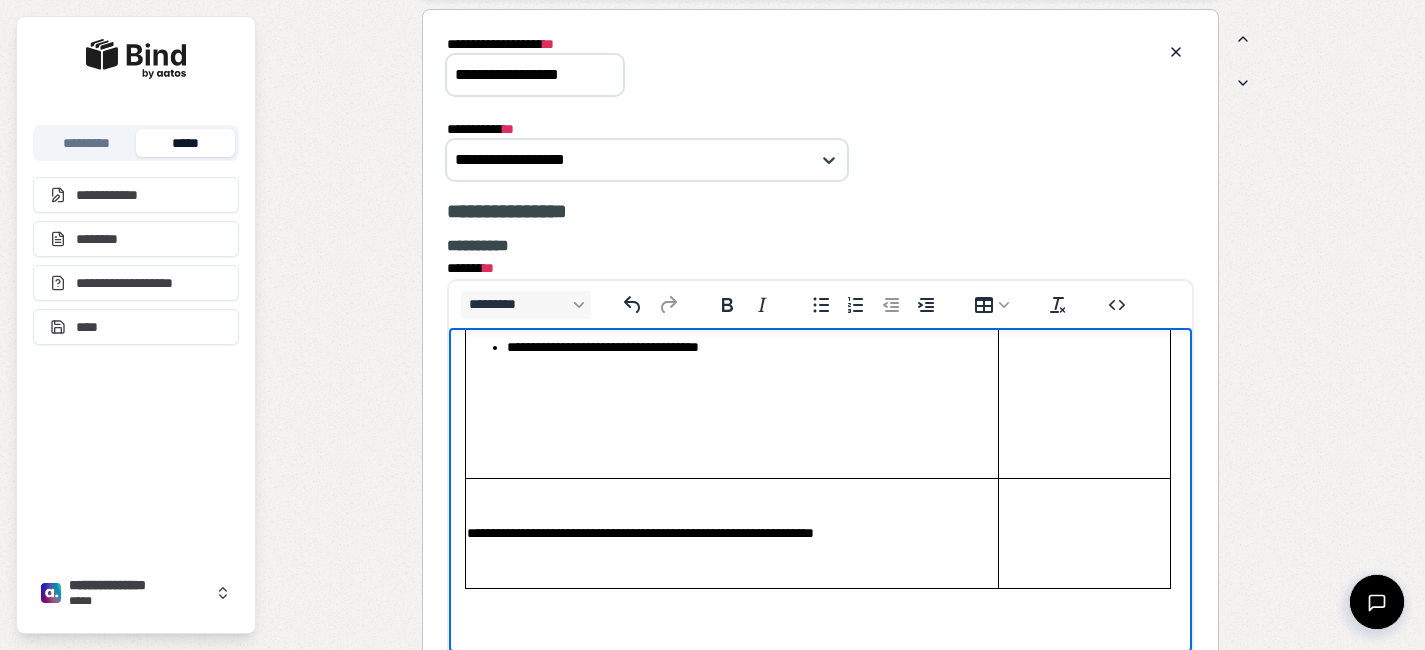 drag, startPoint x: 643, startPoint y: 475, endPoint x: 643, endPoint y: 391, distance: 84 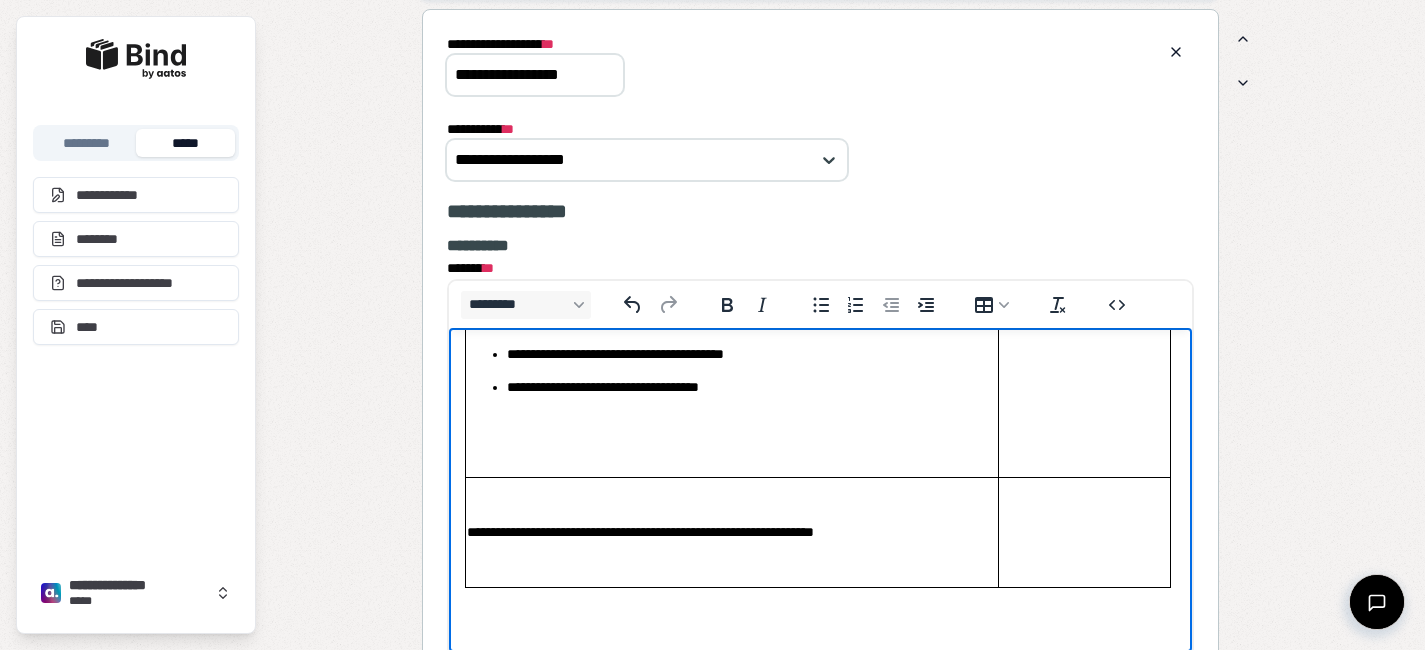 scroll, scrollTop: 344, scrollLeft: 0, axis: vertical 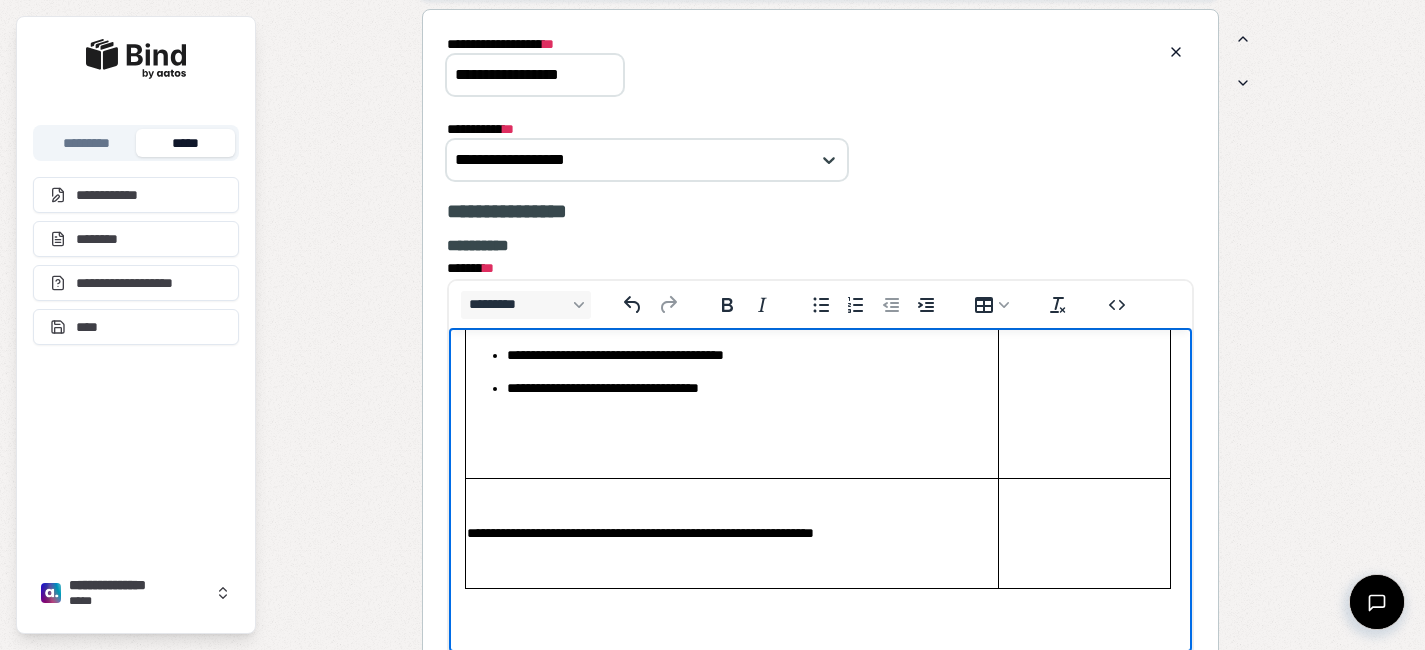 drag, startPoint x: 601, startPoint y: 475, endPoint x: 599, endPoint y: 427, distance: 48.04165 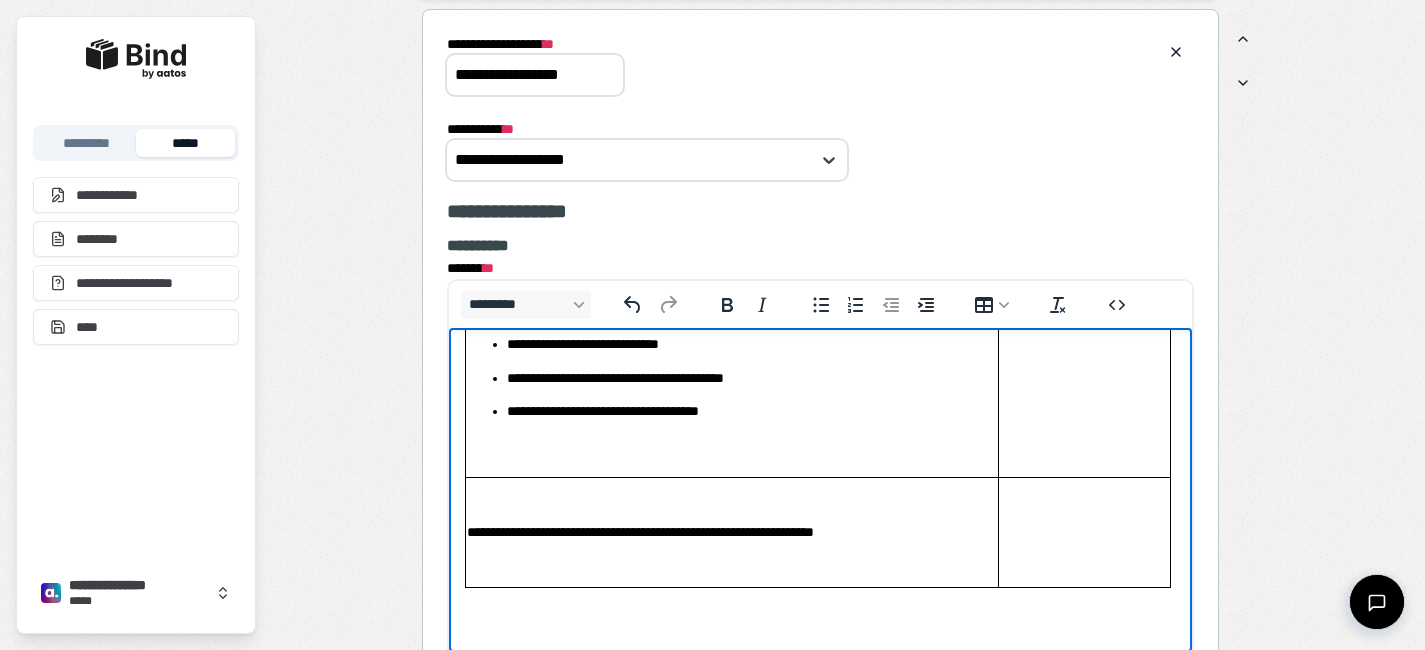 scroll, scrollTop: 297, scrollLeft: 0, axis: vertical 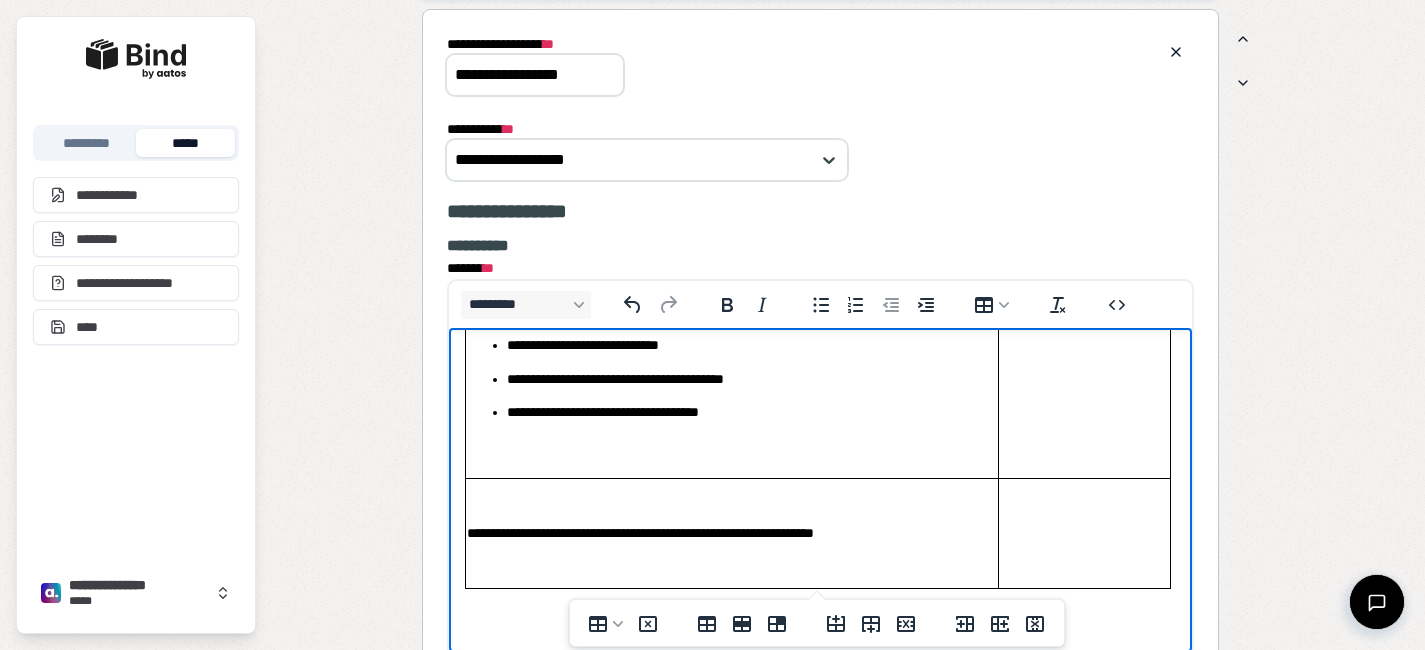 drag, startPoint x: 588, startPoint y: 476, endPoint x: 588, endPoint y: 437, distance: 39 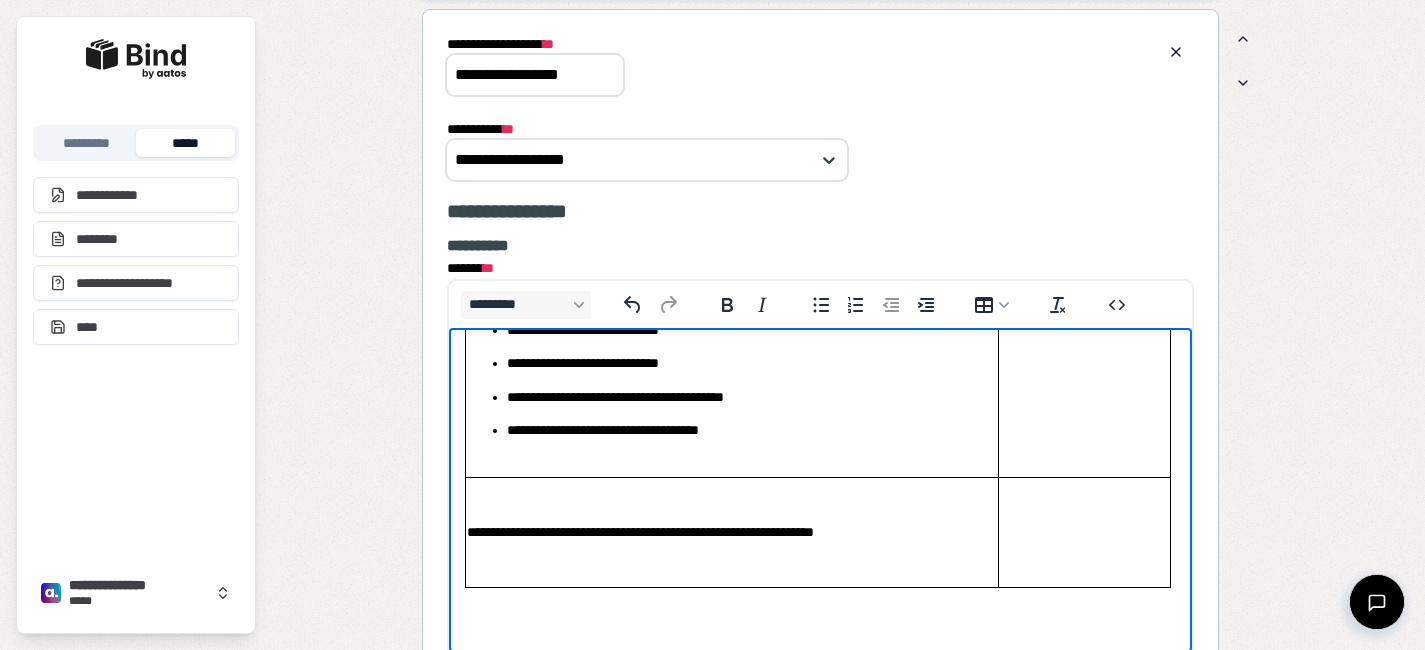 scroll, scrollTop: 259, scrollLeft: 0, axis: vertical 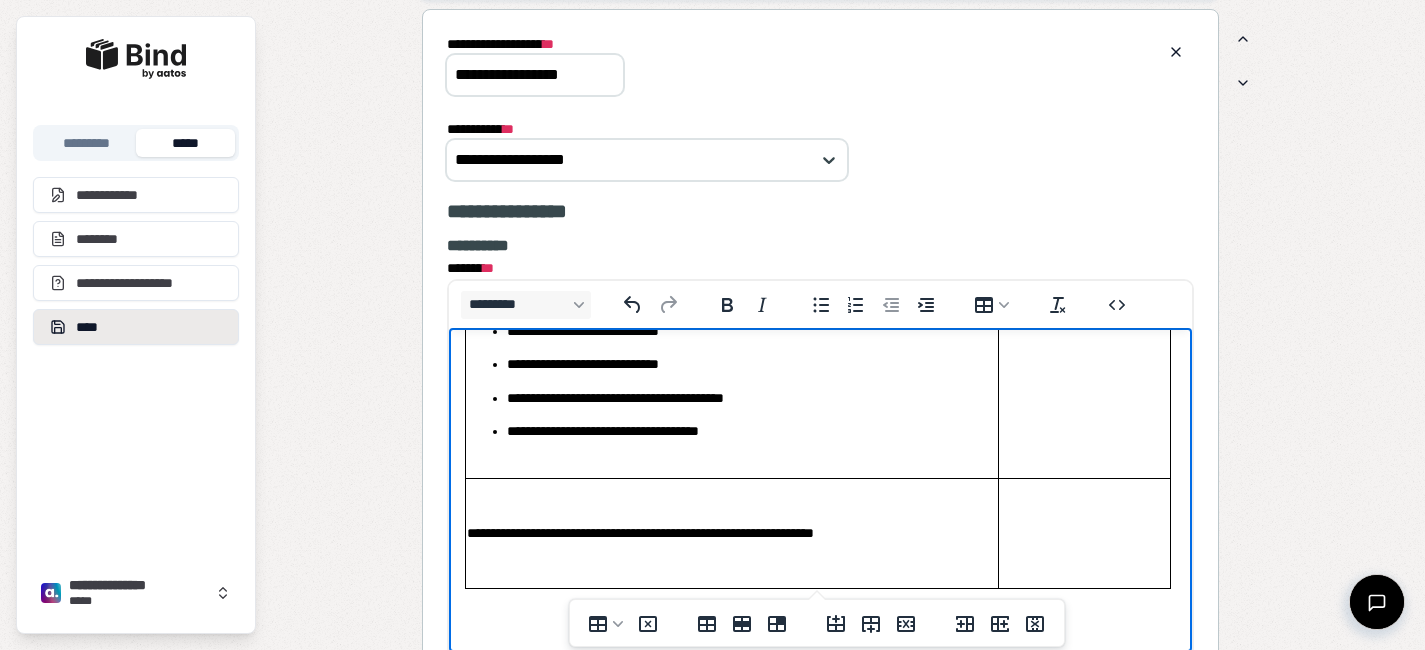 click on "****" at bounding box center [136, 327] 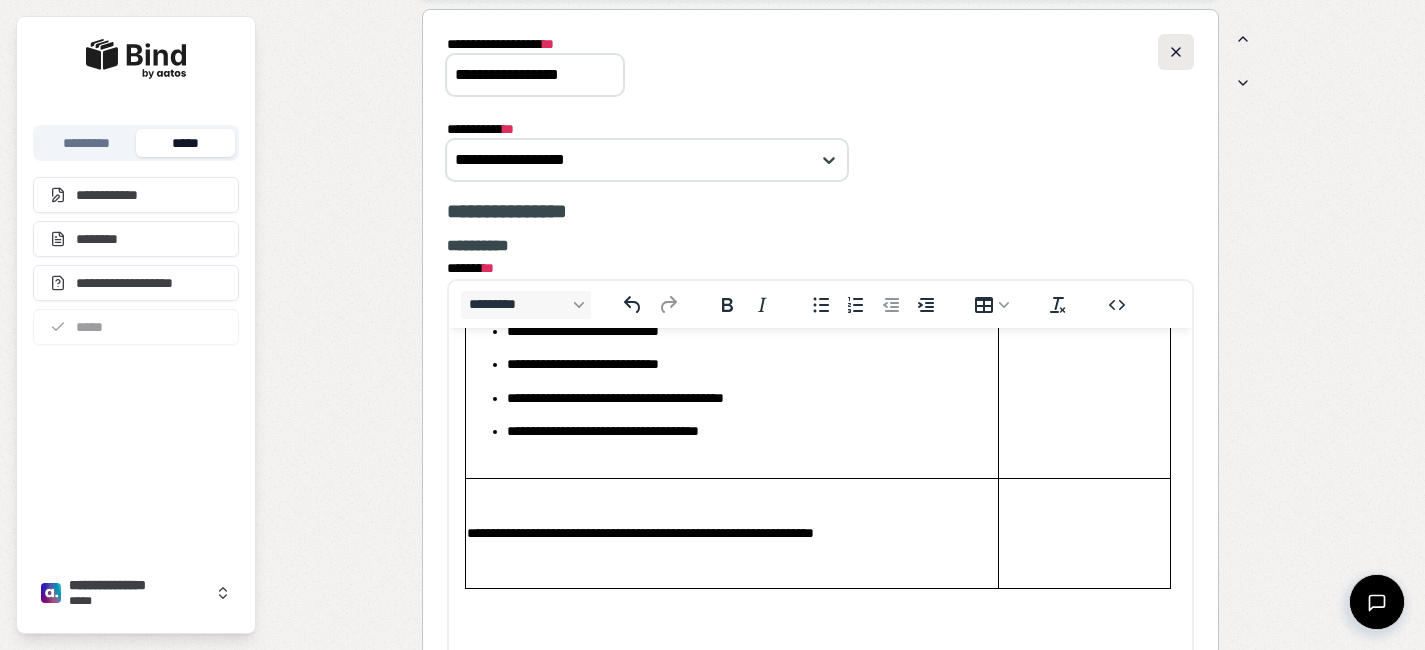 click at bounding box center [1176, 52] 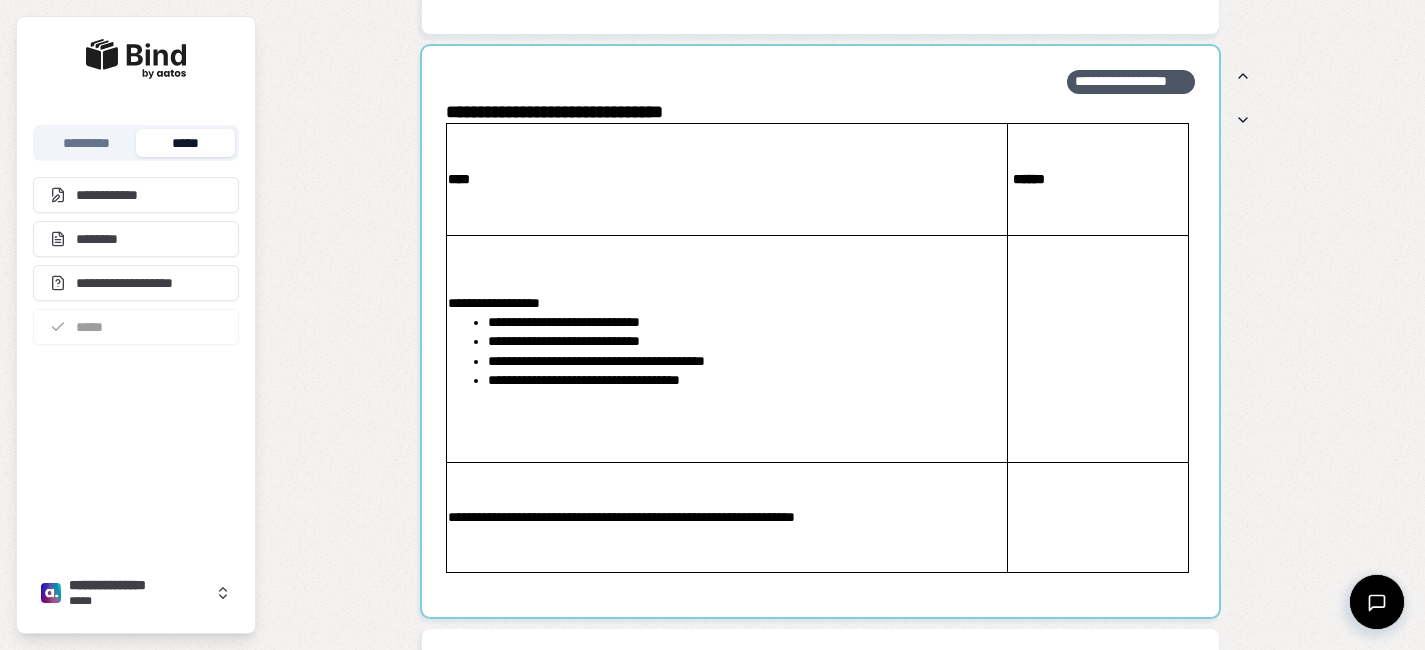 scroll, scrollTop: 3654, scrollLeft: 0, axis: vertical 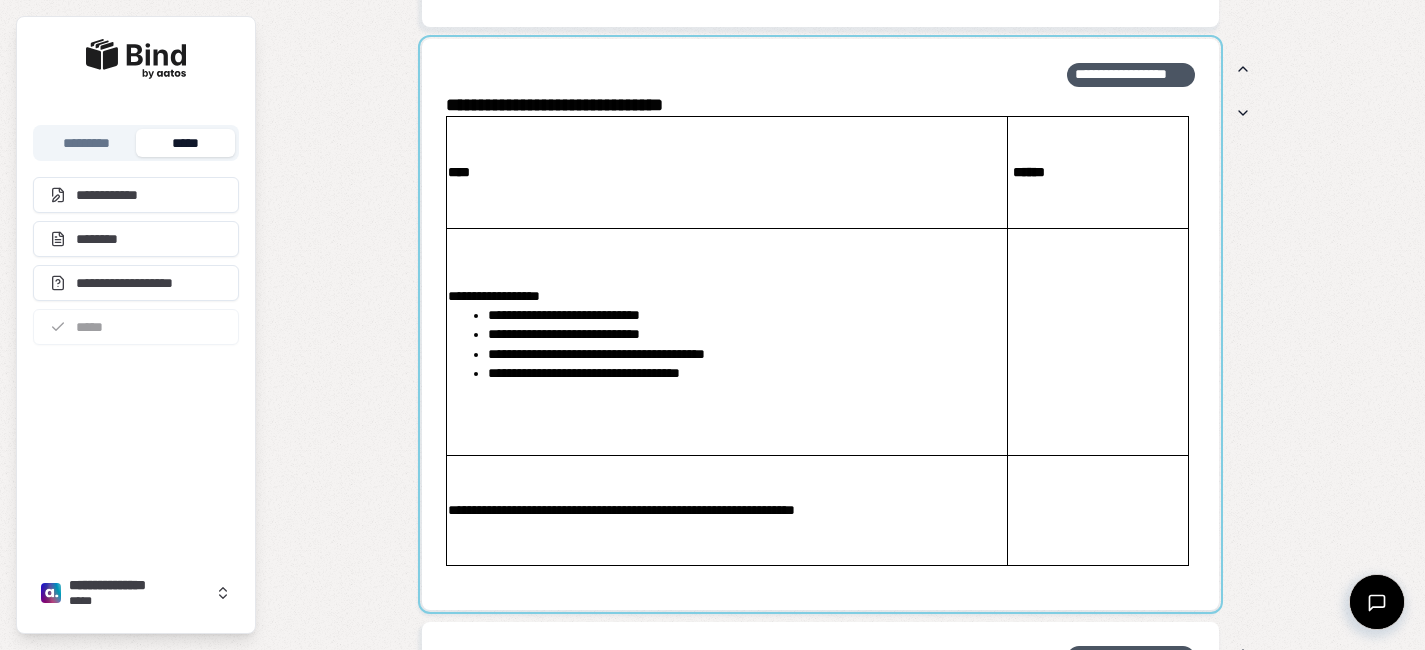 click at bounding box center (821, 324) 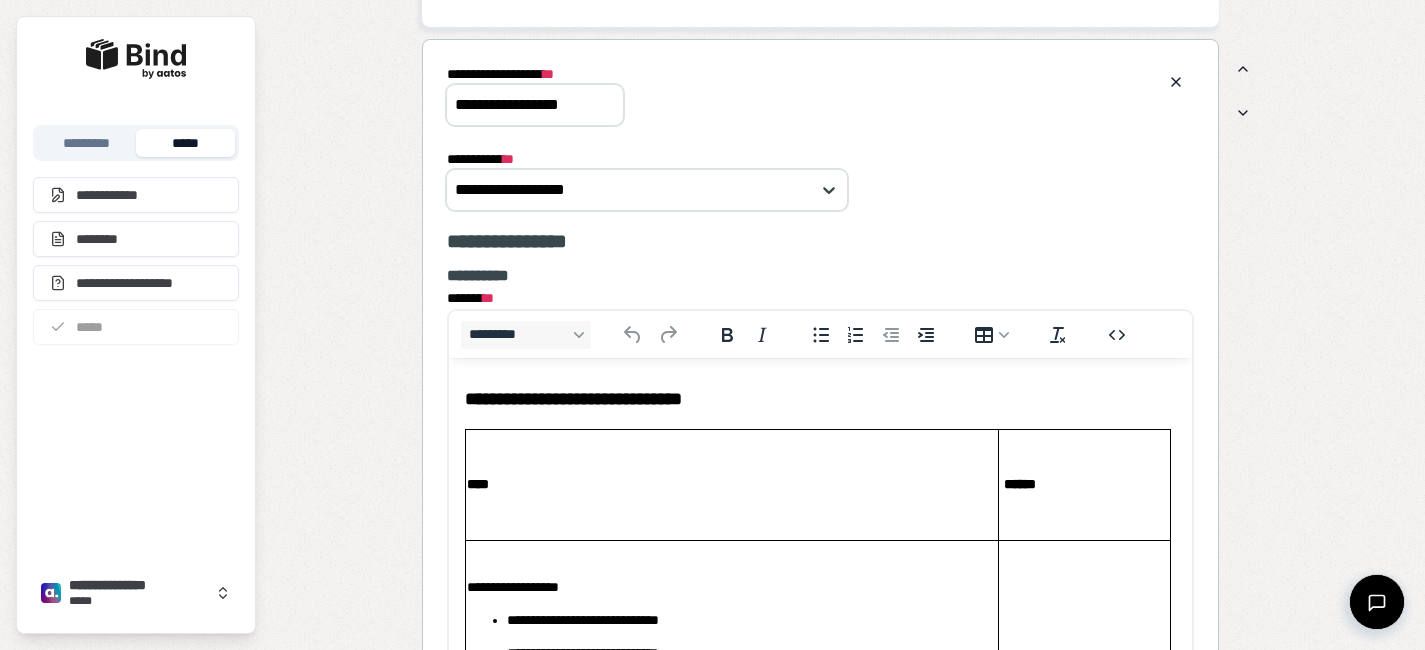 scroll, scrollTop: 0, scrollLeft: 0, axis: both 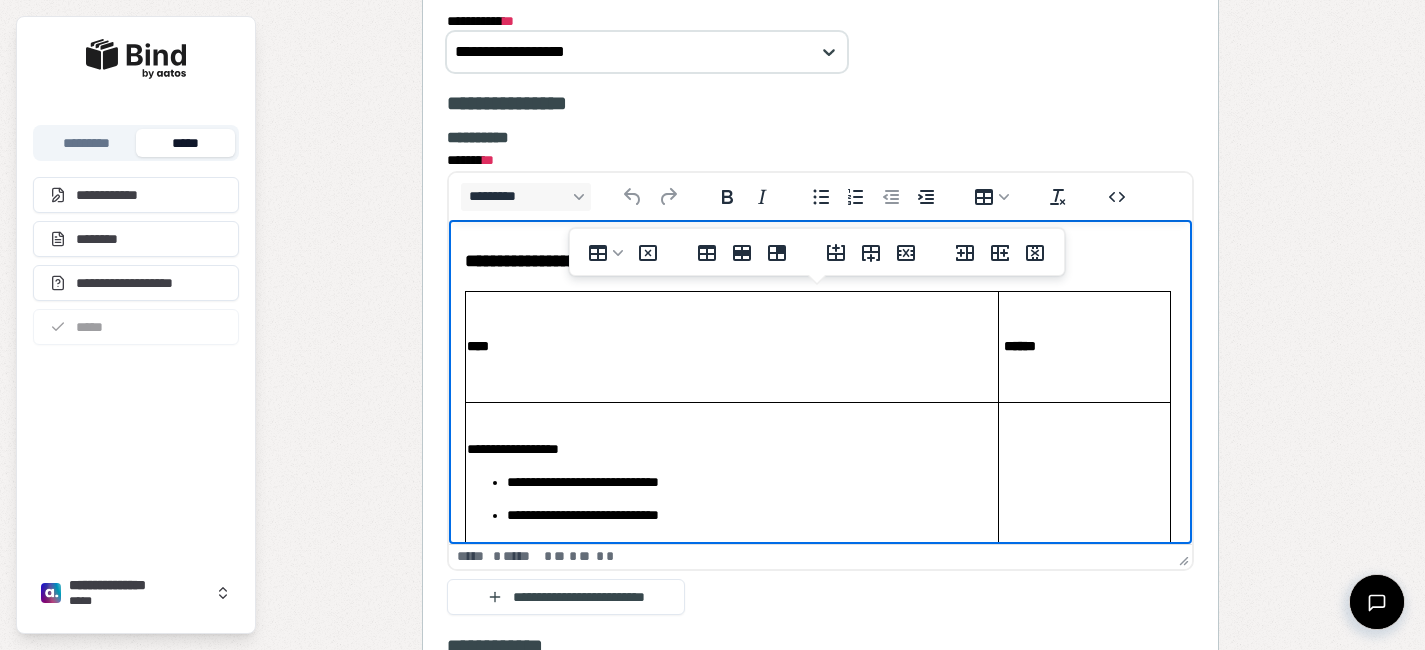click on "**********" at bounding box center (731, 448) 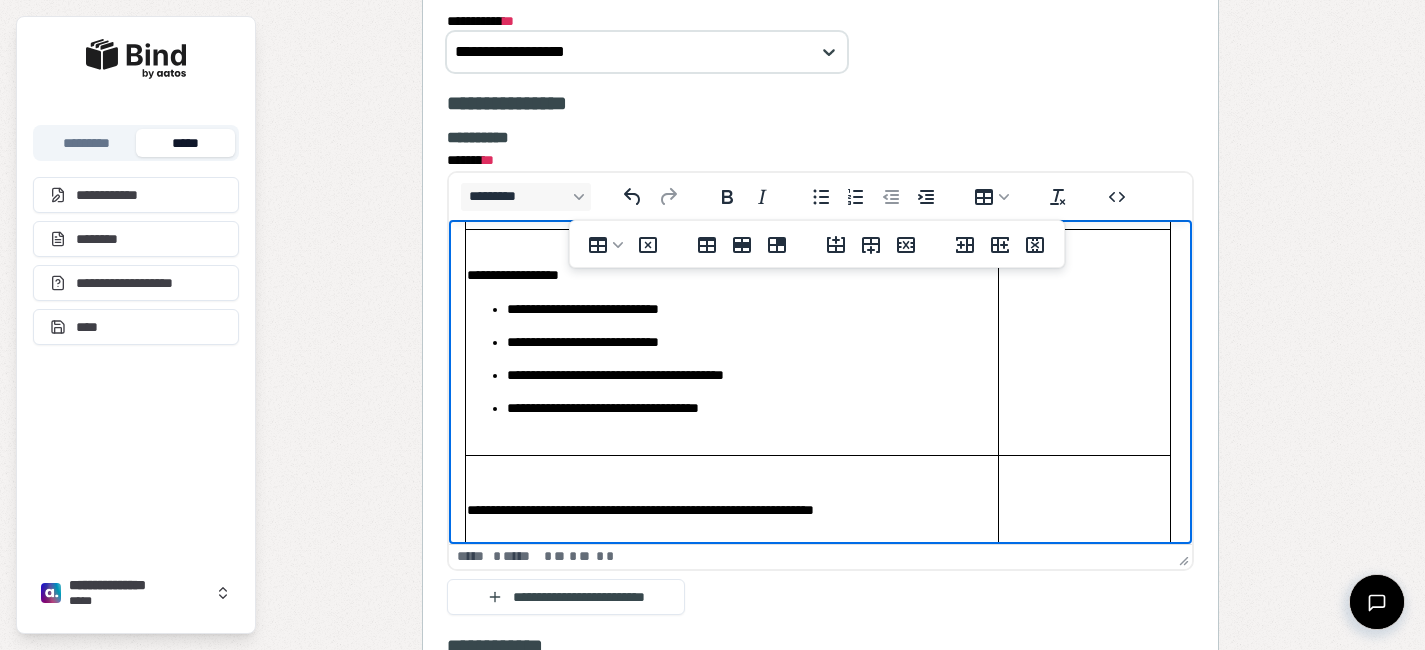 scroll, scrollTop: 113, scrollLeft: 0, axis: vertical 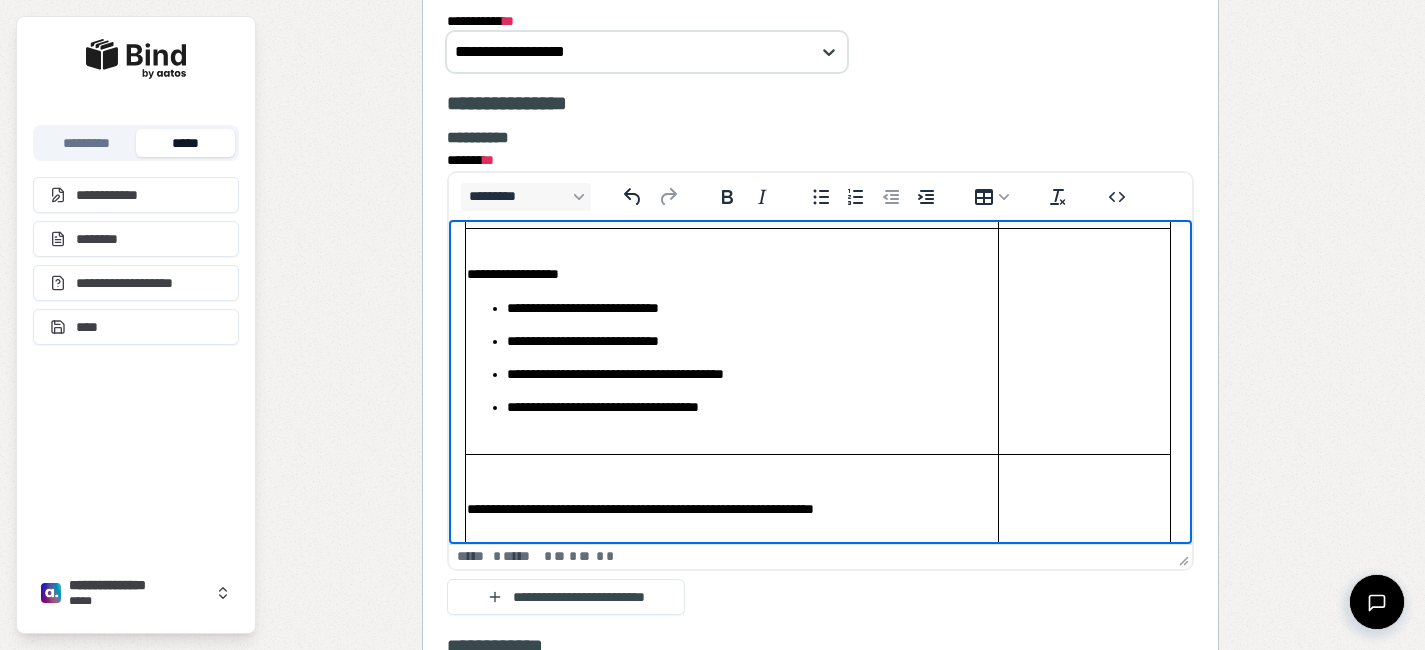drag, startPoint x: 617, startPoint y: 452, endPoint x: 616, endPoint y: 413, distance: 39.012817 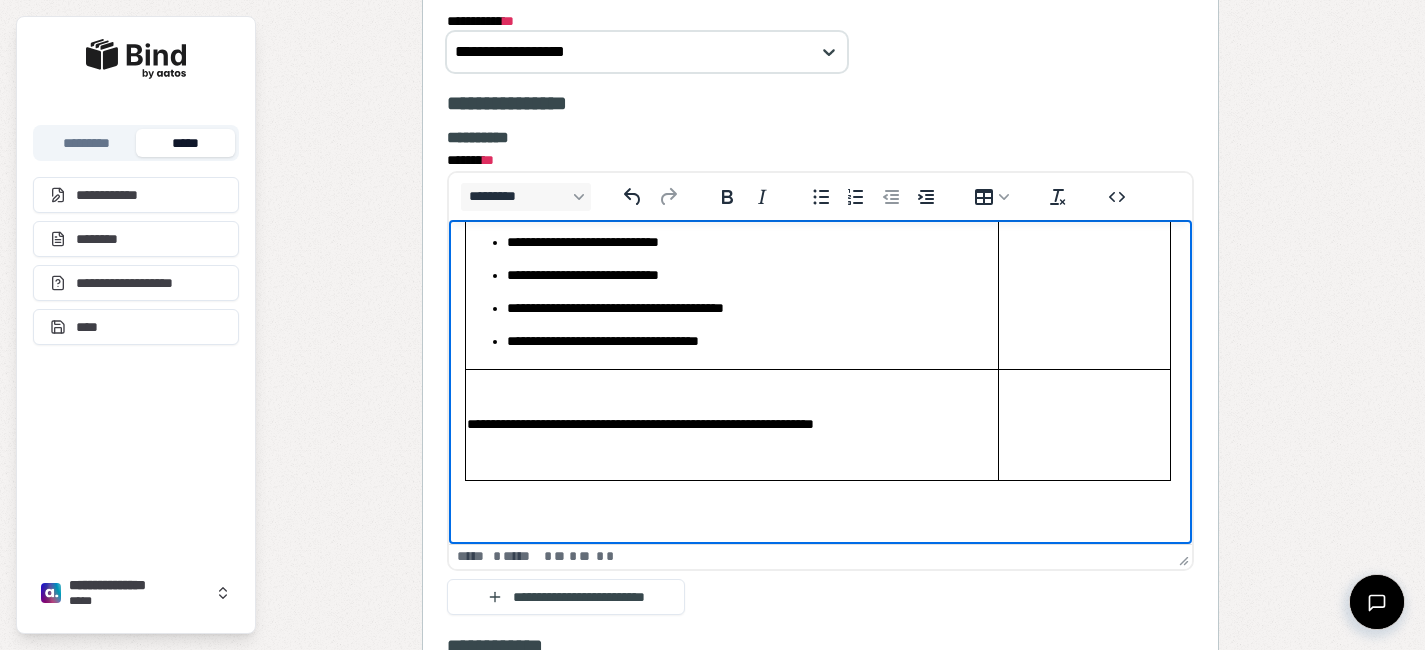 drag, startPoint x: 543, startPoint y: 479, endPoint x: 543, endPoint y: 434, distance: 45 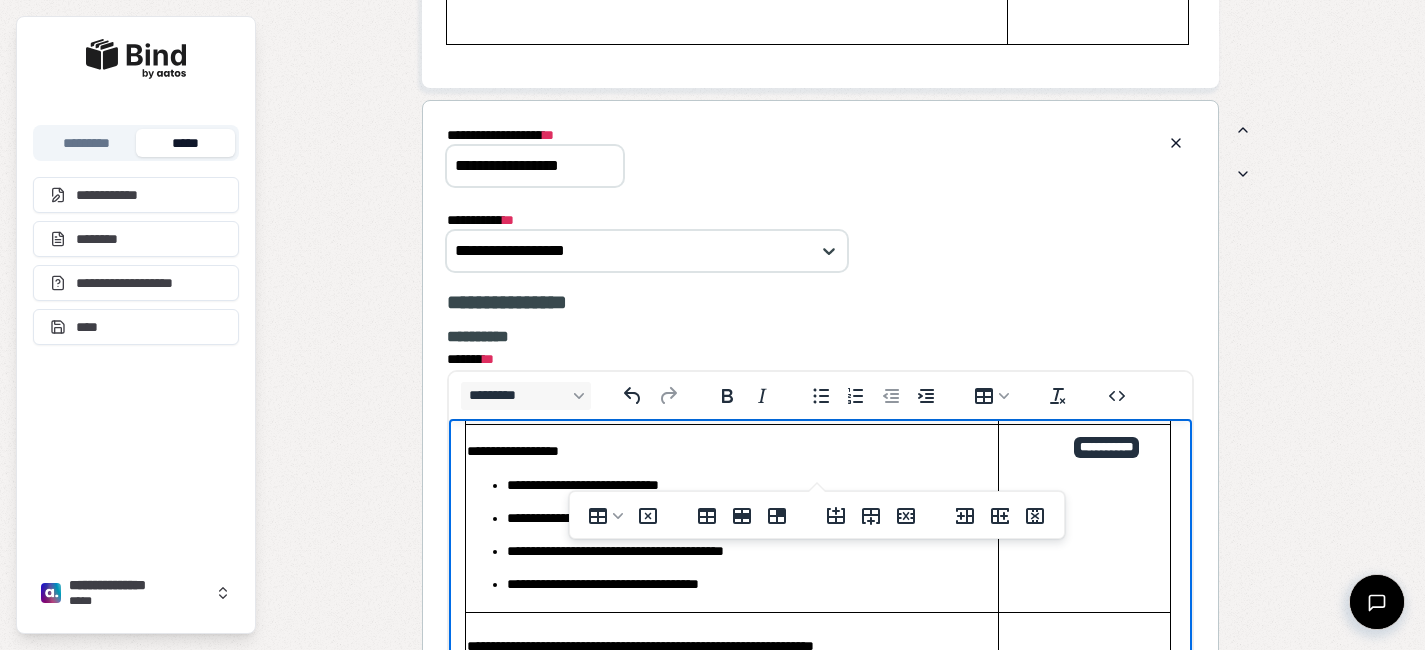 scroll, scrollTop: 3570, scrollLeft: 0, axis: vertical 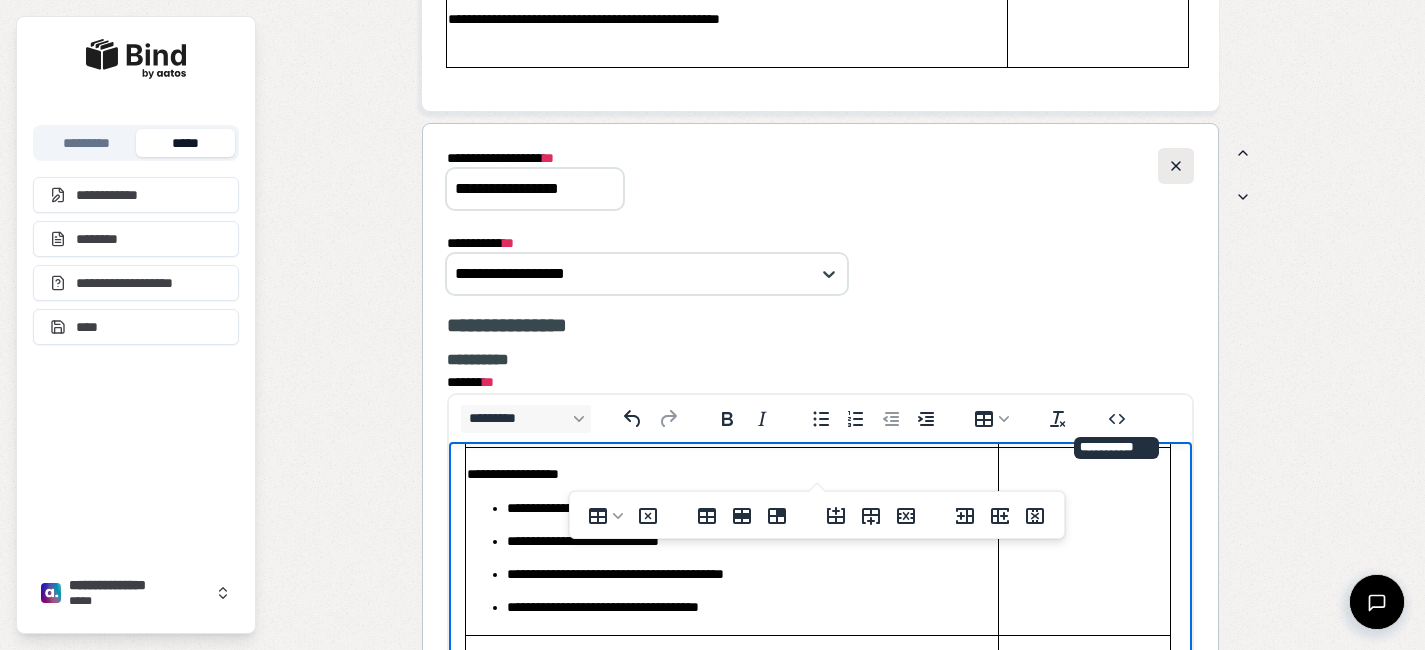 click at bounding box center (1176, 166) 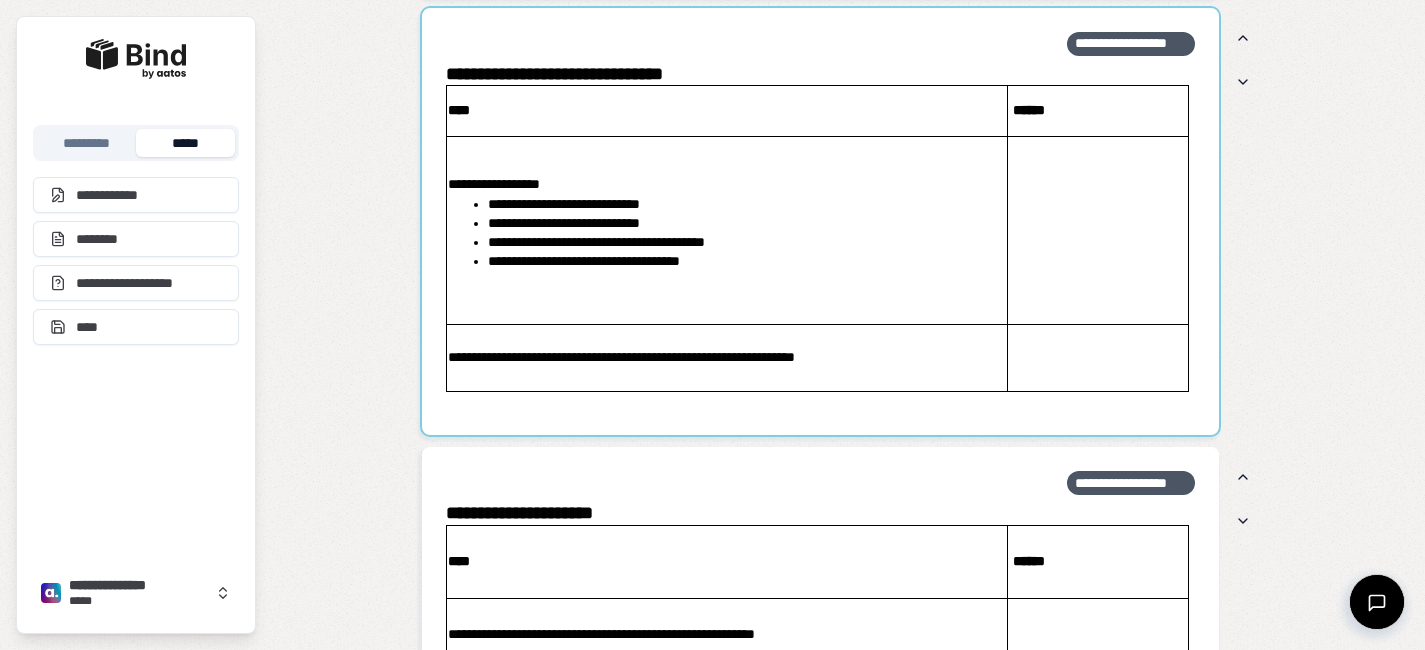 scroll, scrollTop: 3884, scrollLeft: 0, axis: vertical 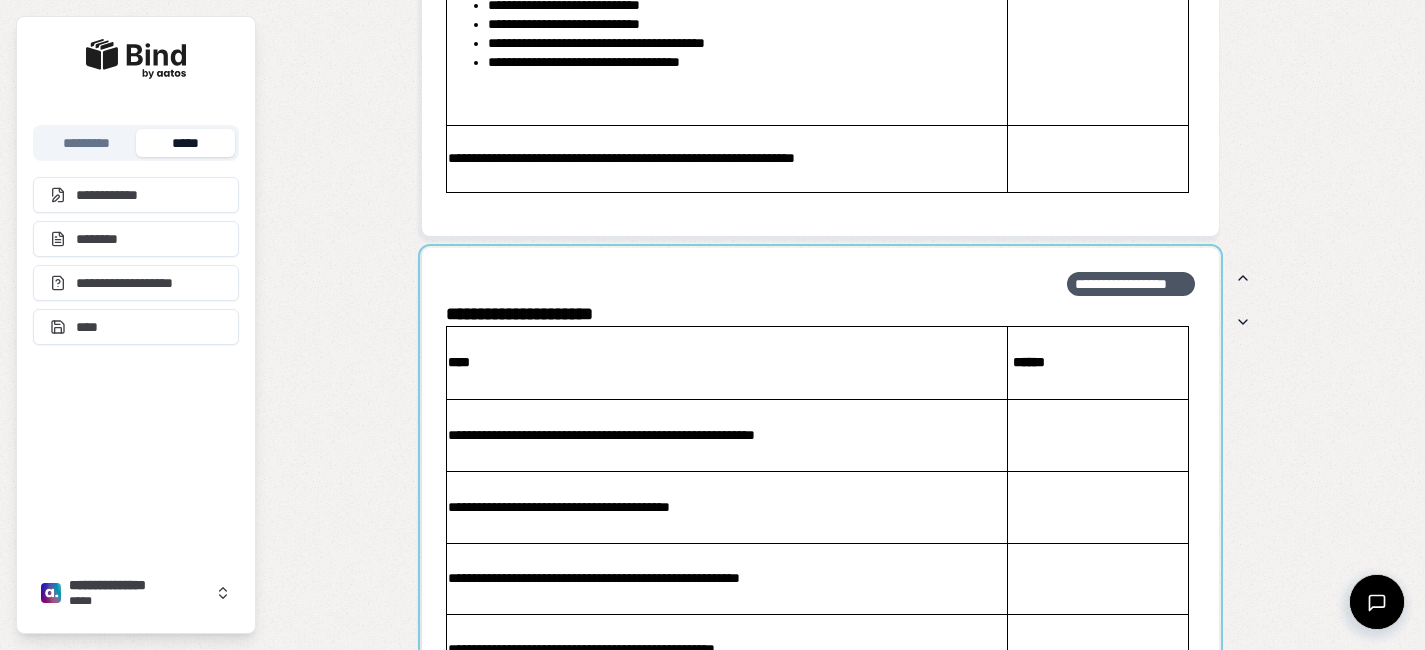 click at bounding box center [821, 522] 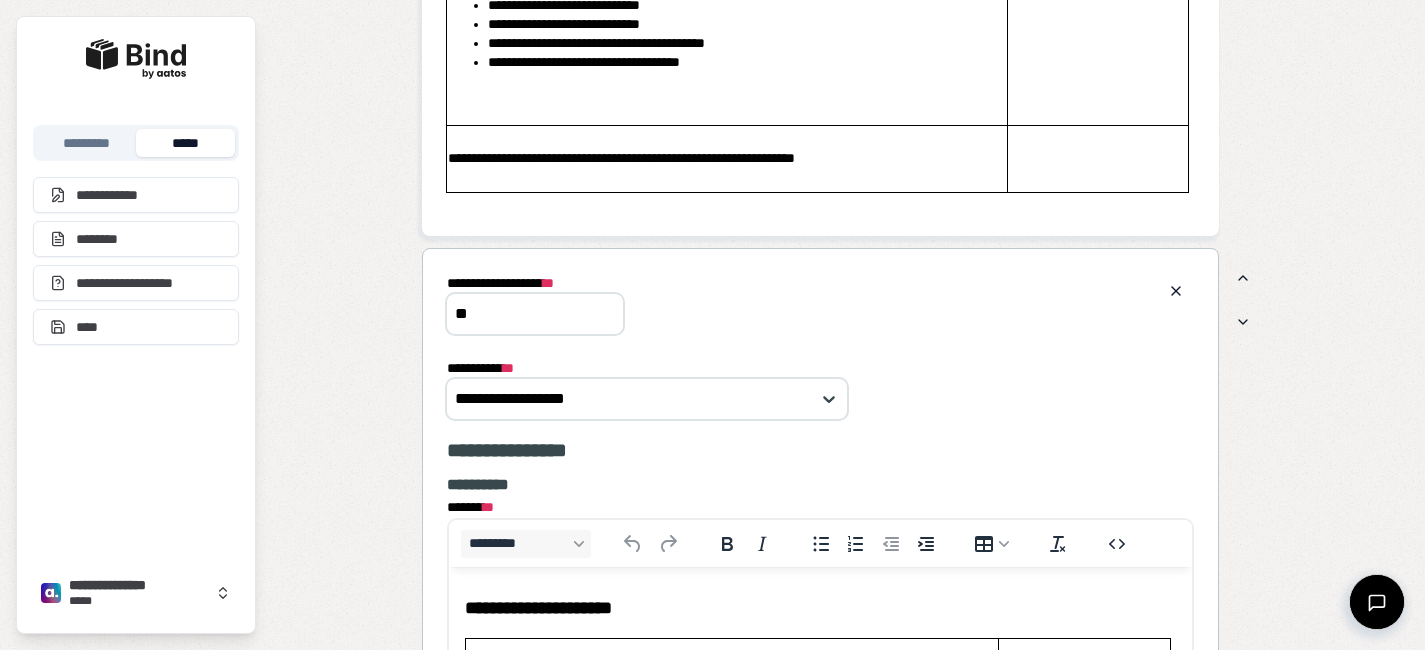 scroll, scrollTop: 0, scrollLeft: 0, axis: both 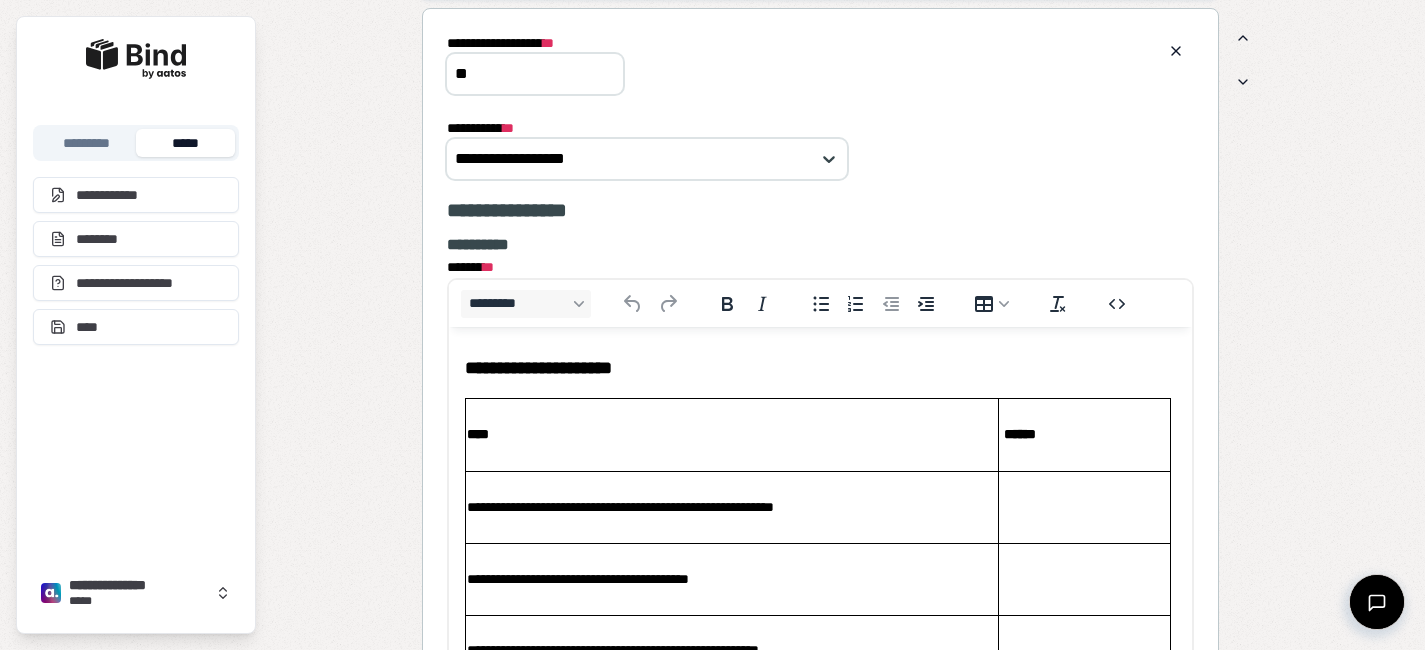 drag, startPoint x: 508, startPoint y: 77, endPoint x: 379, endPoint y: 74, distance: 129.03488 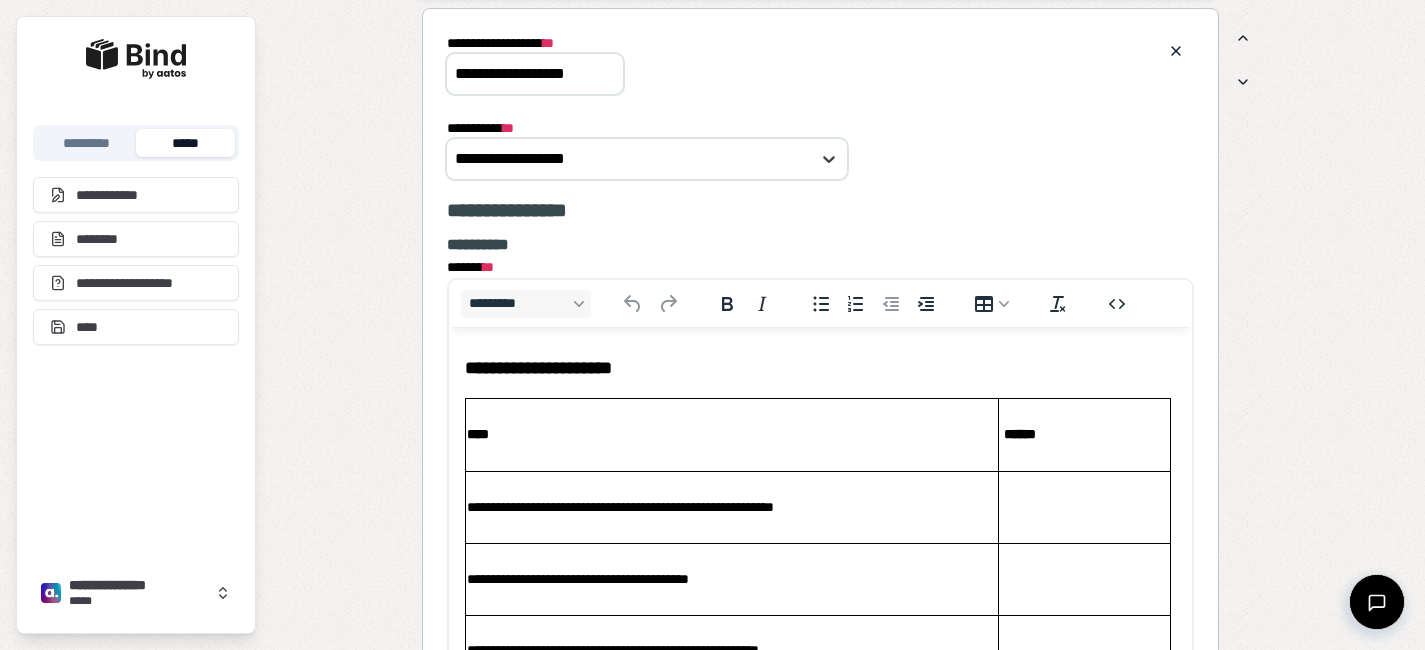 drag, startPoint x: 592, startPoint y: 74, endPoint x: 374, endPoint y: 48, distance: 219.54498 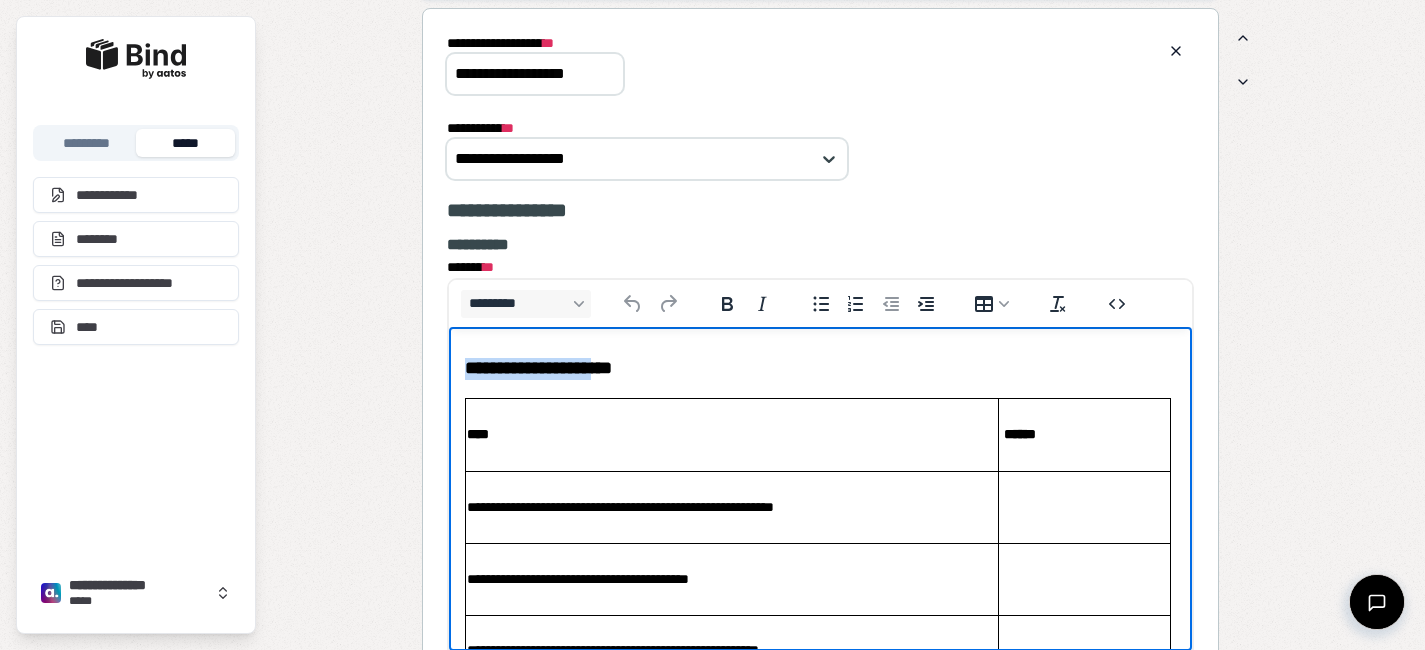 drag, startPoint x: 615, startPoint y: 369, endPoint x: 438, endPoint y: 364, distance: 177.0706 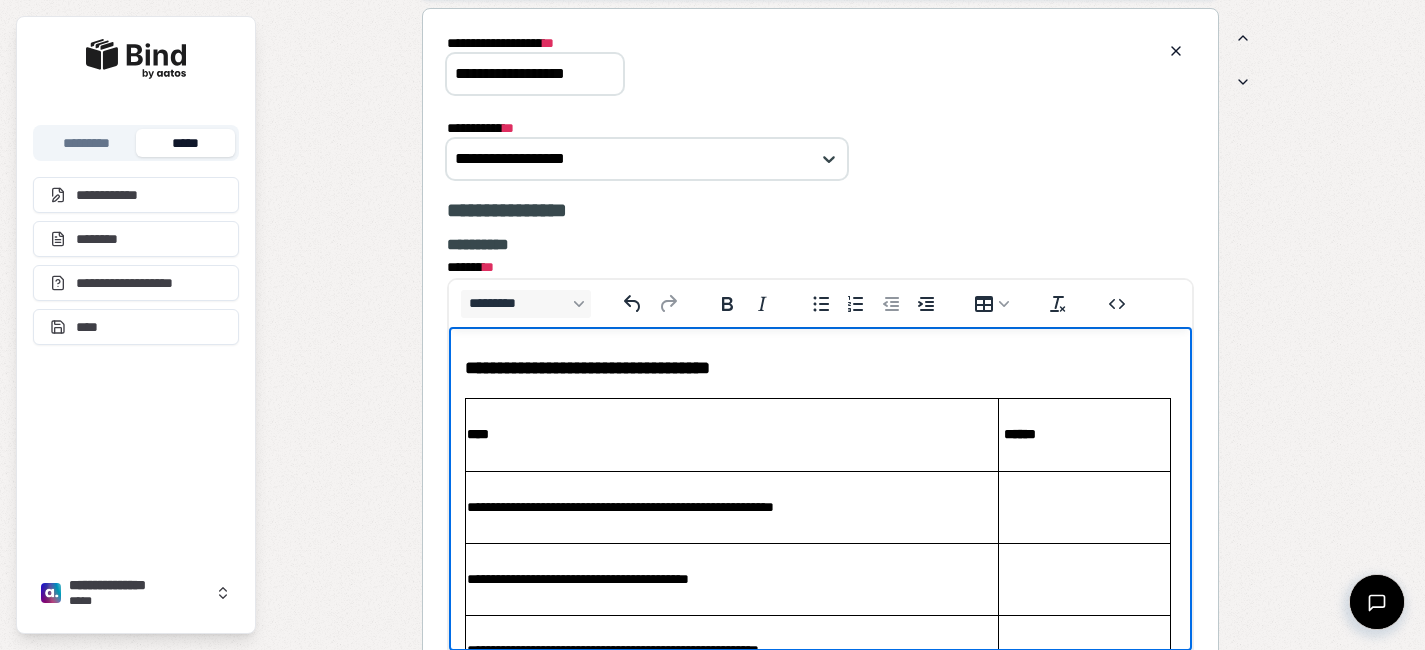 click on "**********" at bounding box center [820, 369] 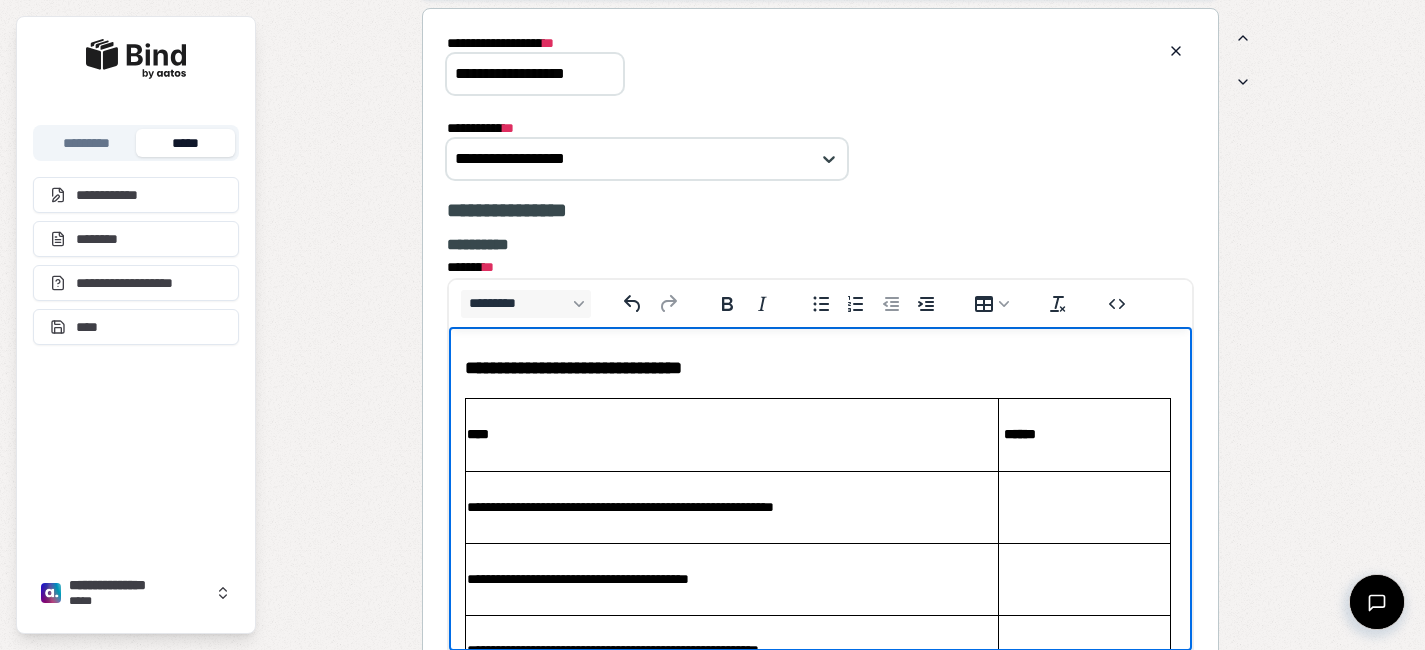 click on "**********" at bounding box center [820, 369] 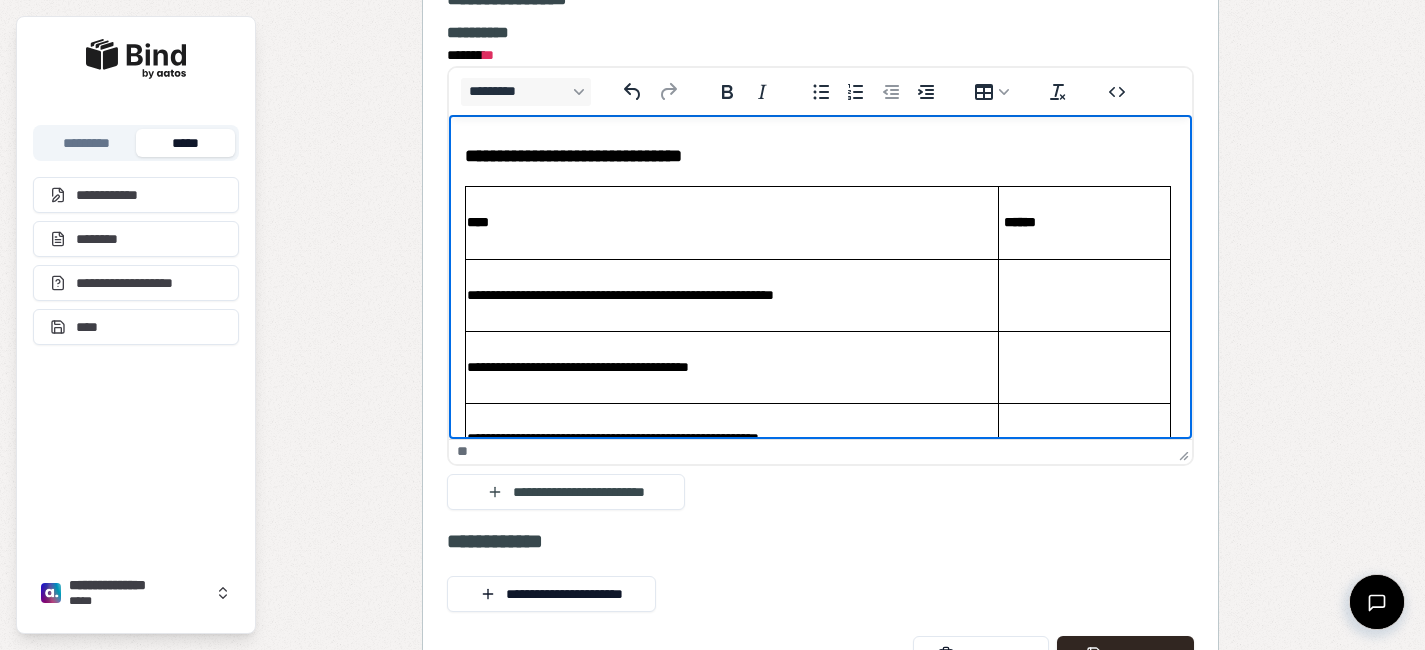 scroll, scrollTop: 4337, scrollLeft: 0, axis: vertical 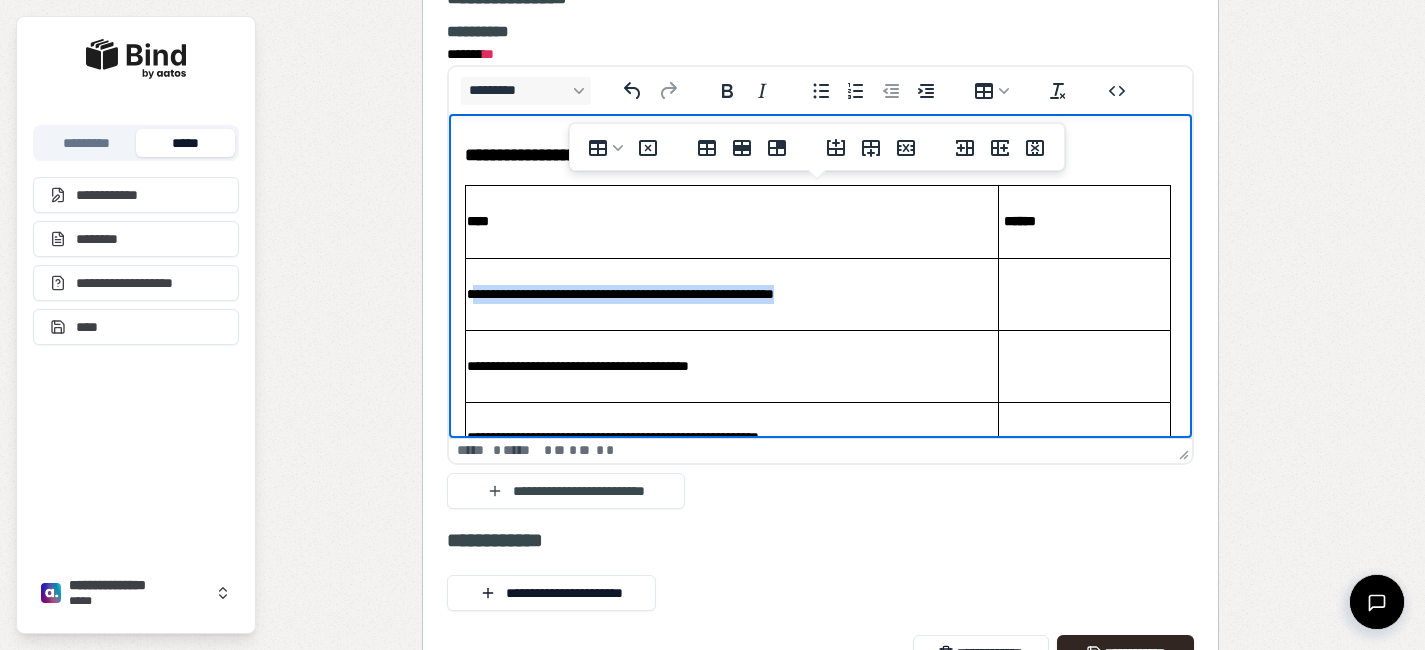 drag, startPoint x: 879, startPoint y: 293, endPoint x: 476, endPoint y: 291, distance: 403.00497 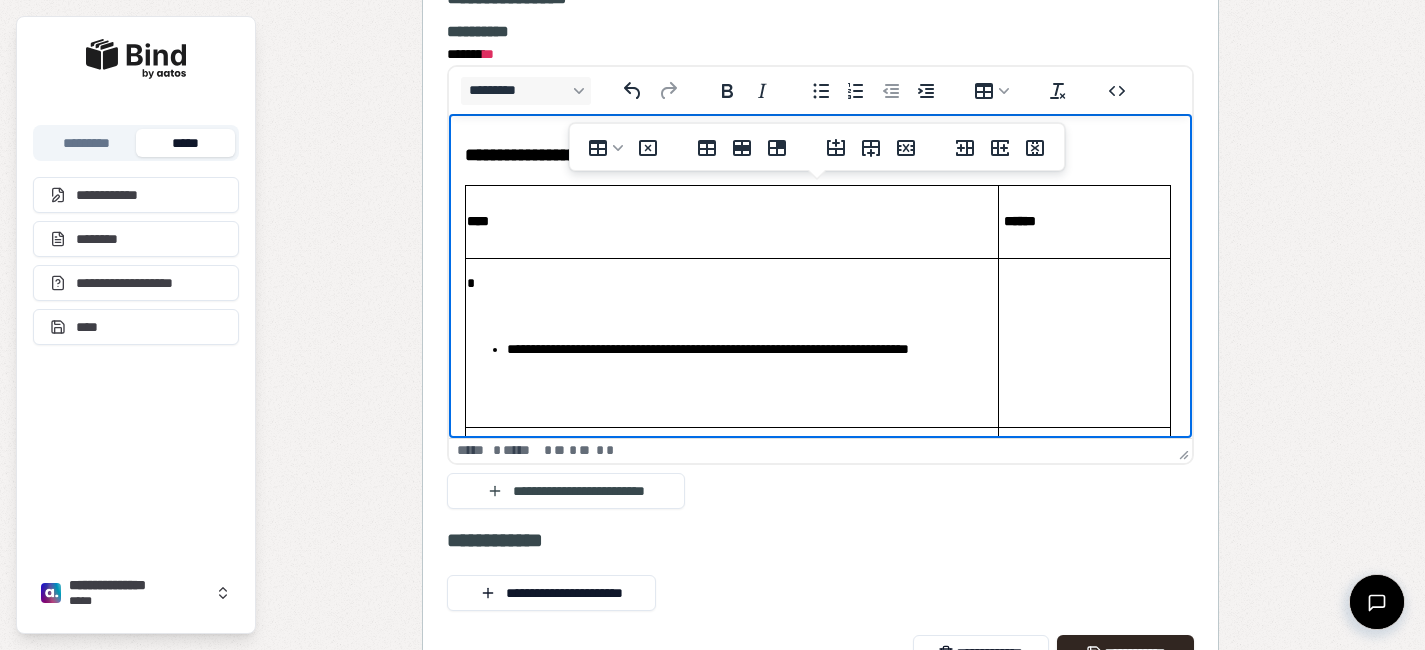 click on "**********" at bounding box center (731, 359) 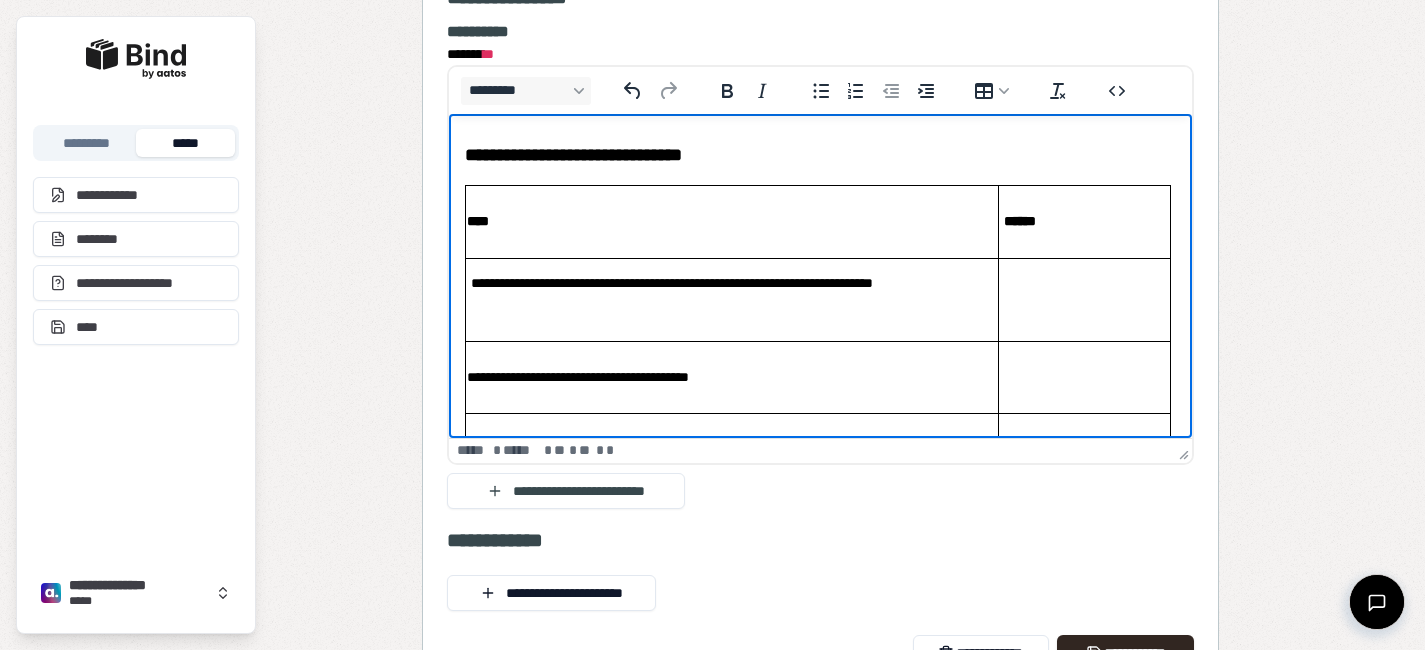drag, startPoint x: 590, startPoint y: 339, endPoint x: 590, endPoint y: 302, distance: 37 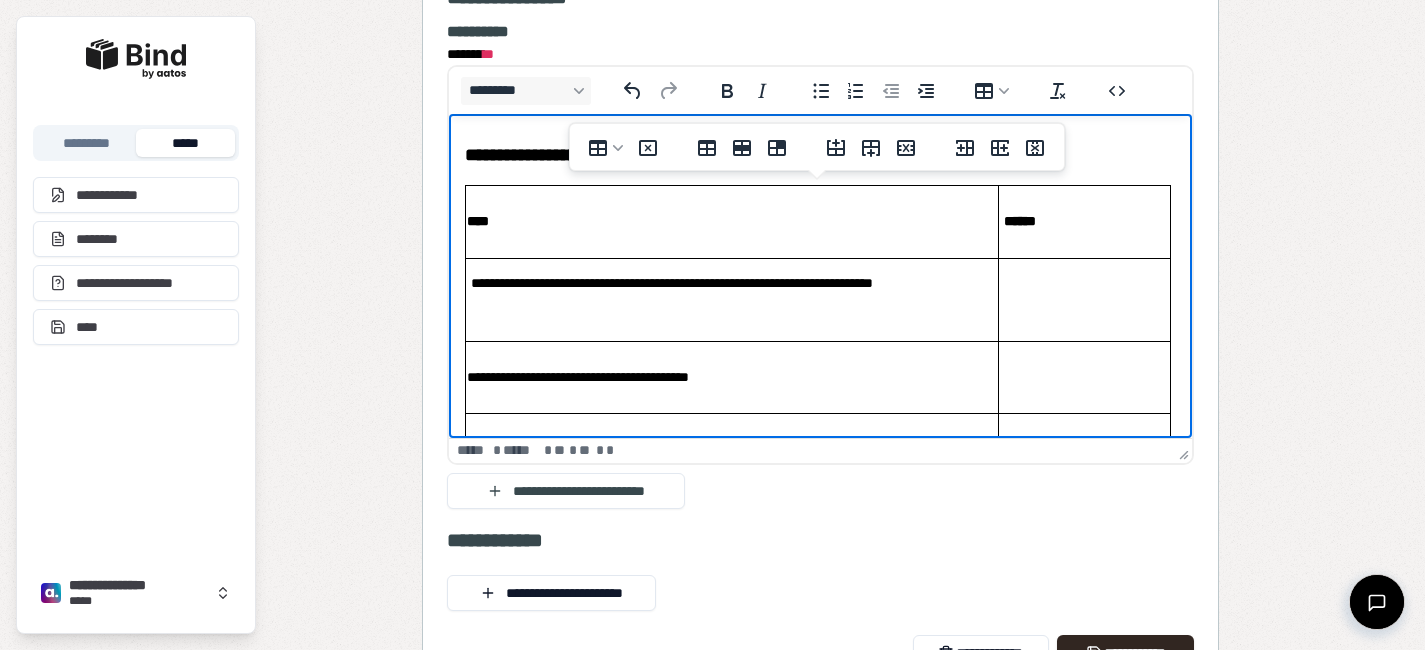click on "**********" at bounding box center [731, 300] 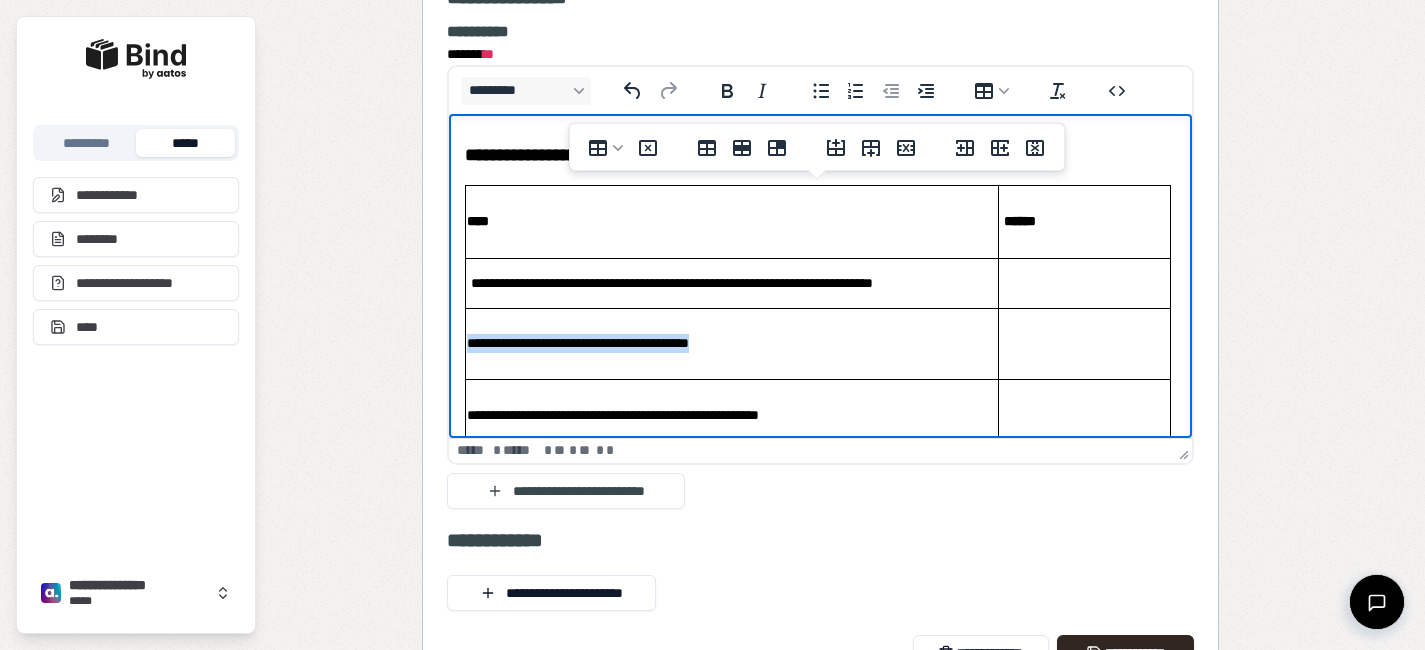 drag, startPoint x: 757, startPoint y: 345, endPoint x: 469, endPoint y: 347, distance: 288.00696 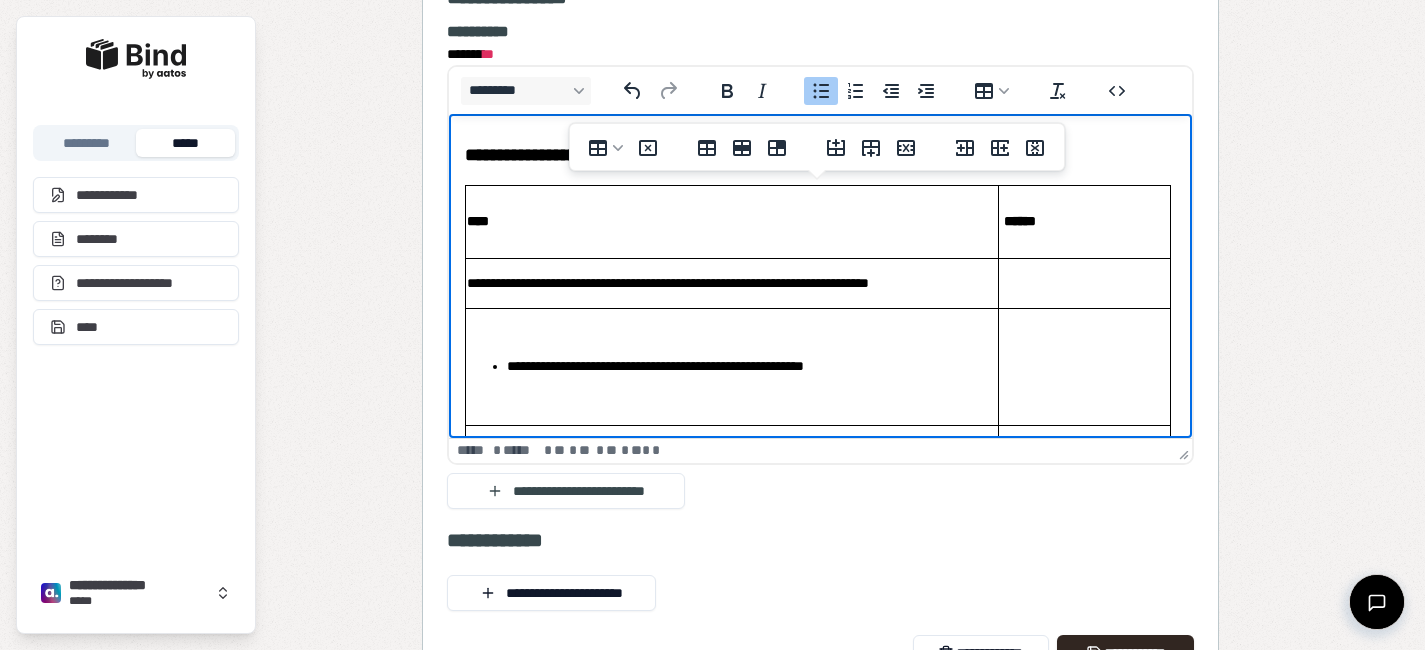click on "**********" at bounding box center (751, 366) 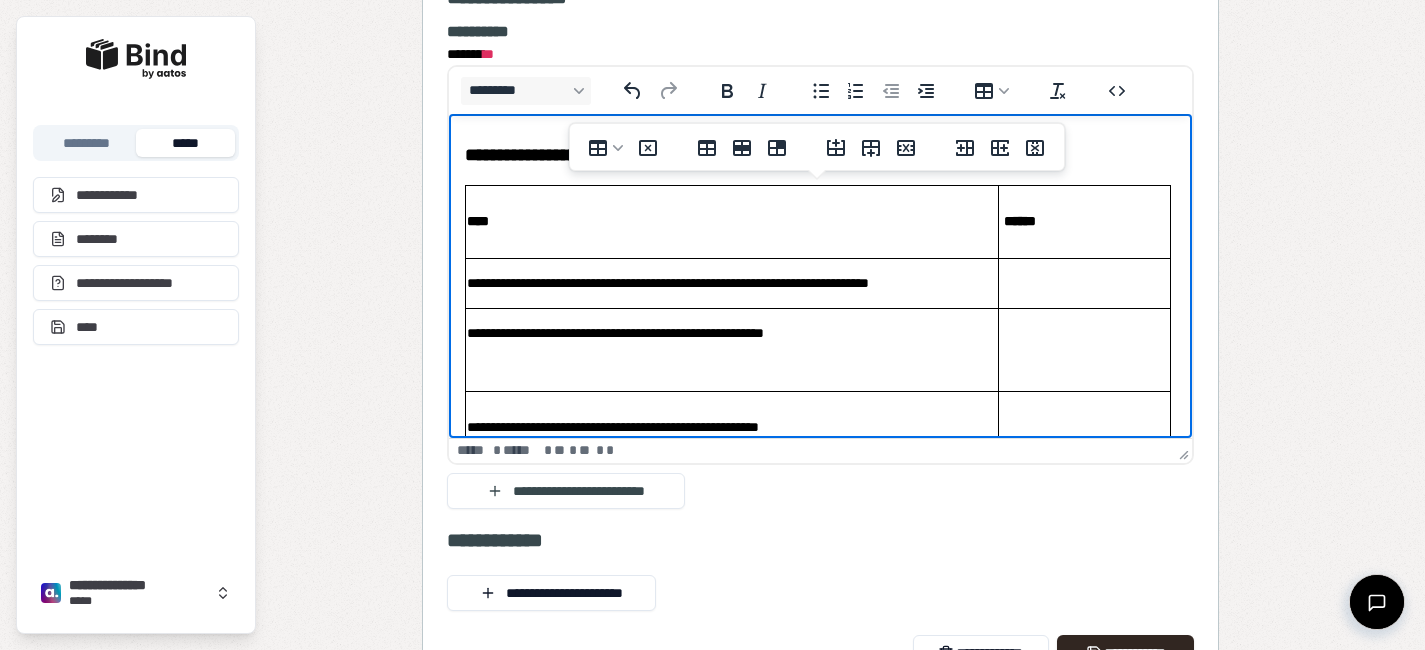 click at bounding box center (731, 366) 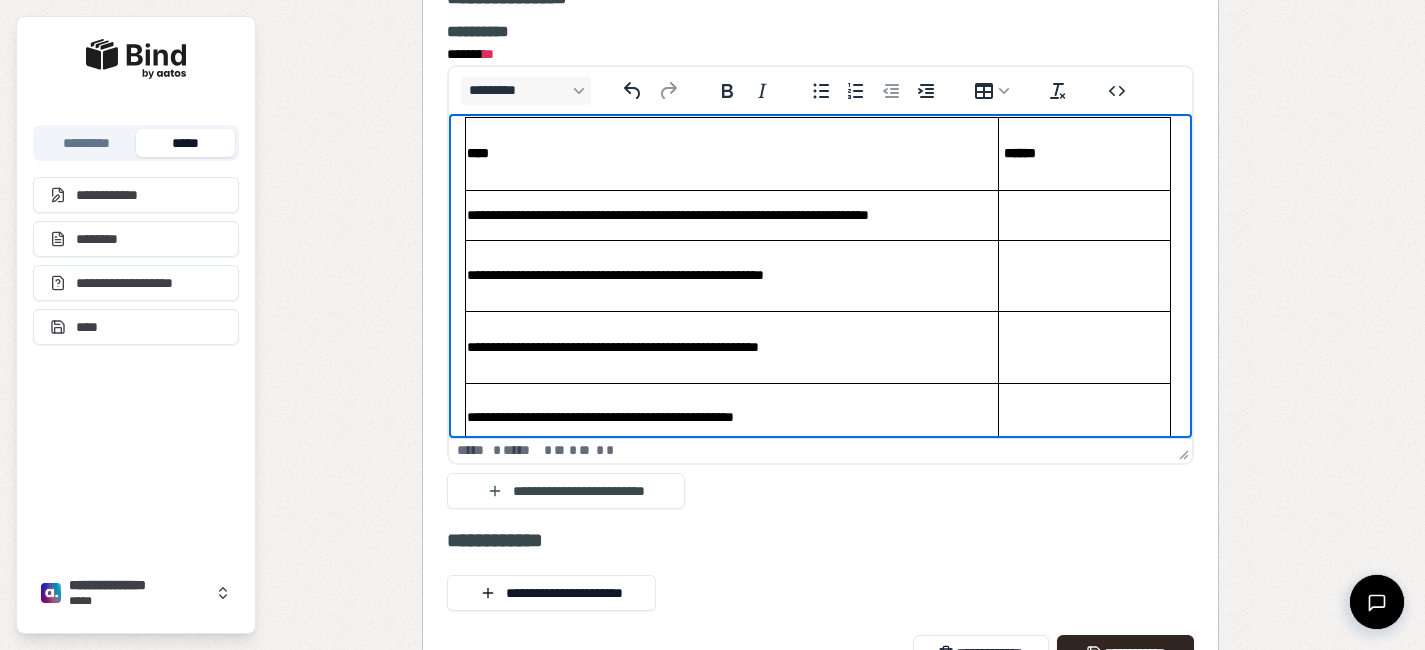 scroll, scrollTop: 71, scrollLeft: 0, axis: vertical 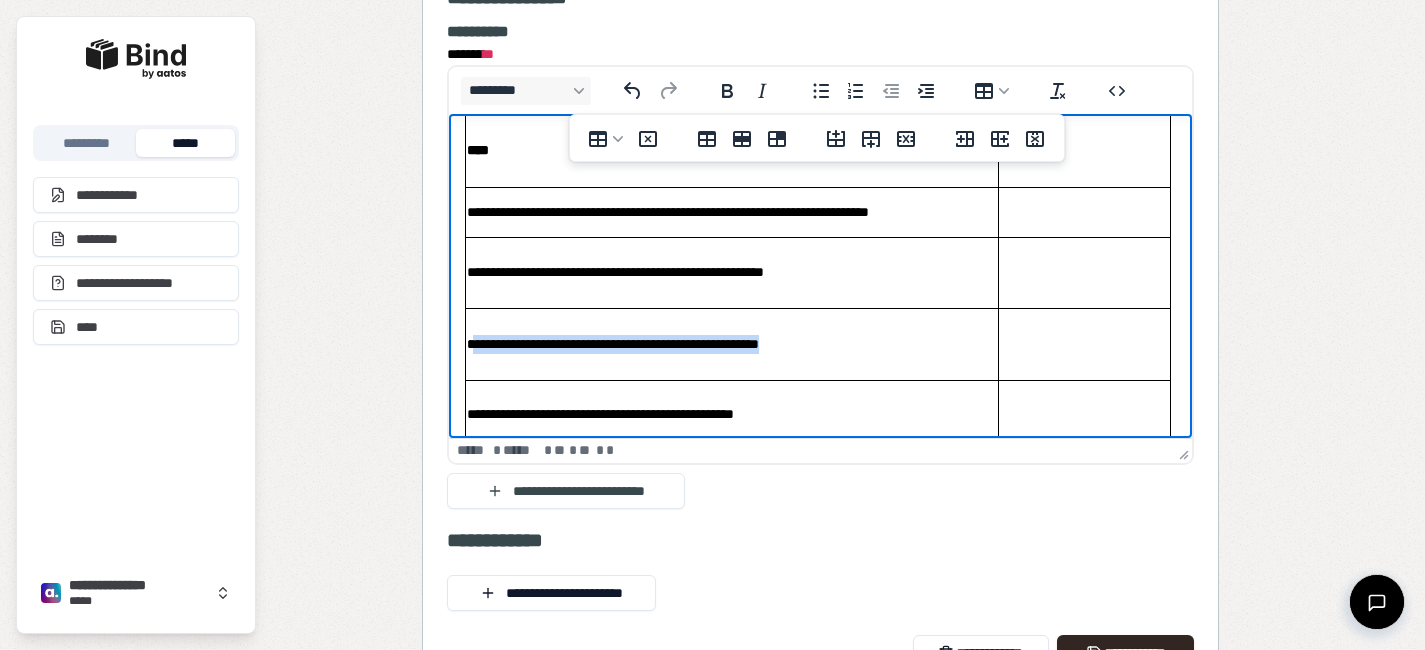 drag, startPoint x: 872, startPoint y: 342, endPoint x: 478, endPoint y: 341, distance: 394.00128 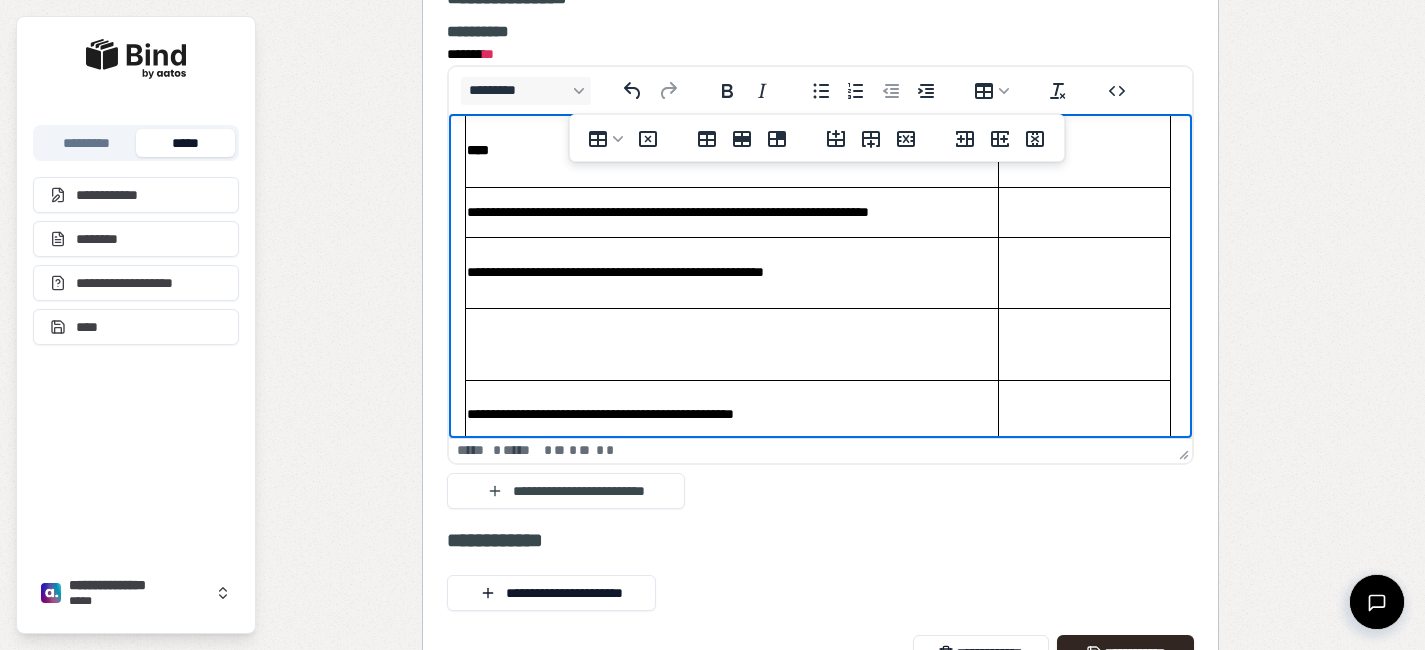 scroll, scrollTop: 74, scrollLeft: 0, axis: vertical 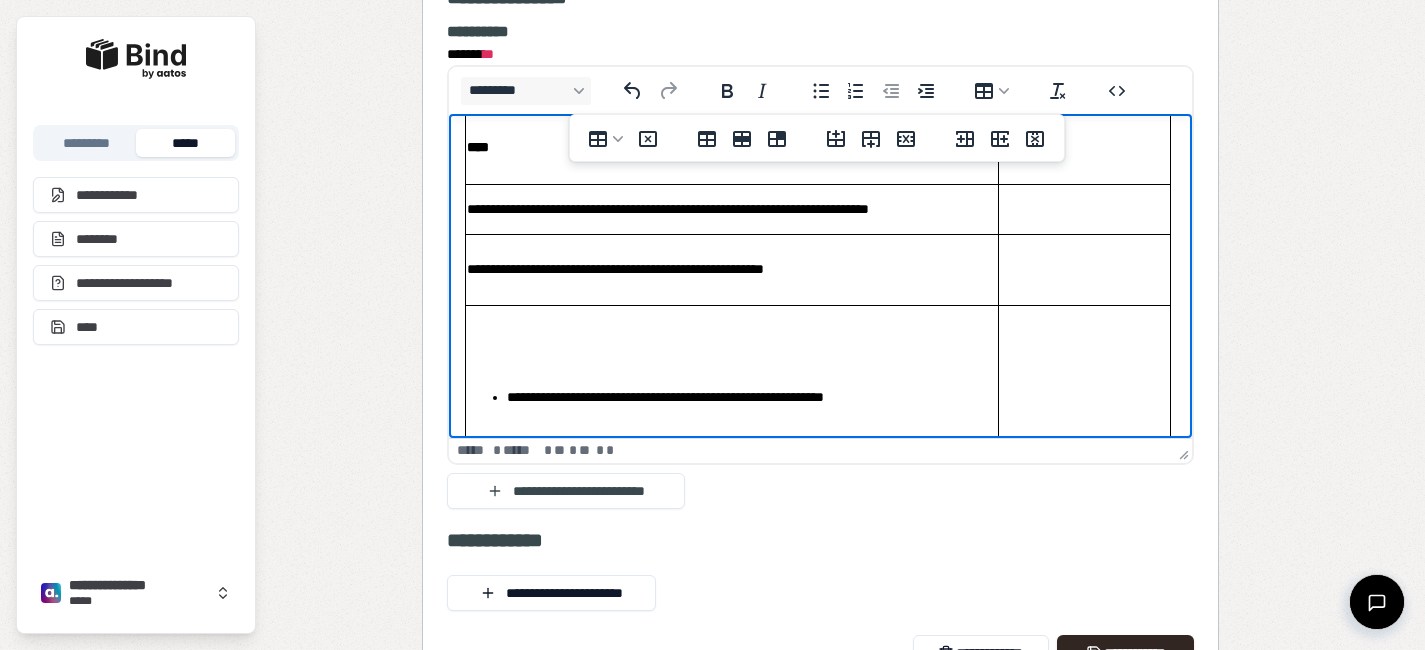click on "**********" at bounding box center [731, 381] 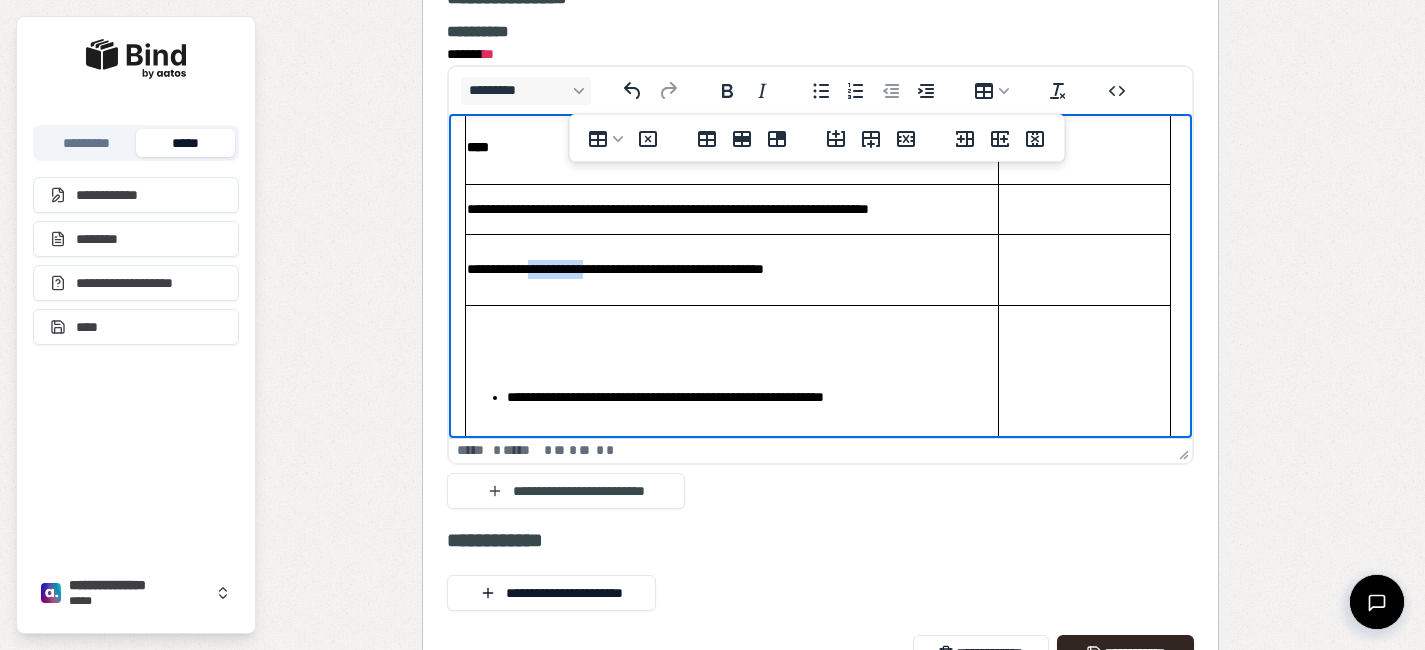 drag, startPoint x: 615, startPoint y: 267, endPoint x: 552, endPoint y: 267, distance: 63 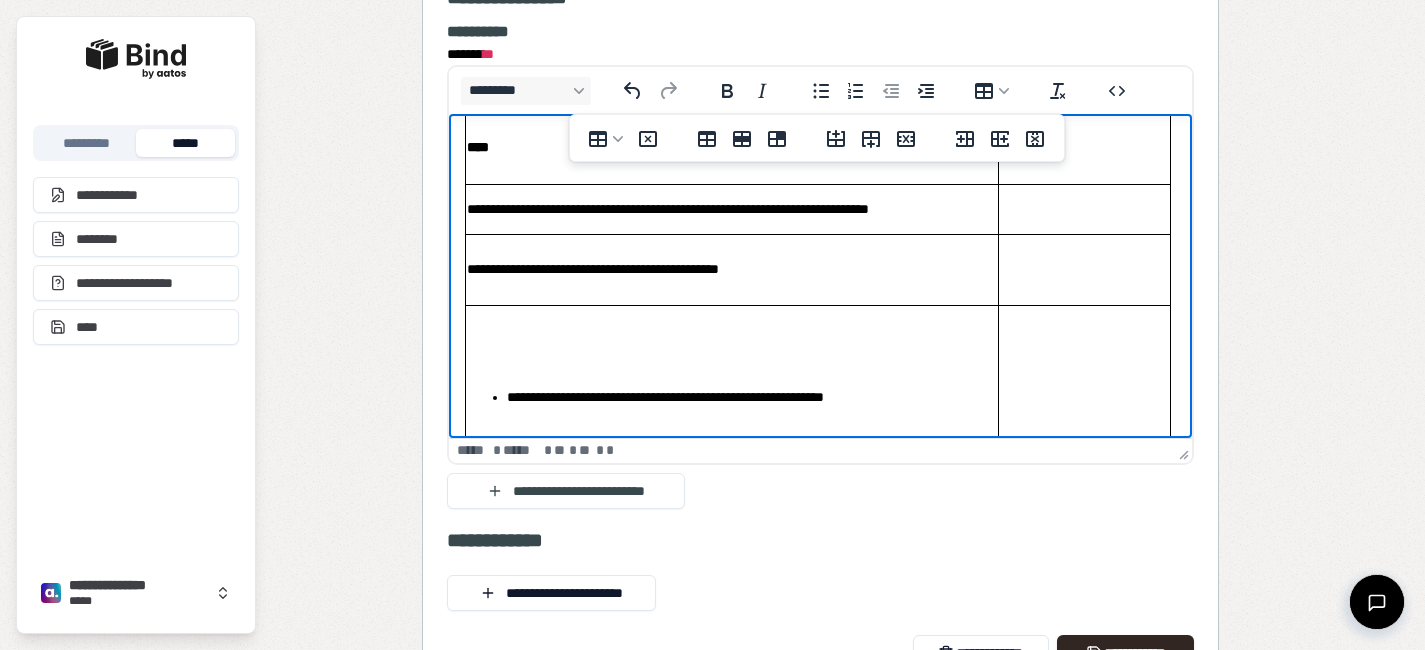 click on "**********" at bounding box center [751, 397] 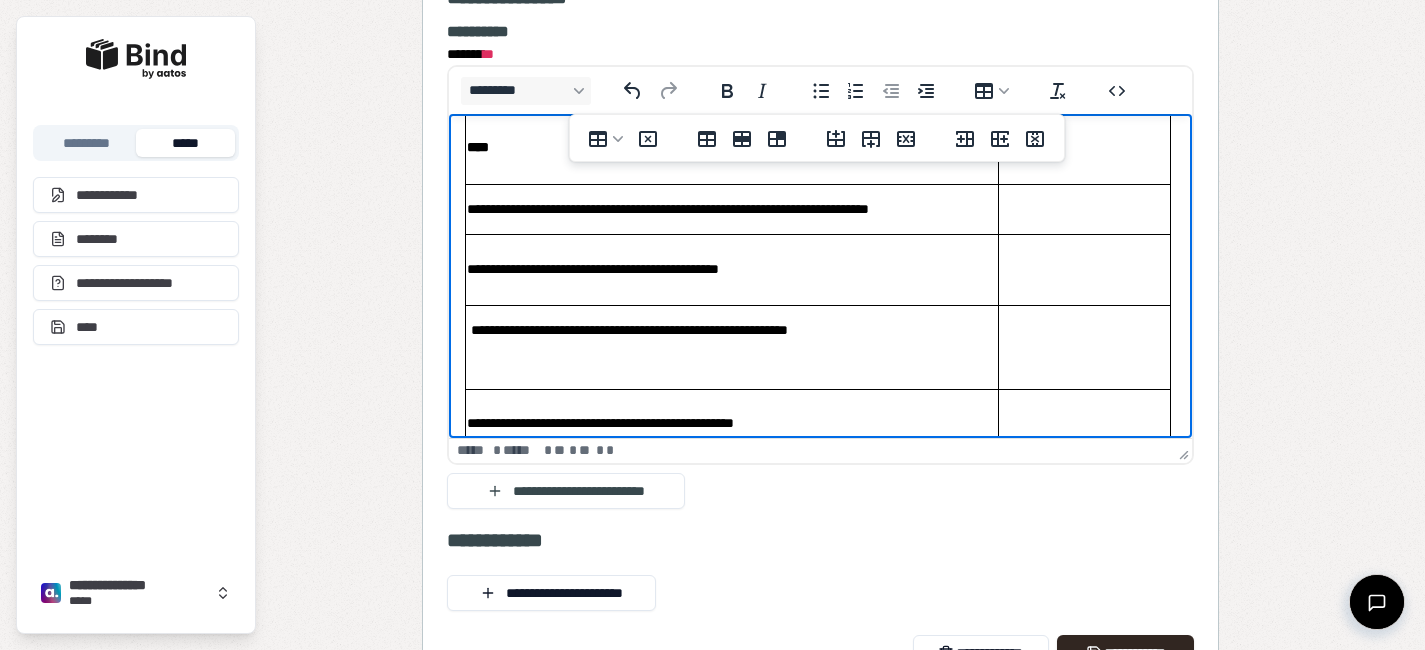 click at bounding box center [731, 364] 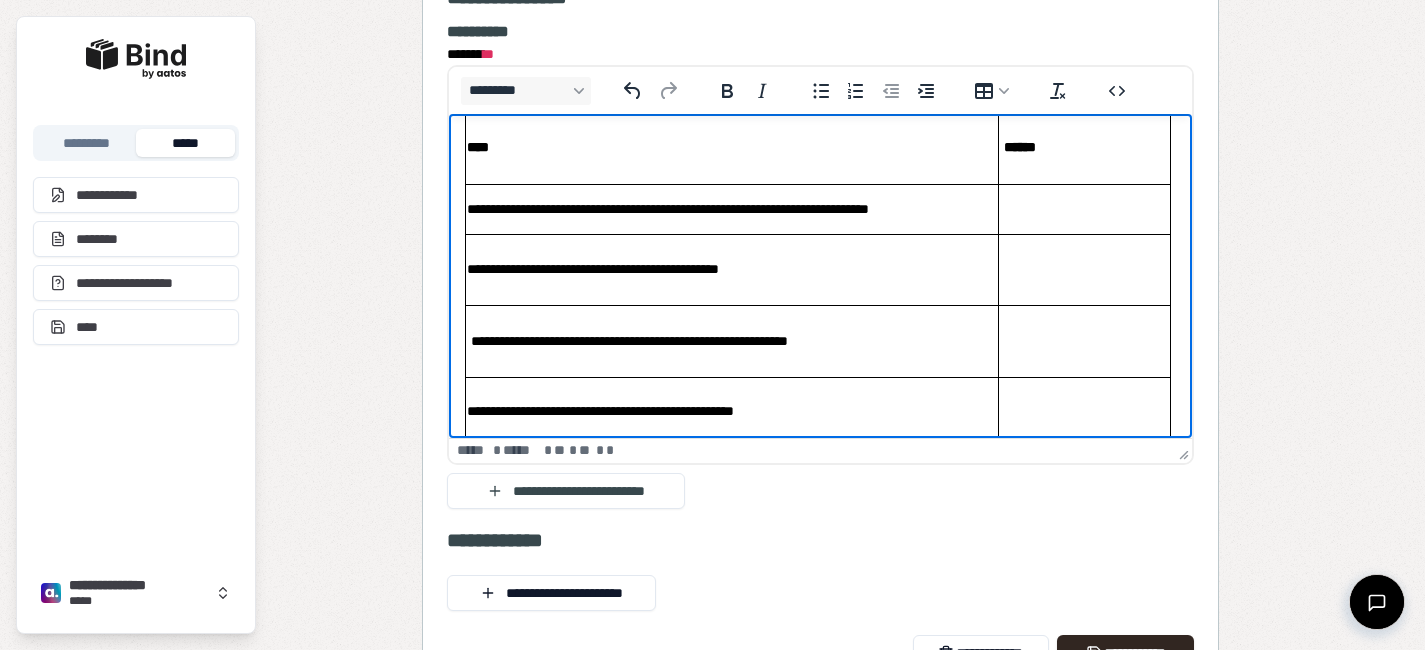click on "**********" at bounding box center (731, 411) 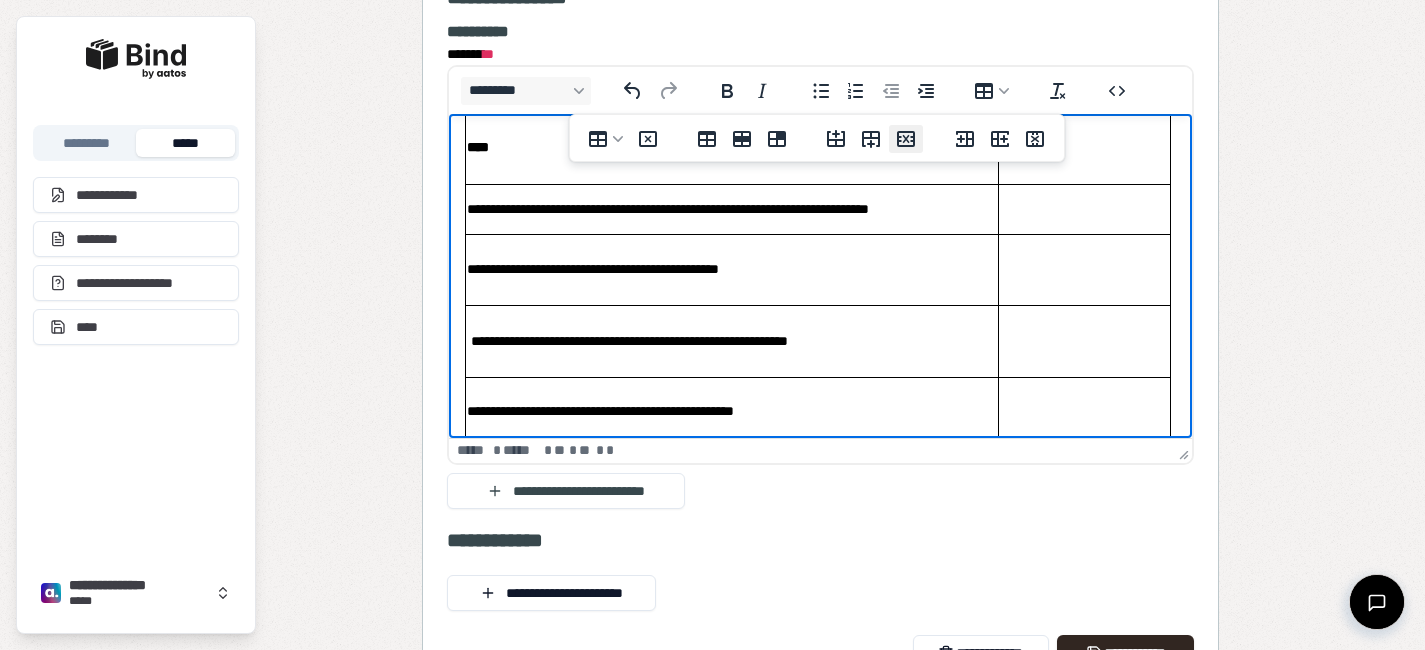 click 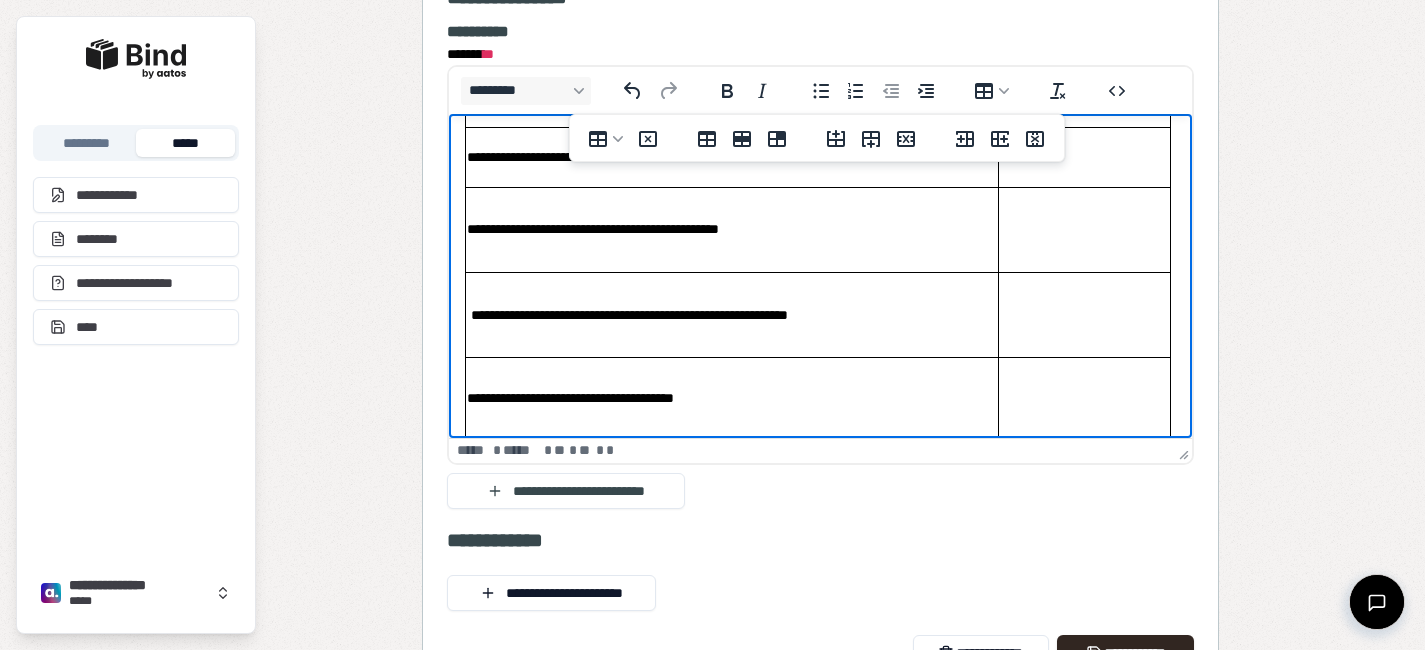 scroll, scrollTop: 172, scrollLeft: 0, axis: vertical 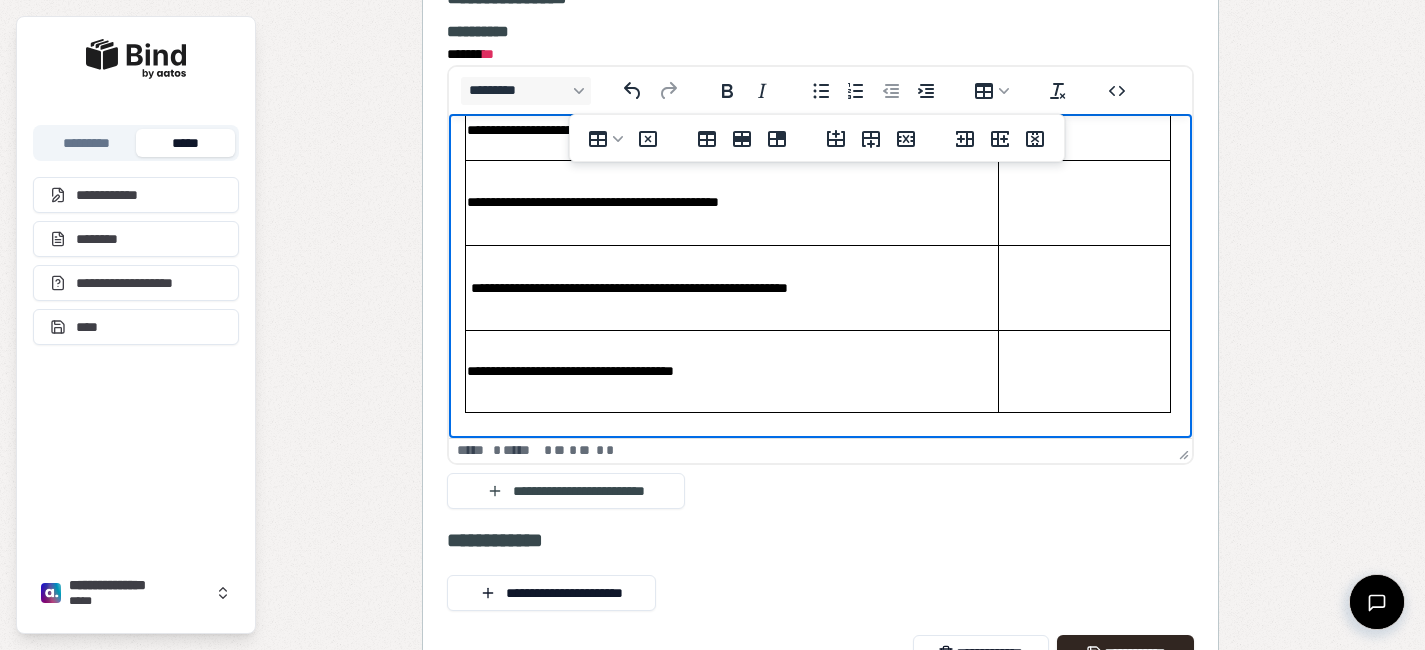 click on "**********" at bounding box center (731, 371) 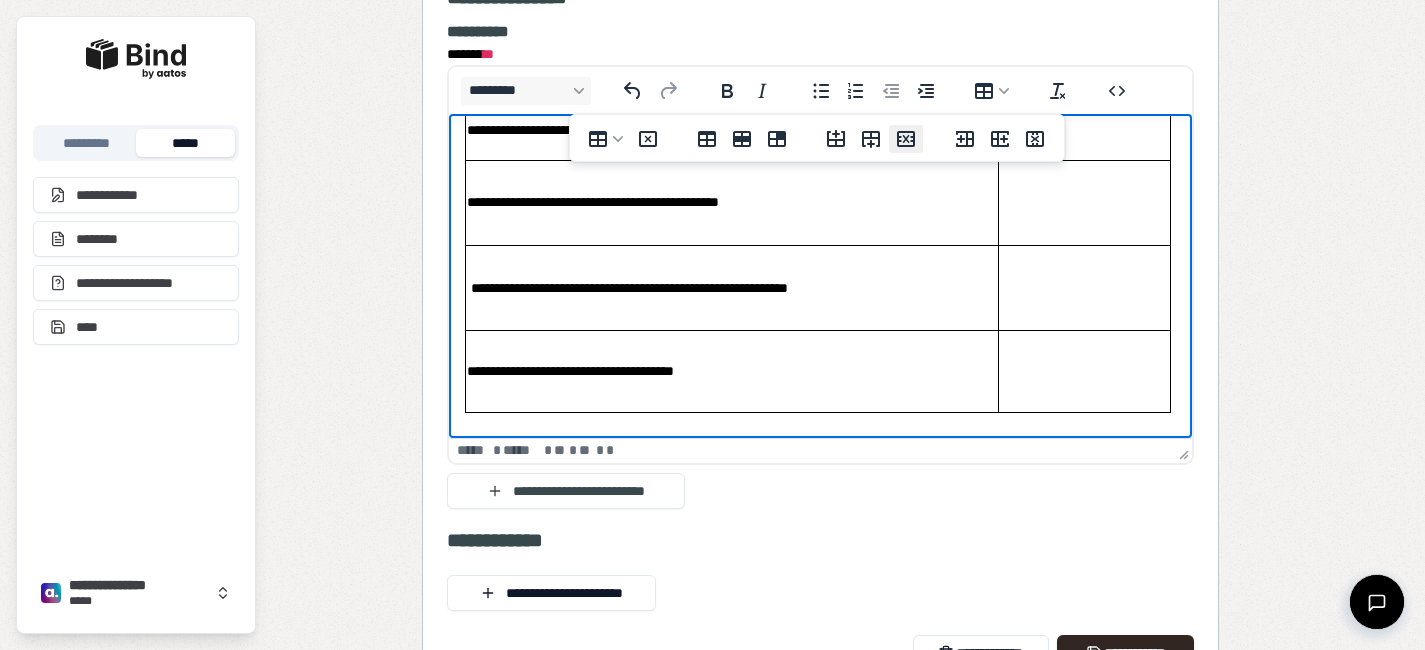 click 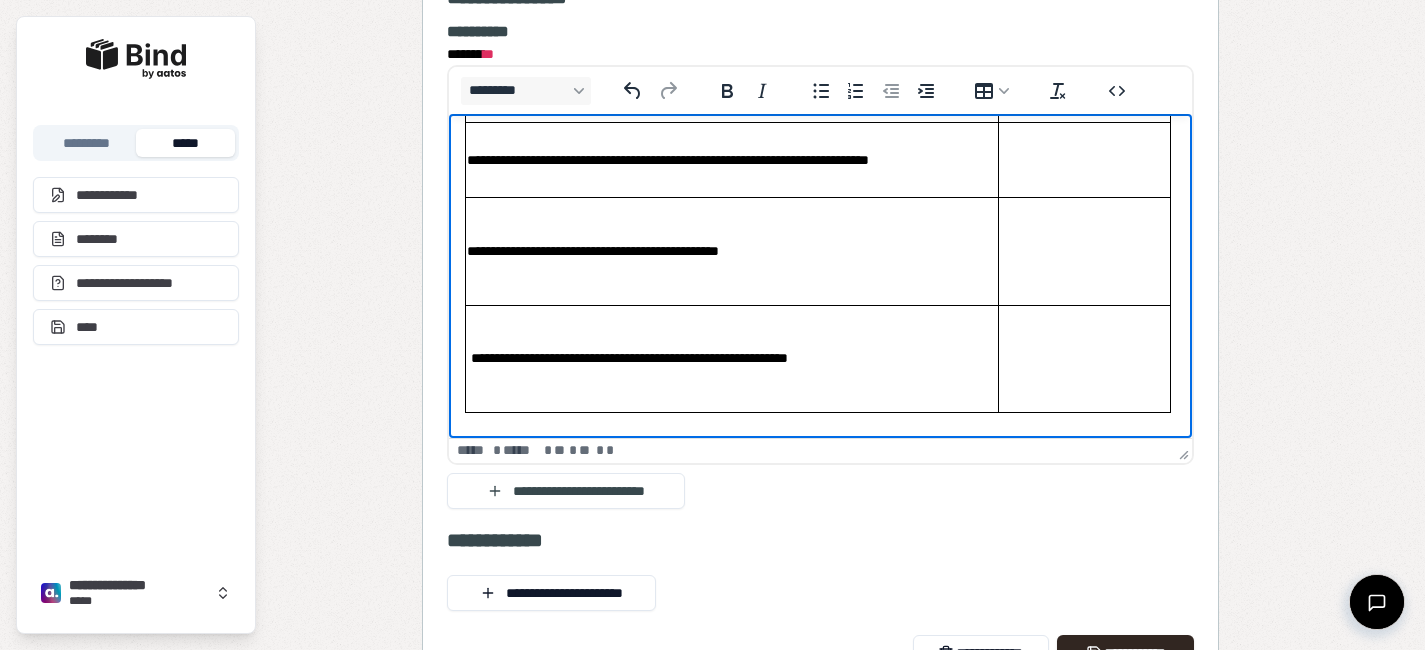 drag, startPoint x: 806, startPoint y: 302, endPoint x: 802, endPoint y: 272, distance: 30.265491 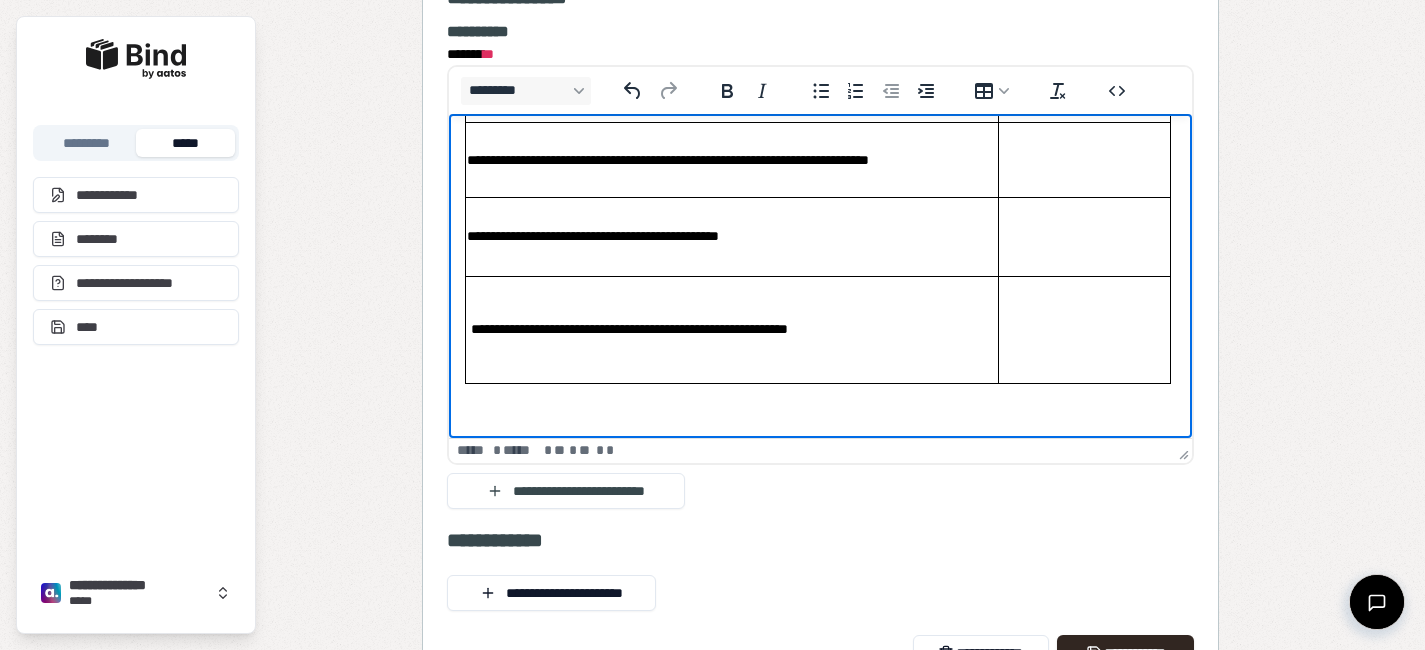 drag, startPoint x: 708, startPoint y: 381, endPoint x: 700, endPoint y: 346, distance: 35.902645 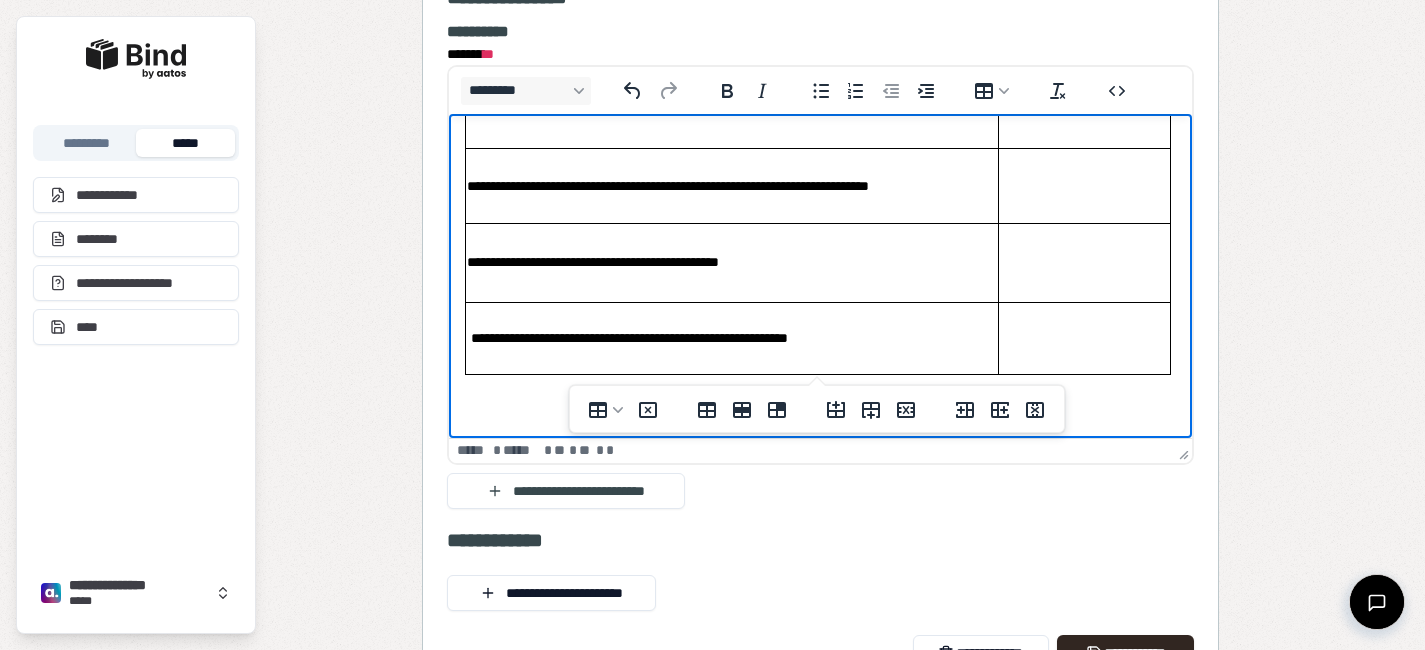 scroll, scrollTop: 0, scrollLeft: 0, axis: both 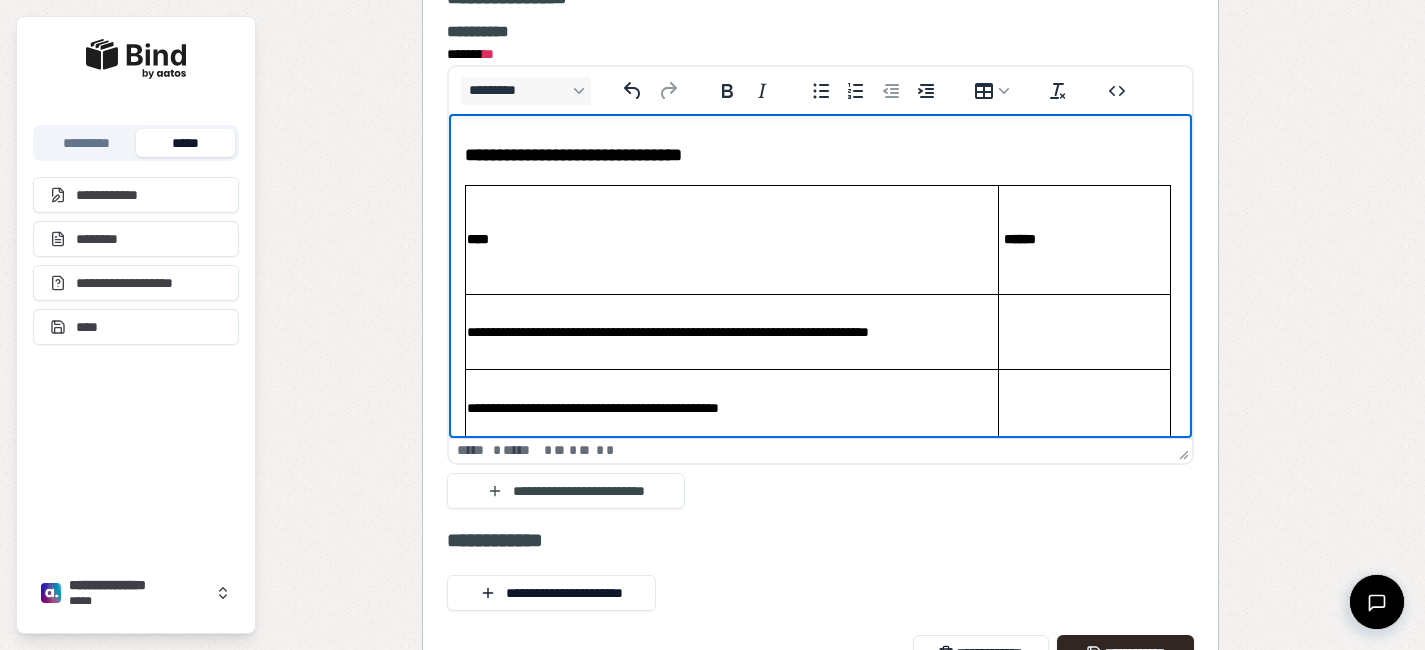 drag, startPoint x: 737, startPoint y: 294, endPoint x: 727, endPoint y: 215, distance: 79.630394 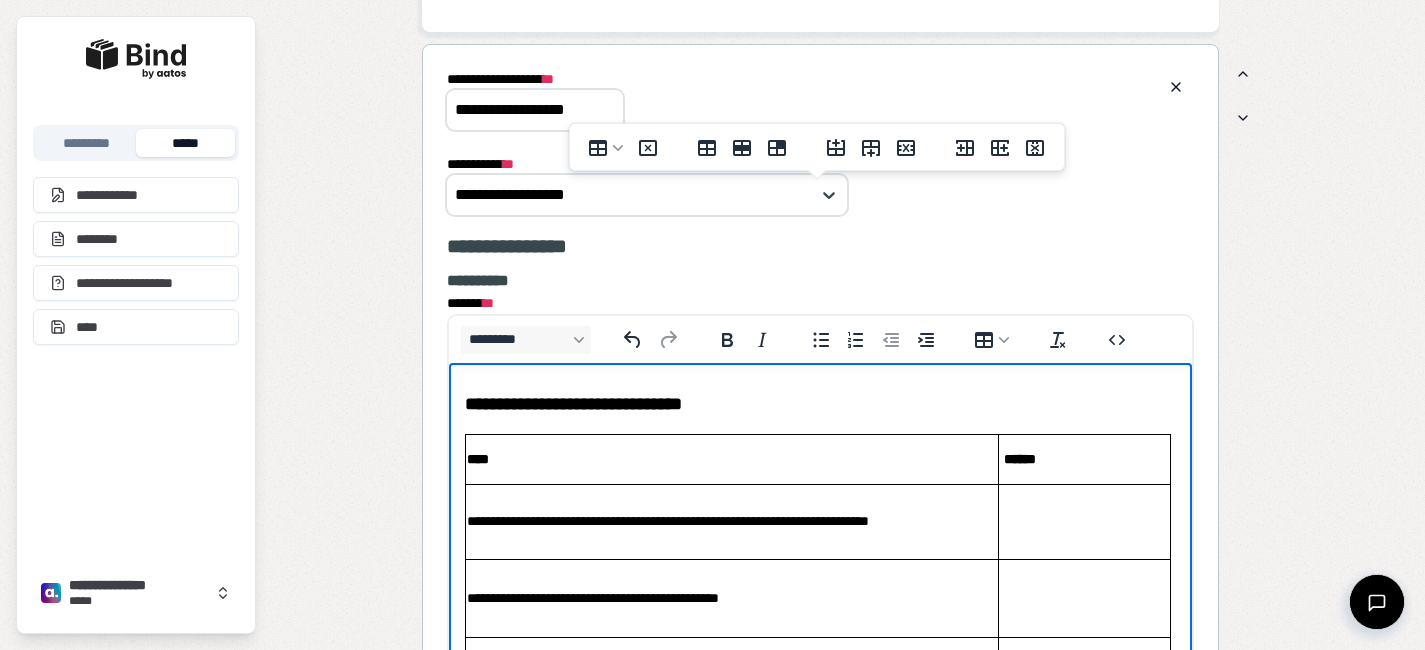 scroll, scrollTop: 4069, scrollLeft: 0, axis: vertical 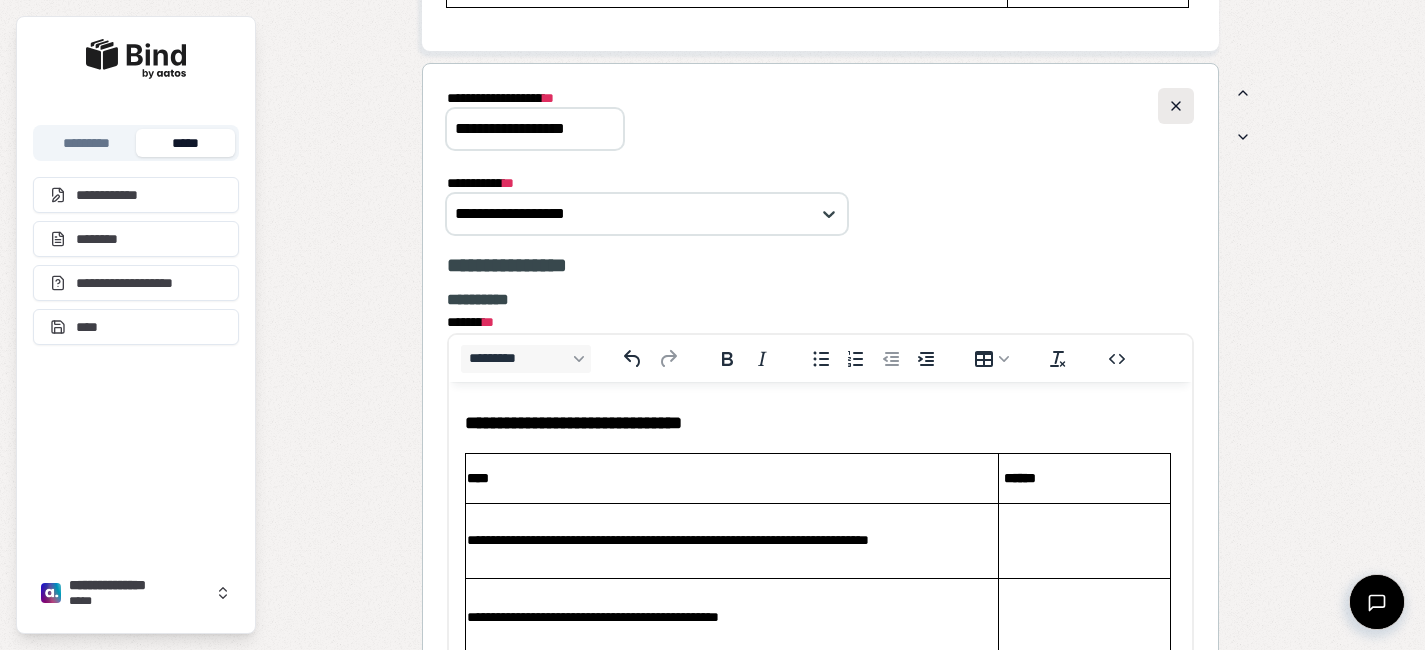 click at bounding box center (1176, 106) 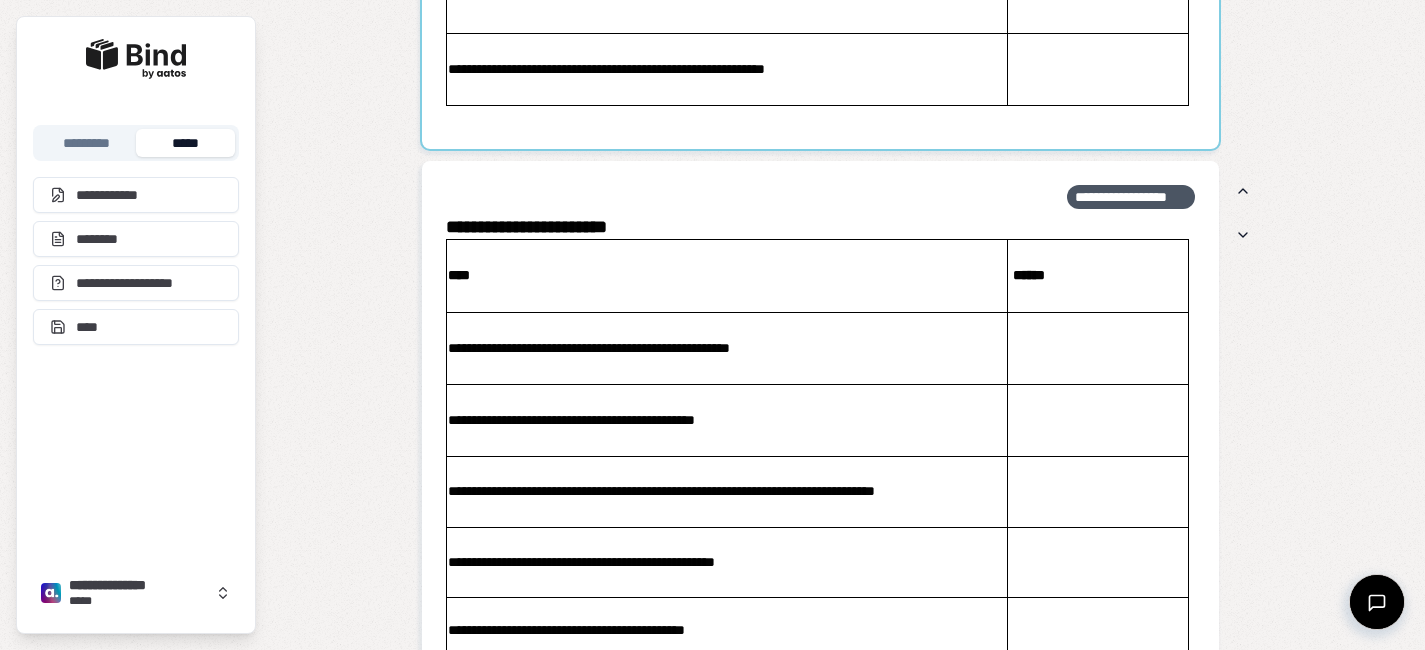 scroll, scrollTop: 4389, scrollLeft: 0, axis: vertical 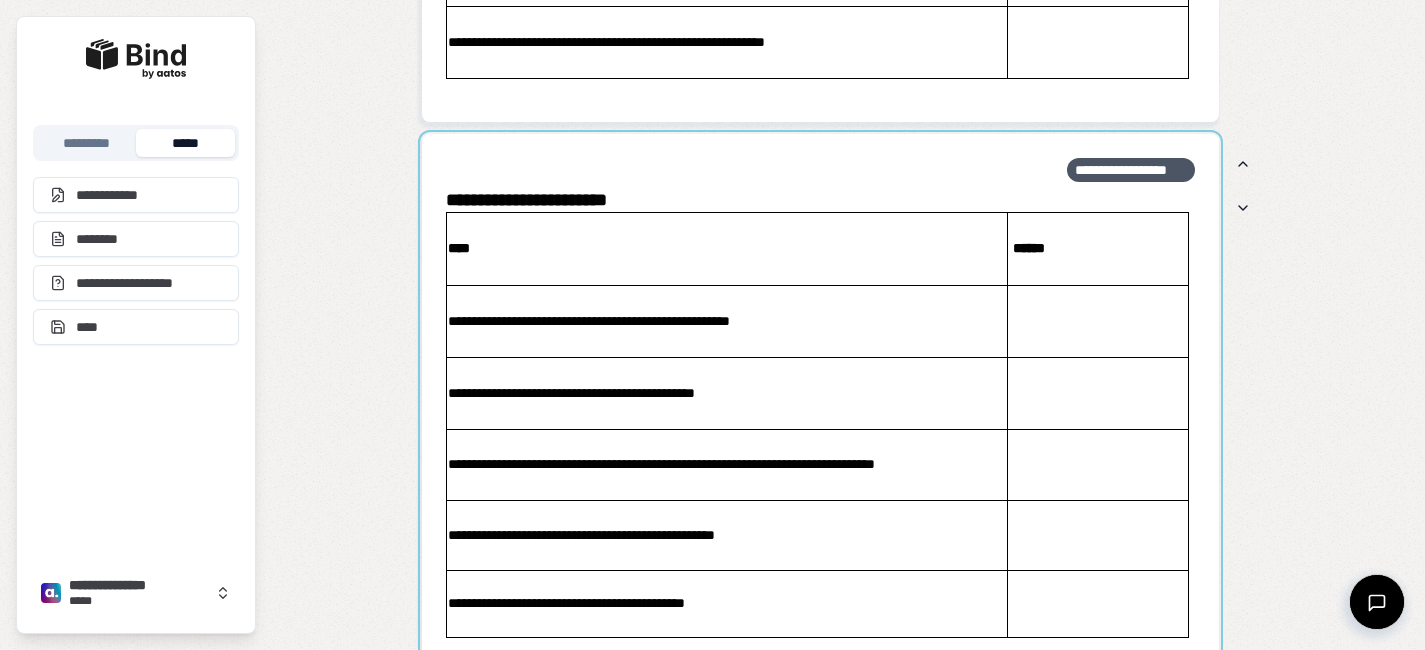 click at bounding box center [821, 407] 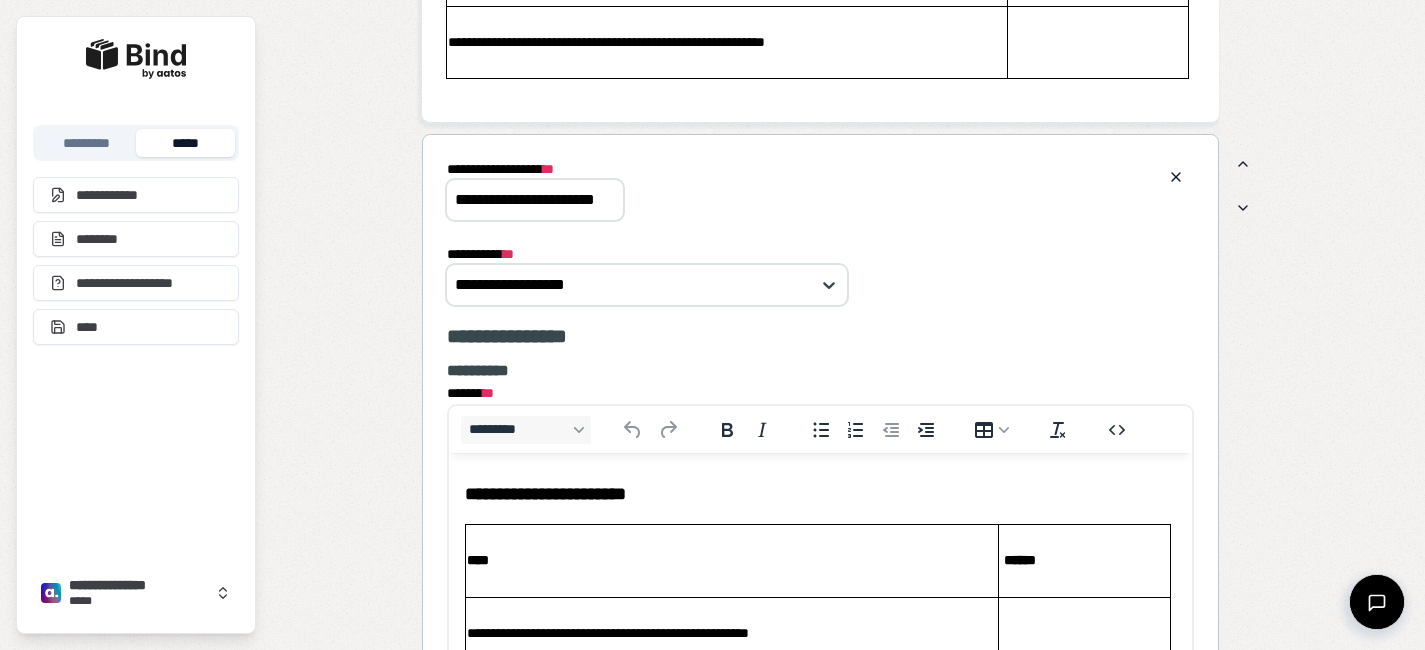 scroll, scrollTop: 0, scrollLeft: 0, axis: both 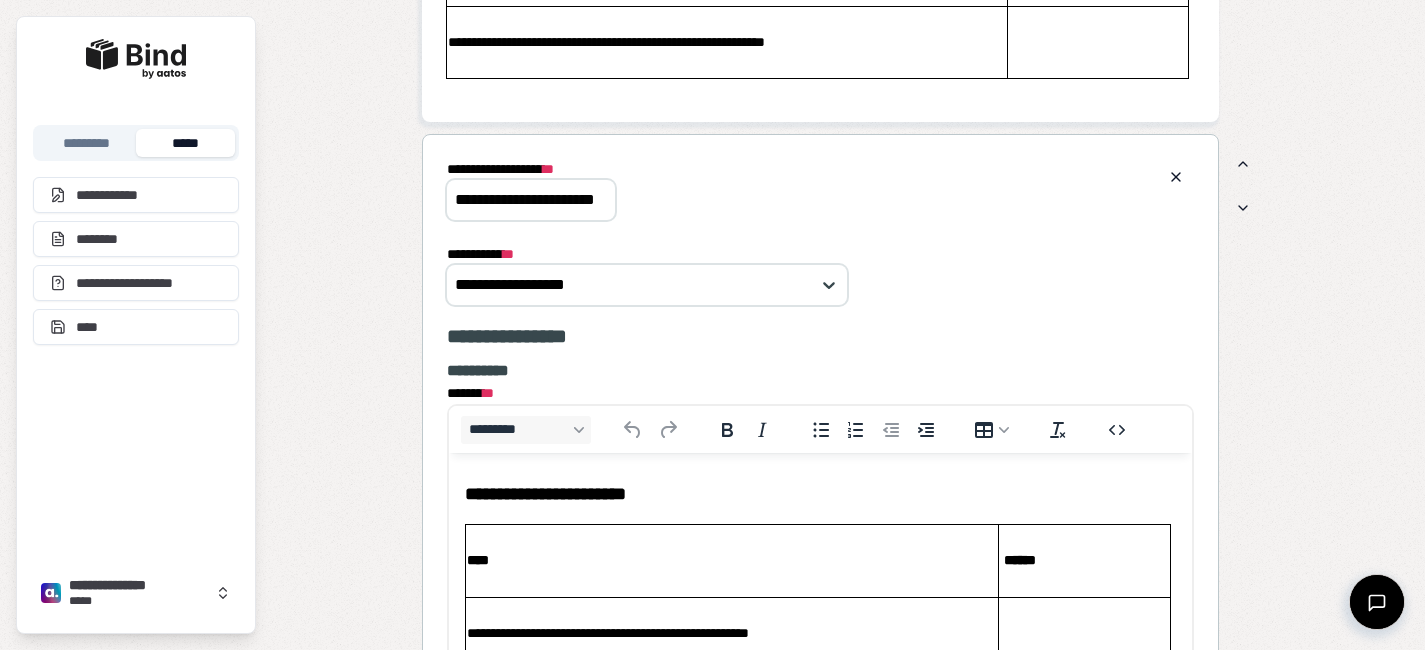 drag, startPoint x: 454, startPoint y: 200, endPoint x: 770, endPoint y: 198, distance: 316.00632 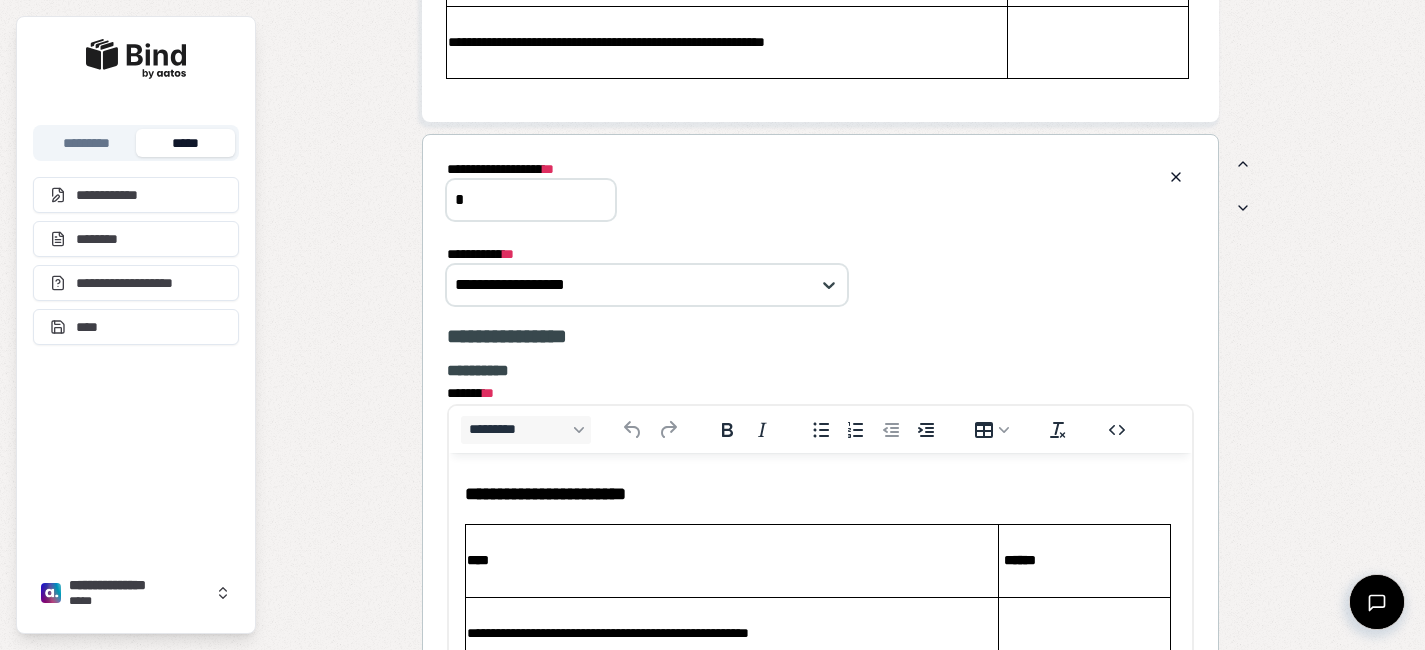 scroll, scrollTop: 0, scrollLeft: 0, axis: both 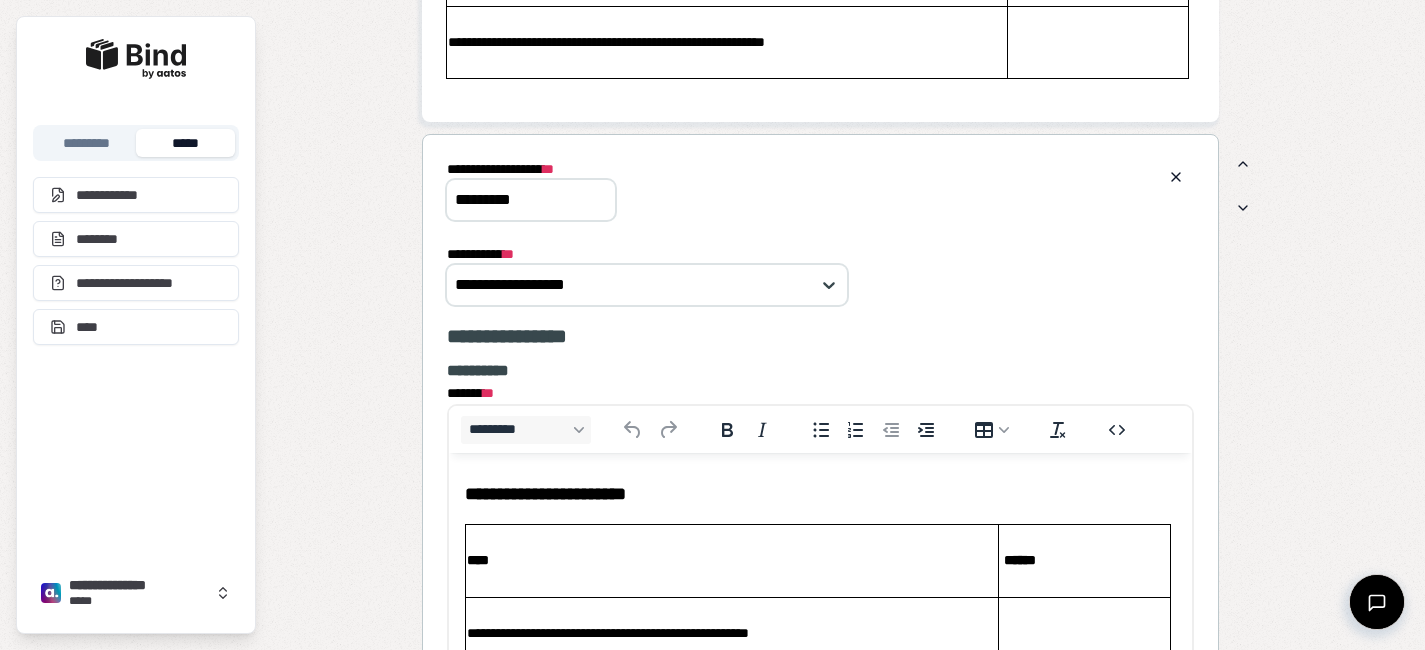 click on "*********" at bounding box center (531, 200) 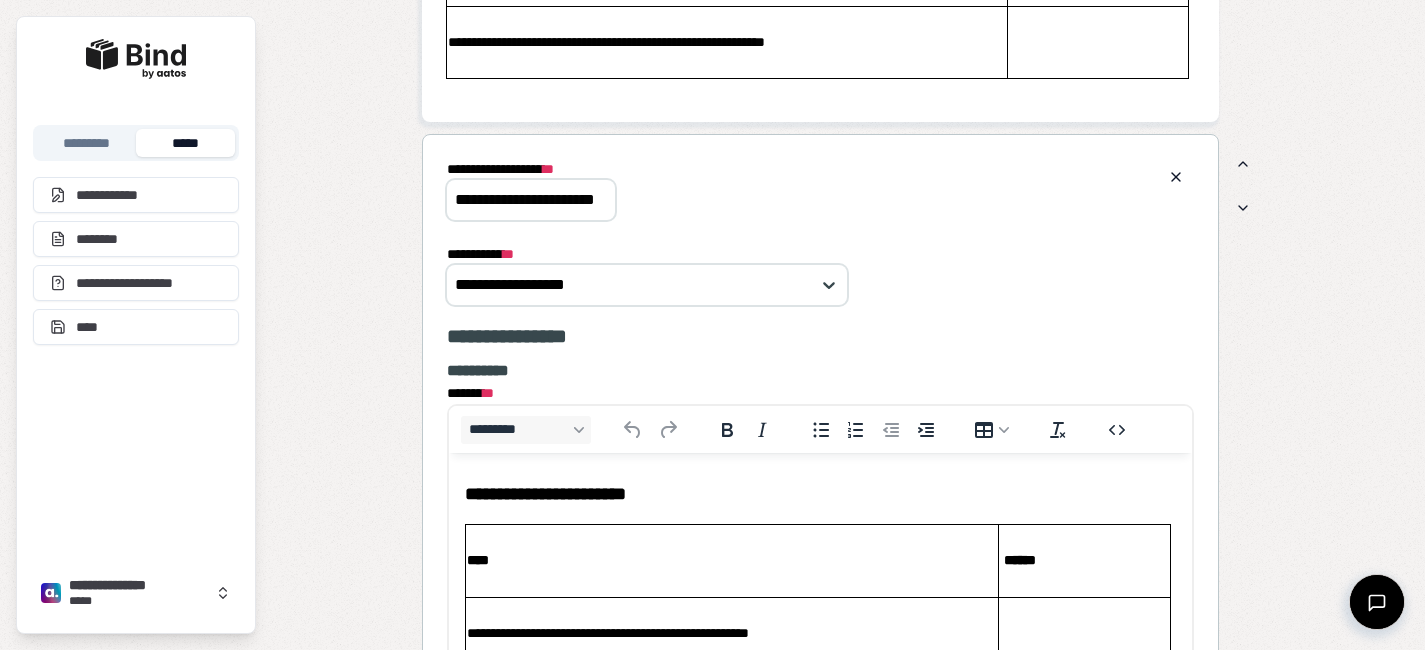 scroll, scrollTop: 0, scrollLeft: 4, axis: horizontal 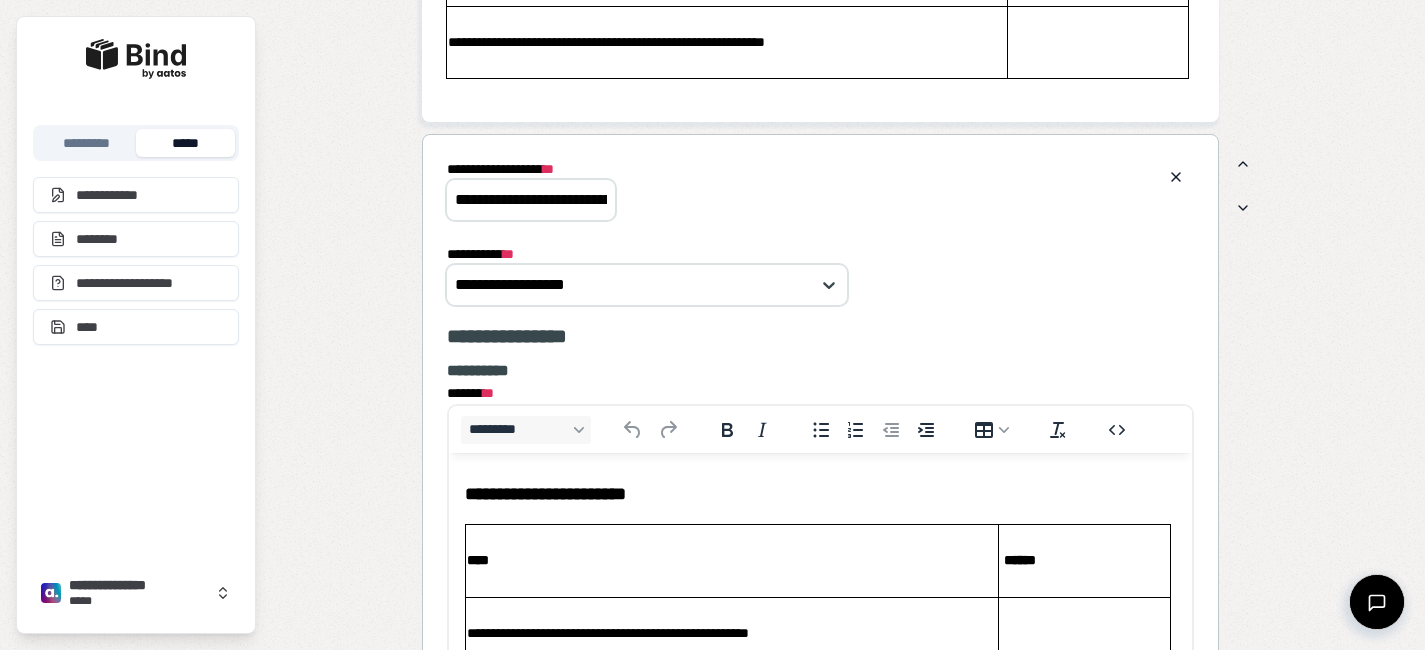 drag, startPoint x: 607, startPoint y: 200, endPoint x: 394, endPoint y: 167, distance: 215.54118 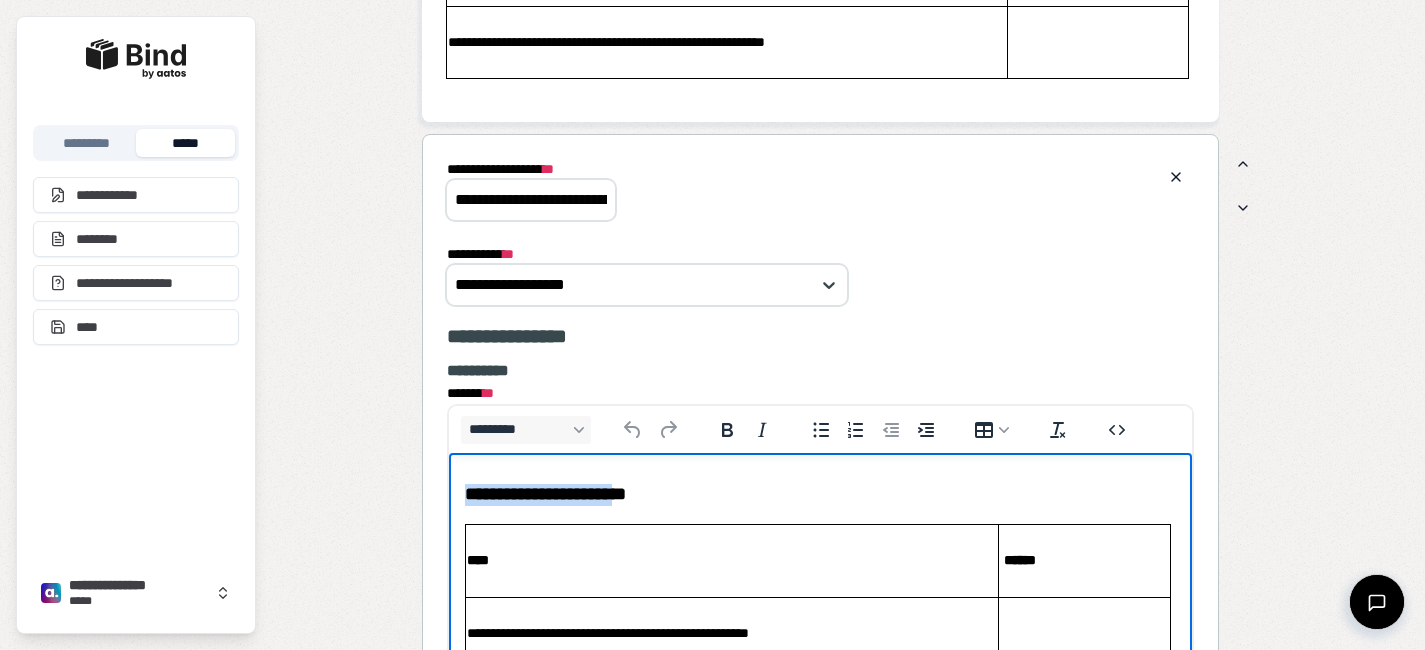 drag, startPoint x: 650, startPoint y: 498, endPoint x: 401, endPoint y: 477, distance: 249.88397 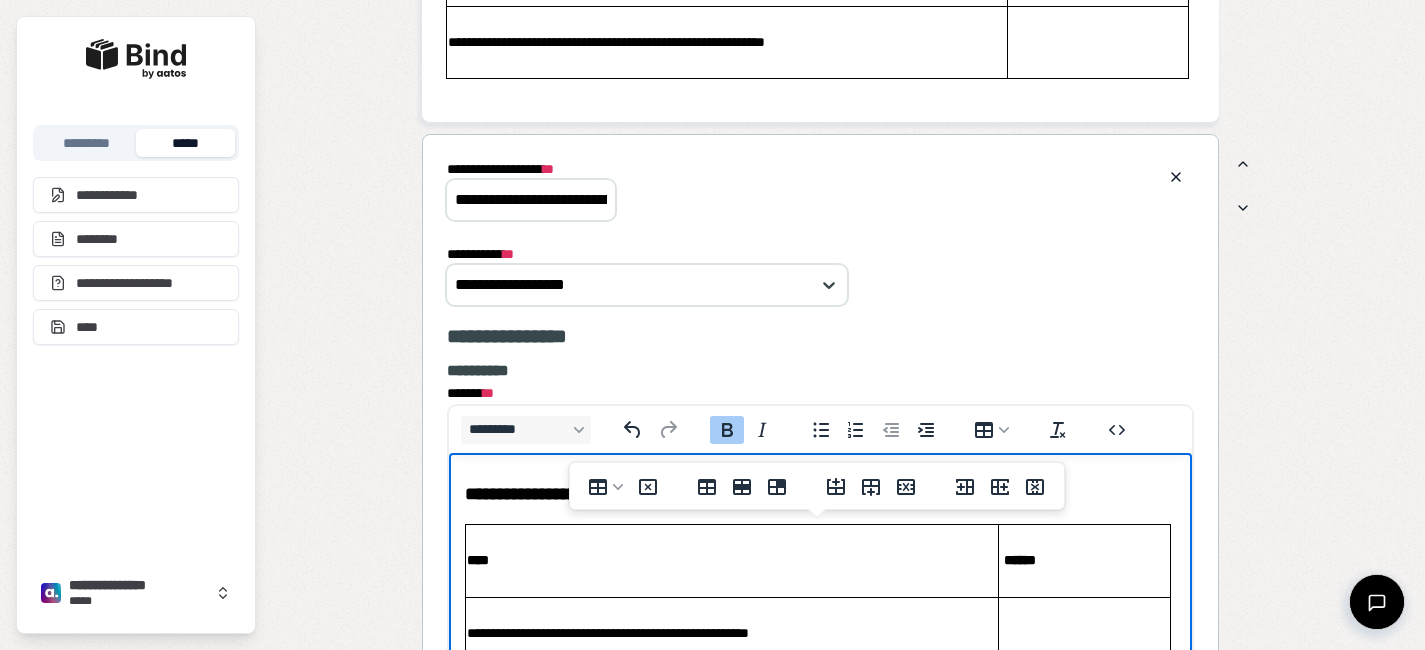 click on "****" at bounding box center [731, 560] 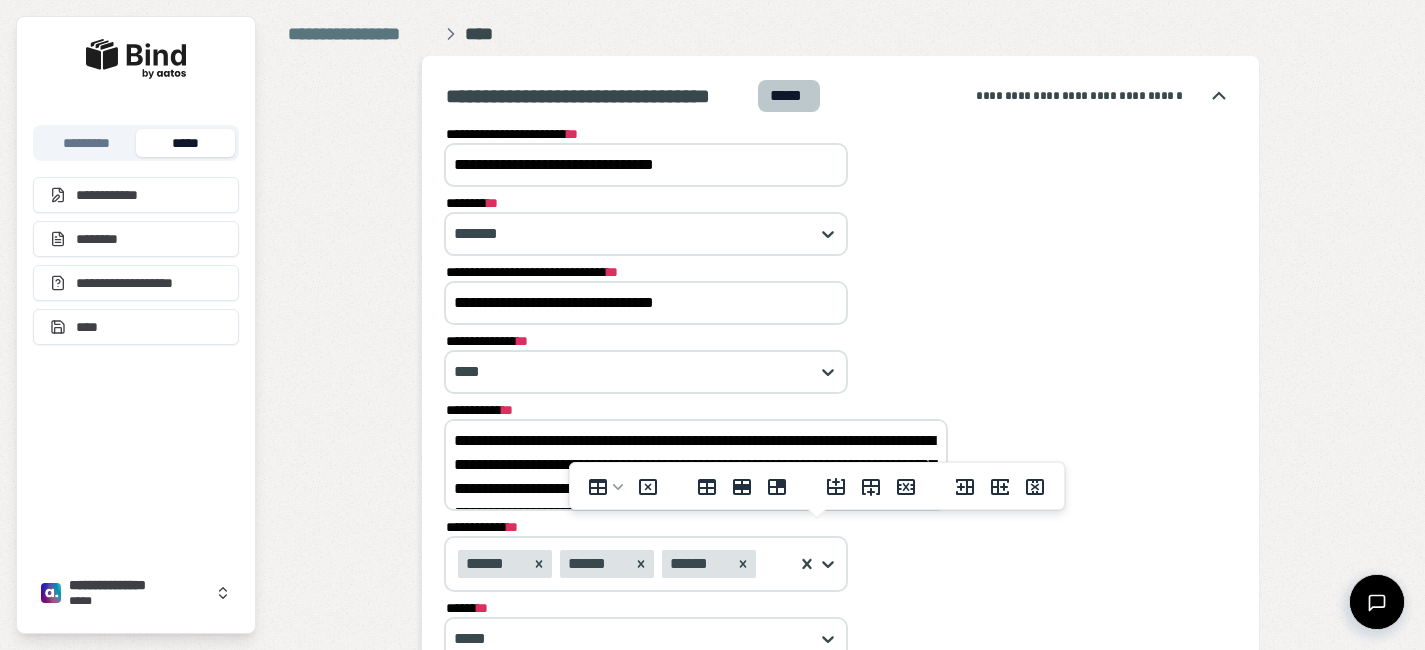scroll, scrollTop: 0, scrollLeft: 0, axis: both 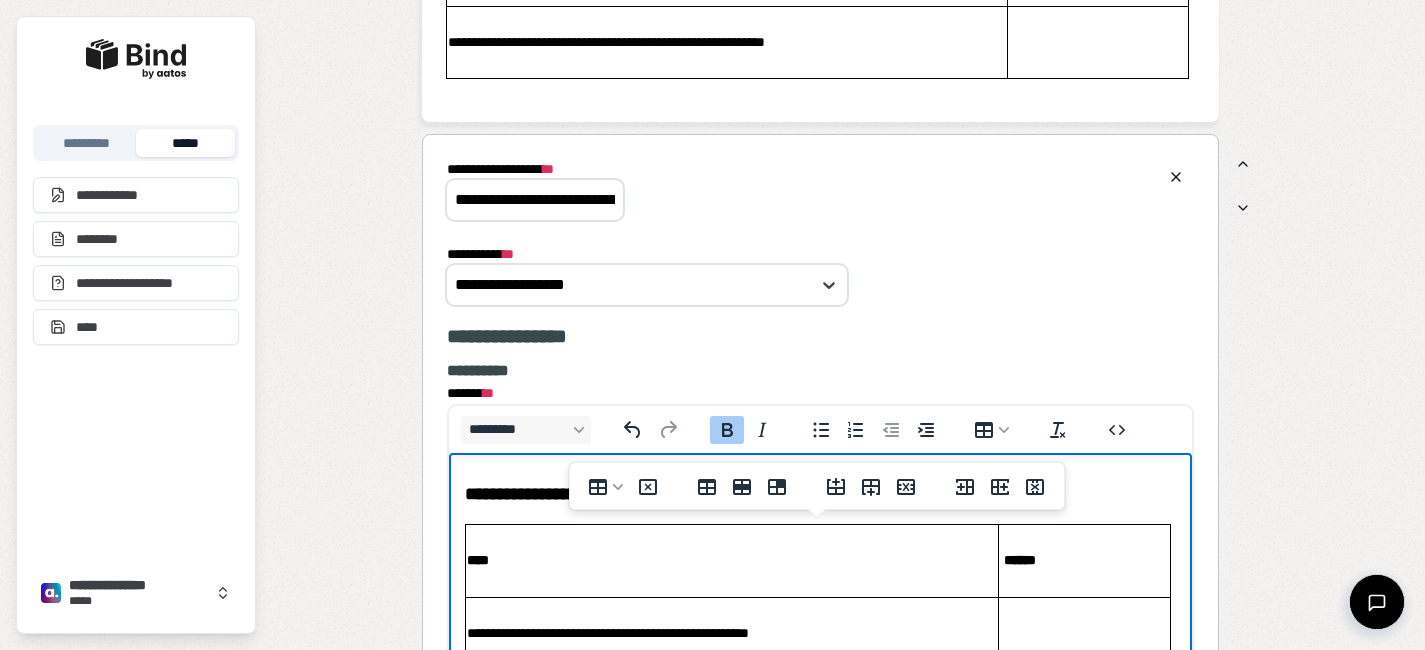 click on "**********" at bounding box center (820, 733) 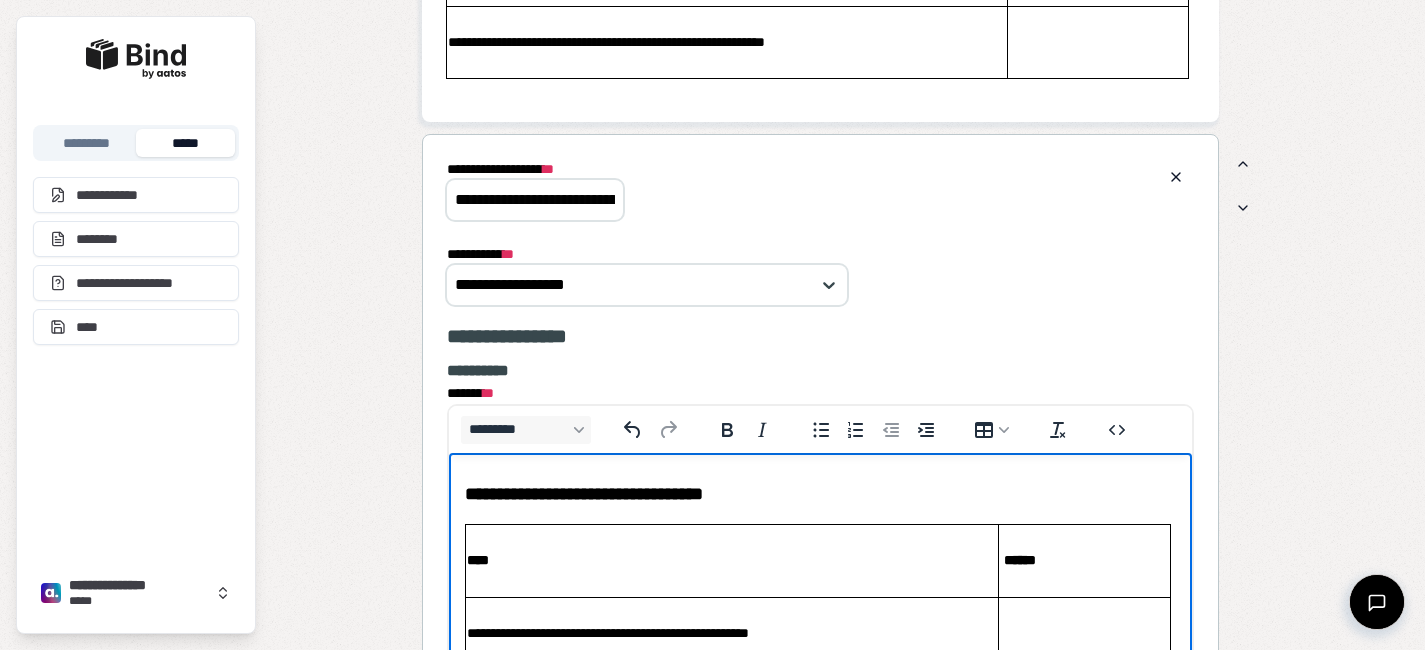 click on "**********" at bounding box center (820, 495) 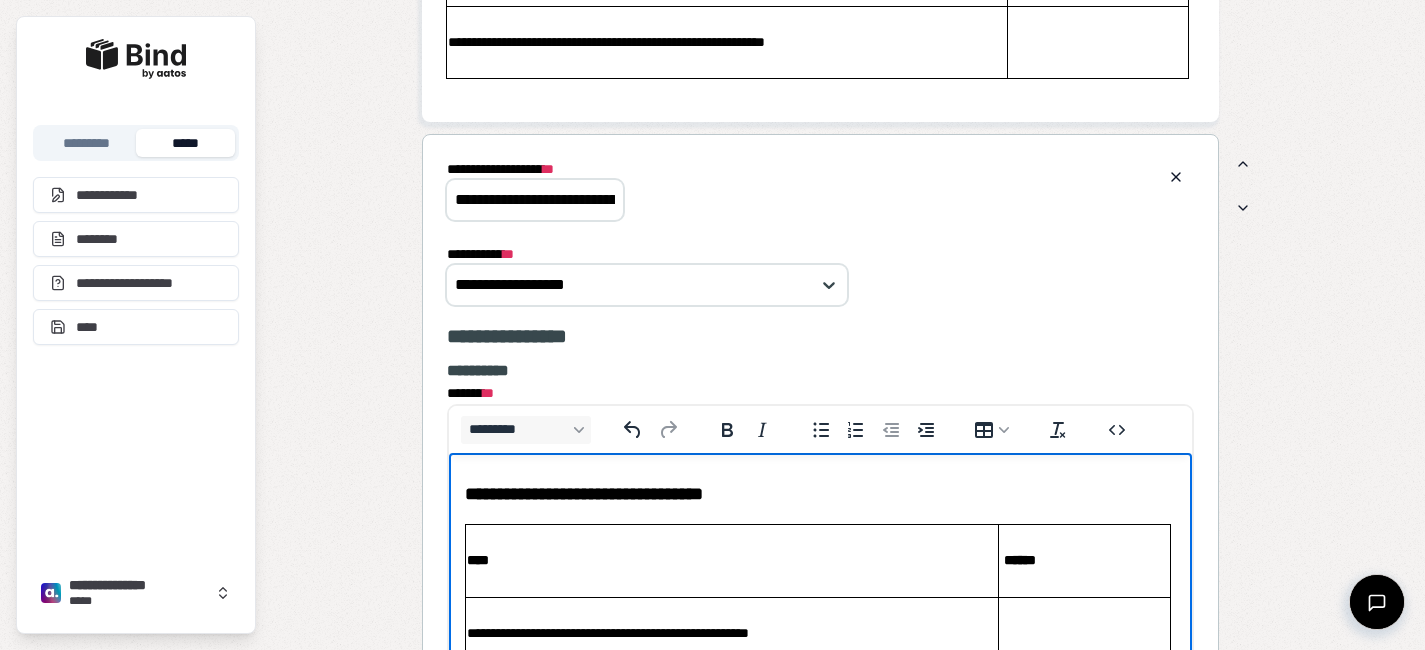 type 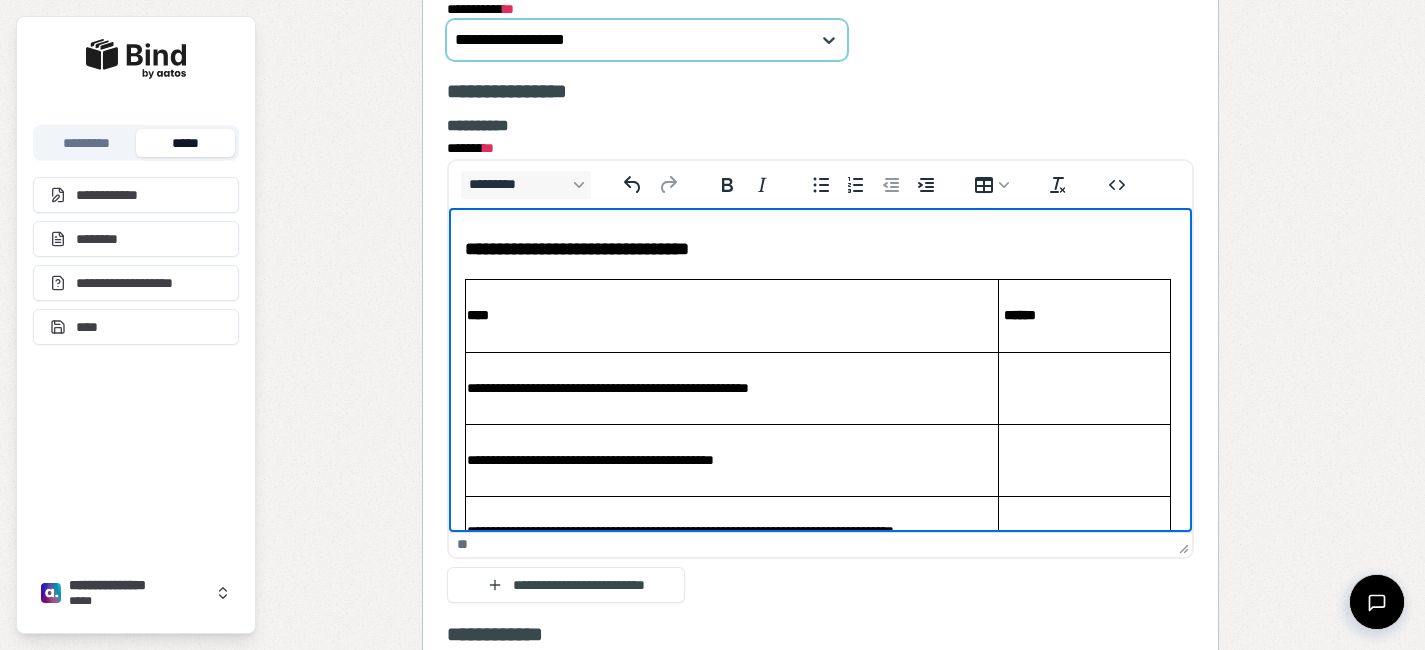 scroll, scrollTop: 4640, scrollLeft: 0, axis: vertical 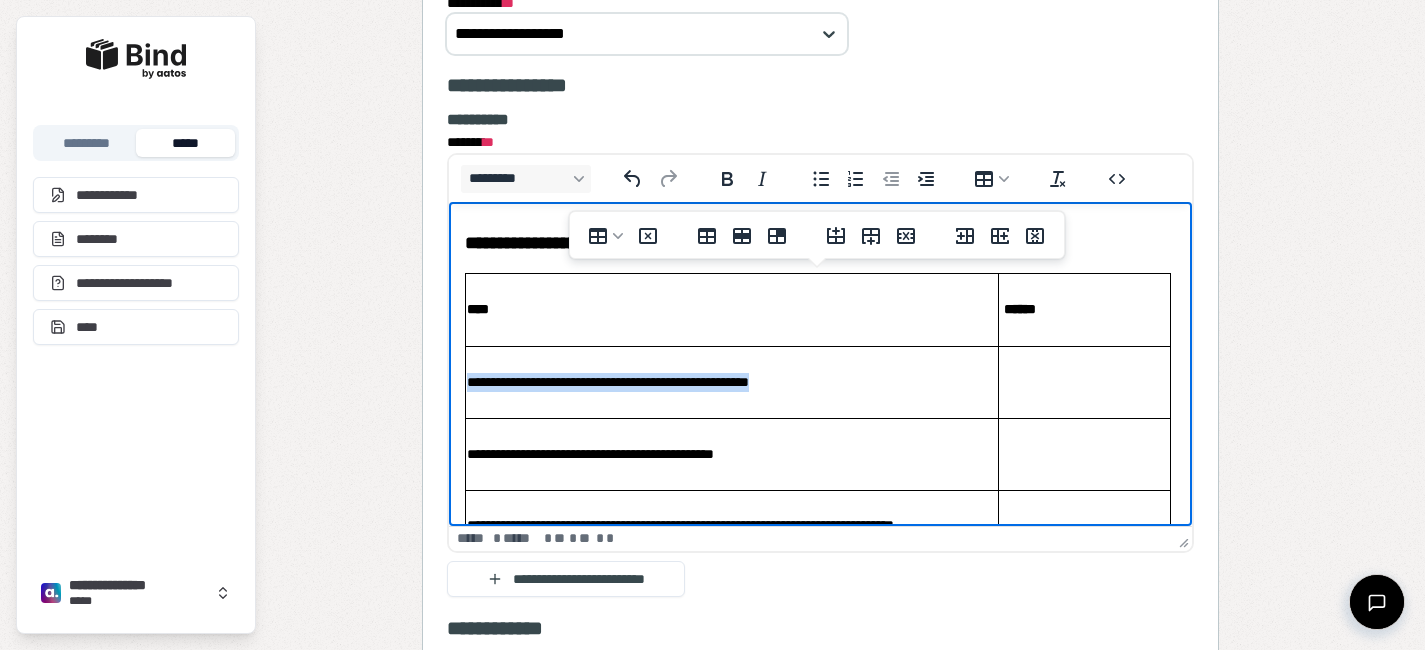 drag, startPoint x: 844, startPoint y: 385, endPoint x: 469, endPoint y: 381, distance: 375.02133 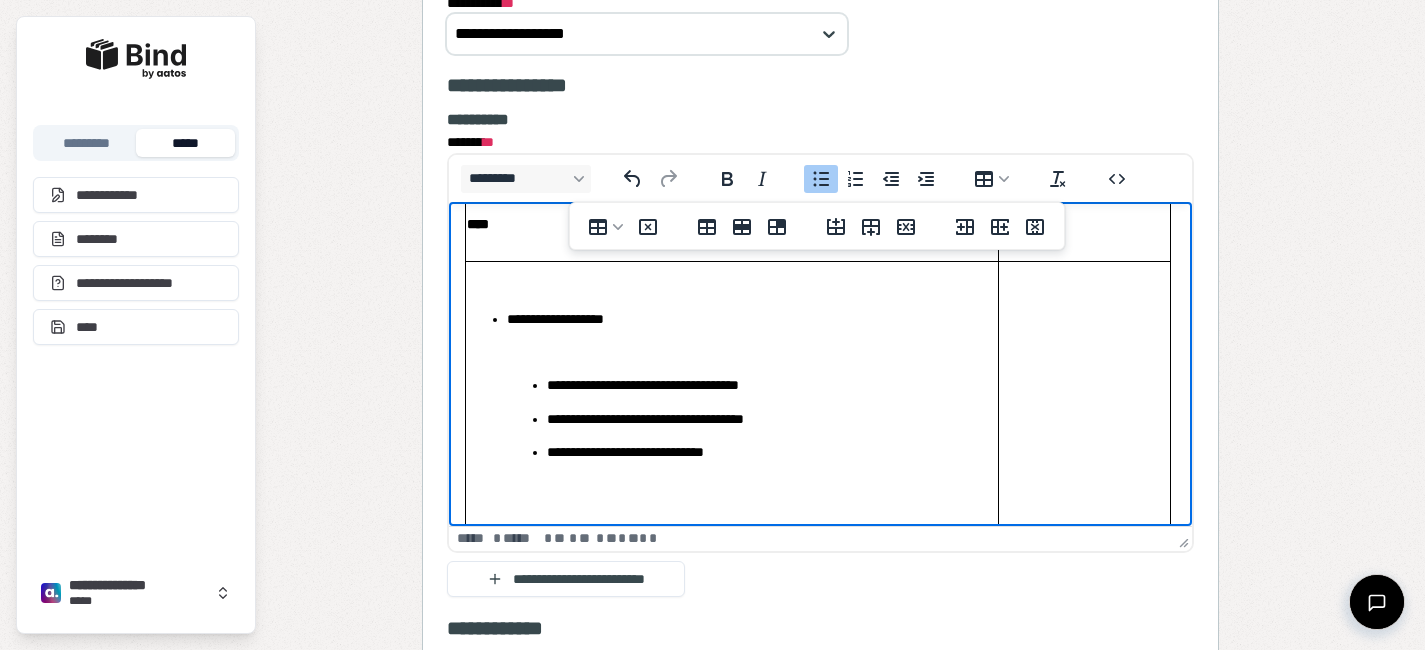 click on "**********" at bounding box center (751, 319) 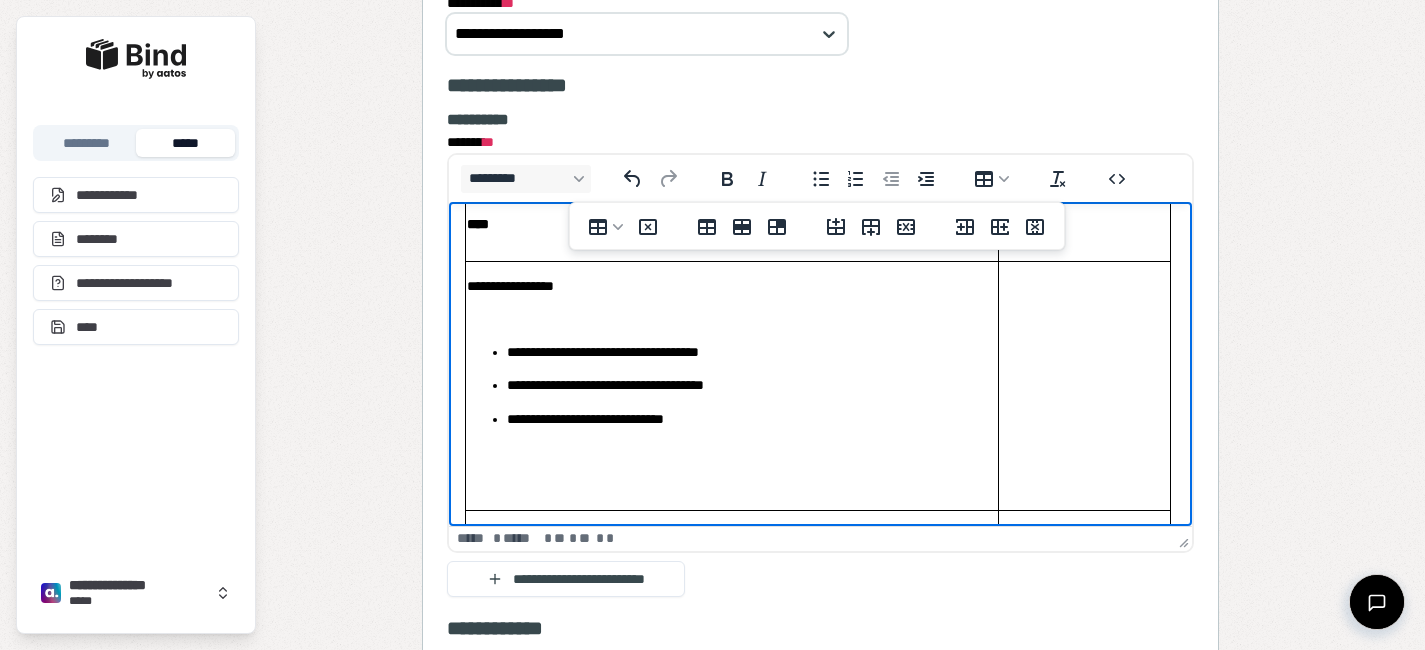 click at bounding box center [731, 319] 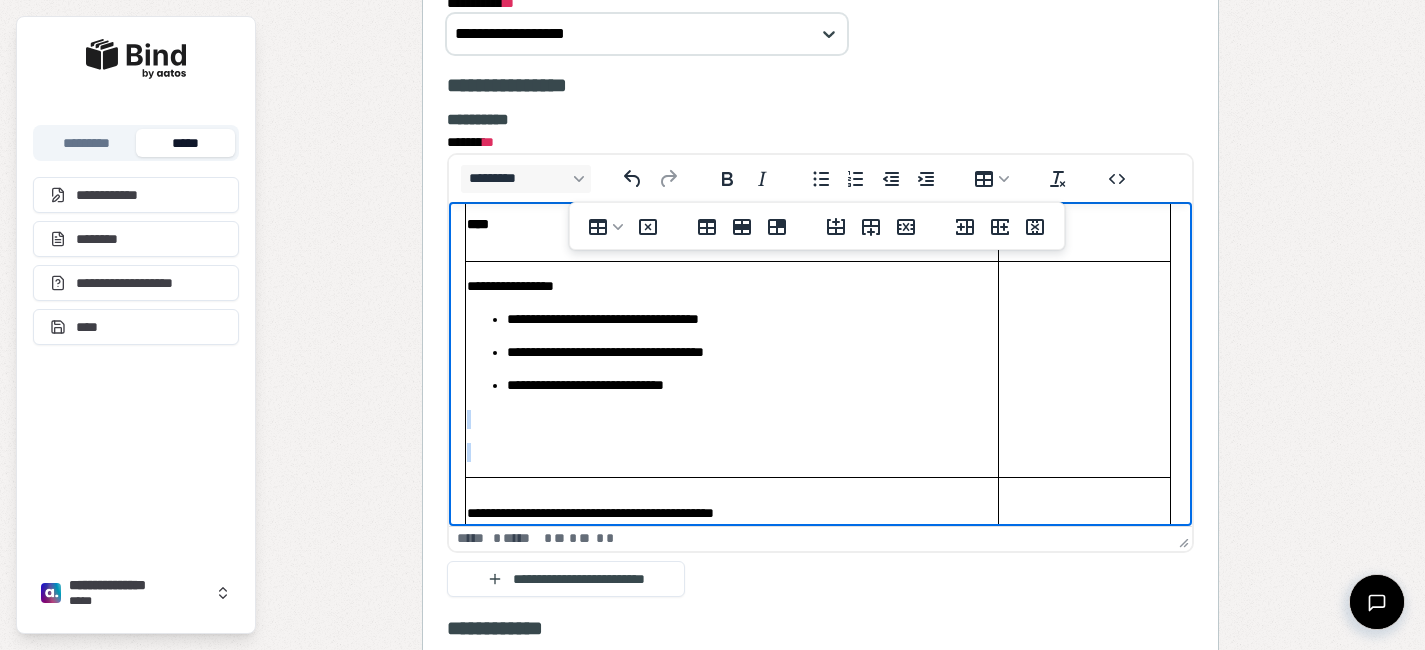 drag, startPoint x: 616, startPoint y: 471, endPoint x: 614, endPoint y: 395, distance: 76.02631 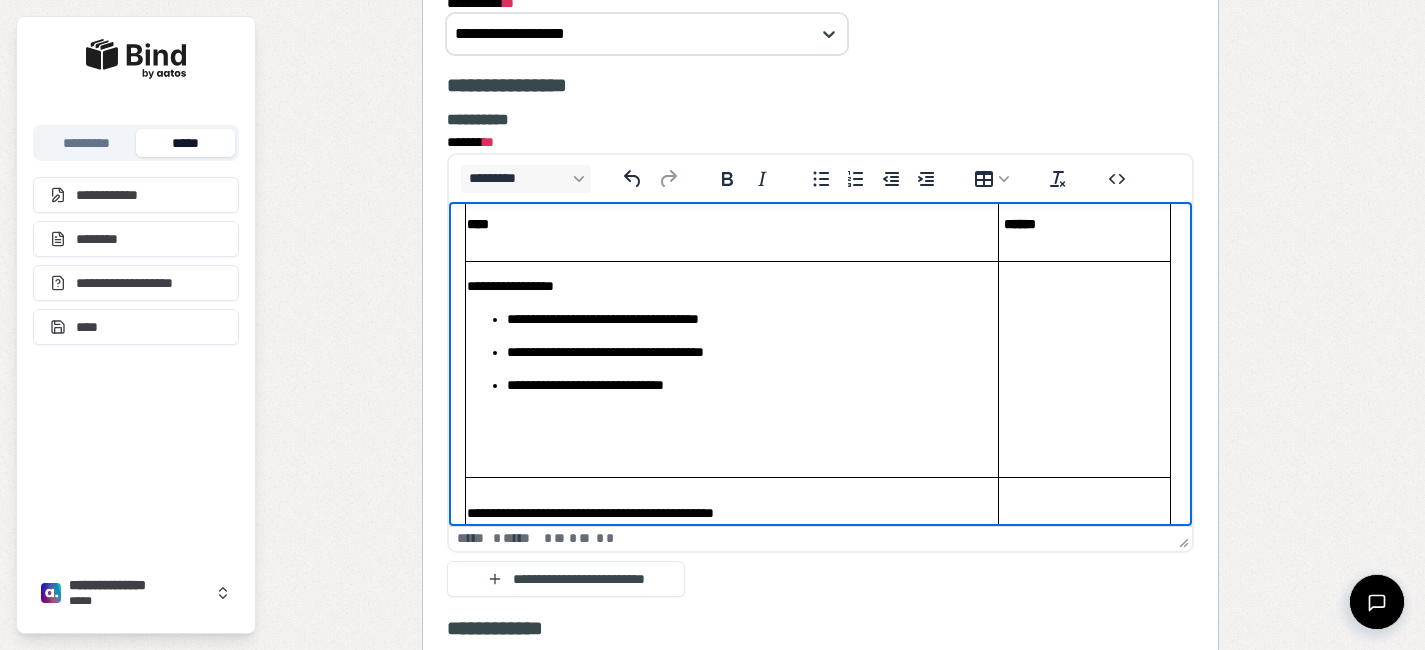 drag, startPoint x: 647, startPoint y: 474, endPoint x: 646, endPoint y: 401, distance: 73.00685 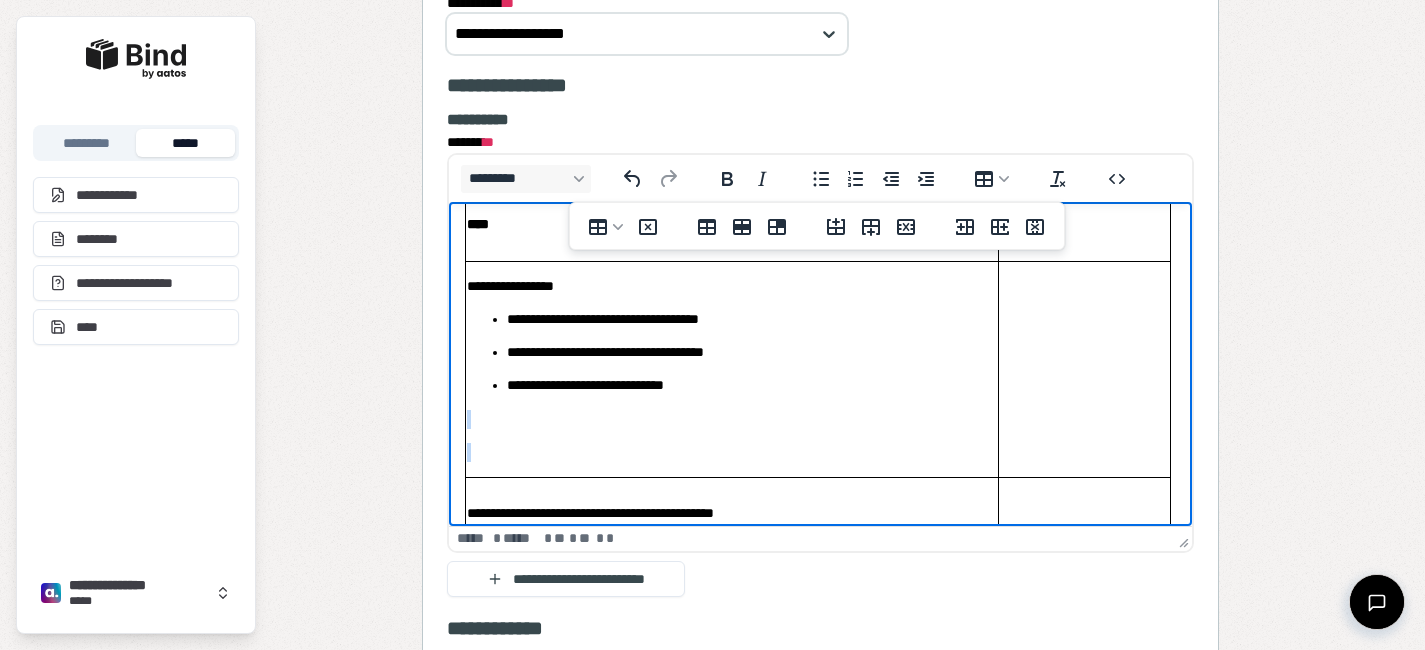 click at bounding box center [731, 452] 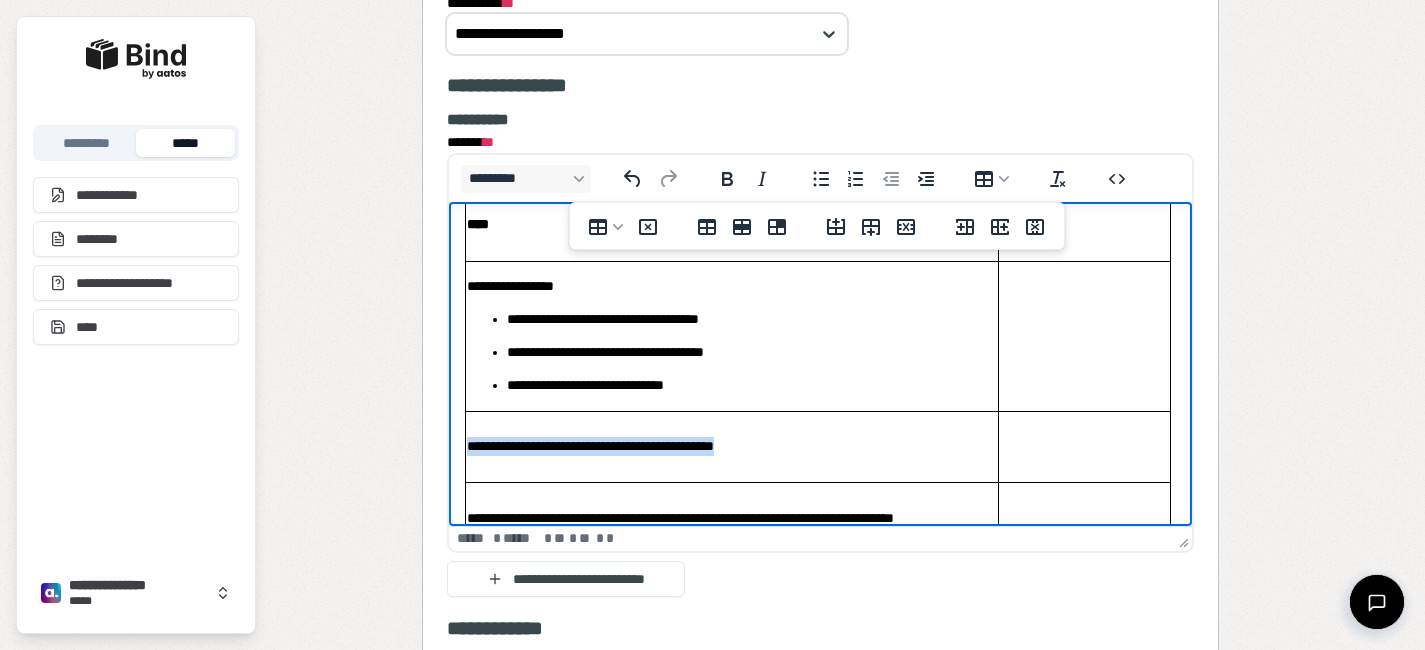 drag, startPoint x: 783, startPoint y: 446, endPoint x: 467, endPoint y: 443, distance: 316.01425 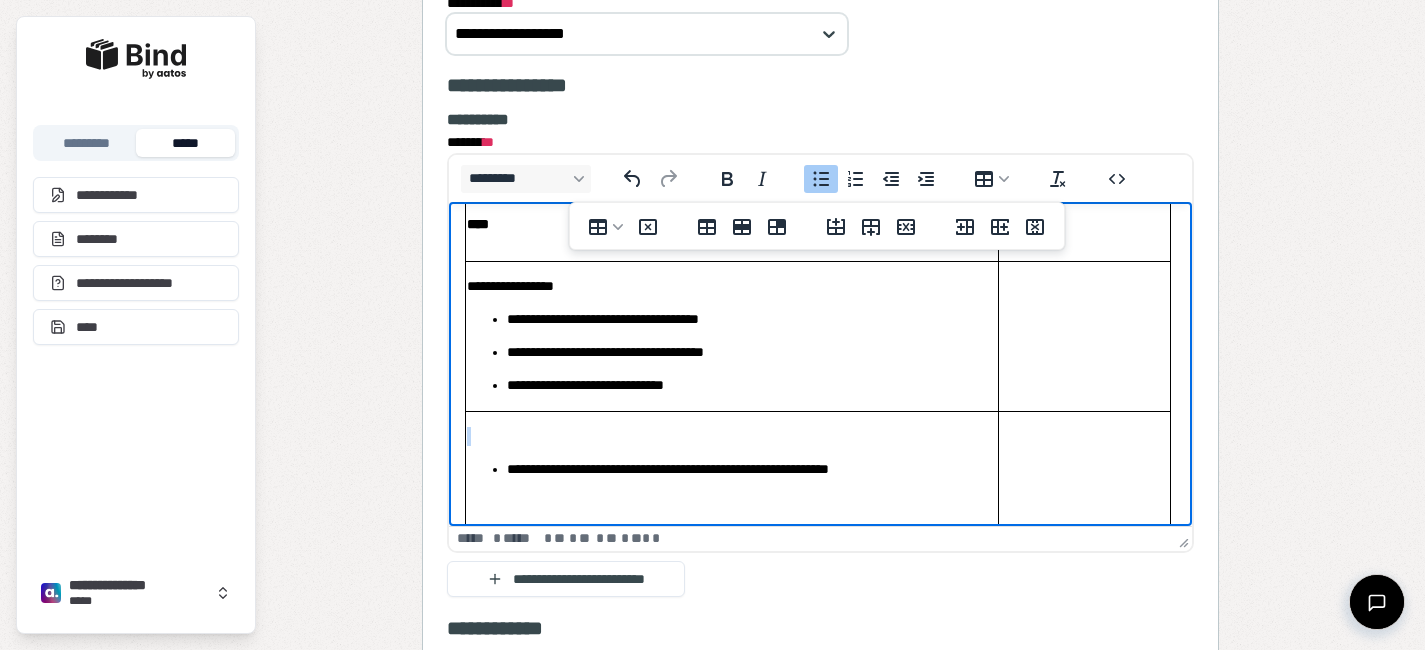 drag, startPoint x: 503, startPoint y: 471, endPoint x: 469, endPoint y: 432, distance: 51.739735 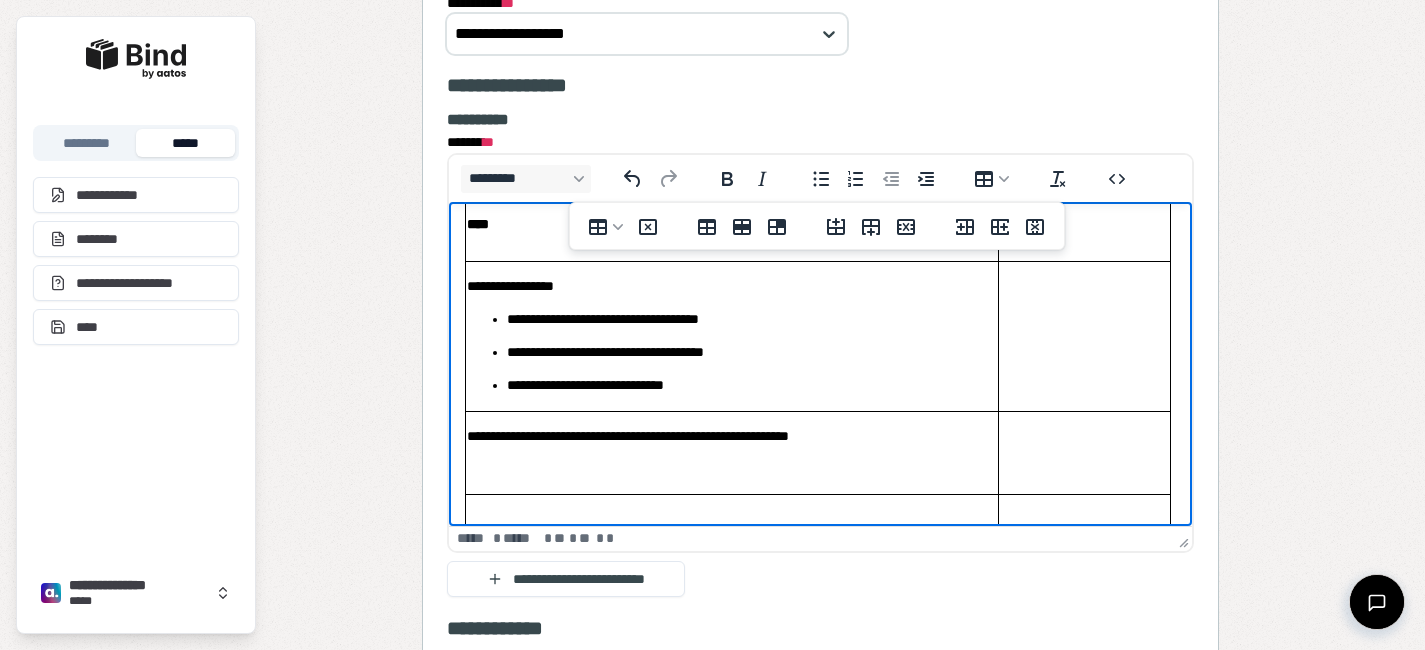 click on "**********" at bounding box center (731, 453) 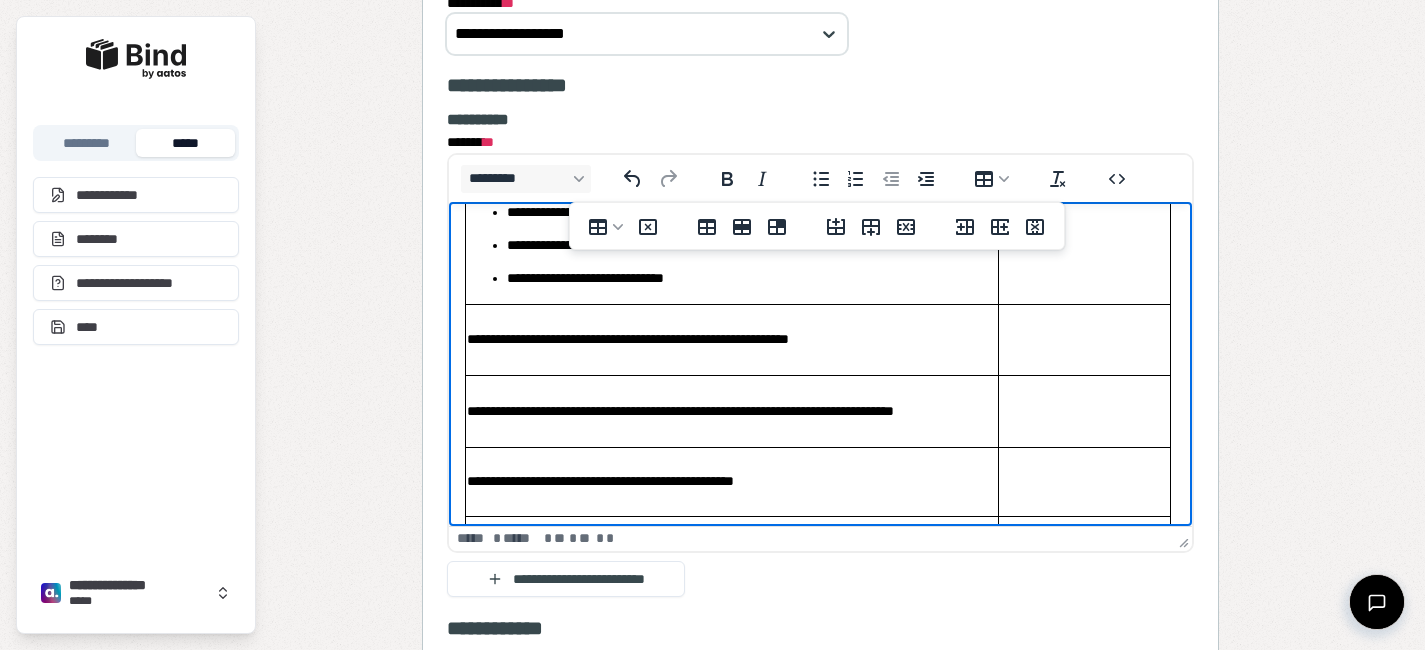 scroll, scrollTop: 212, scrollLeft: 0, axis: vertical 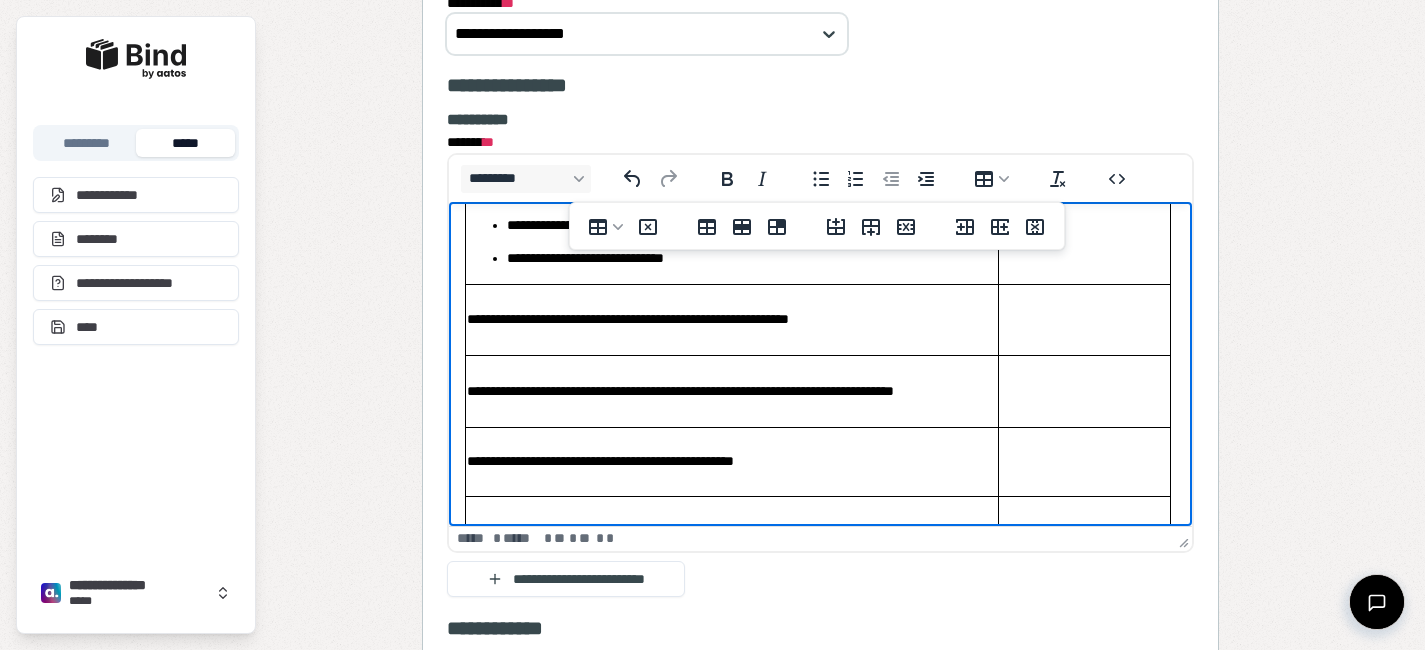click on "**********" at bounding box center [731, 462] 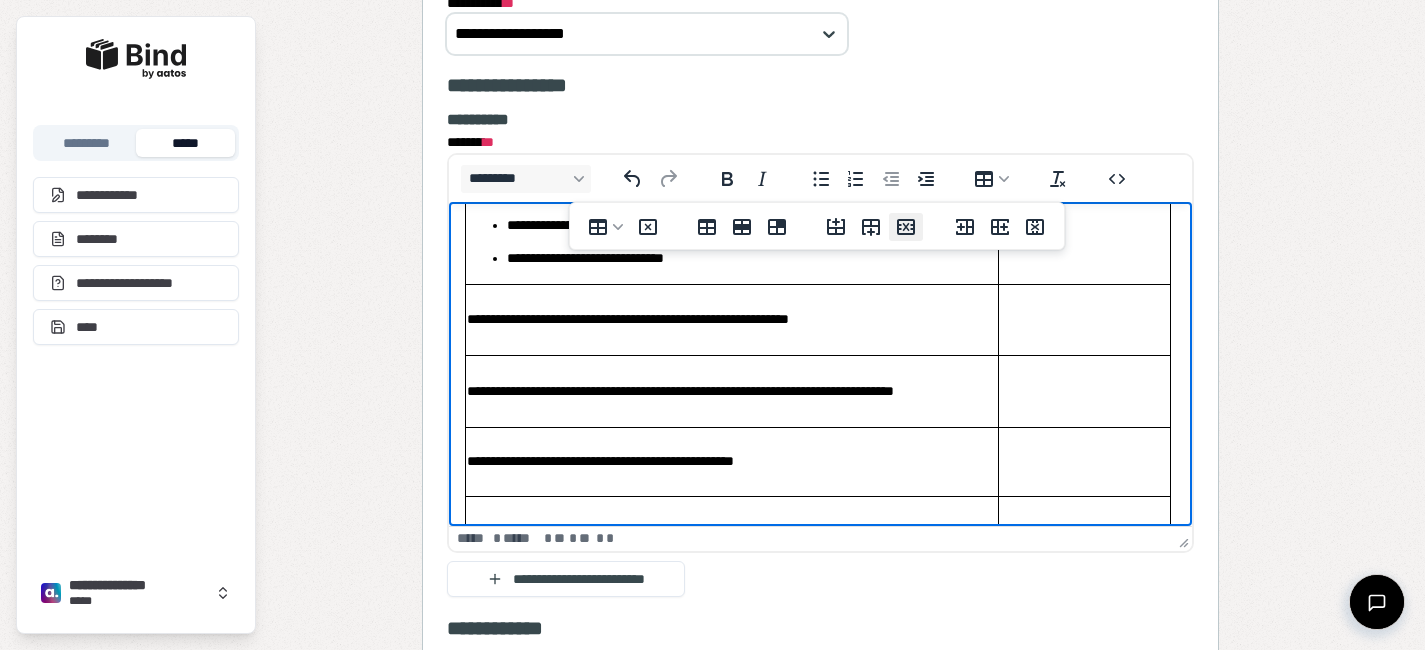 click 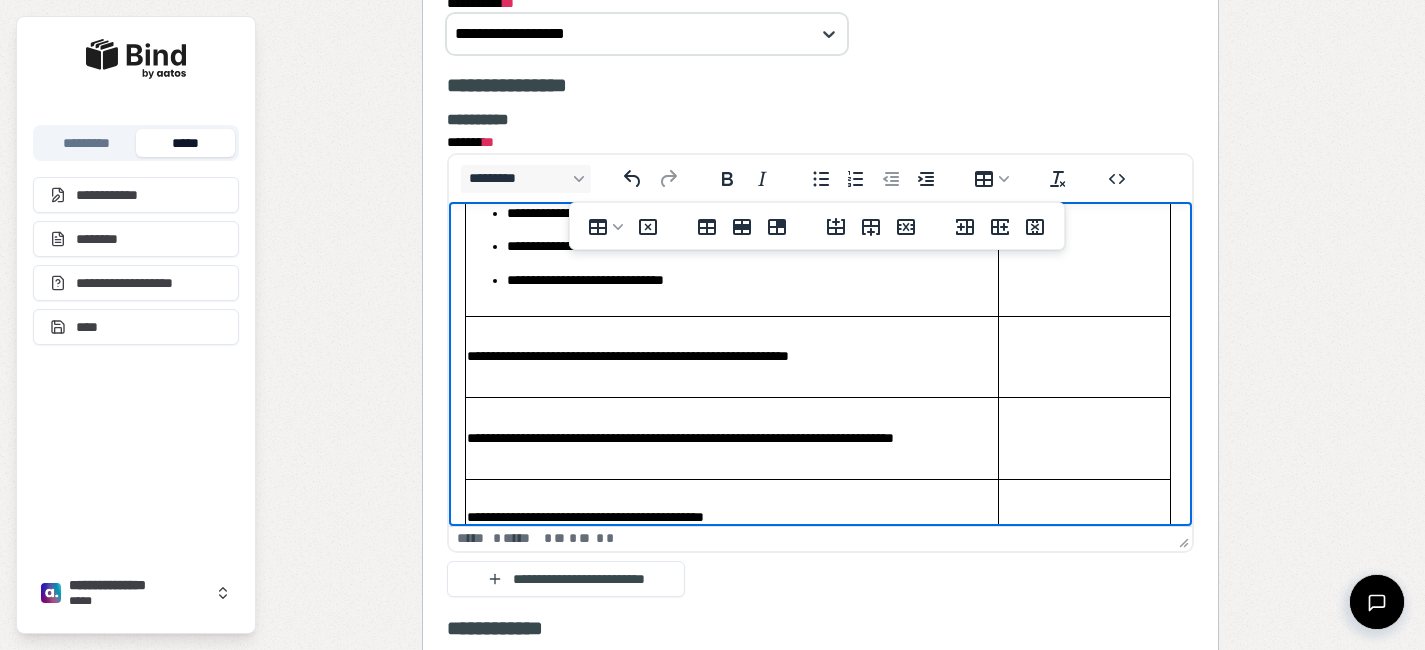 click on "**********" at bounding box center [731, 439] 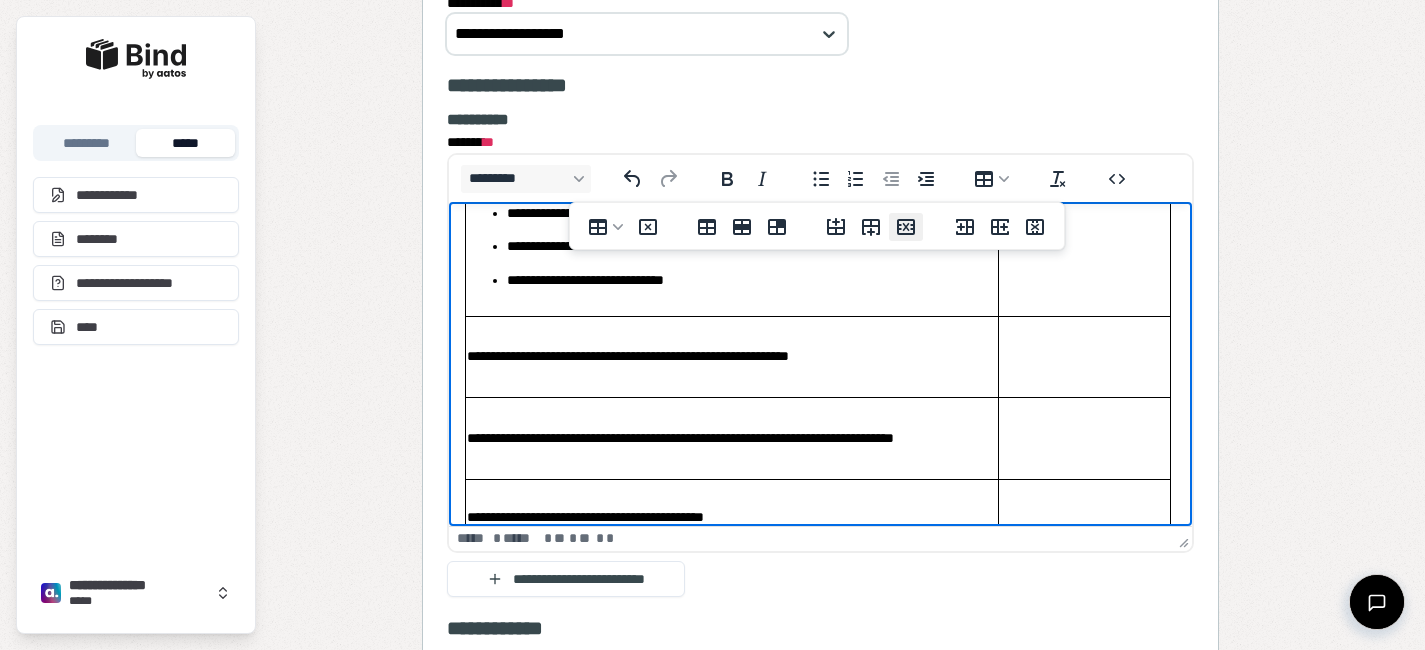 click 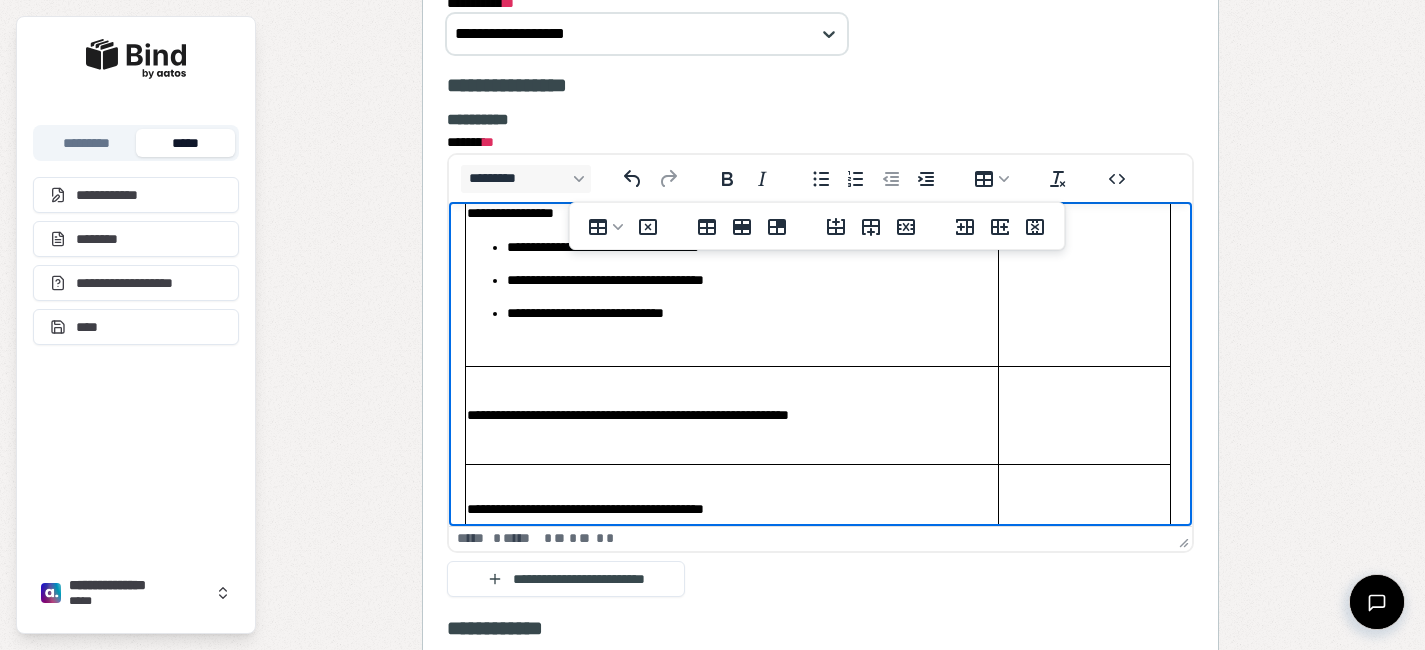 click on "**********" at bounding box center [731, 509] 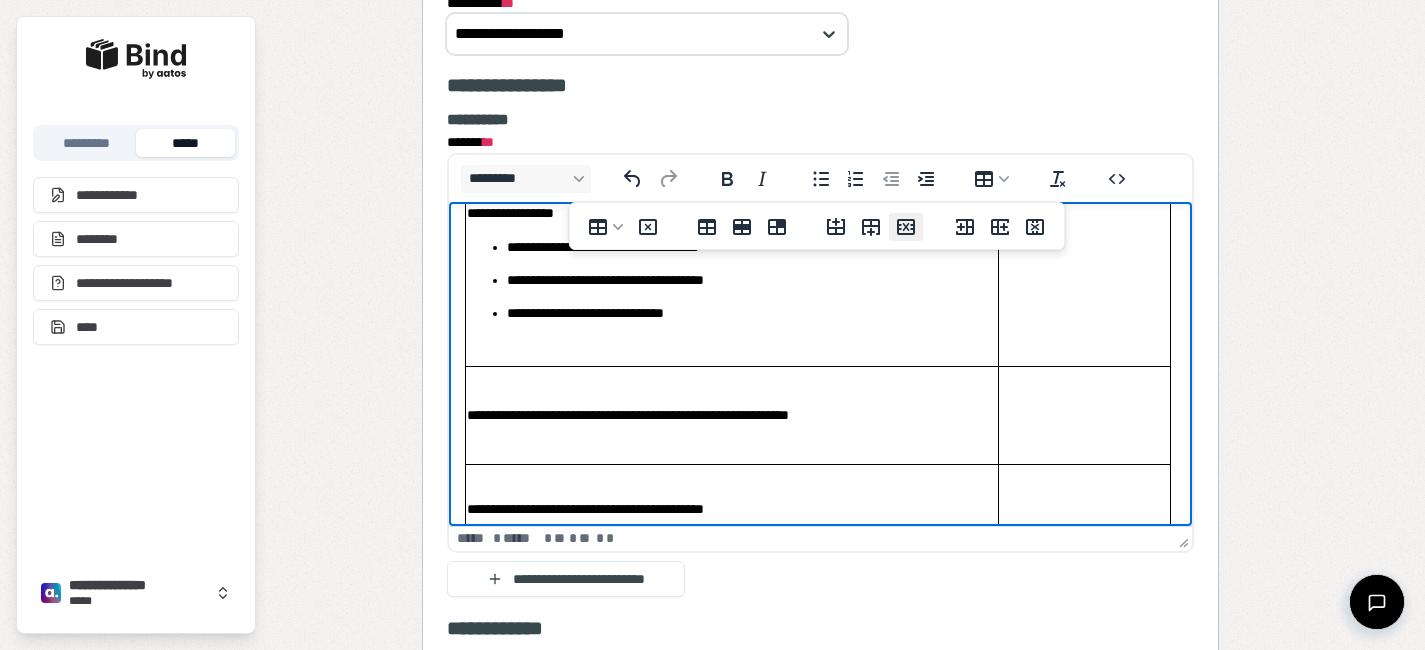 click 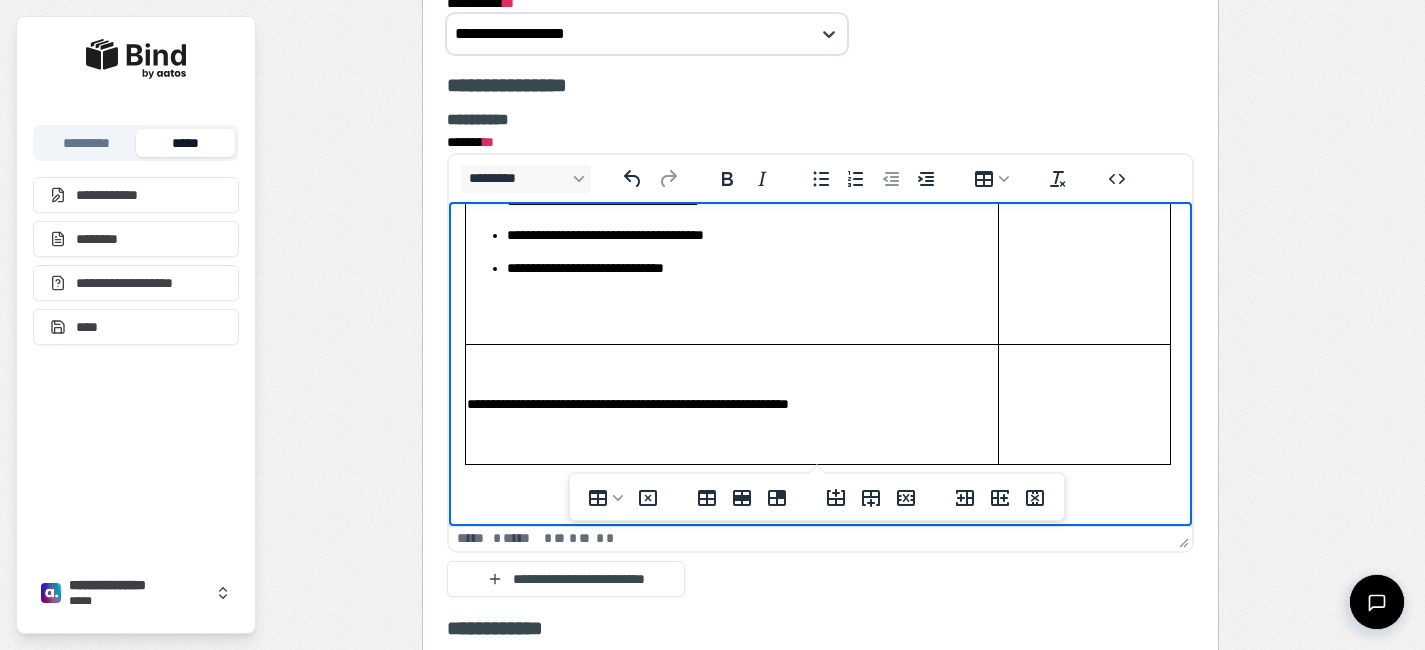 scroll, scrollTop: 305, scrollLeft: 0, axis: vertical 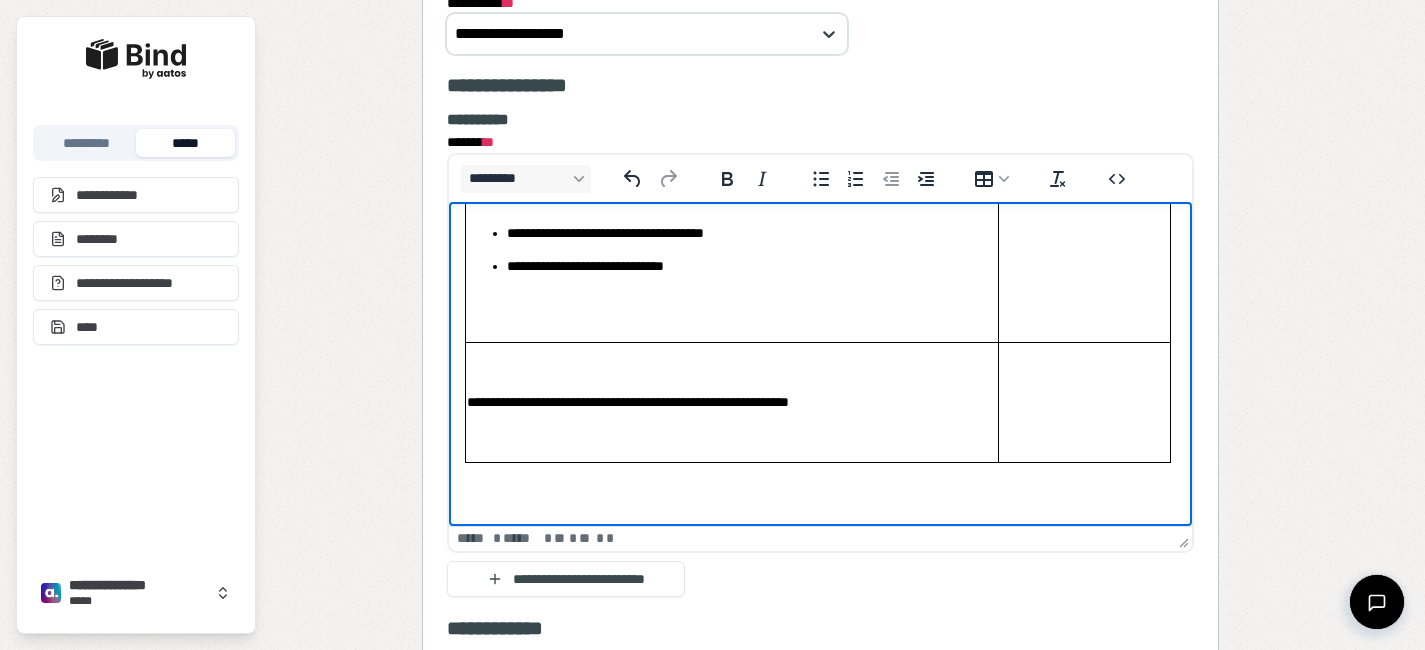 drag, startPoint x: 710, startPoint y: 339, endPoint x: 708, endPoint y: 291, distance: 48.04165 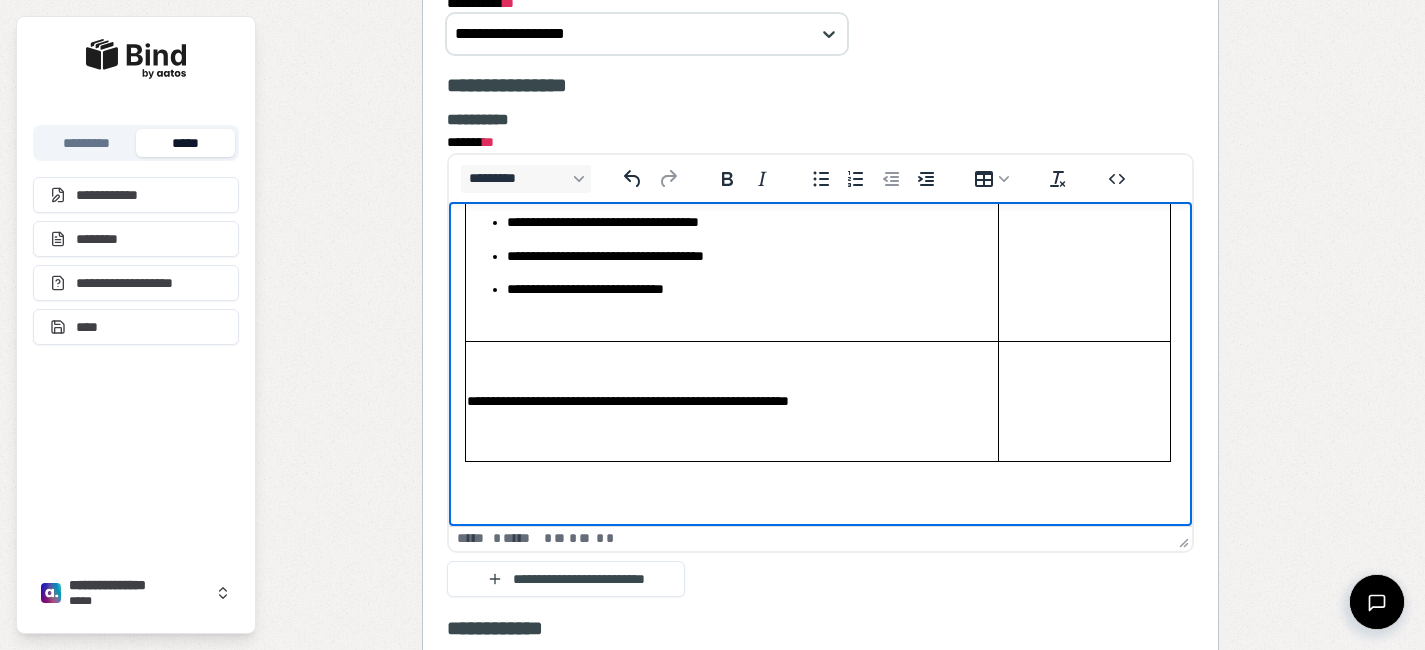 scroll, scrollTop: 257, scrollLeft: 0, axis: vertical 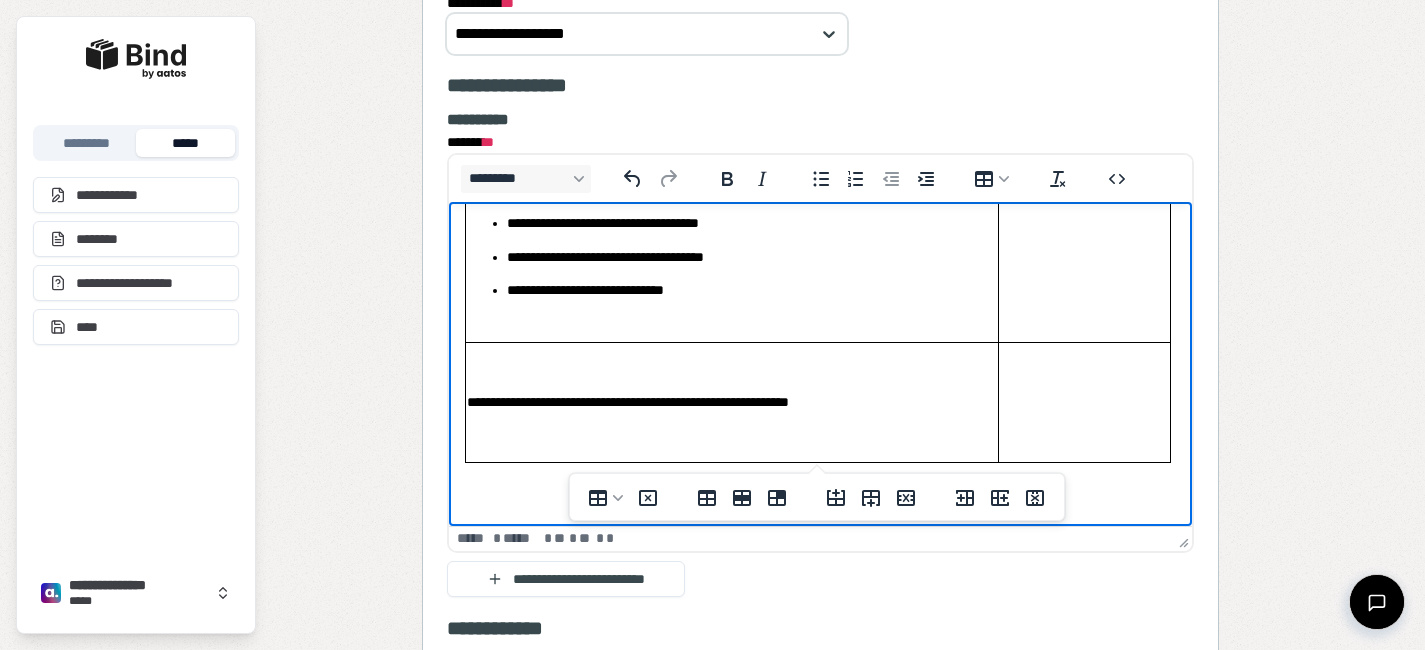 click on "**********" at bounding box center [731, 403] 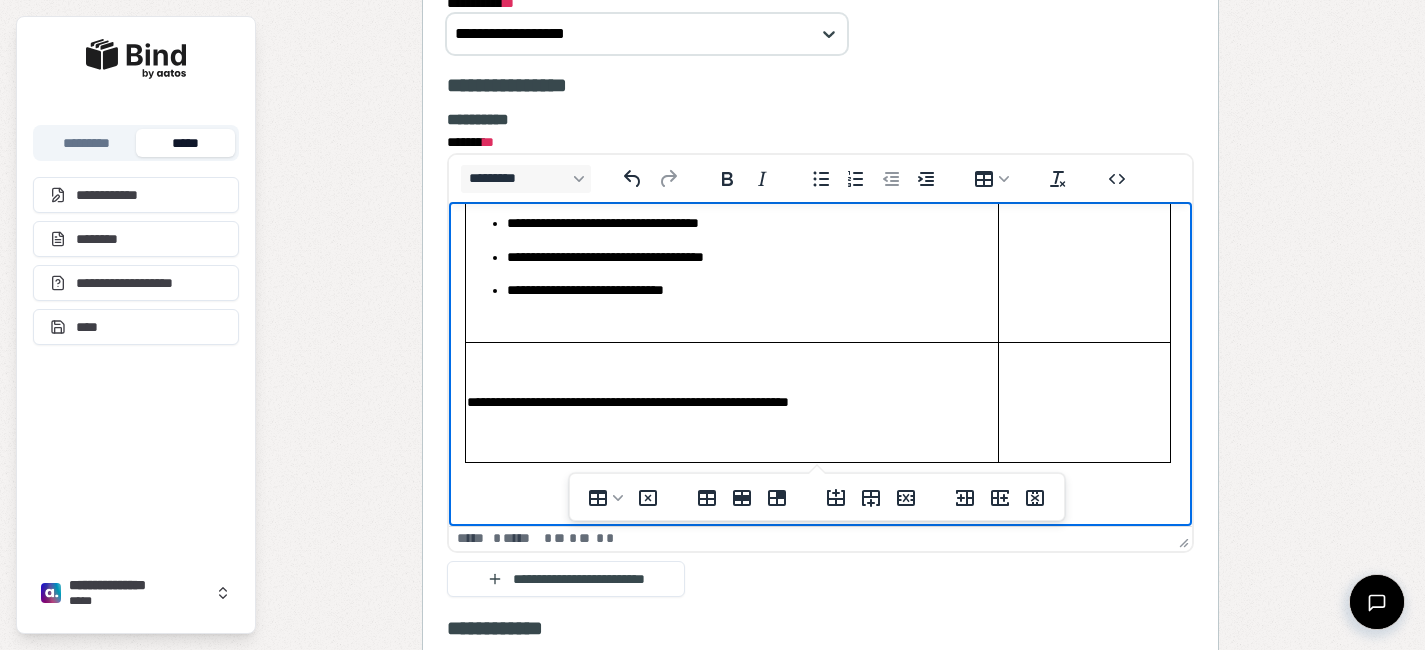 click on "**********" at bounding box center [731, 402] 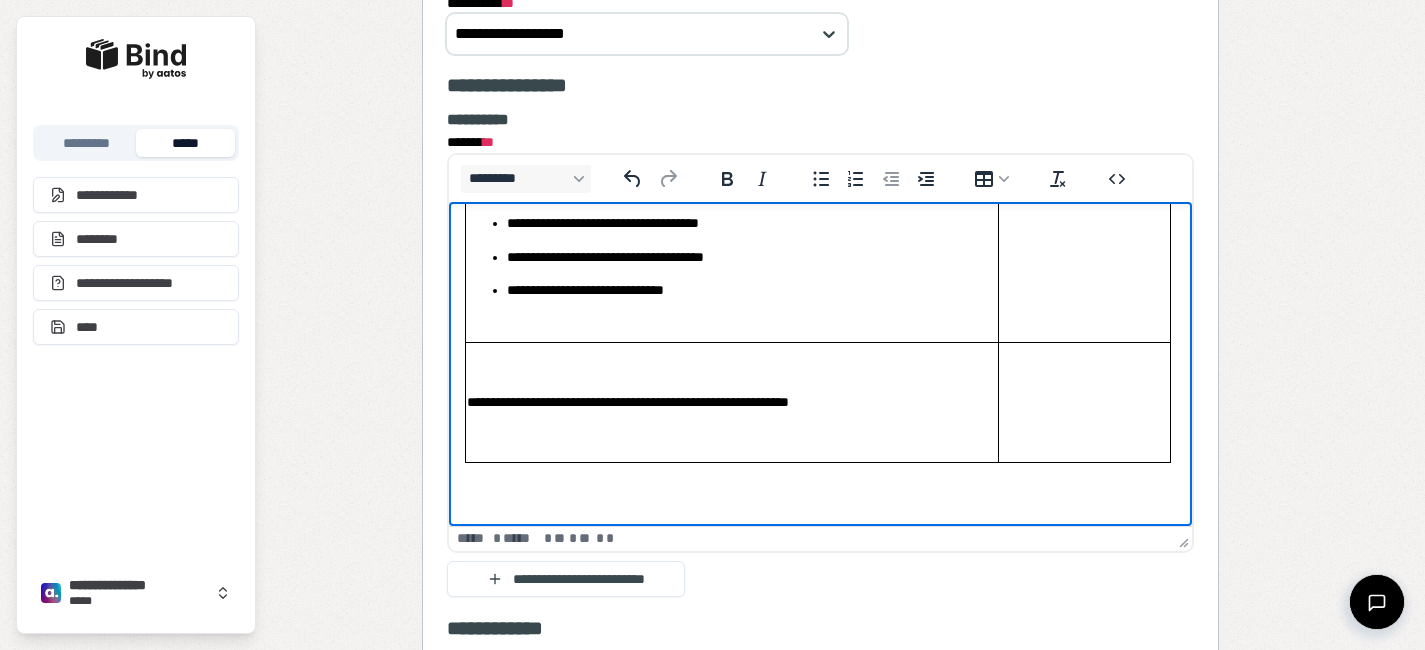 drag, startPoint x: 544, startPoint y: 461, endPoint x: 544, endPoint y: 434, distance: 27 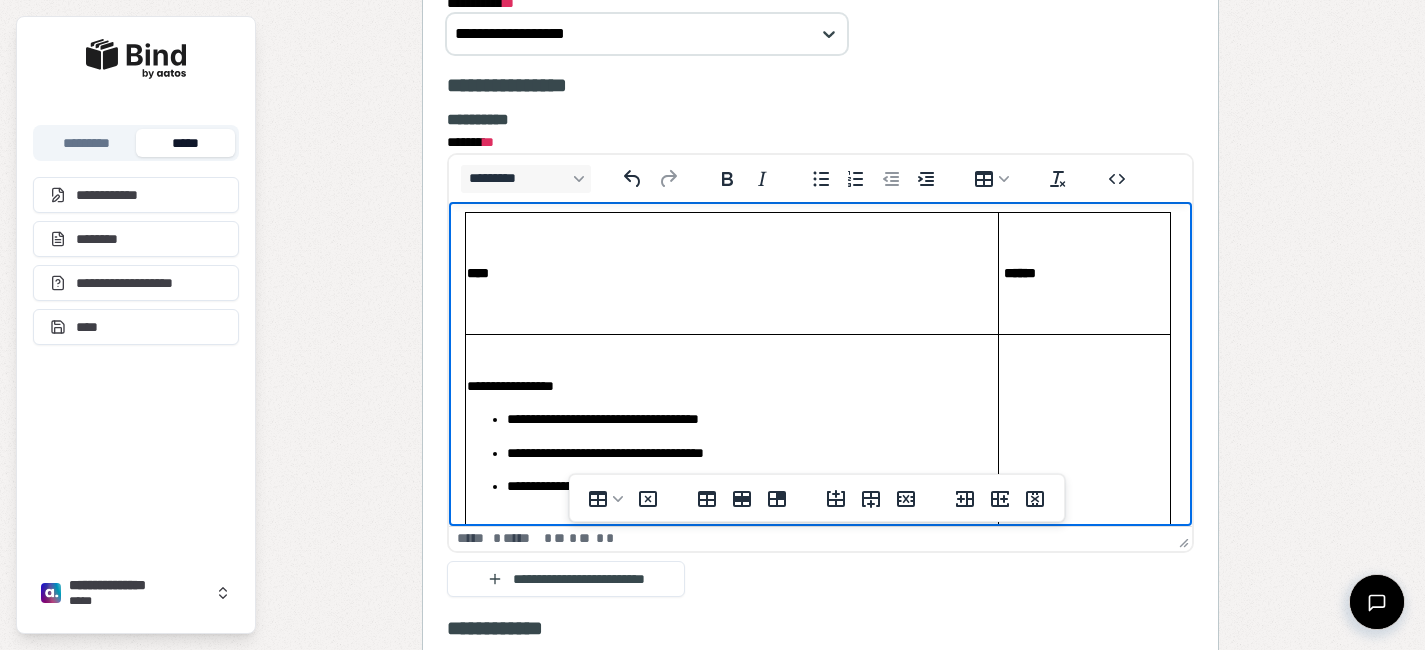 scroll, scrollTop: 0, scrollLeft: 0, axis: both 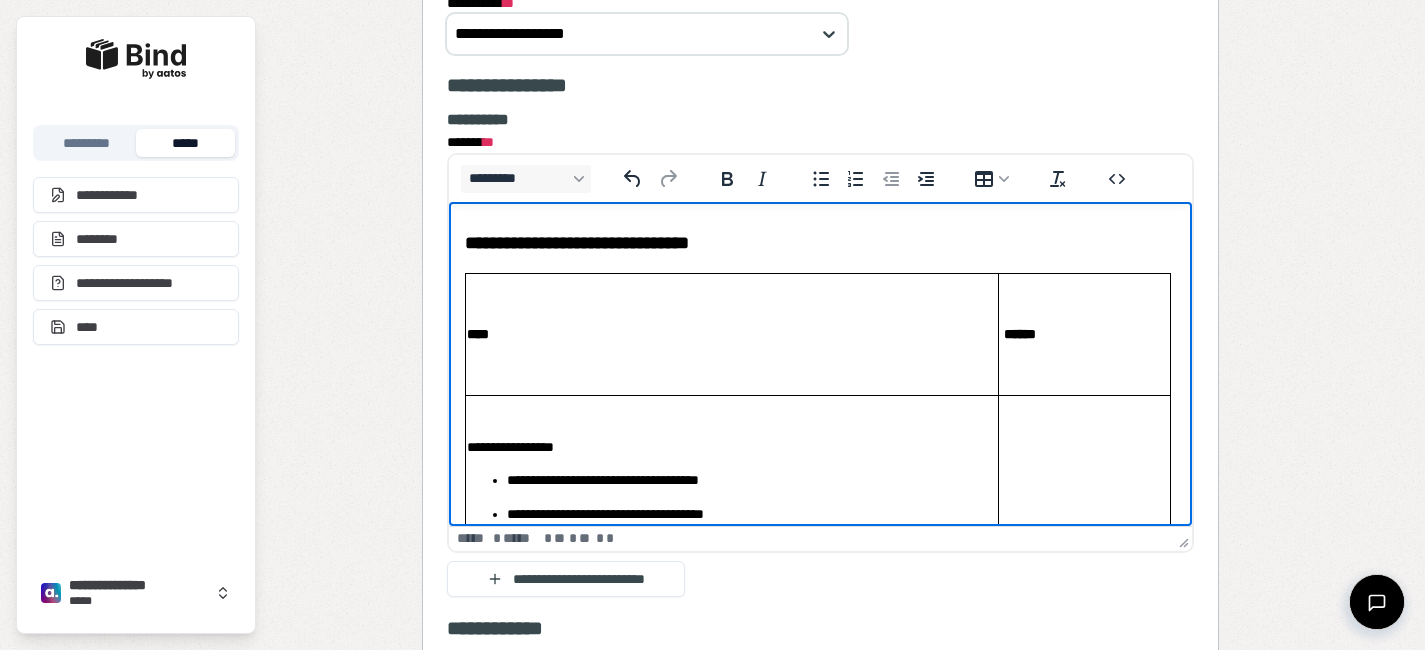 drag, startPoint x: 561, startPoint y: 392, endPoint x: 548, endPoint y: 271, distance: 121.69634 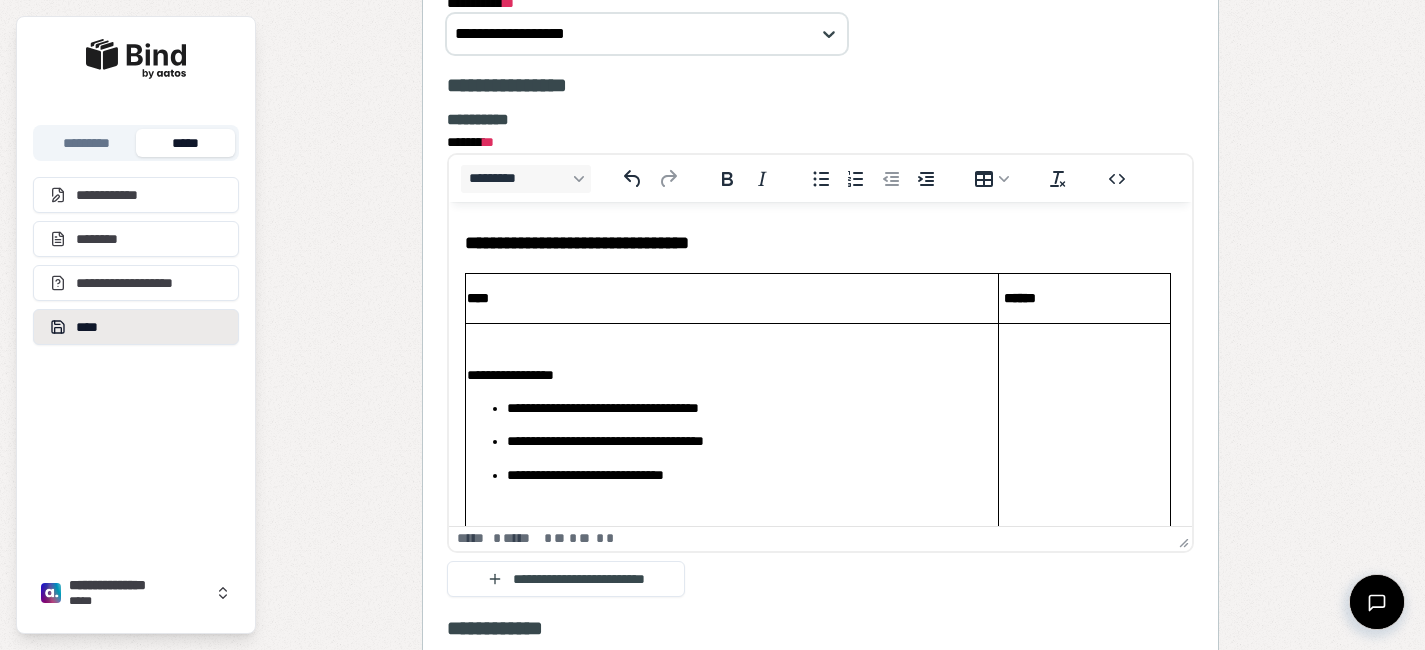 click on "****" at bounding box center (136, 327) 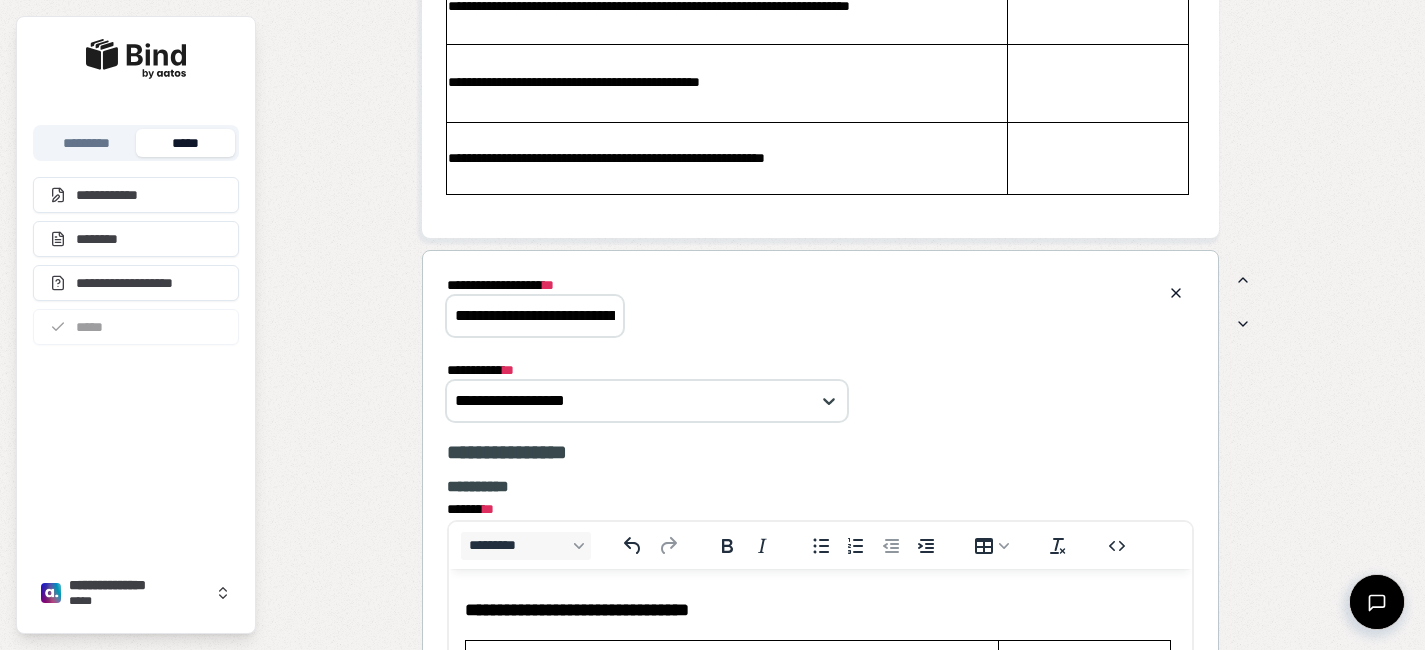scroll, scrollTop: 4247, scrollLeft: 0, axis: vertical 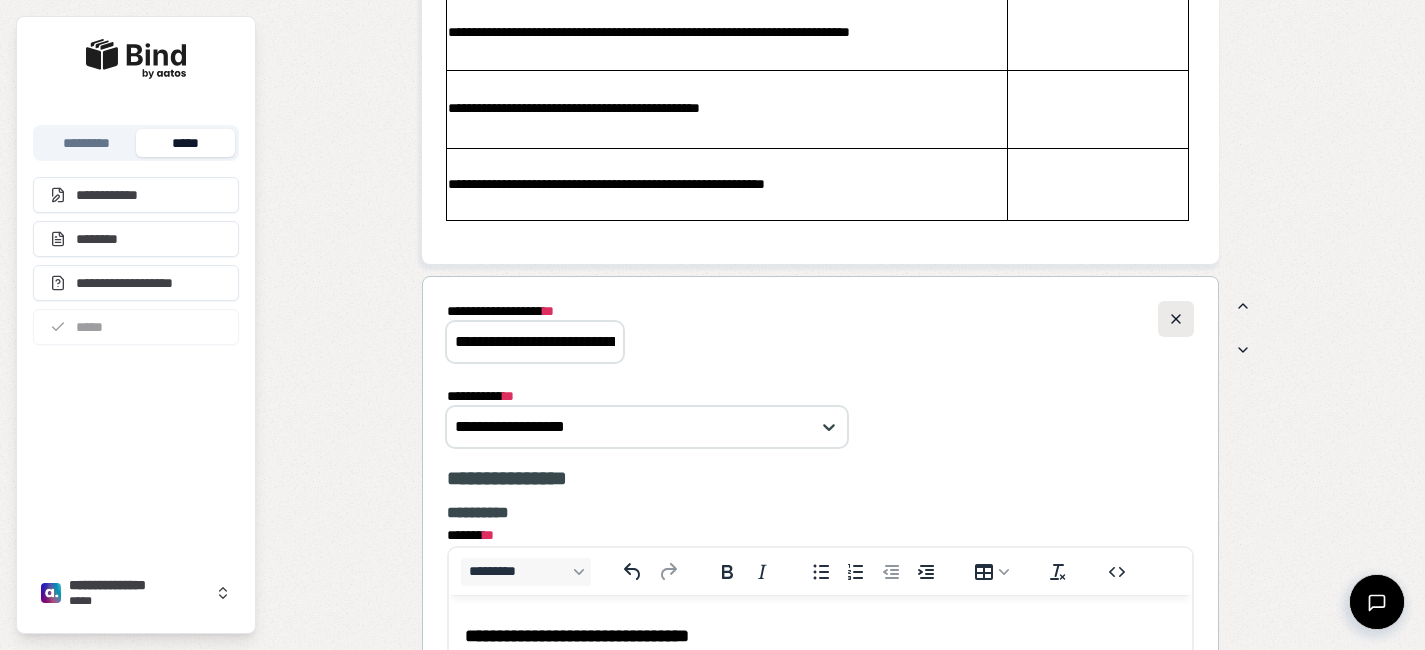 click at bounding box center [1176, 319] 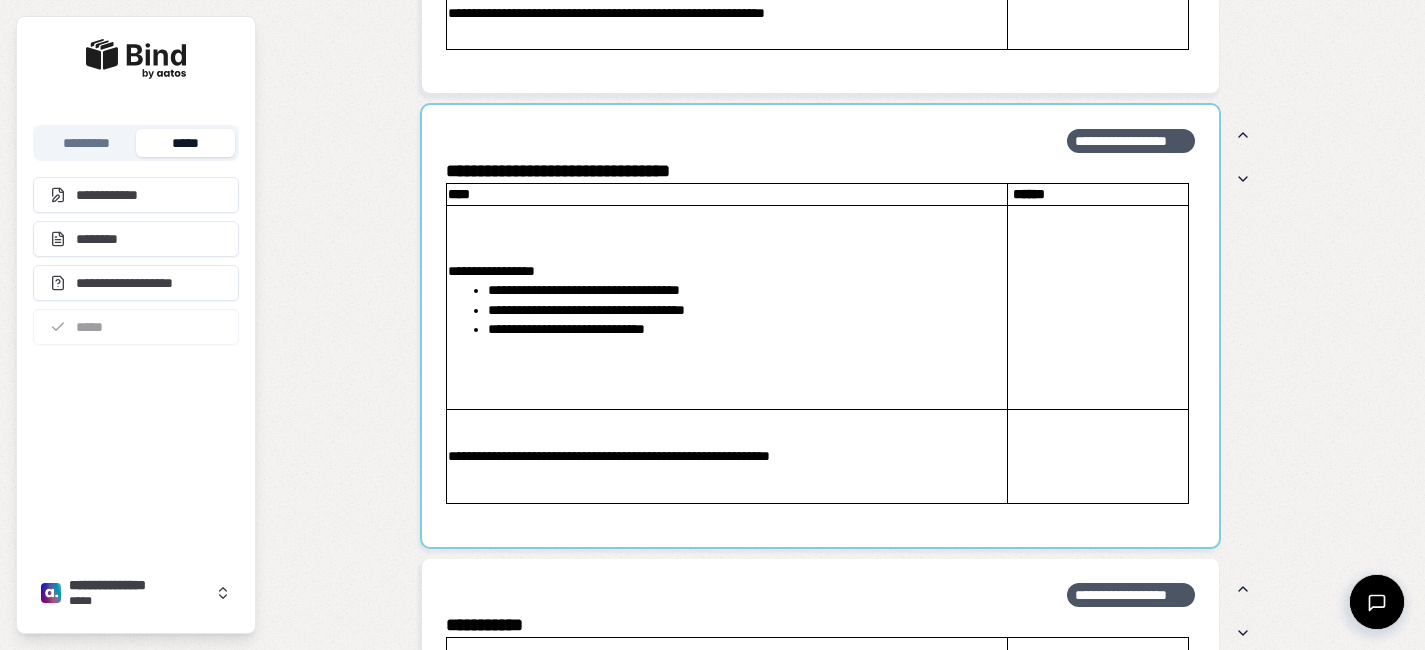 scroll, scrollTop: 4419, scrollLeft: 0, axis: vertical 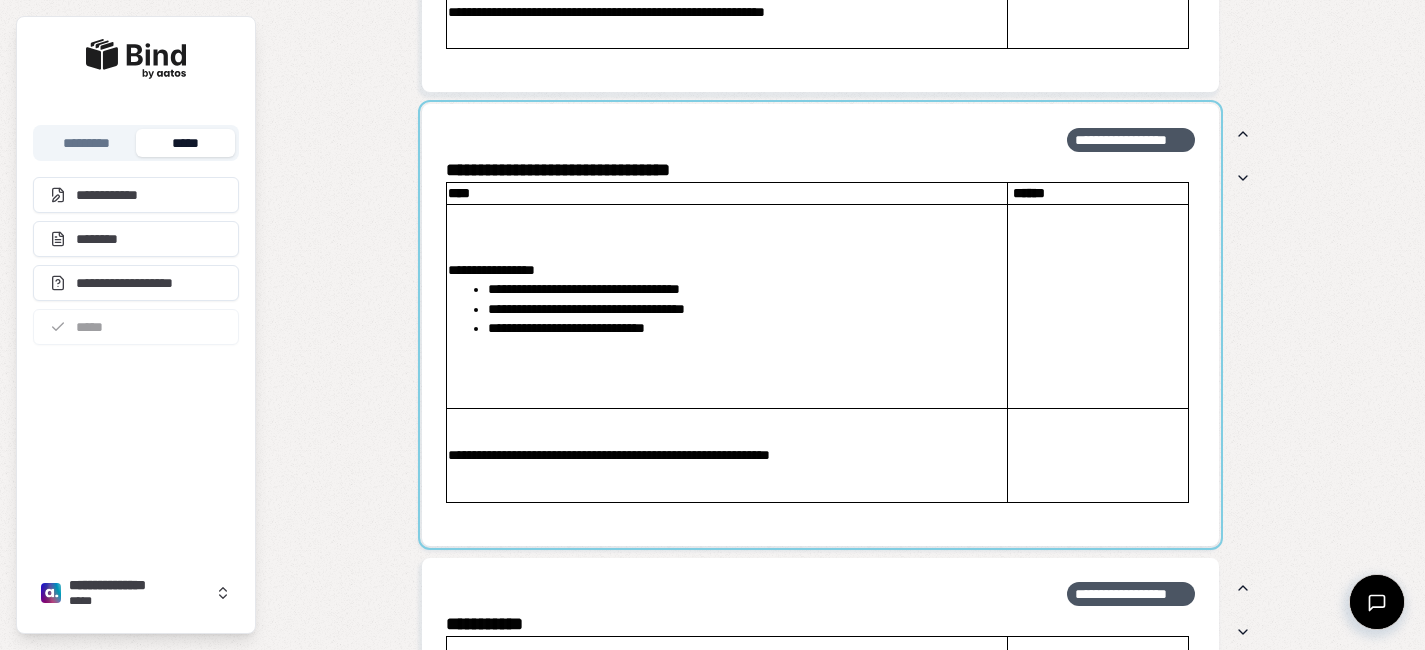 click at bounding box center [821, 325] 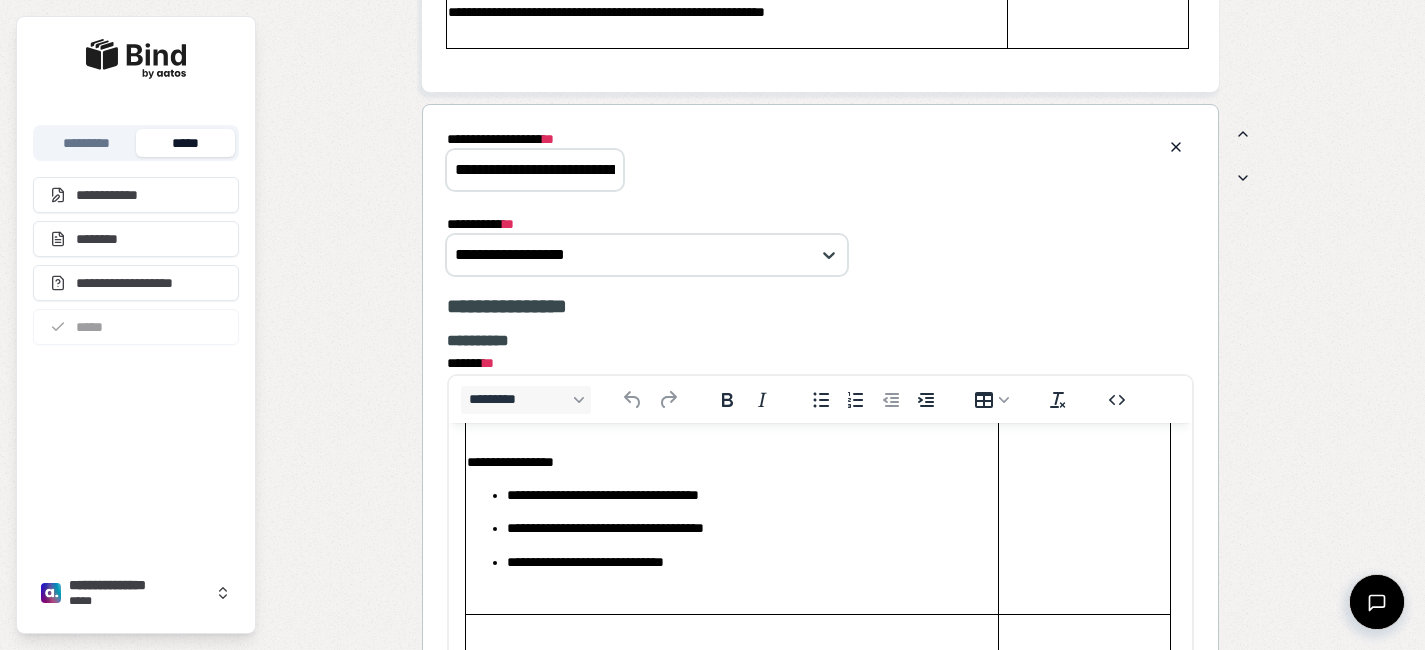 scroll, scrollTop: 150, scrollLeft: 0, axis: vertical 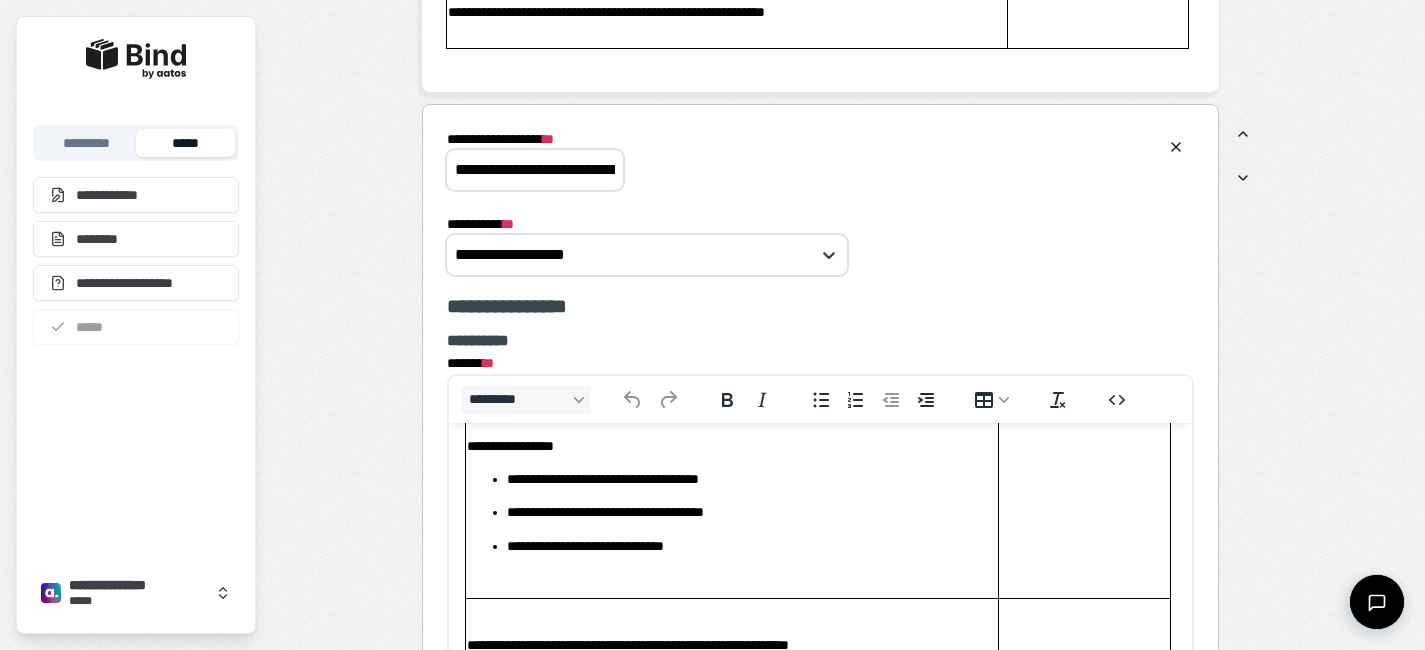 click on "**********" at bounding box center [731, 446] 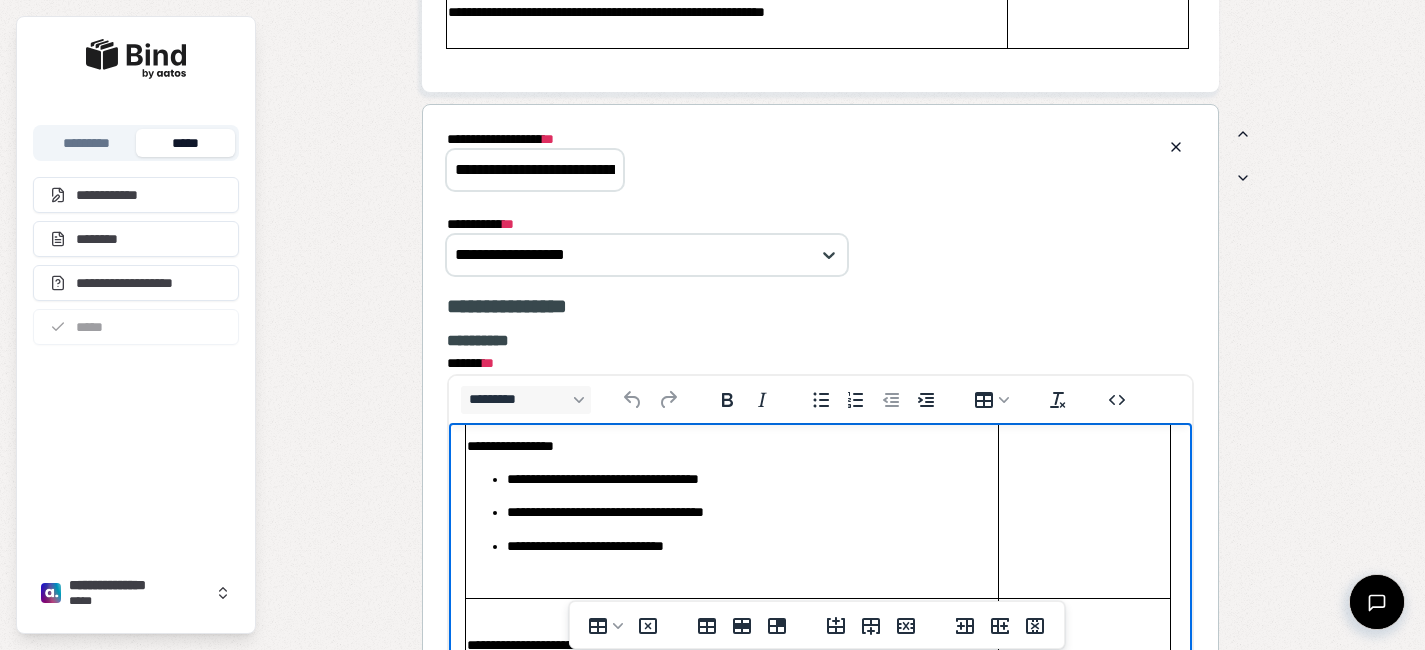 type 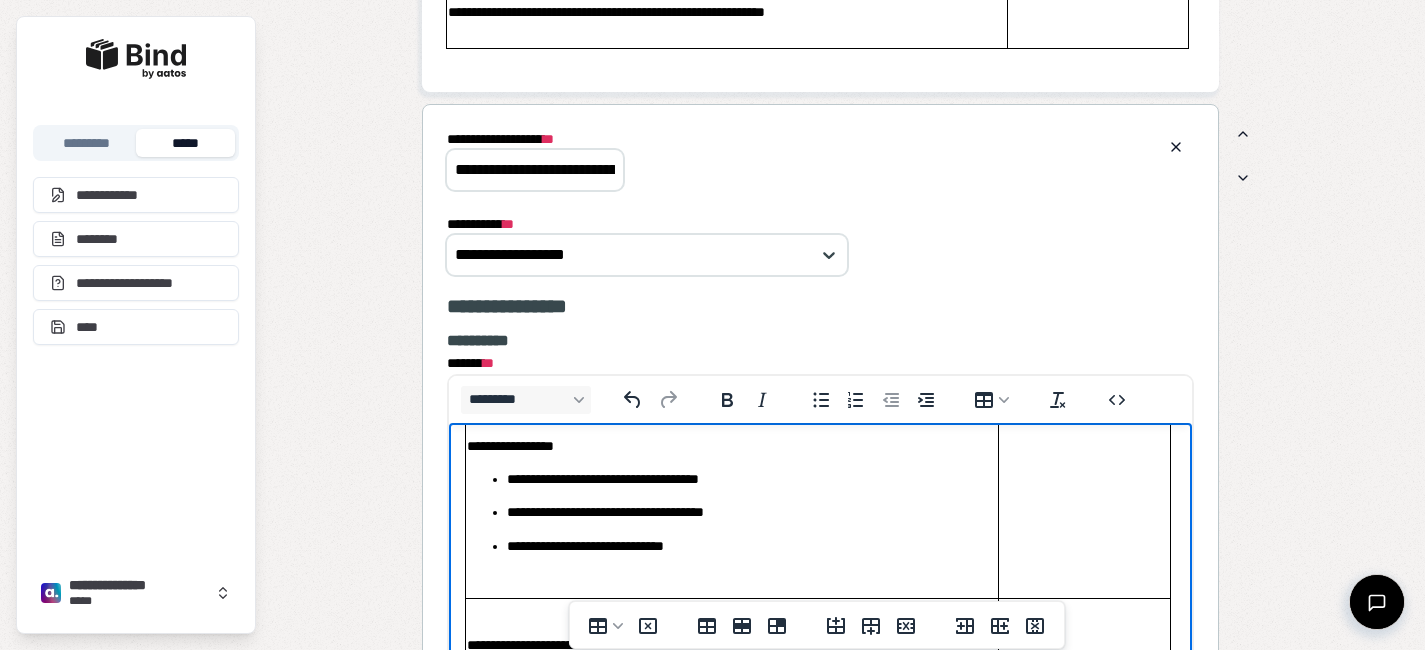 scroll, scrollTop: 77, scrollLeft: 0, axis: vertical 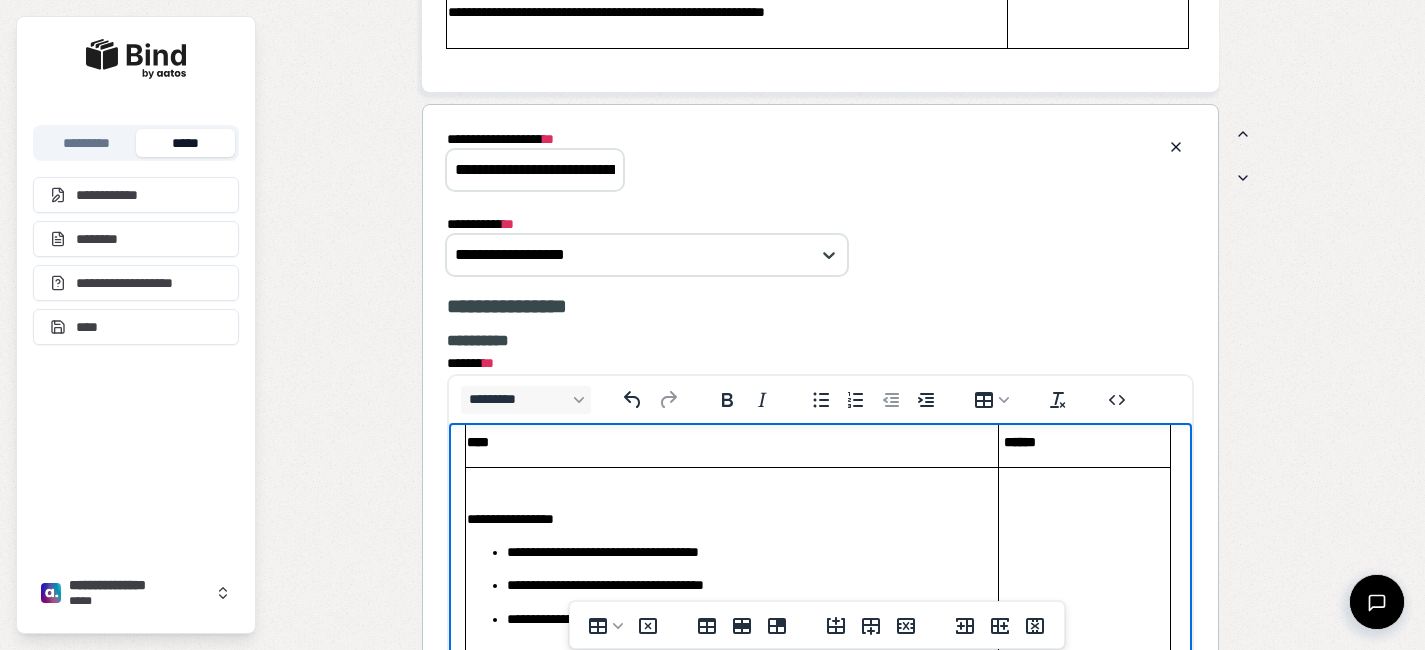 click on "**********" at bounding box center (731, 569) 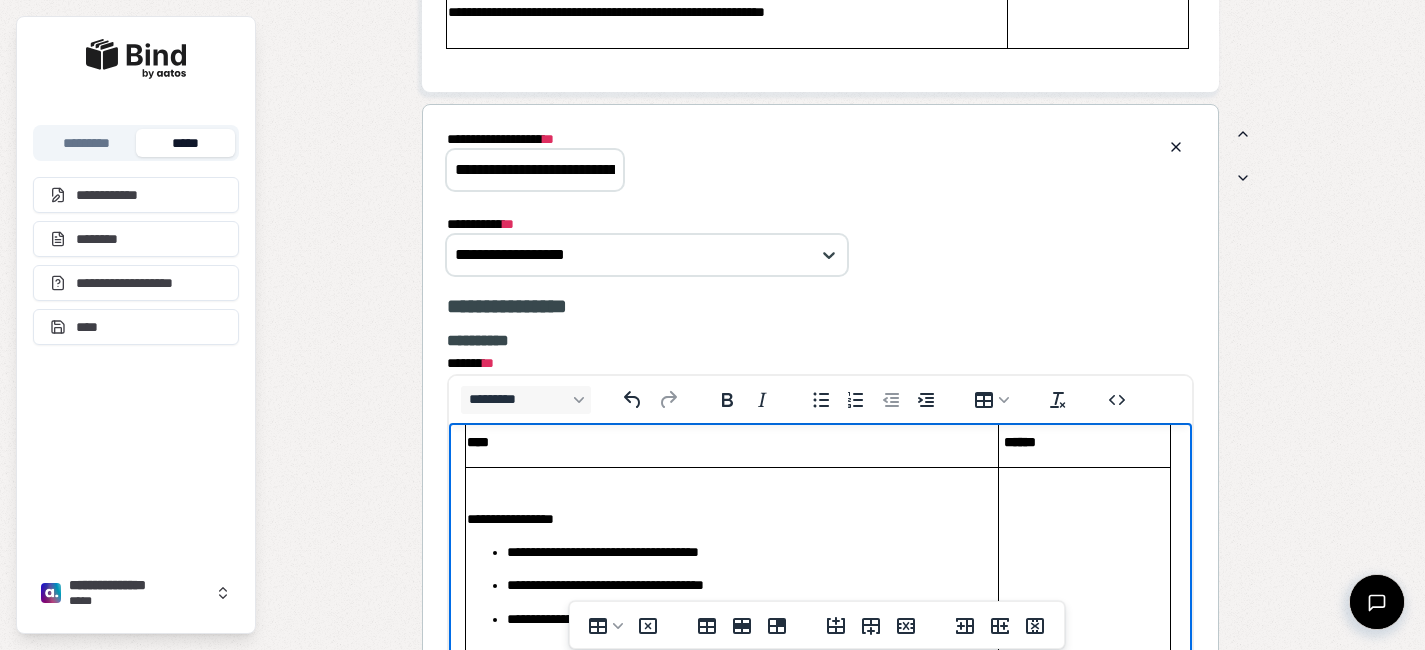 scroll, scrollTop: 159, scrollLeft: 0, axis: vertical 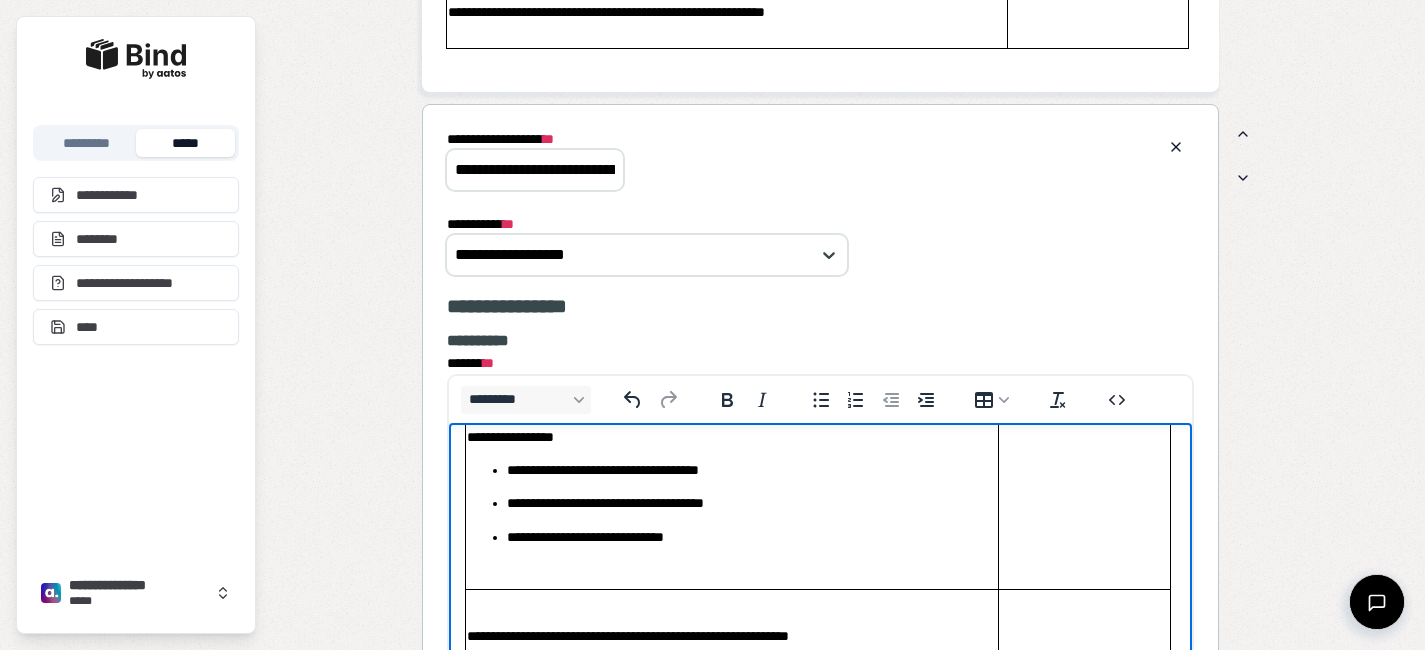drag, startPoint x: 563, startPoint y: 590, endPoint x: 563, endPoint y: 562, distance: 28 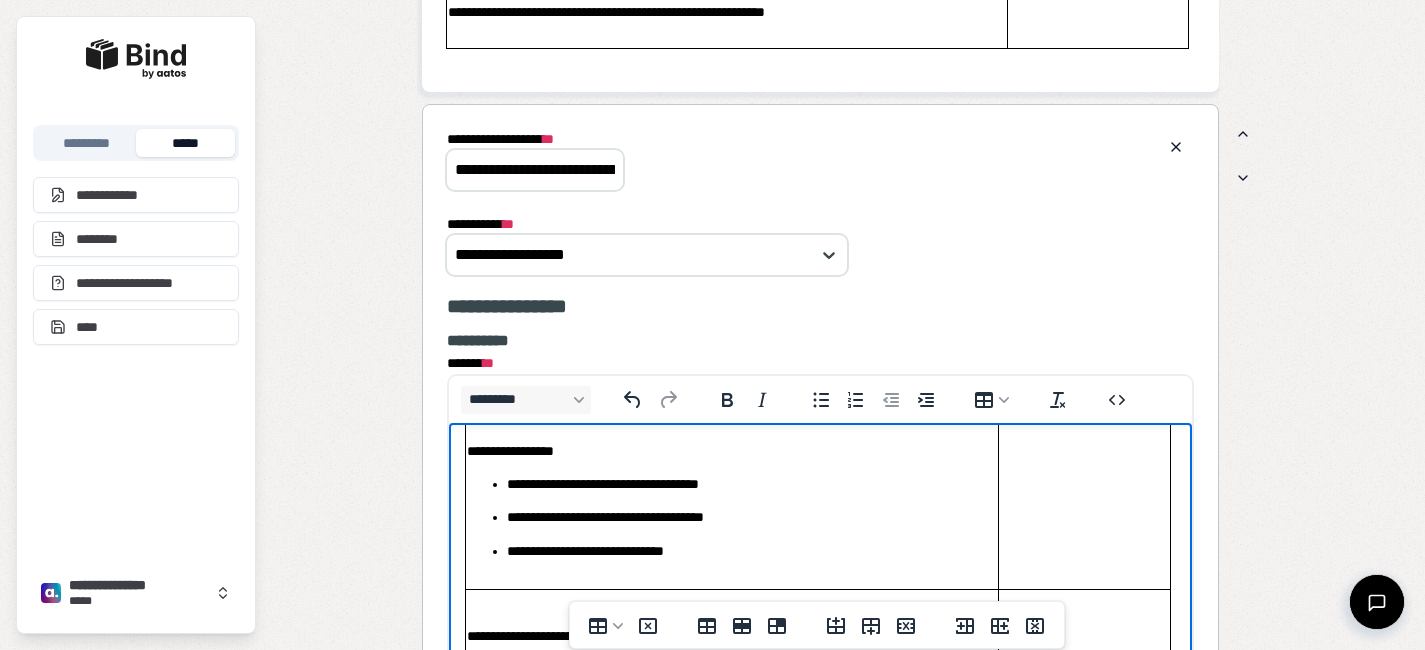 scroll, scrollTop: 131, scrollLeft: 0, axis: vertical 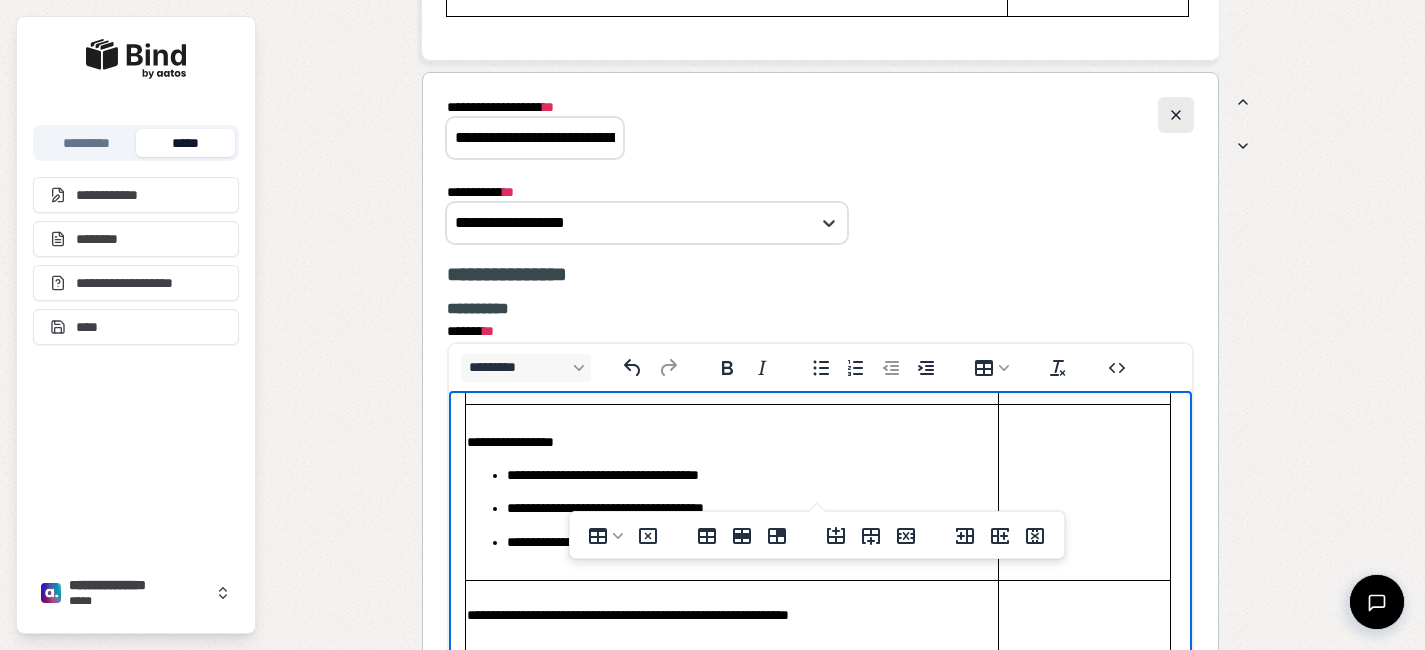 click at bounding box center (1176, 115) 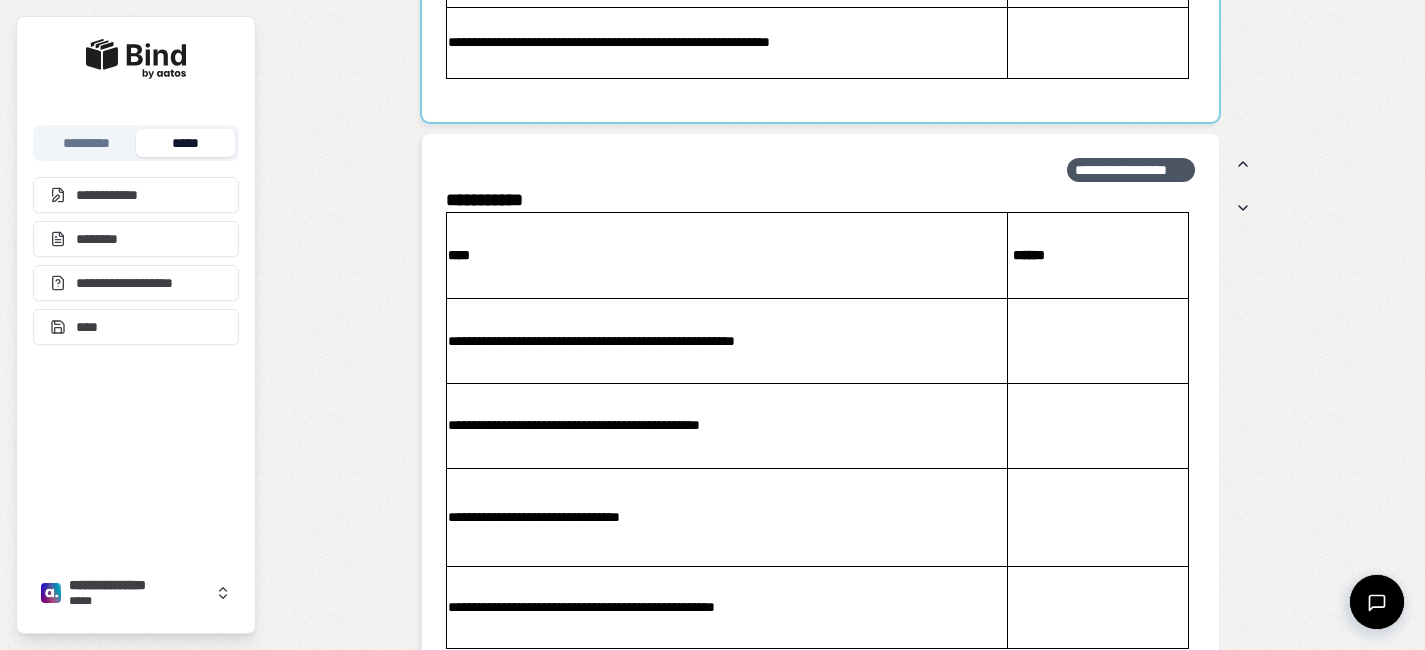 scroll, scrollTop: 4856, scrollLeft: 0, axis: vertical 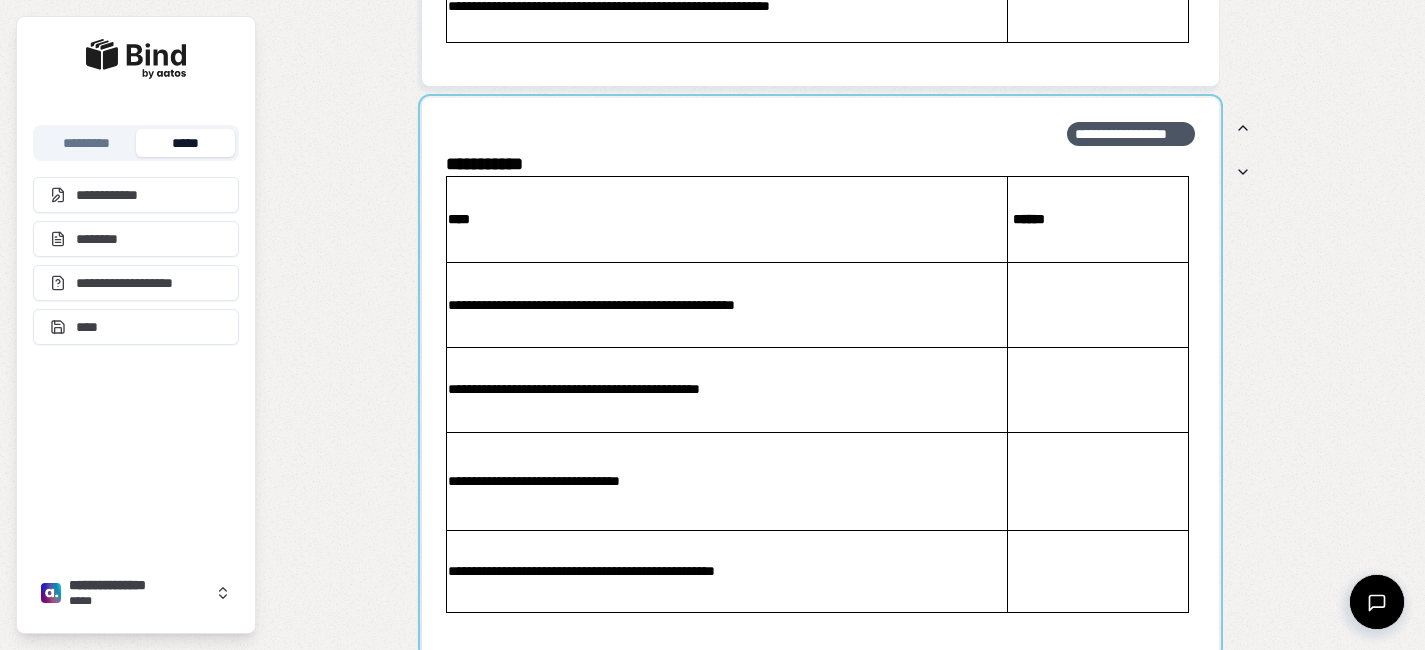 click at bounding box center (821, 377) 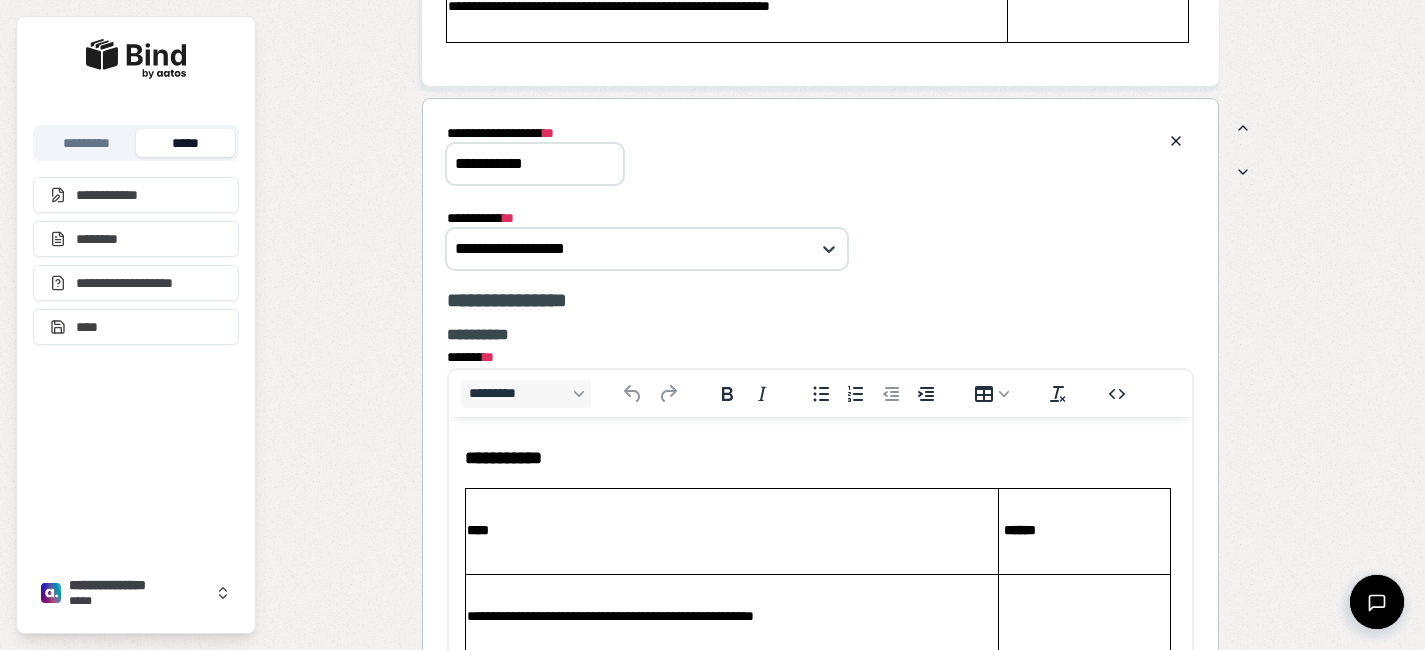 scroll, scrollTop: 0, scrollLeft: 0, axis: both 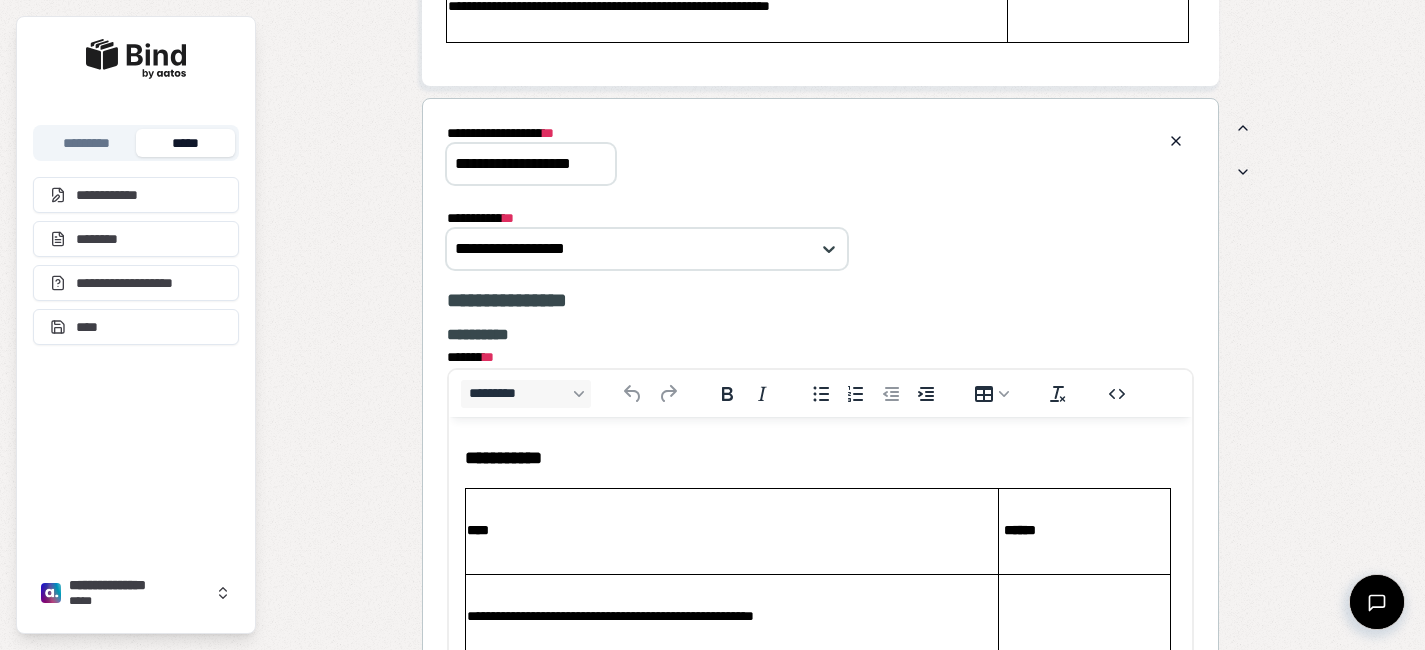 type on "**********" 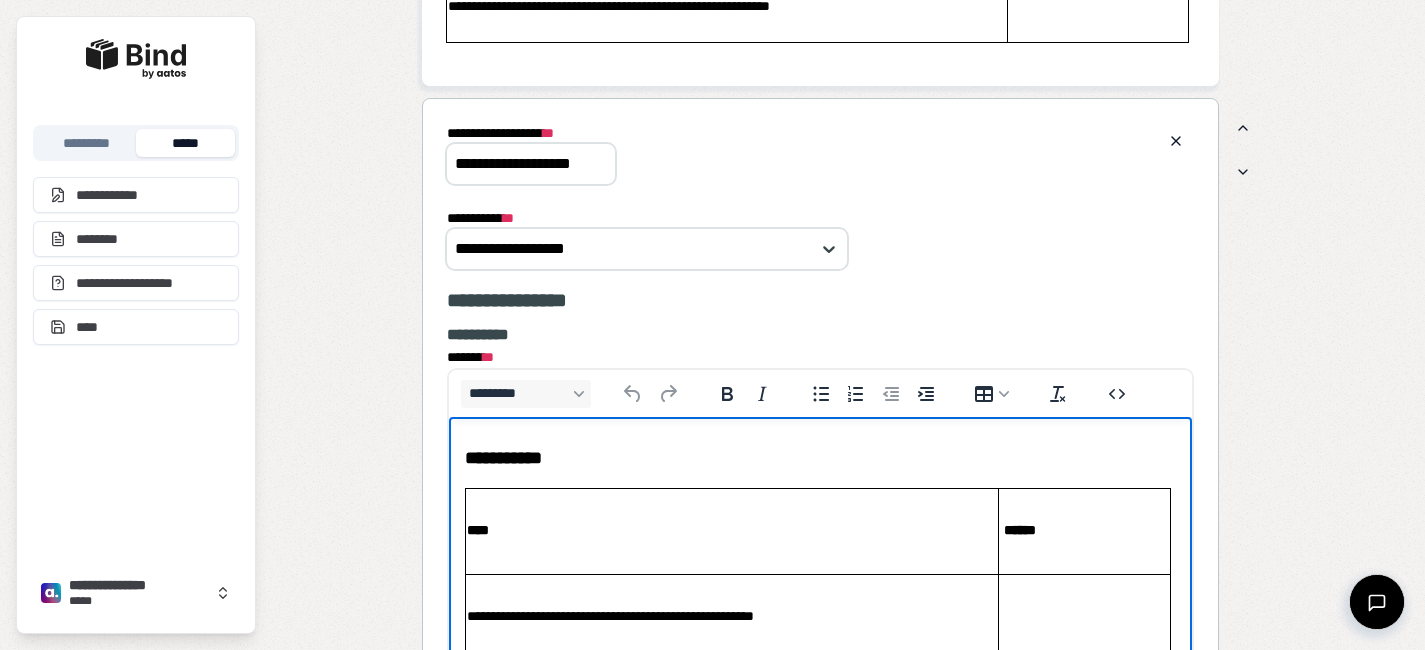 scroll, scrollTop: 0, scrollLeft: 0, axis: both 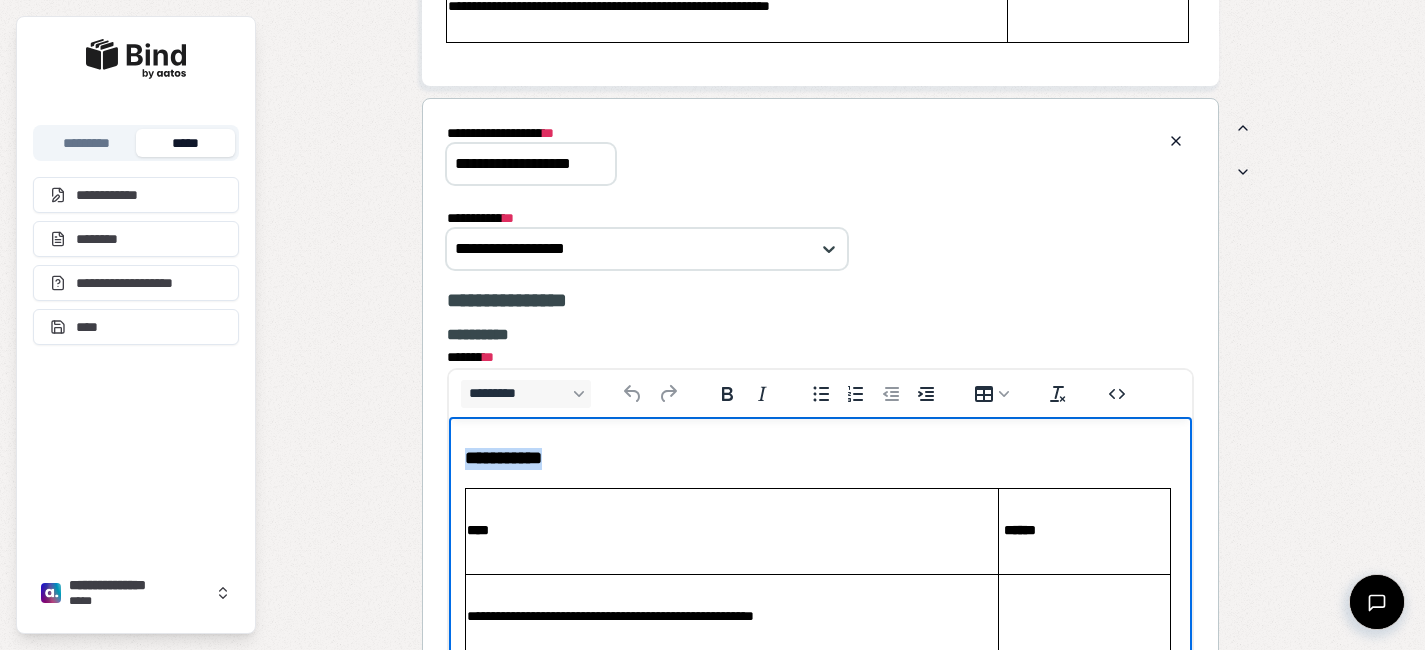 drag, startPoint x: 505, startPoint y: 443, endPoint x: 431, endPoint y: 423, distance: 76.655075 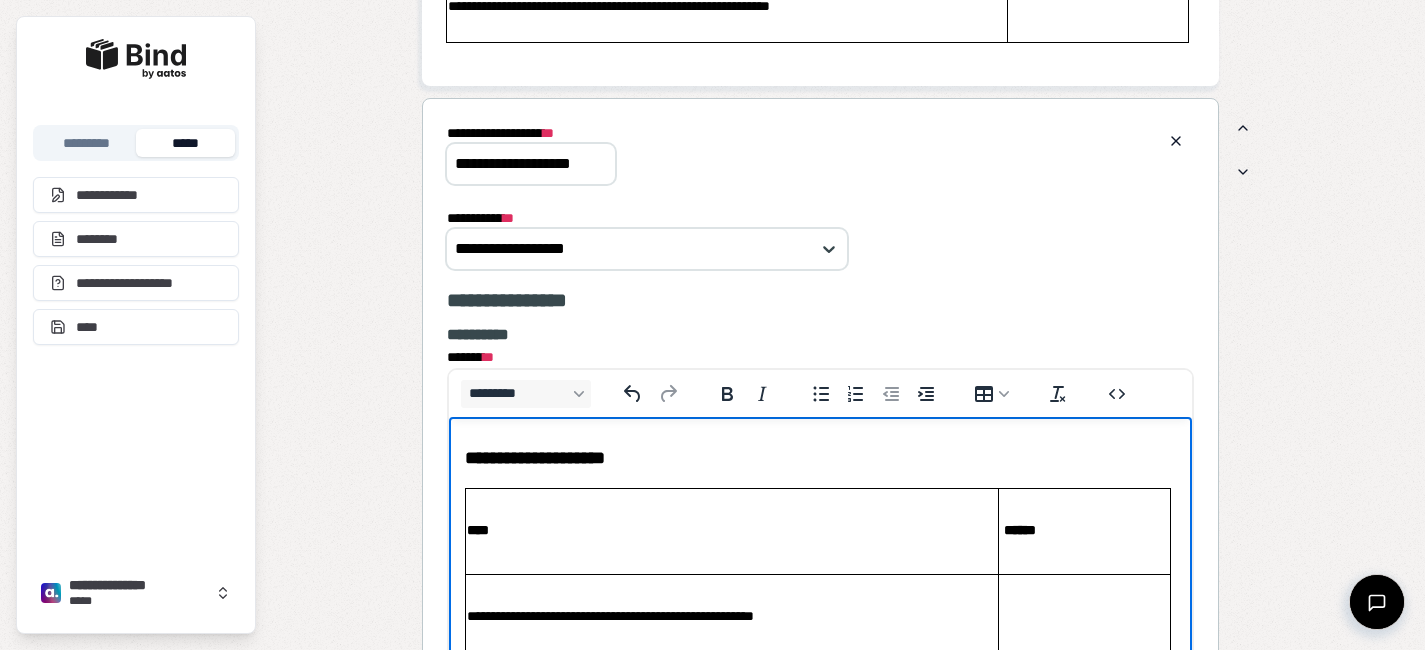 click on "**********" at bounding box center (820, 459) 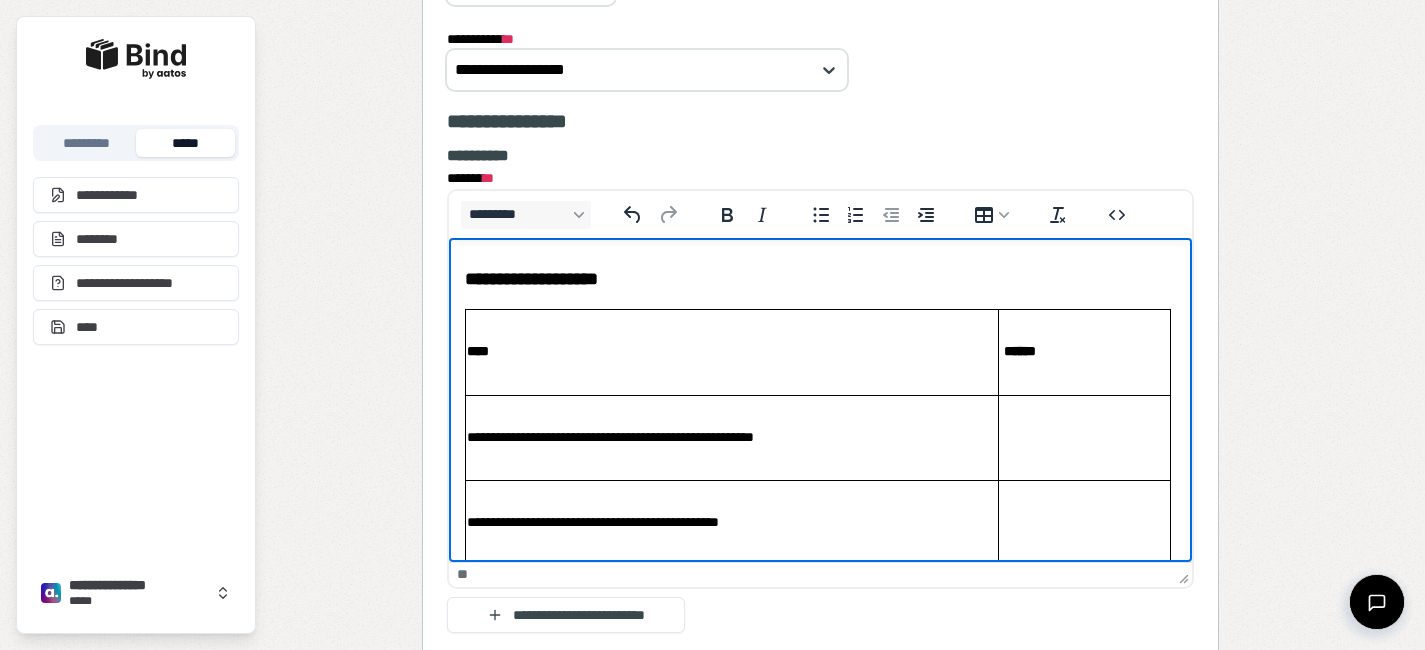 scroll, scrollTop: 5059, scrollLeft: 0, axis: vertical 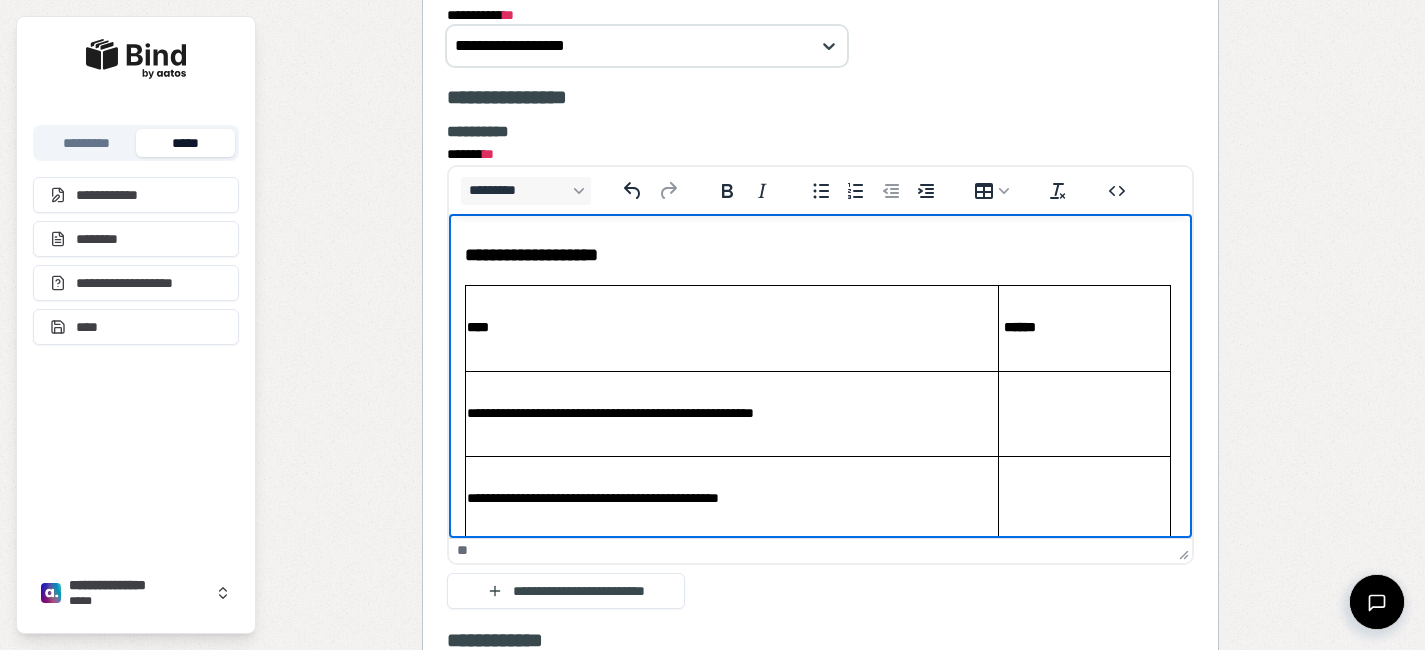 drag, startPoint x: 653, startPoint y: 369, endPoint x: 648, endPoint y: 289, distance: 80.1561 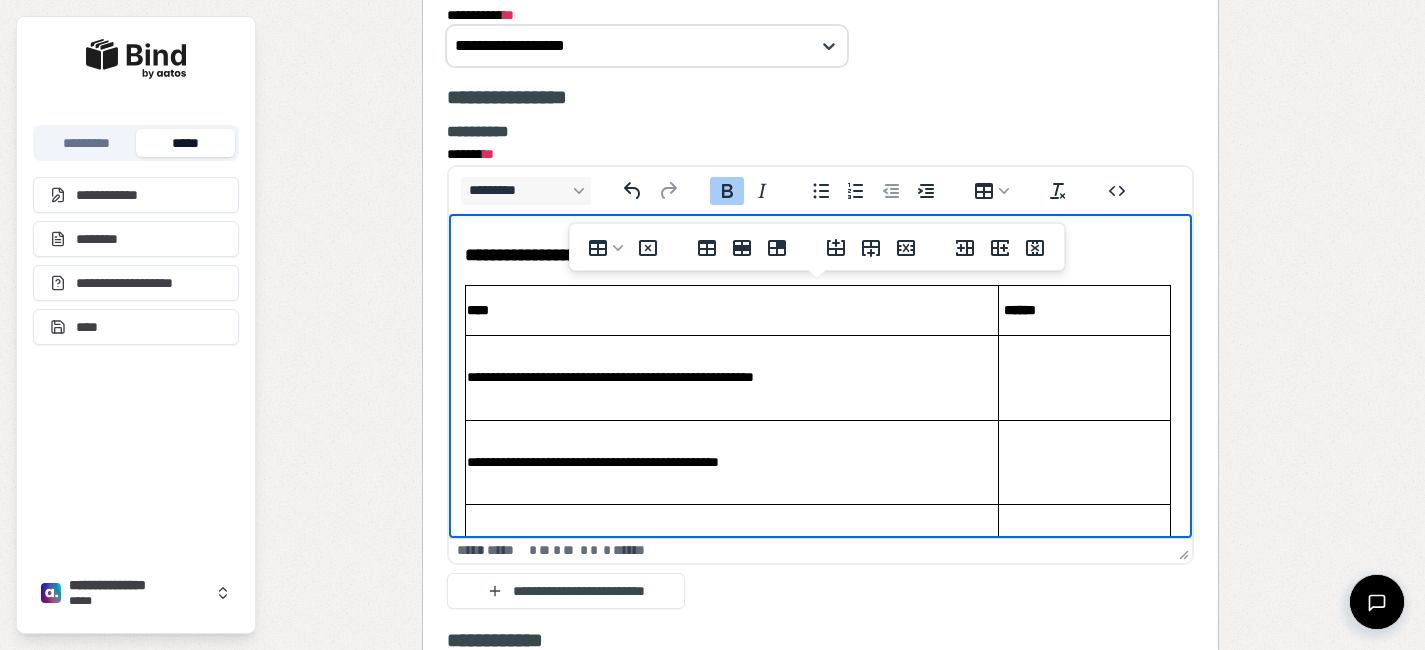 click on "****" at bounding box center [731, 310] 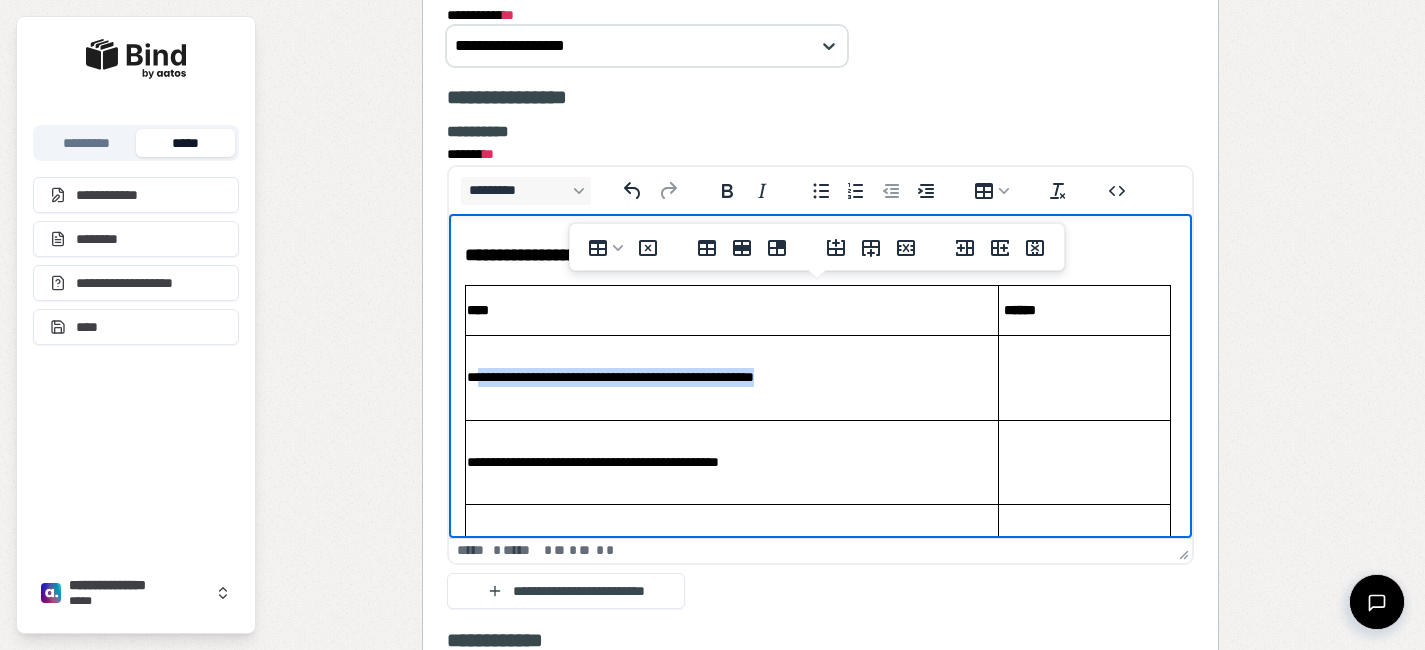 drag, startPoint x: 843, startPoint y: 385, endPoint x: 478, endPoint y: 375, distance: 365.13696 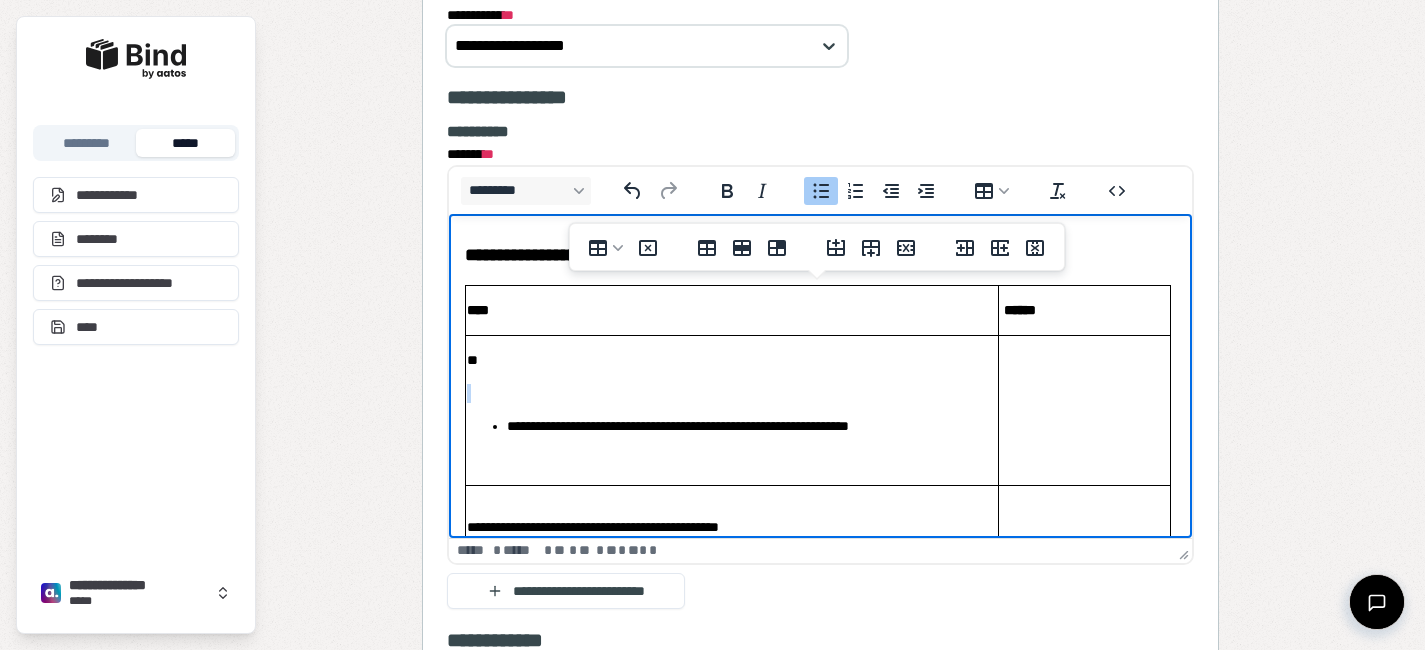 drag, startPoint x: 505, startPoint y: 425, endPoint x: 471, endPoint y: 376, distance: 59.64059 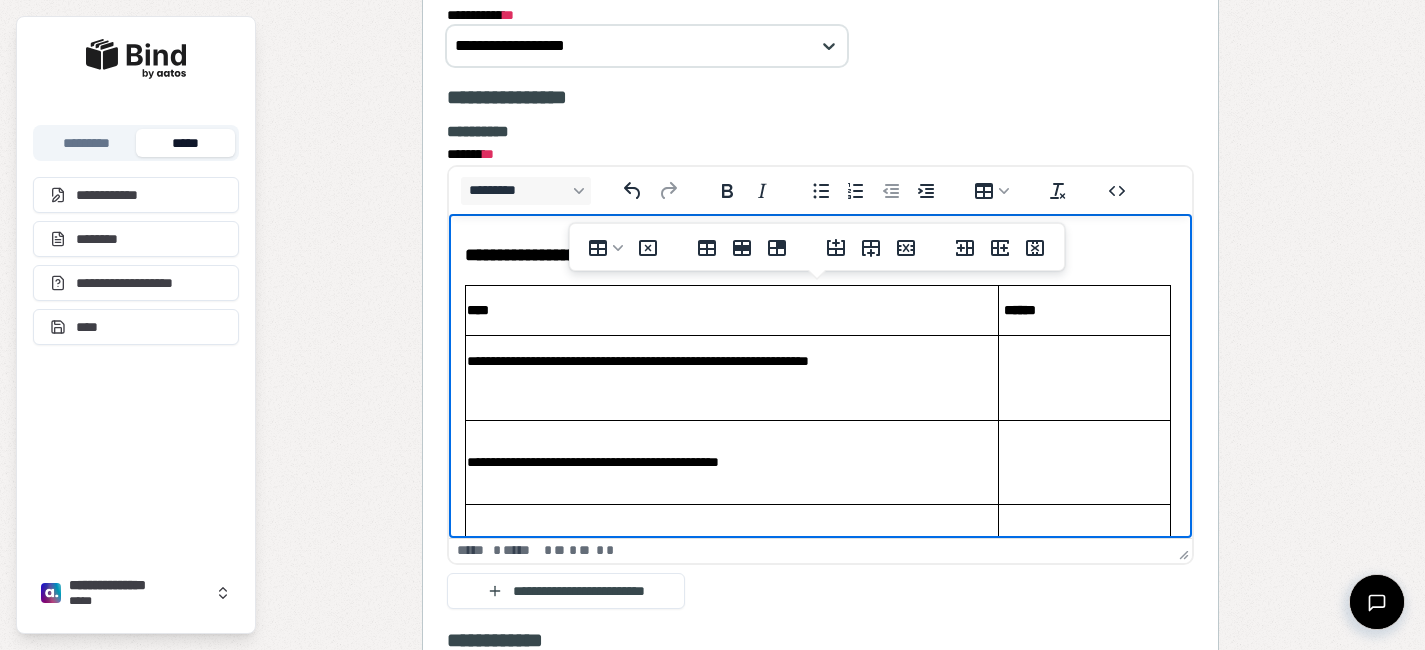 click at bounding box center (731, 394) 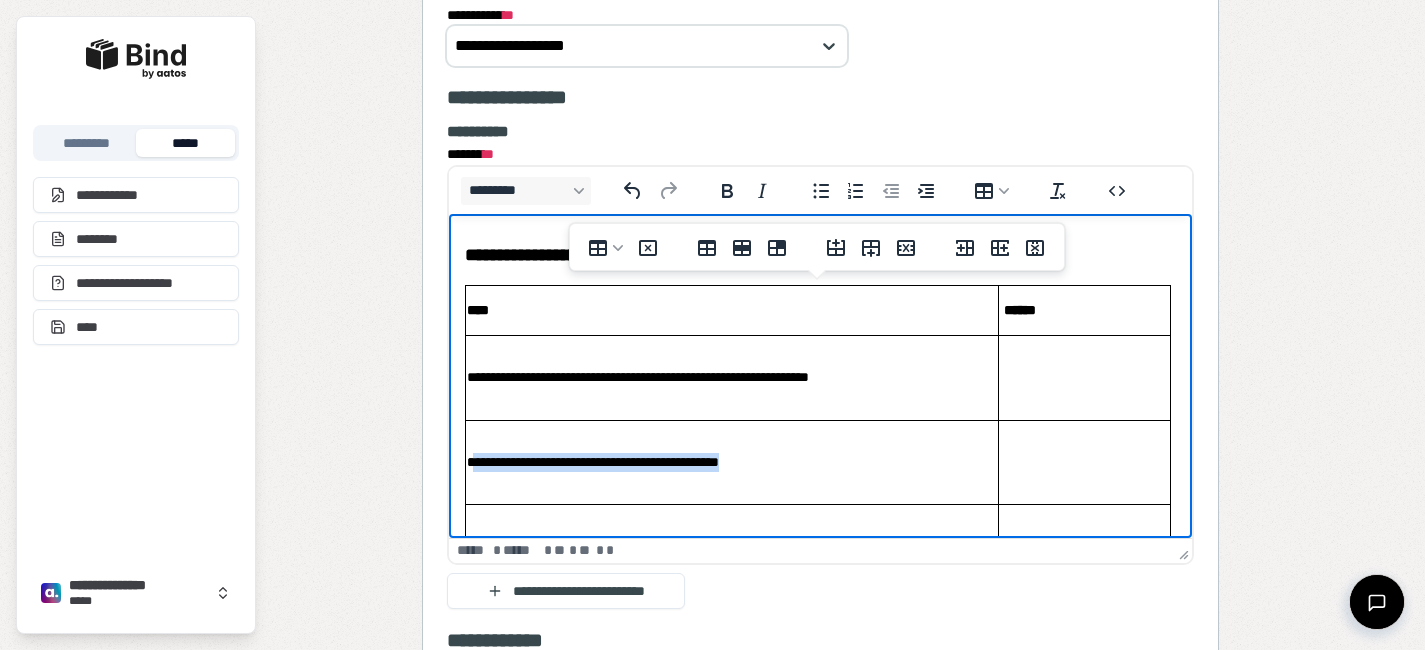 drag, startPoint x: 843, startPoint y: 466, endPoint x: 475, endPoint y: 461, distance: 368.03397 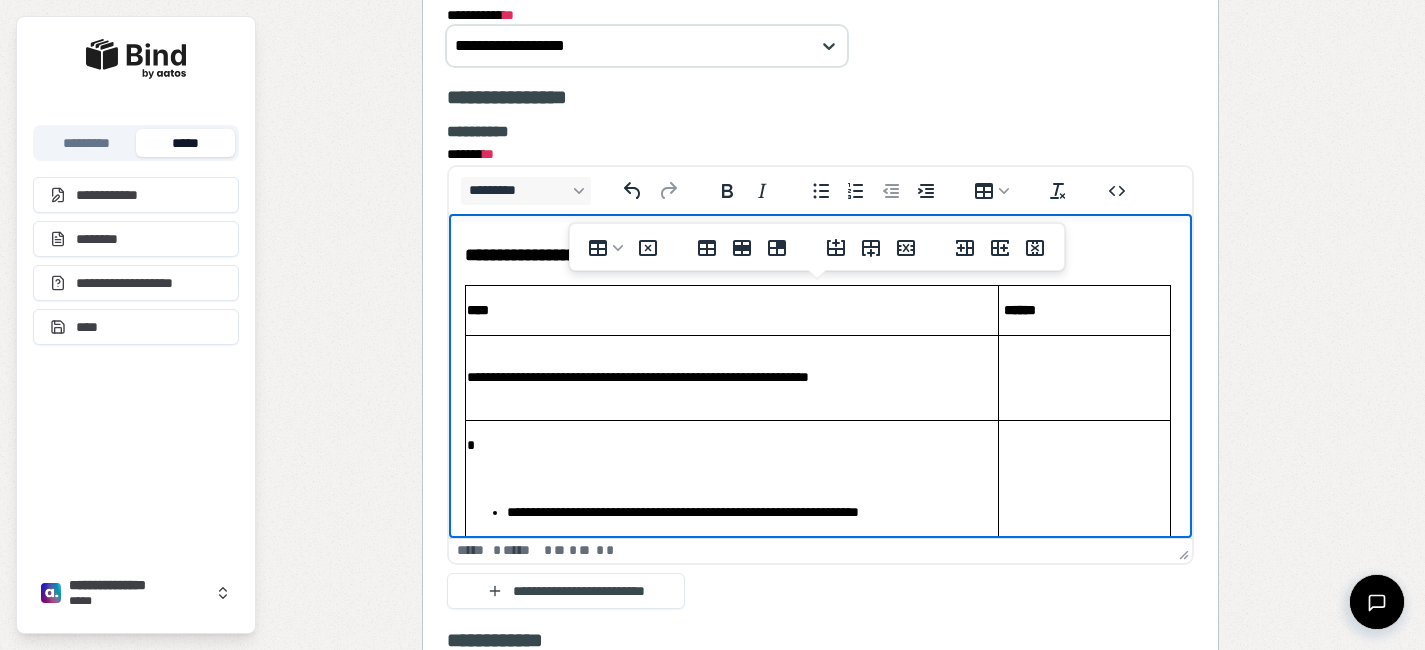 scroll, scrollTop: 15, scrollLeft: 0, axis: vertical 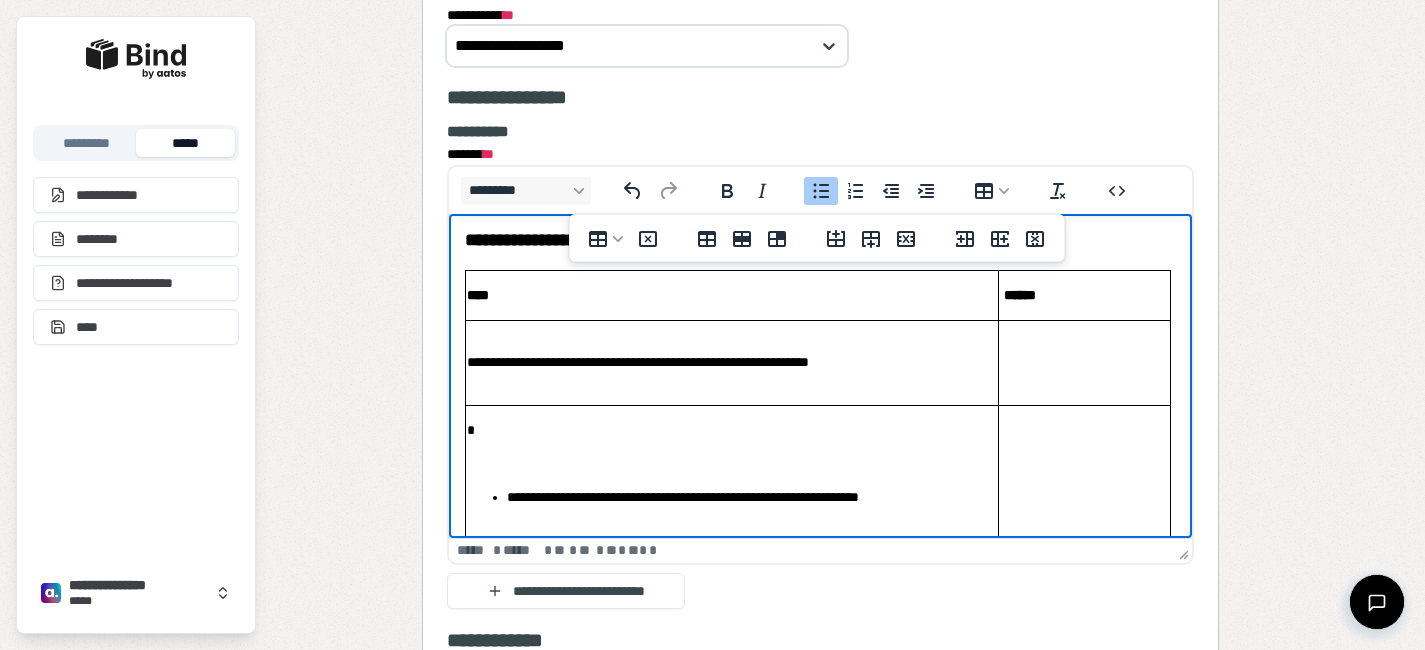 click on "**********" at bounding box center [731, 497] 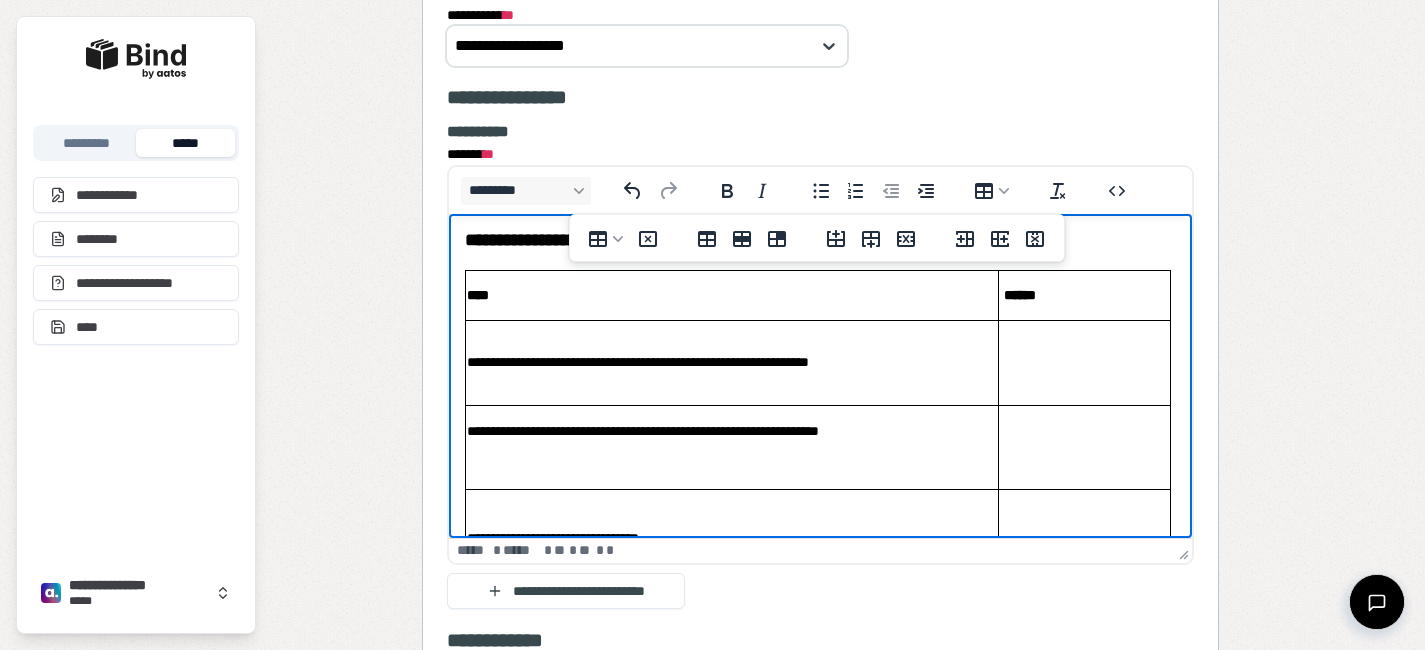 click on "**********" at bounding box center [731, 448] 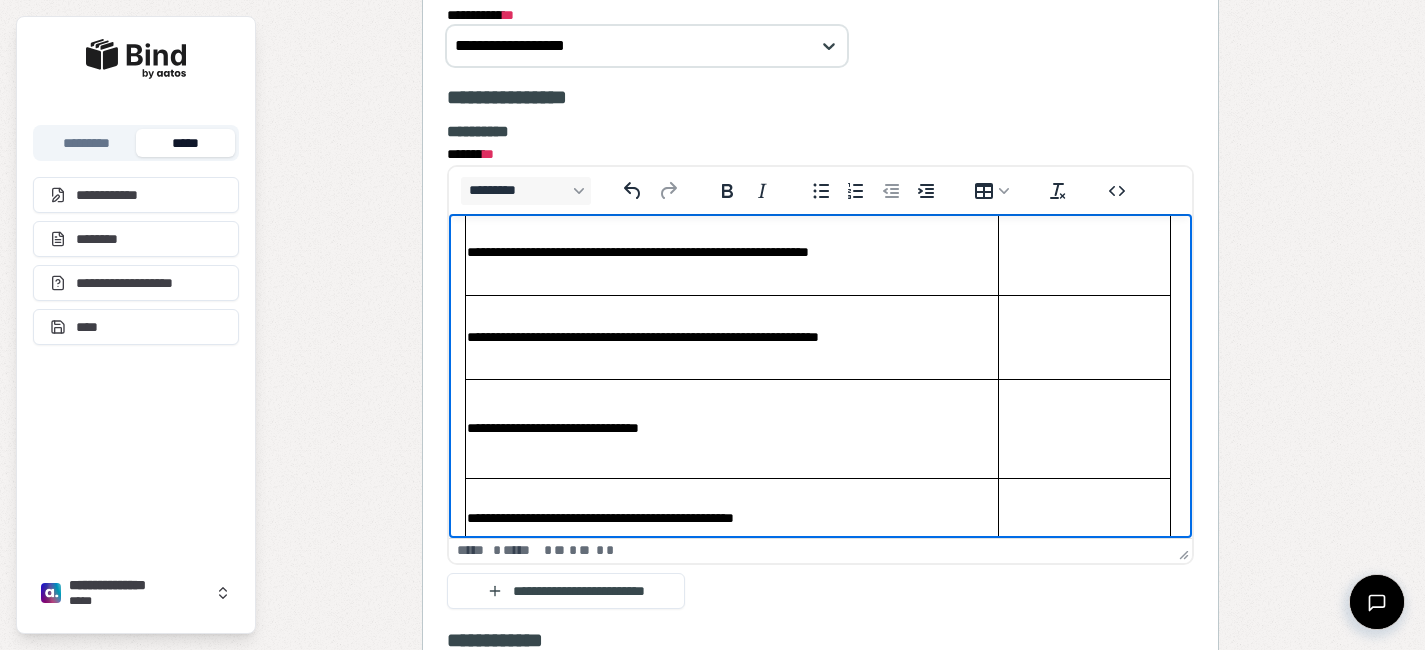 scroll, scrollTop: 126, scrollLeft: 0, axis: vertical 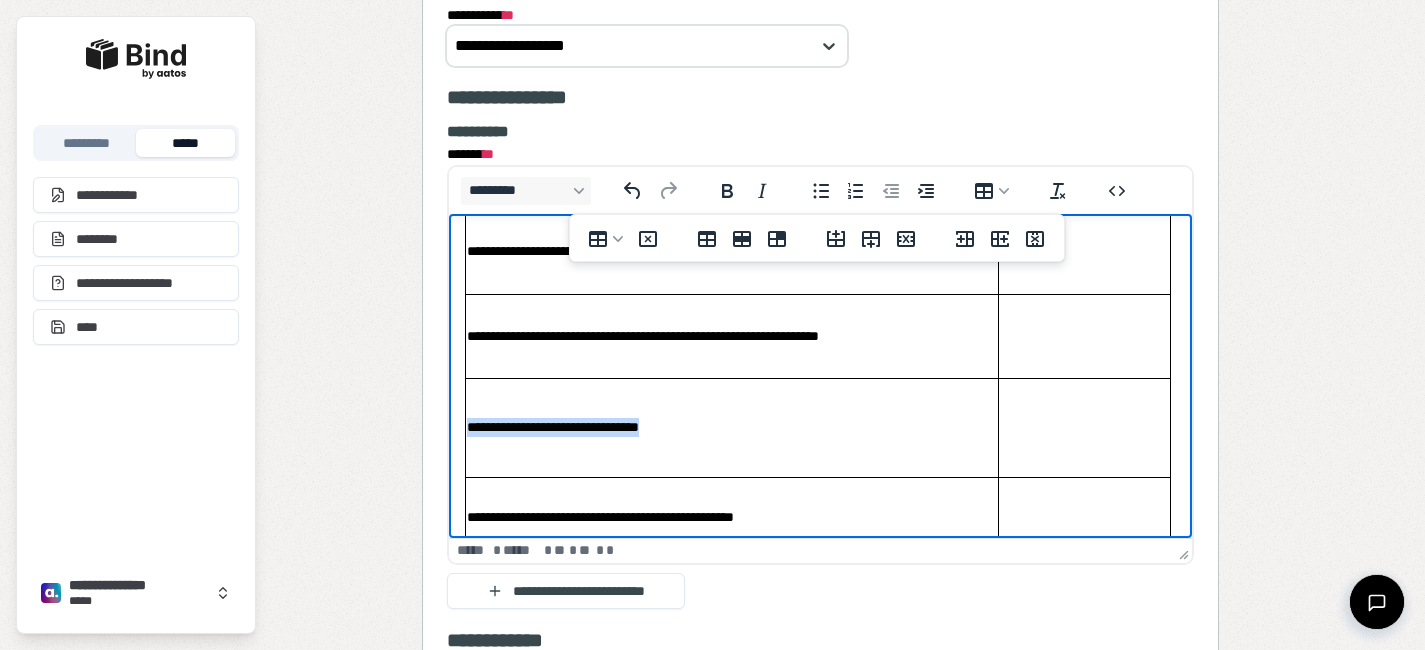 drag, startPoint x: 712, startPoint y: 437, endPoint x: 466, endPoint y: 423, distance: 246.39806 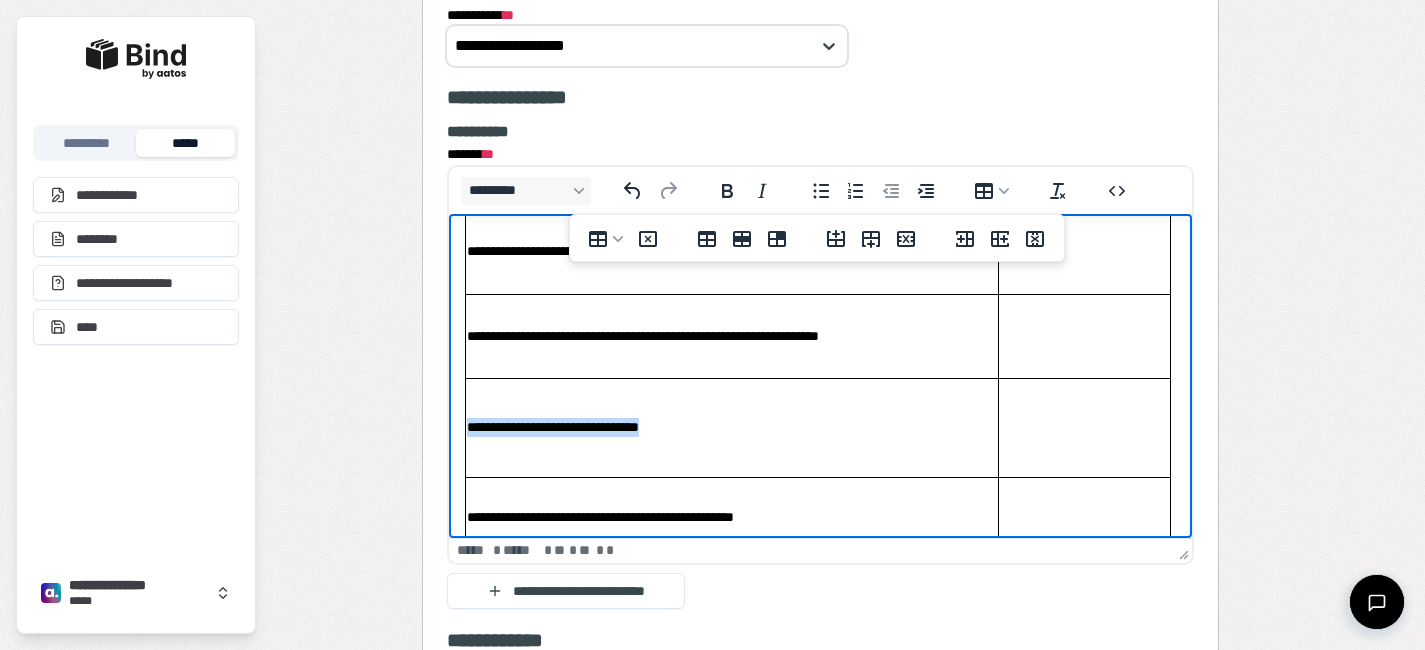 click on "**********" at bounding box center (731, 427) 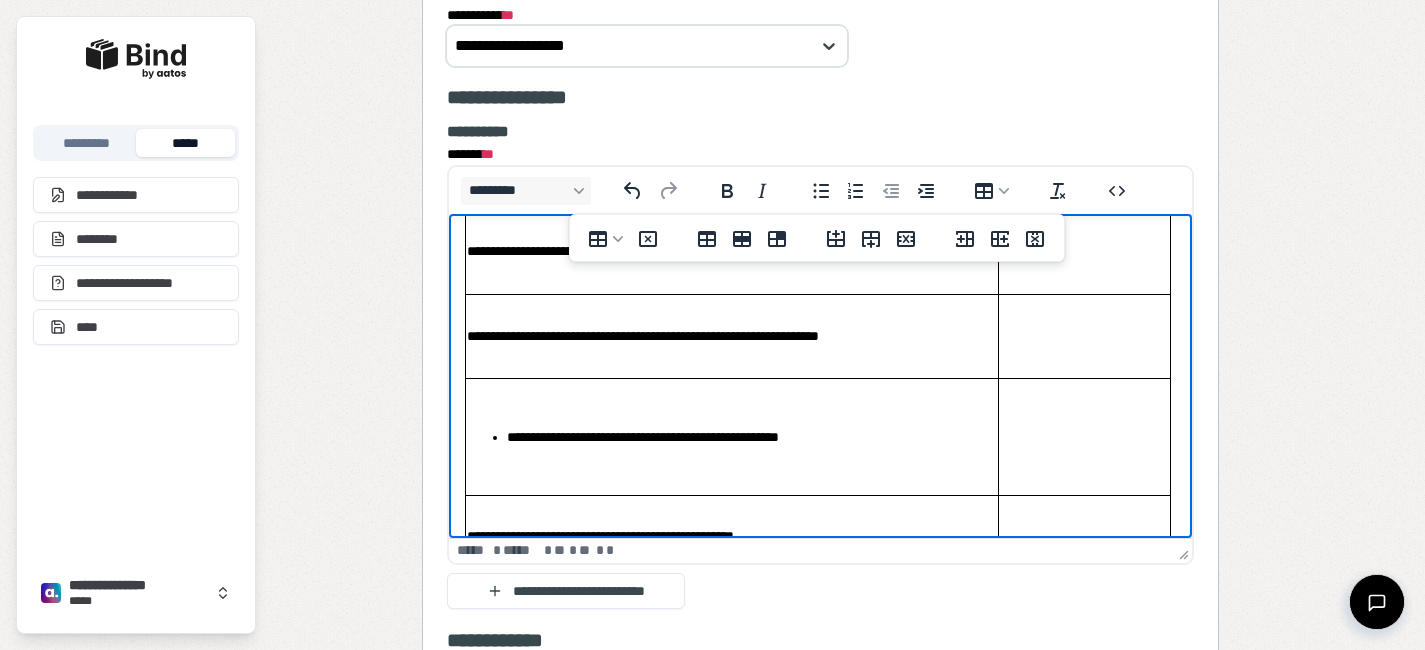click on "**********" at bounding box center [751, 437] 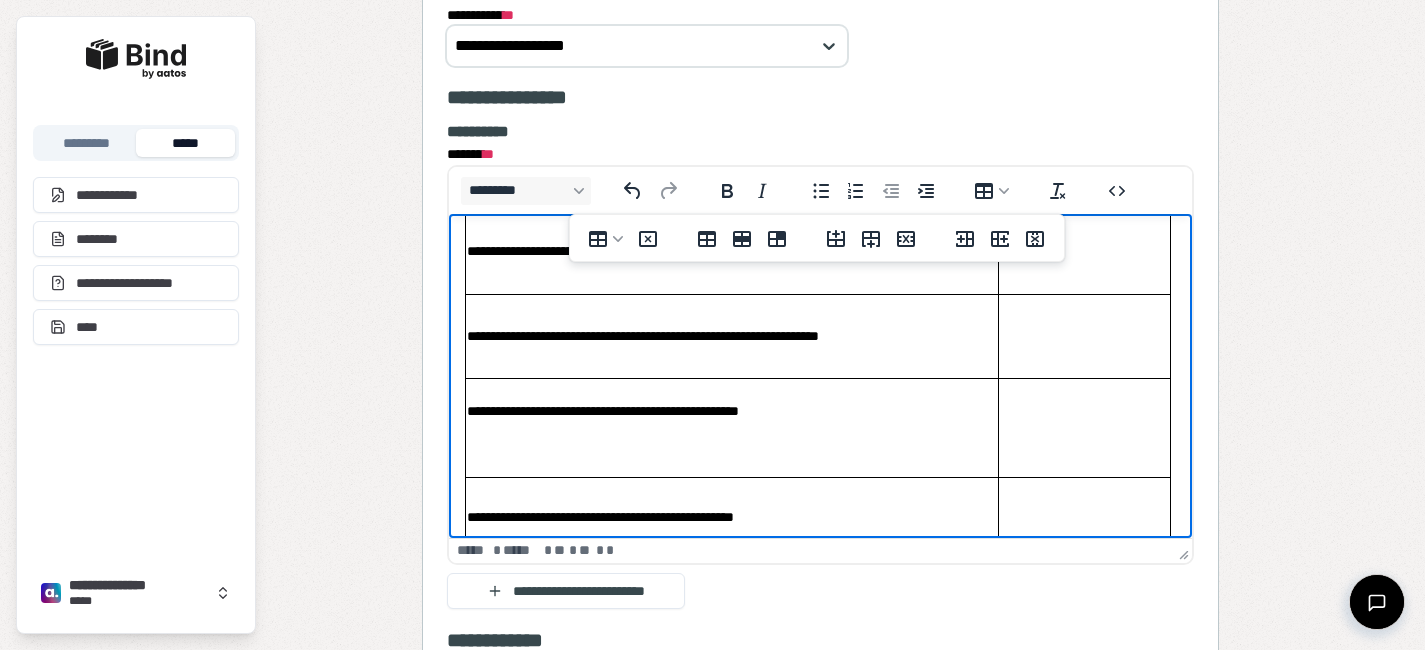 click on "**********" at bounding box center [731, 428] 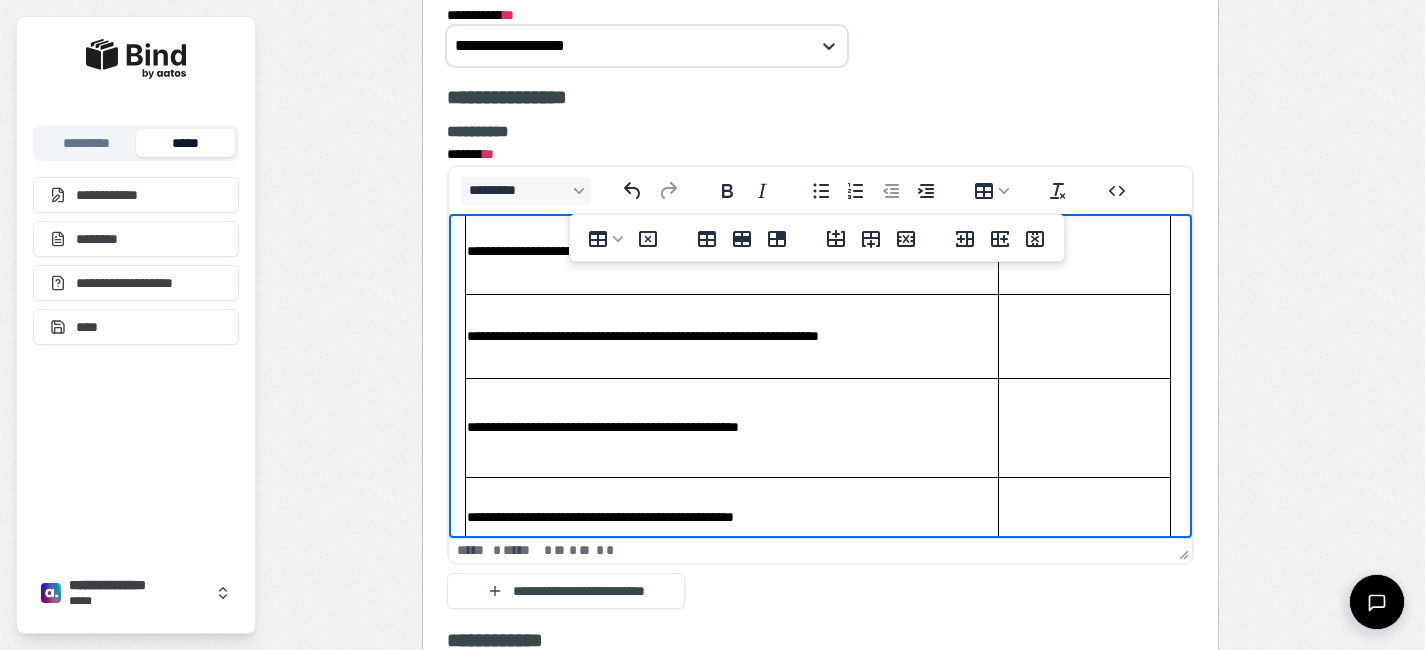 scroll, scrollTop: 211, scrollLeft: 0, axis: vertical 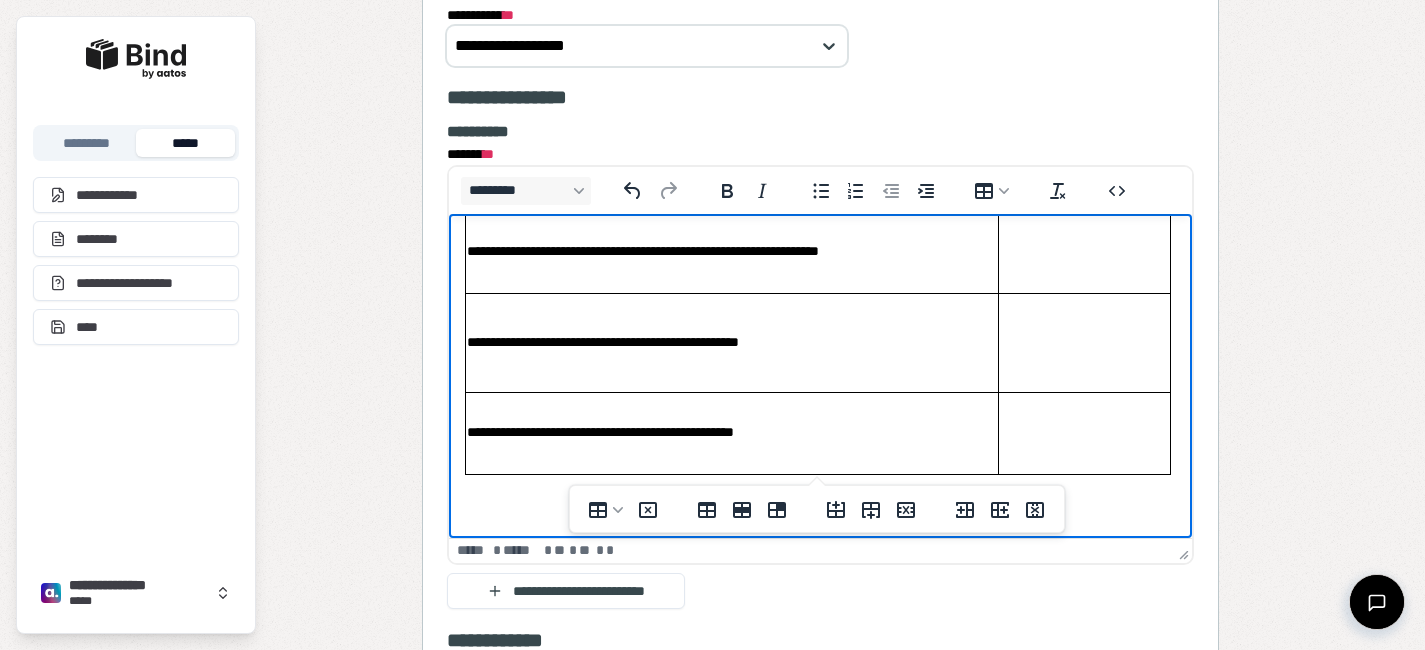 click on "**********" at bounding box center [731, 433] 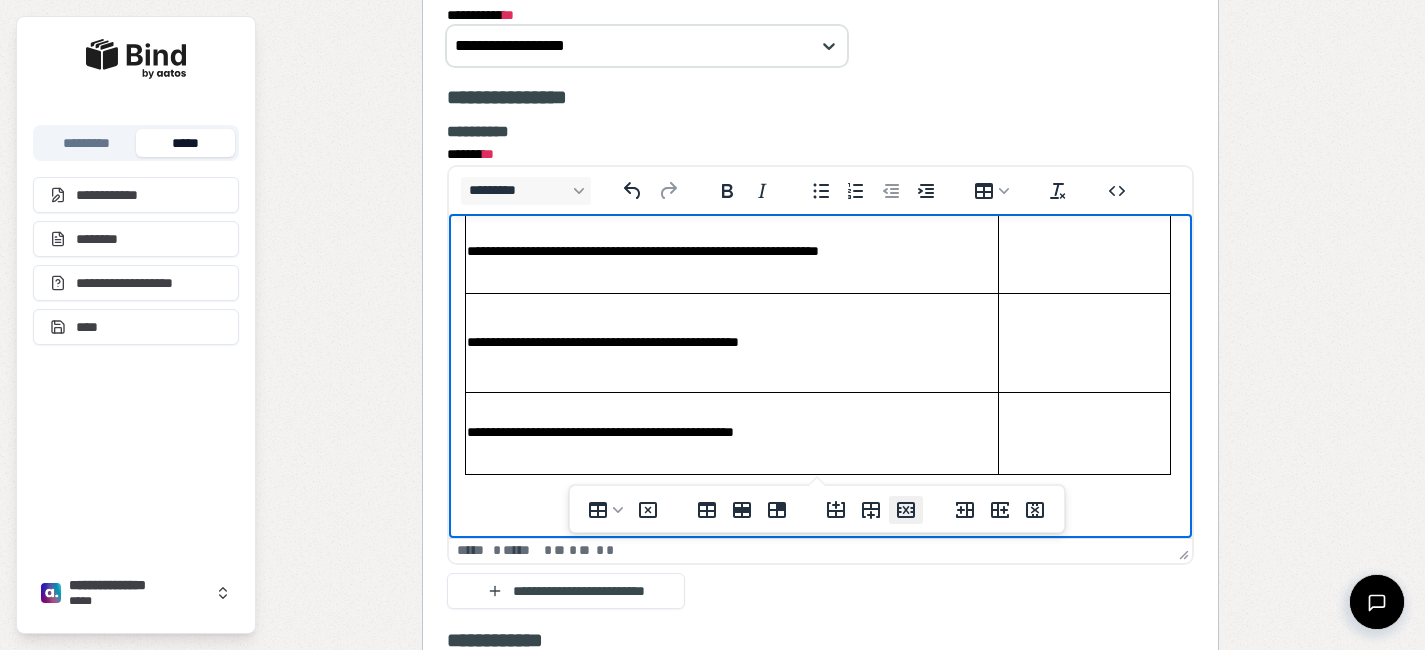 click 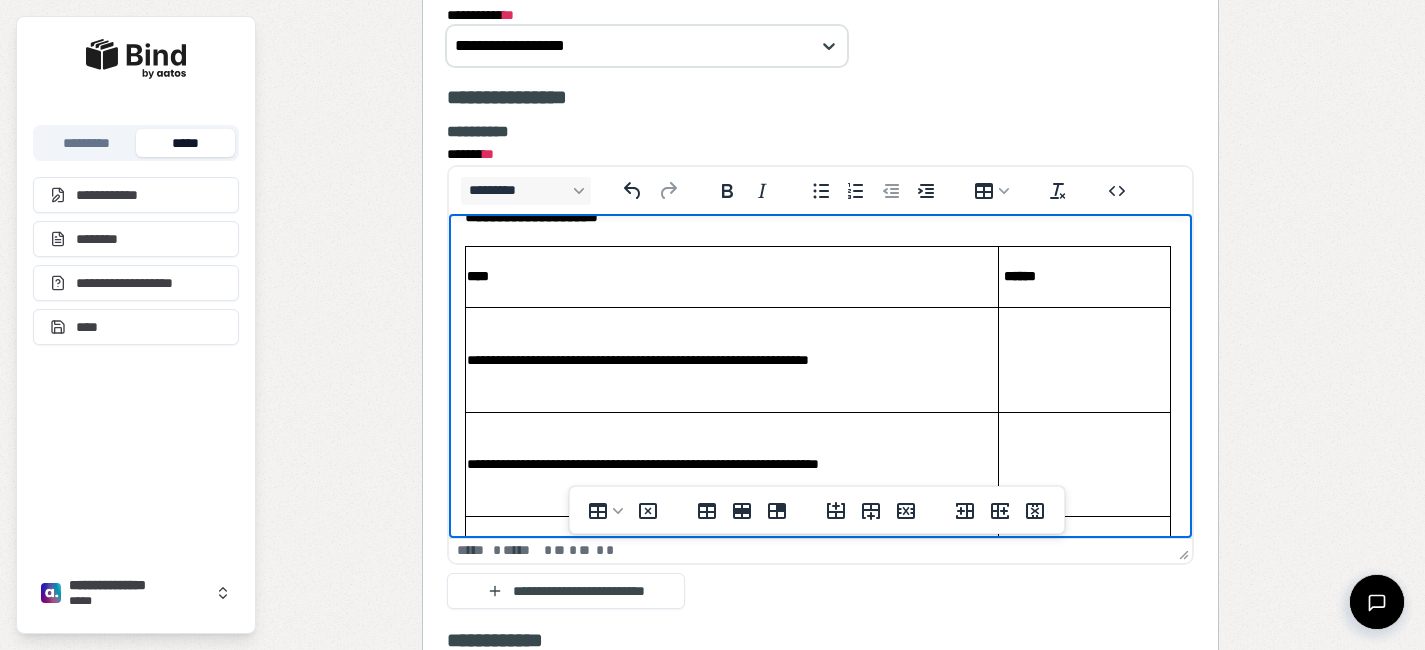 scroll, scrollTop: 36, scrollLeft: 0, axis: vertical 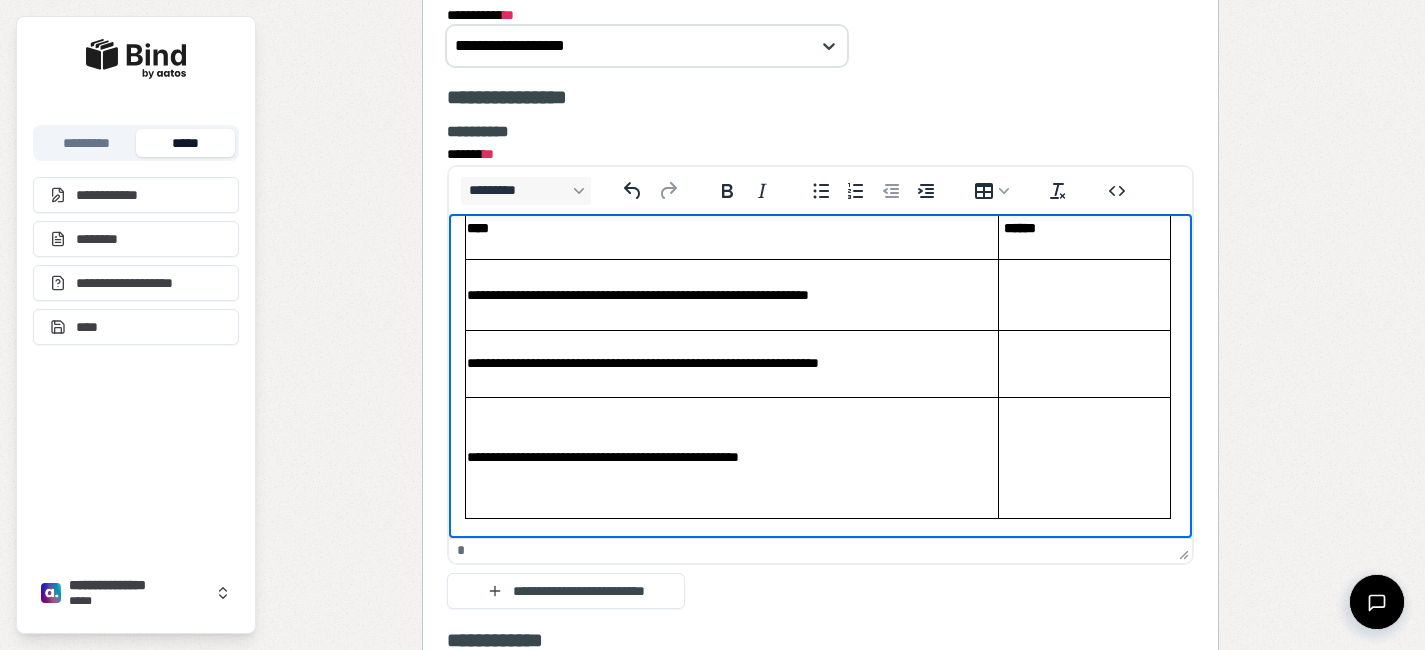 click on "**********" at bounding box center [820, 354] 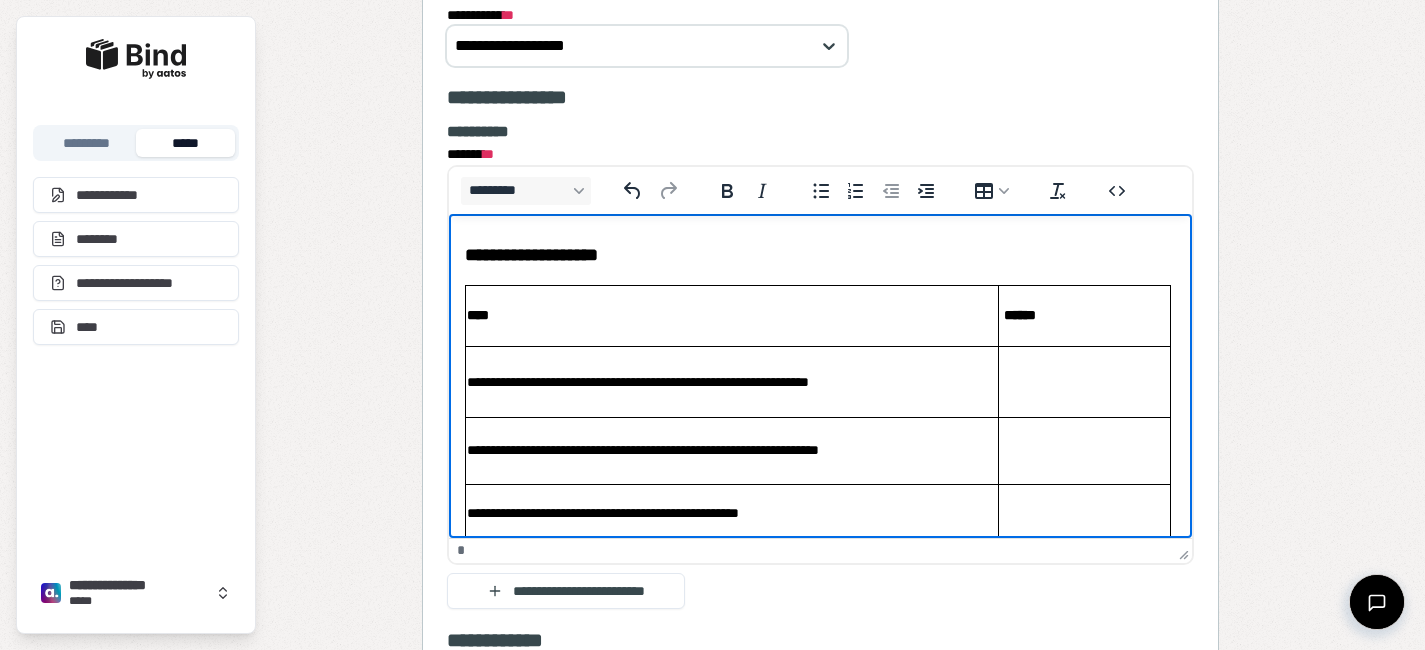 scroll, scrollTop: 70, scrollLeft: 0, axis: vertical 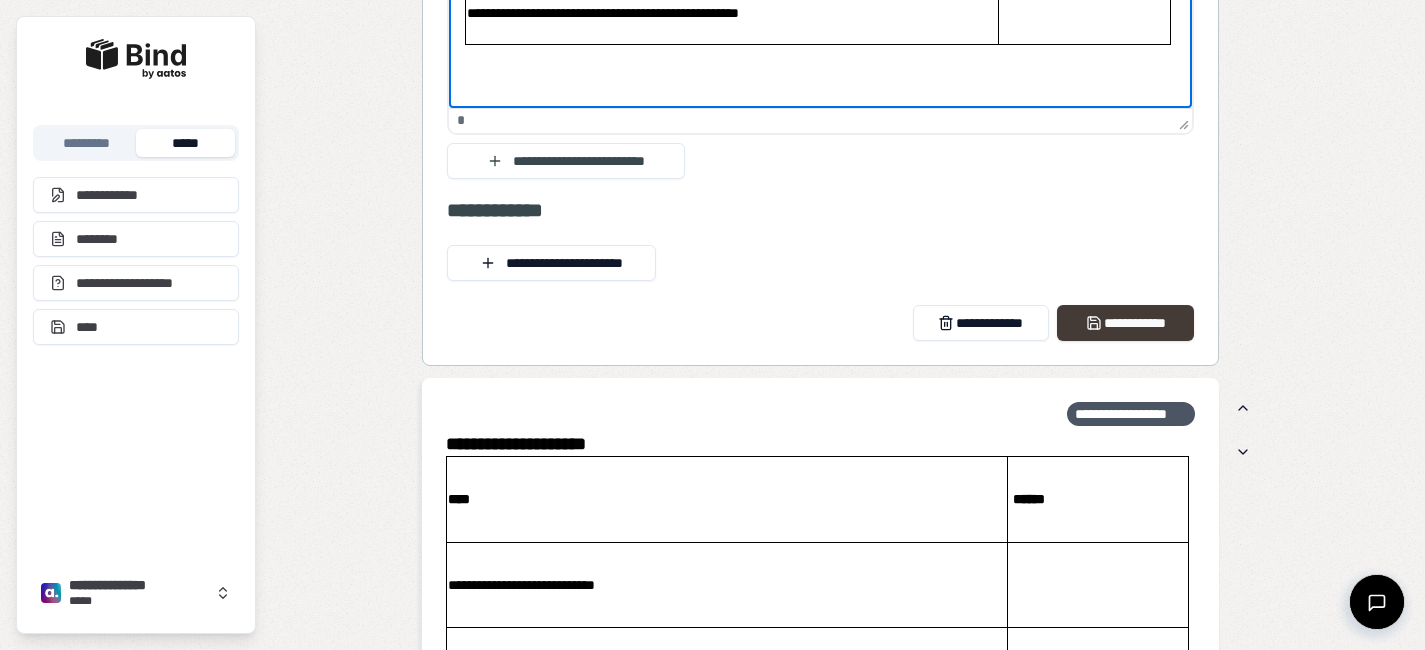 click on "**********" at bounding box center [1125, 323] 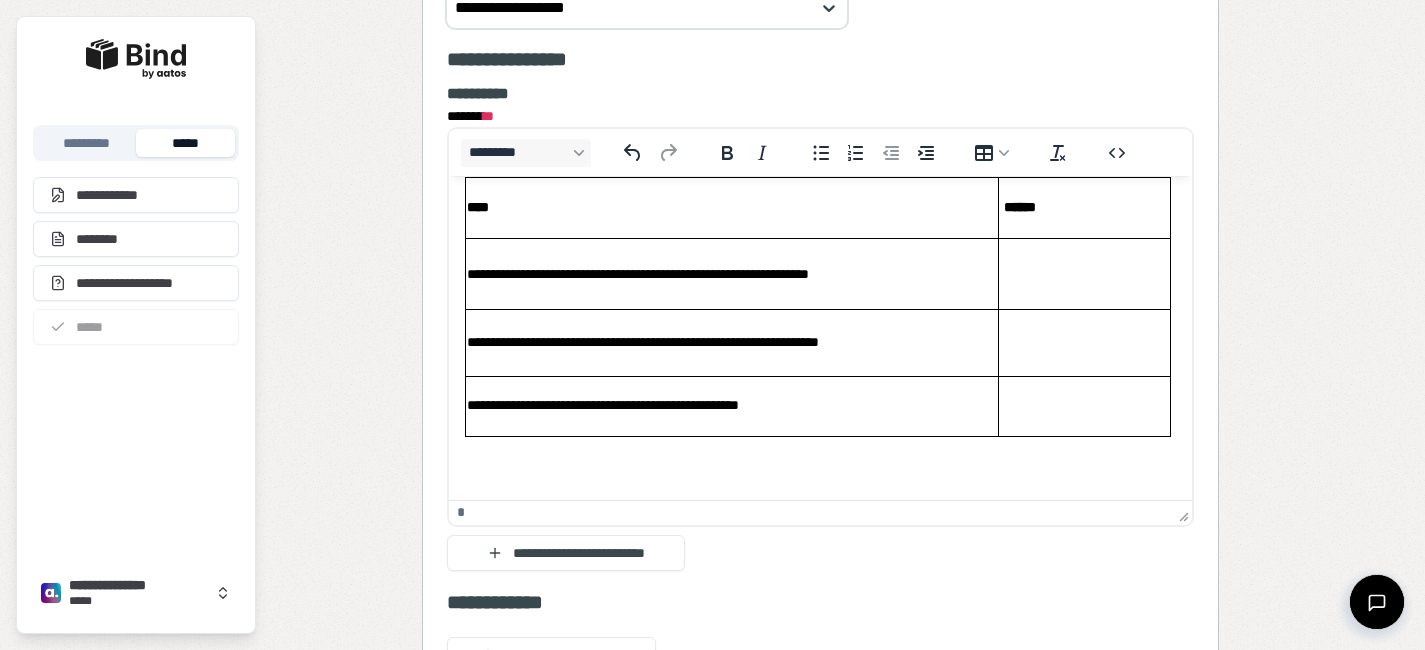 scroll, scrollTop: 5087, scrollLeft: 0, axis: vertical 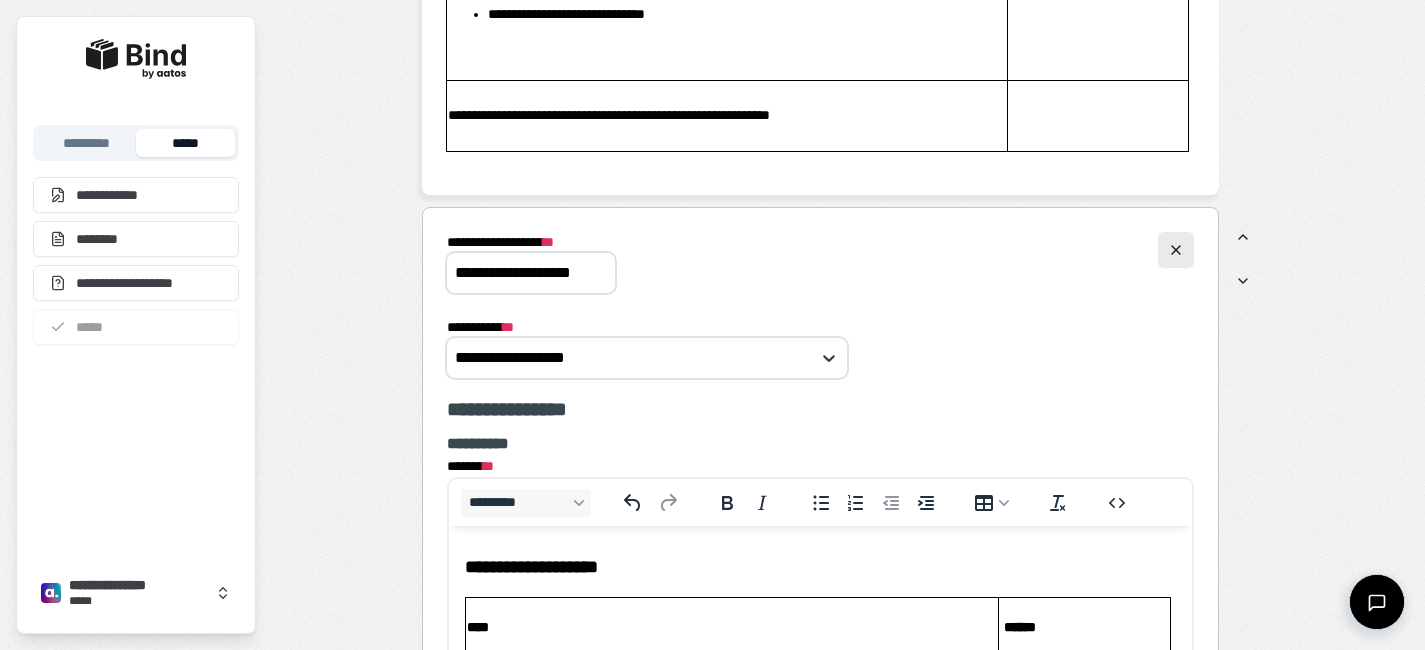 click at bounding box center (1176, 250) 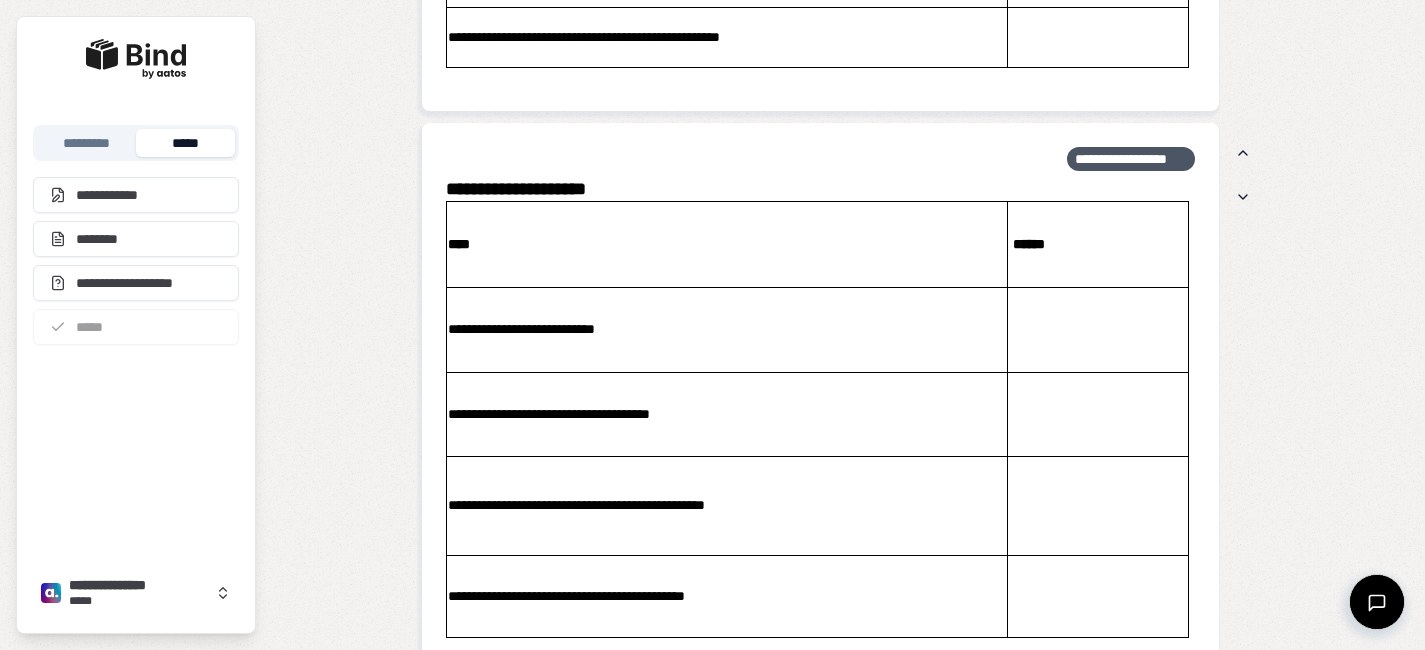 scroll, scrollTop: 5225, scrollLeft: 0, axis: vertical 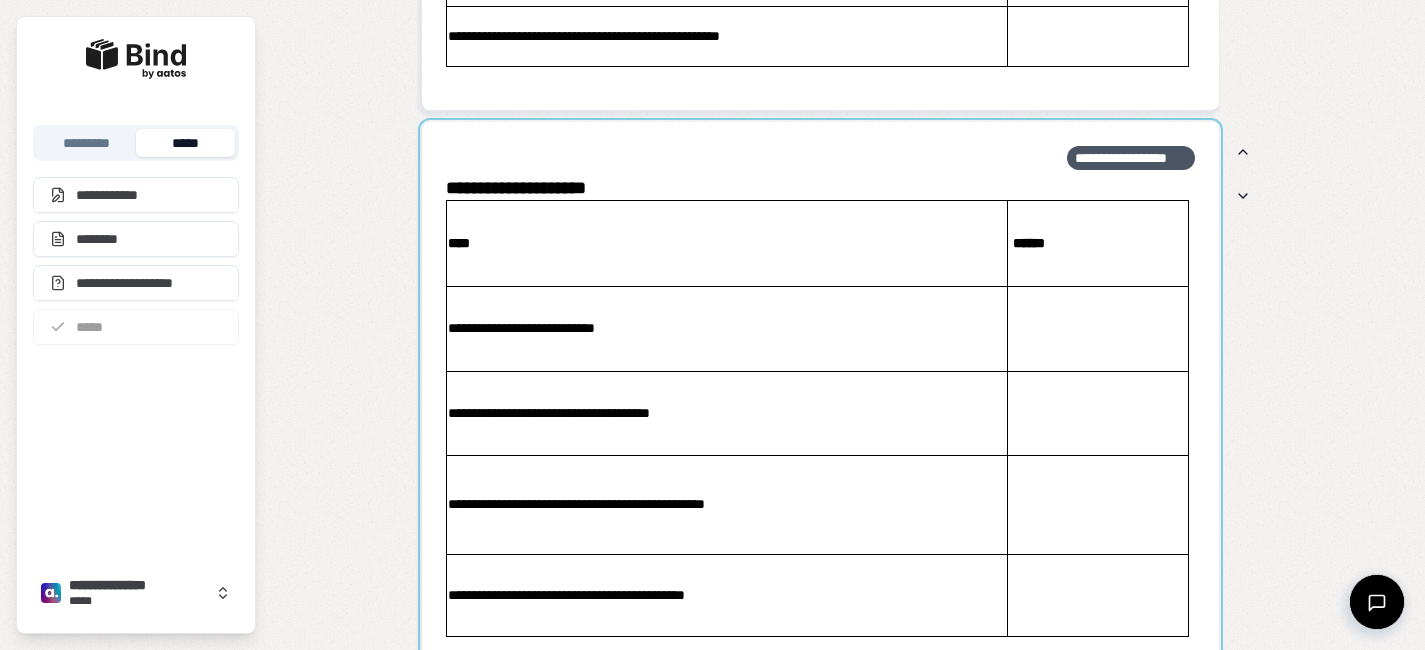 click at bounding box center (821, 401) 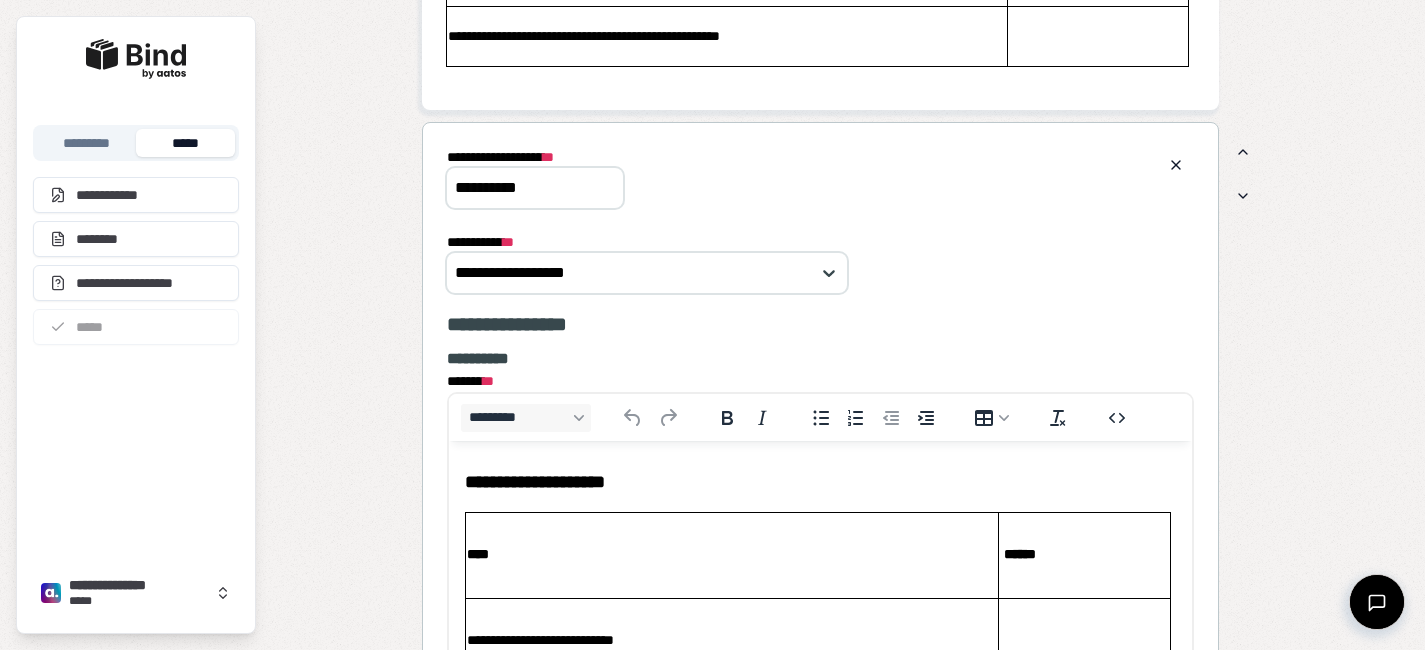 scroll, scrollTop: 0, scrollLeft: 0, axis: both 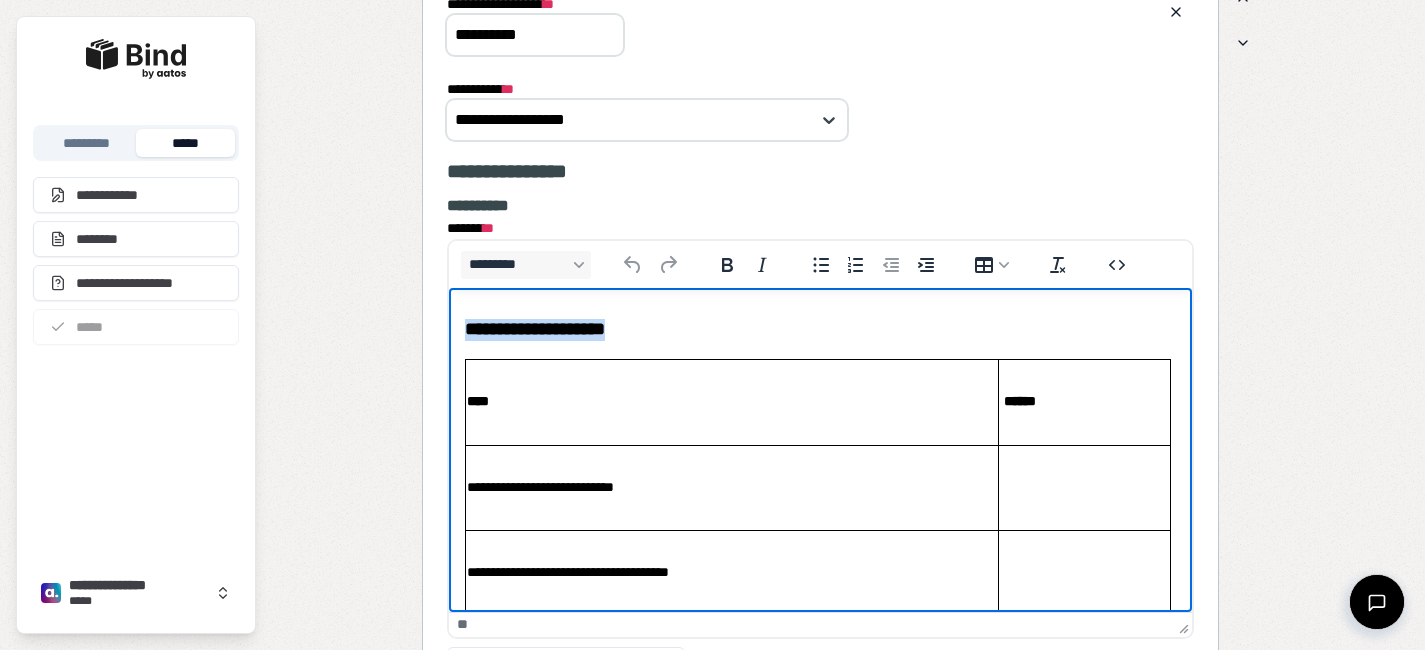 drag, startPoint x: 687, startPoint y: 334, endPoint x: 435, endPoint y: 313, distance: 252.87349 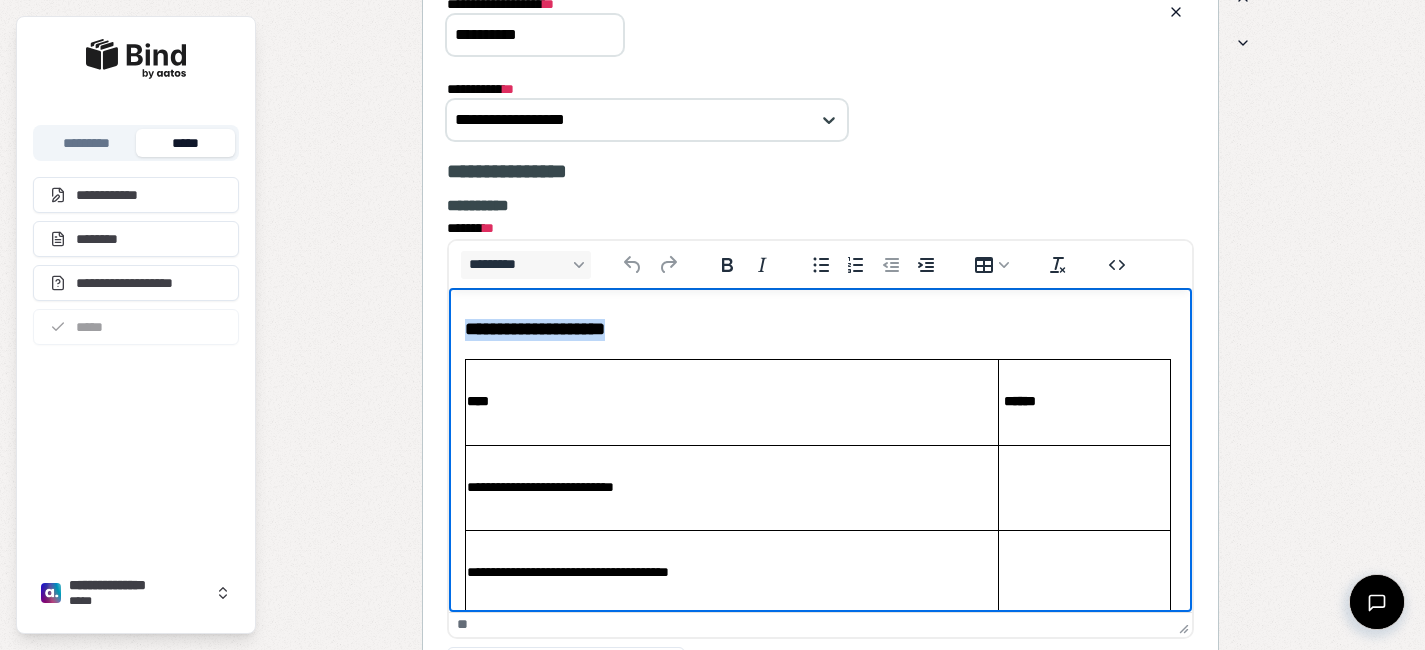 type 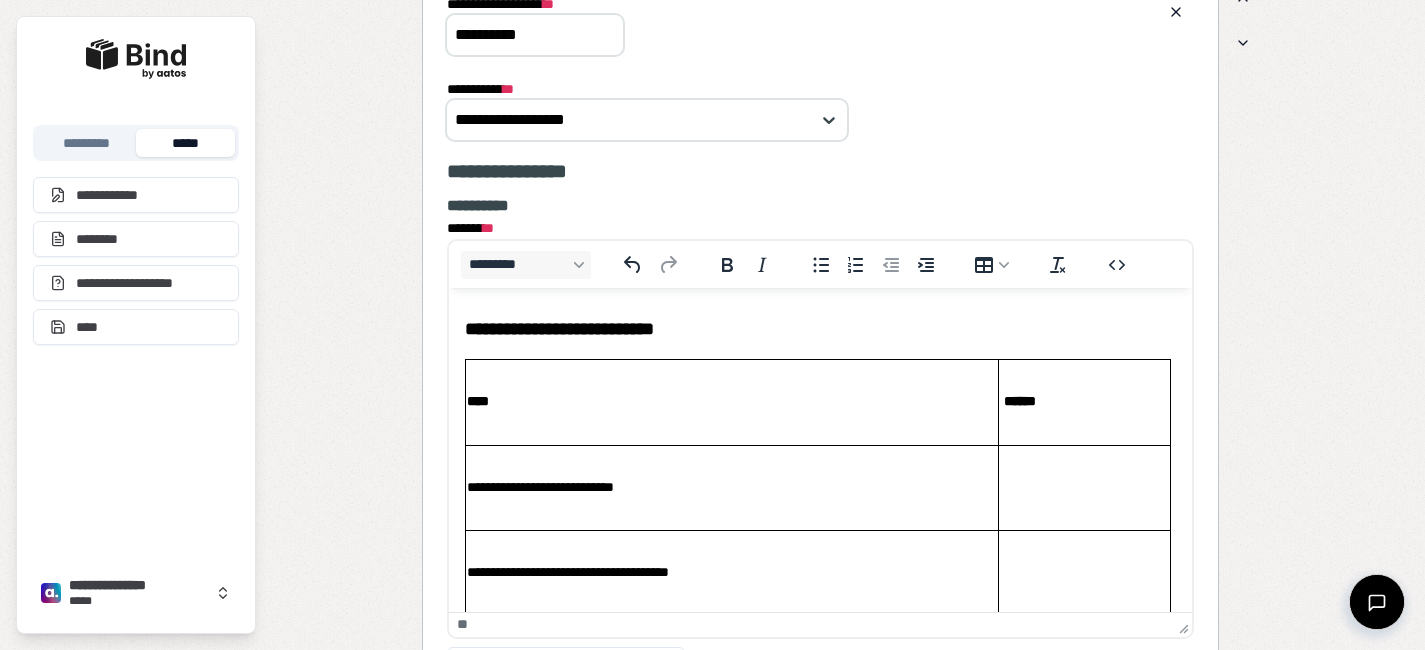 drag, startPoint x: 458, startPoint y: 43, endPoint x: 649, endPoint y: 55, distance: 191.37659 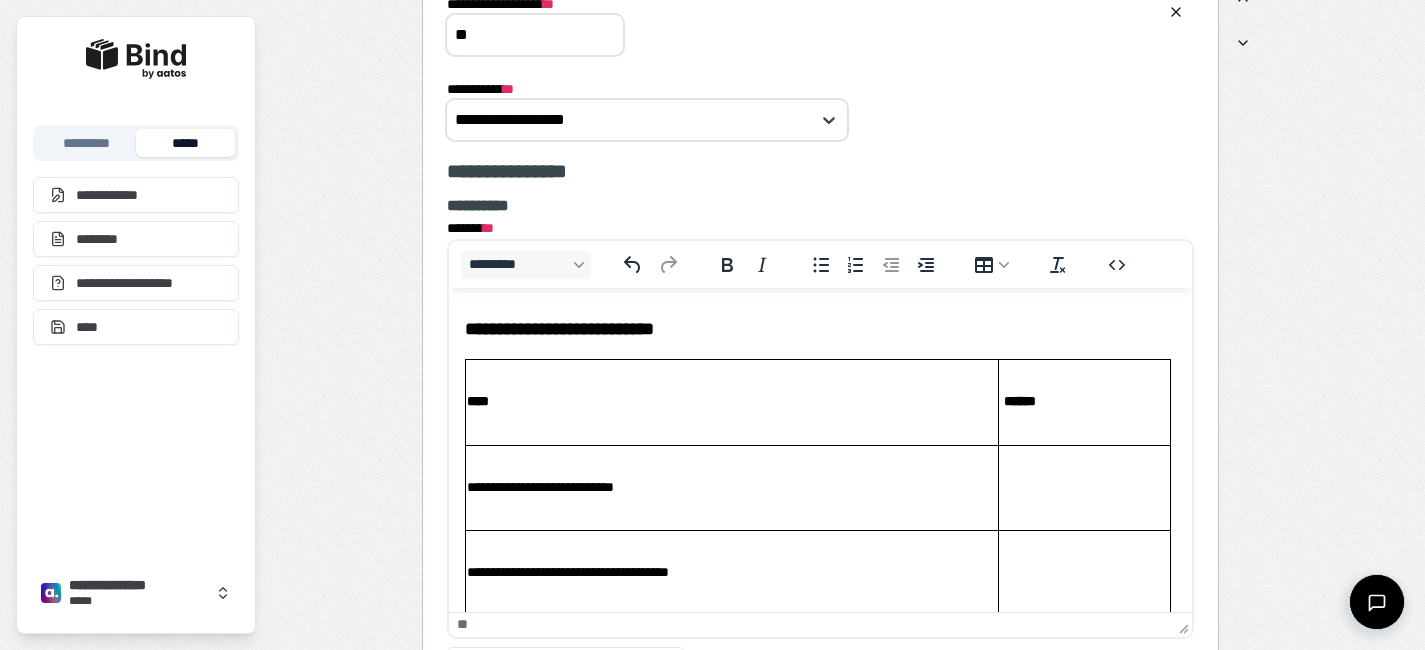 type on "*" 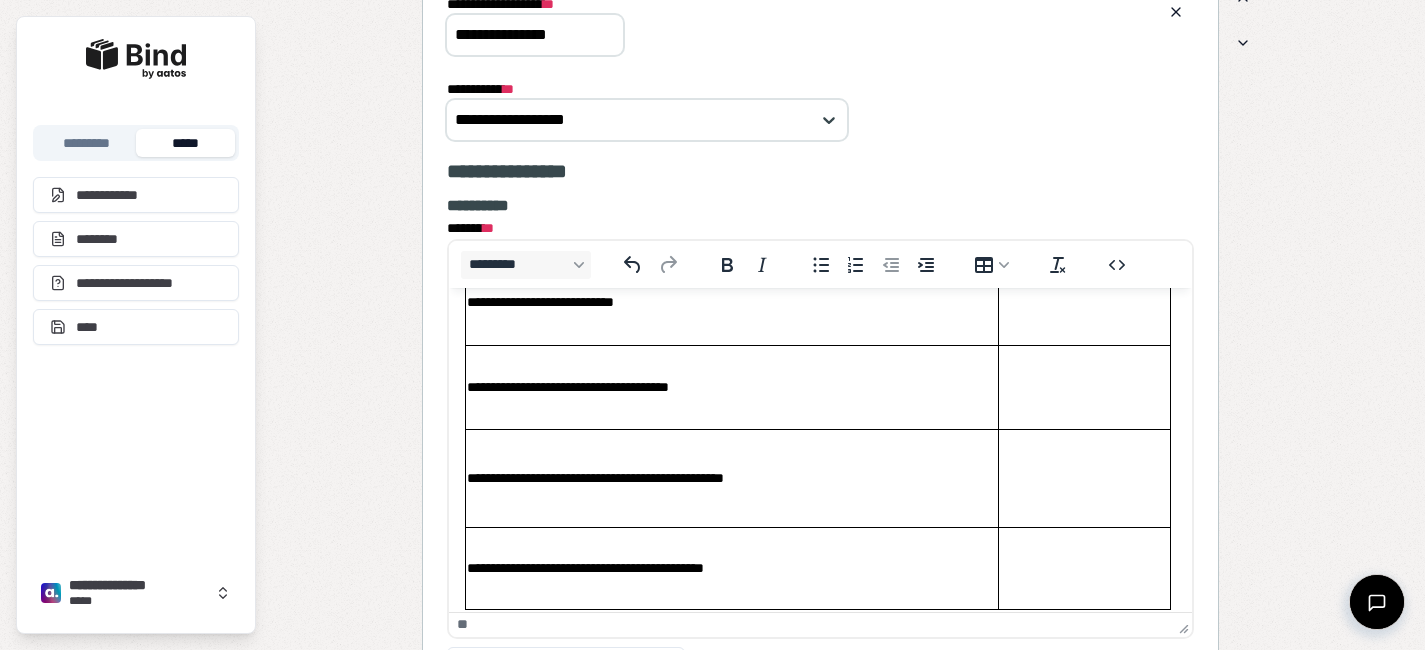scroll, scrollTop: 0, scrollLeft: 0, axis: both 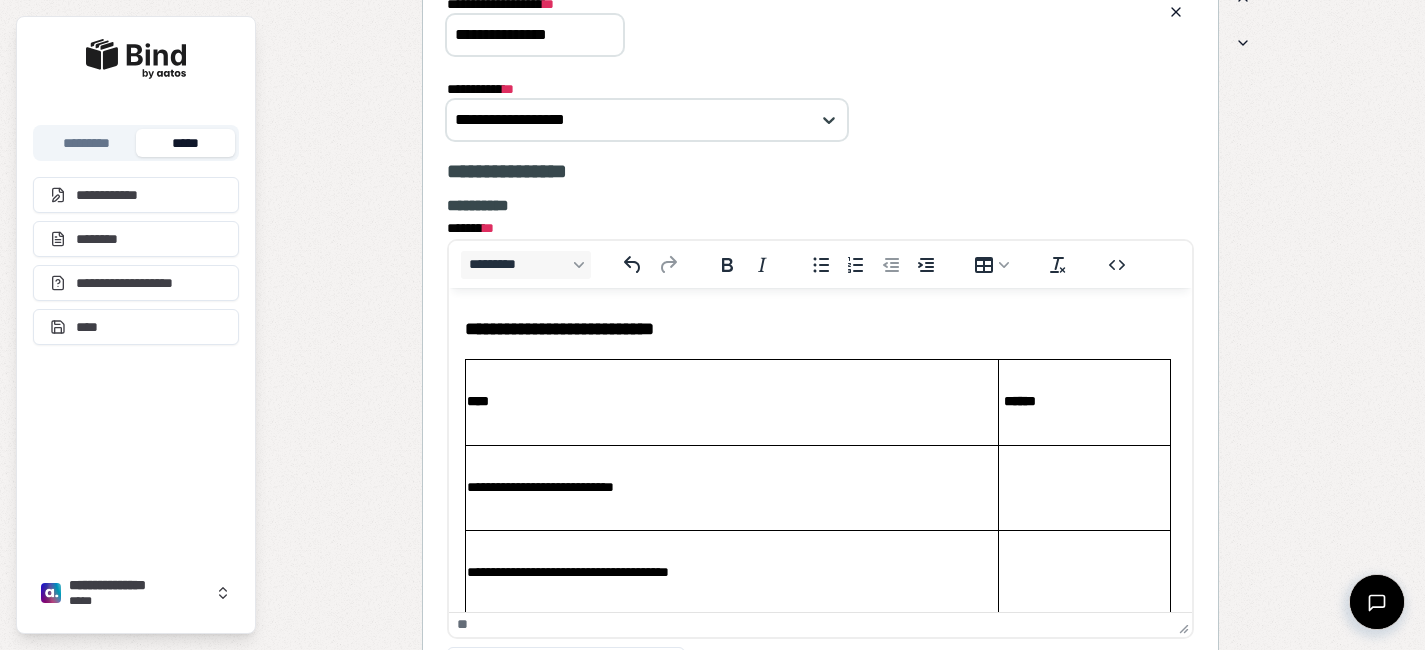 type on "**********" 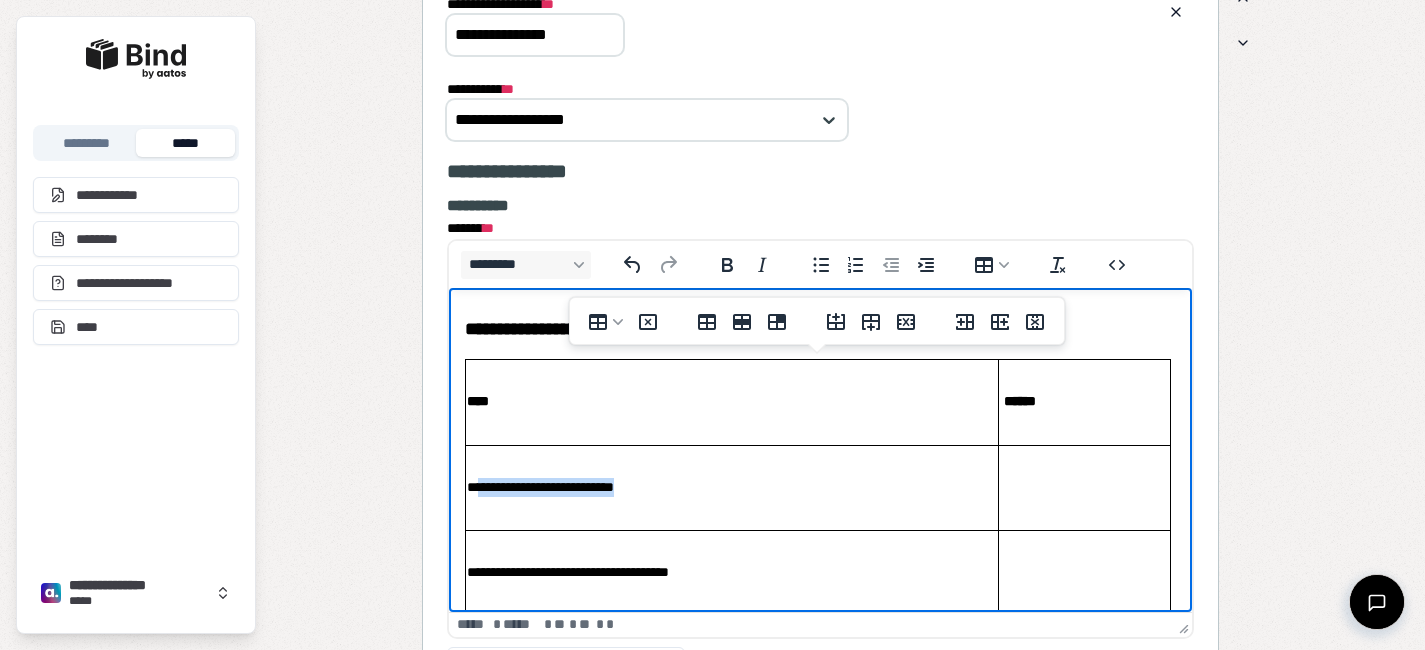 drag, startPoint x: 685, startPoint y: 479, endPoint x: 481, endPoint y: 487, distance: 204.1568 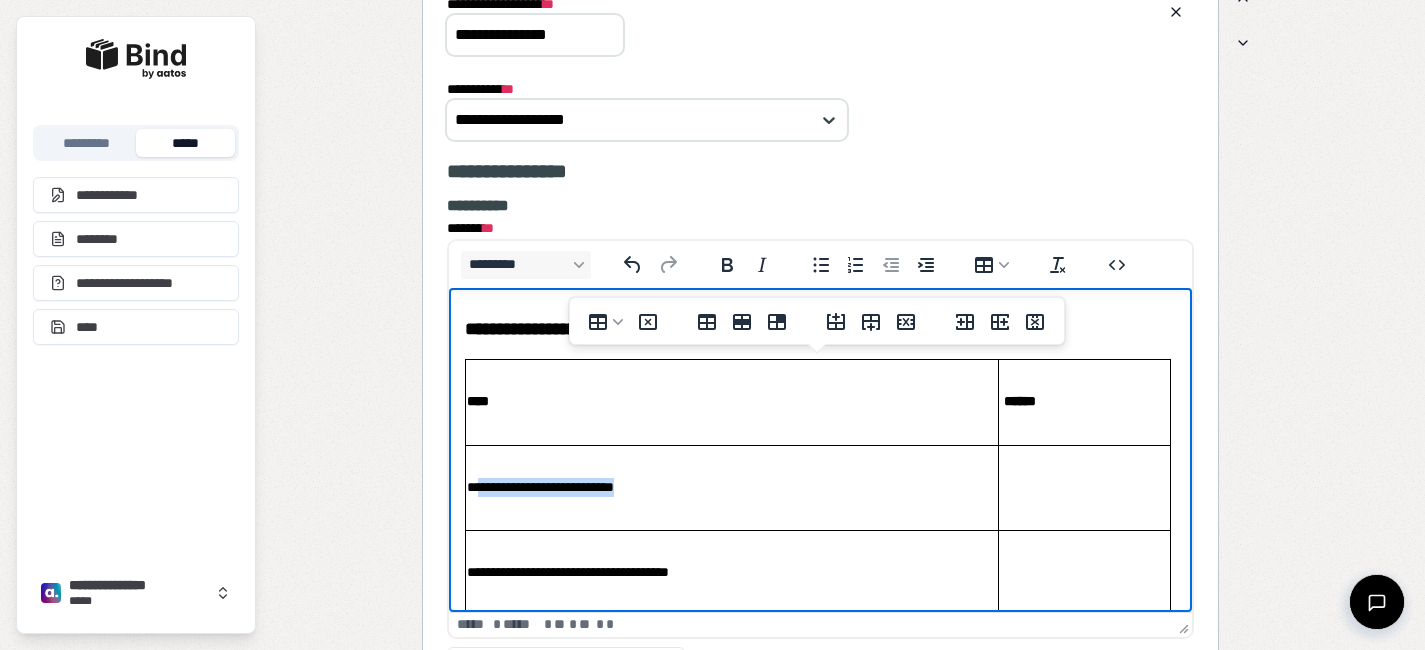 click on "**********" at bounding box center [731, 487] 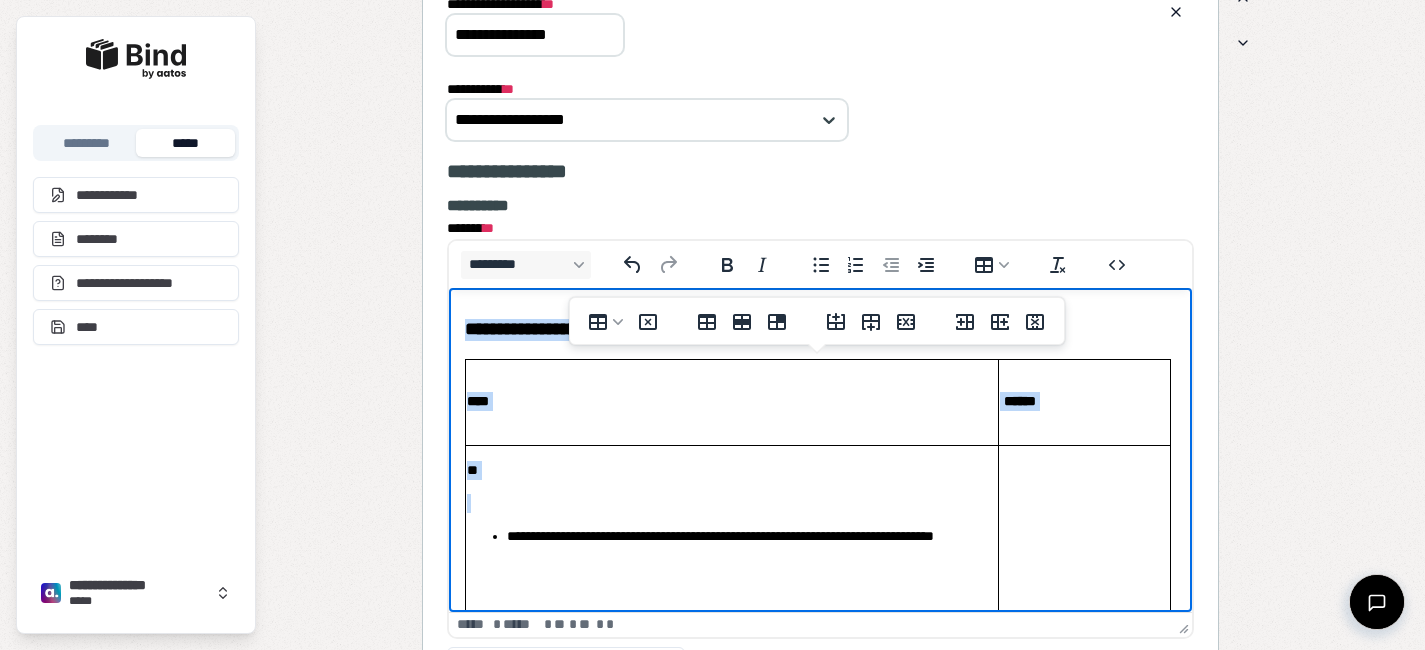 drag, startPoint x: 502, startPoint y: 536, endPoint x: 455, endPoint y: 487, distance: 67.89698 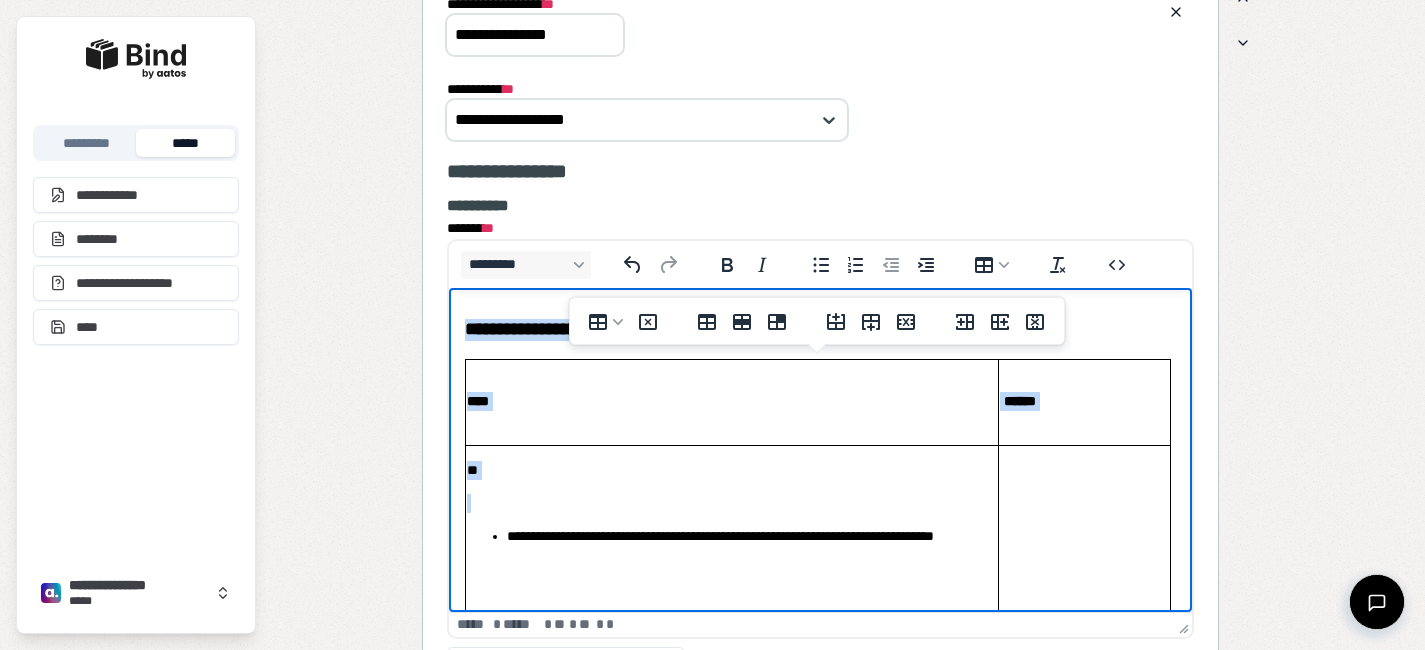 click on "**********" at bounding box center (820, 615) 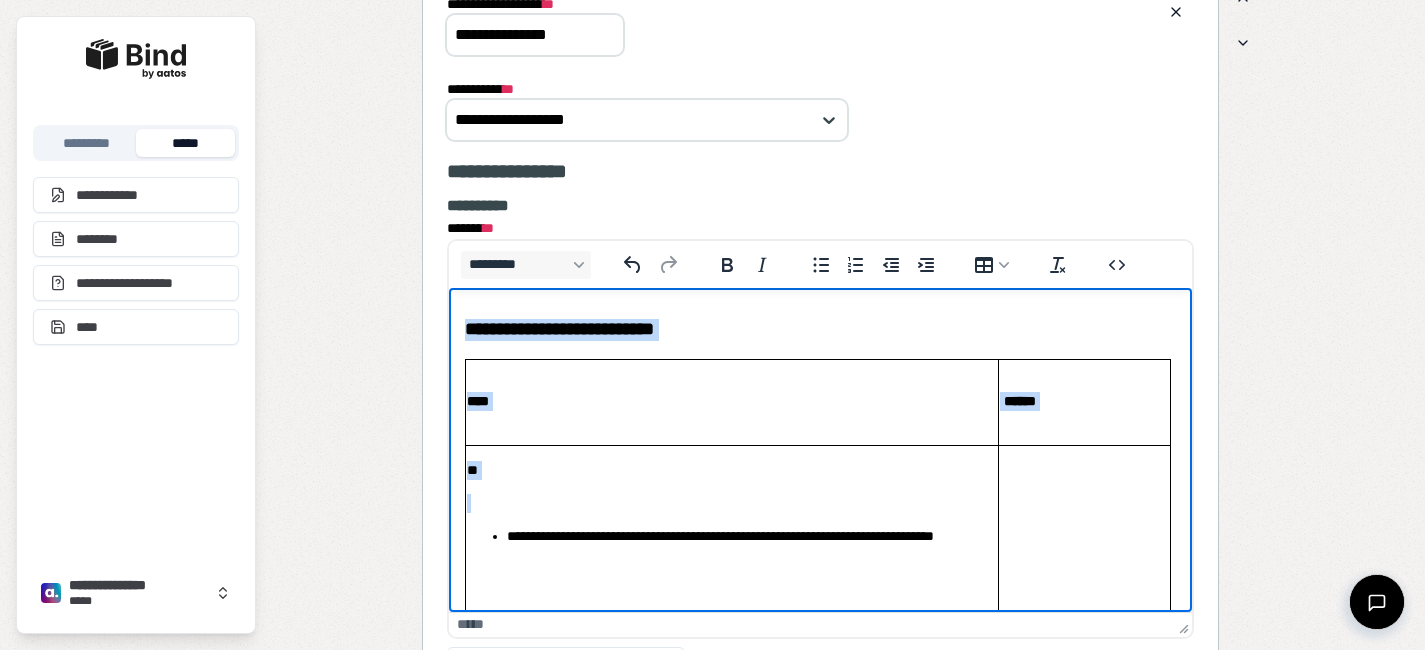 click at bounding box center (731, 503) 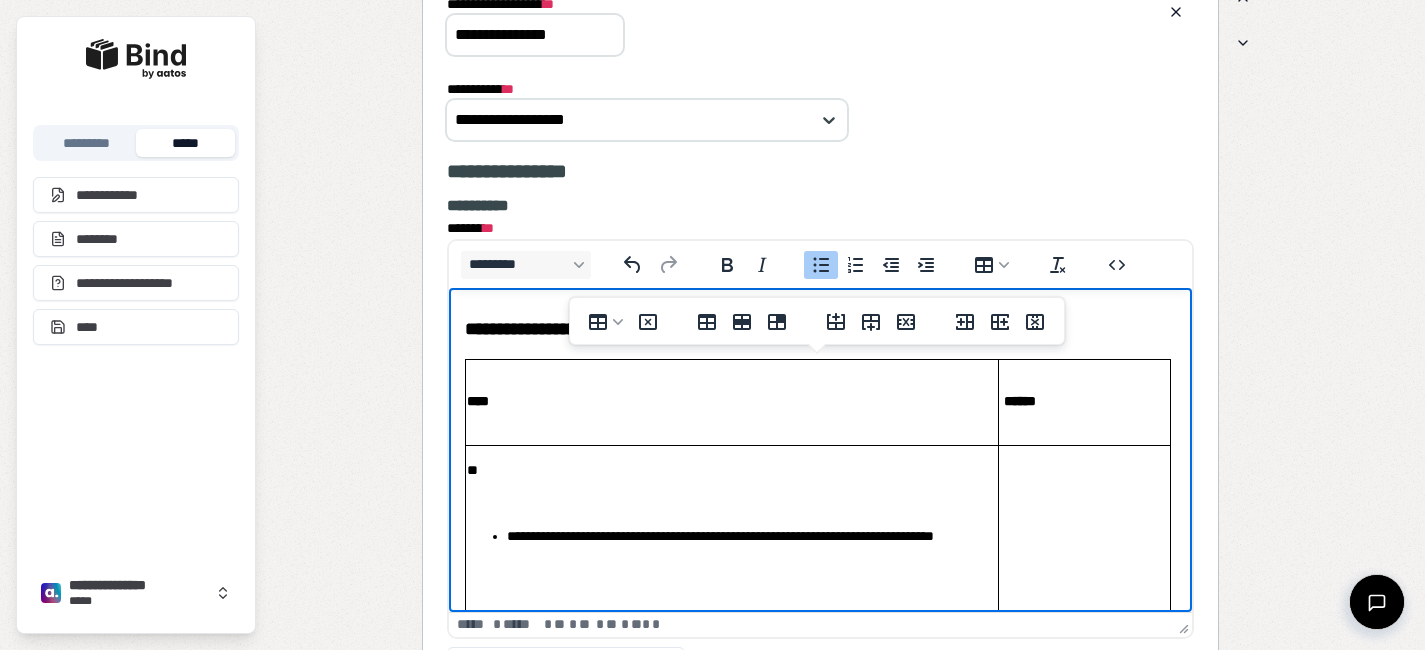 click on "**********" at bounding box center (751, 546) 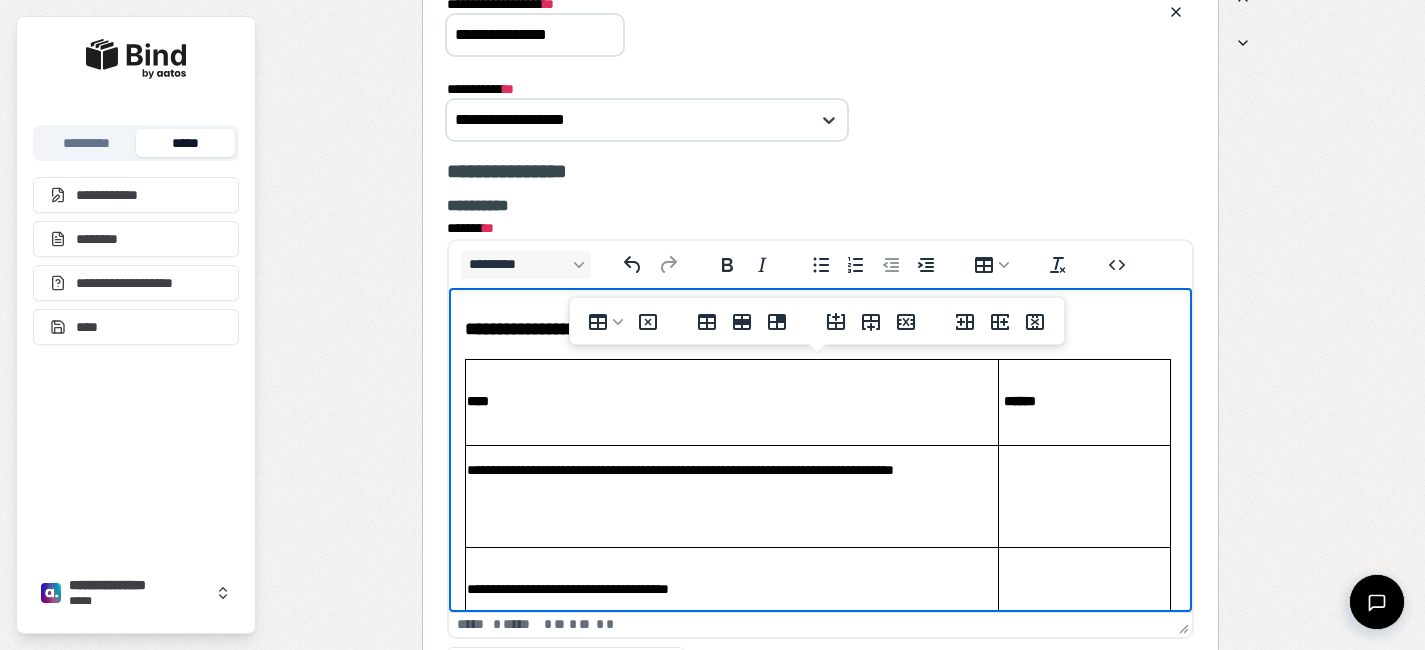 click at bounding box center (731, 522) 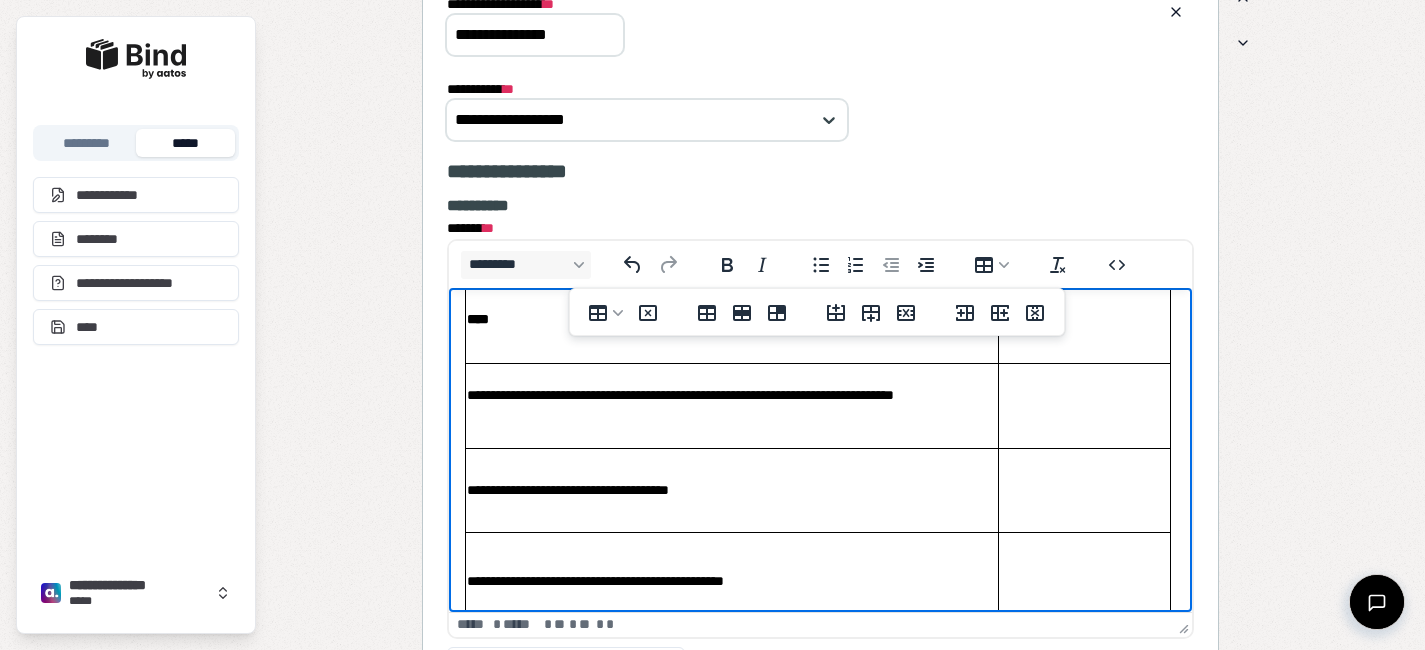scroll, scrollTop: 100, scrollLeft: 0, axis: vertical 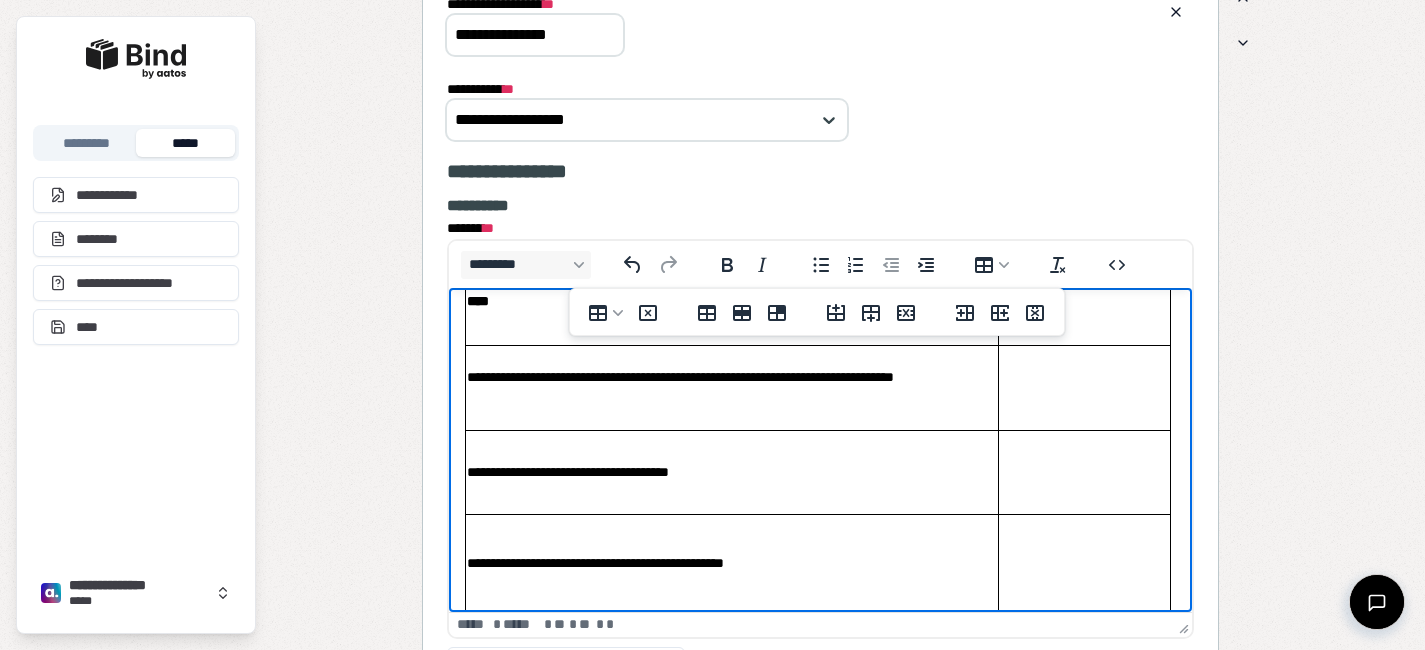 click on "****" at bounding box center [731, 302] 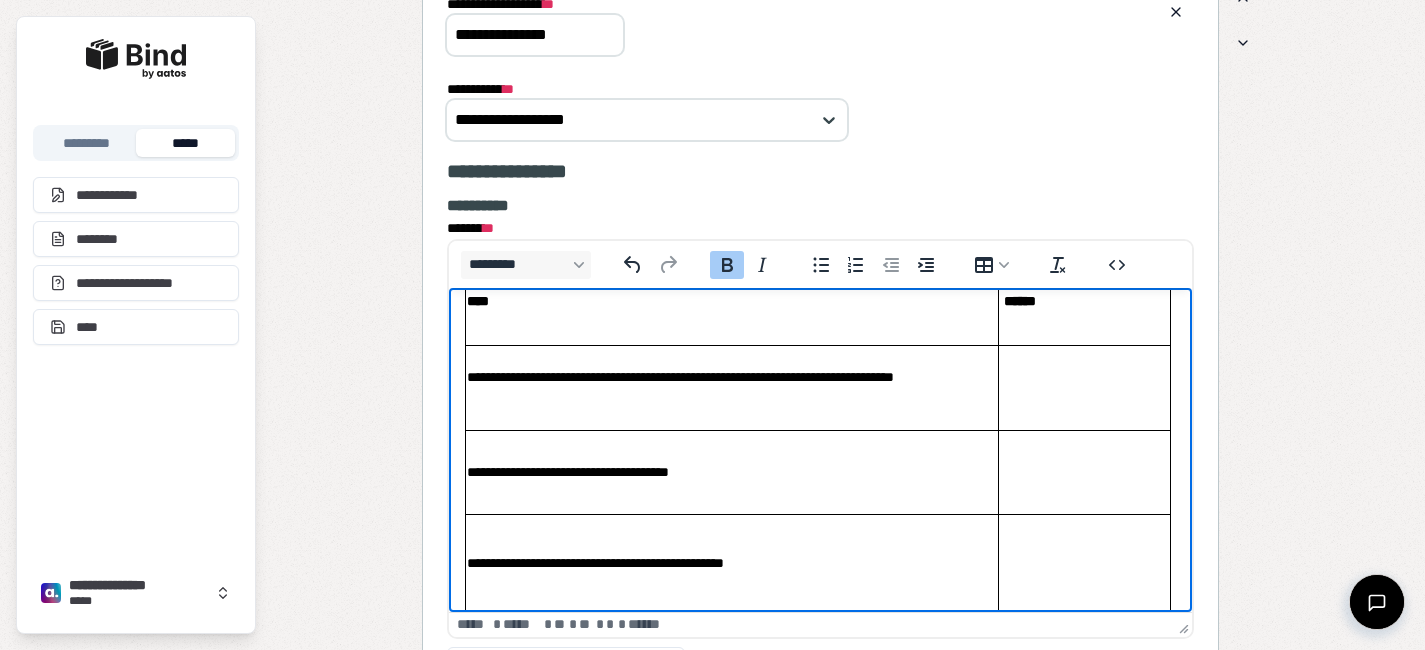 drag, startPoint x: 523, startPoint y: 343, endPoint x: 523, endPoint y: 311, distance: 32 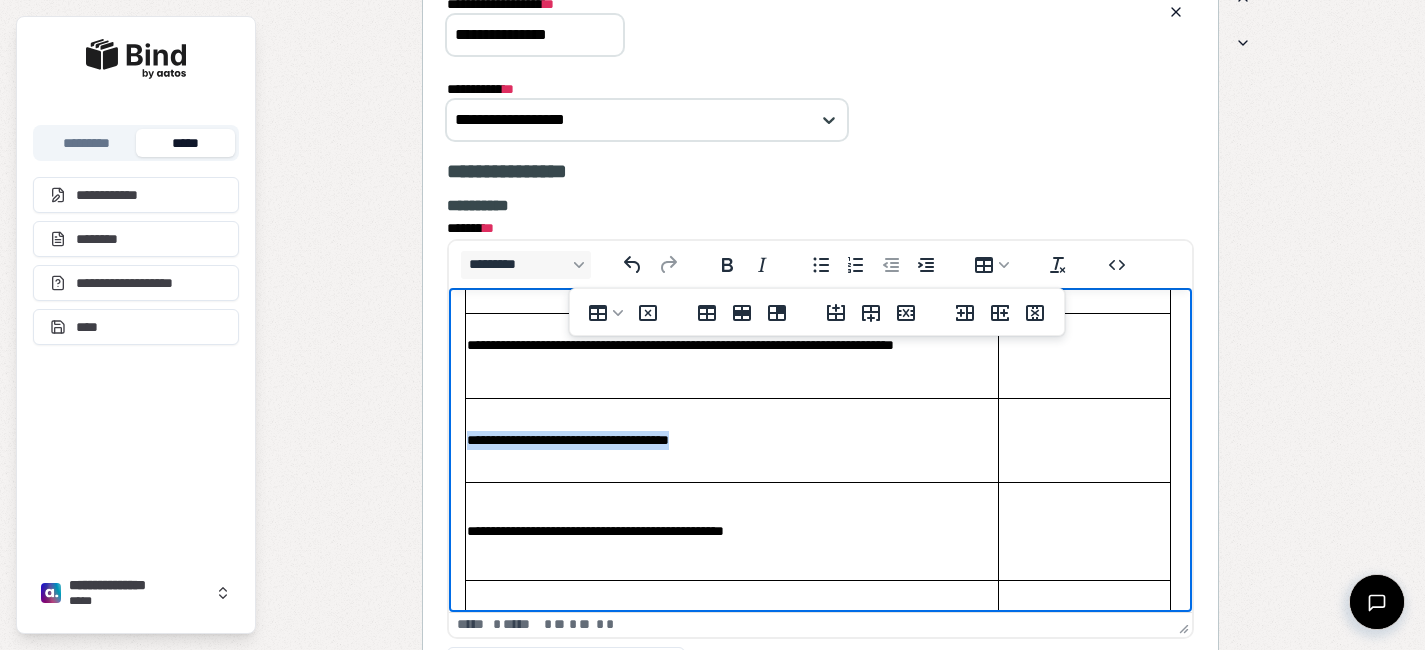 drag, startPoint x: 748, startPoint y: 444, endPoint x: 470, endPoint y: 443, distance: 278.0018 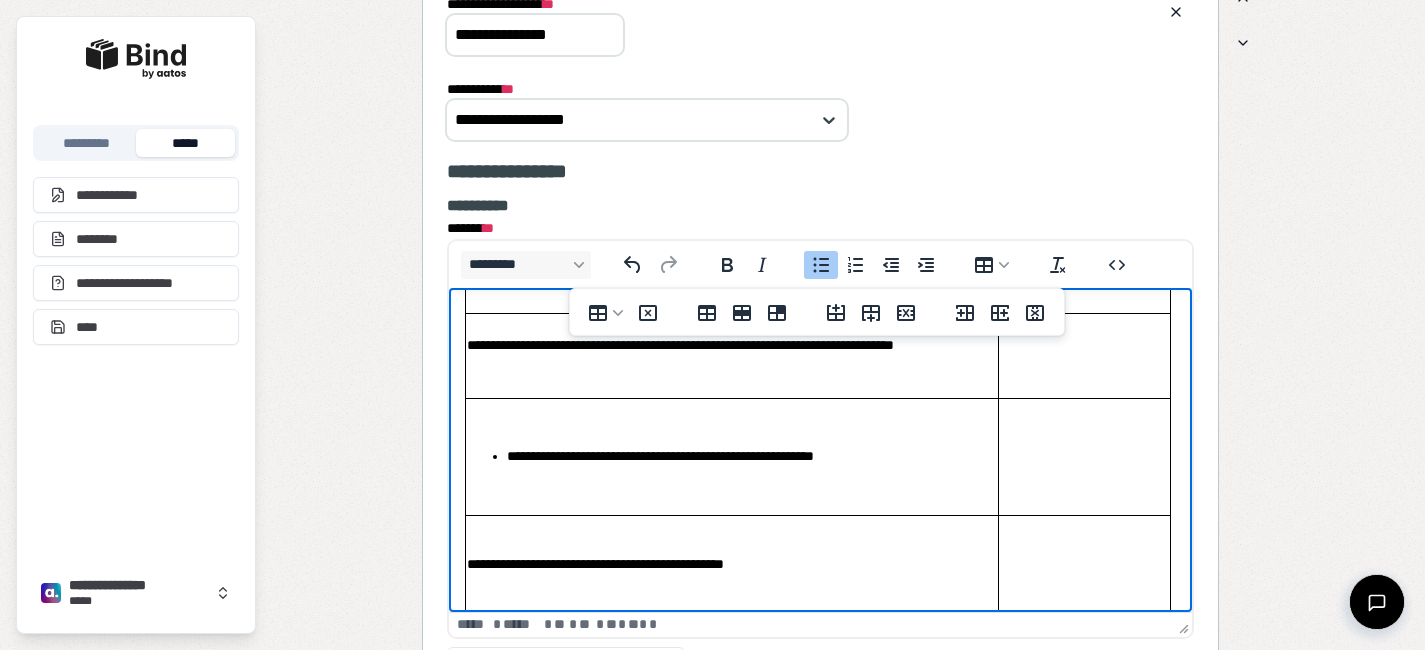 click on "**********" at bounding box center [751, 456] 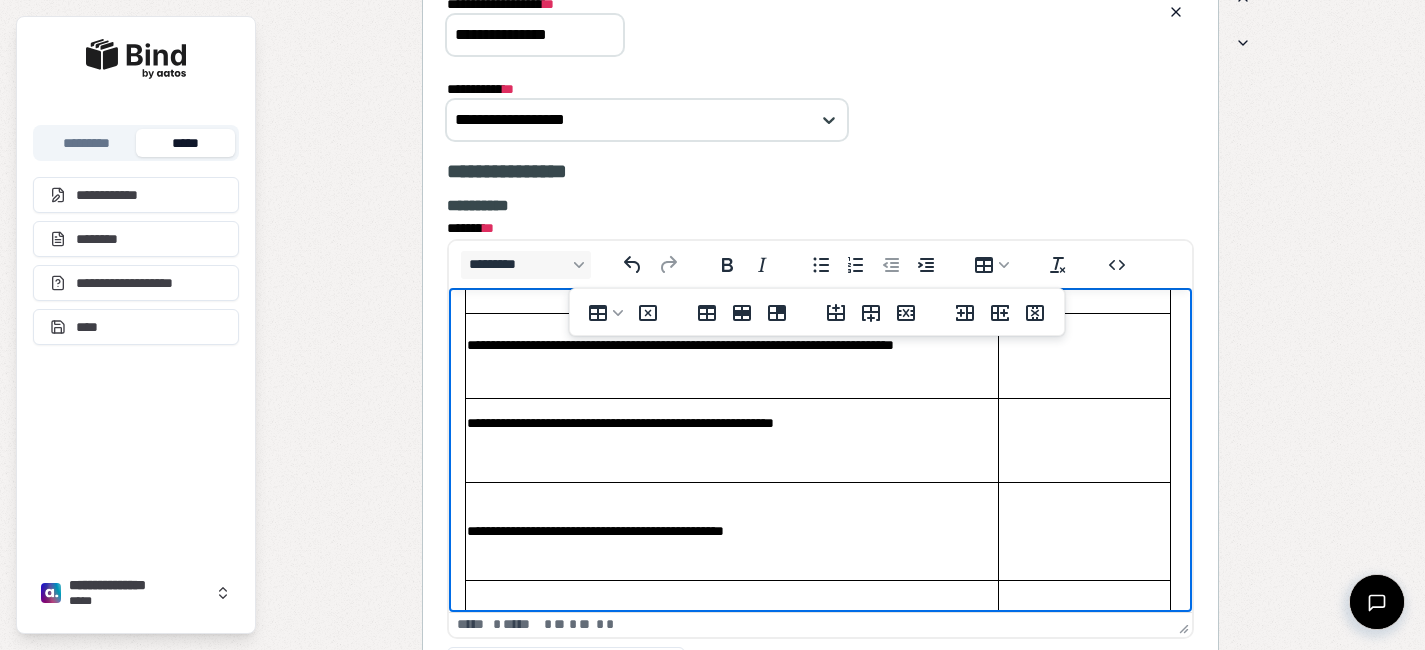 click at bounding box center [731, 457] 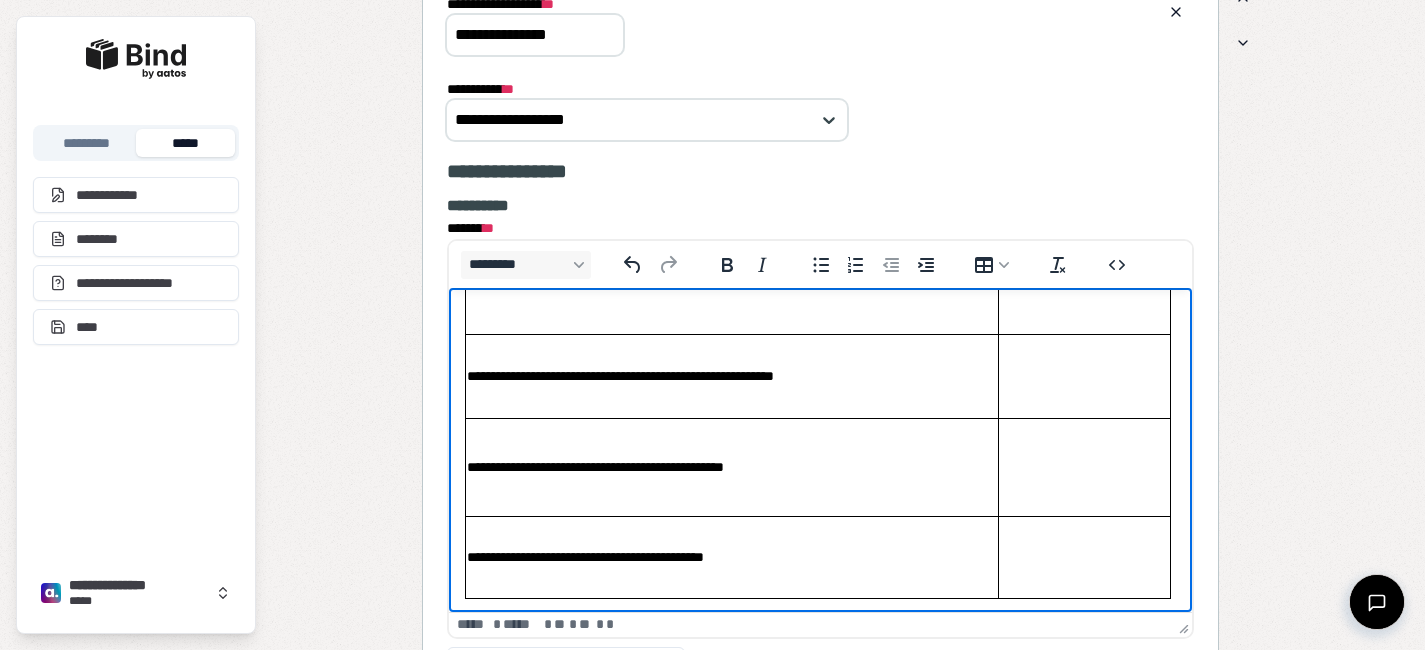 scroll, scrollTop: 167, scrollLeft: 0, axis: vertical 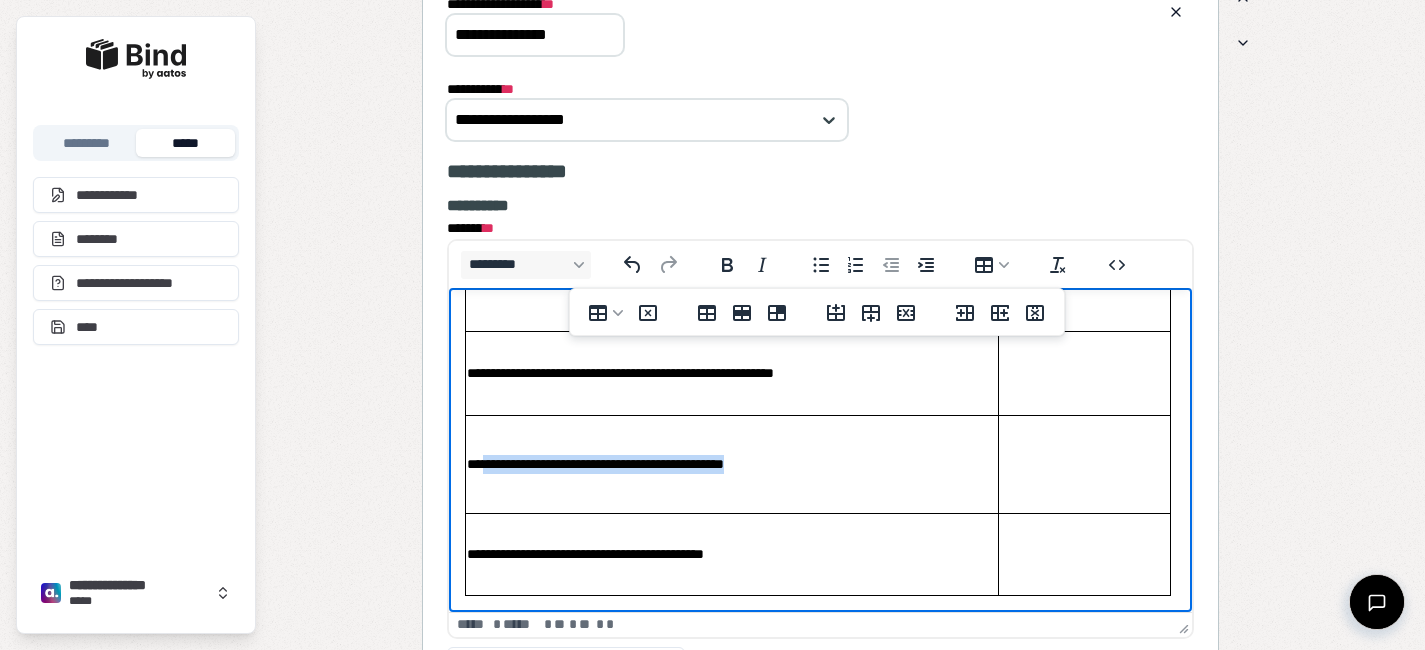 drag, startPoint x: 819, startPoint y: 480, endPoint x: 488, endPoint y: 462, distance: 331.48907 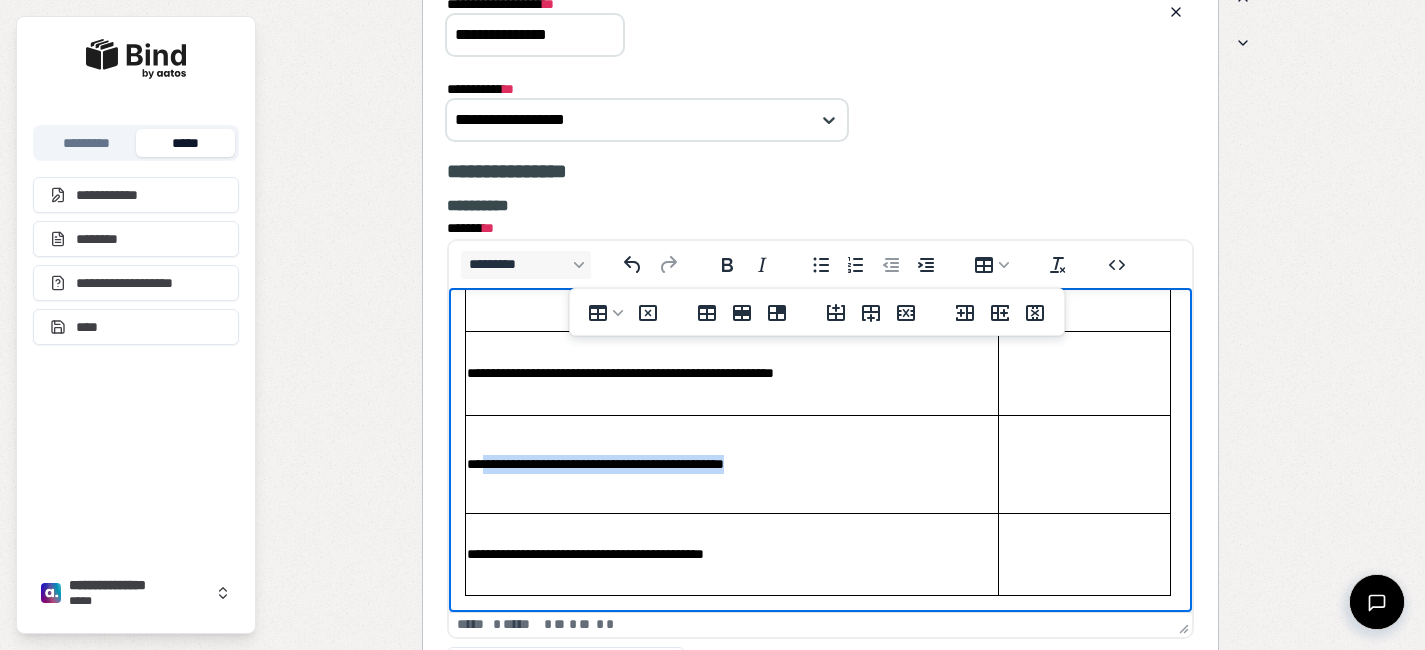 click on "**********" at bounding box center [731, 465] 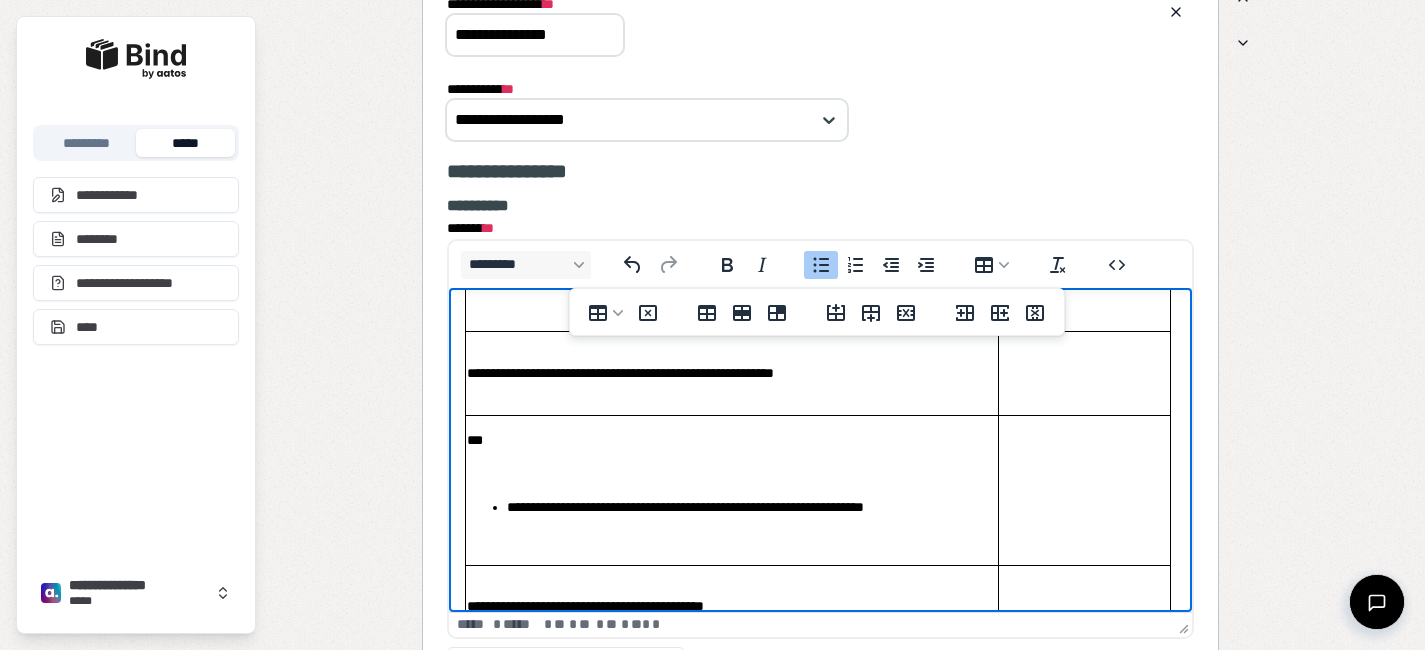 click on "**********" at bounding box center (731, 507) 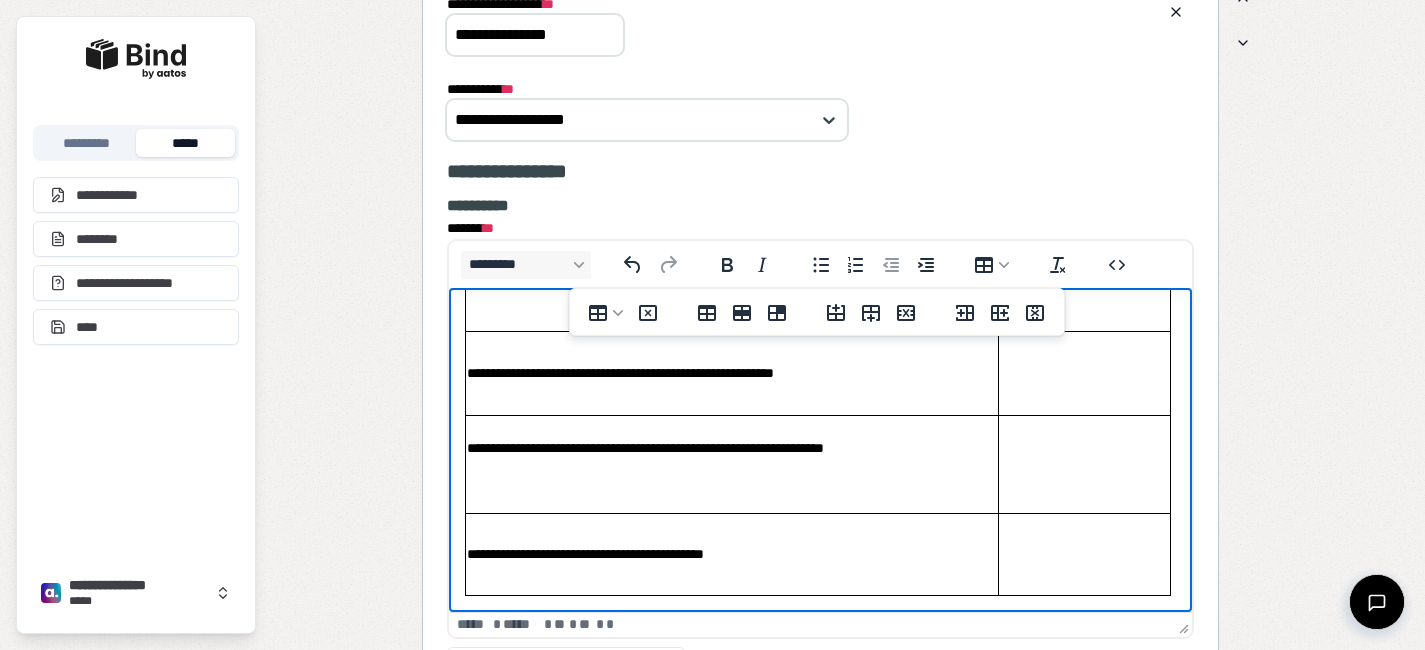 click on "**********" at bounding box center [731, 465] 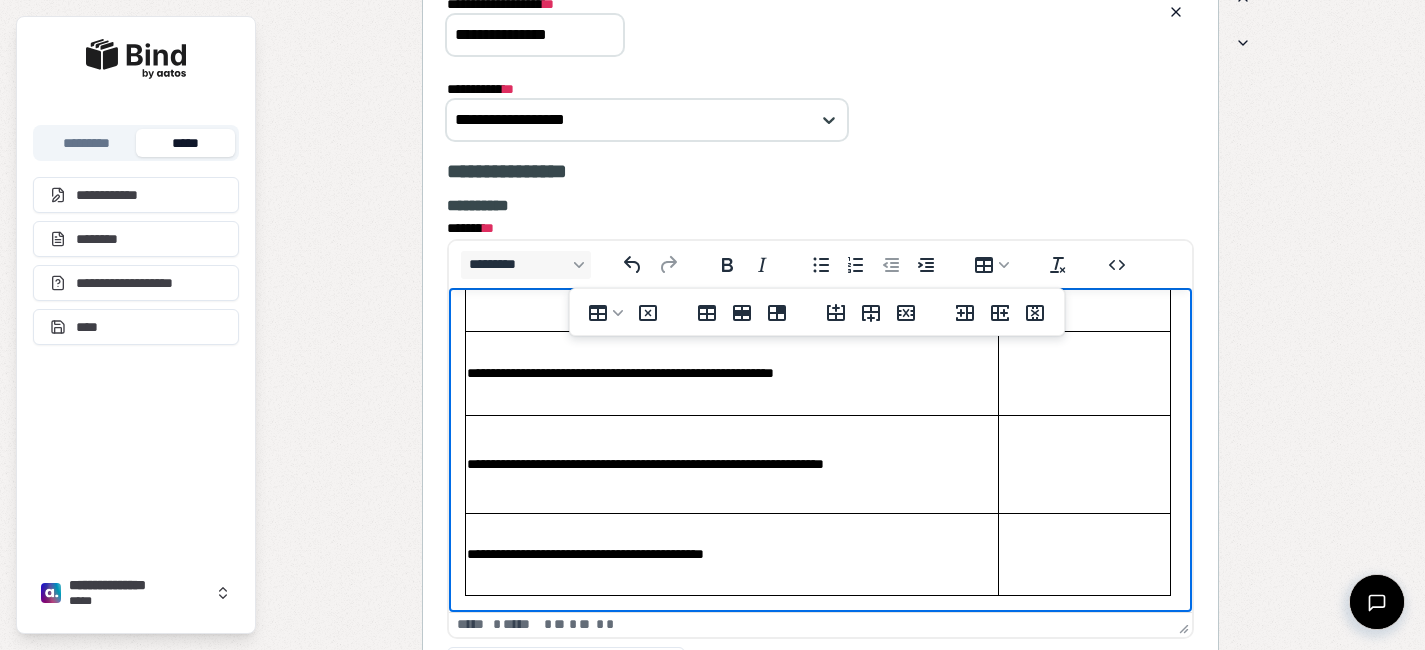 click on "**********" at bounding box center (731, 554) 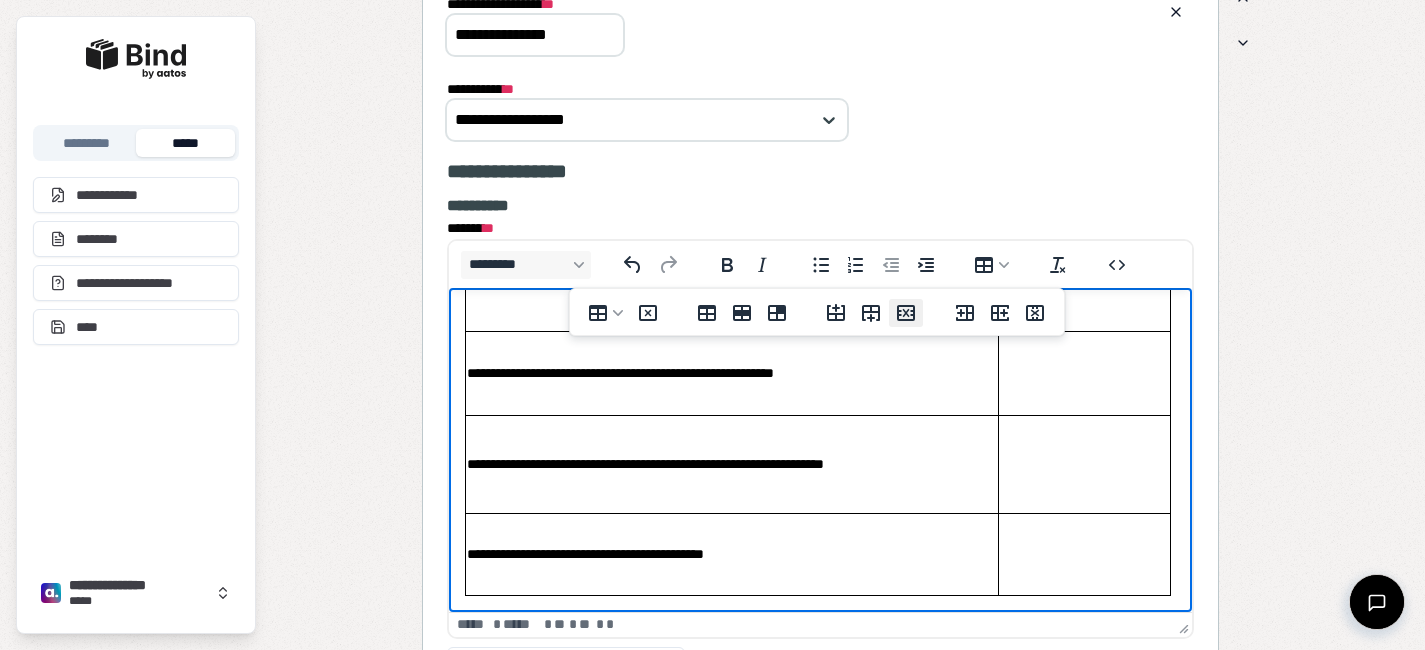 click 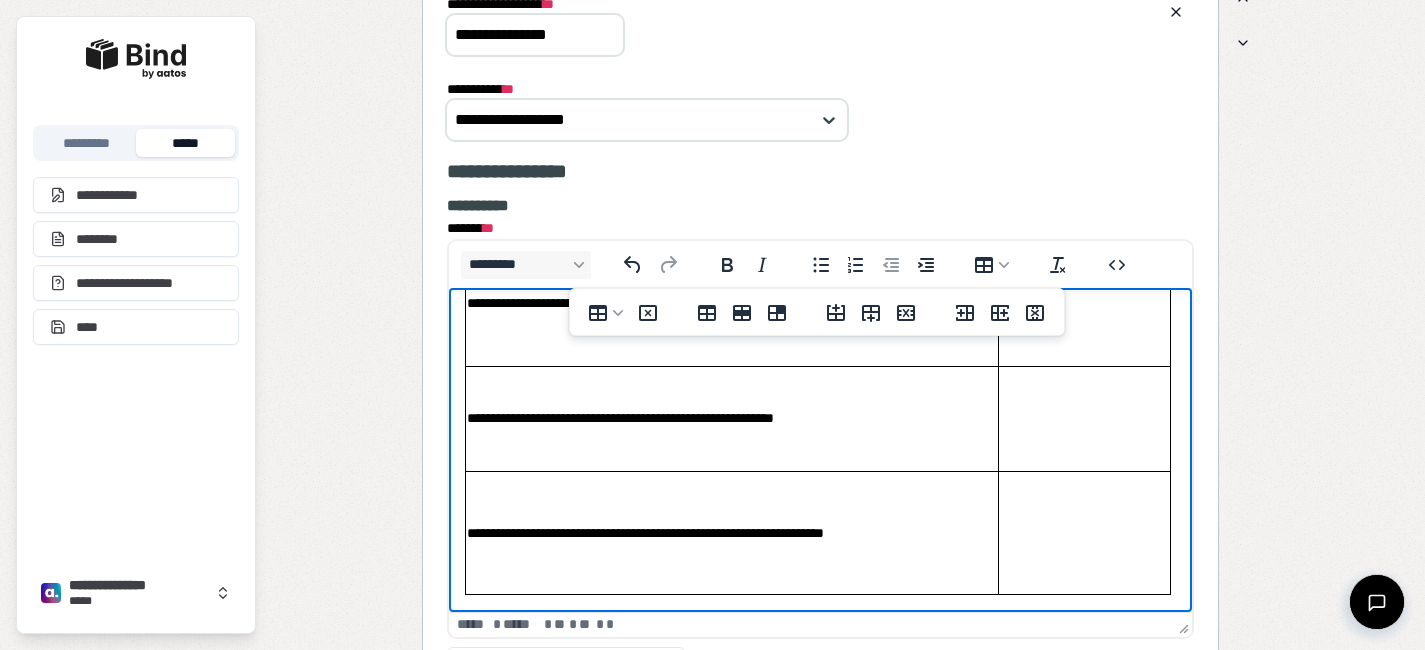 scroll, scrollTop: 213, scrollLeft: 0, axis: vertical 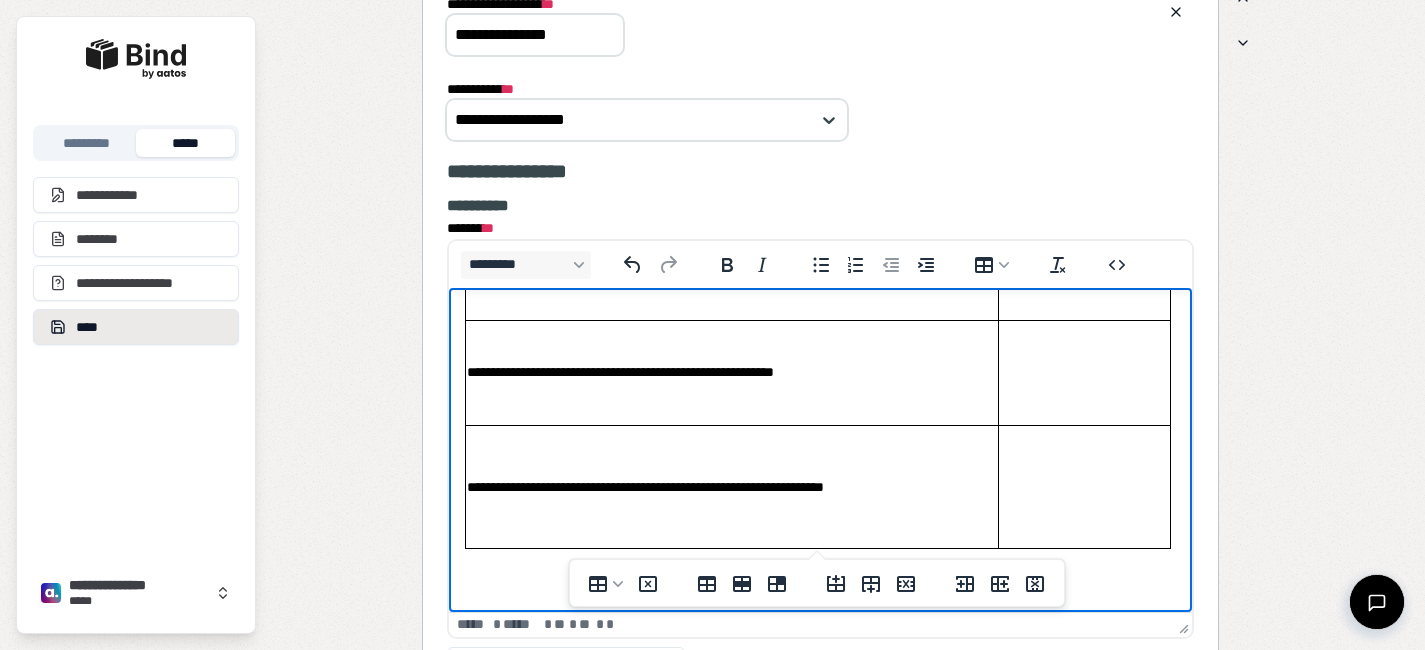 click on "****" at bounding box center (136, 327) 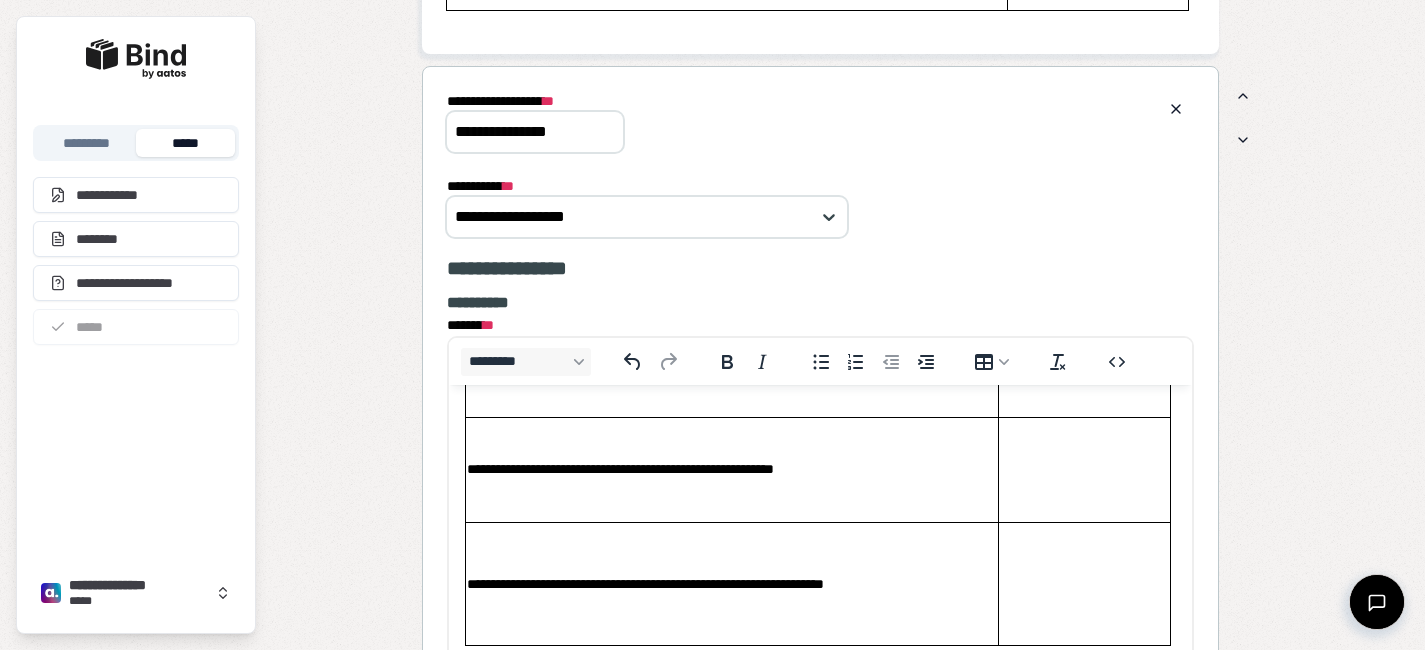 scroll, scrollTop: 5252, scrollLeft: 0, axis: vertical 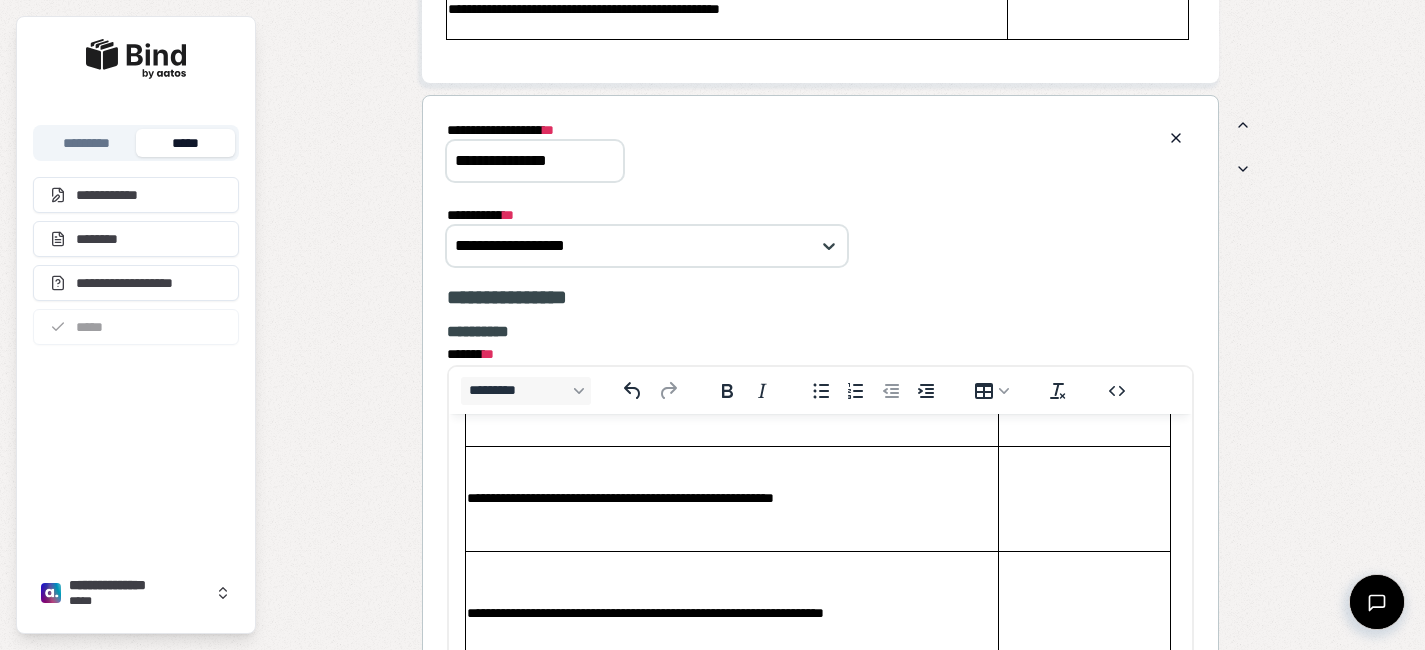 click on "**********" at bounding box center (821, 545) 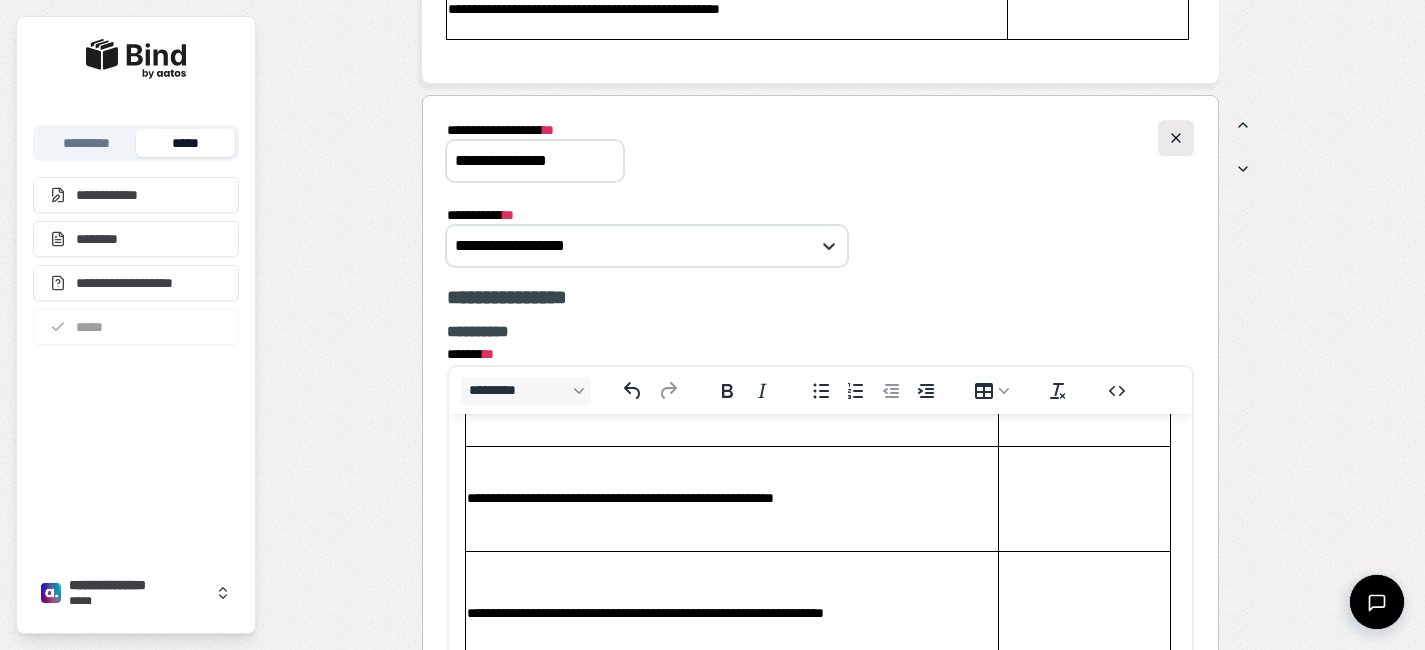 click at bounding box center (1176, 138) 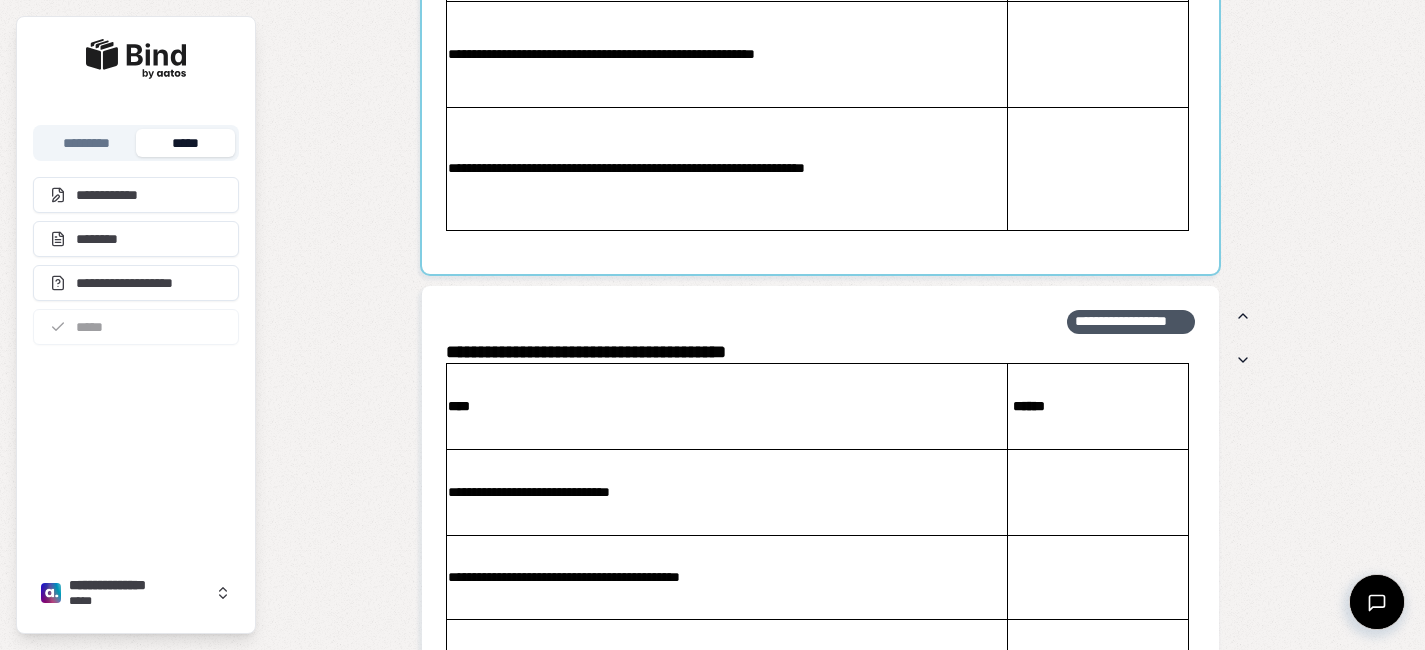scroll, scrollTop: 5593, scrollLeft: 0, axis: vertical 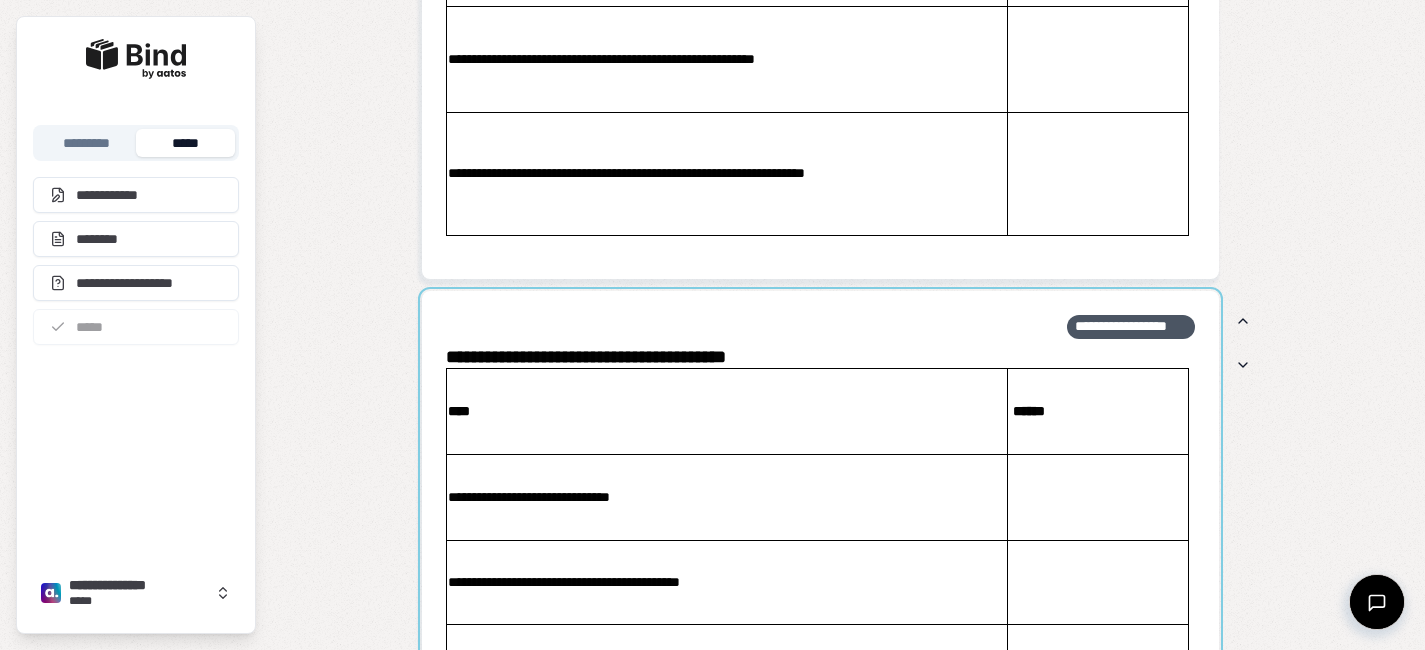 click at bounding box center (821, 570) 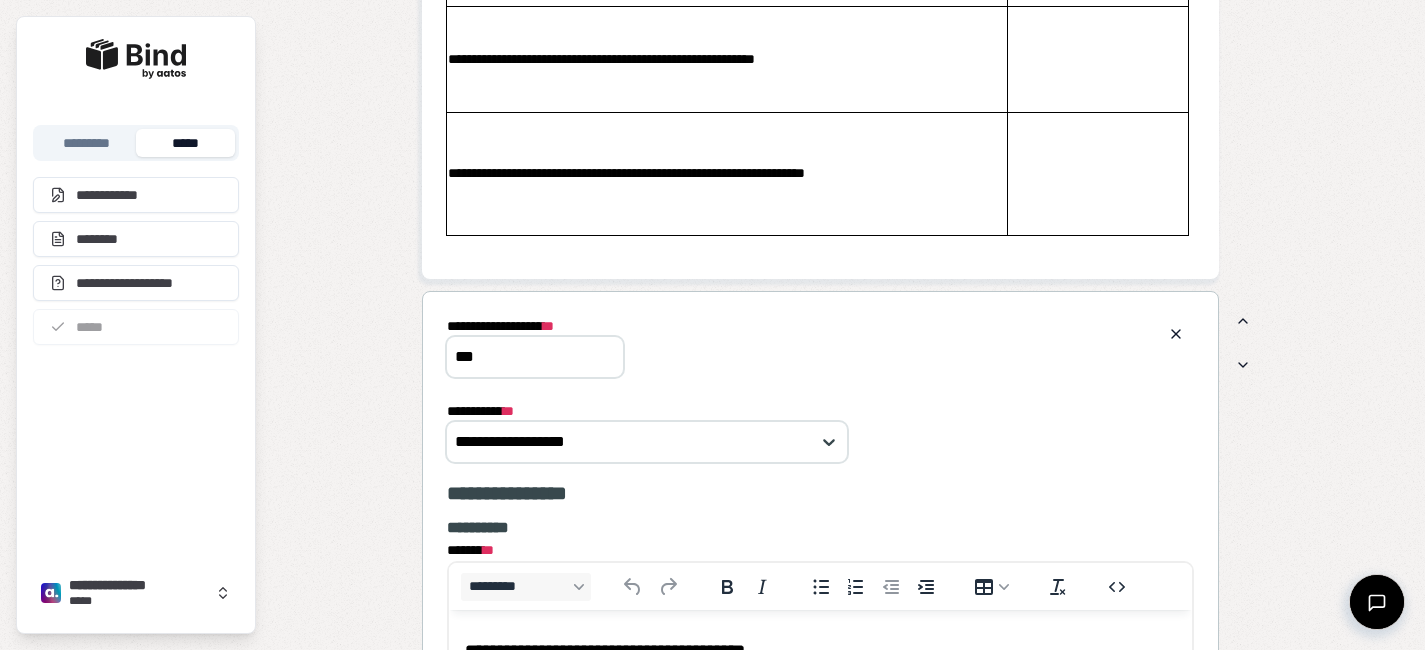 scroll, scrollTop: 0, scrollLeft: 0, axis: both 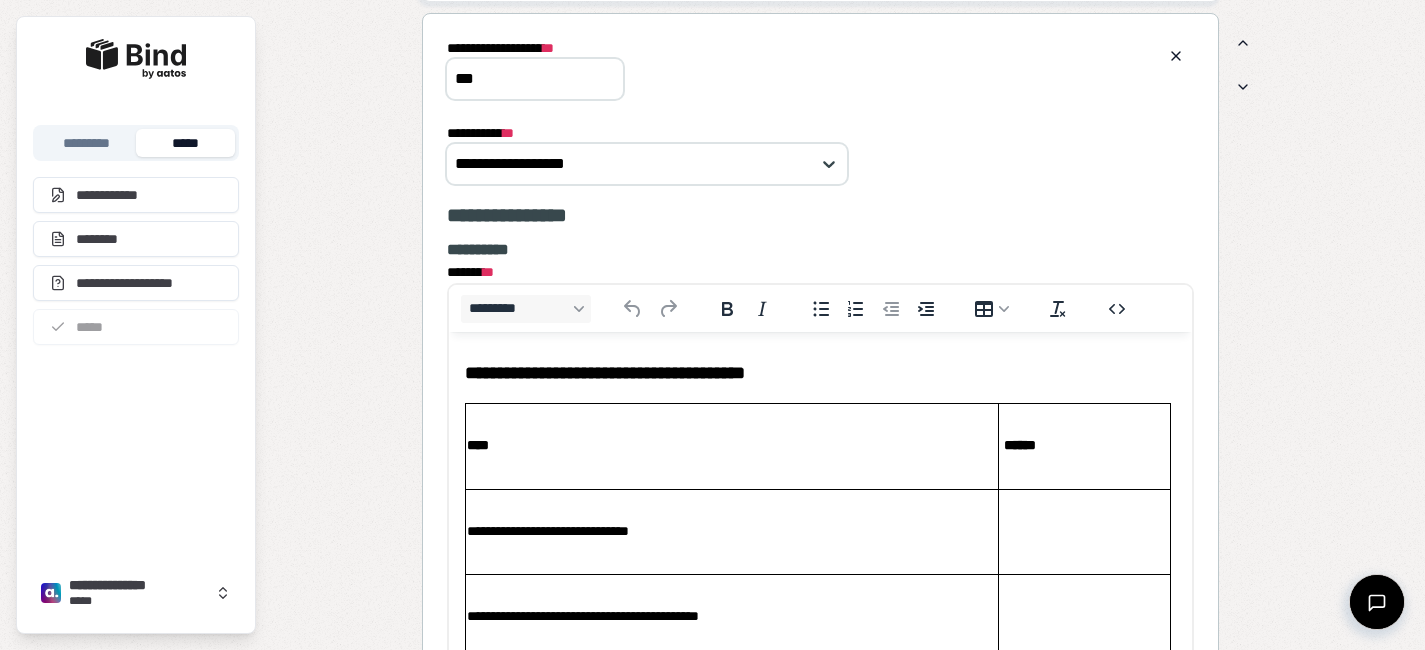 click on "***" at bounding box center [535, 79] 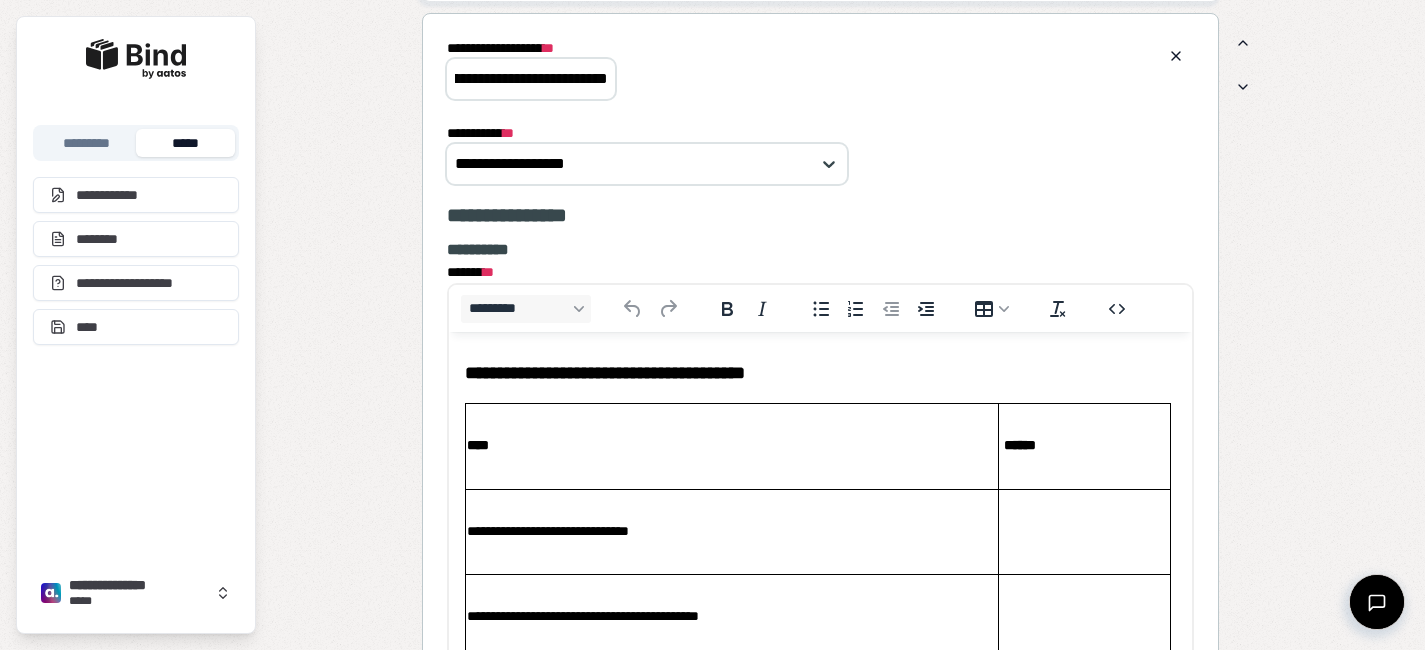 scroll, scrollTop: 0, scrollLeft: 0, axis: both 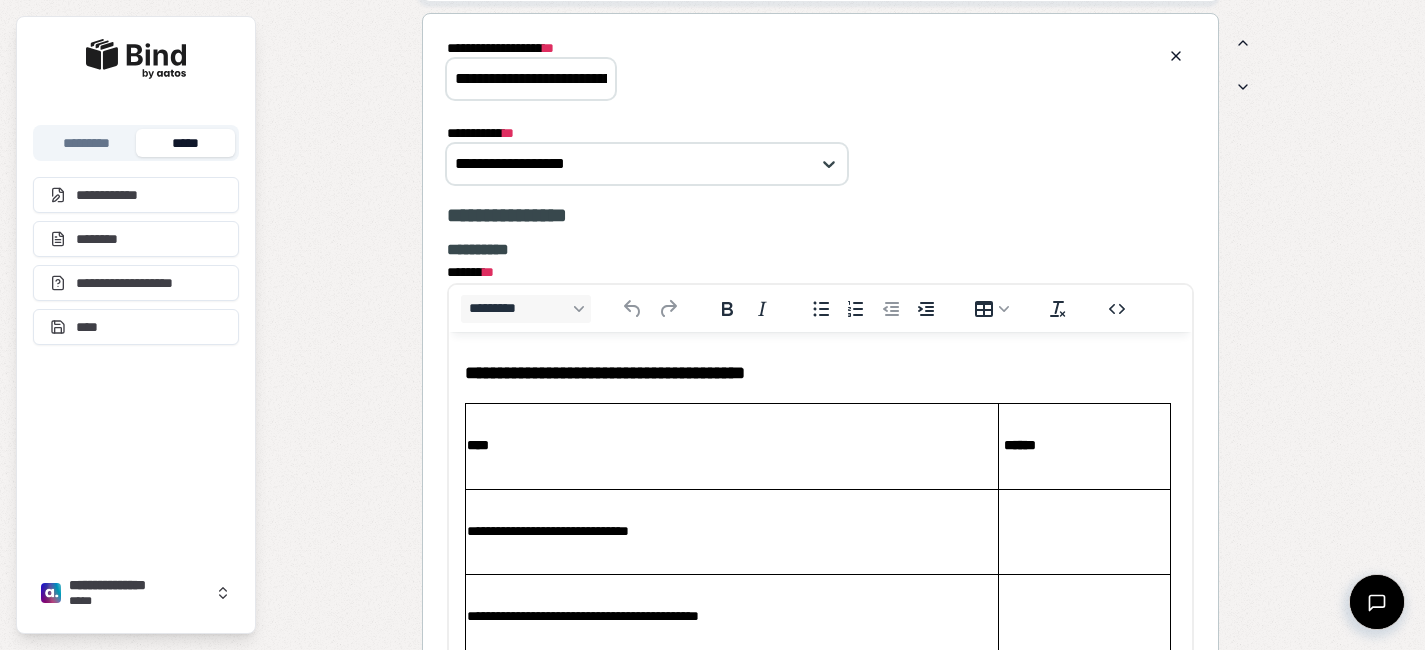 drag, startPoint x: 609, startPoint y: 74, endPoint x: 344, endPoint y: 66, distance: 265.12073 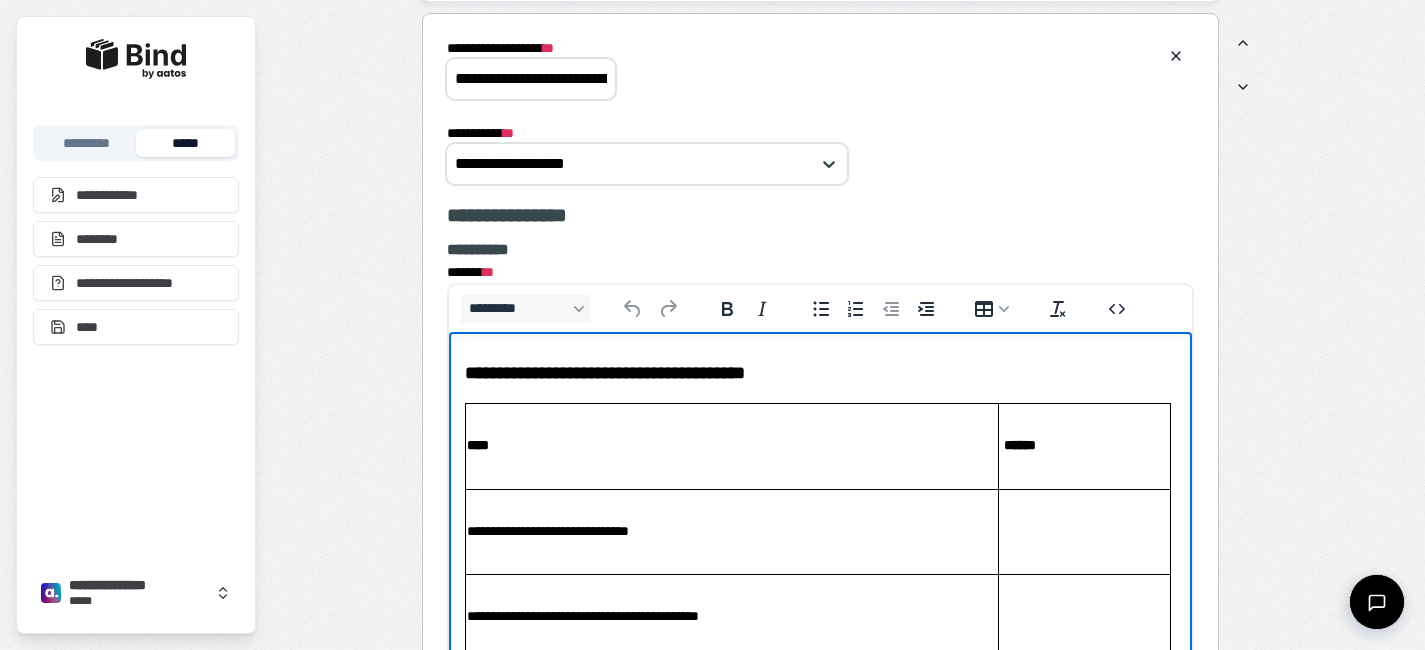 type 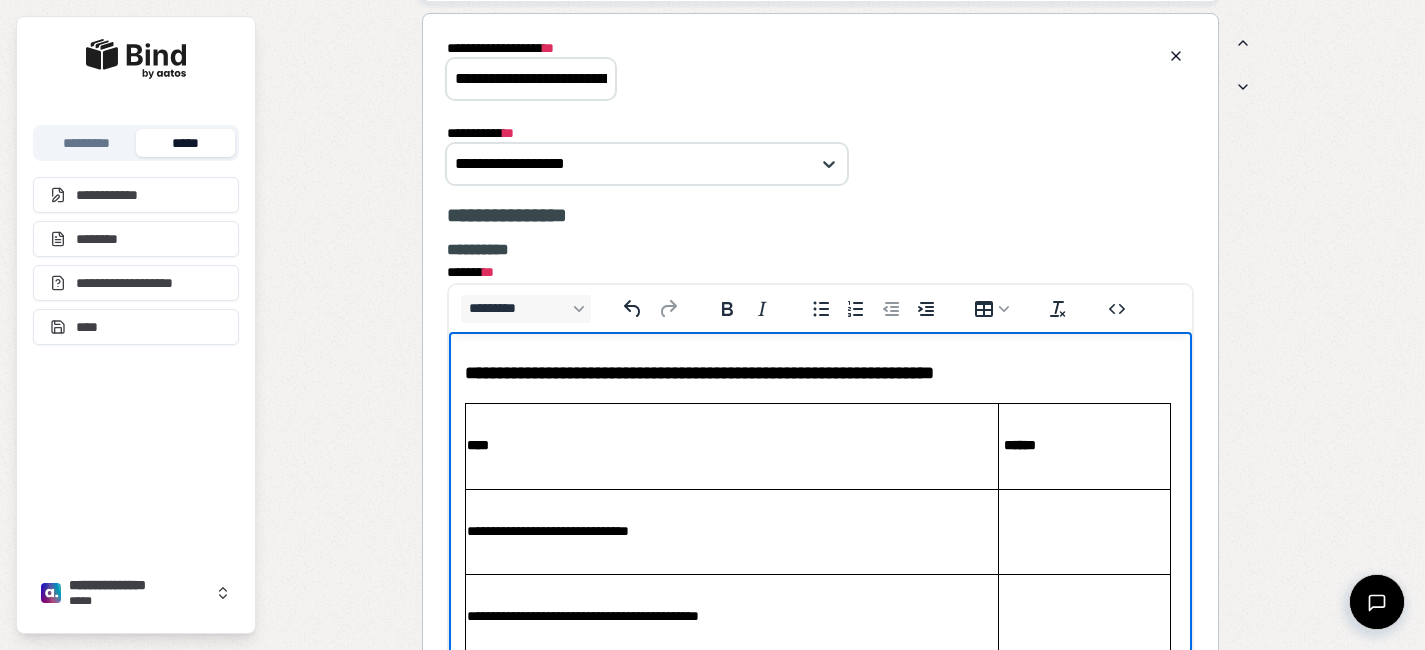 click on "**********" at bounding box center [820, 373] 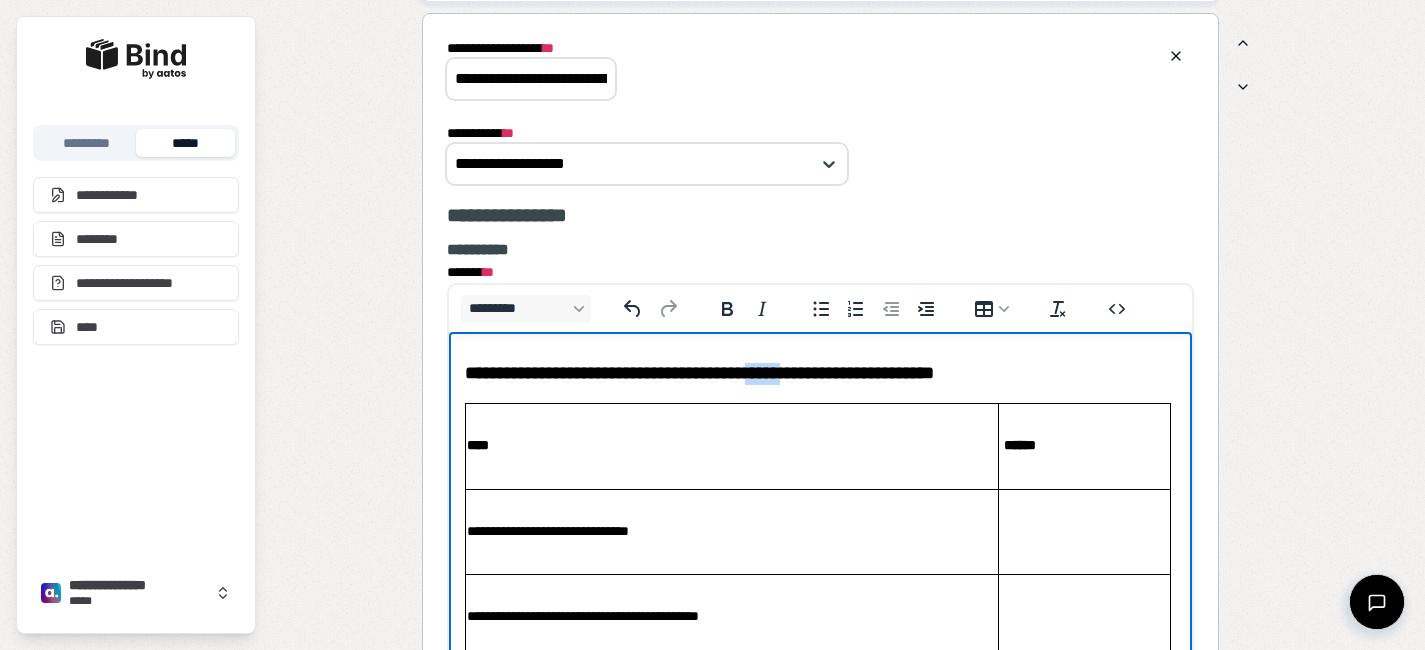 drag, startPoint x: 892, startPoint y: 369, endPoint x: 839, endPoint y: 365, distance: 53.15073 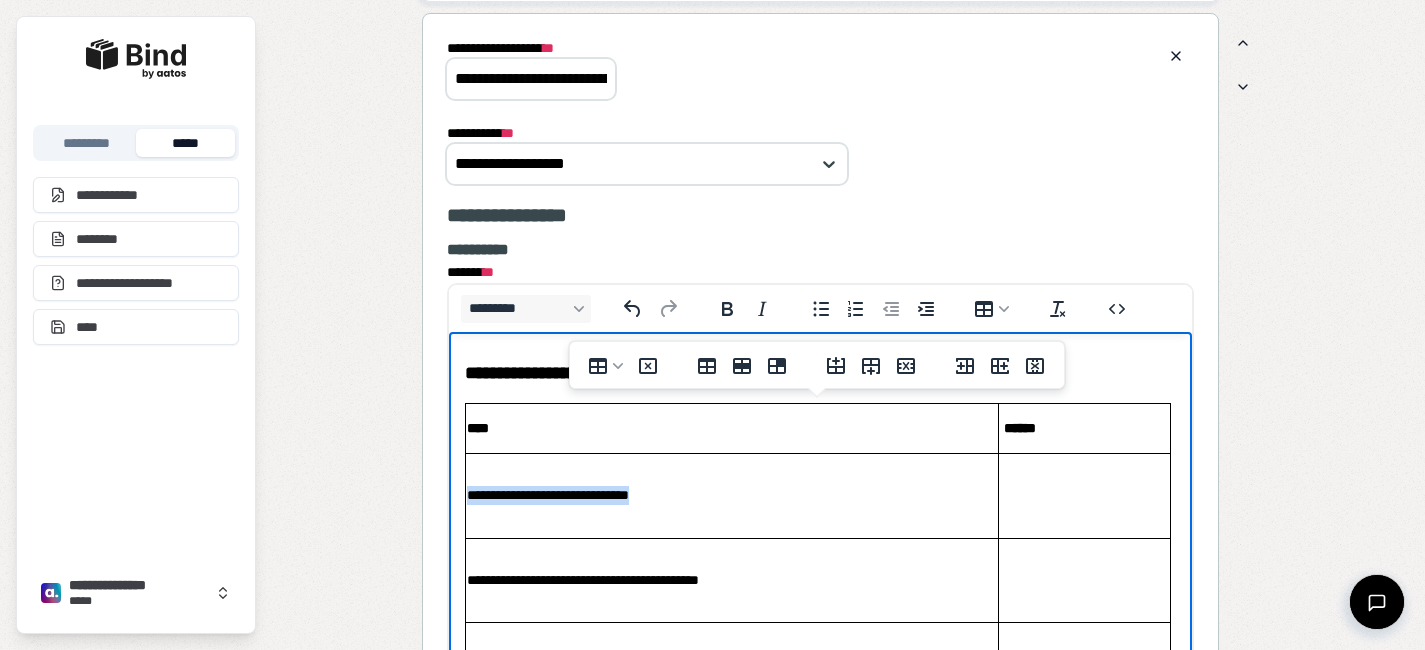 drag, startPoint x: 686, startPoint y: 497, endPoint x: 470, endPoint y: 493, distance: 216.03703 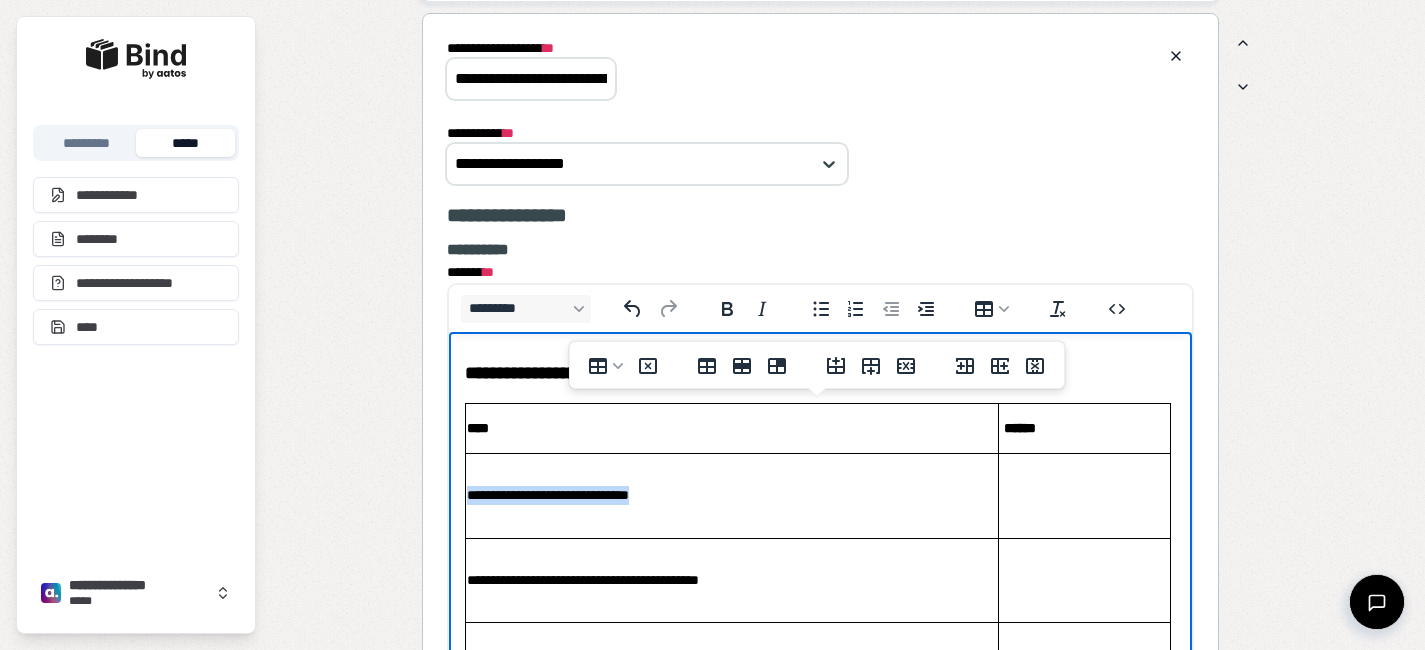 click on "**********" at bounding box center [731, 494] 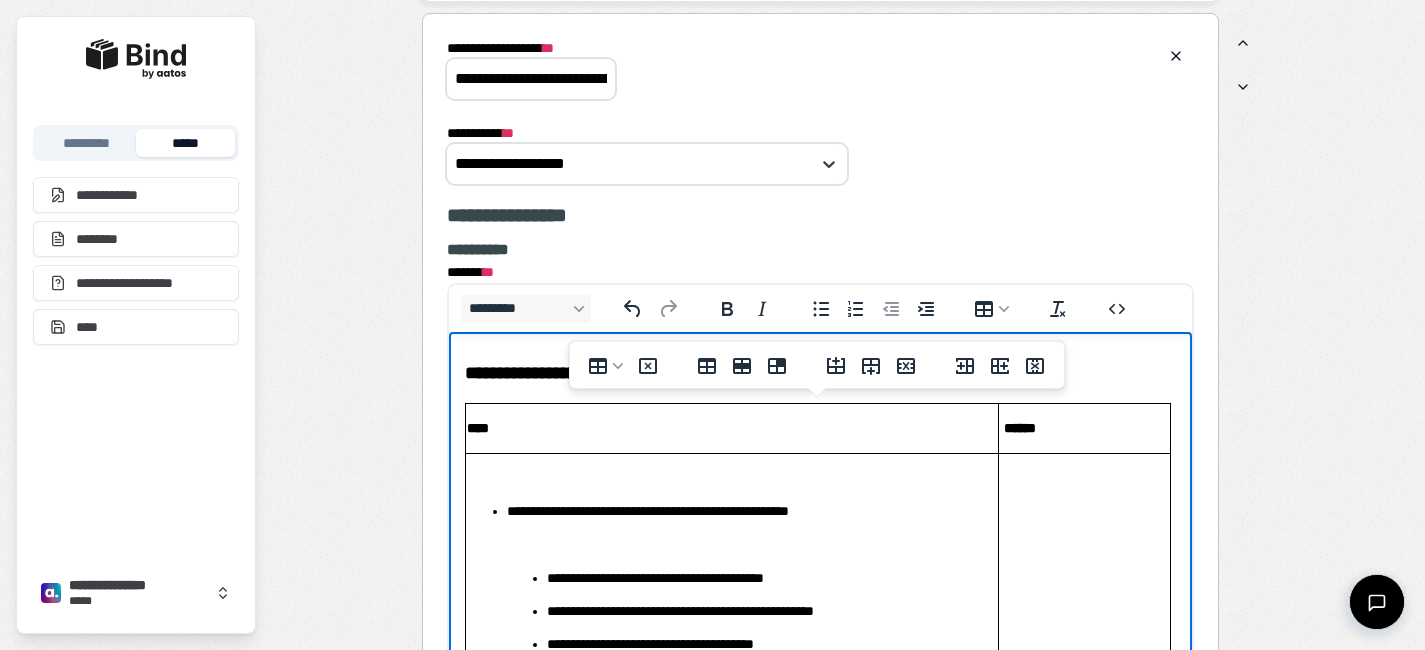 scroll, scrollTop: 63, scrollLeft: 0, axis: vertical 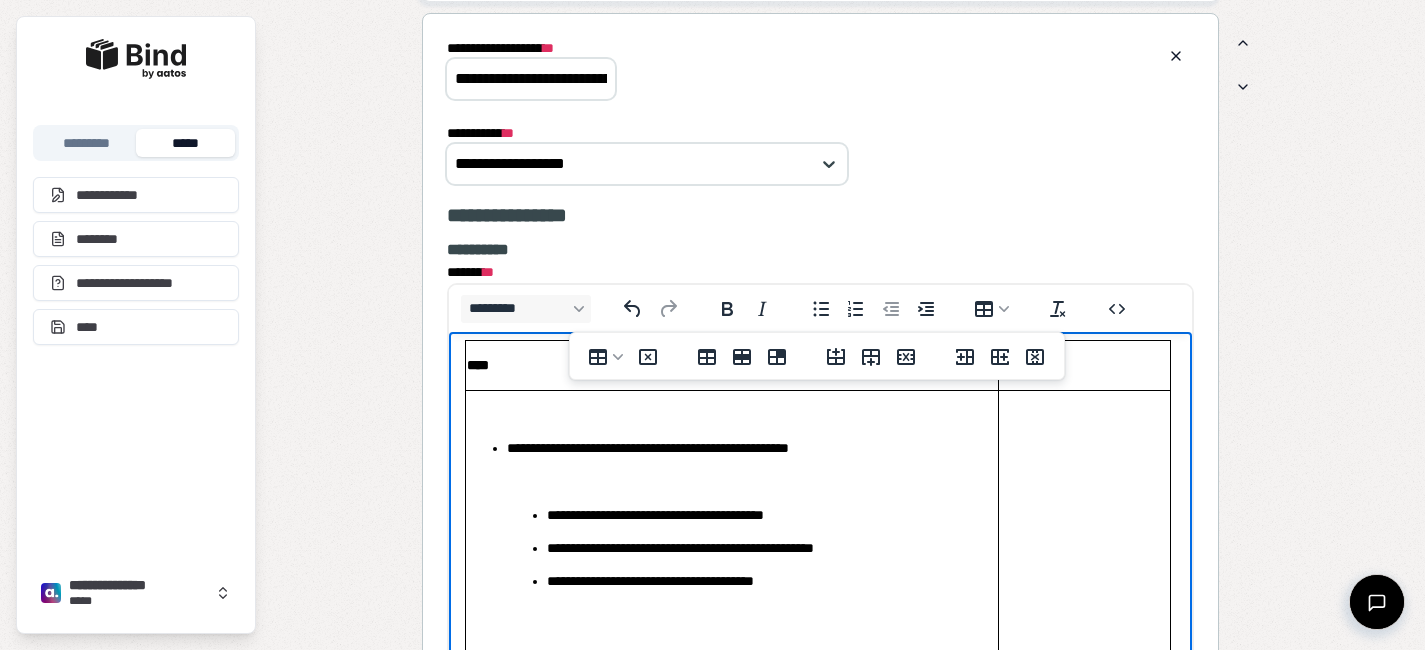 click on "**********" at bounding box center (751, 447) 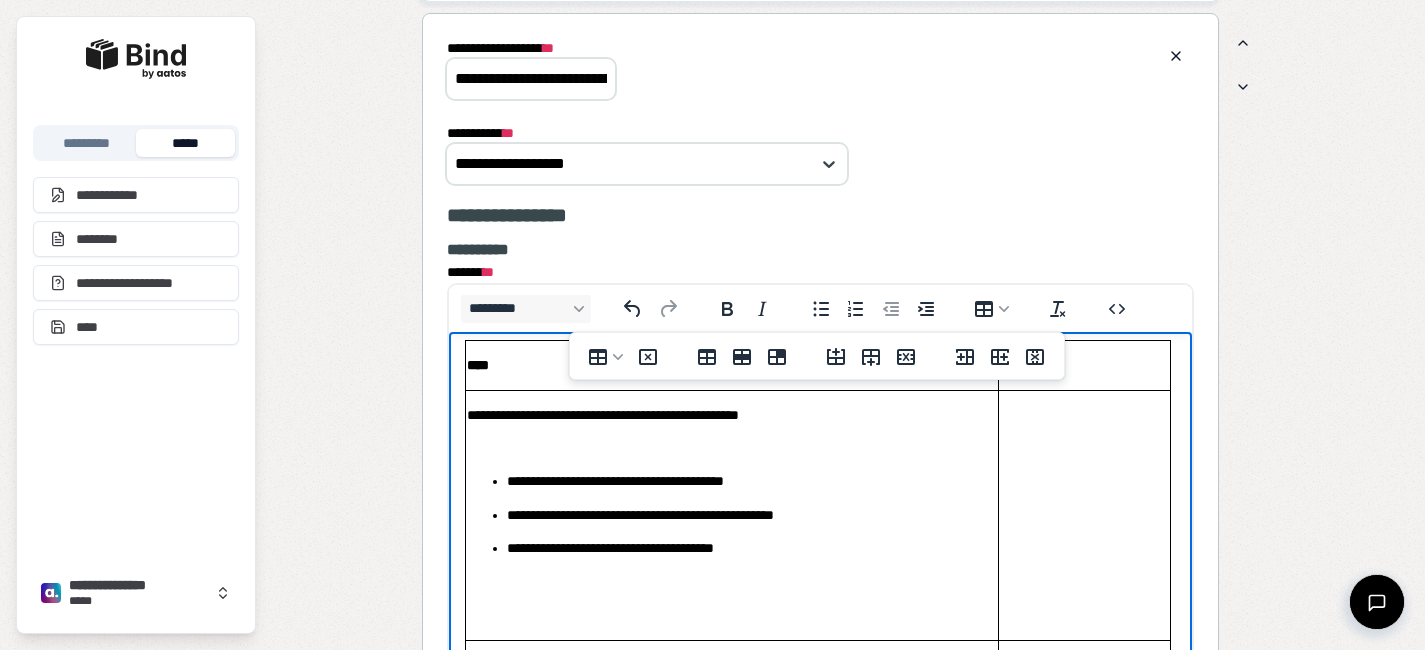 click at bounding box center [731, 447] 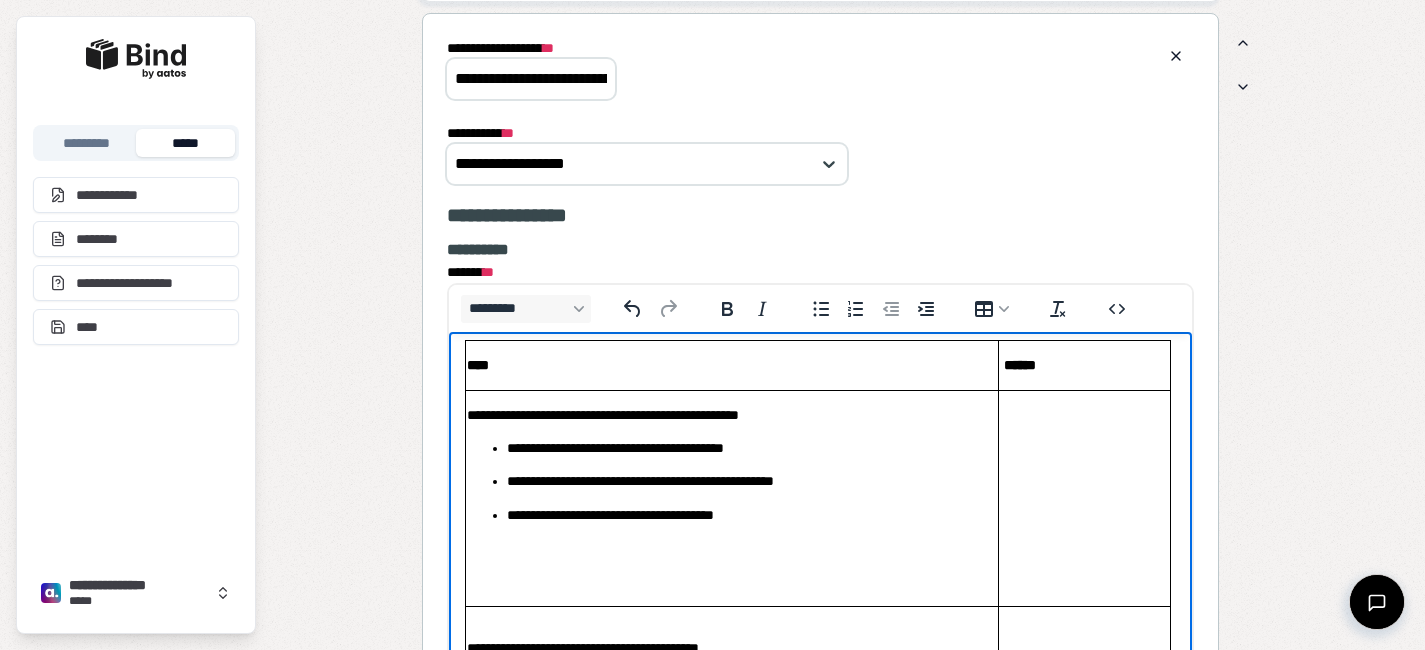 drag, startPoint x: 615, startPoint y: 604, endPoint x: 609, endPoint y: 519, distance: 85.2115 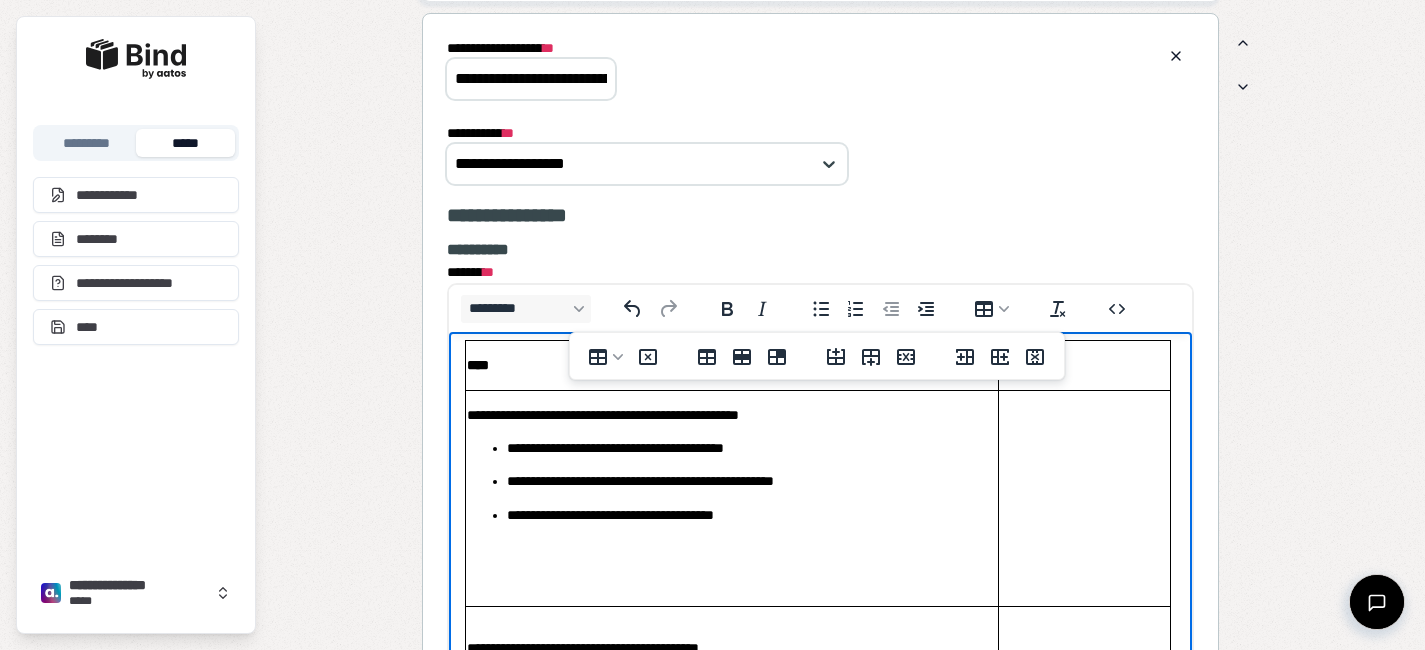click at bounding box center (731, 580) 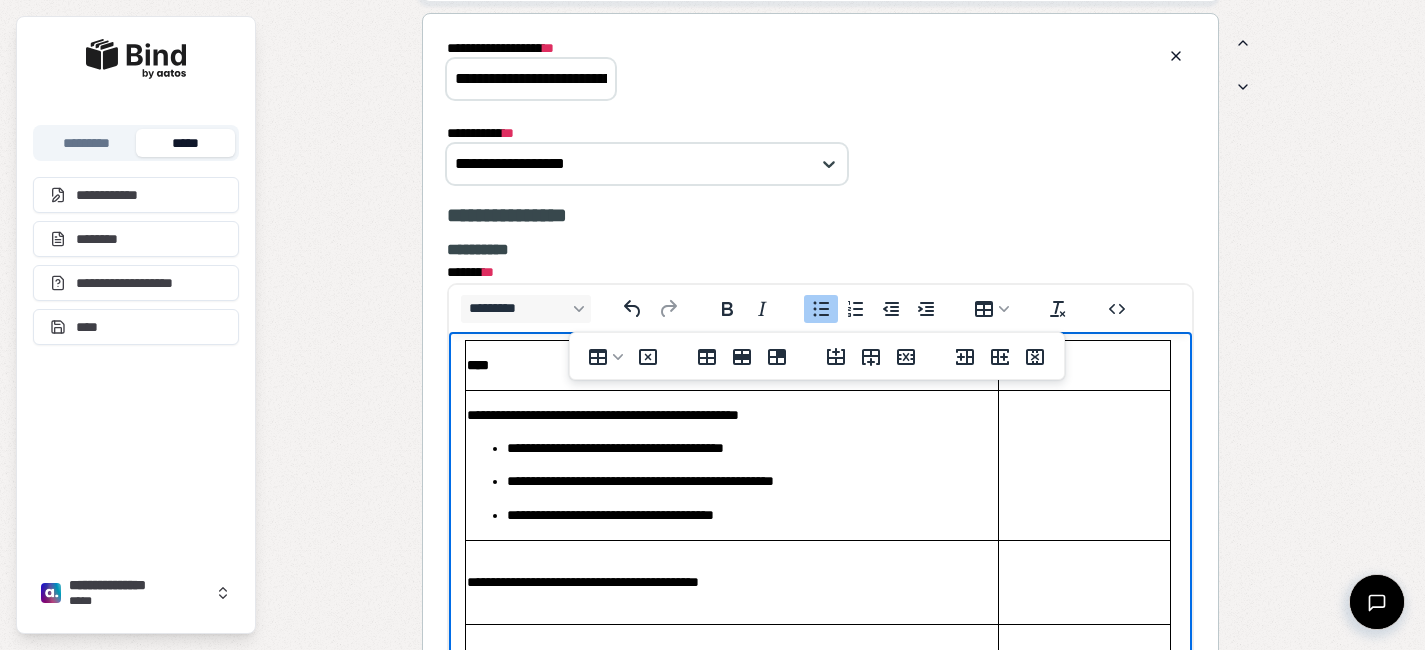 scroll, scrollTop: 150, scrollLeft: 0, axis: vertical 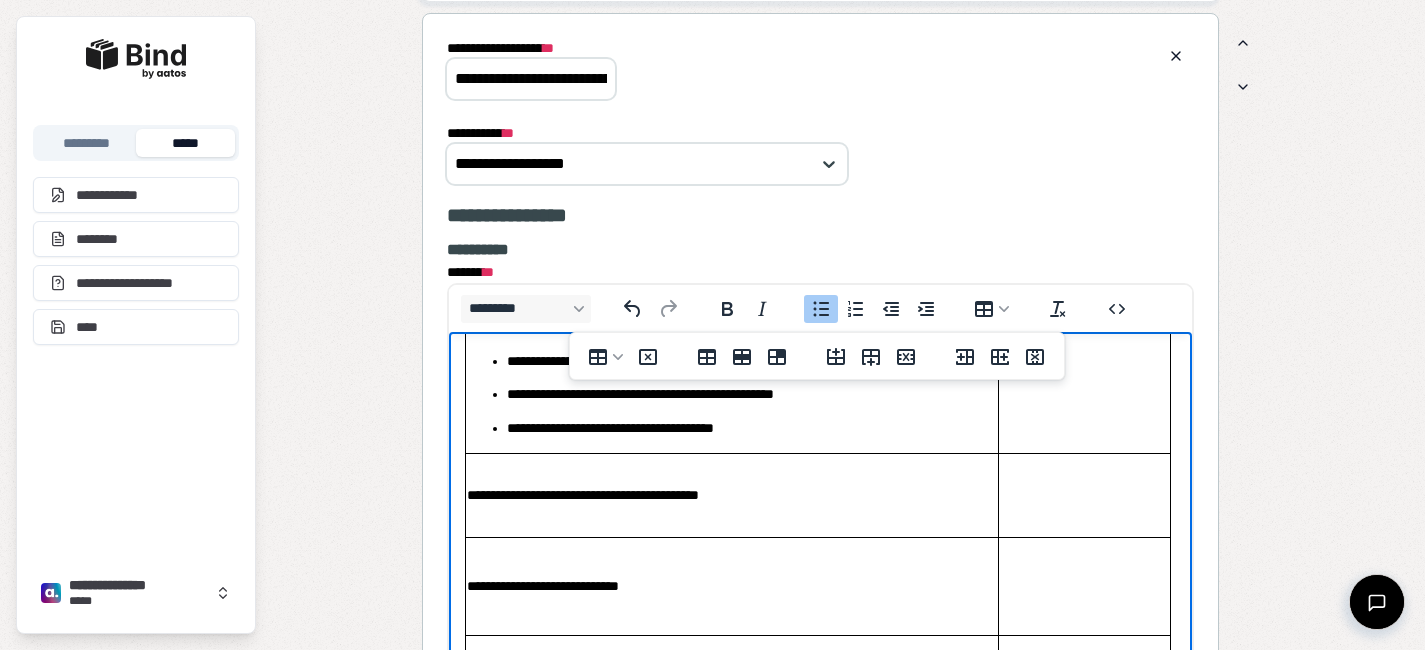 click on "**********" at bounding box center [731, 585] 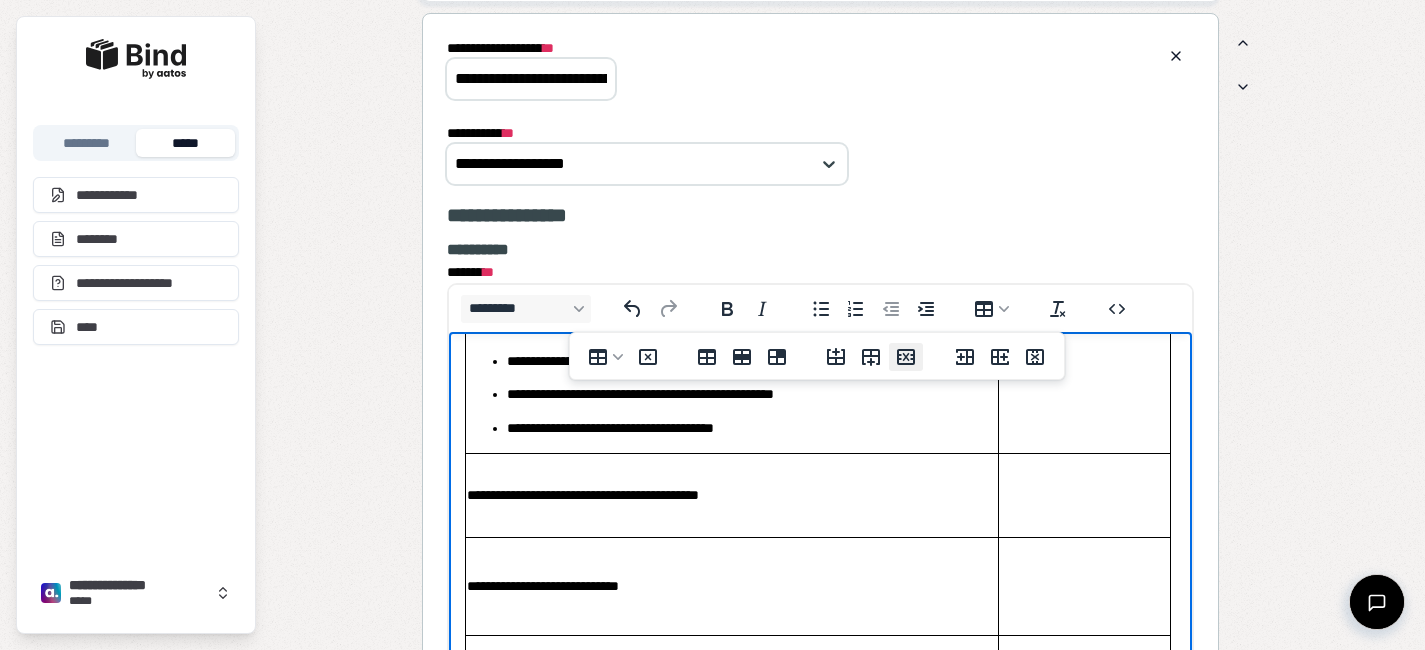 click 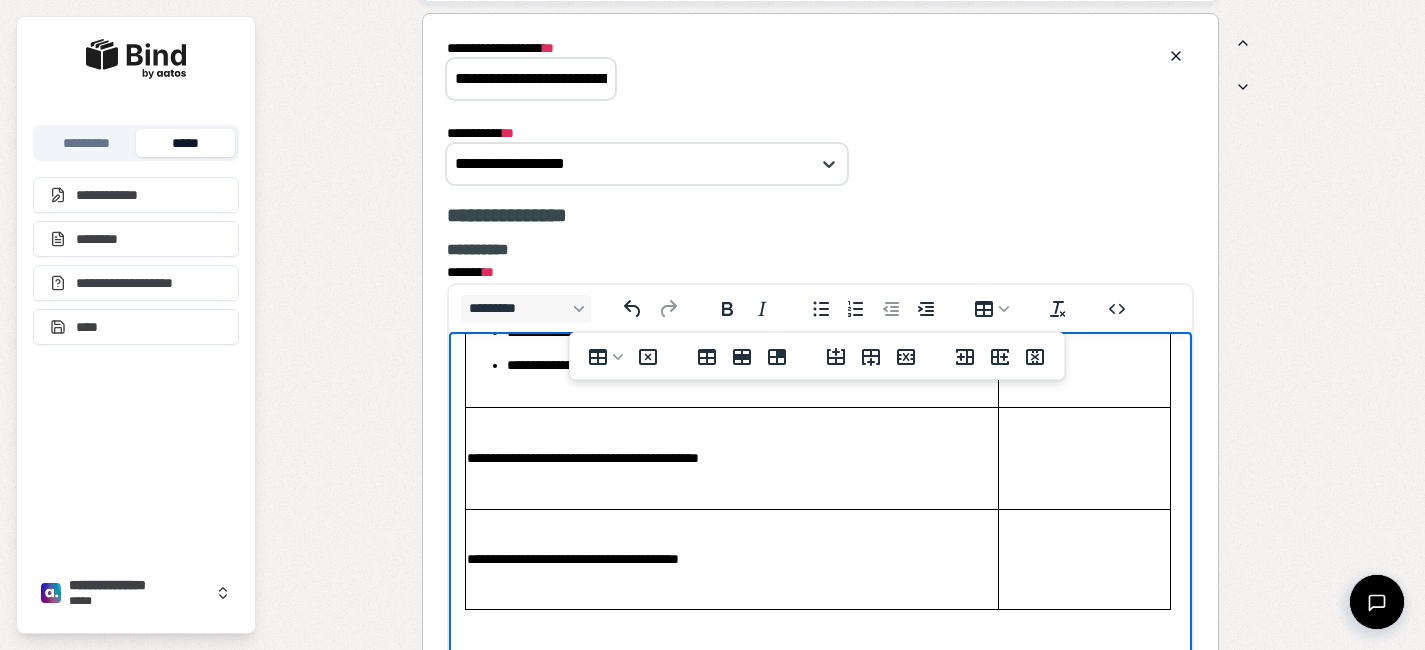 scroll, scrollTop: 256, scrollLeft: 0, axis: vertical 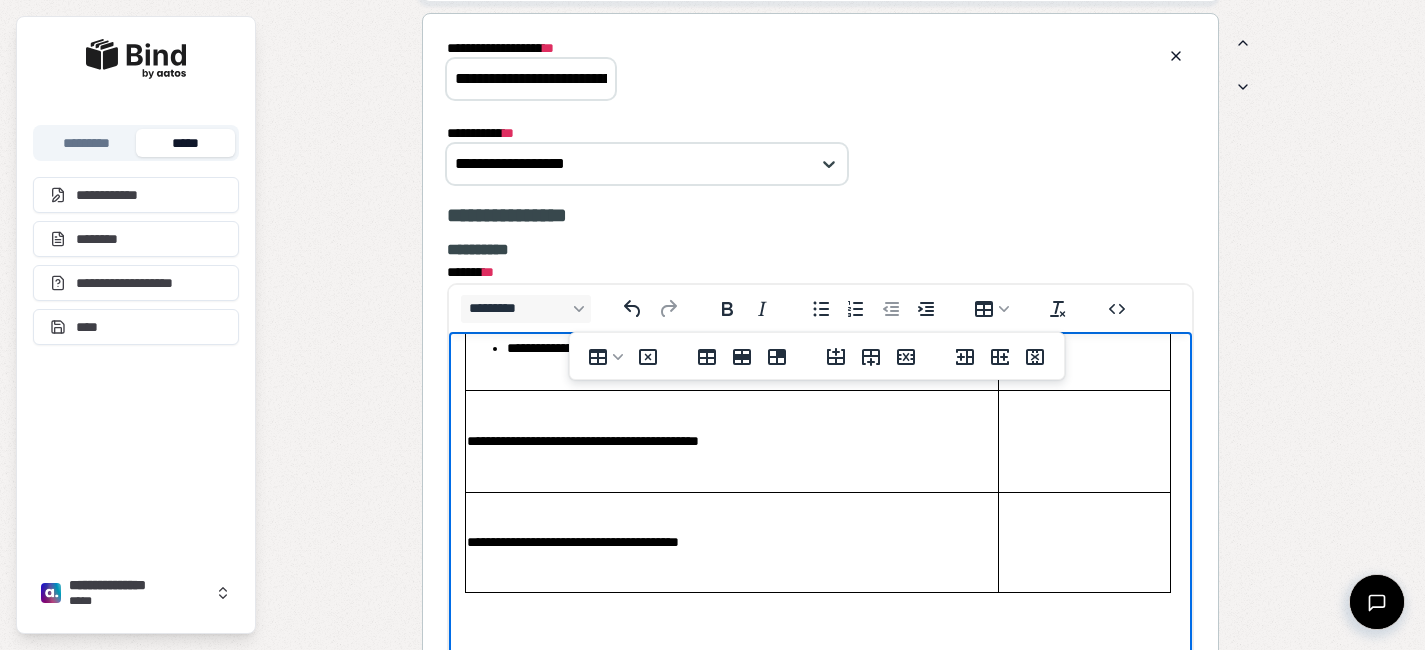click on "**********" at bounding box center (731, 541) 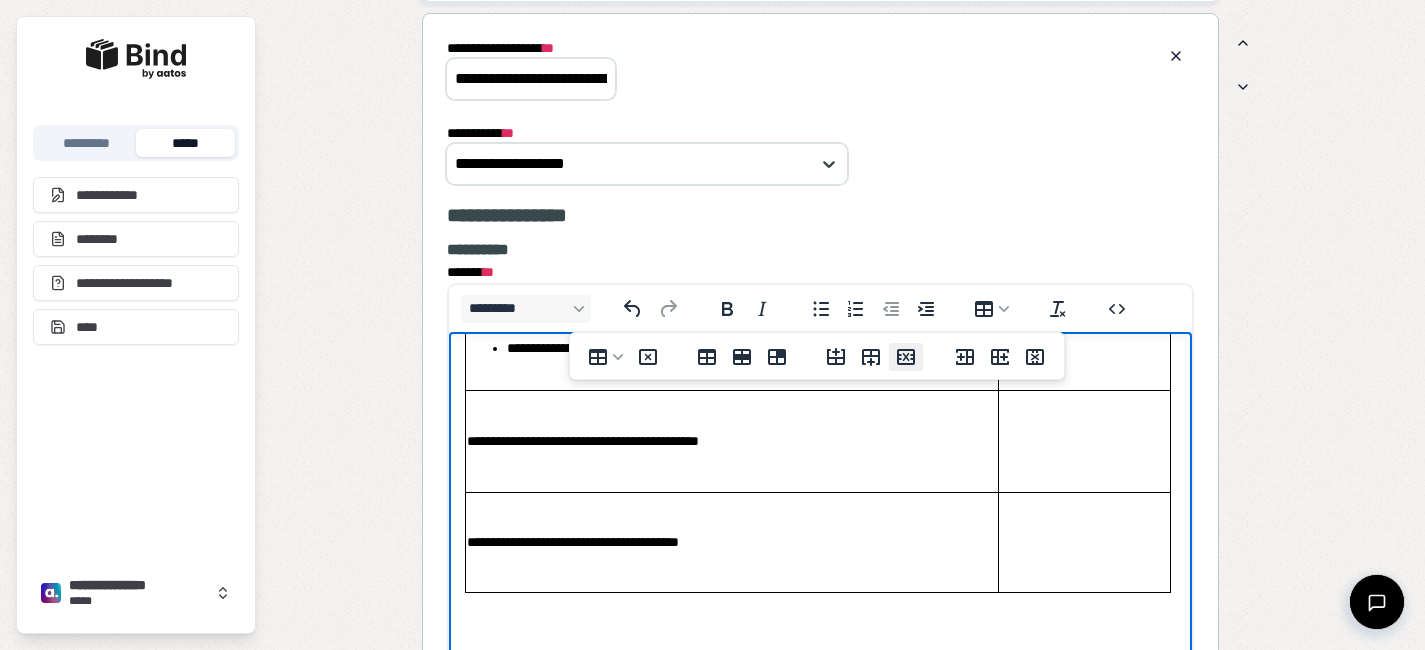 click 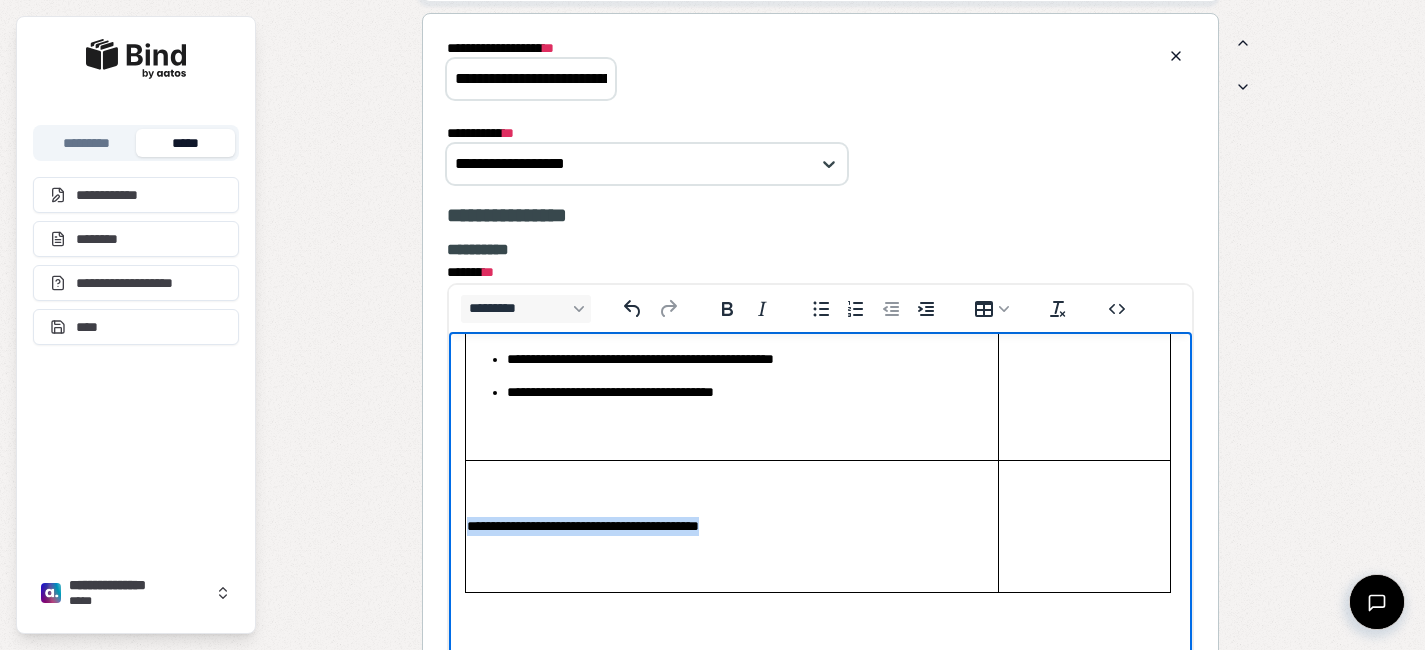 drag, startPoint x: 754, startPoint y: 528, endPoint x: 468, endPoint y: 497, distance: 287.67517 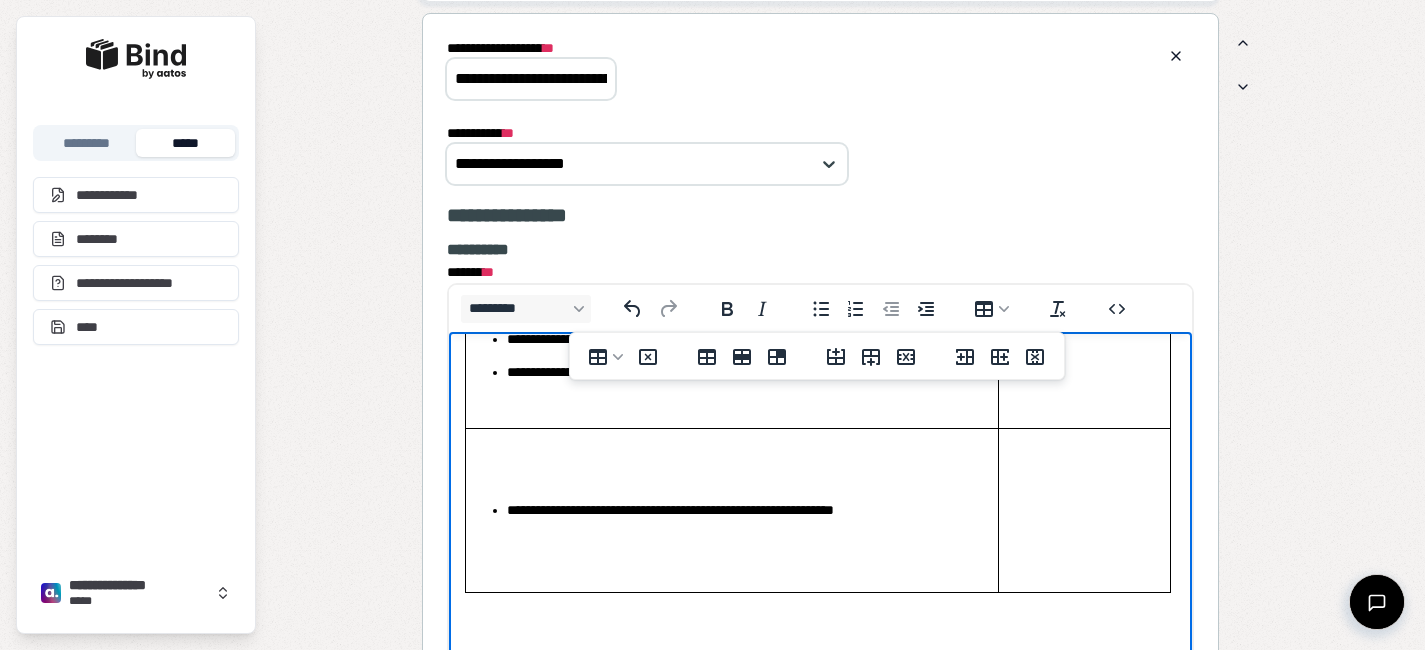 click on "**********" at bounding box center [731, 509] 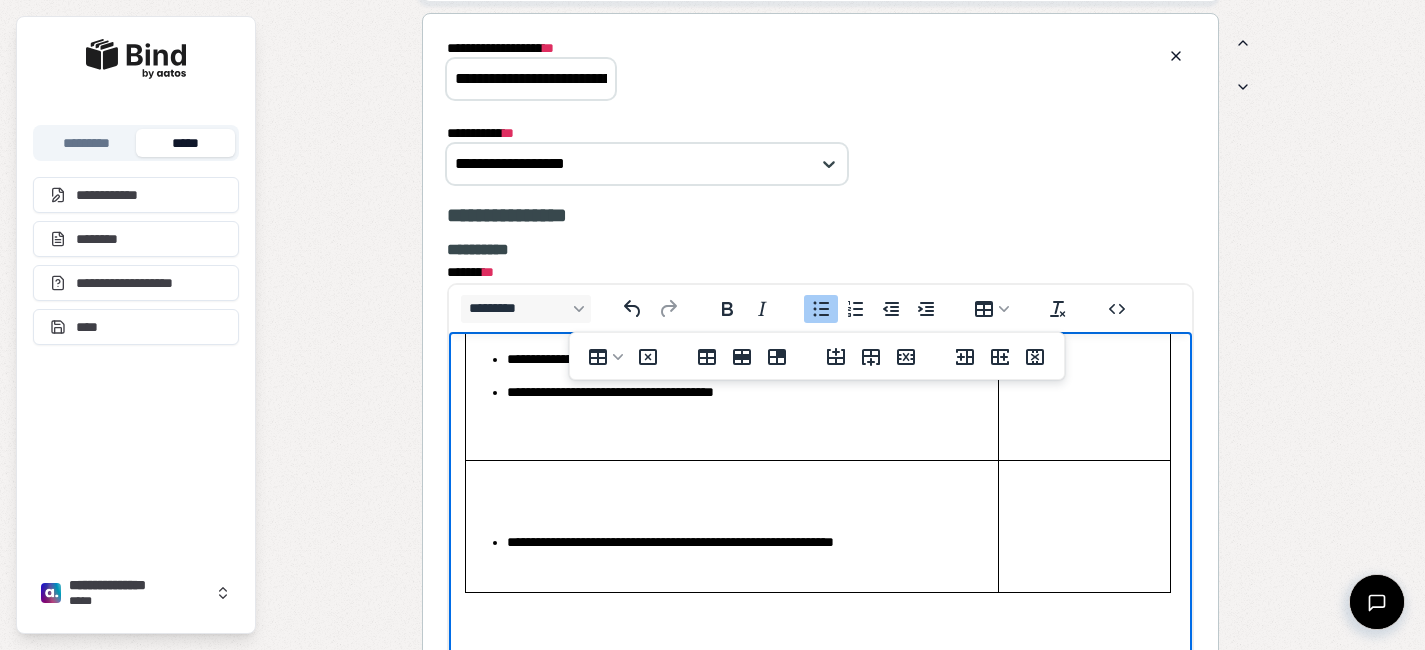 click on "**********" at bounding box center [751, 541] 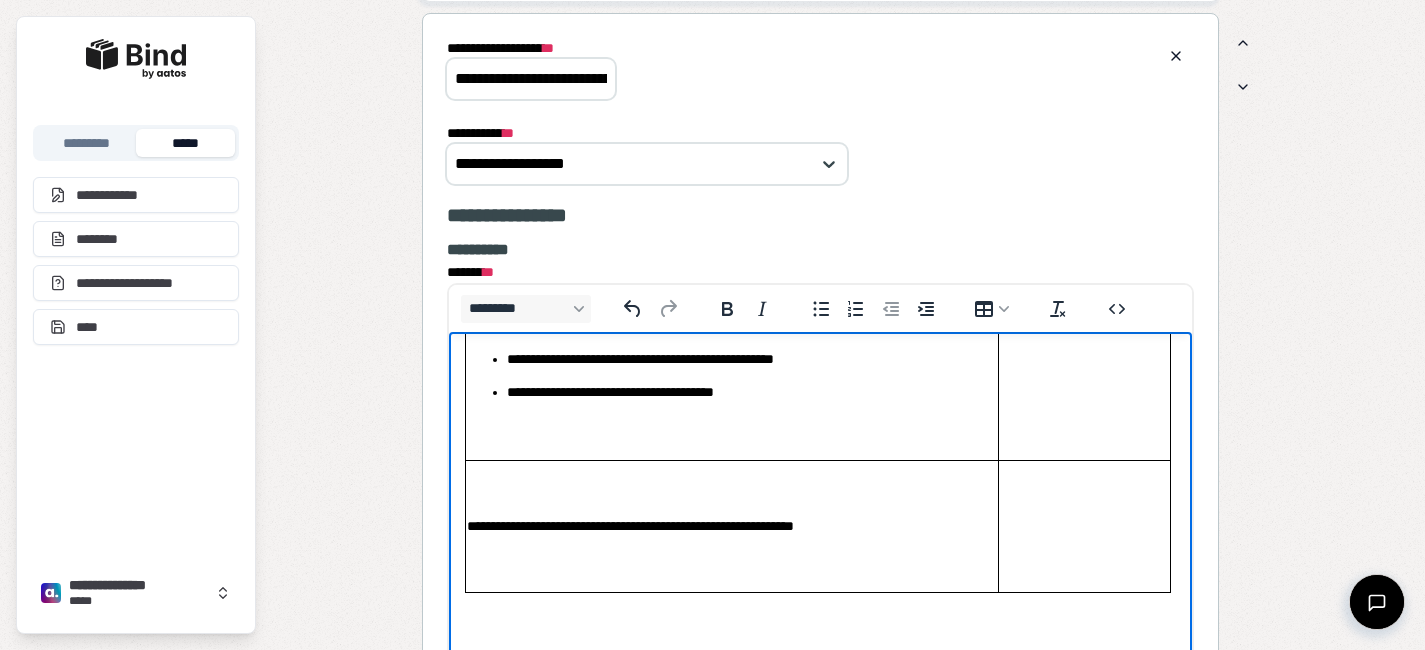 drag, startPoint x: 756, startPoint y: 590, endPoint x: 756, endPoint y: 541, distance: 49 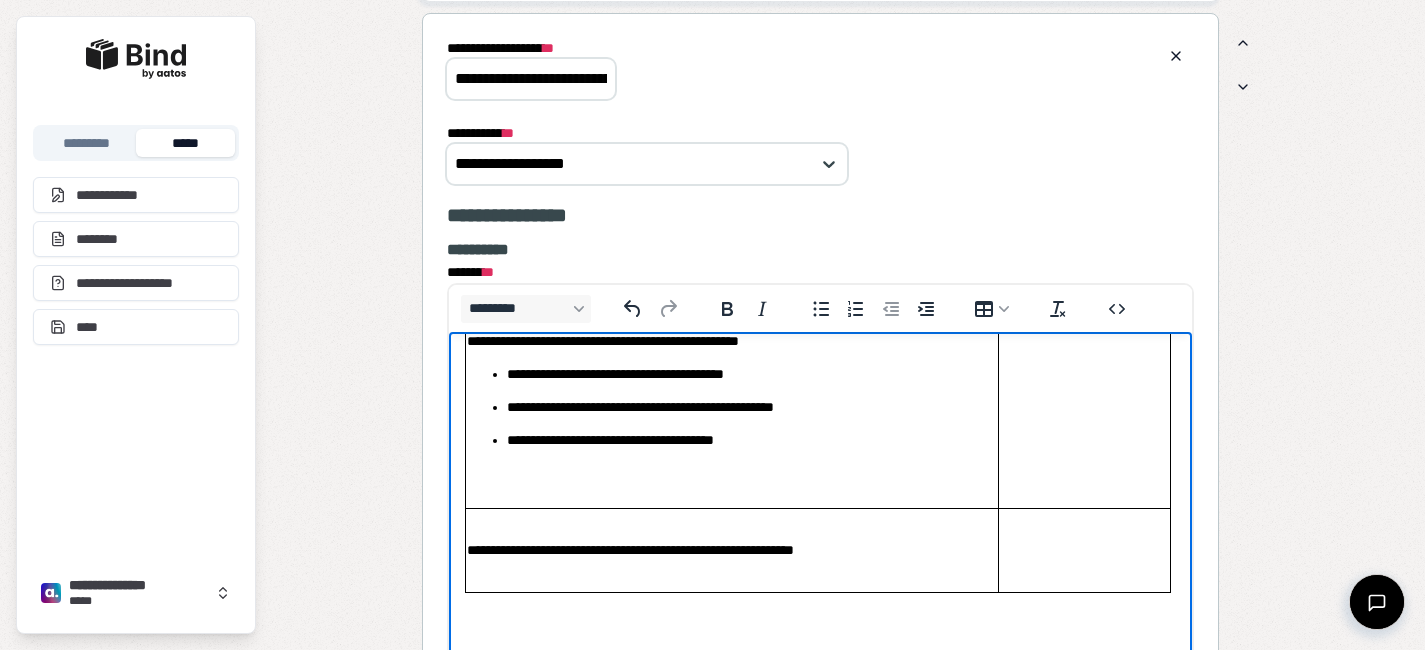 scroll, scrollTop: 208, scrollLeft: 0, axis: vertical 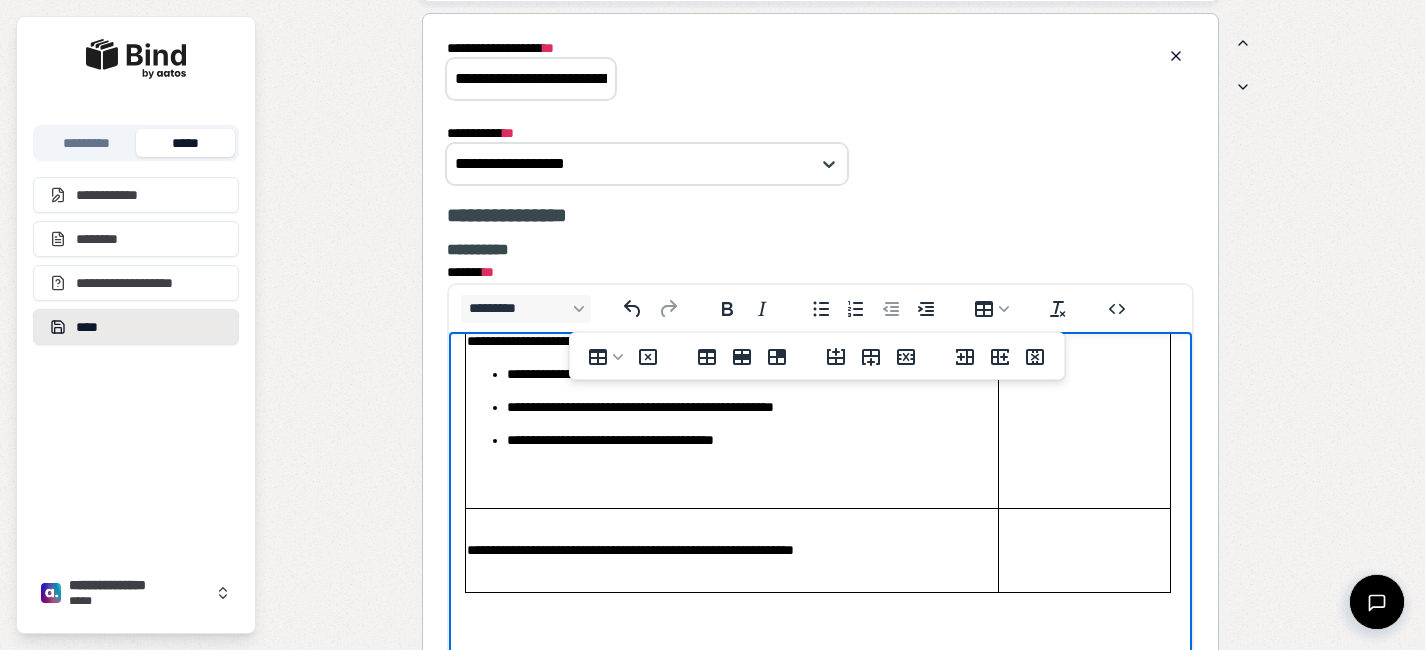 click on "****" at bounding box center (136, 327) 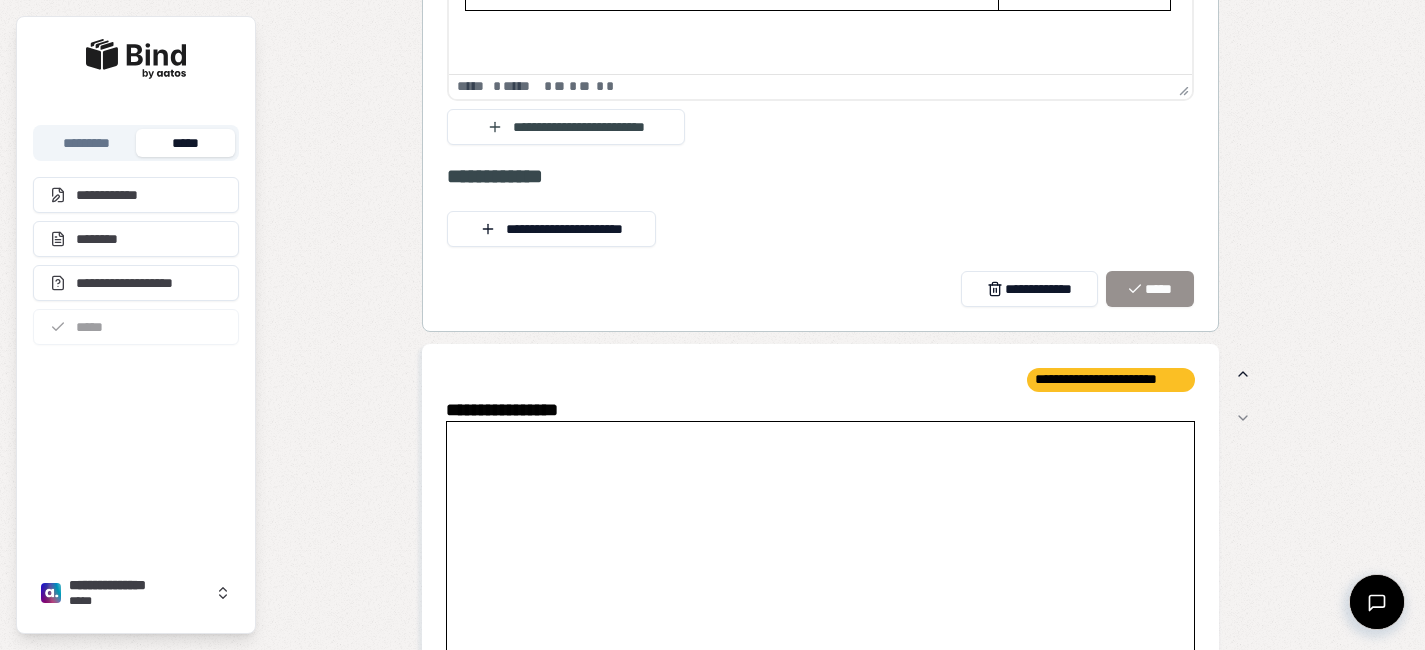 scroll, scrollTop: 6851, scrollLeft: 0, axis: vertical 